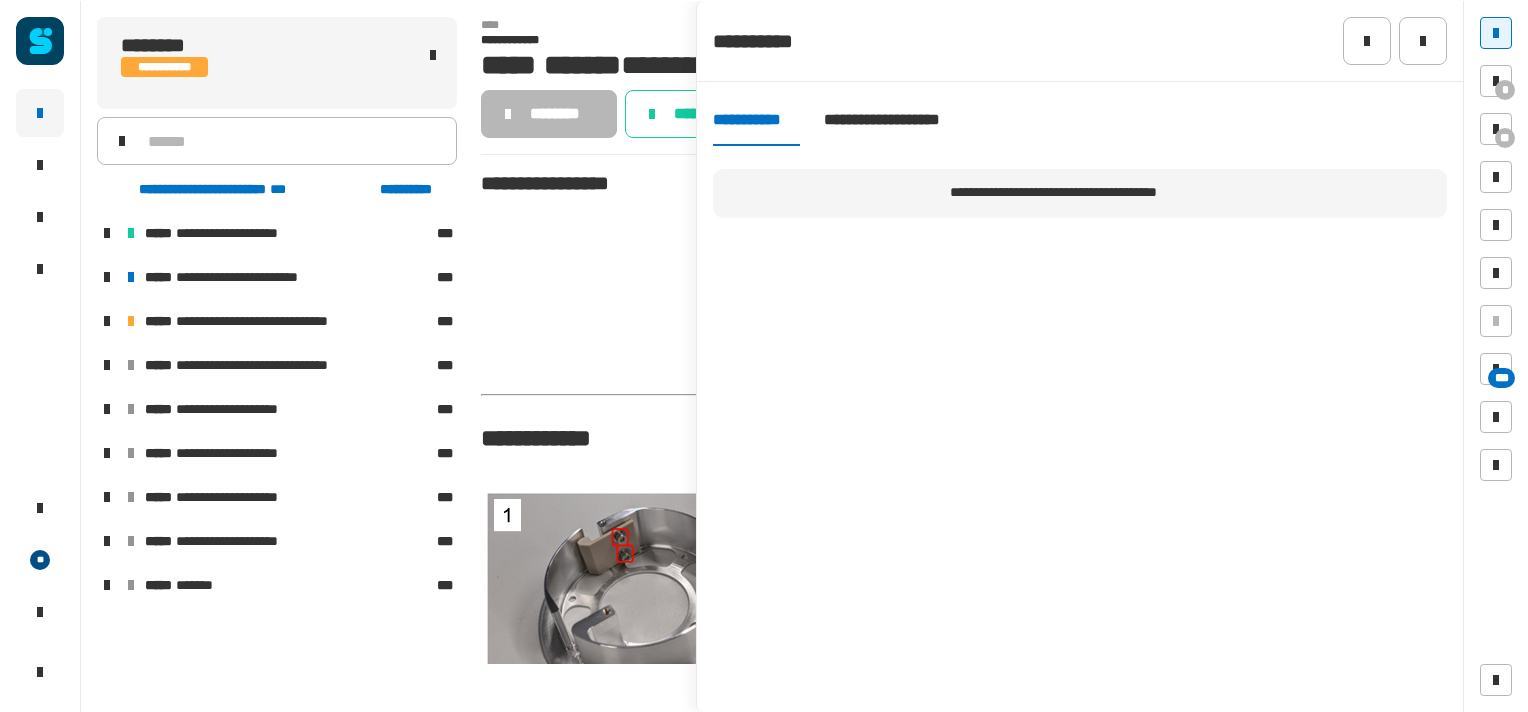 scroll, scrollTop: 0, scrollLeft: 0, axis: both 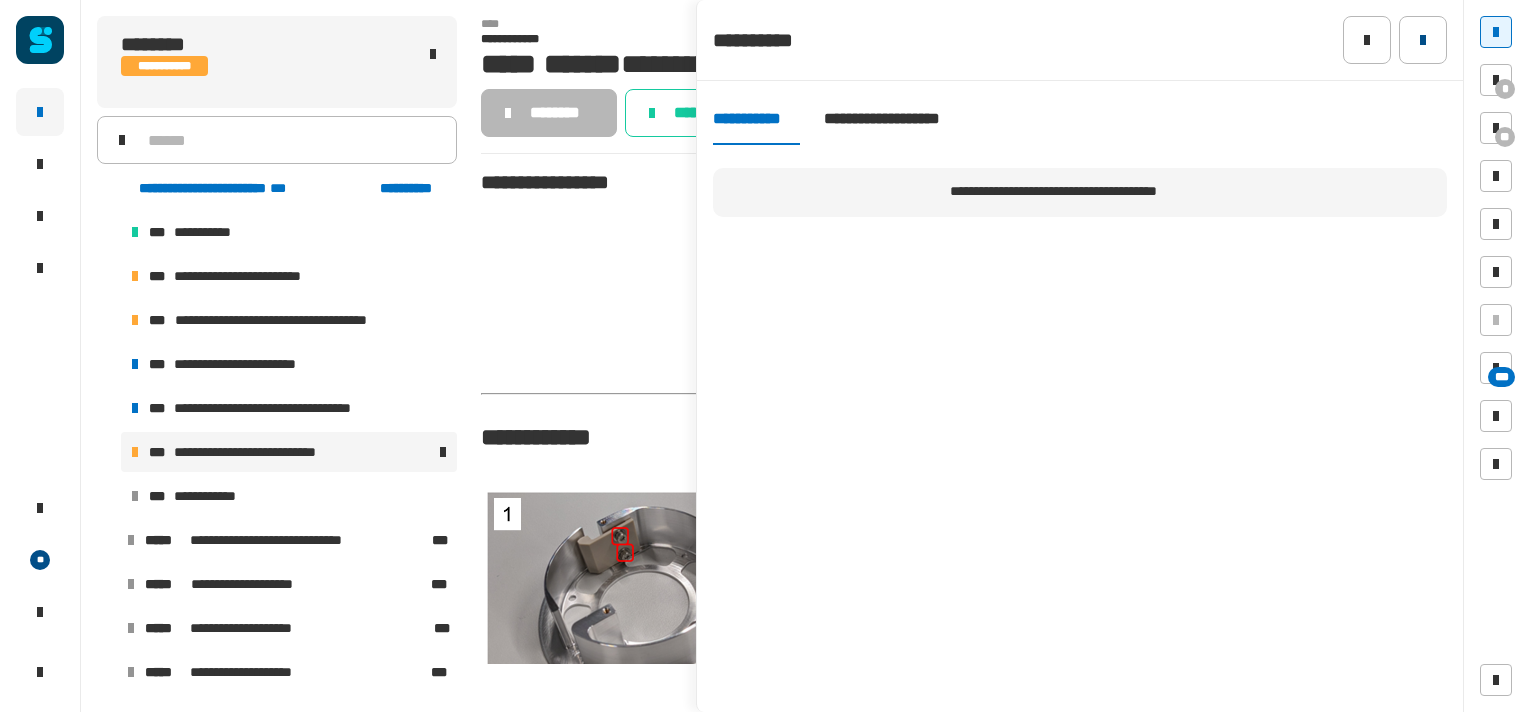 click 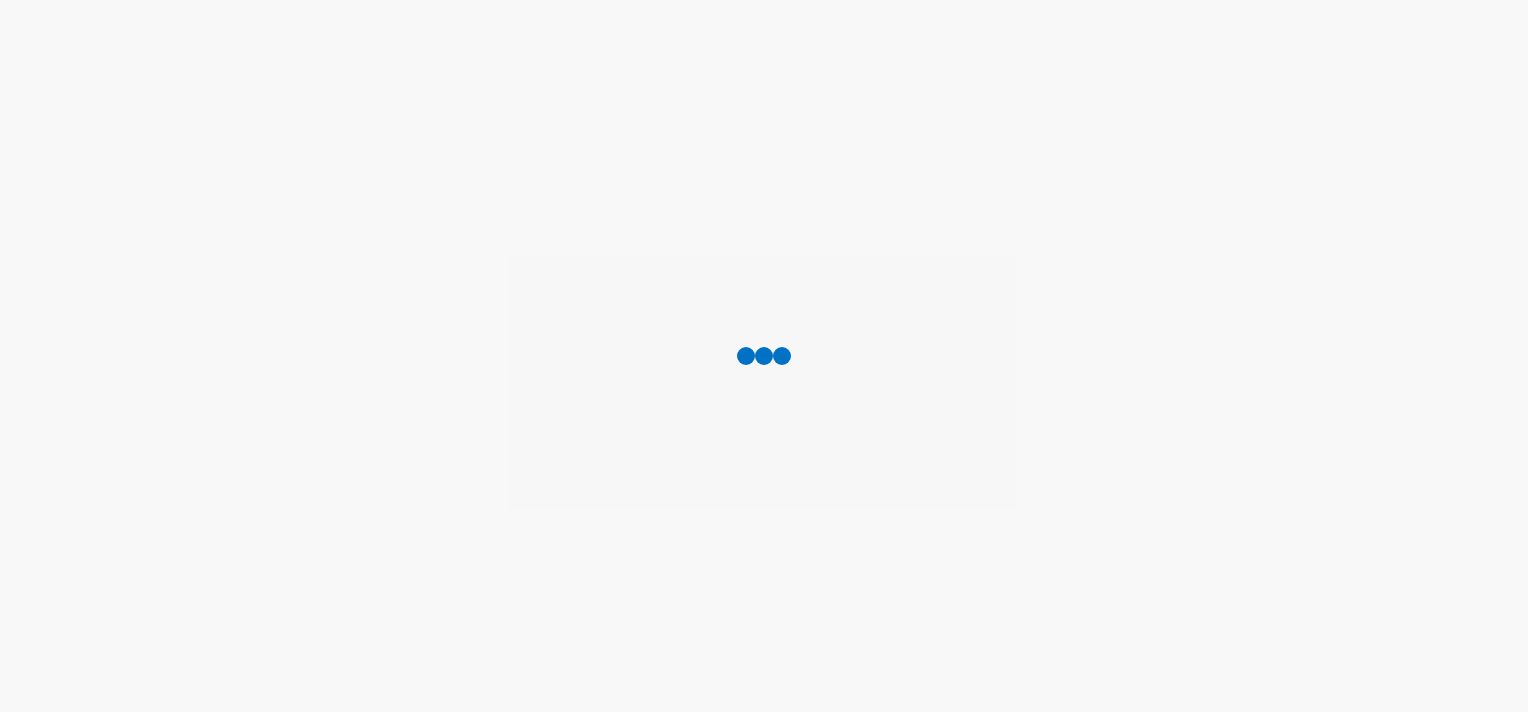 scroll, scrollTop: 0, scrollLeft: 0, axis: both 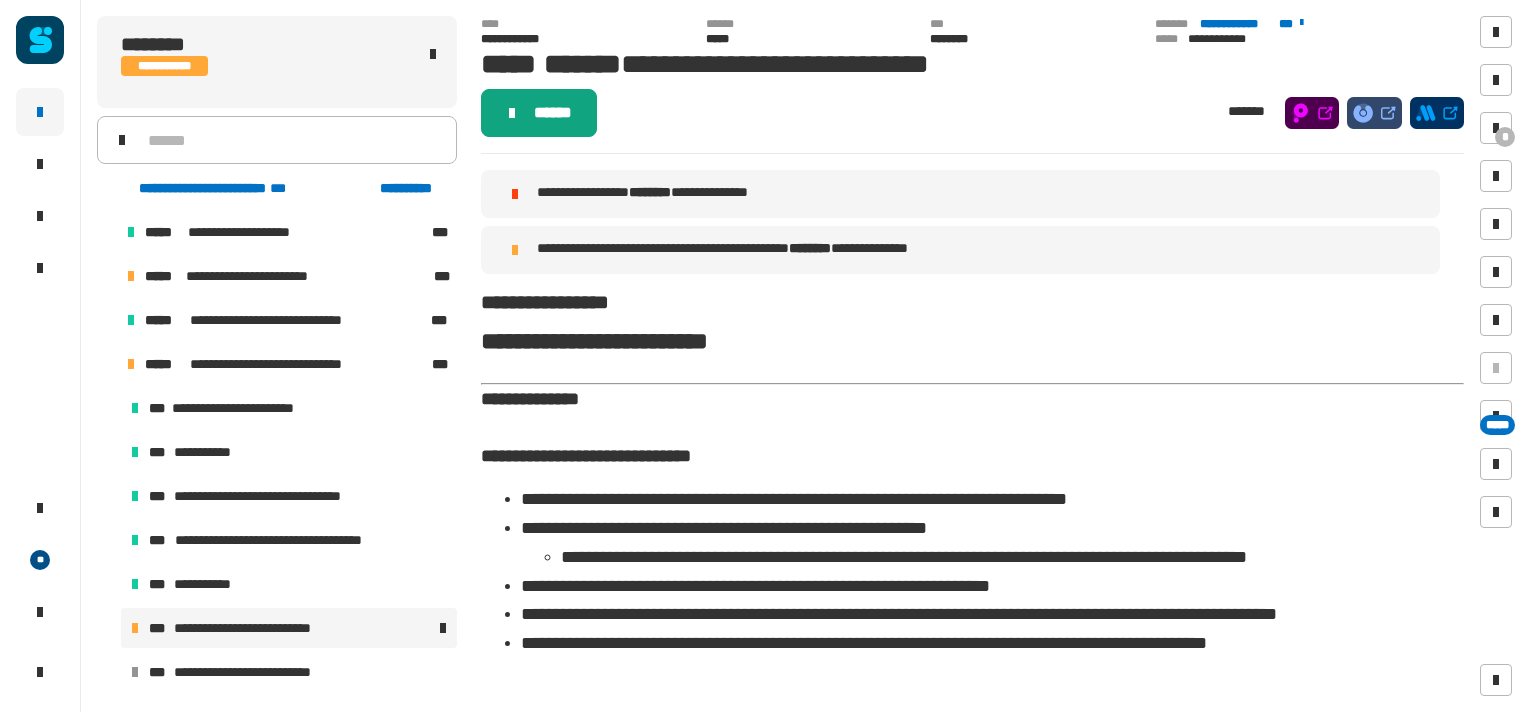 click on "******" 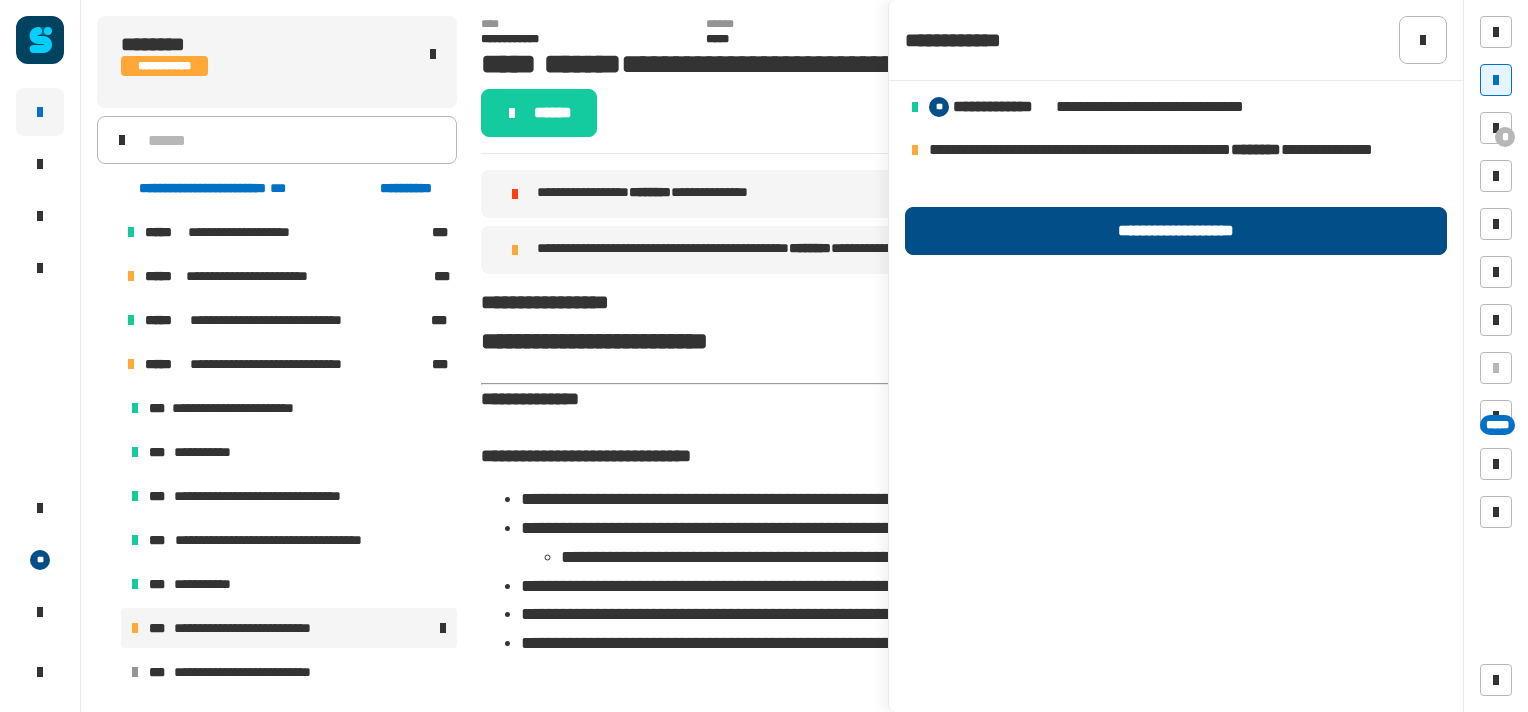 click on "**********" 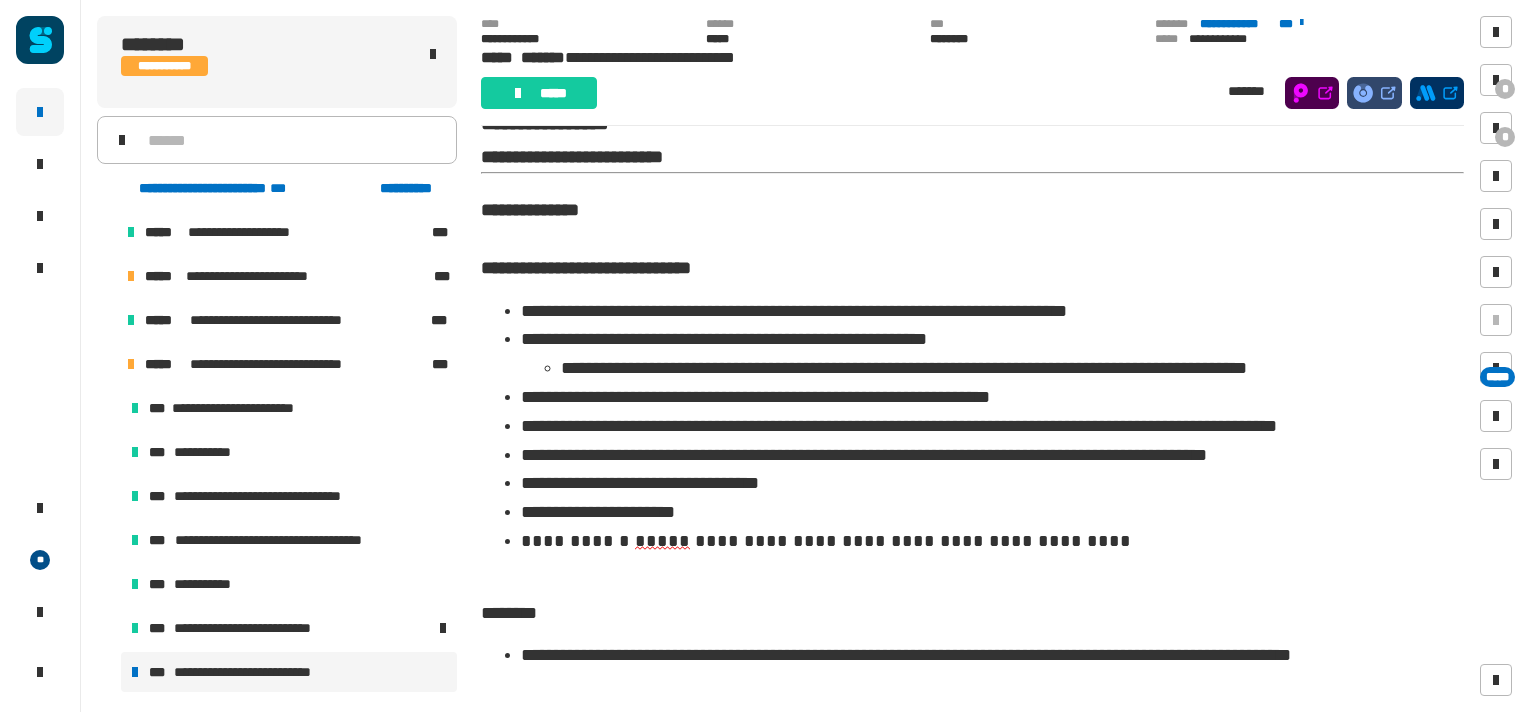 scroll, scrollTop: 151, scrollLeft: 0, axis: vertical 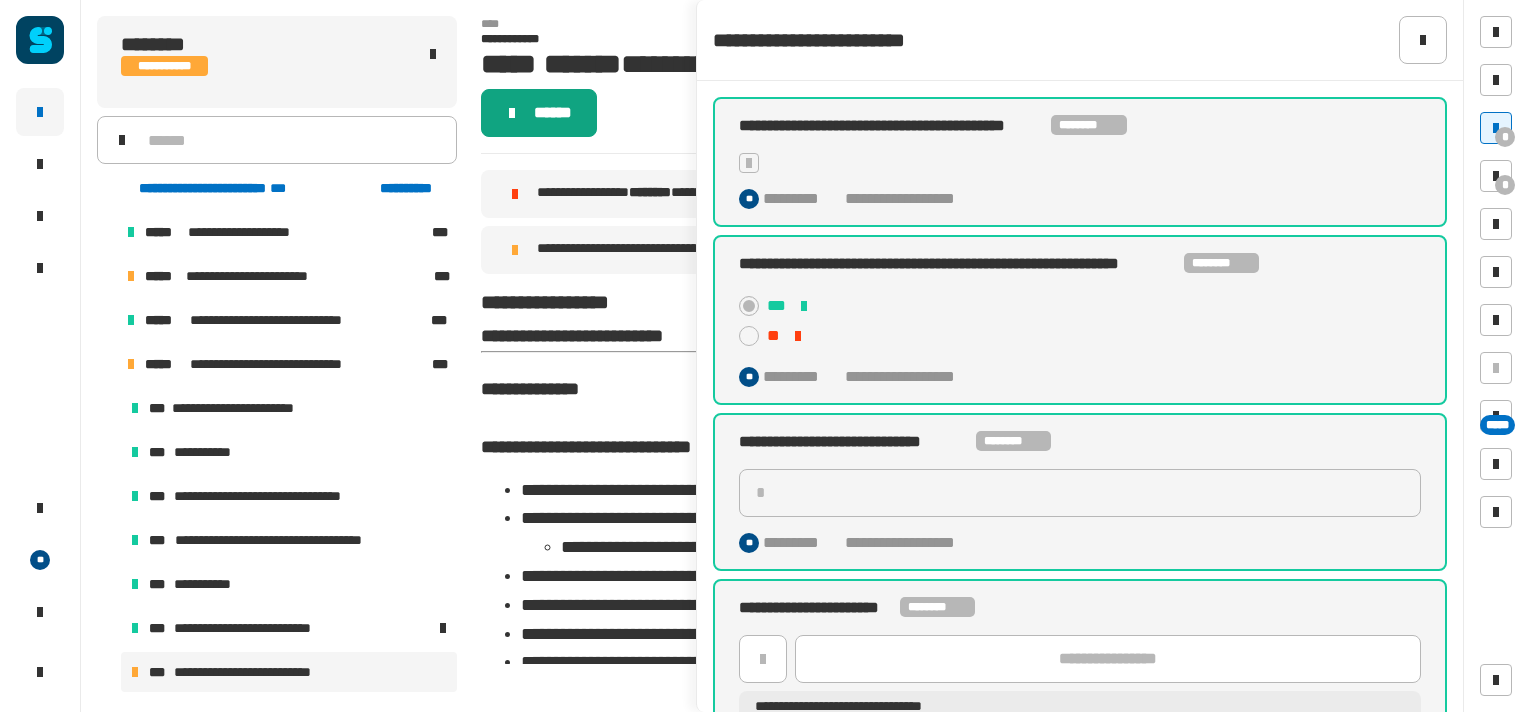 click on "******" 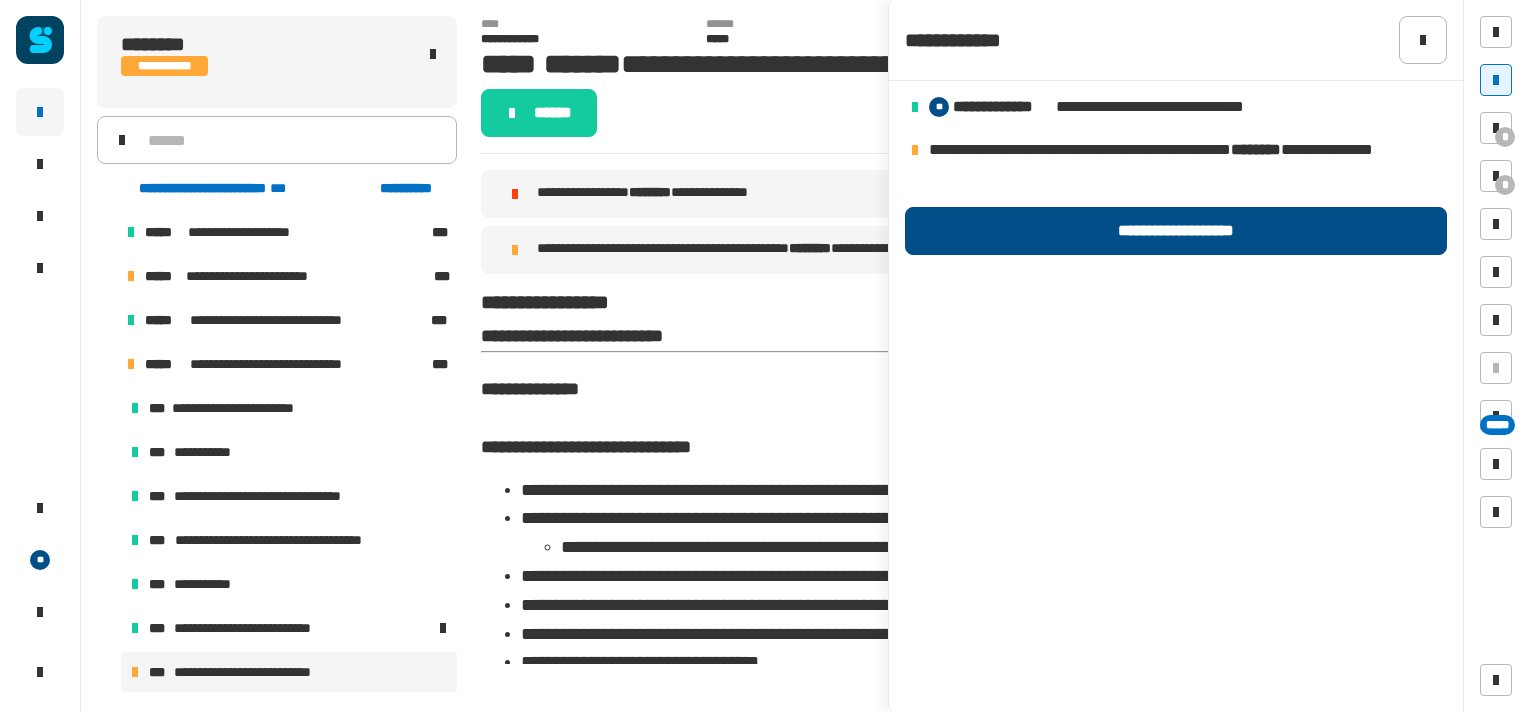 click on "**********" 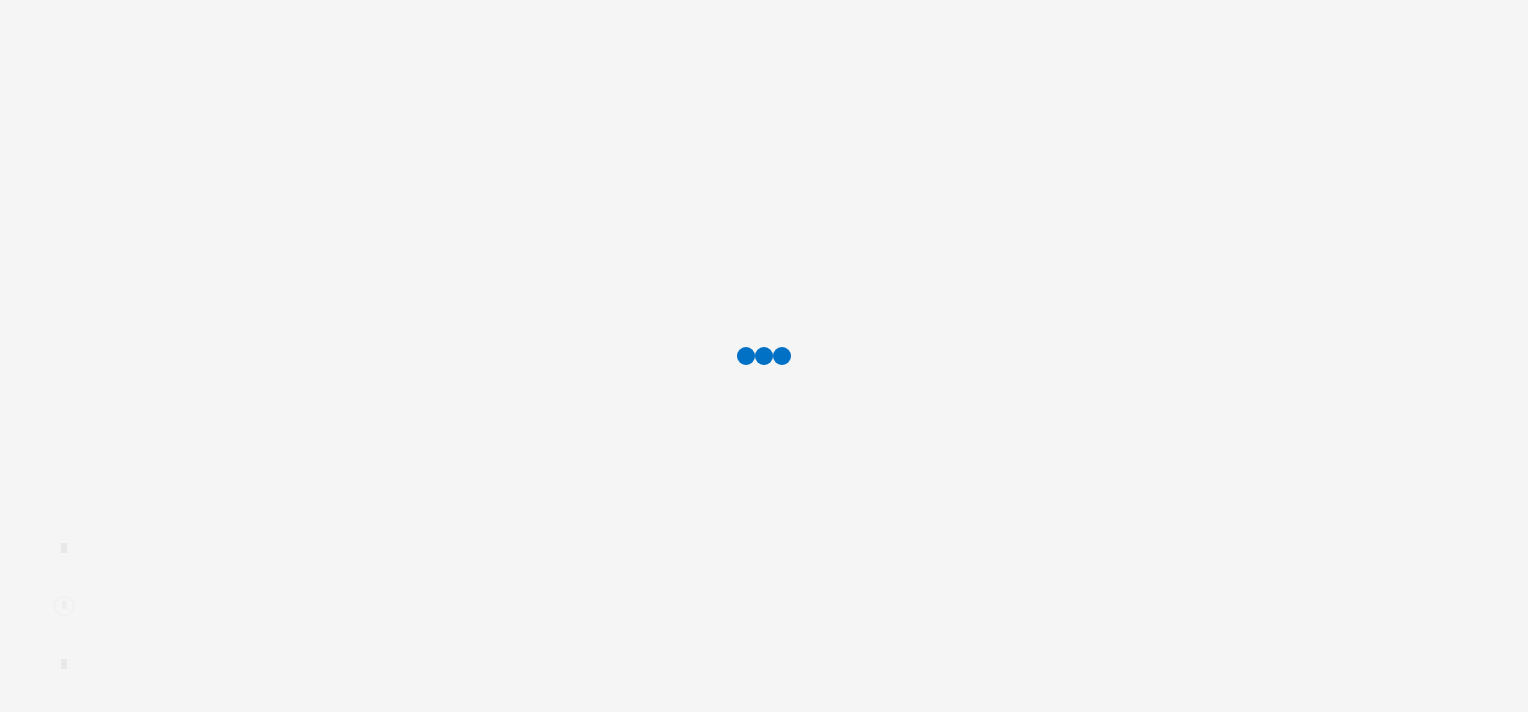 scroll, scrollTop: 0, scrollLeft: 0, axis: both 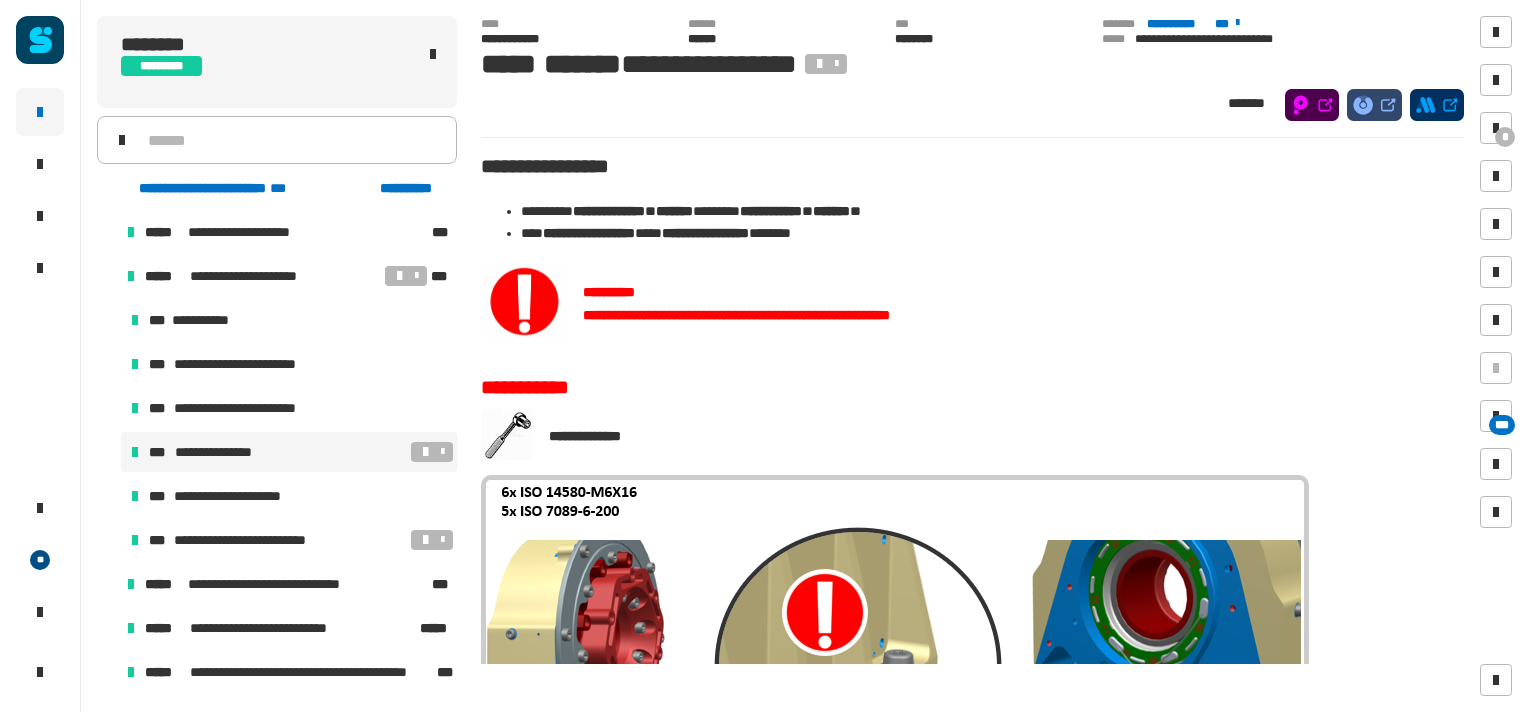 click 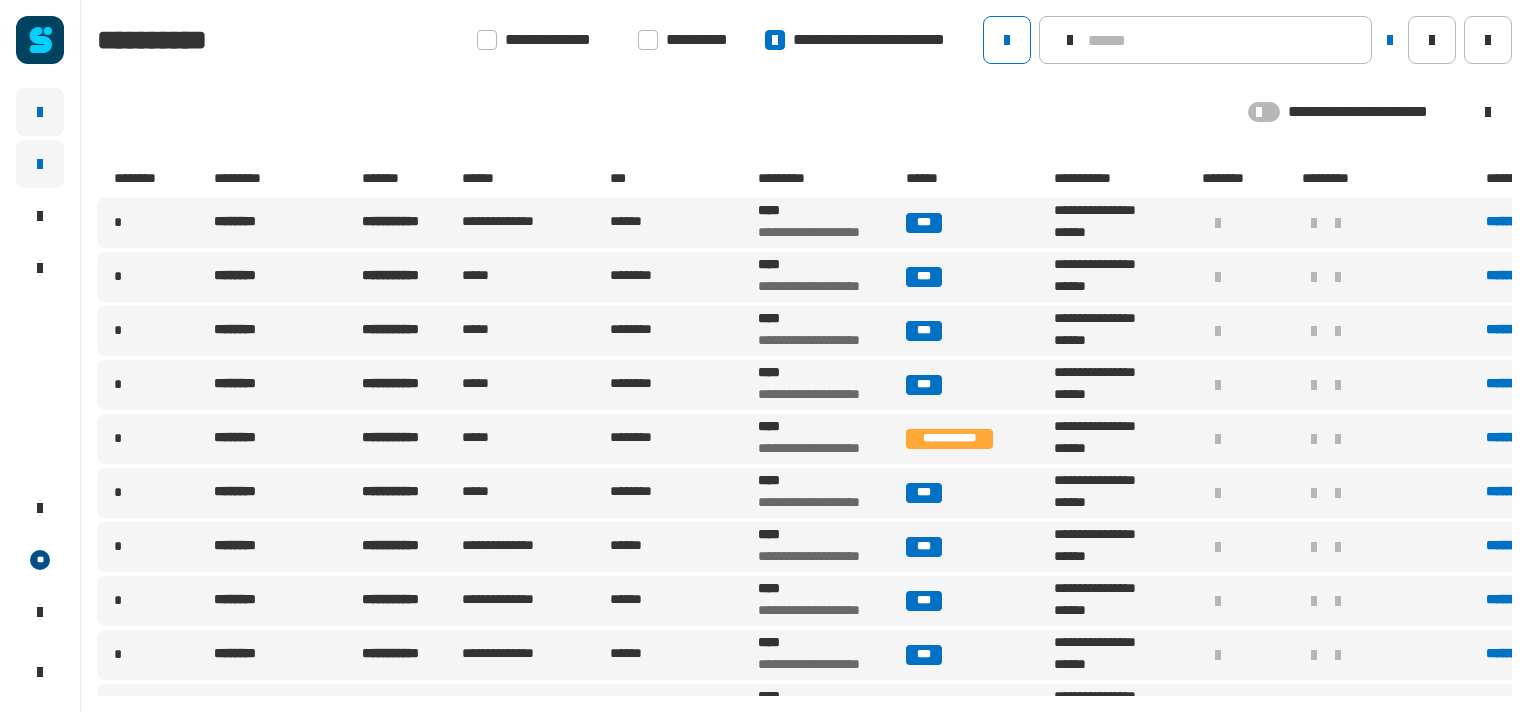 click 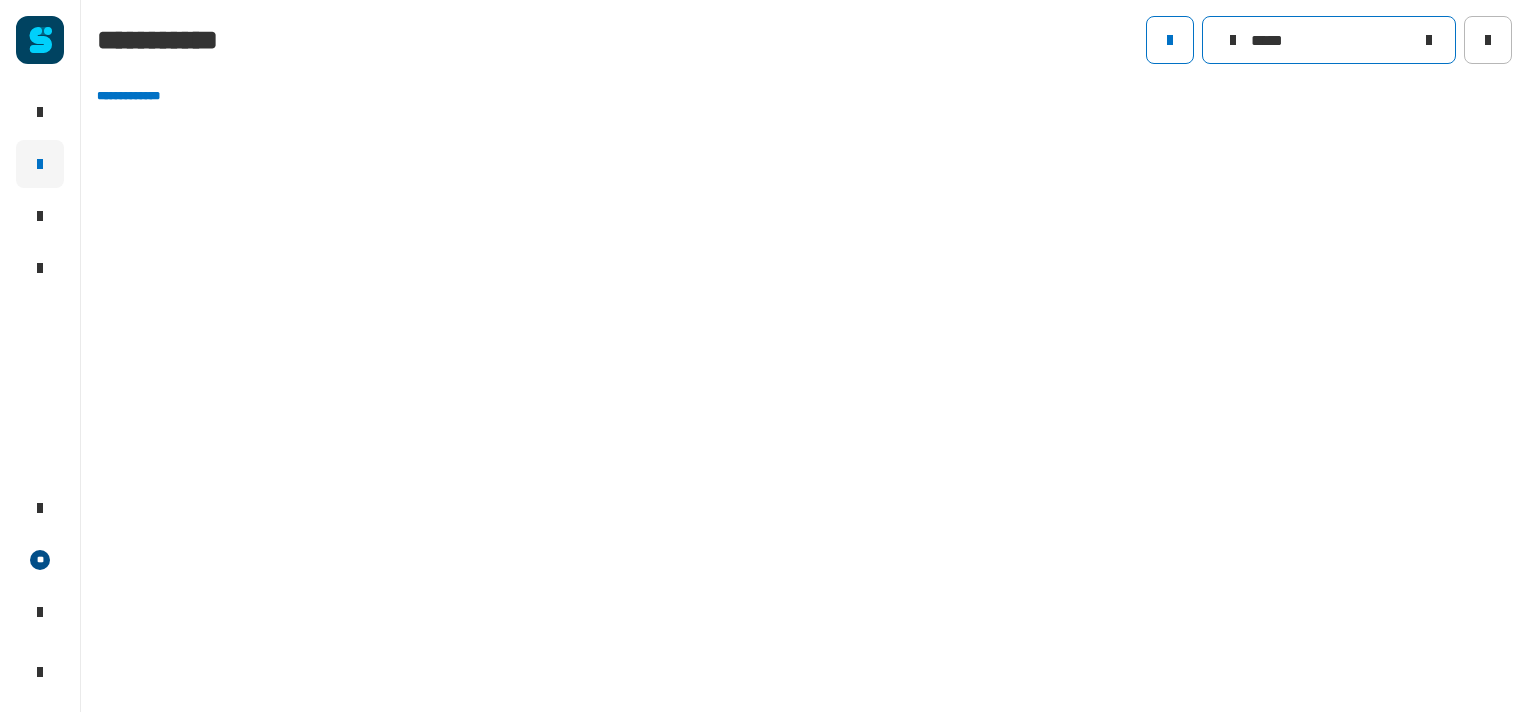 click on "*****" 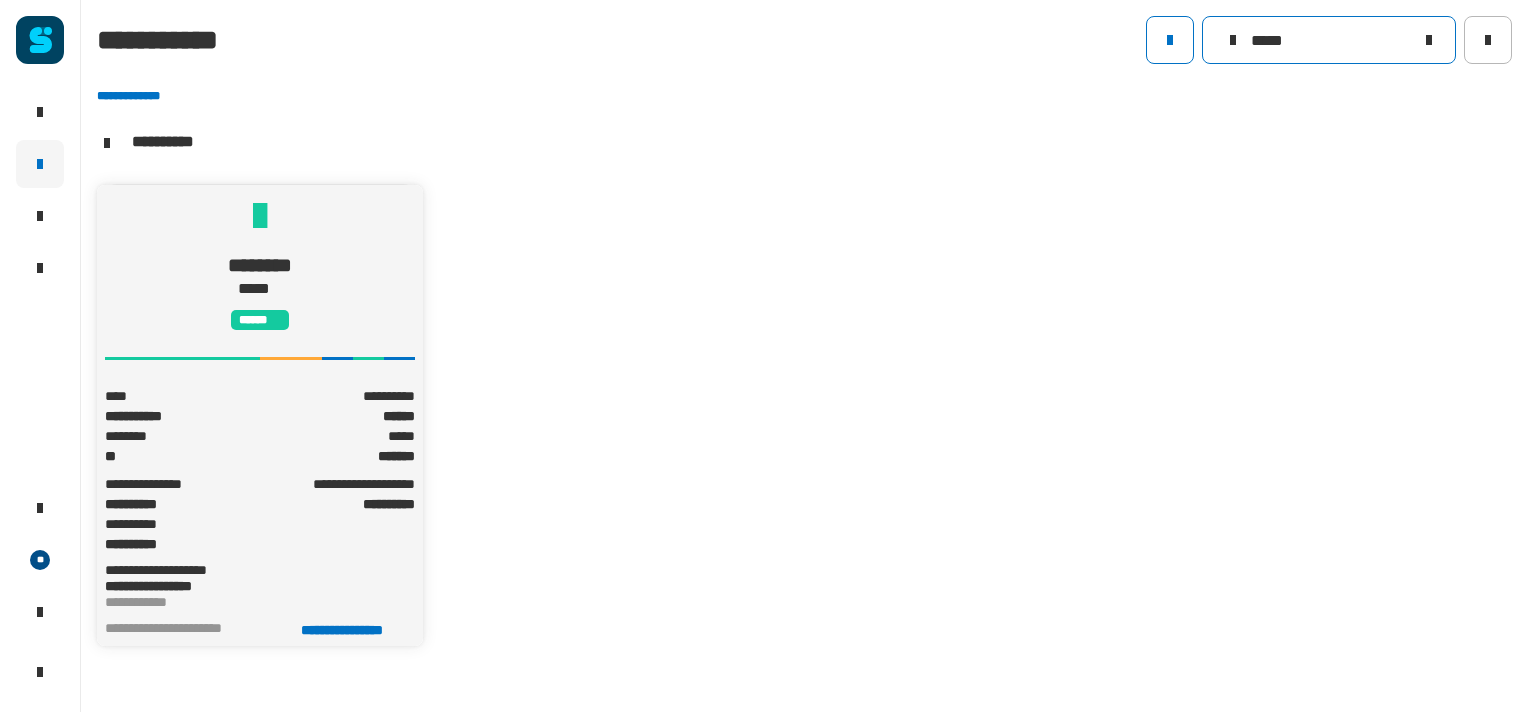 type on "*****" 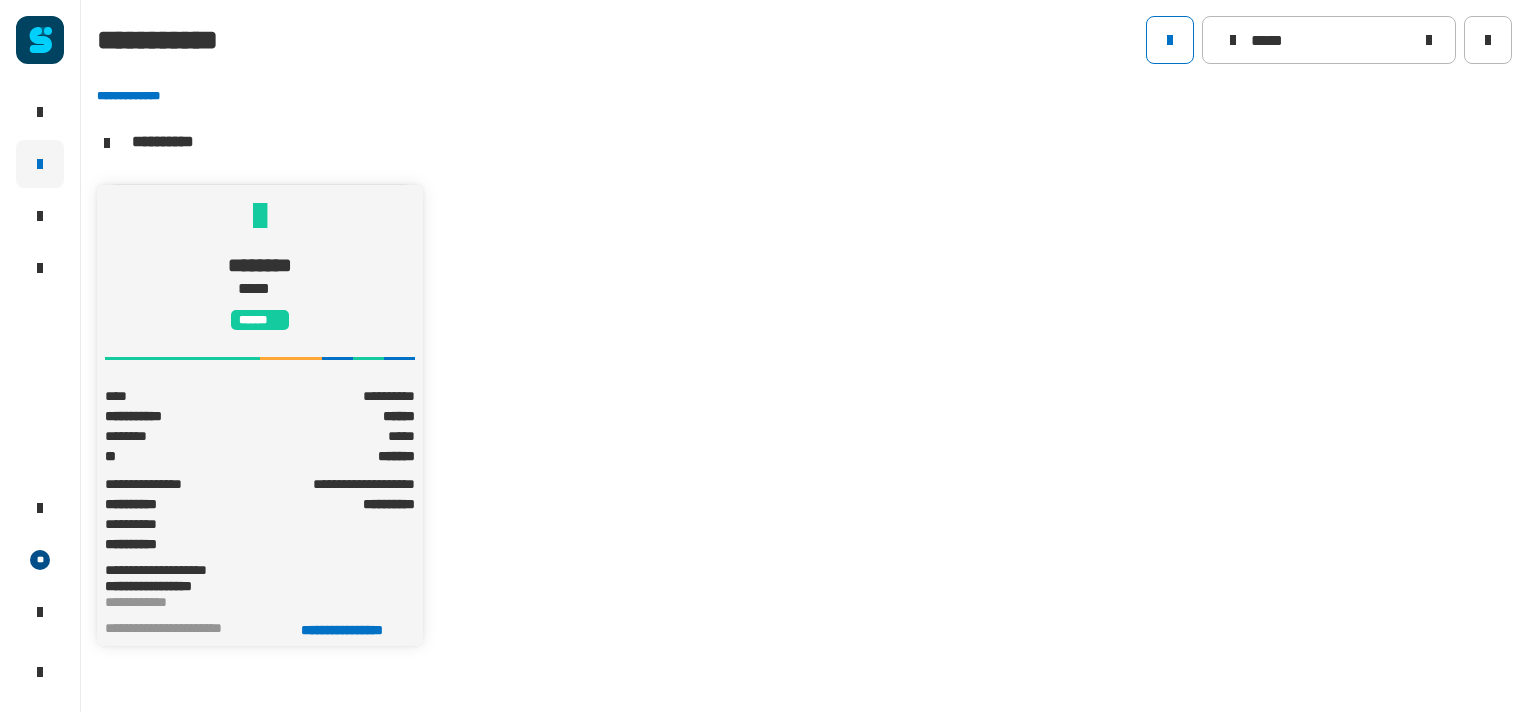 click on "**********" 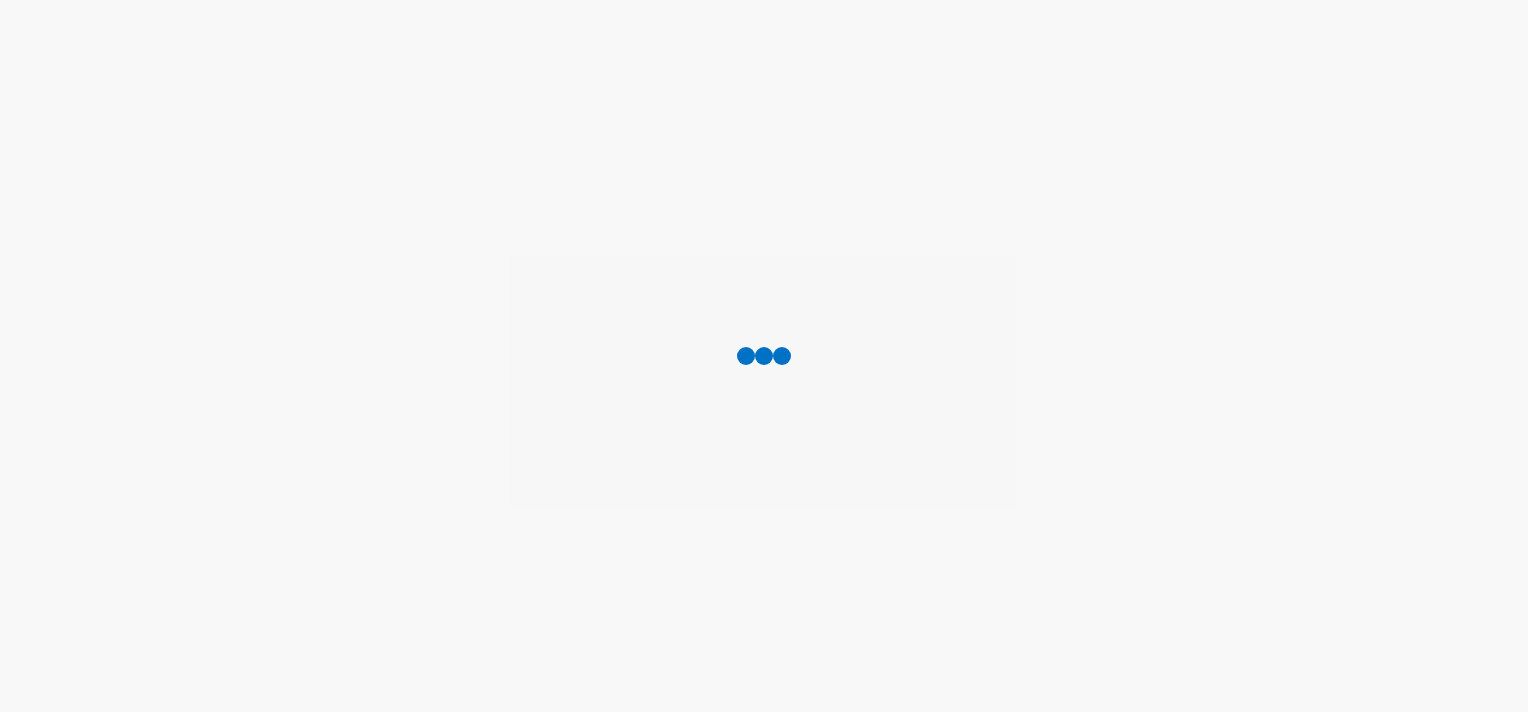 scroll, scrollTop: 0, scrollLeft: 0, axis: both 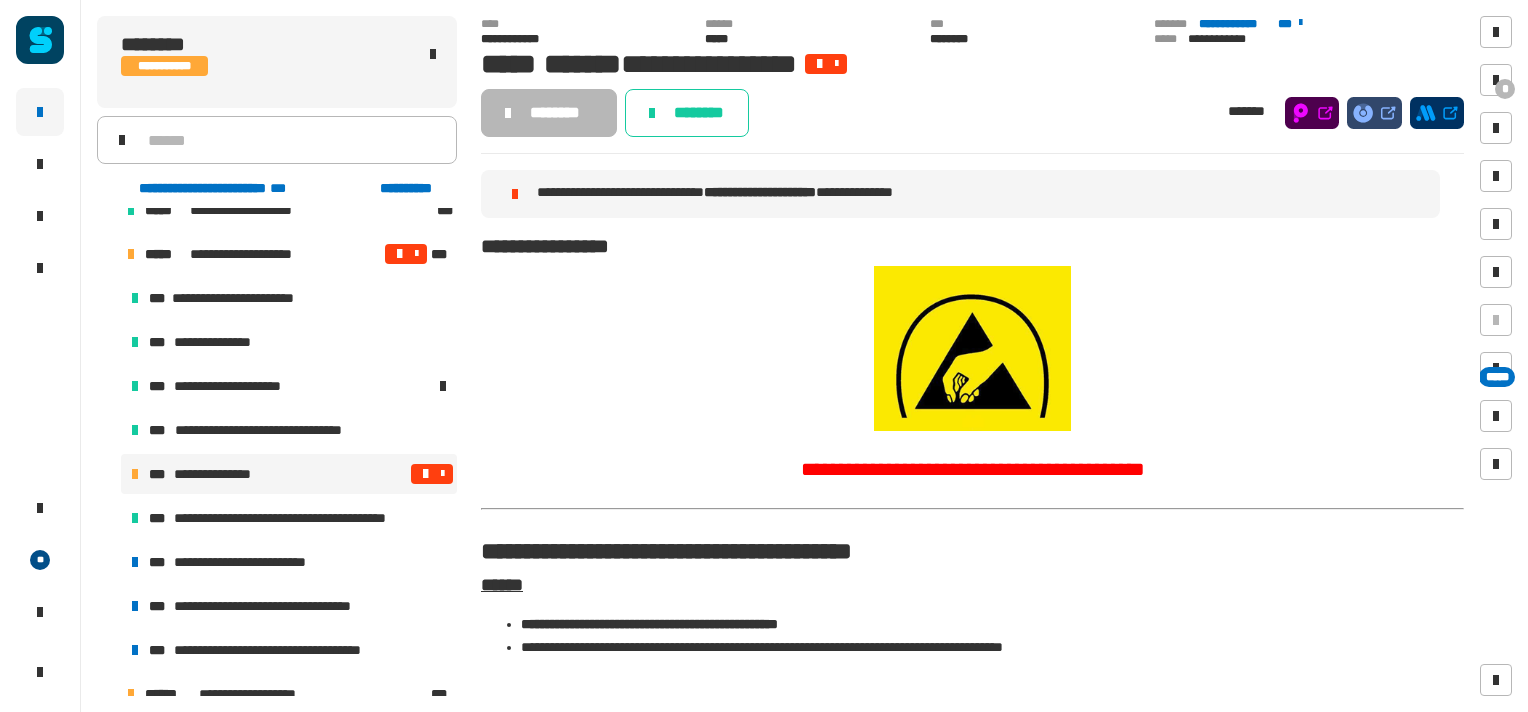 click on "**********" at bounding box center [221, 474] 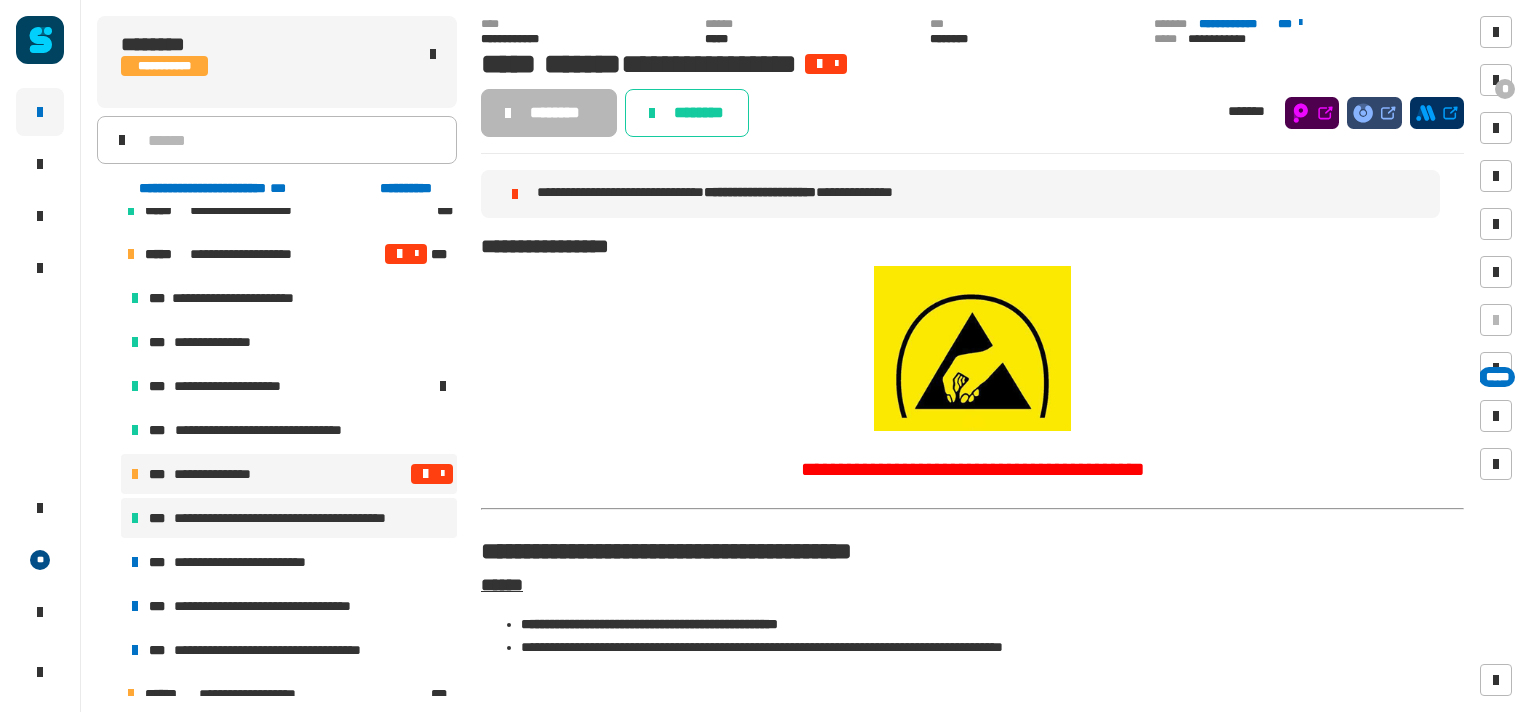 click on "**********" at bounding box center [311, 518] 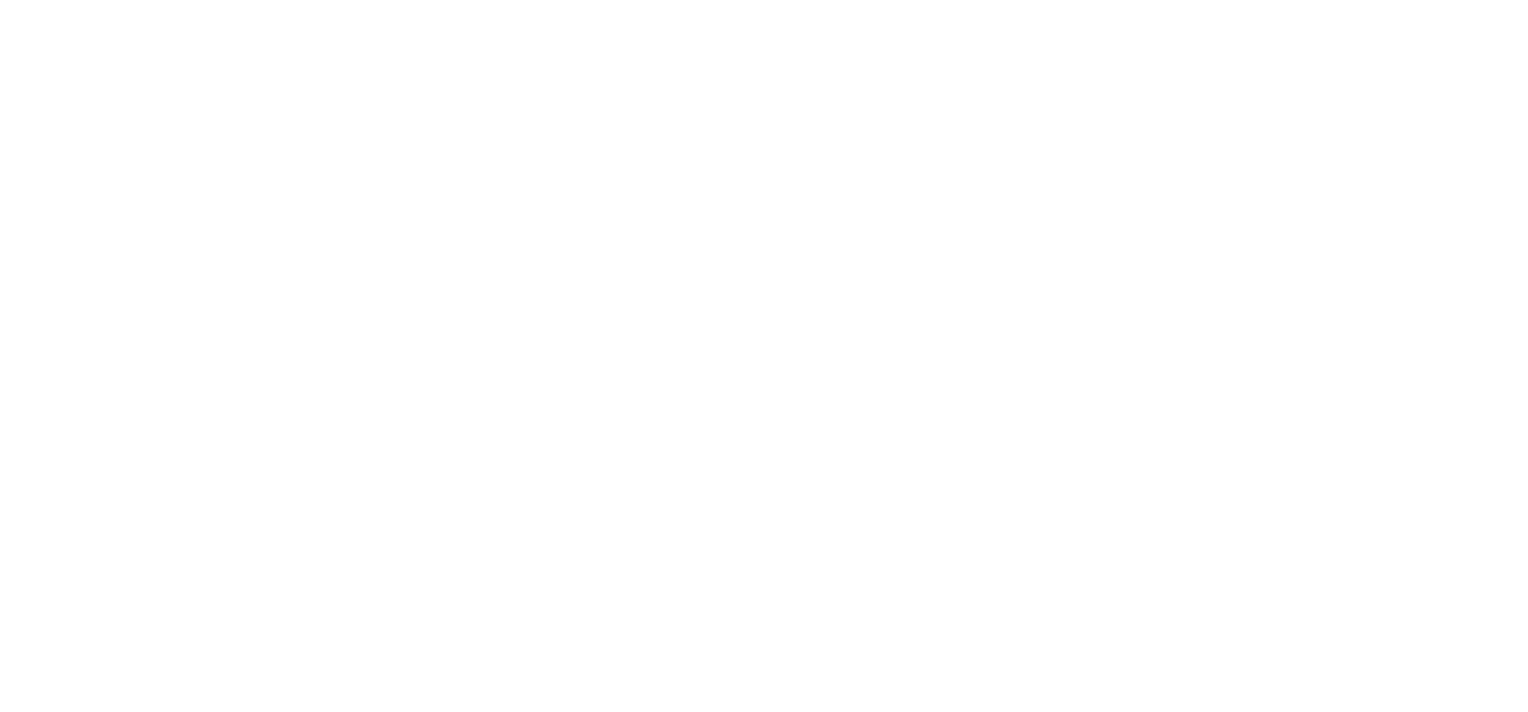 scroll, scrollTop: 1655, scrollLeft: 0, axis: vertical 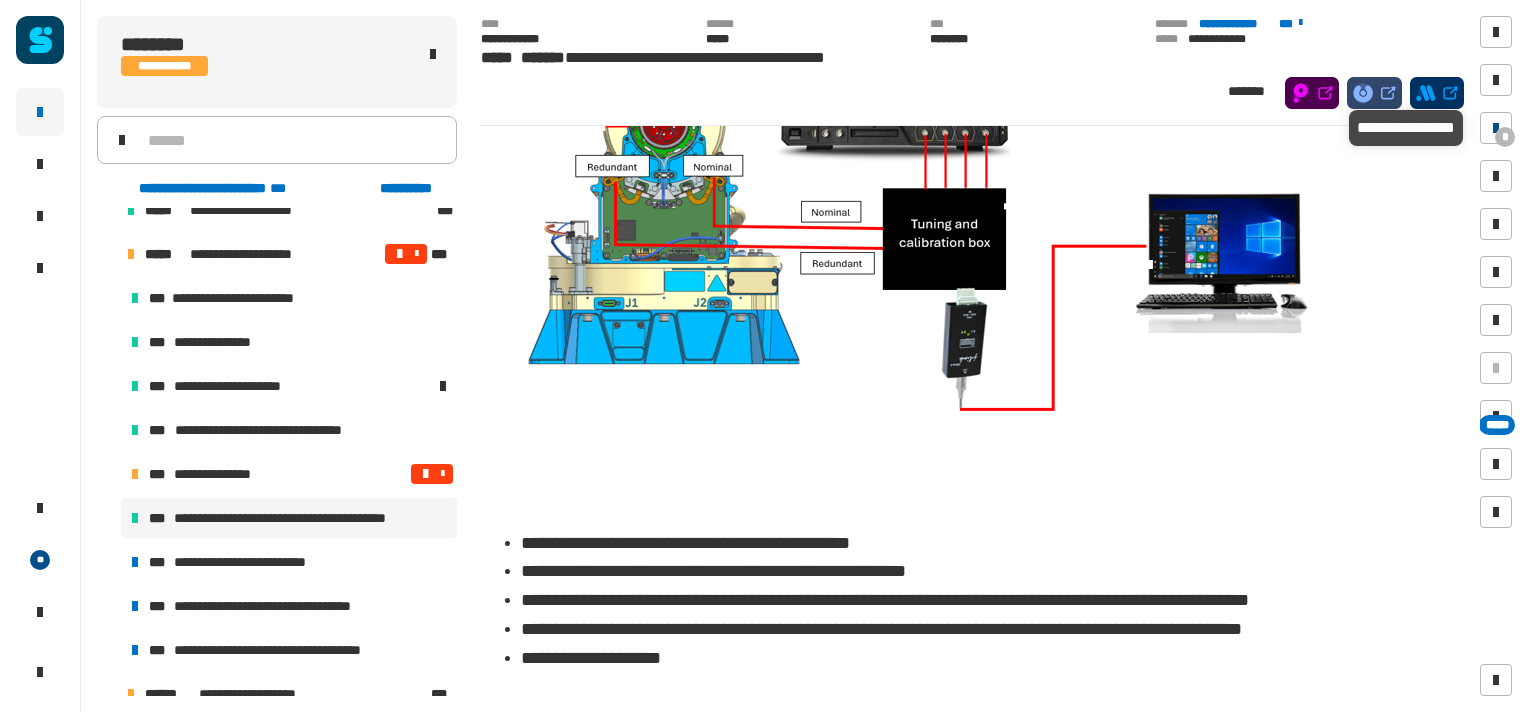 click at bounding box center [1496, 128] 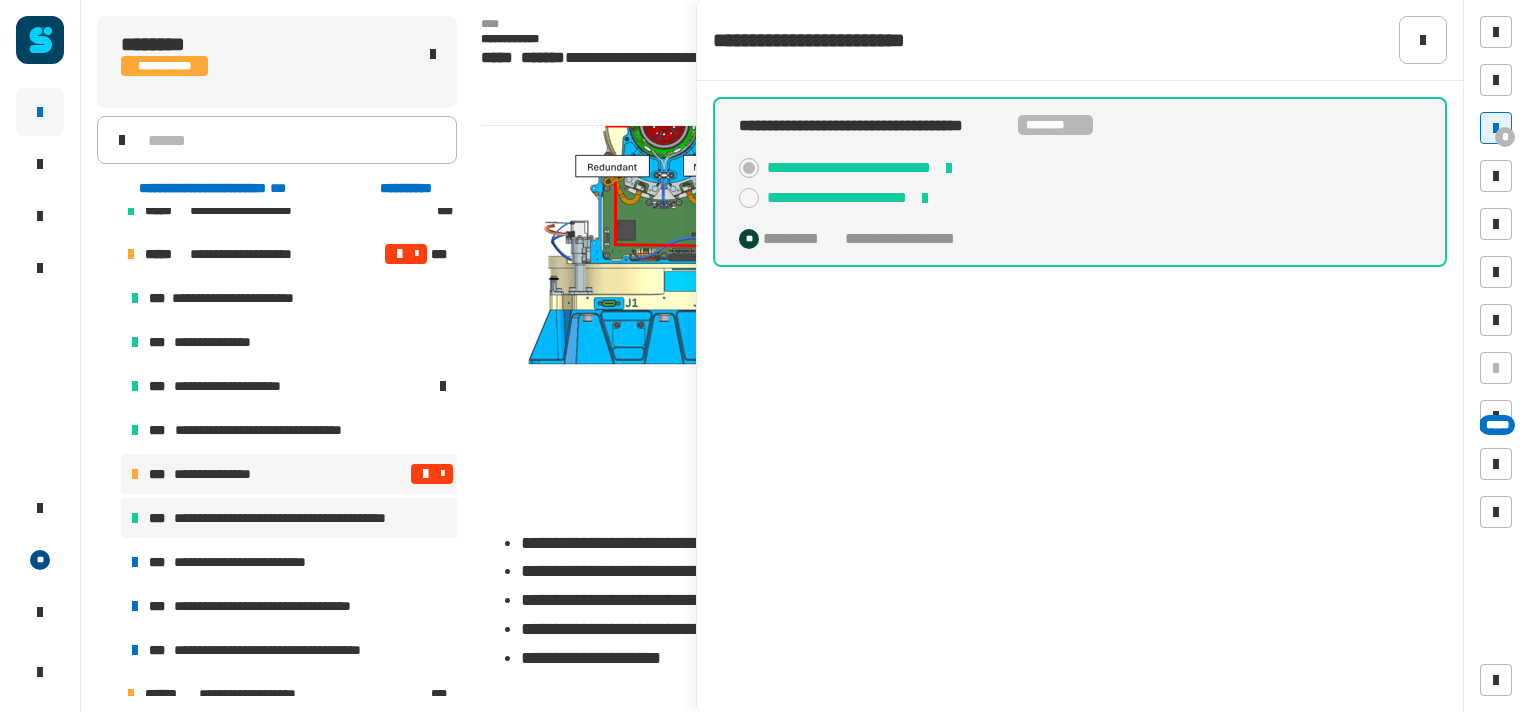 click on "**********" at bounding box center [221, 474] 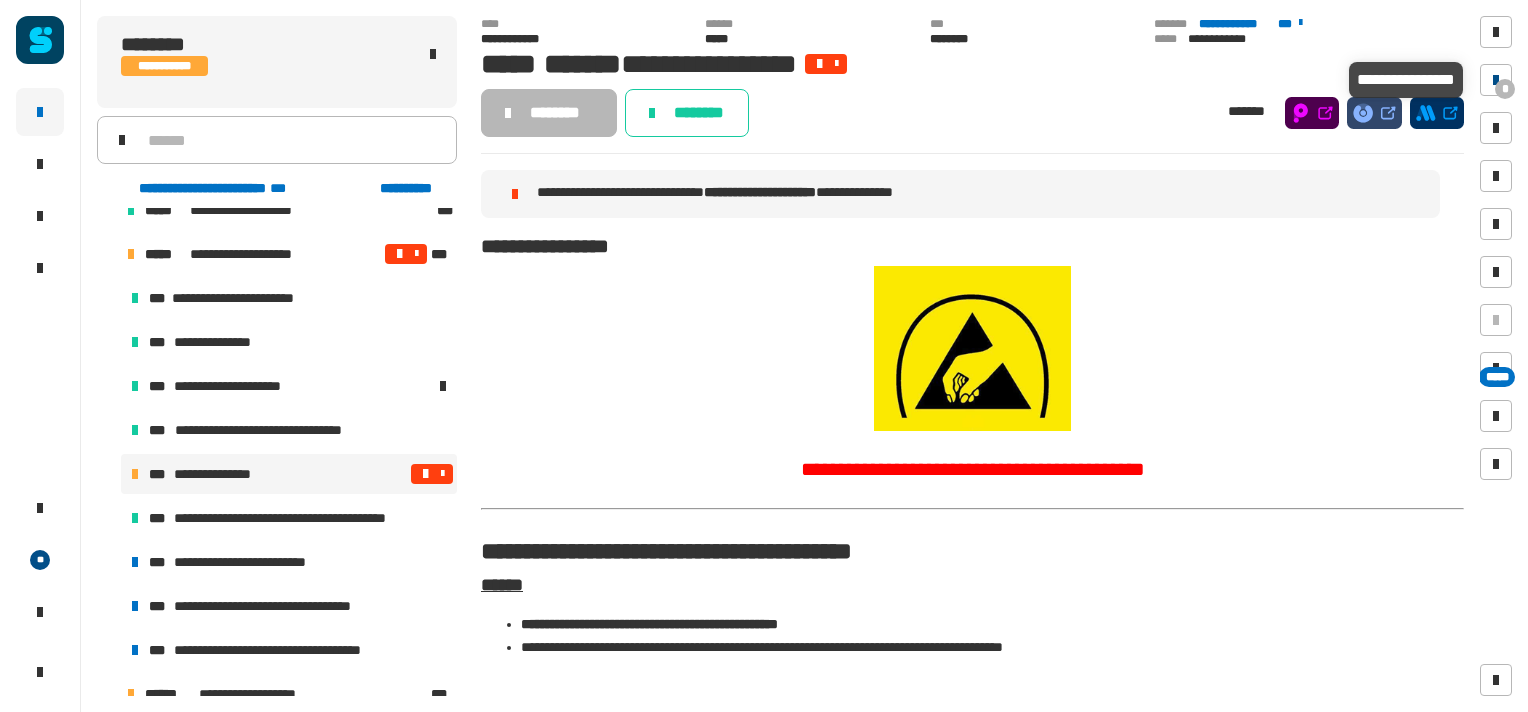 click at bounding box center (1496, 80) 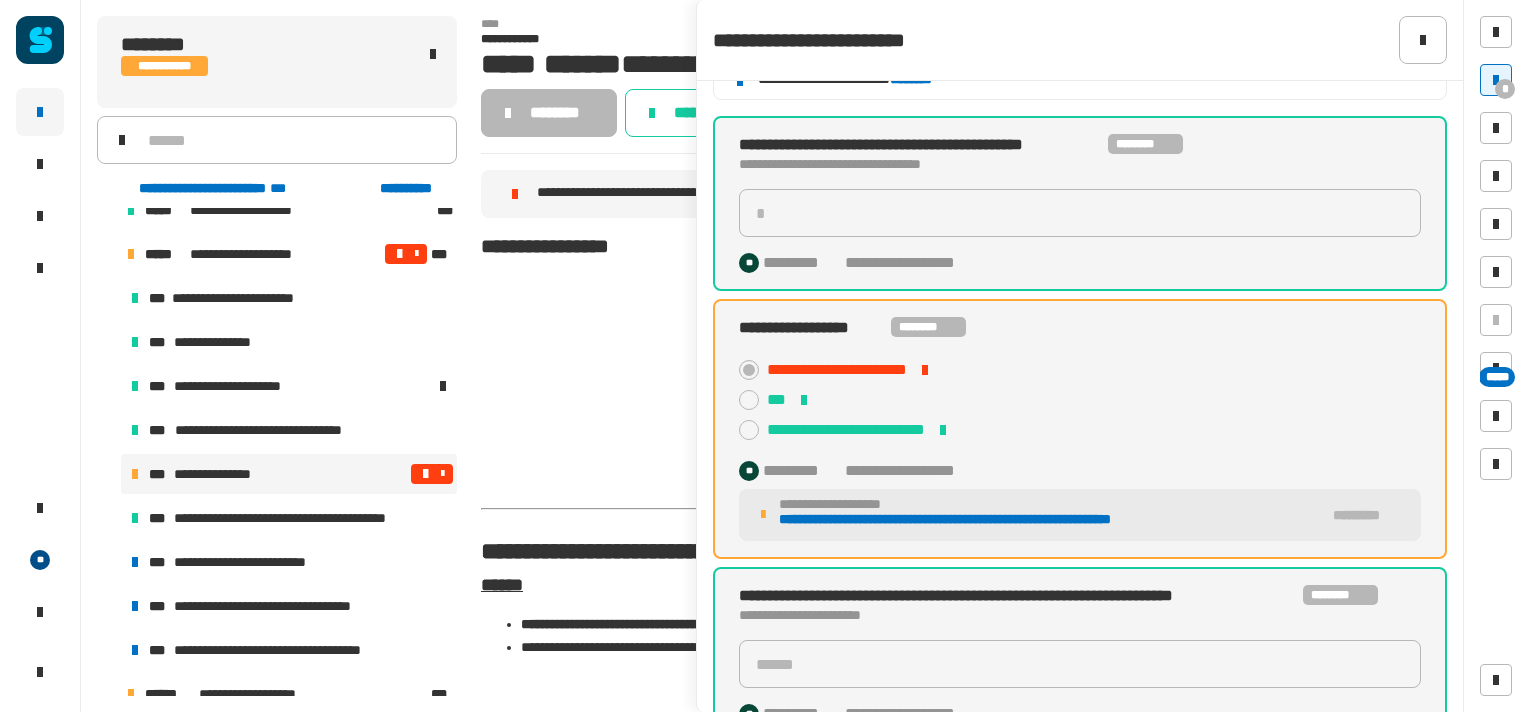 scroll, scrollTop: 62, scrollLeft: 0, axis: vertical 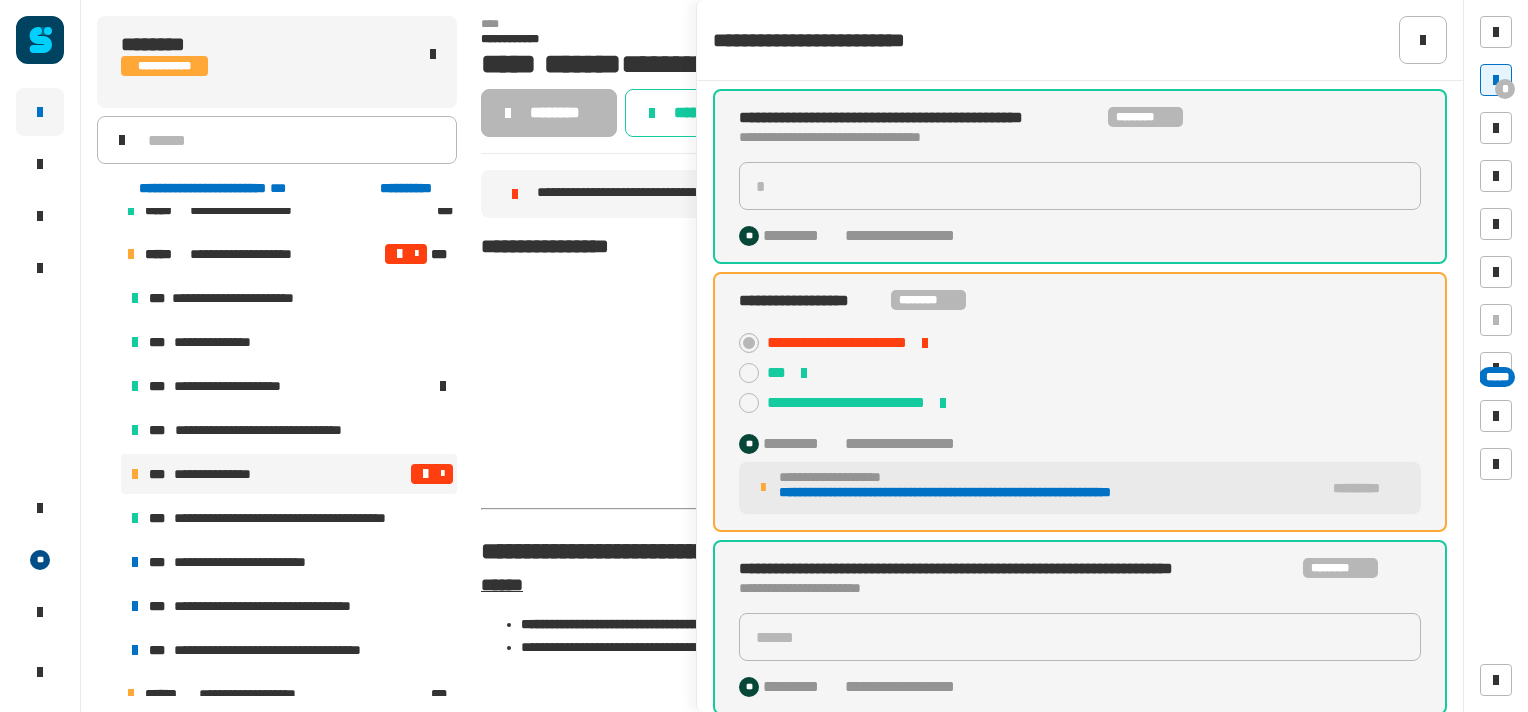 click on "**********" at bounding box center (221, 474) 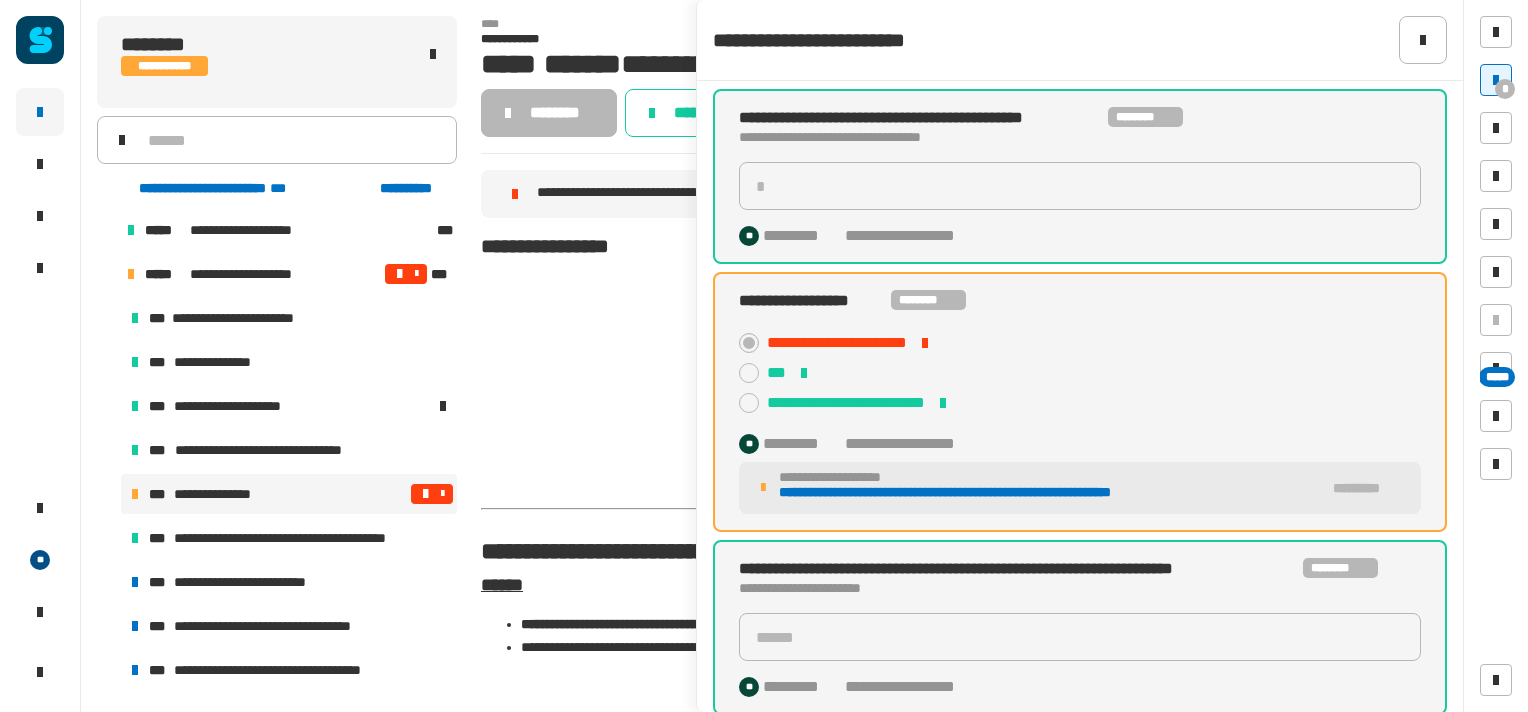 scroll, scrollTop: 348, scrollLeft: 0, axis: vertical 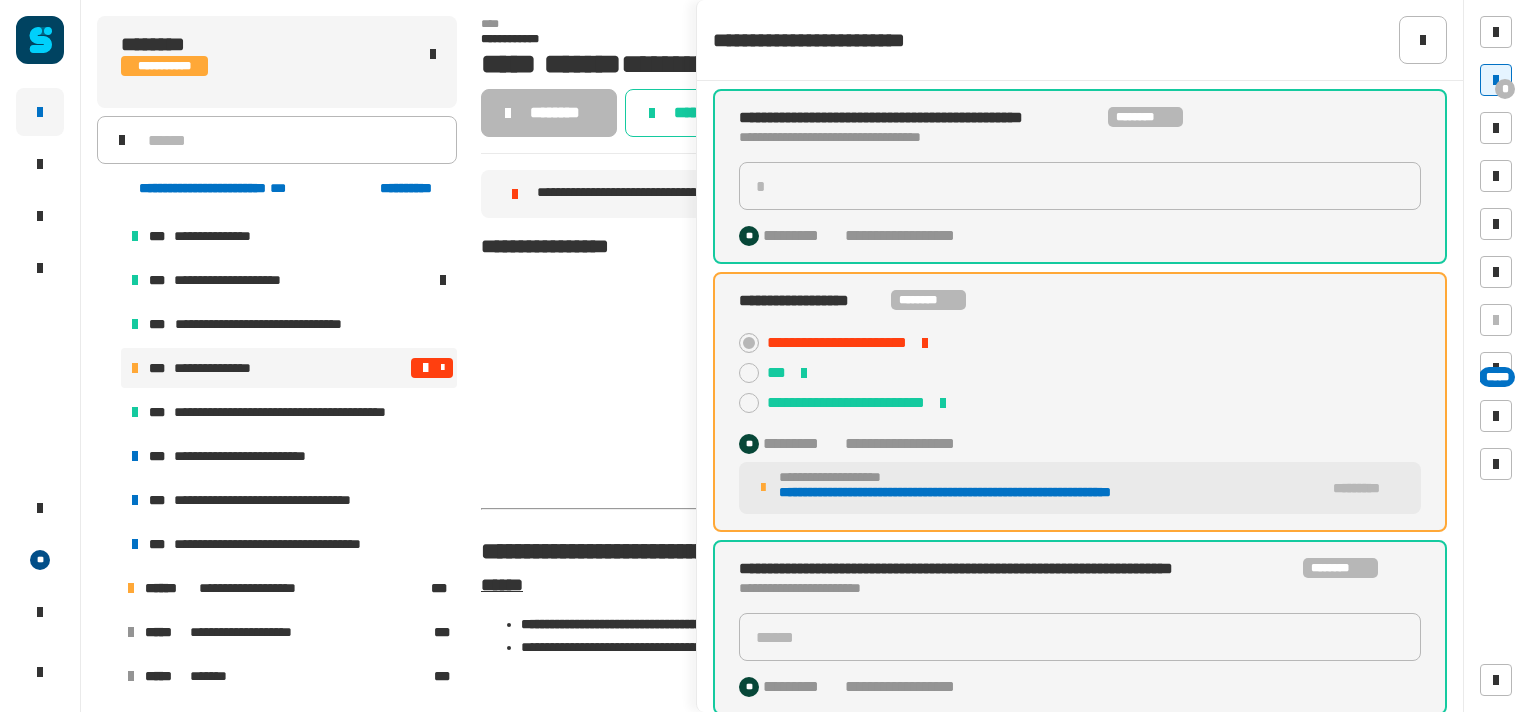 click at bounding box center [107, 588] 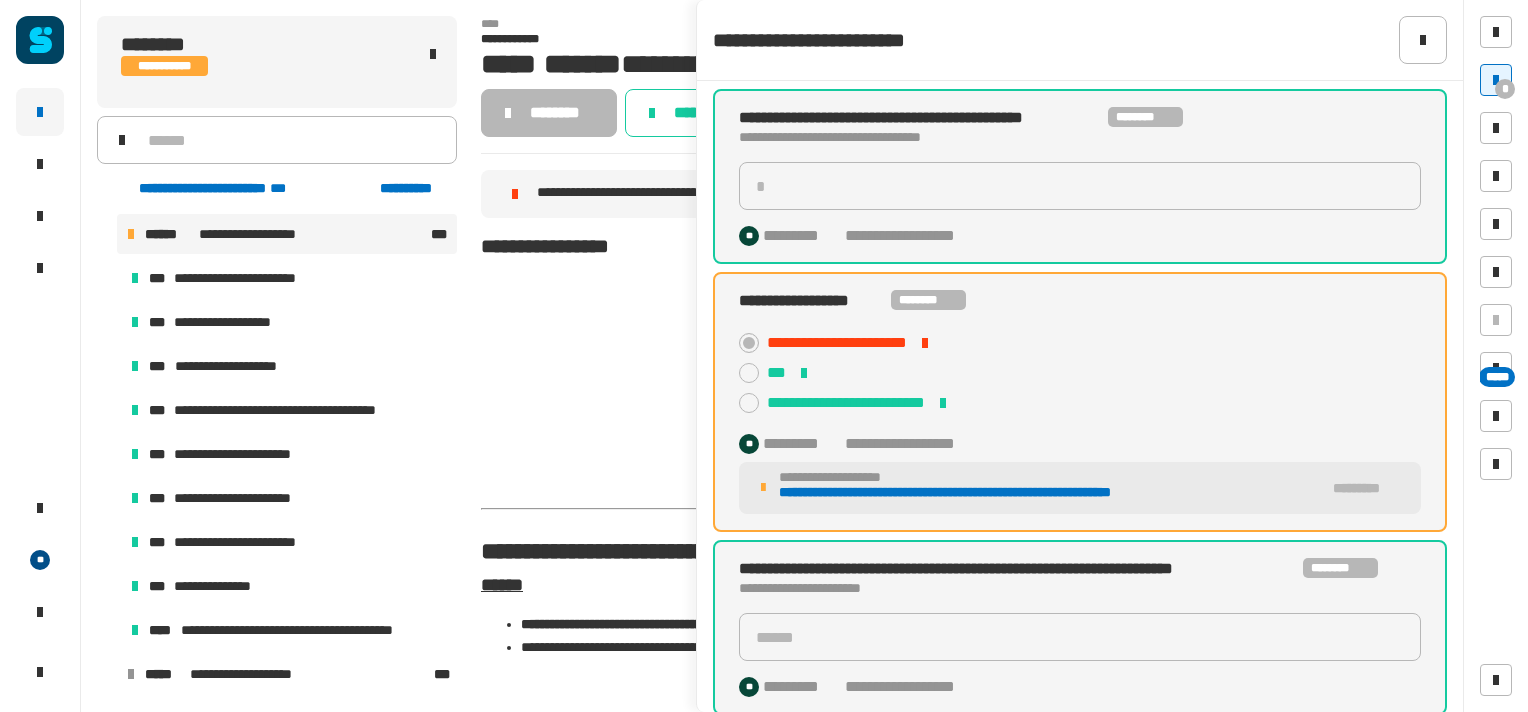 scroll, scrollTop: 744, scrollLeft: 0, axis: vertical 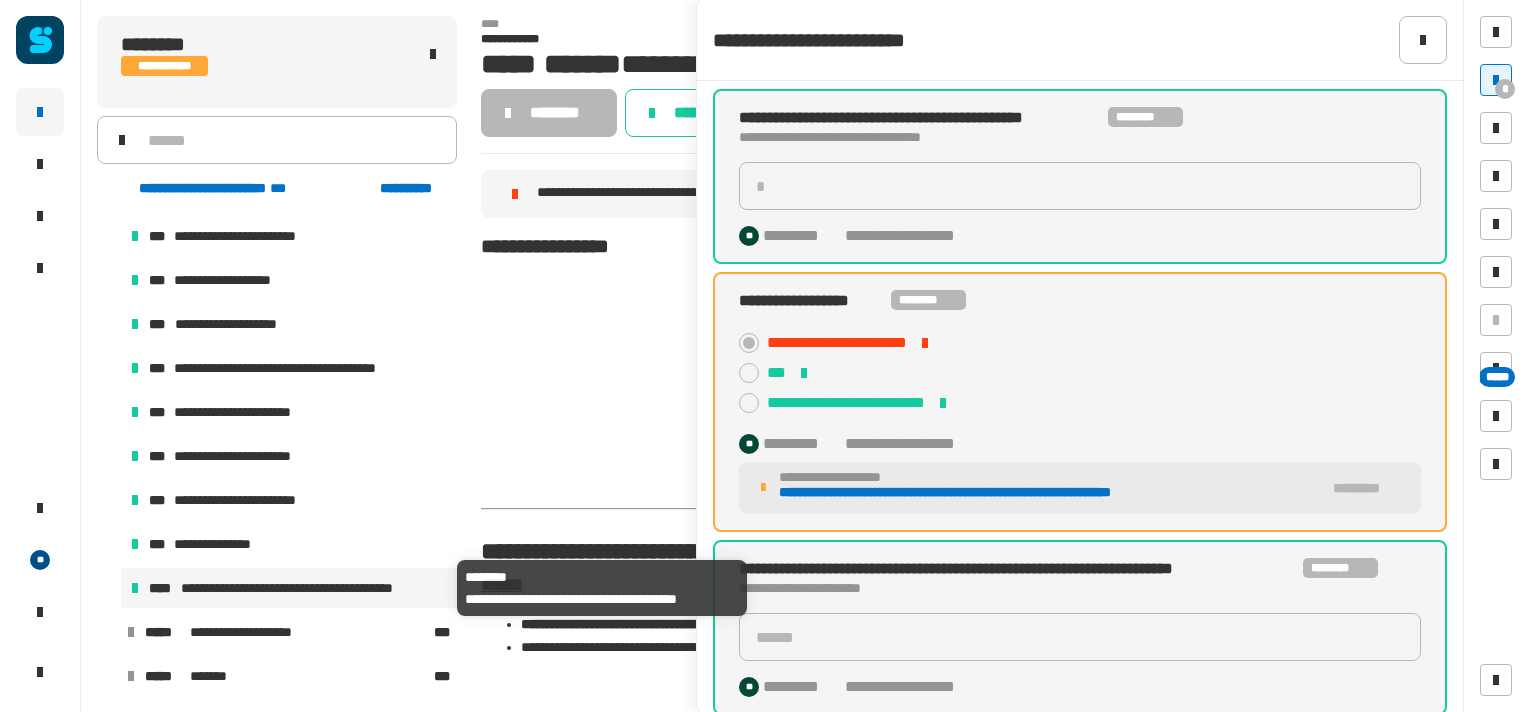 click on "**********" at bounding box center (315, 588) 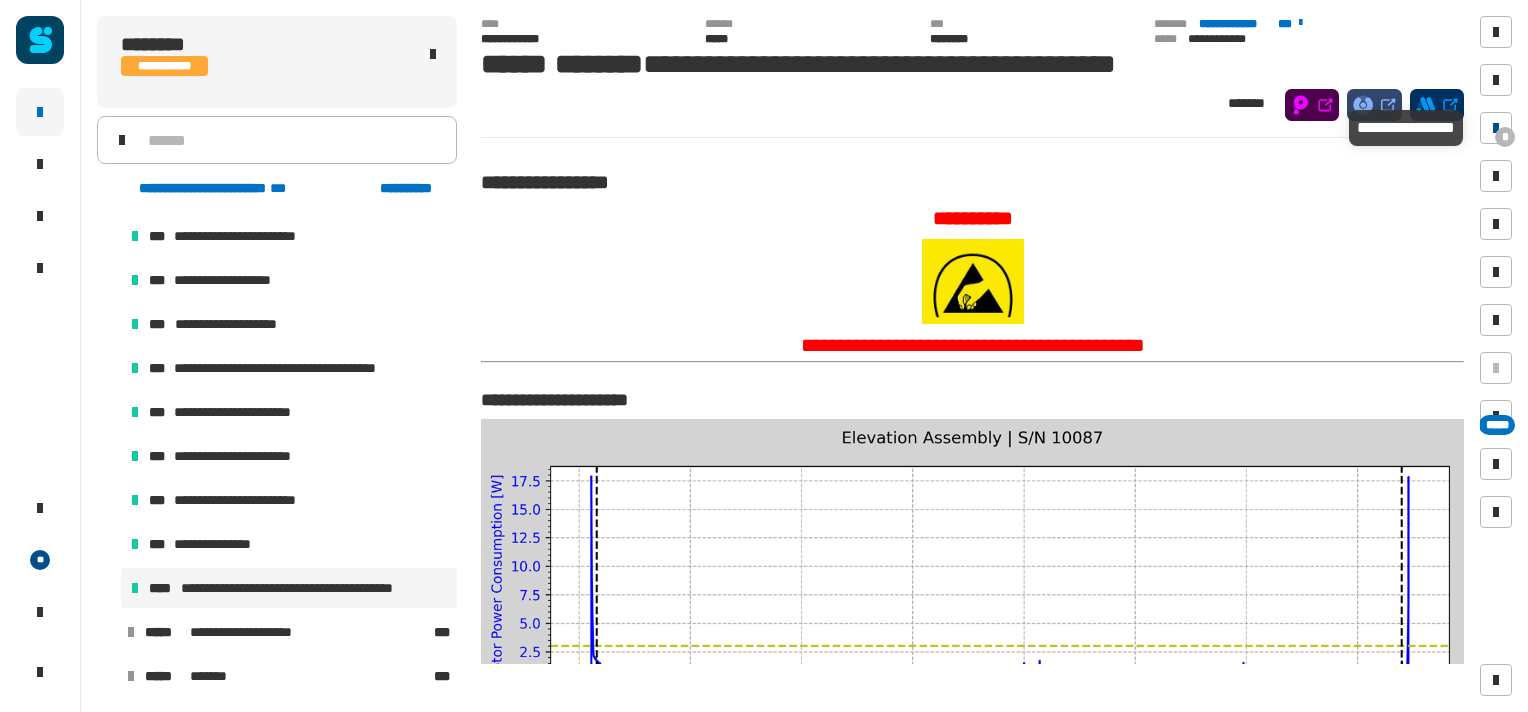 click at bounding box center (1496, 128) 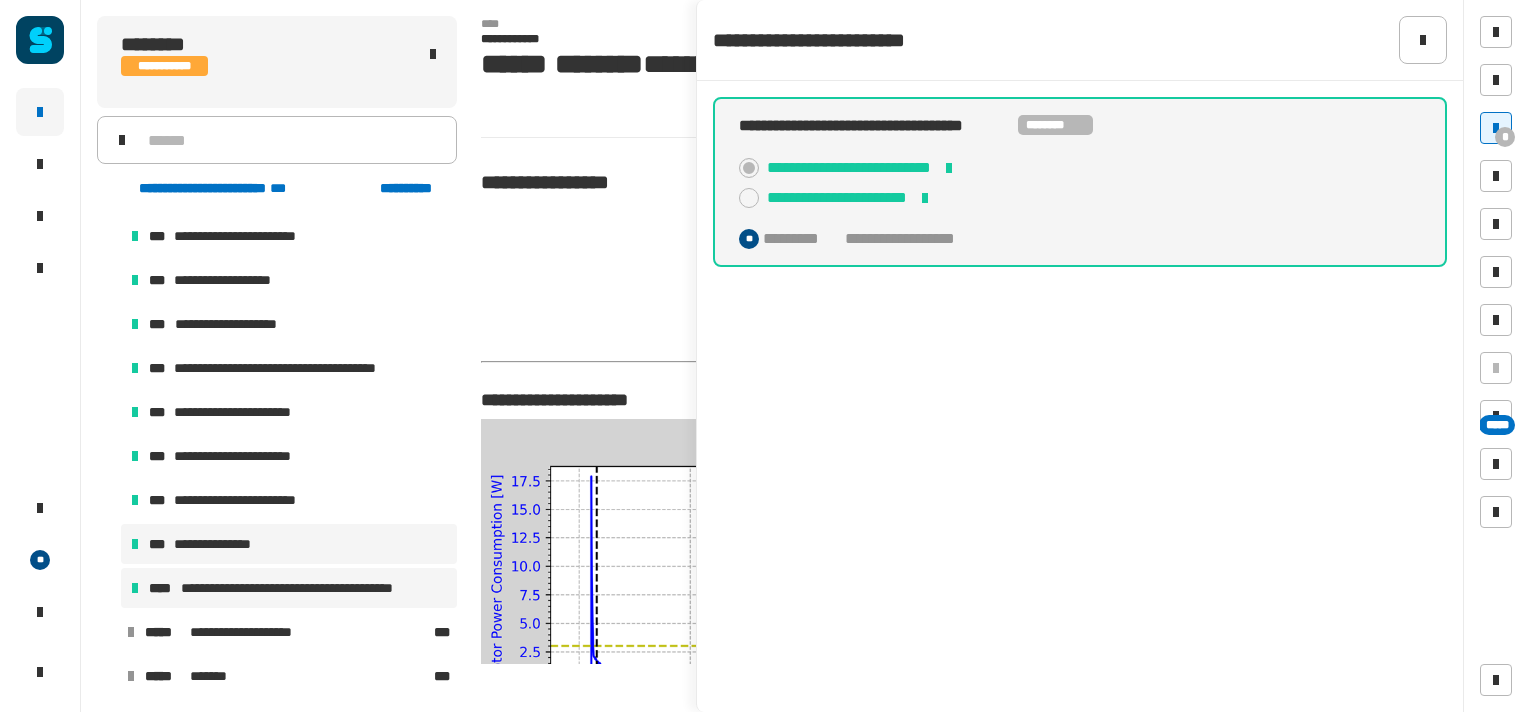 click on "**********" at bounding box center [221, 544] 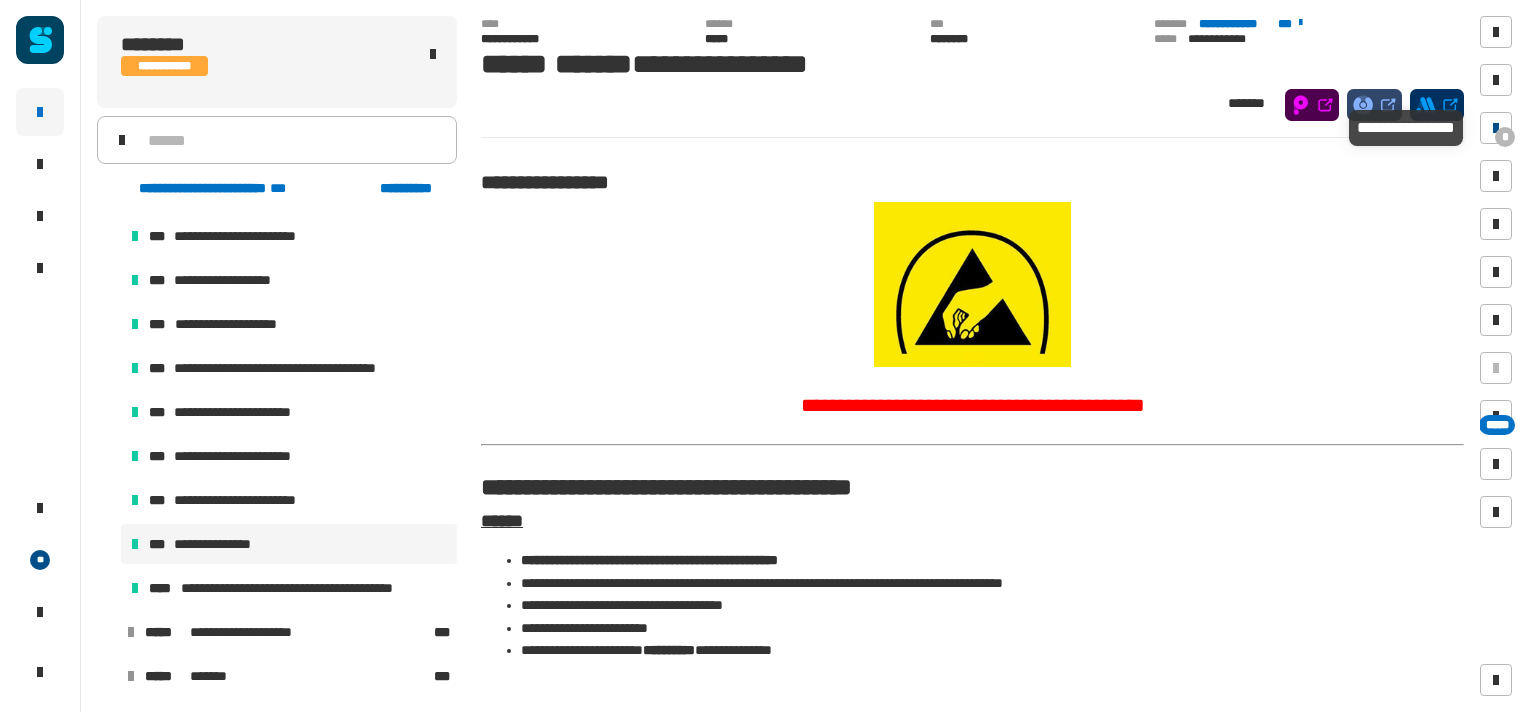 click at bounding box center (1496, 128) 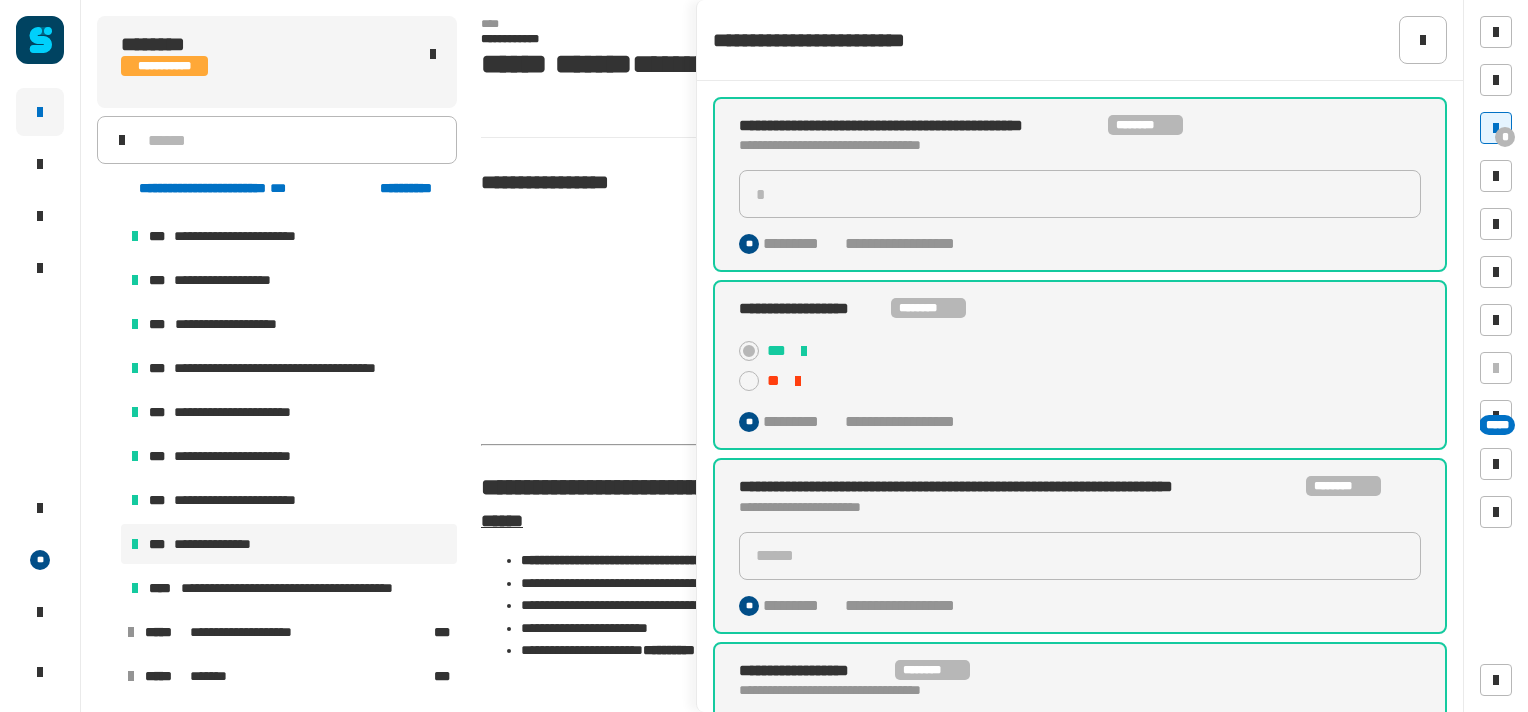 scroll, scrollTop: 166, scrollLeft: 0, axis: vertical 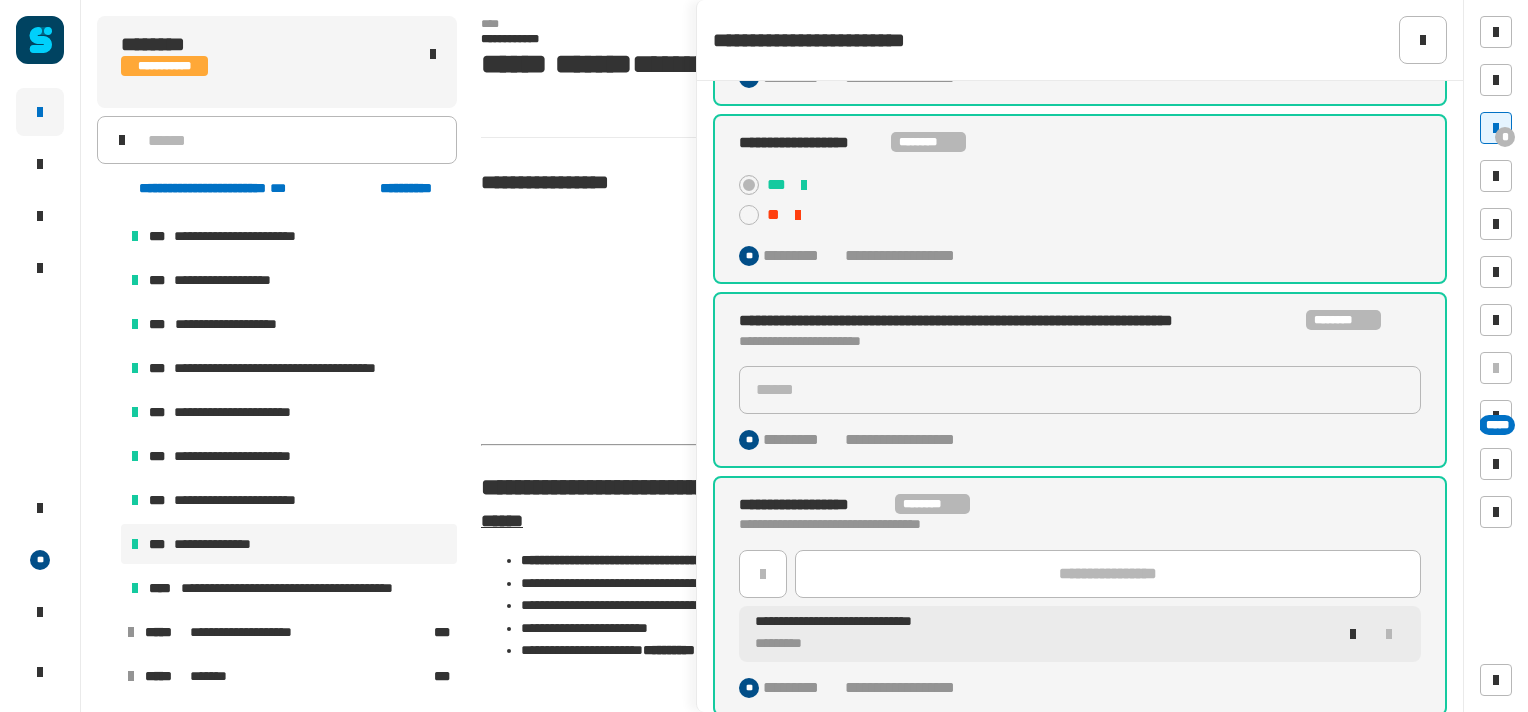click on "**********" 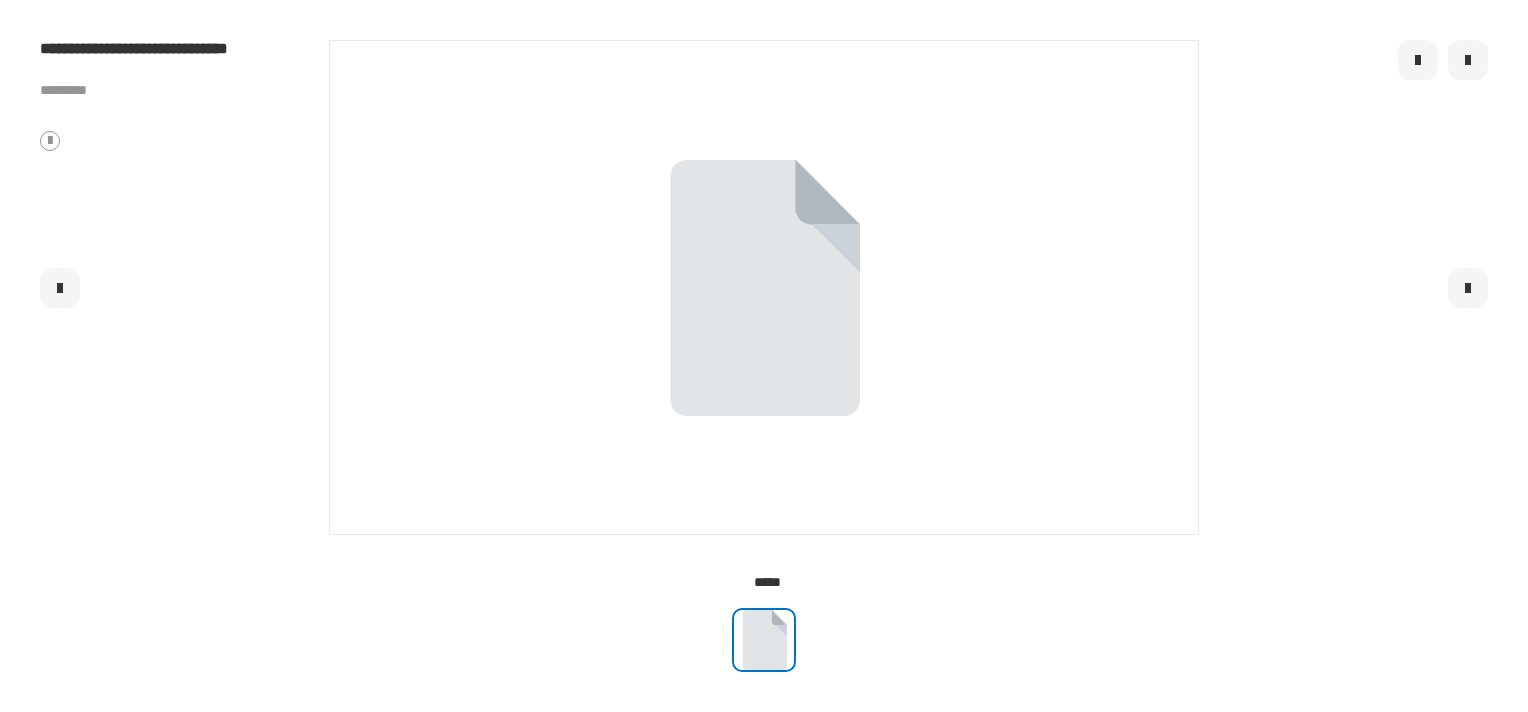 click 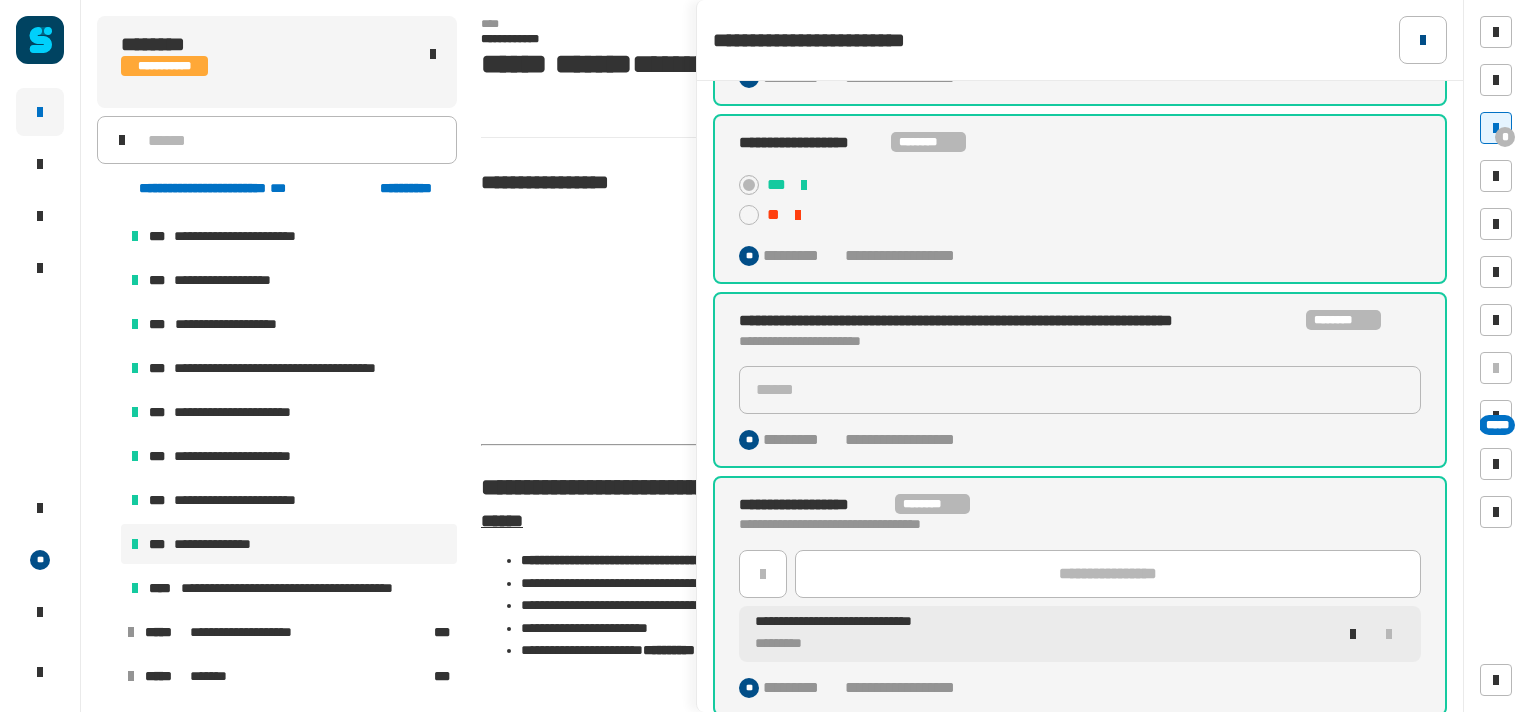 click 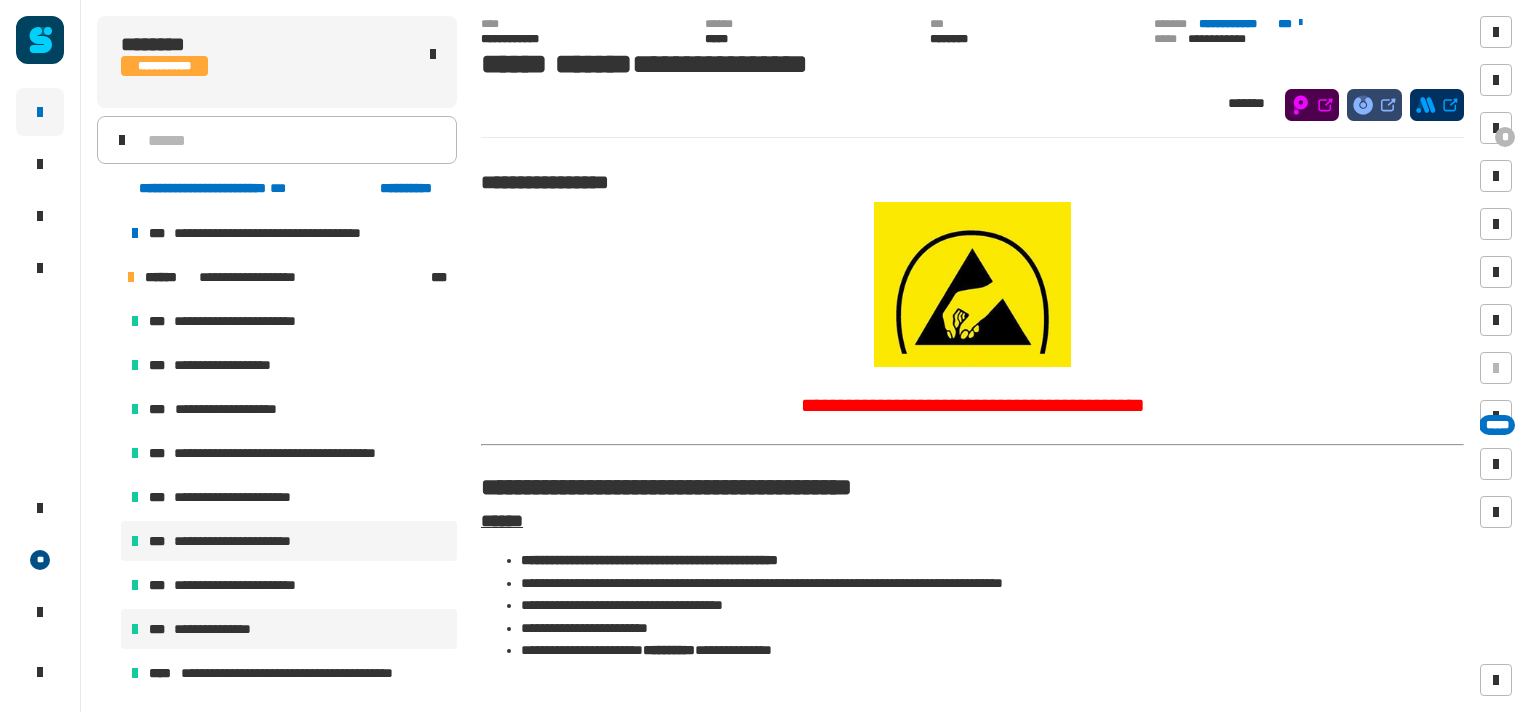 scroll, scrollTop: 615, scrollLeft: 0, axis: vertical 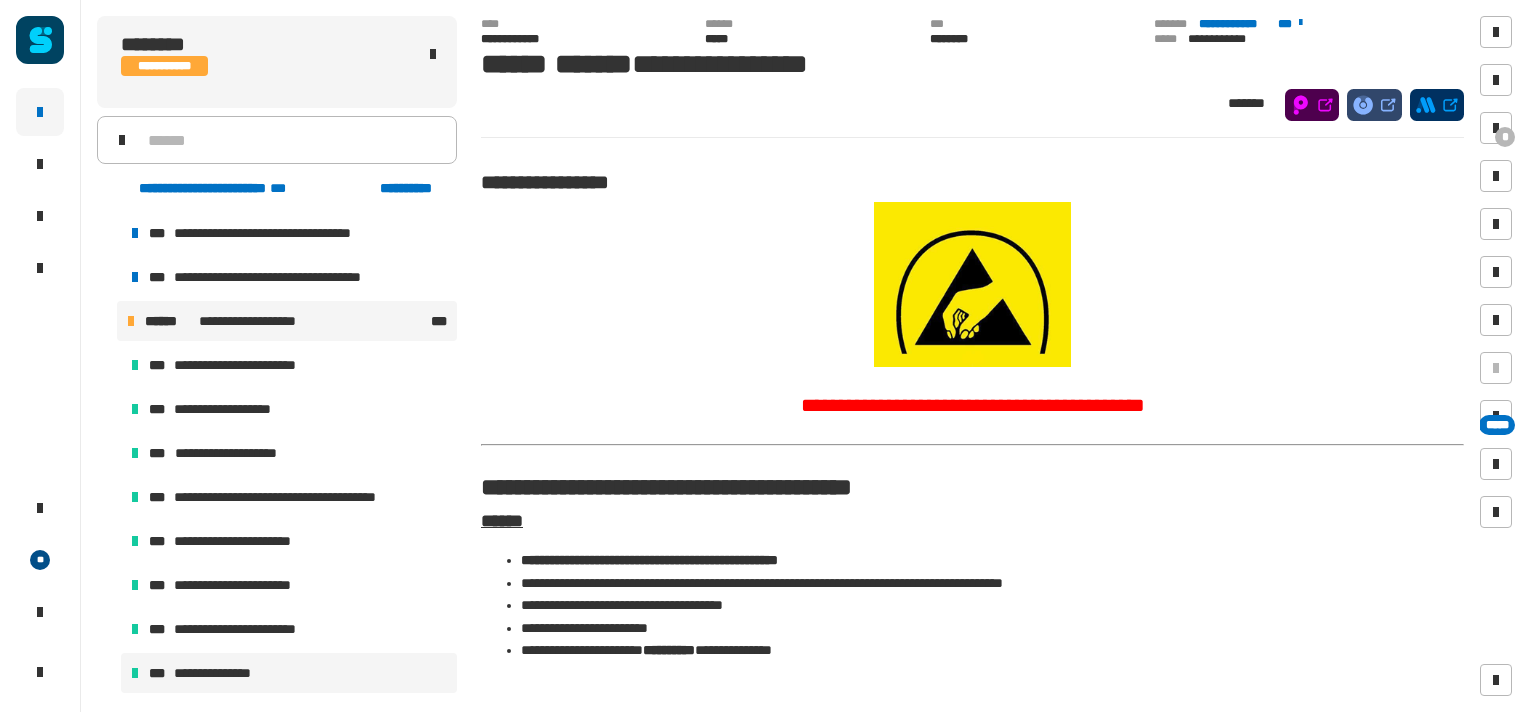click on "**********" at bounding box center [259, 321] 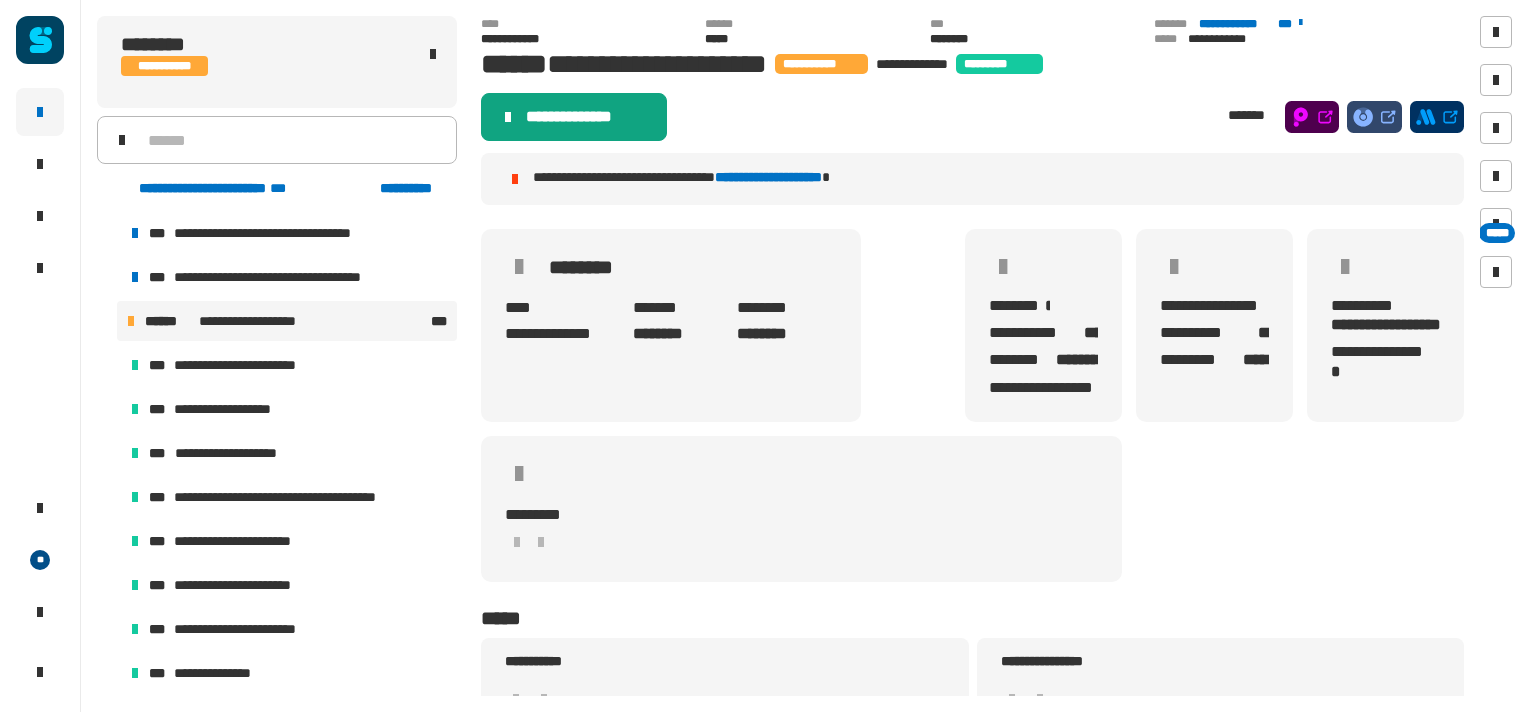 click on "**********" 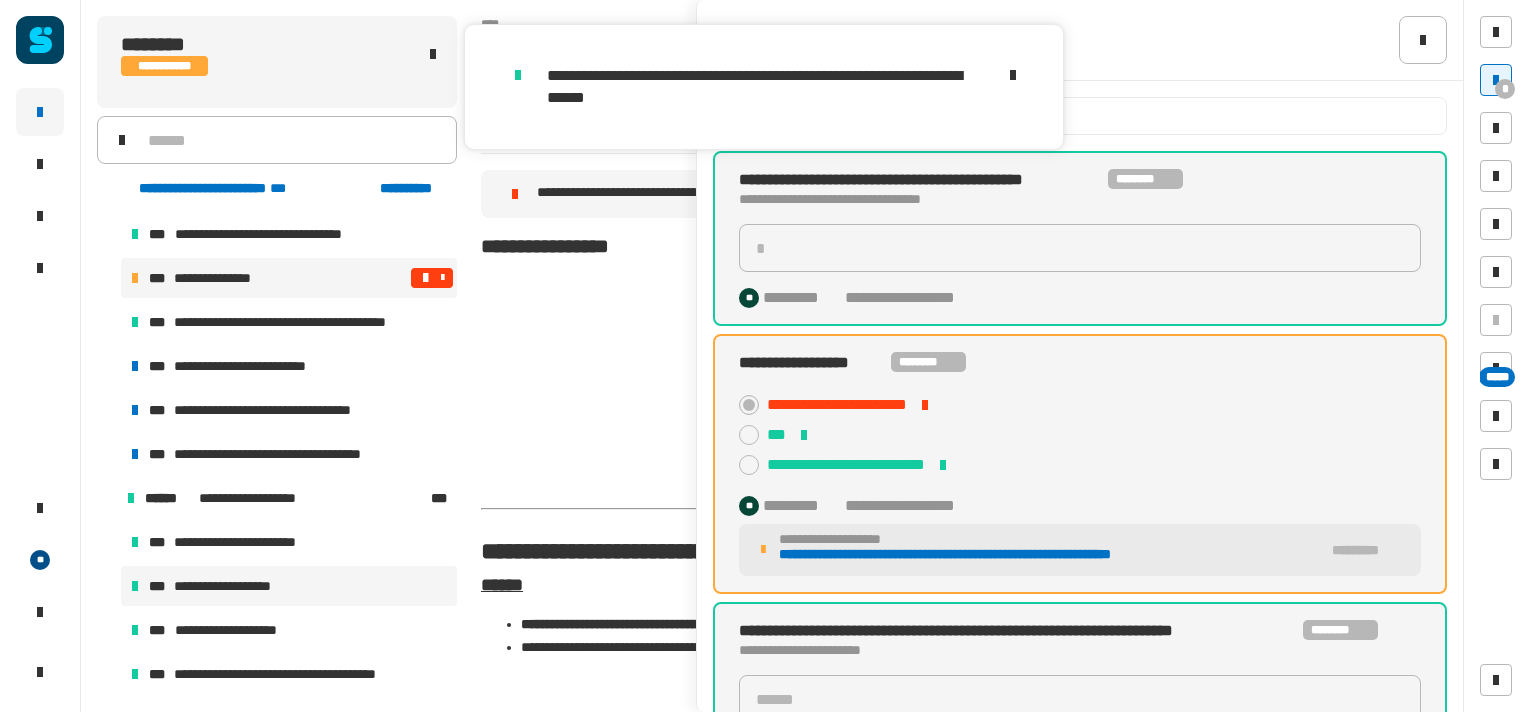 scroll, scrollTop: 420, scrollLeft: 0, axis: vertical 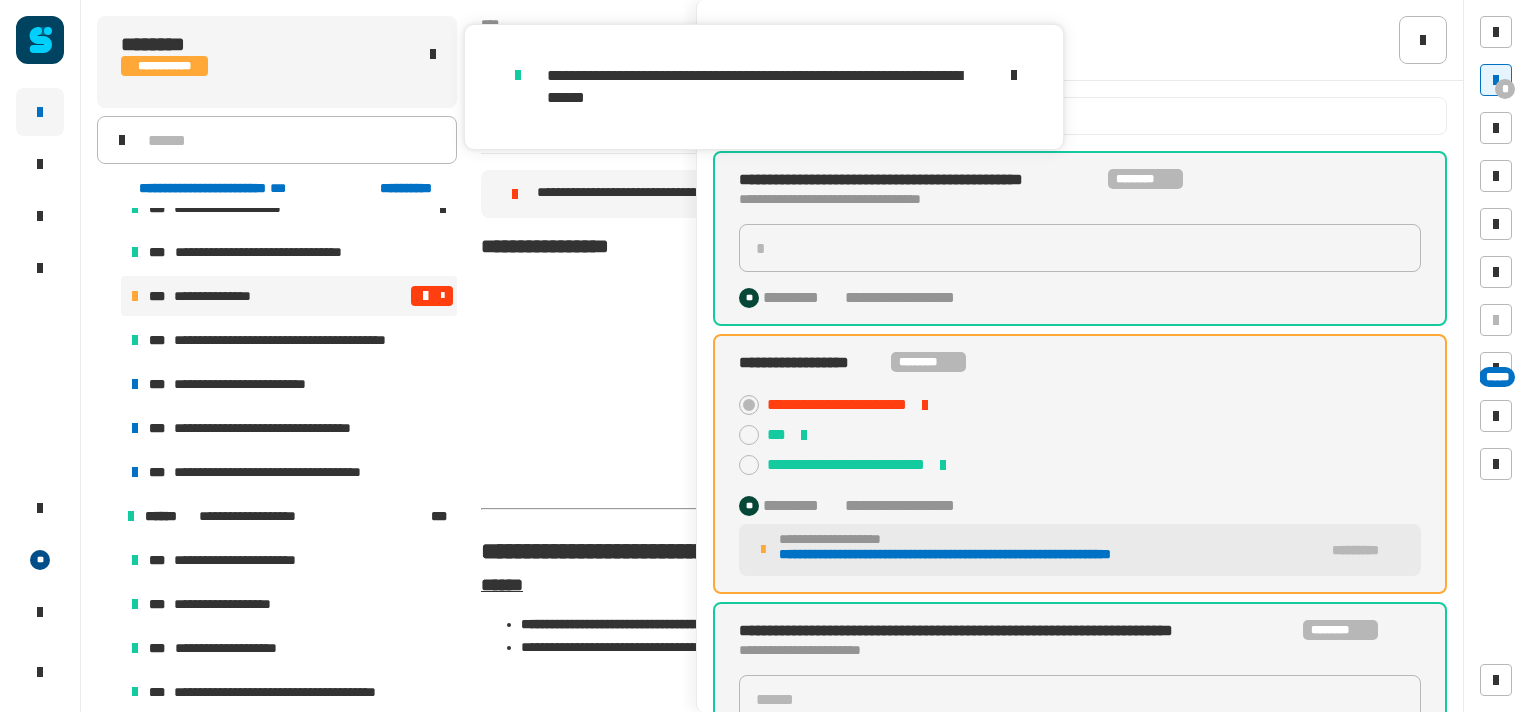 click at bounding box center (362, 296) 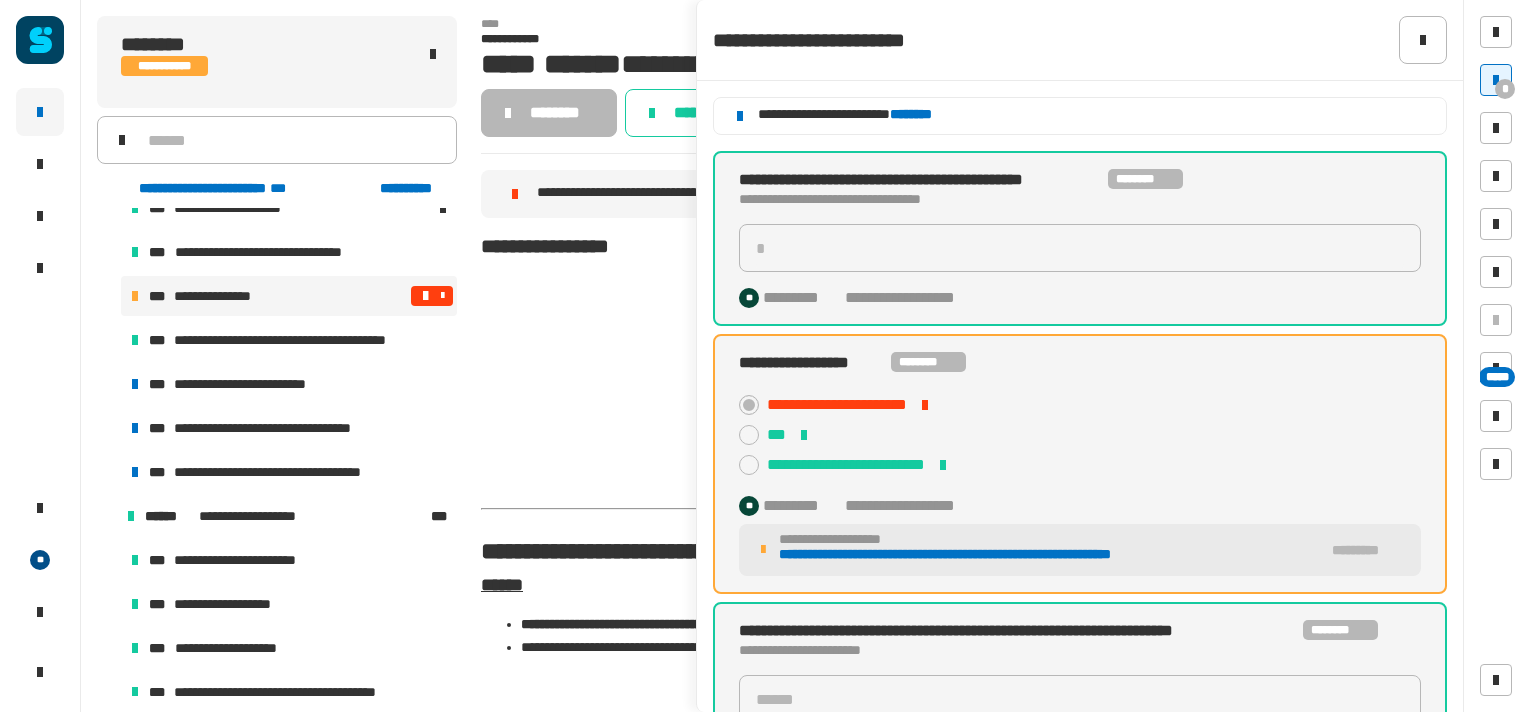 click on "**********" 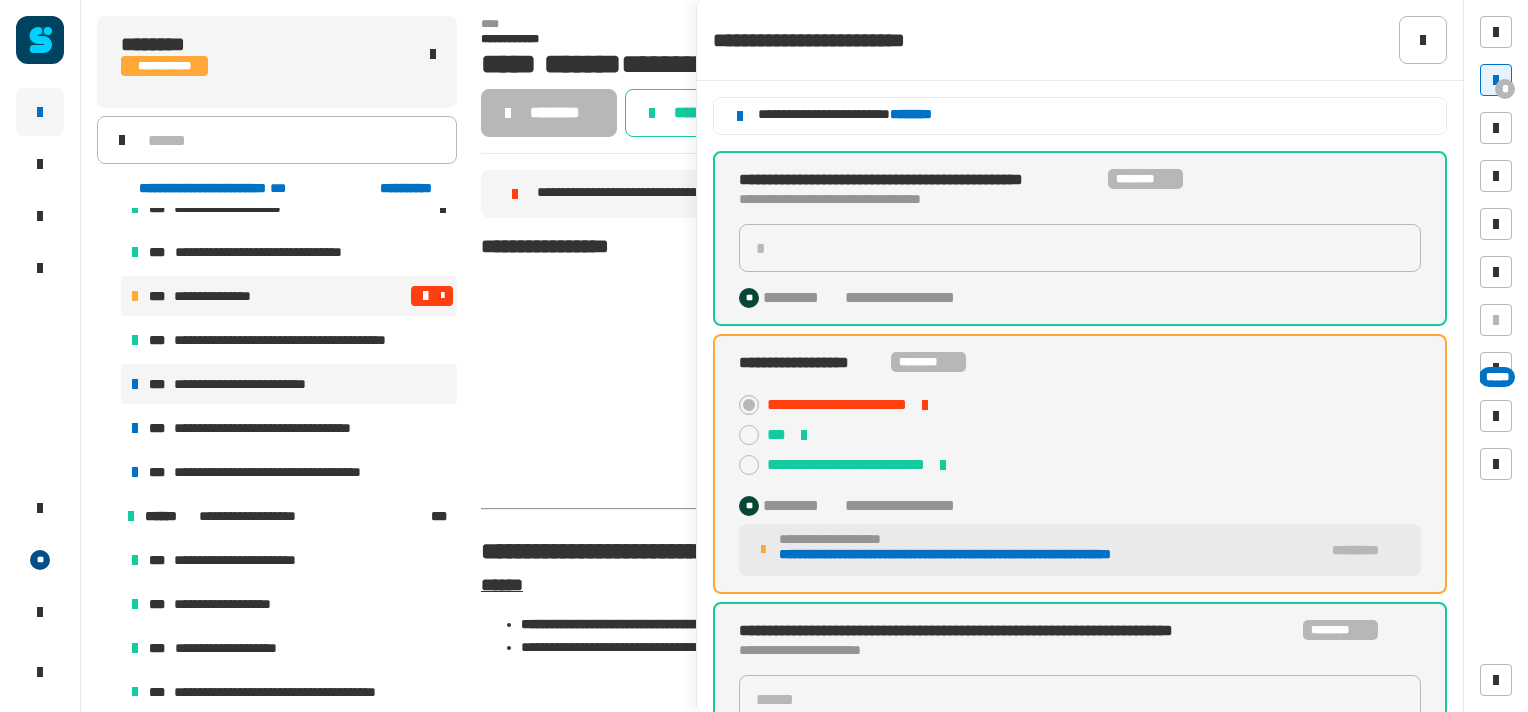 click on "**********" at bounding box center [263, 384] 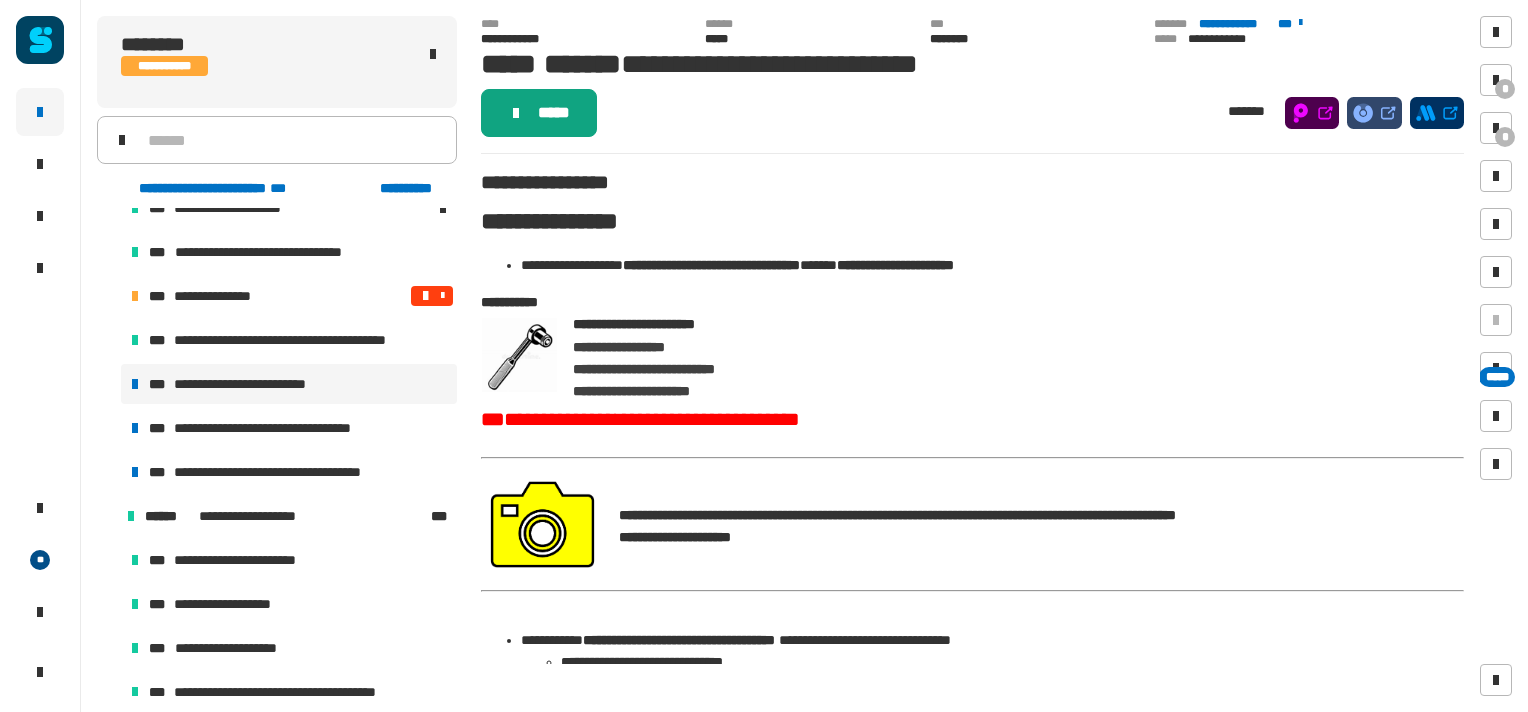 click on "*****" 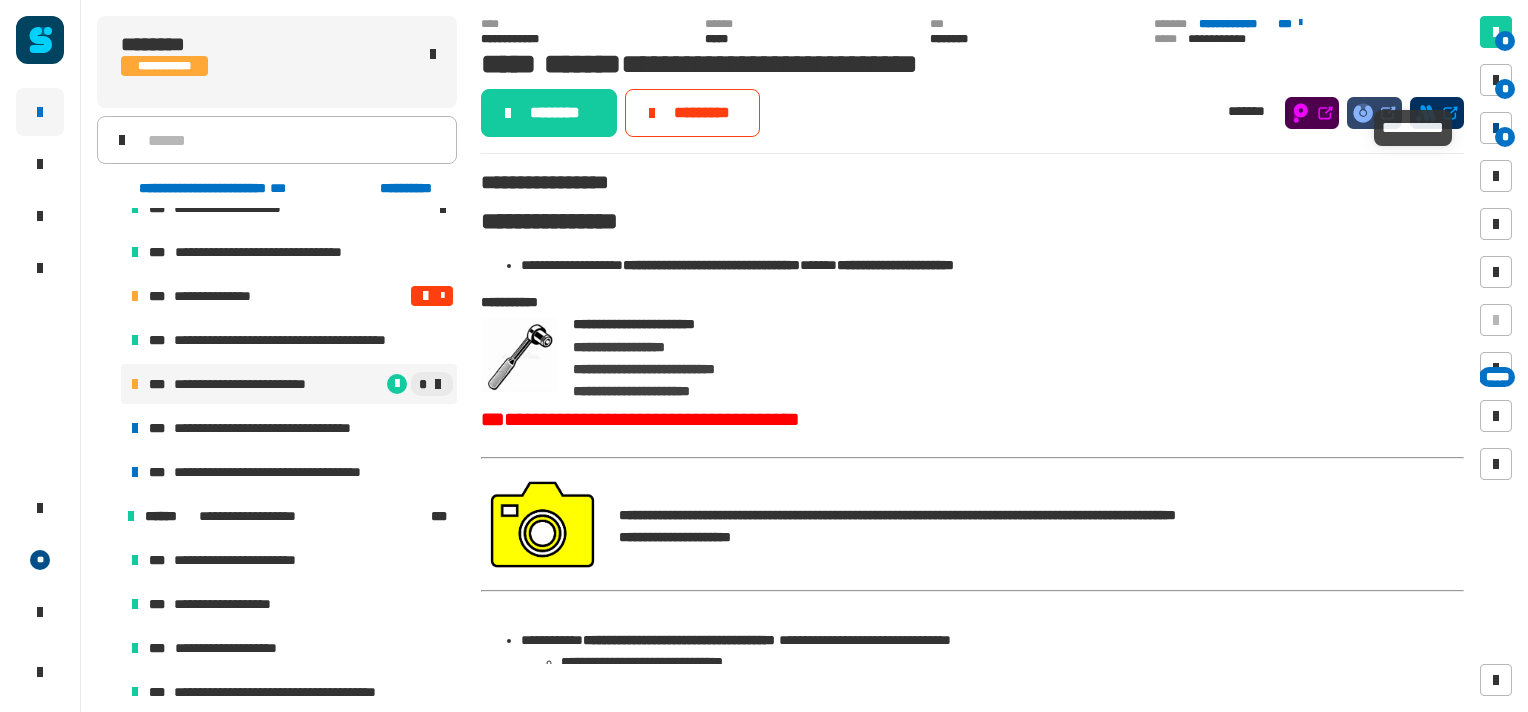 click at bounding box center (1496, 128) 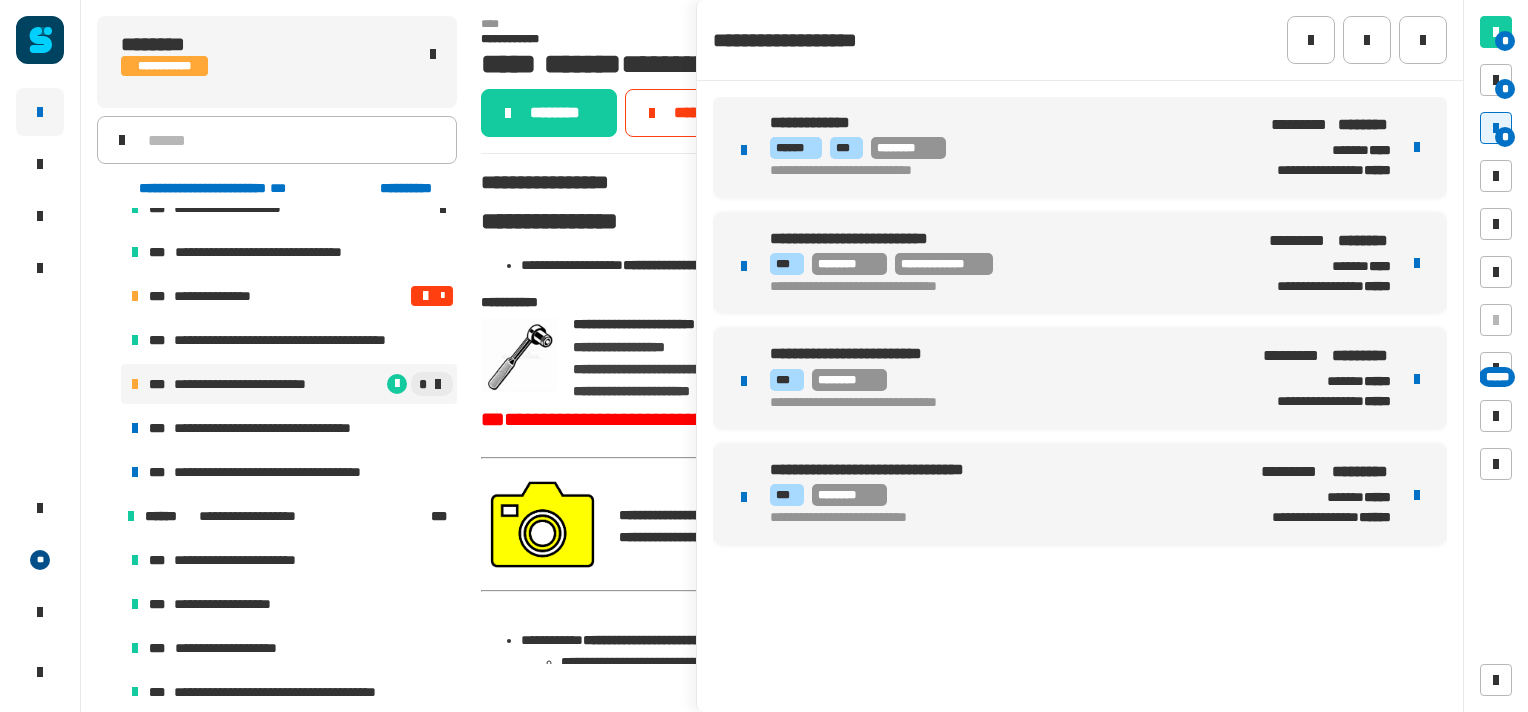 type 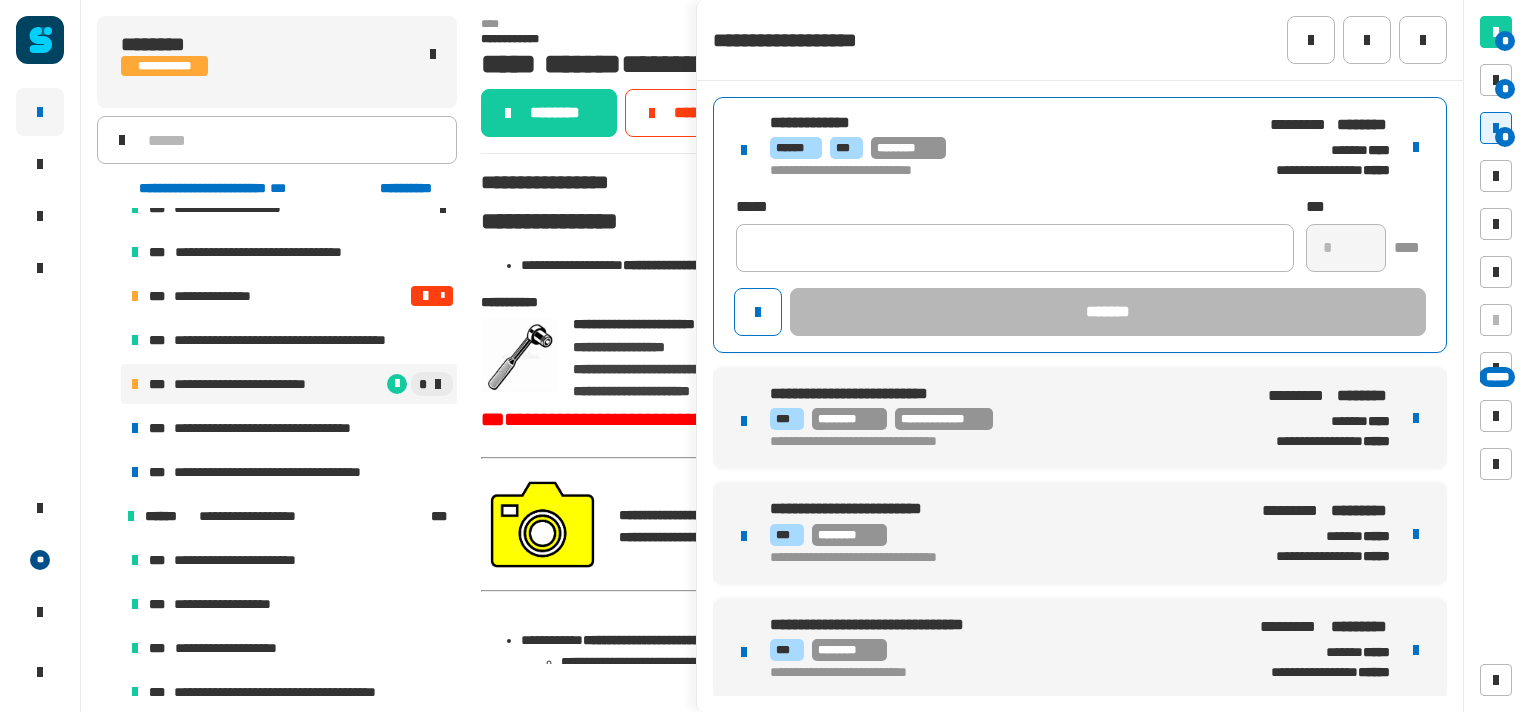 click on "********* ***" at bounding box center (989, 123) 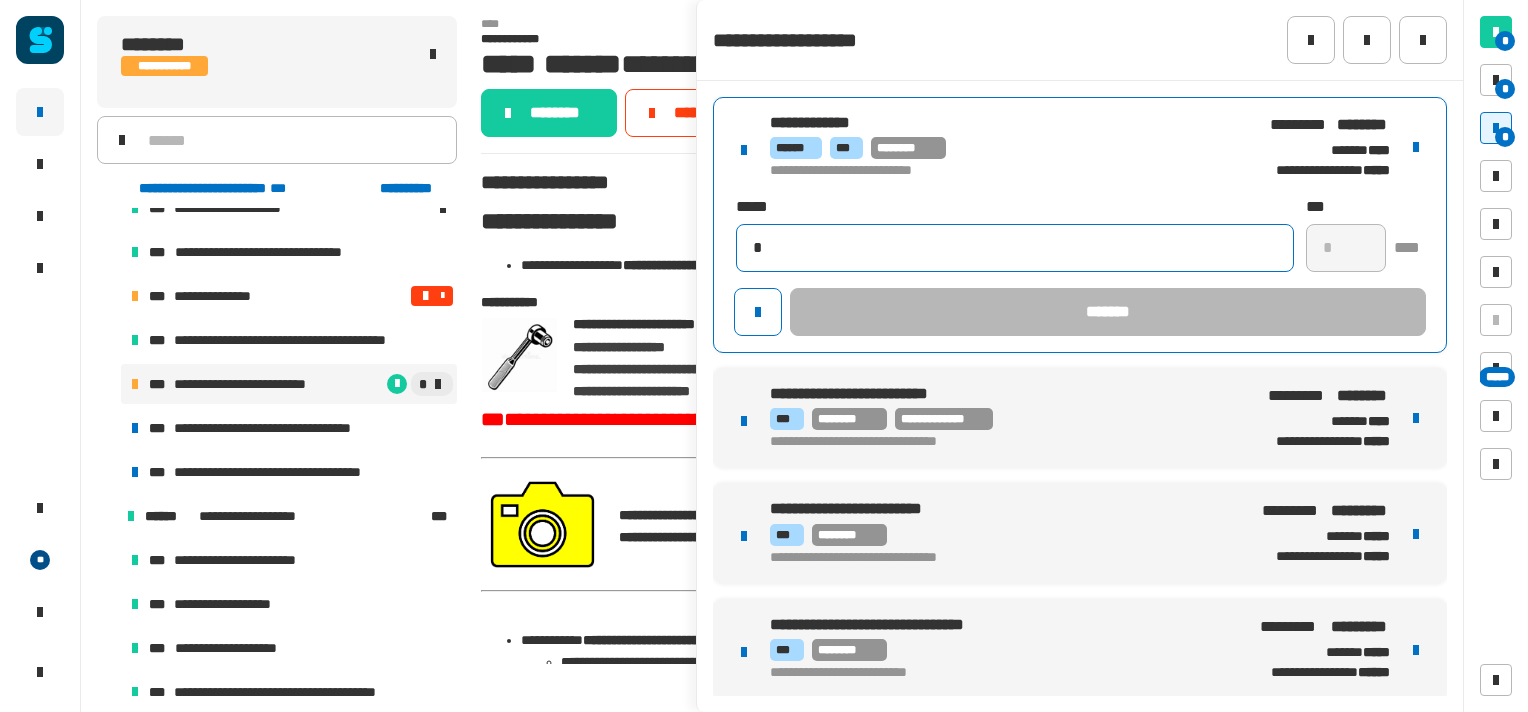 type 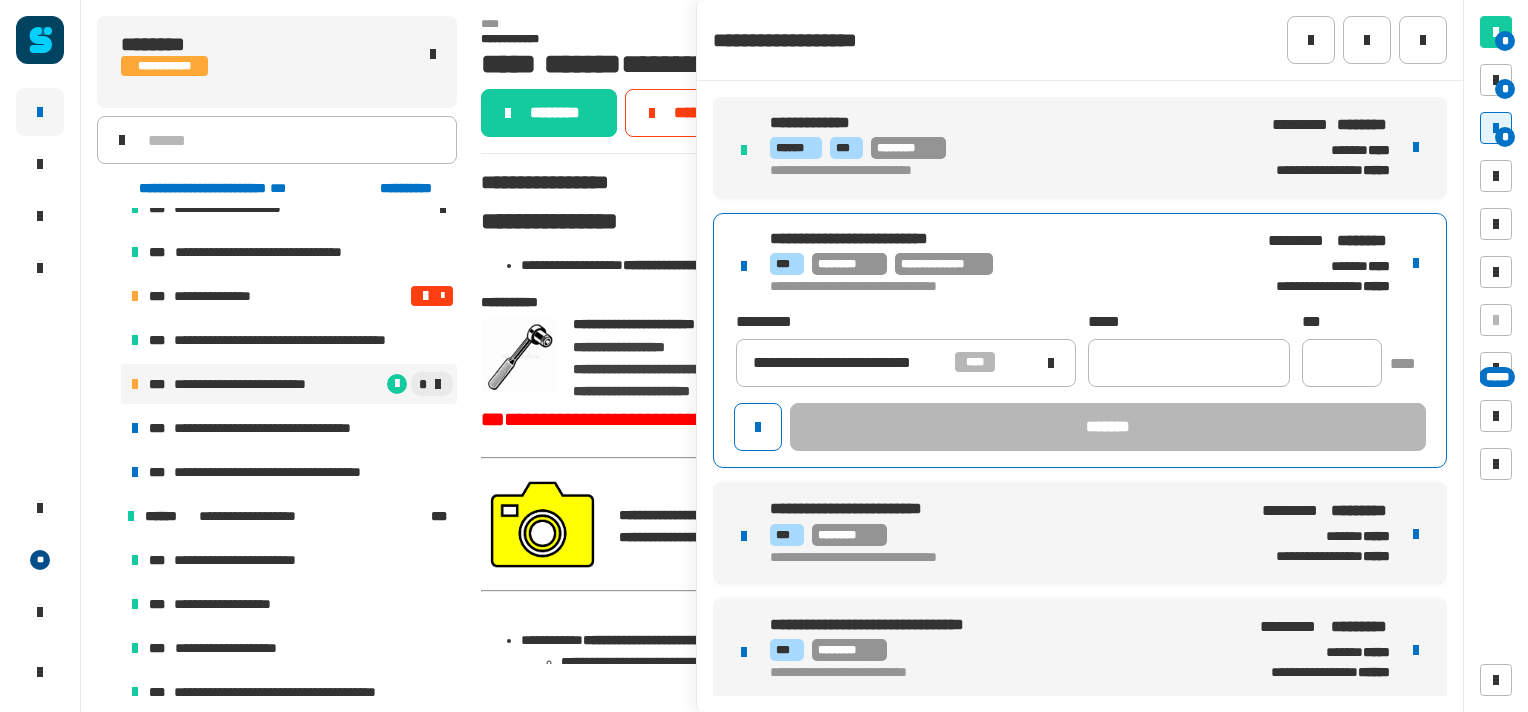 click on "**********" at bounding box center (1080, 341) 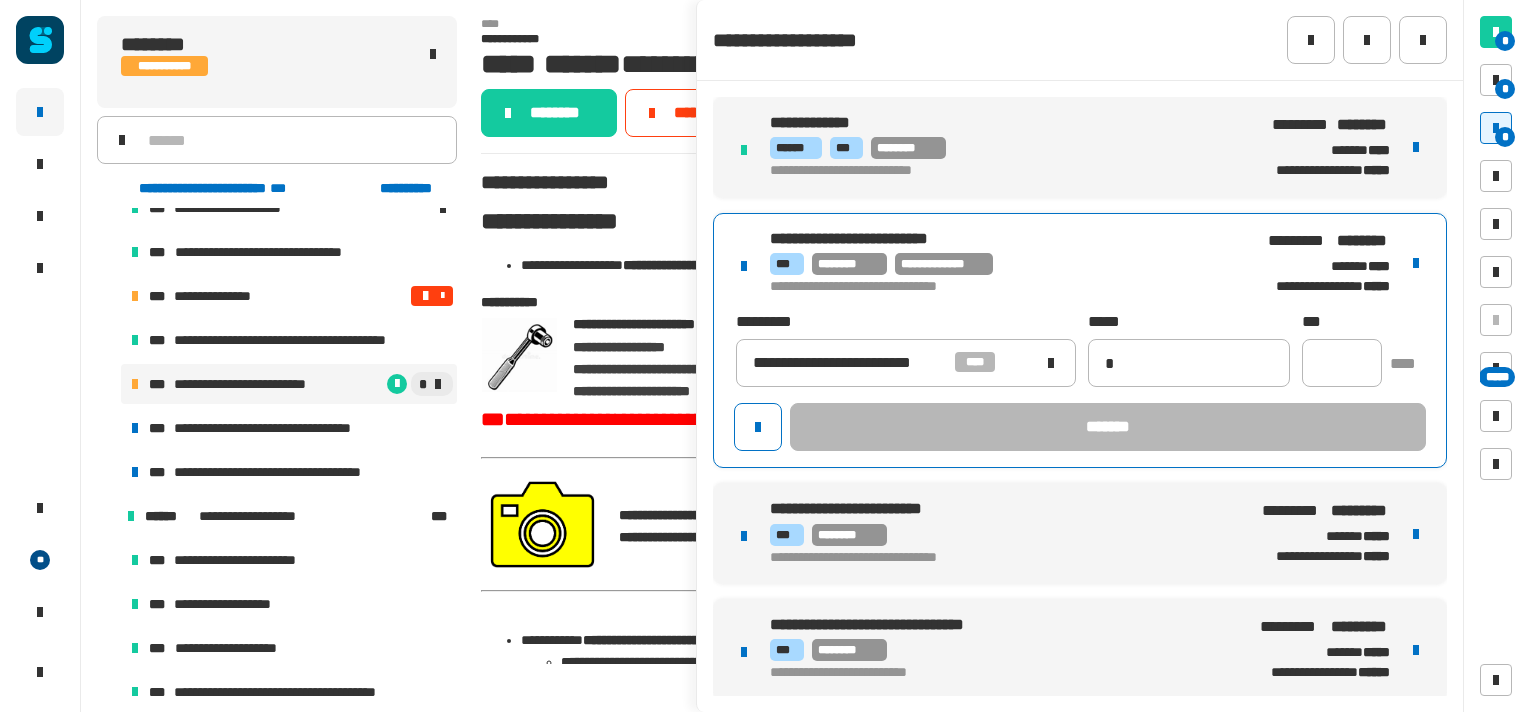 type on "**********" 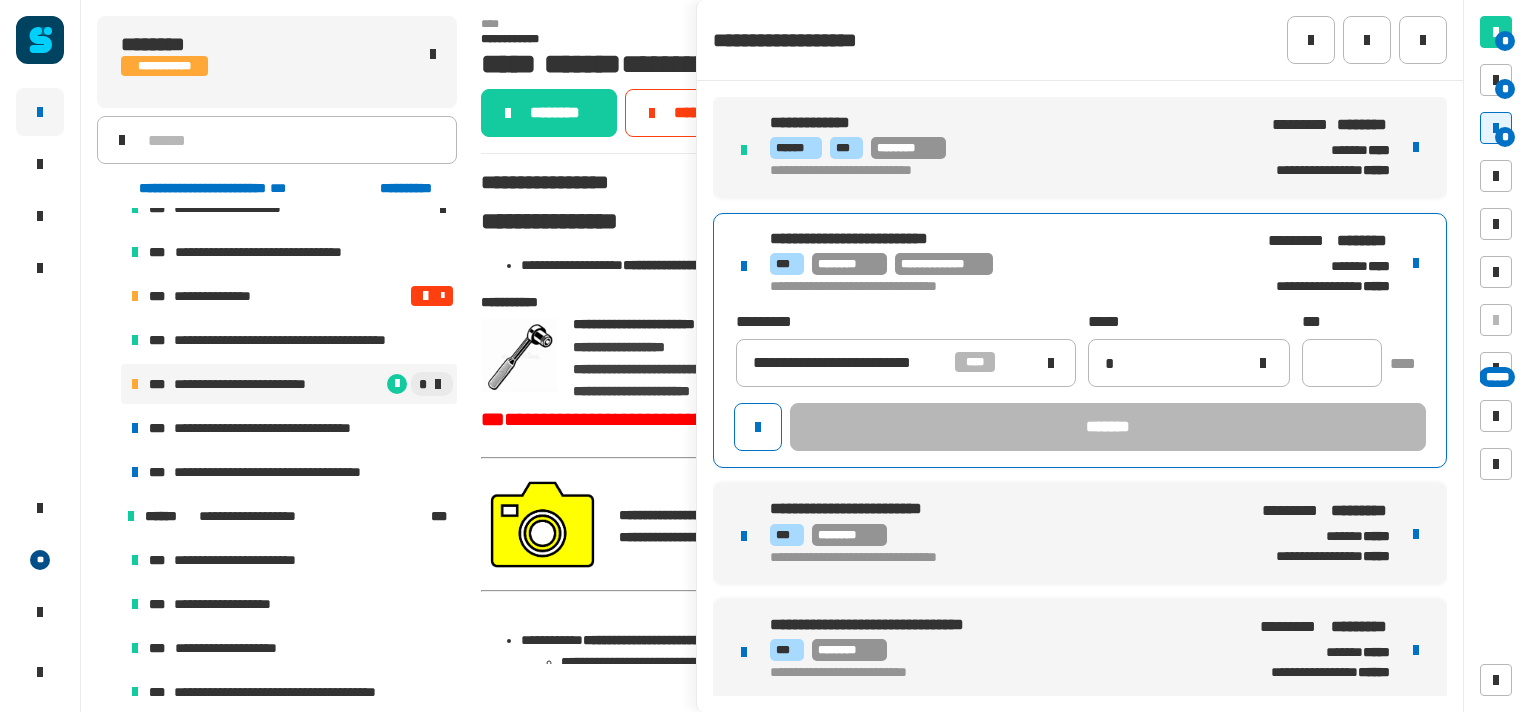 type 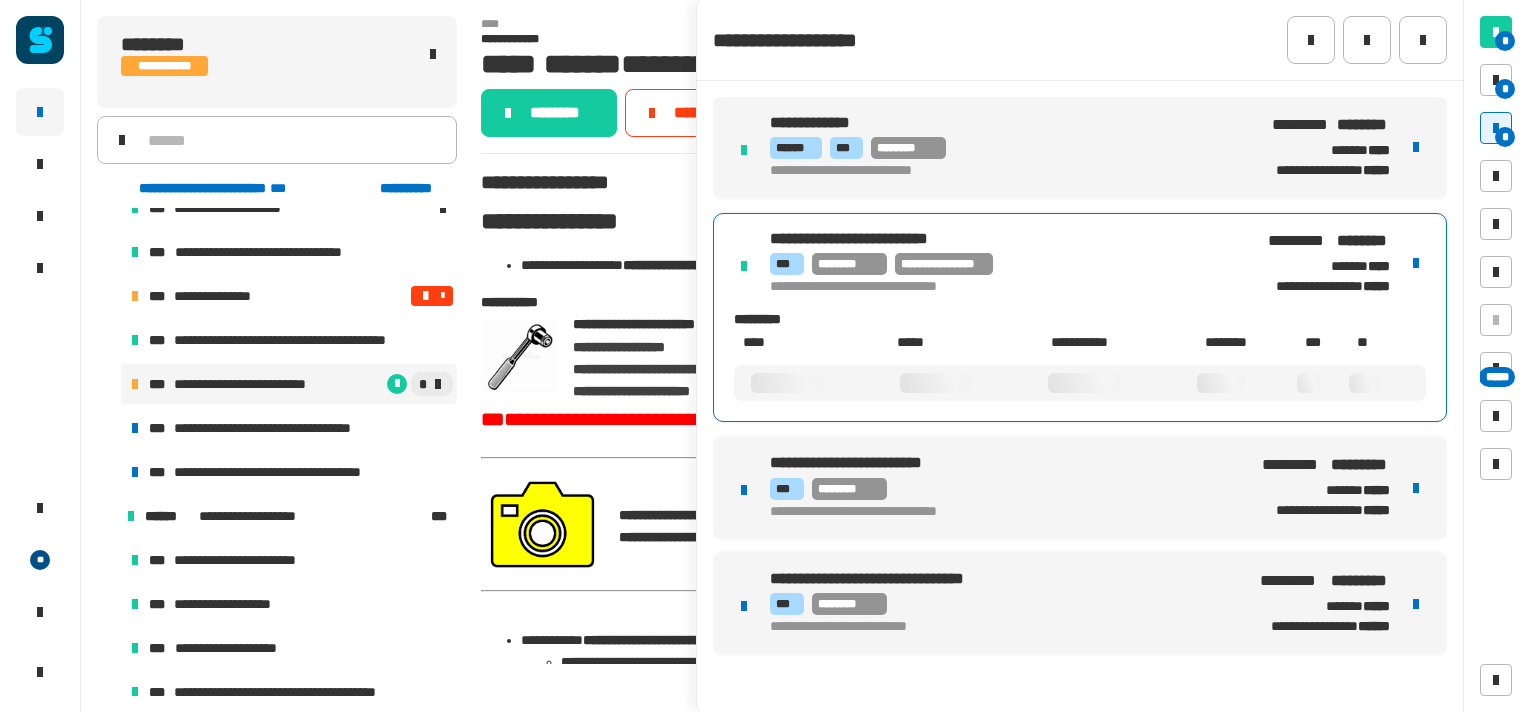 scroll, scrollTop: 0, scrollLeft: 0, axis: both 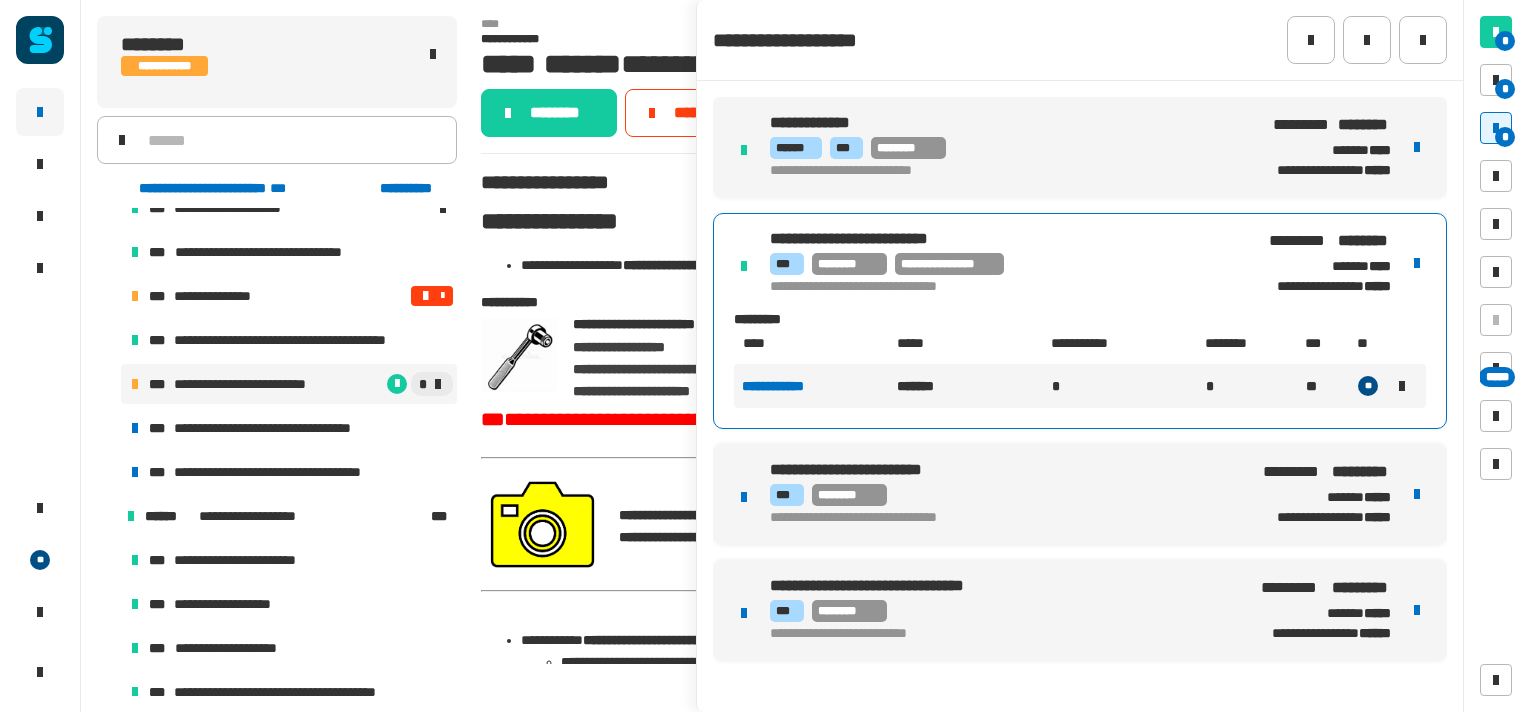 click on "**********" at bounding box center [1080, 494] 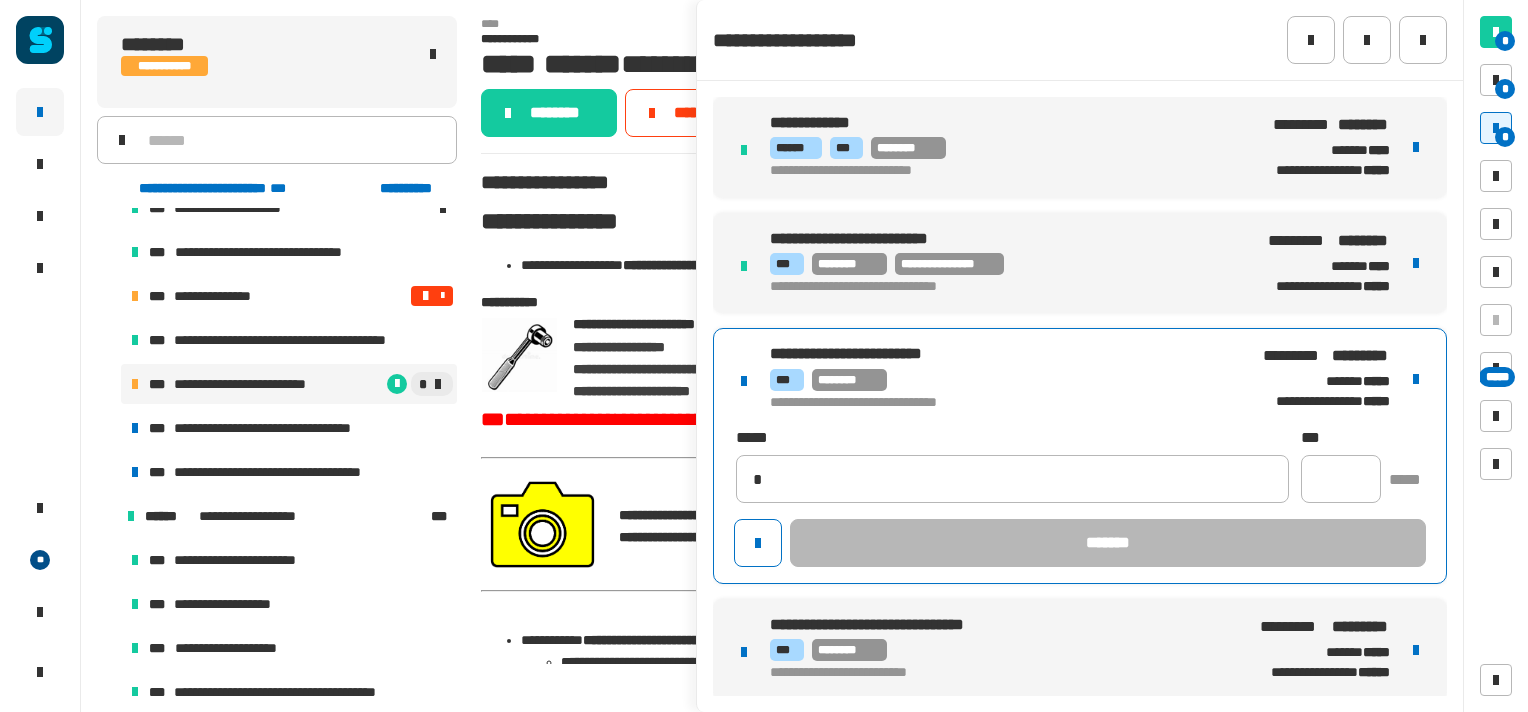 type on "**********" 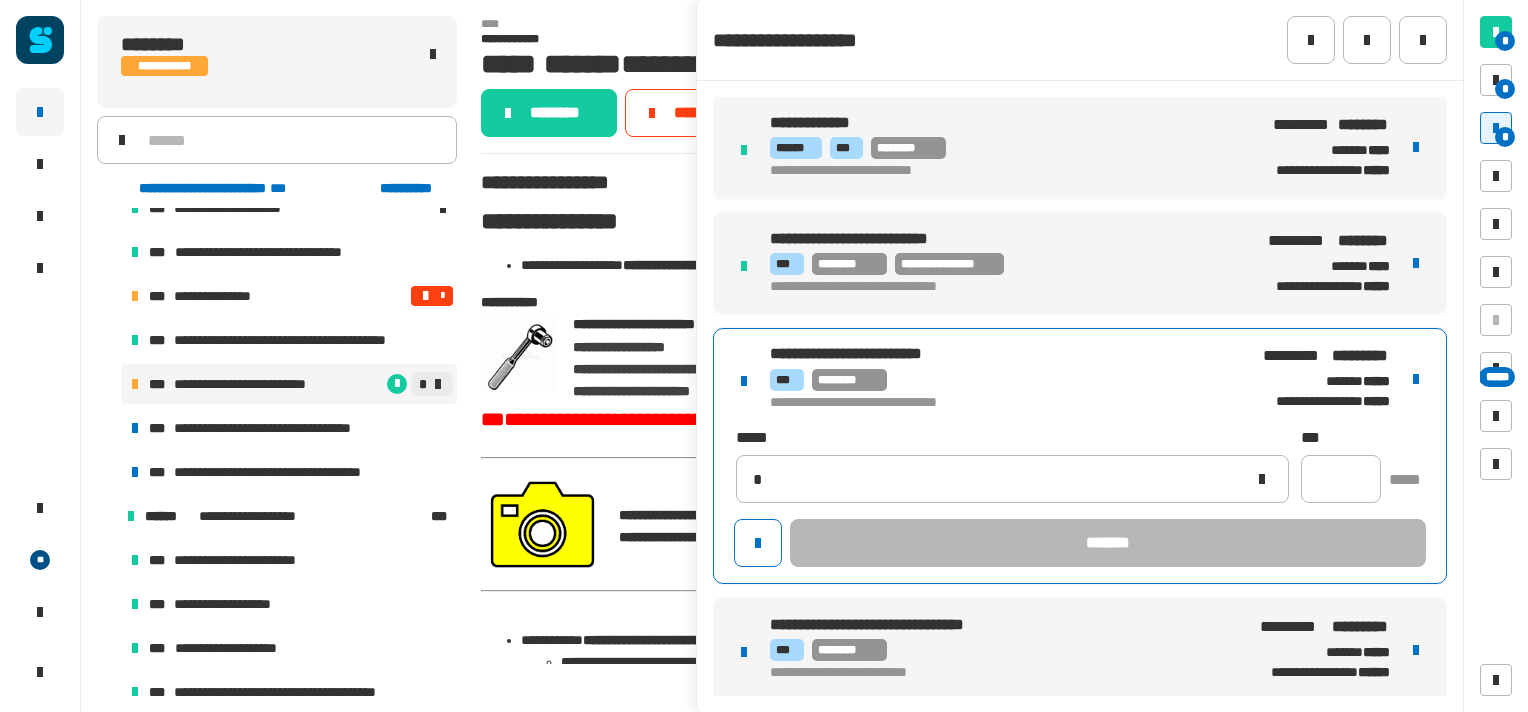 type 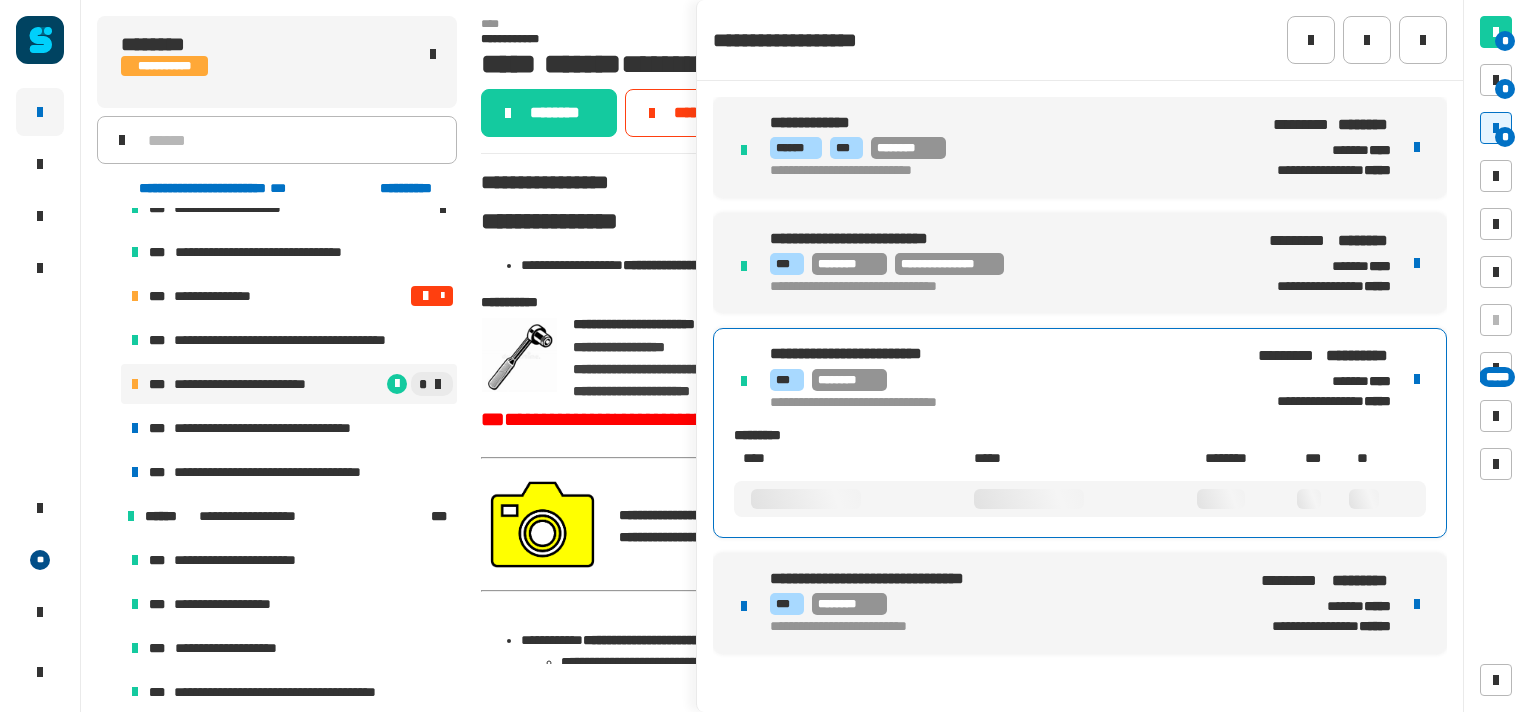 scroll, scrollTop: 0, scrollLeft: 0, axis: both 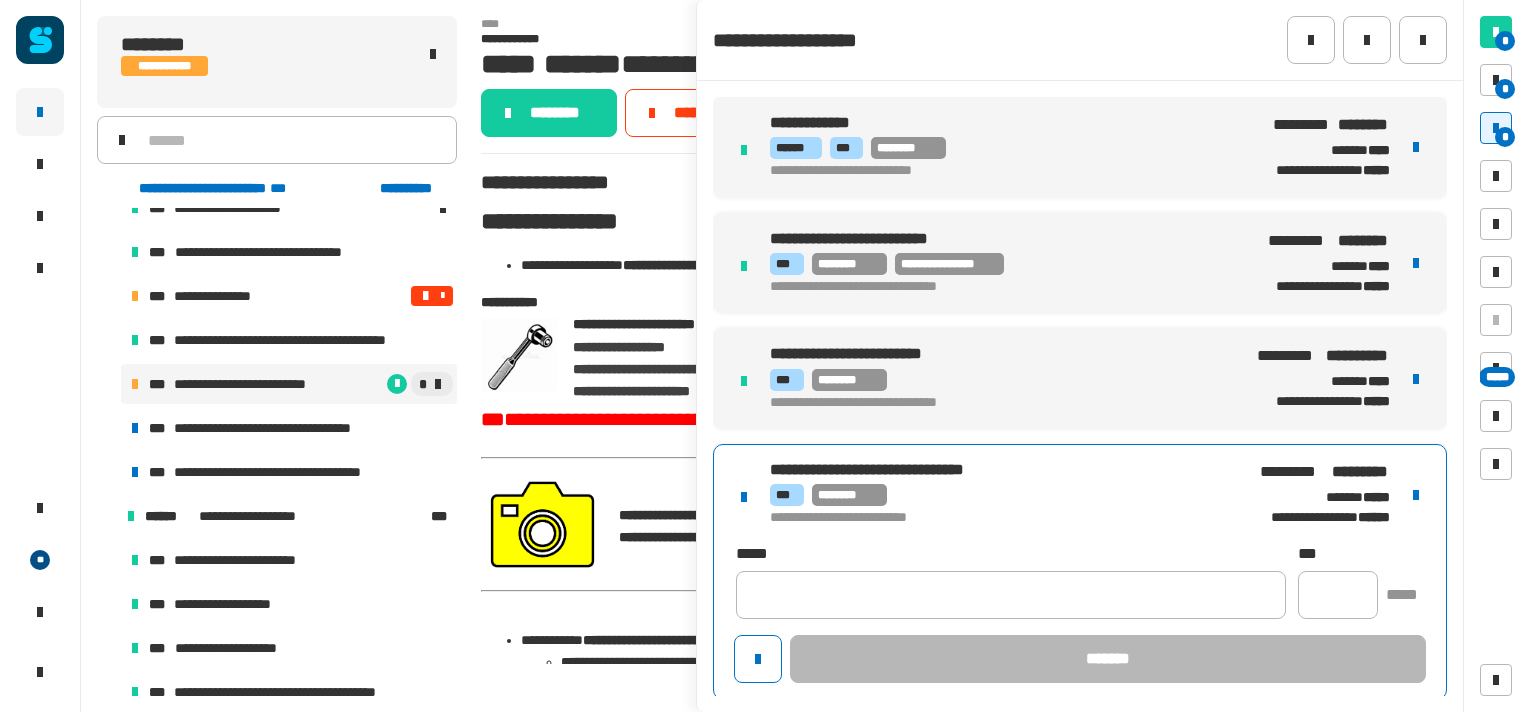 click on "**********" at bounding box center (1080, 572) 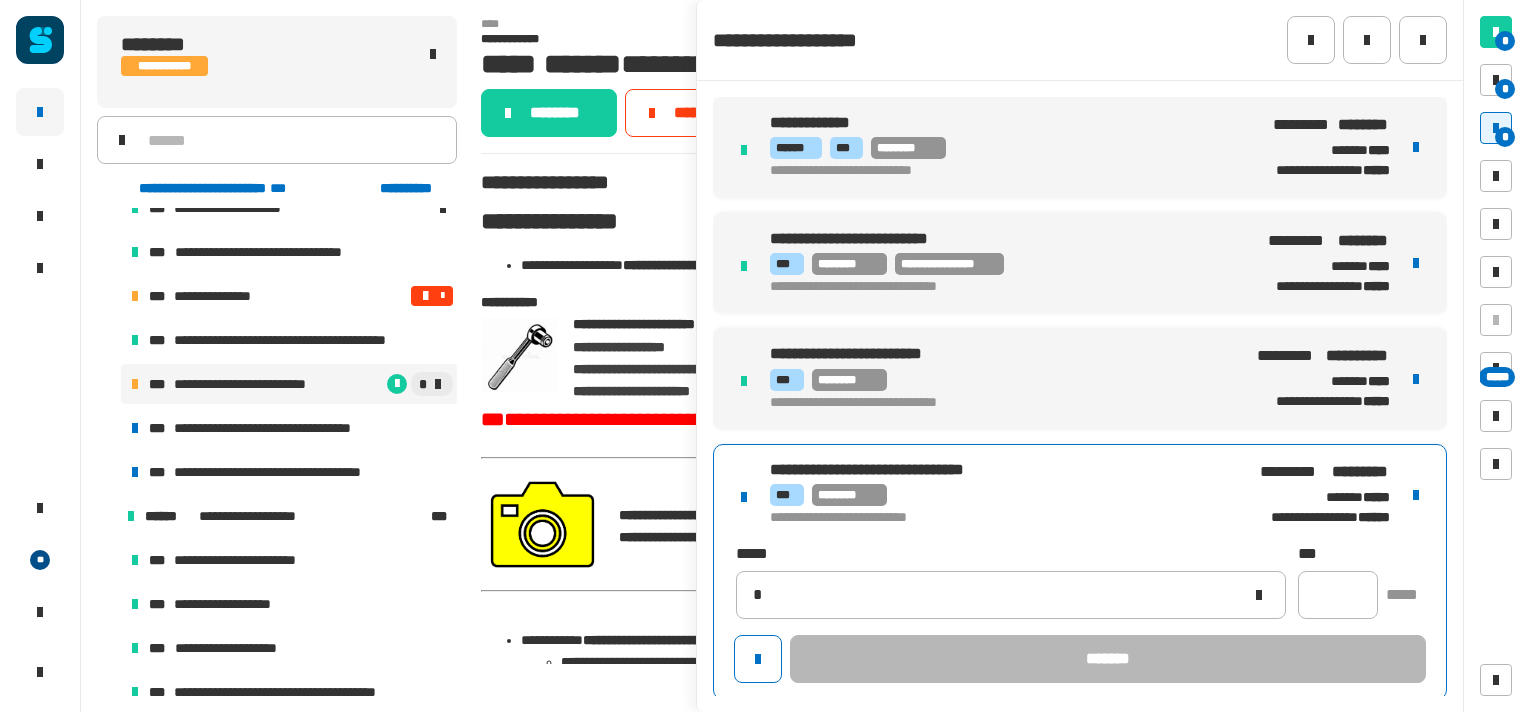 type on "**********" 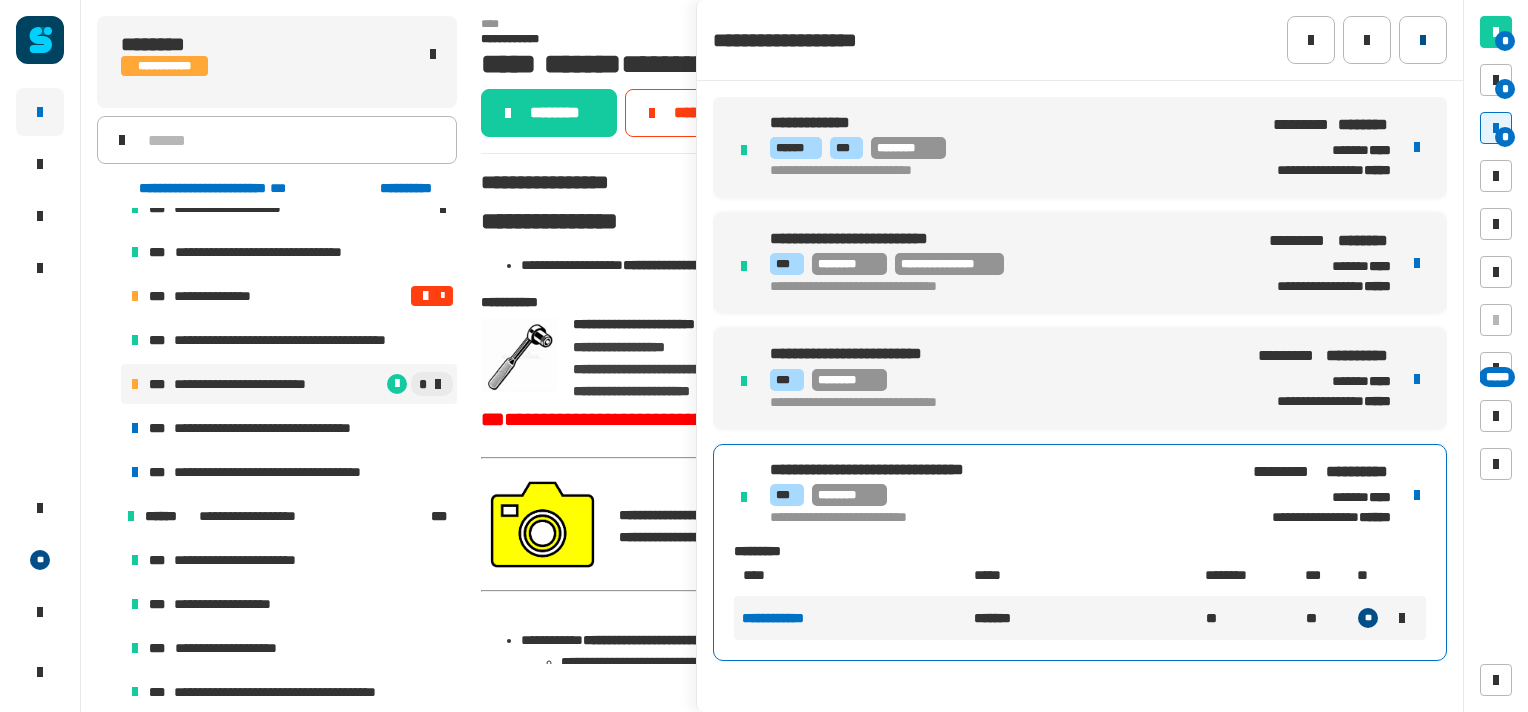 click 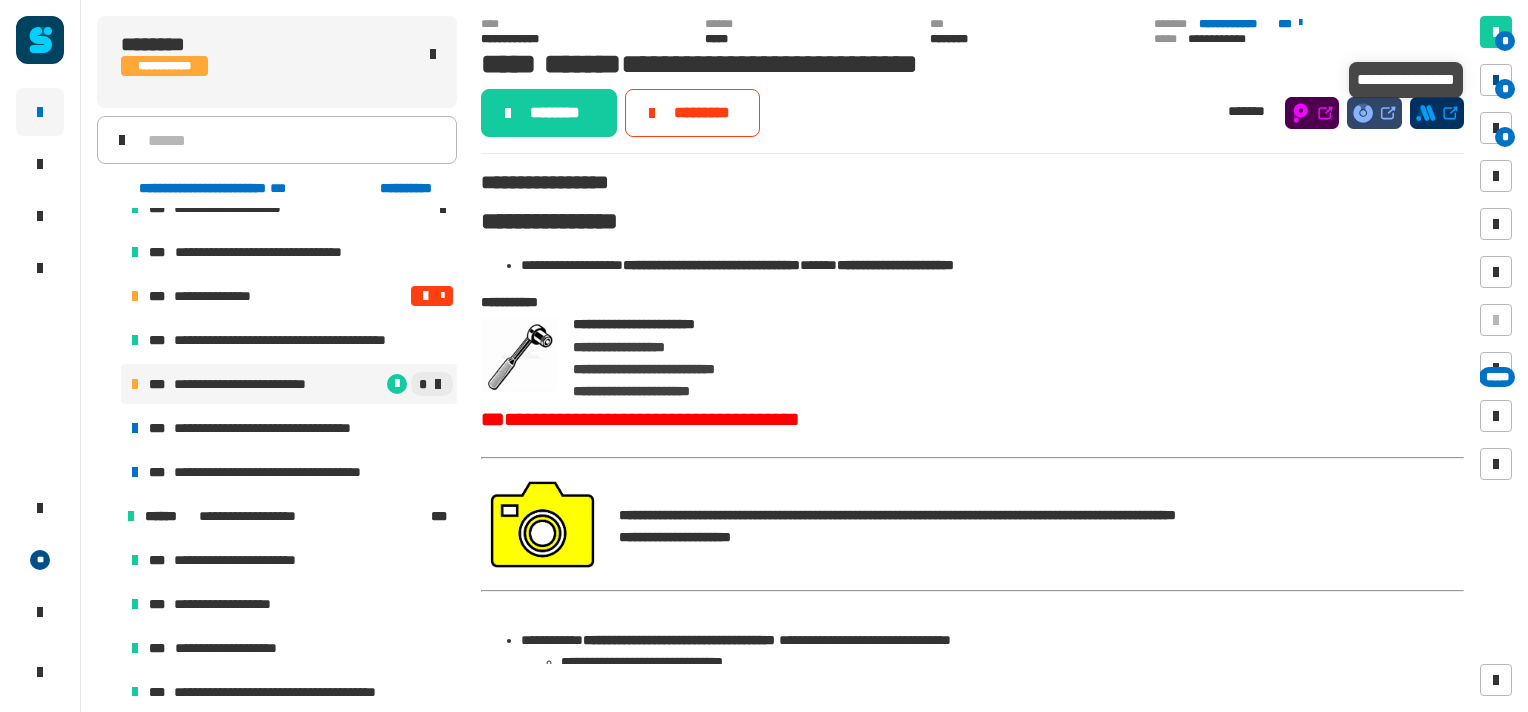 click on "*" at bounding box center (1505, 89) 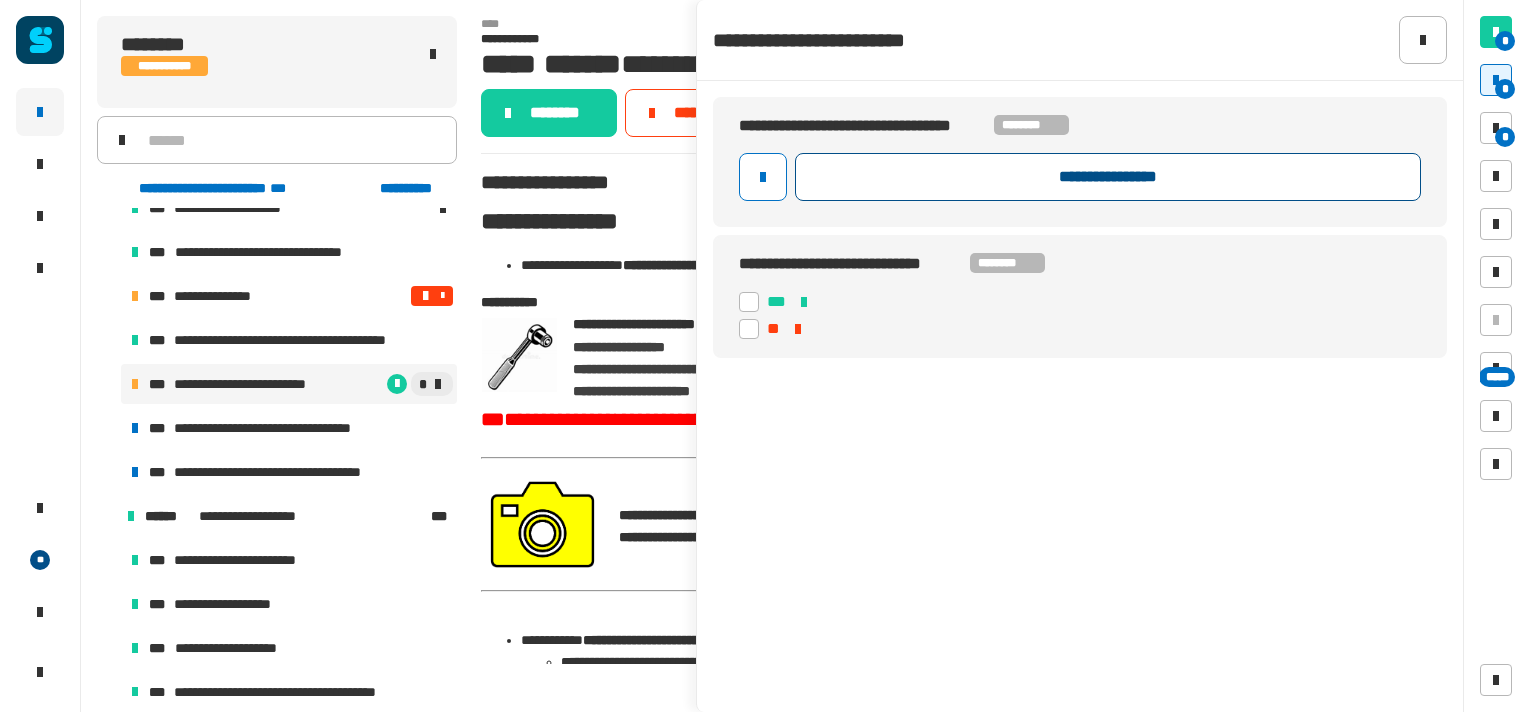 click on "**********" 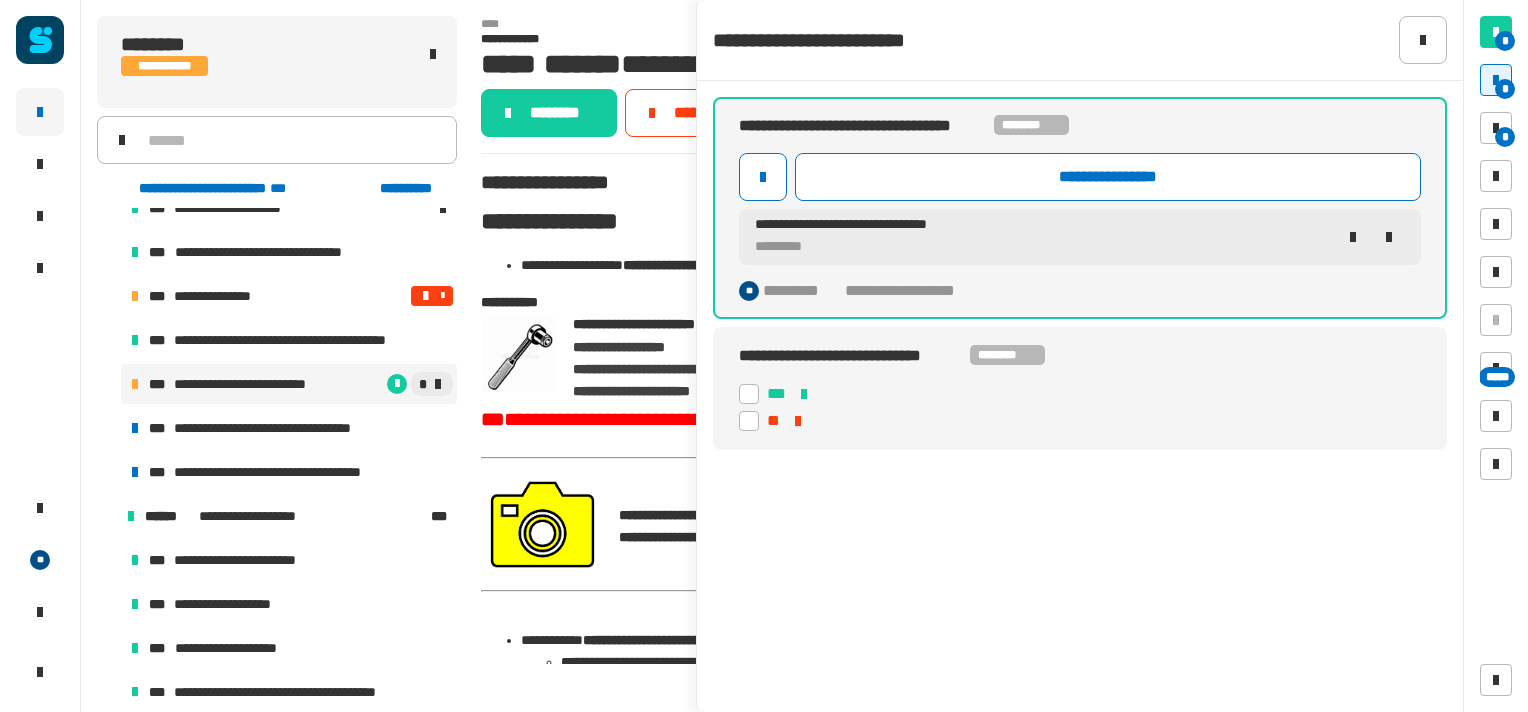 click 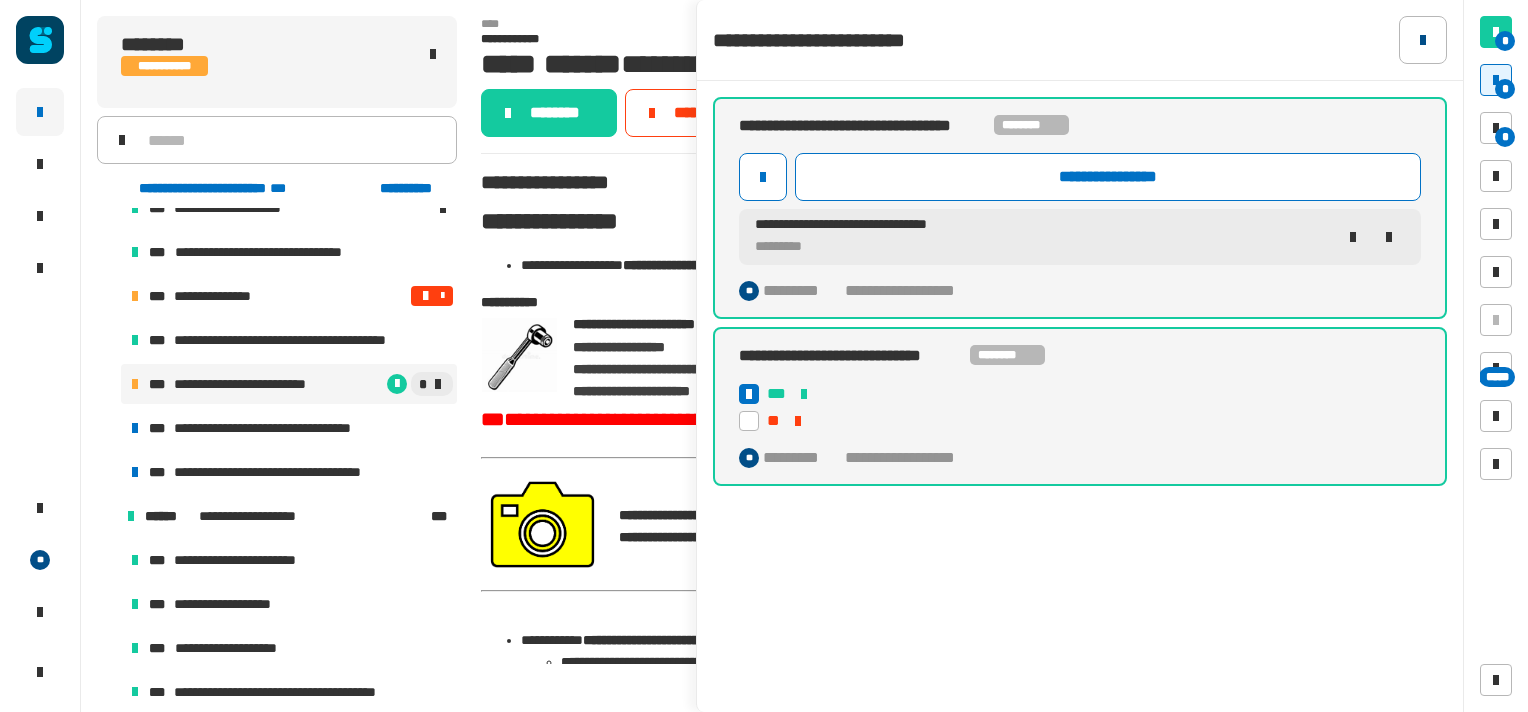 click 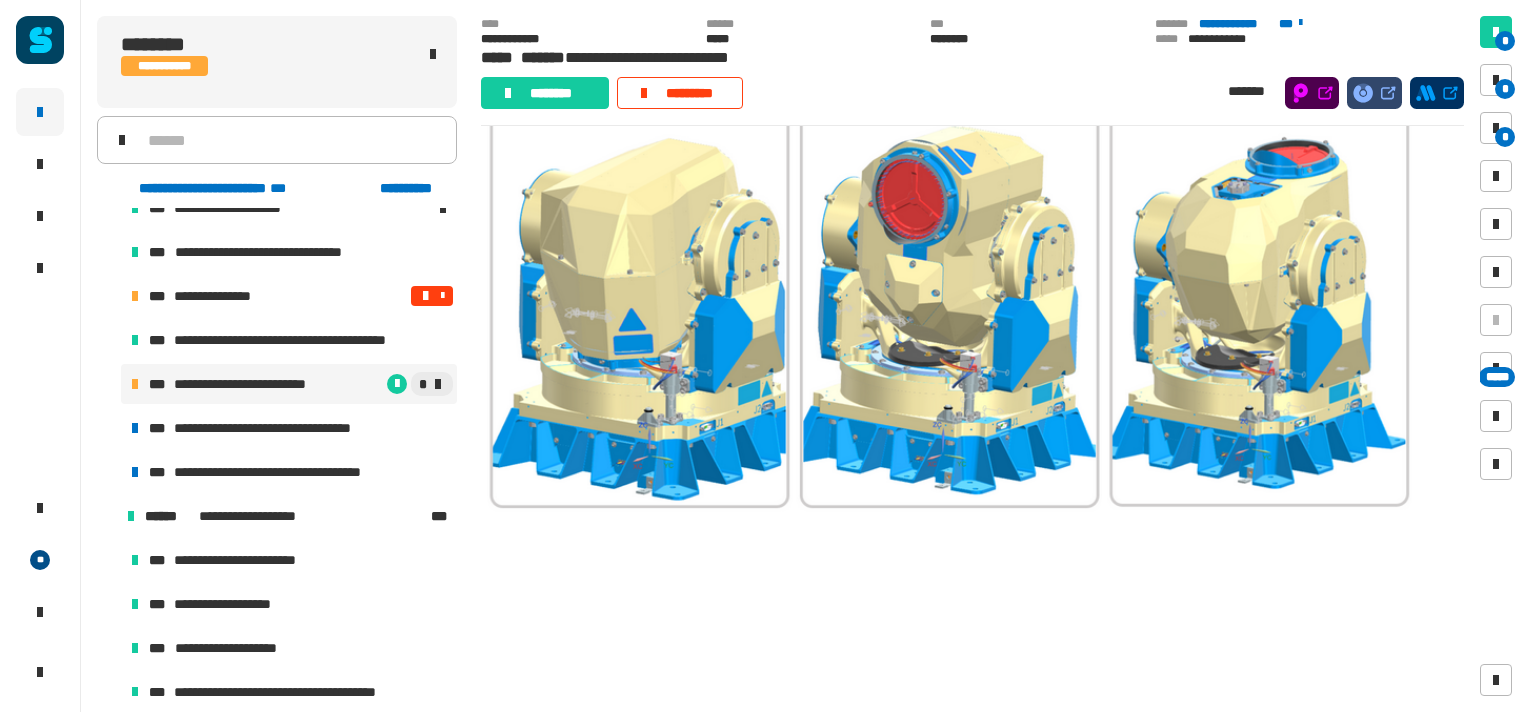 scroll, scrollTop: 1778, scrollLeft: 0, axis: vertical 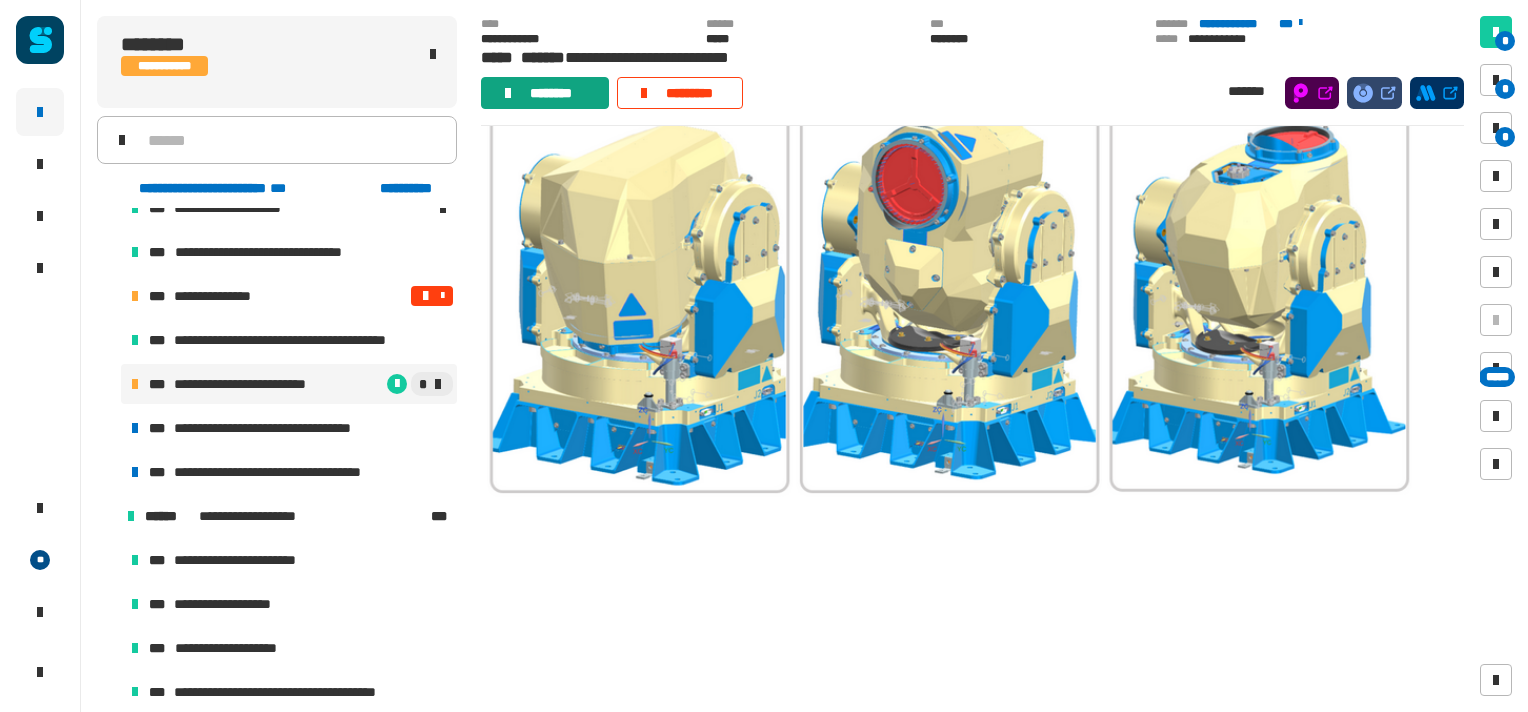 click on "********" 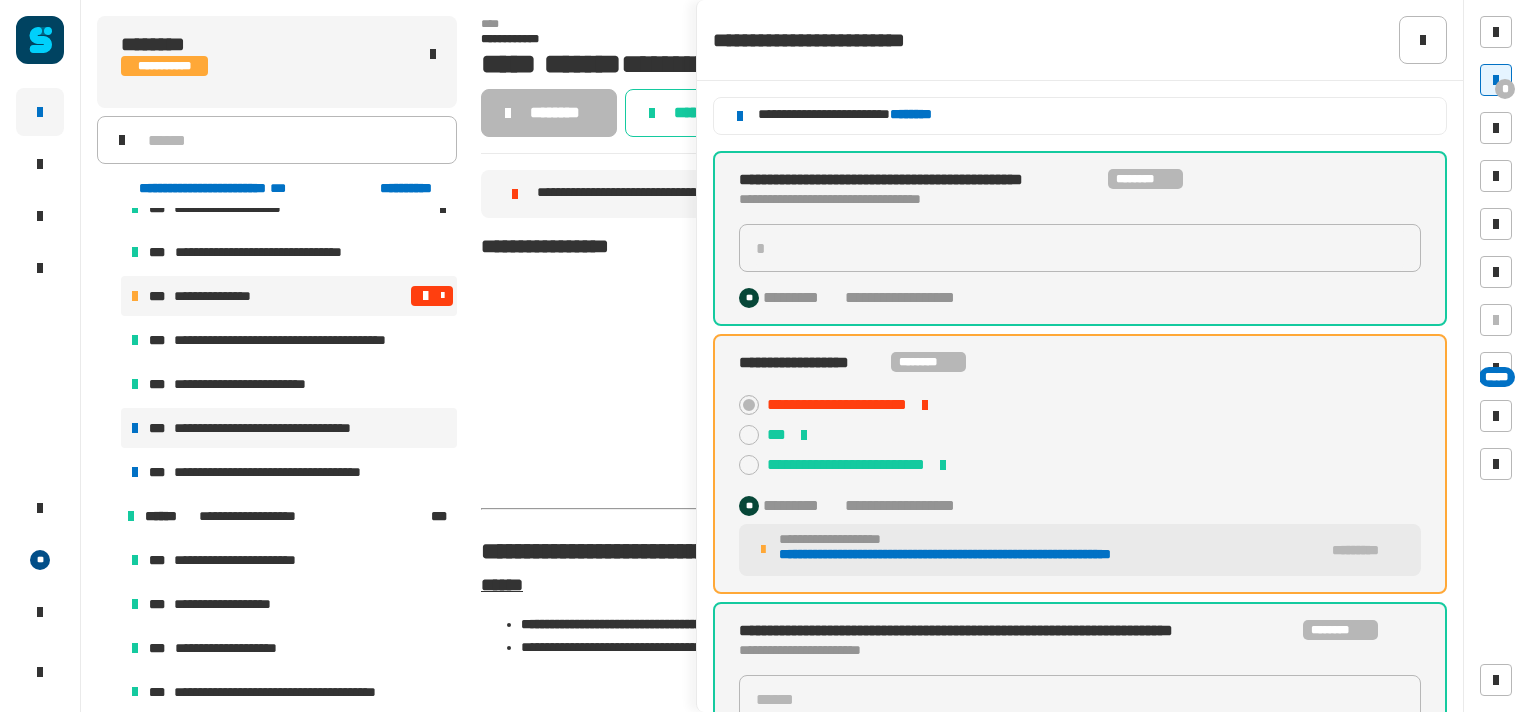 click on "**********" at bounding box center (282, 428) 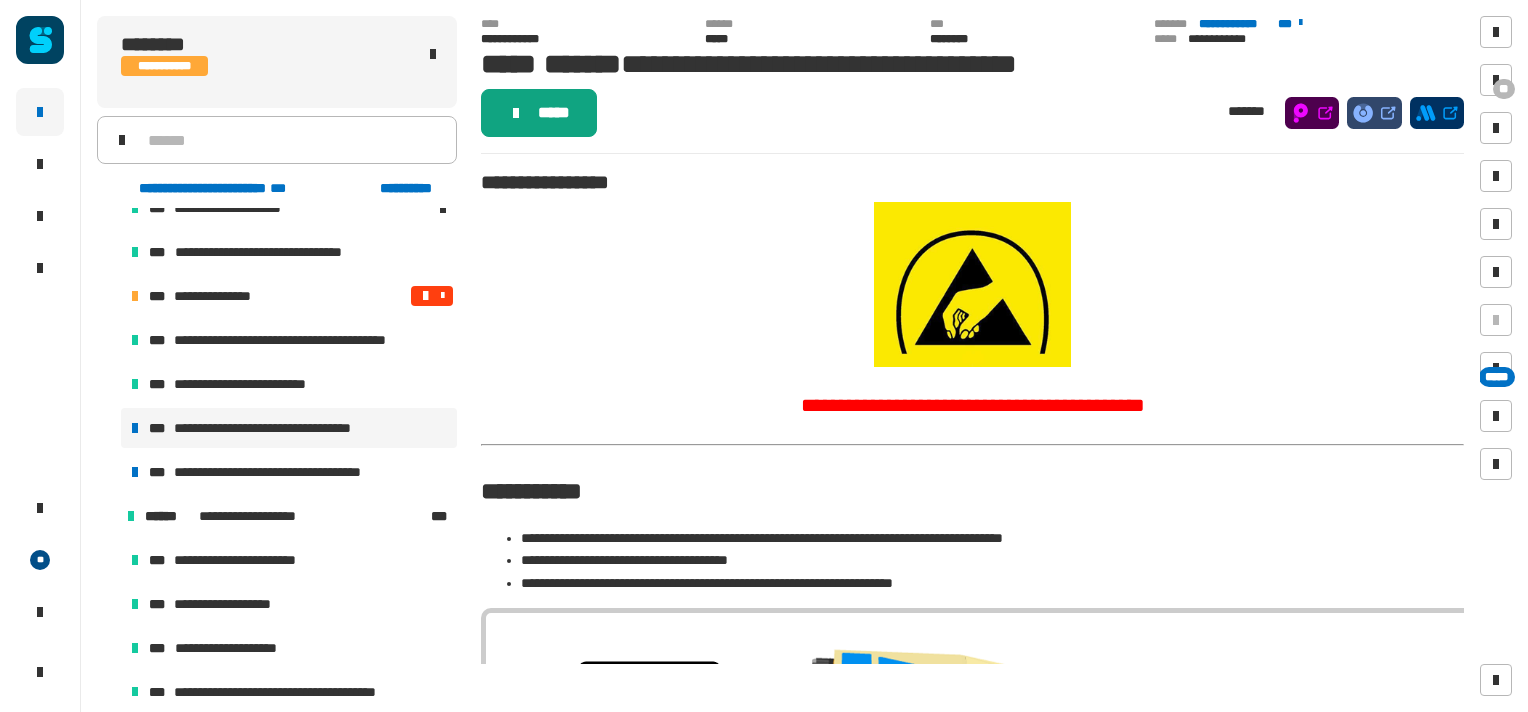 click on "*****" 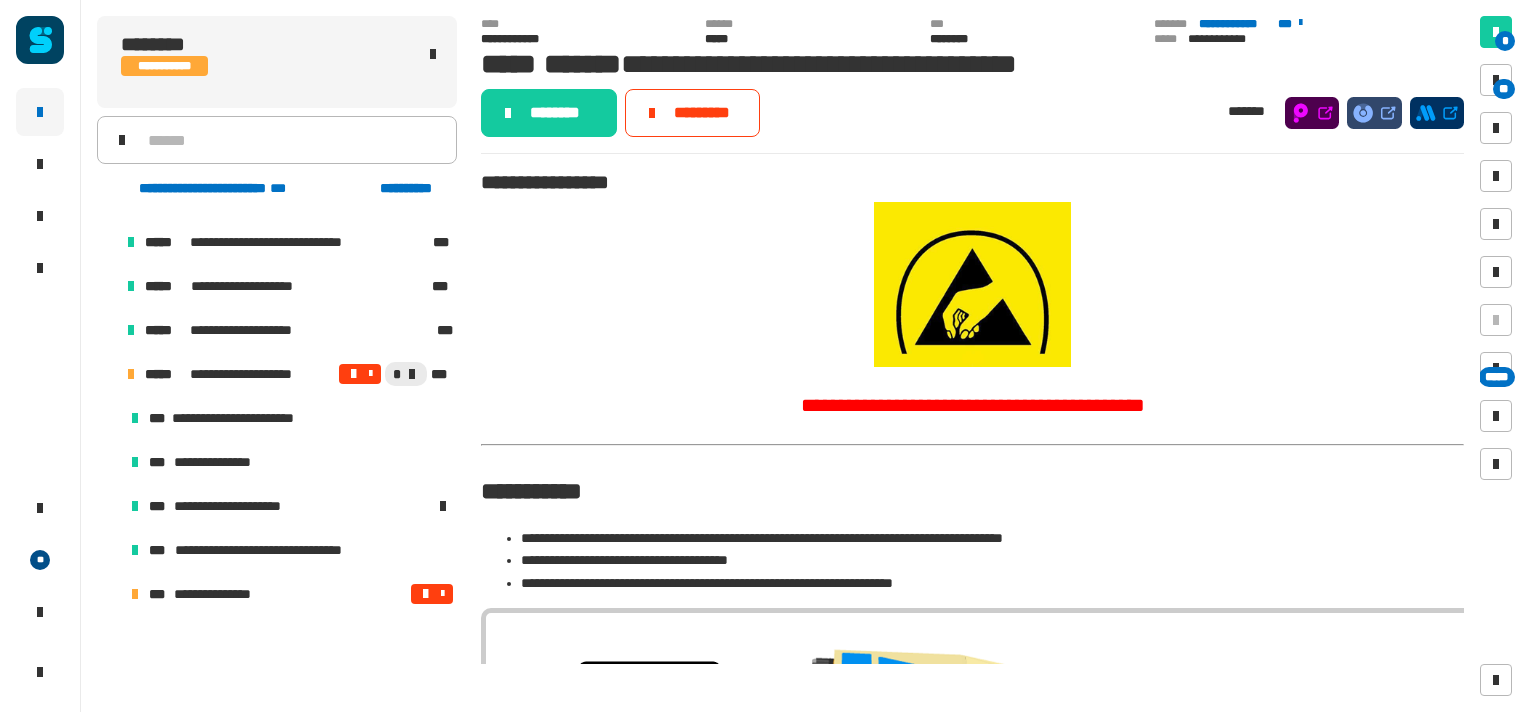 scroll, scrollTop: 0, scrollLeft: 0, axis: both 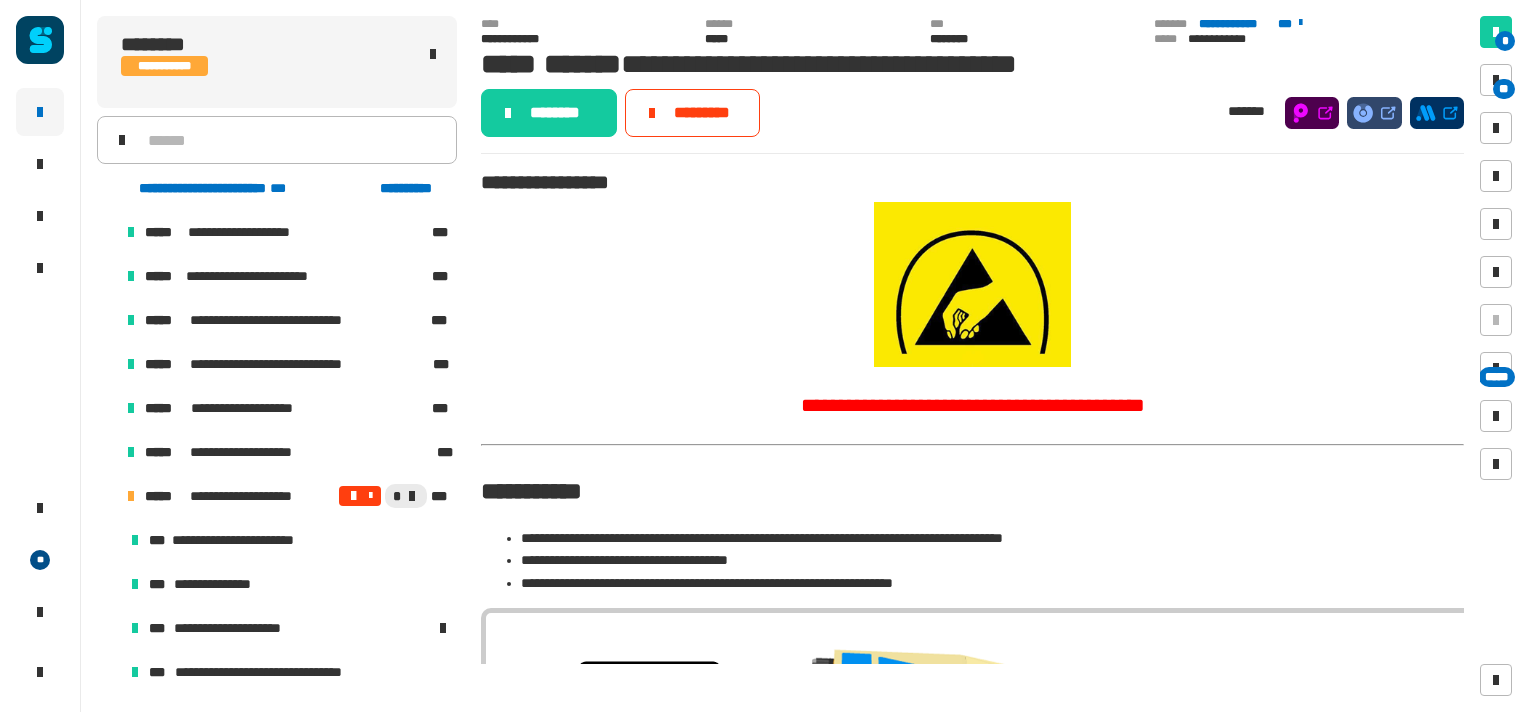click at bounding box center [107, 320] 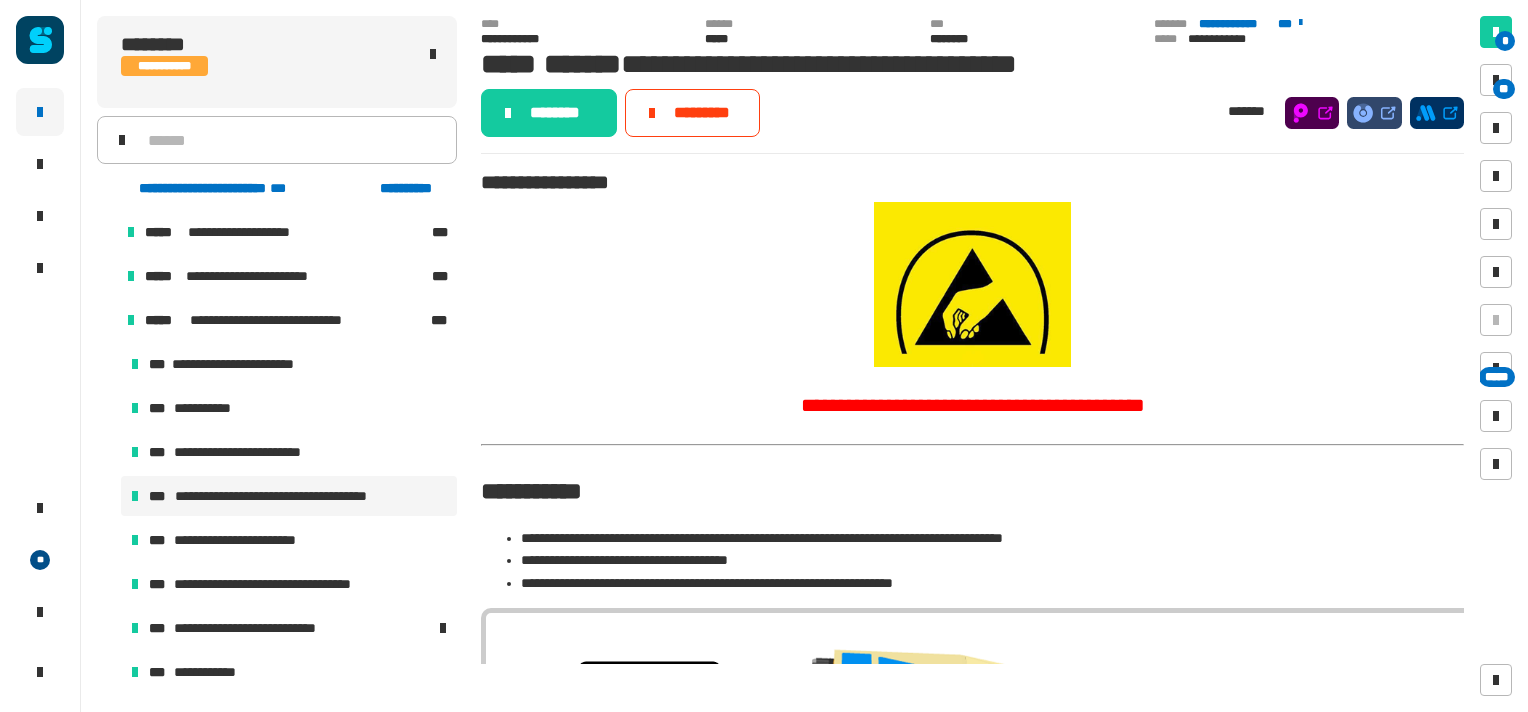 click on "**********" at bounding box center (295, 496) 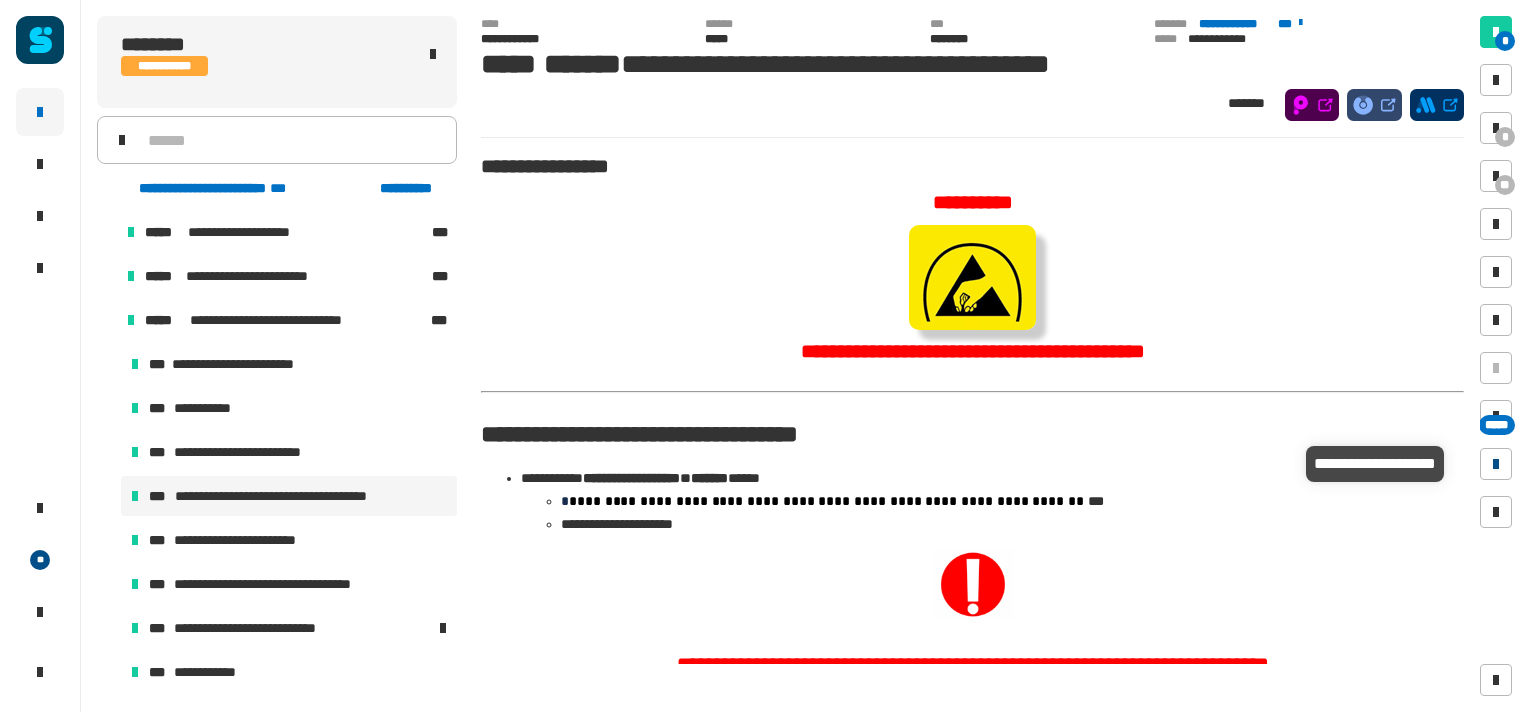 click at bounding box center [1496, 464] 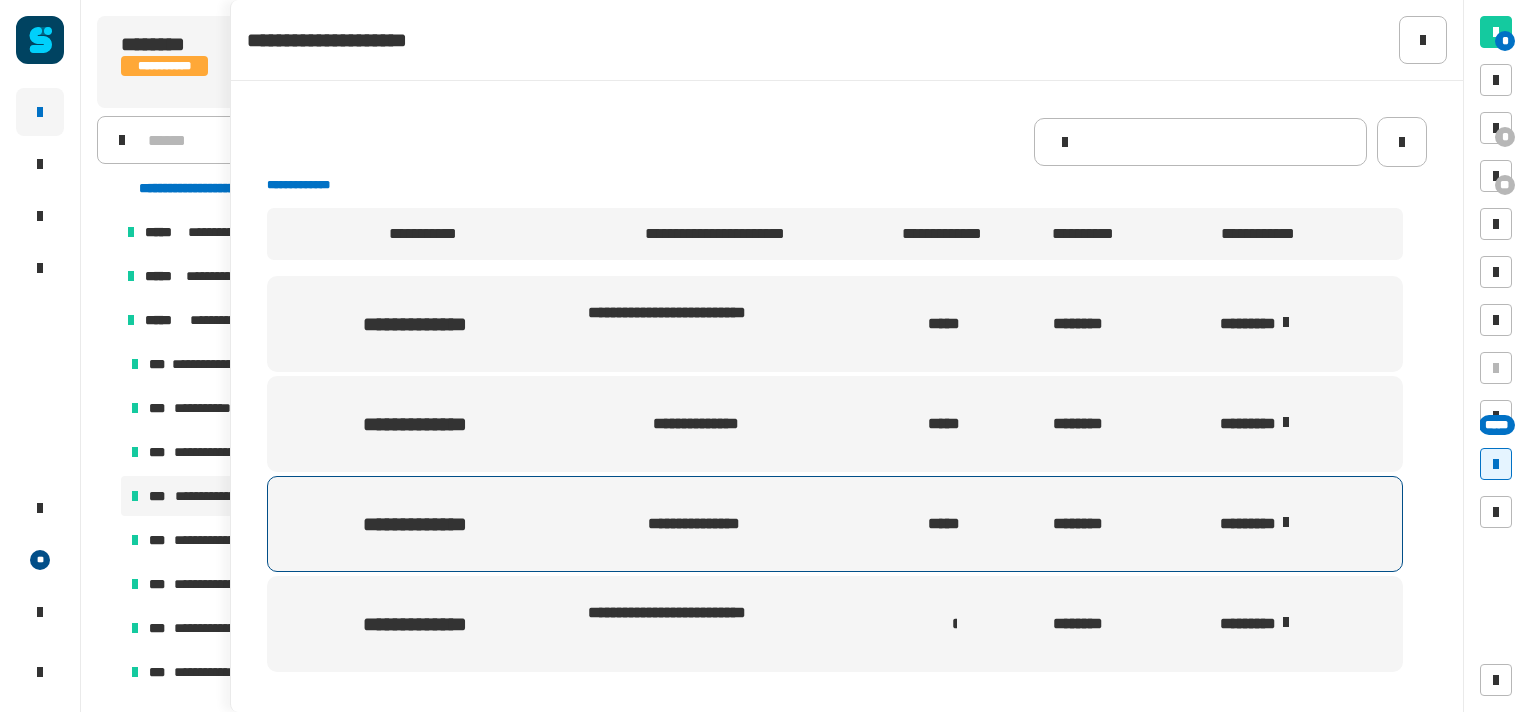 click at bounding box center (1286, 522) 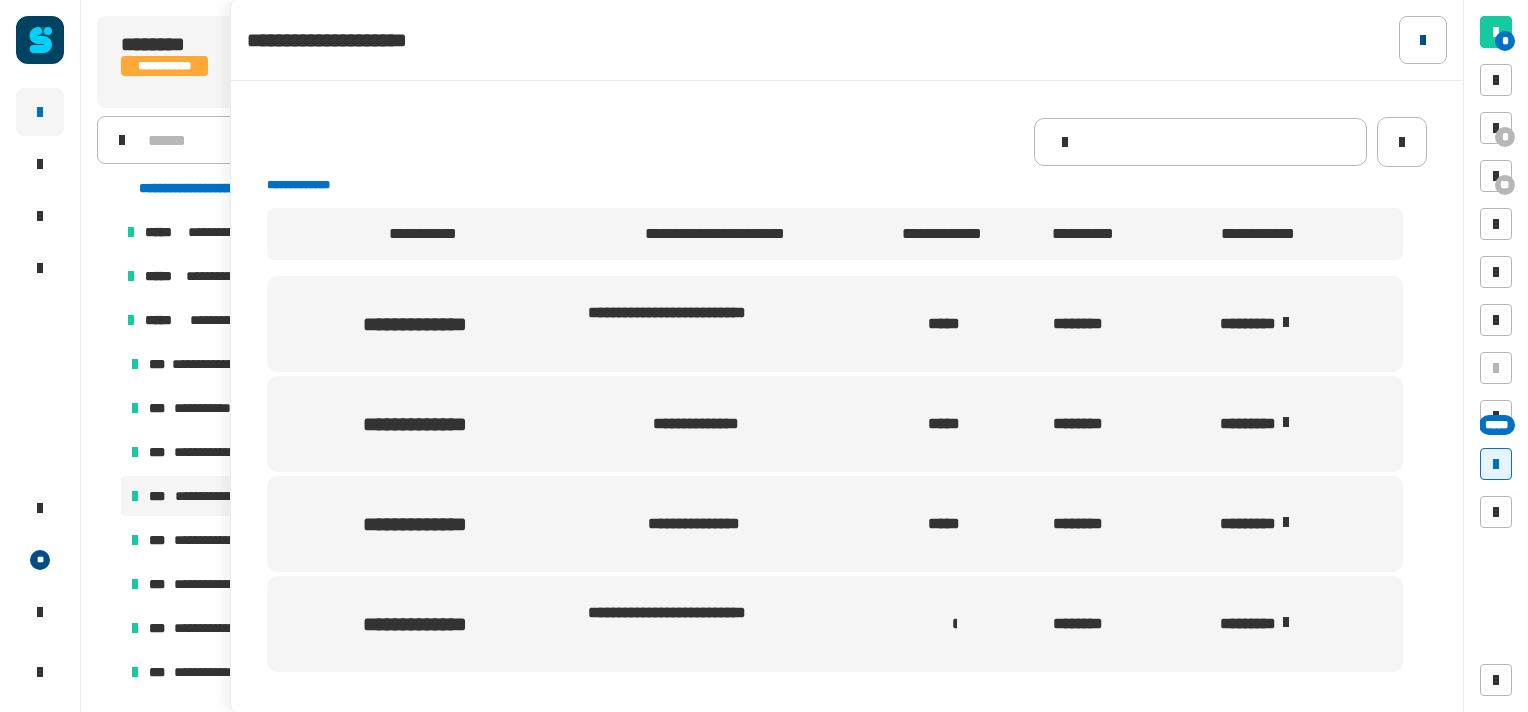 click 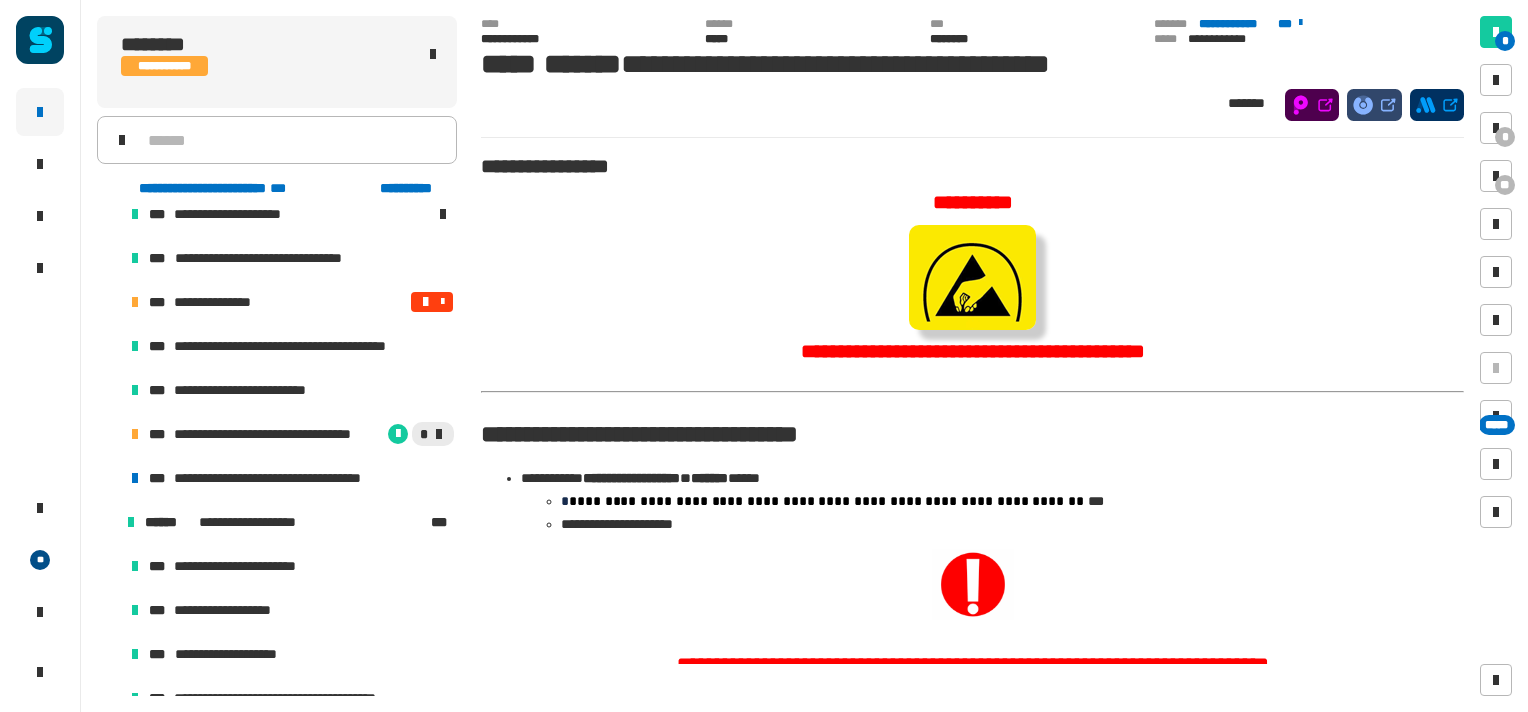 scroll, scrollTop: 766, scrollLeft: 0, axis: vertical 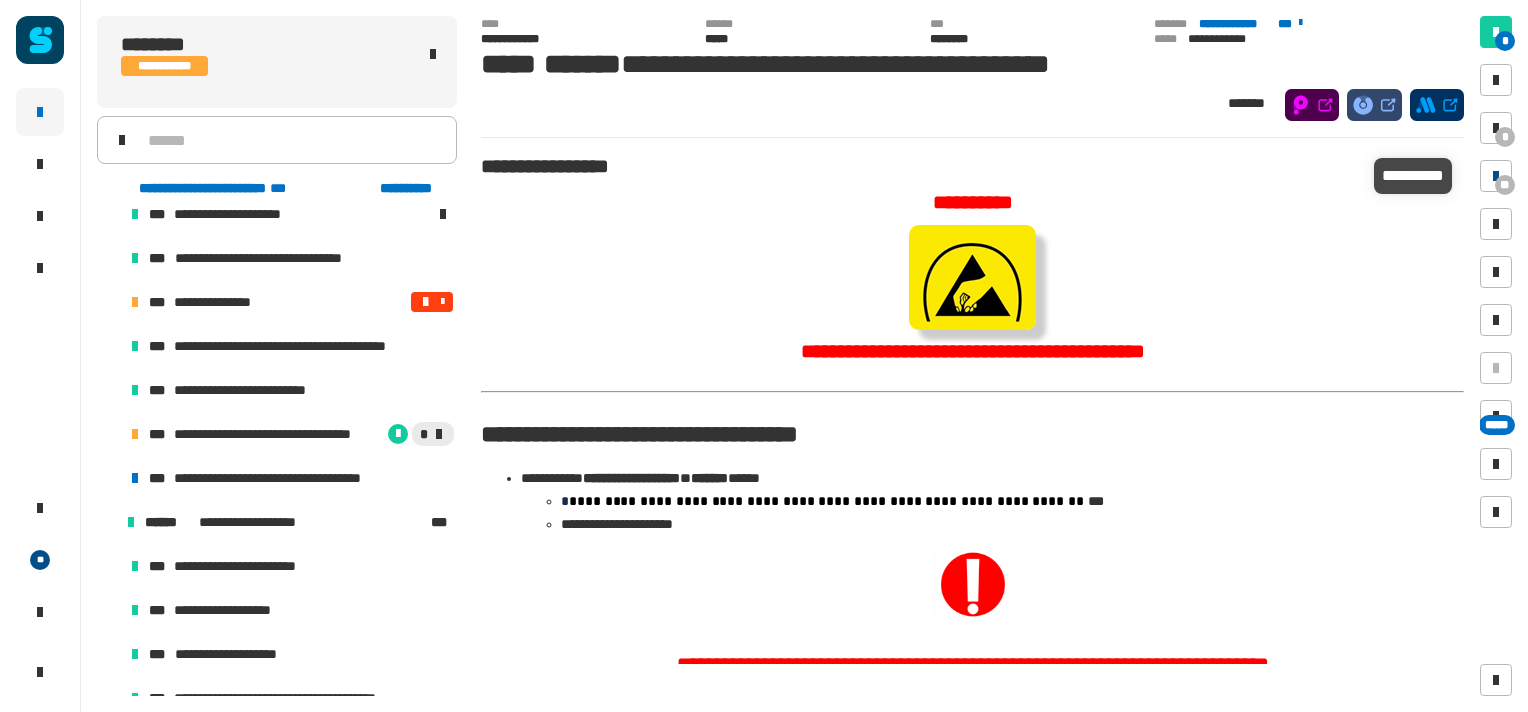click at bounding box center (1496, 176) 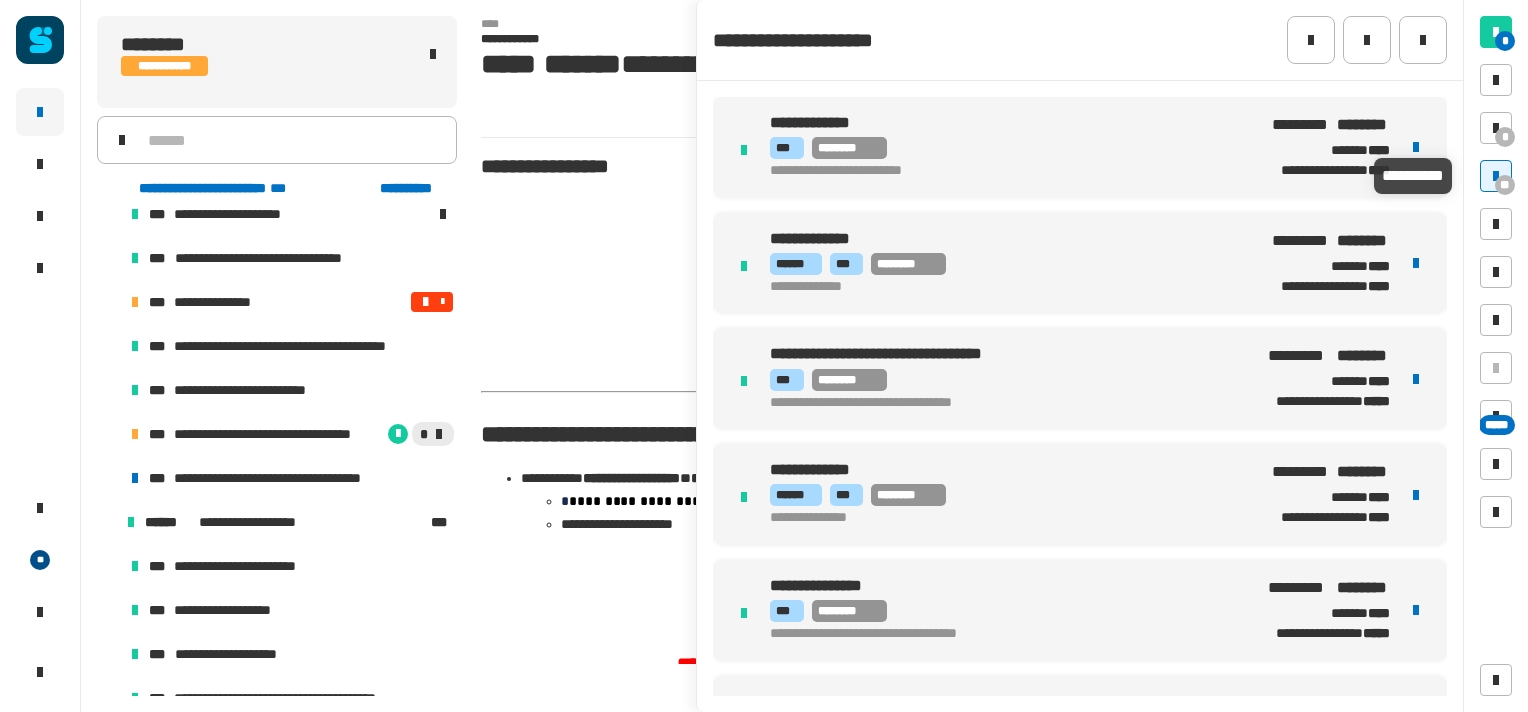 click at bounding box center [1496, 176] 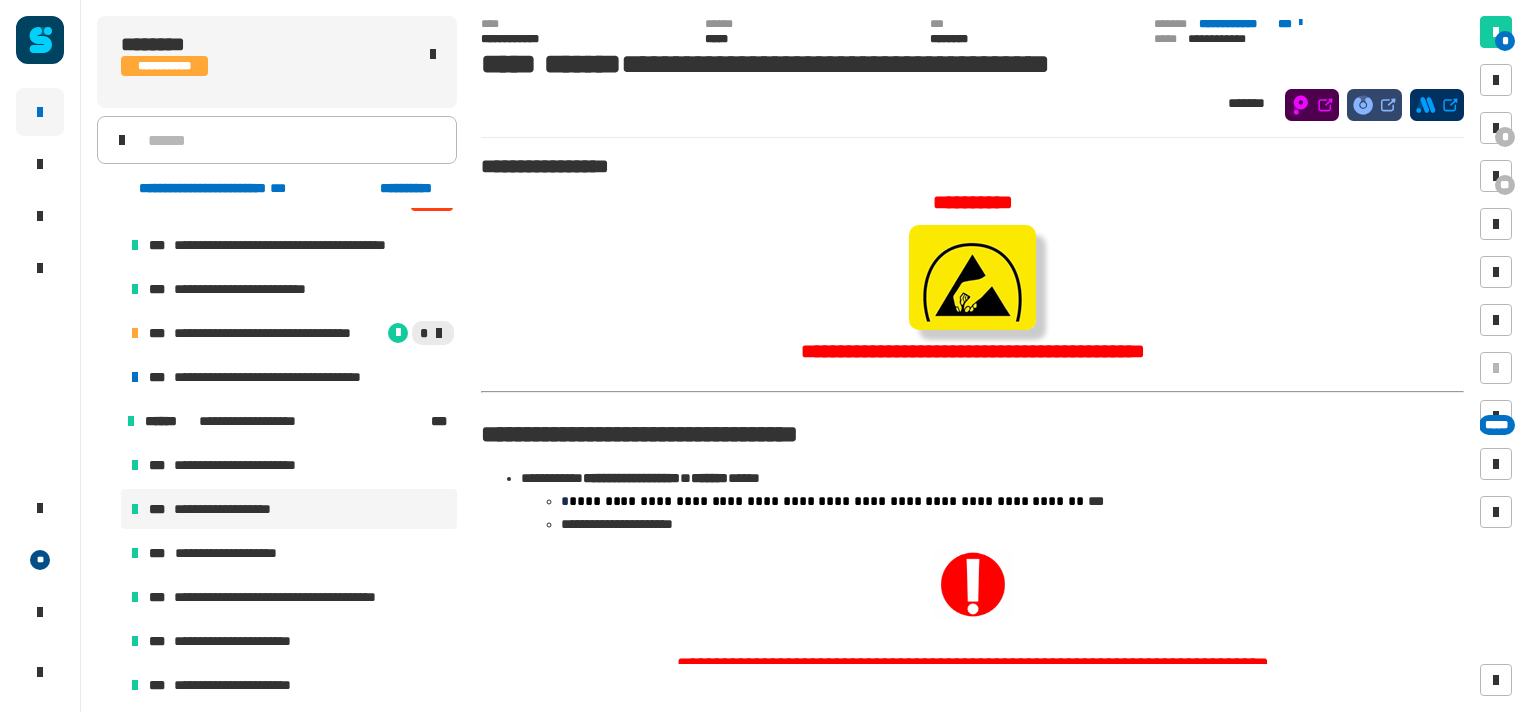 scroll, scrollTop: 868, scrollLeft: 0, axis: vertical 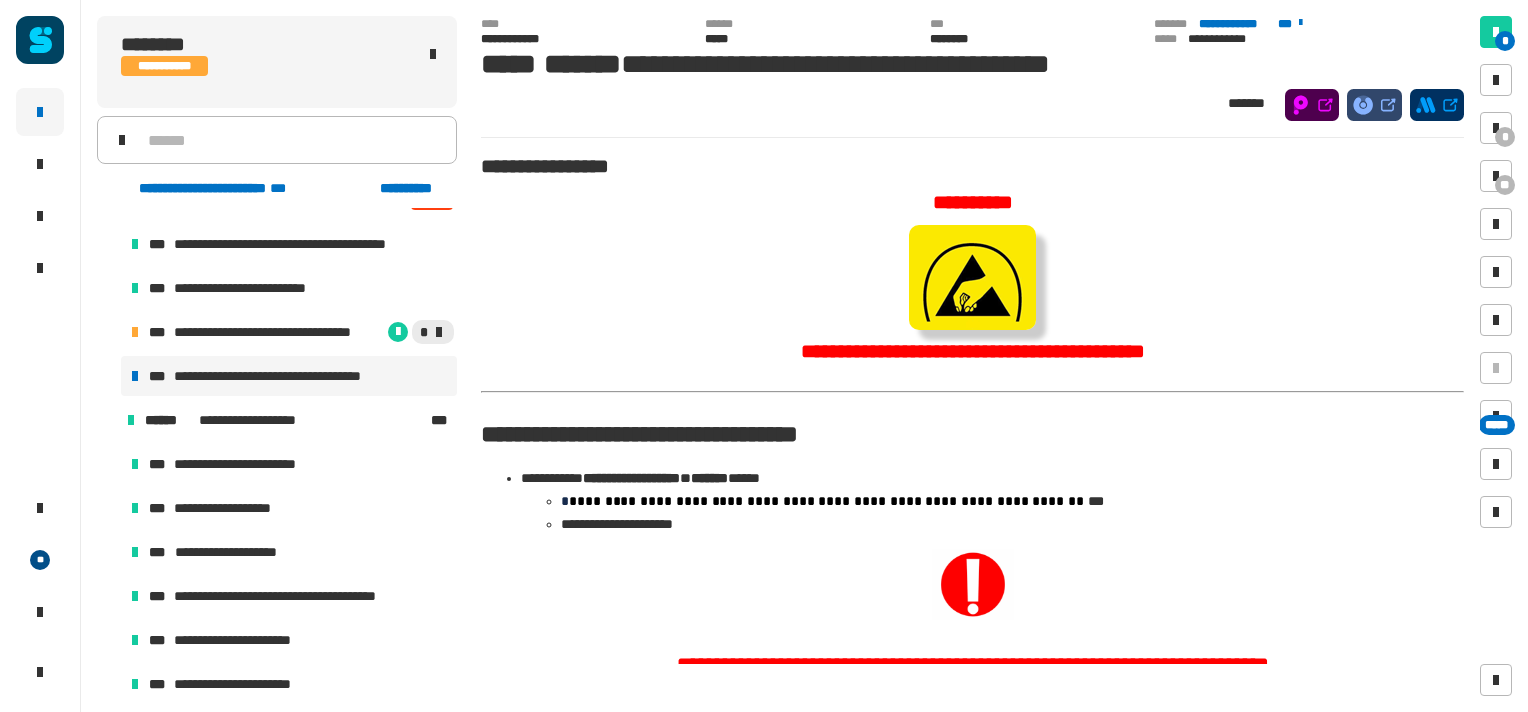 click on "**********" at bounding box center [290, 376] 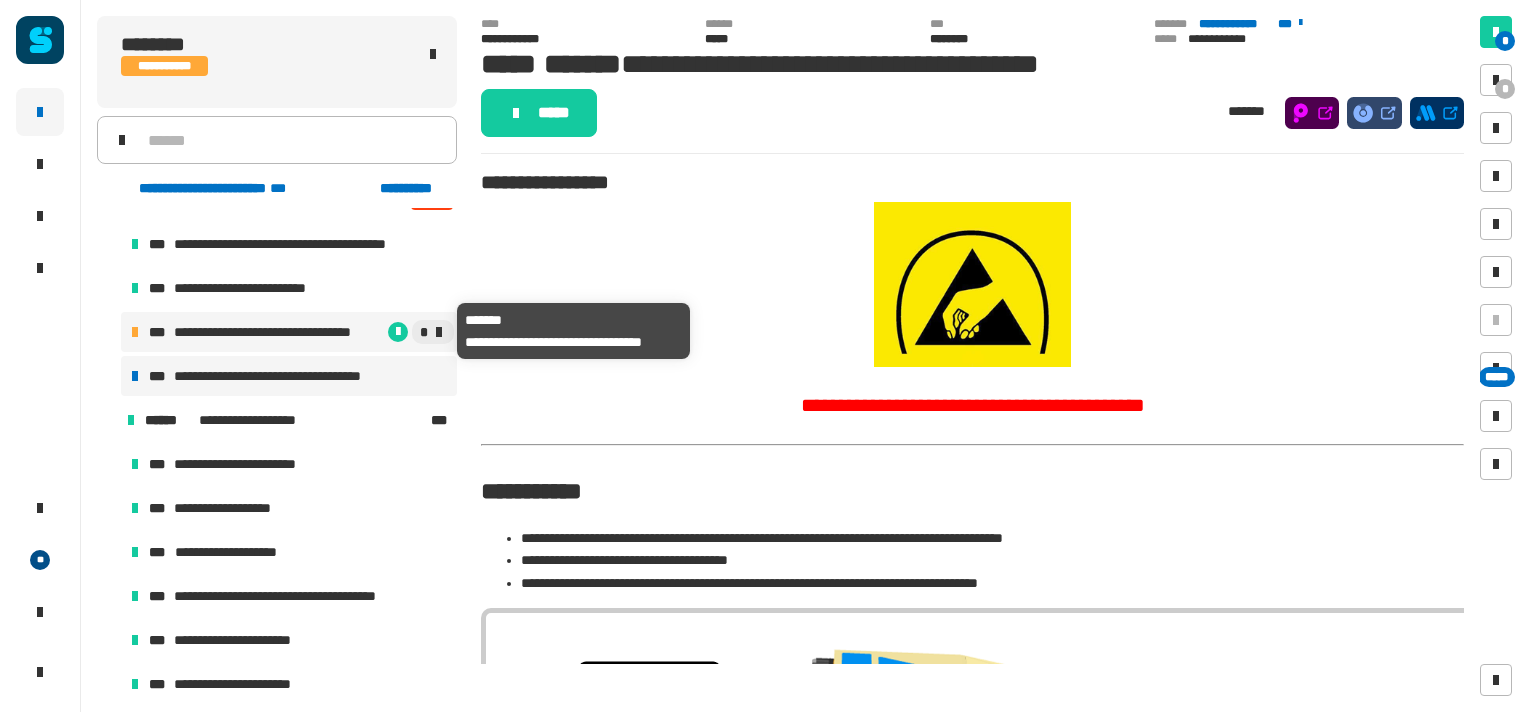 click on "**********" at bounding box center (278, 332) 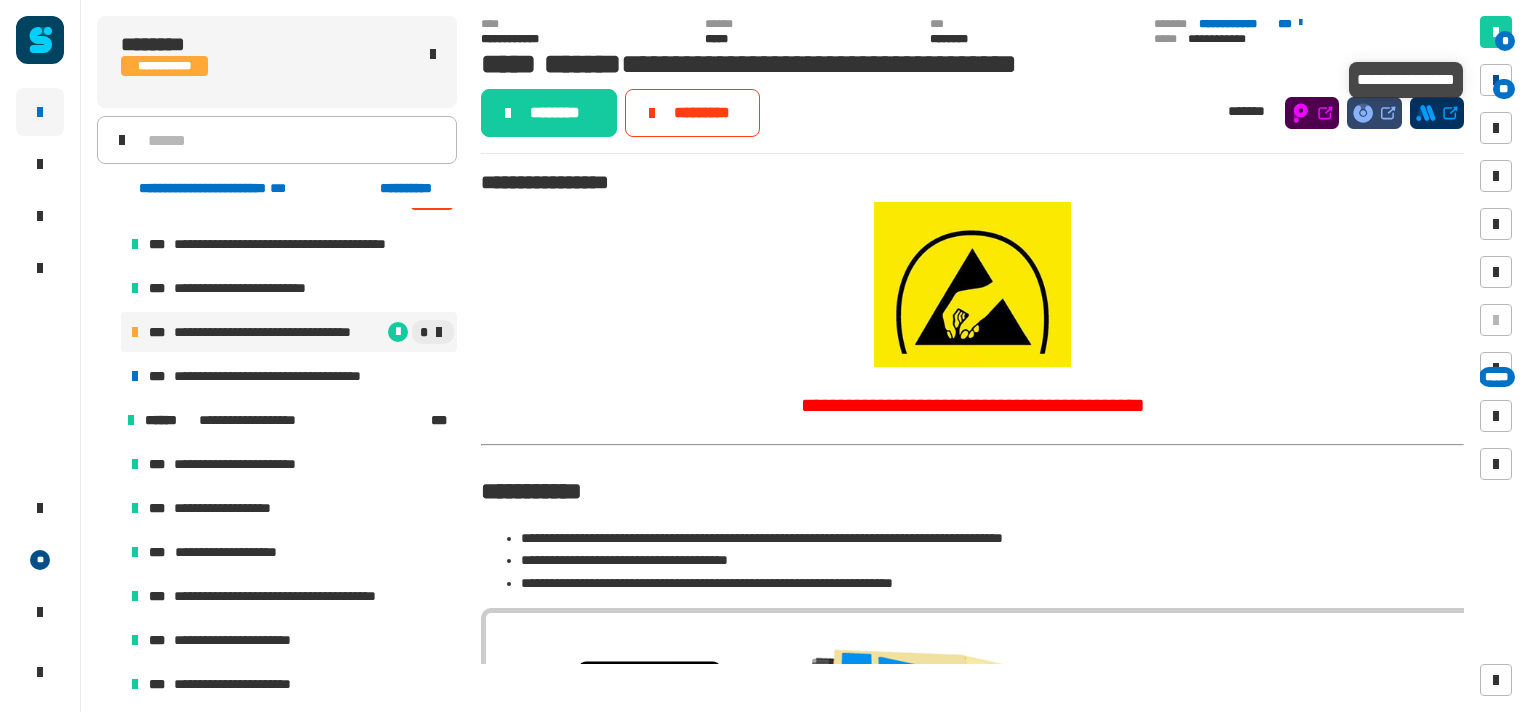 click on "**" at bounding box center (1504, 89) 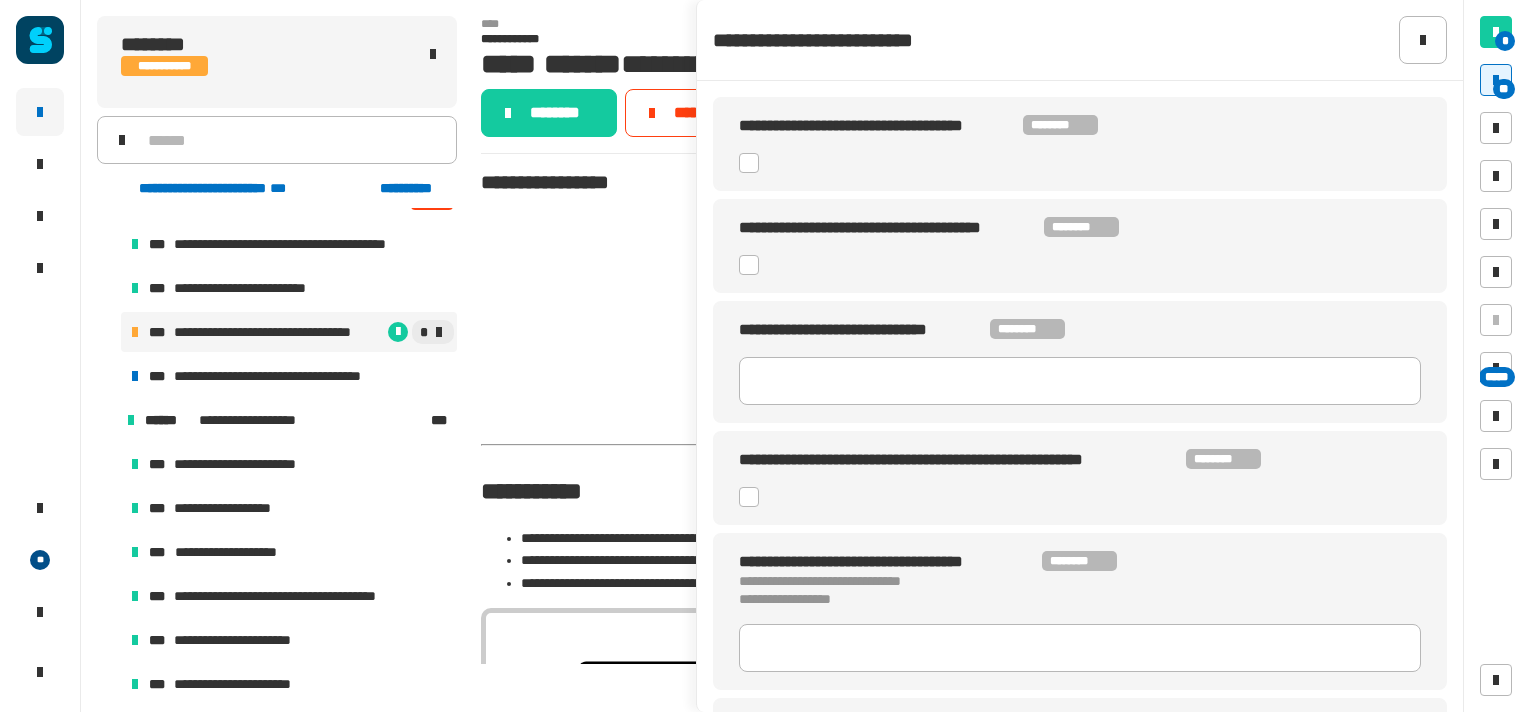 click 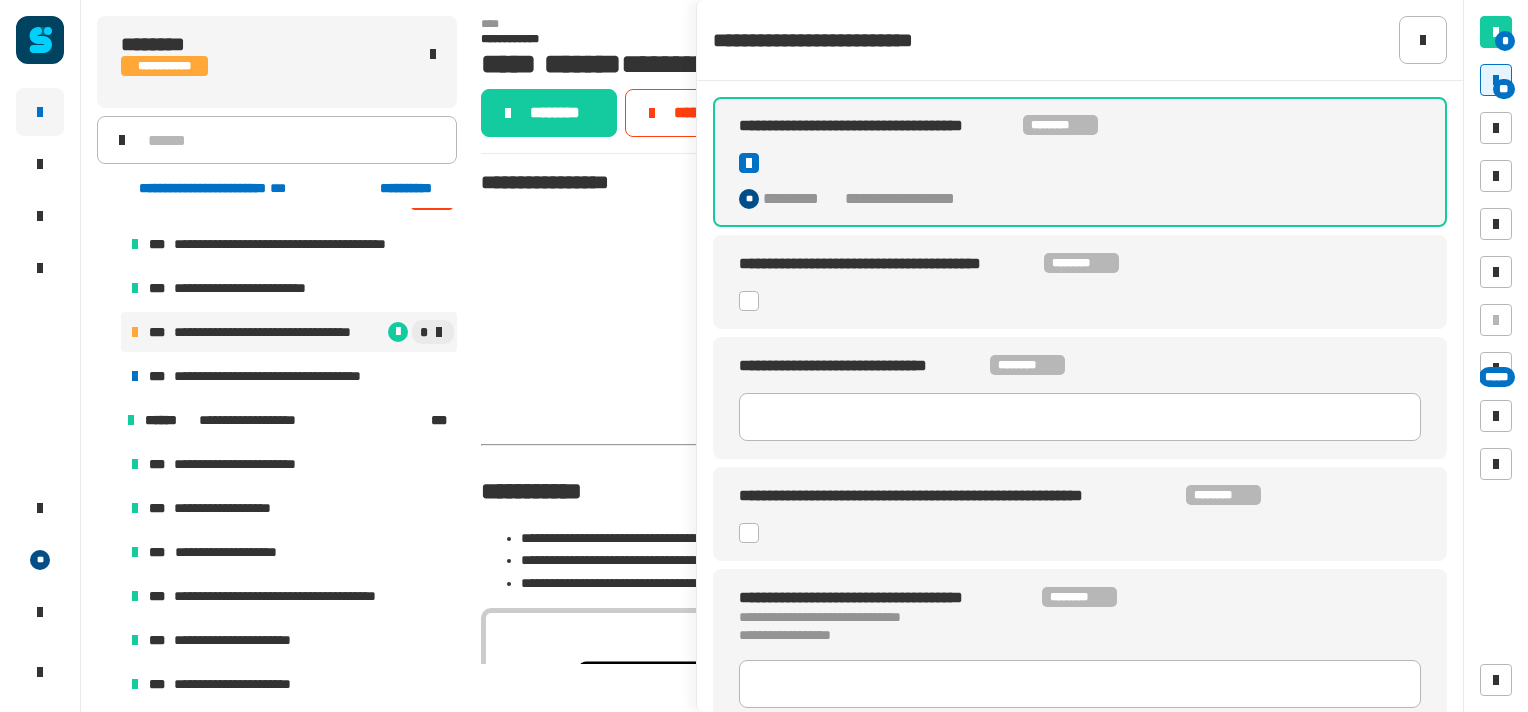 click 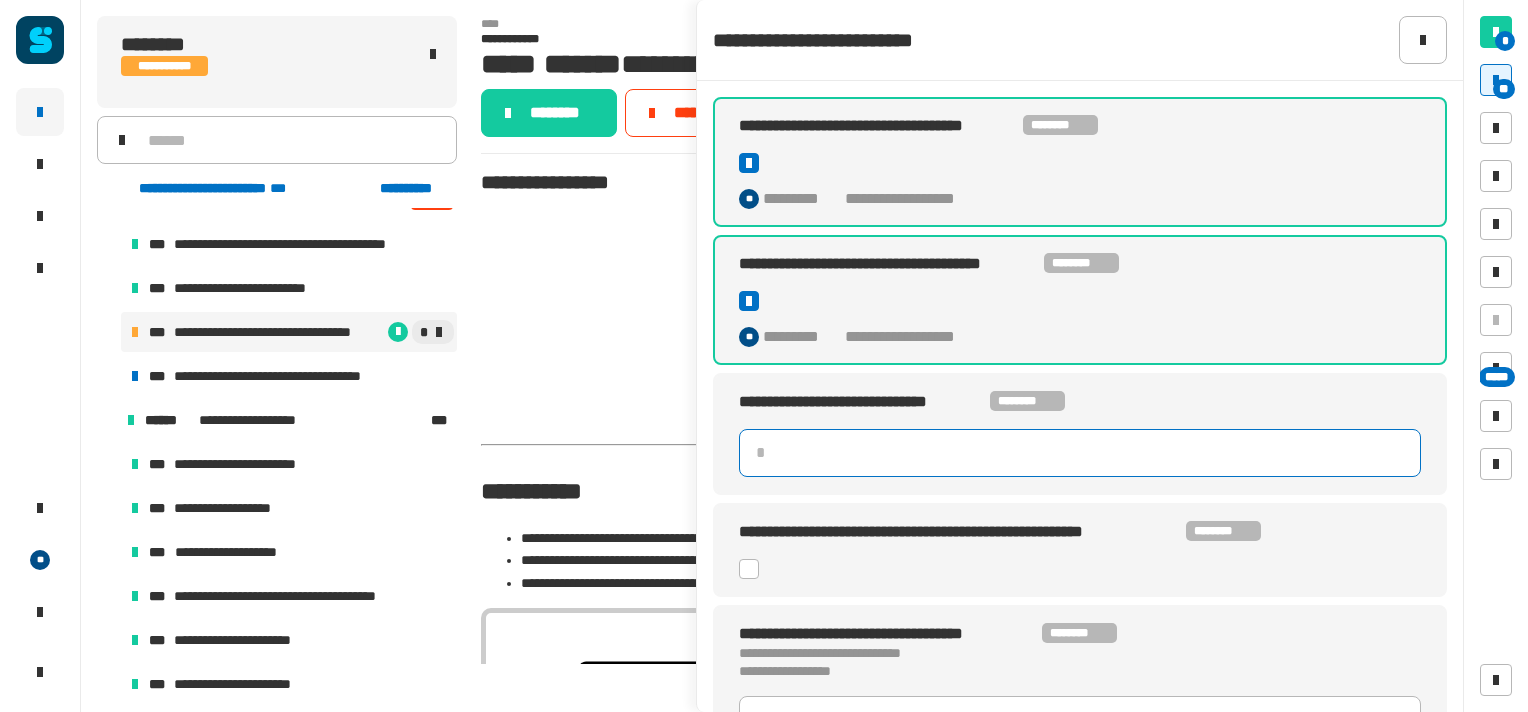 click 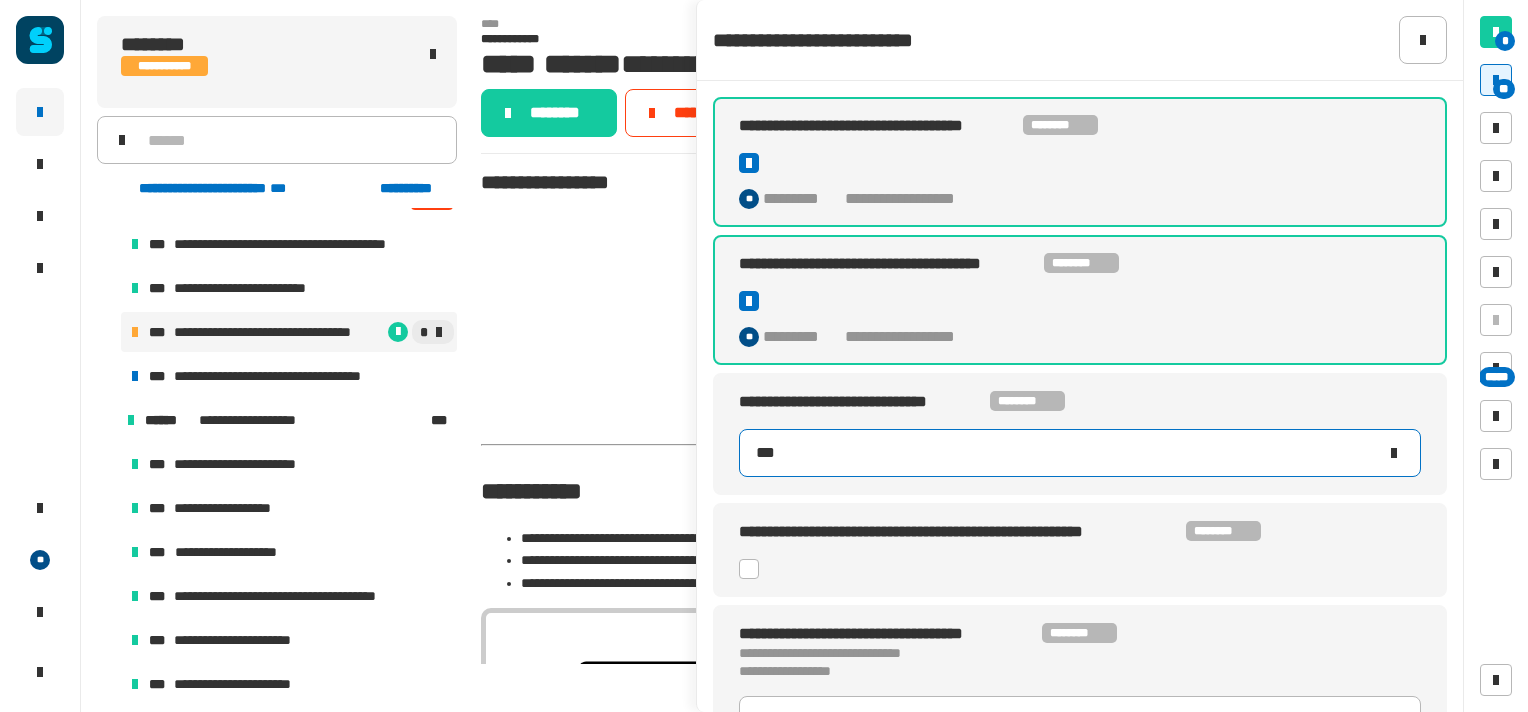 type on "***" 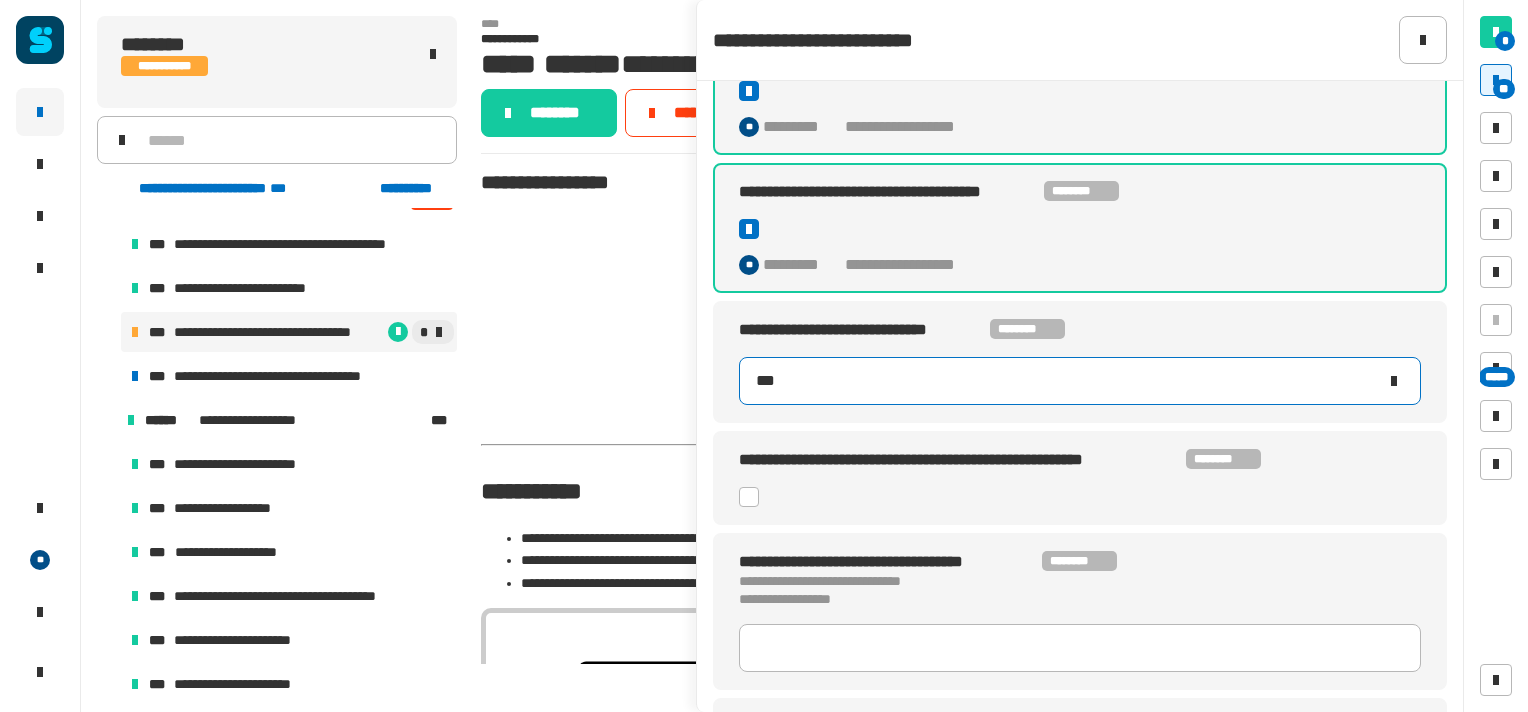 scroll, scrollTop: 123, scrollLeft: 0, axis: vertical 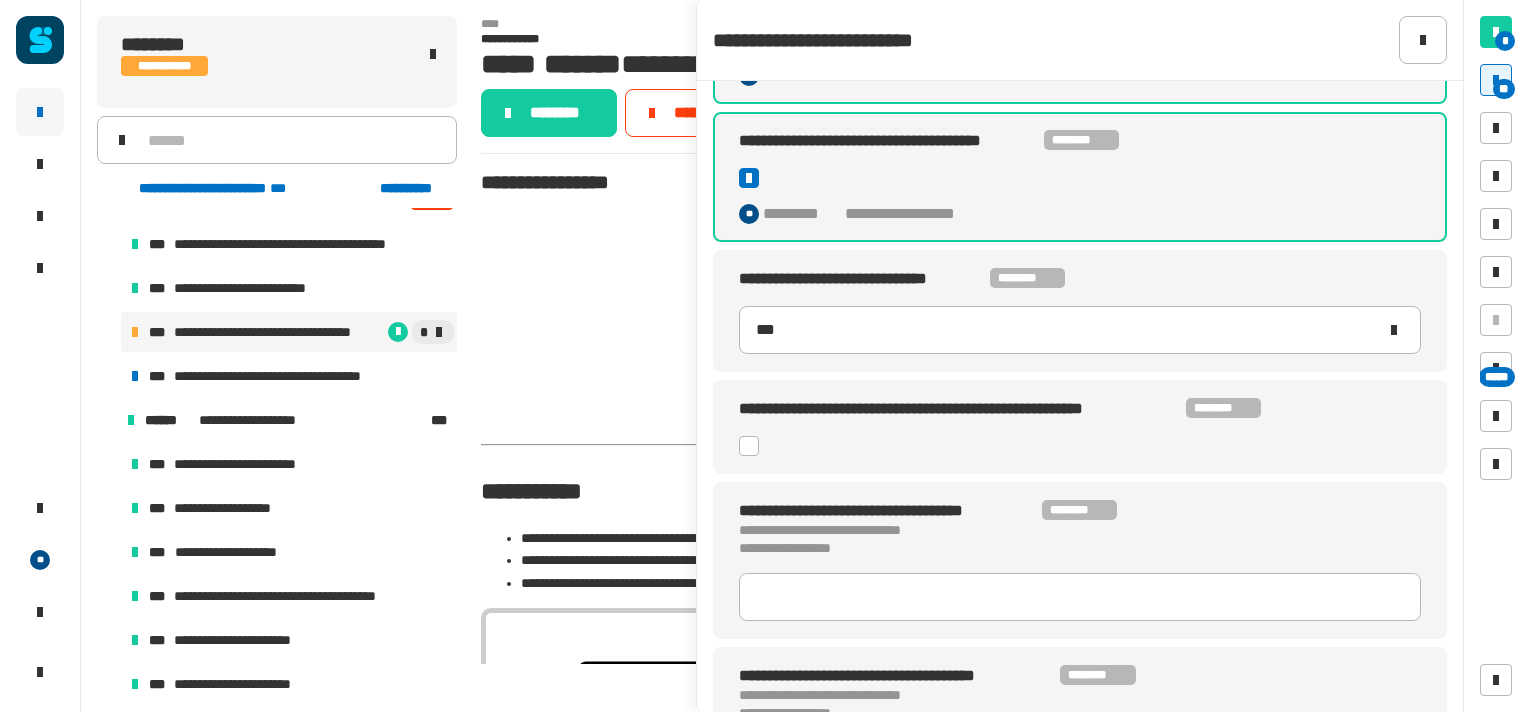 click 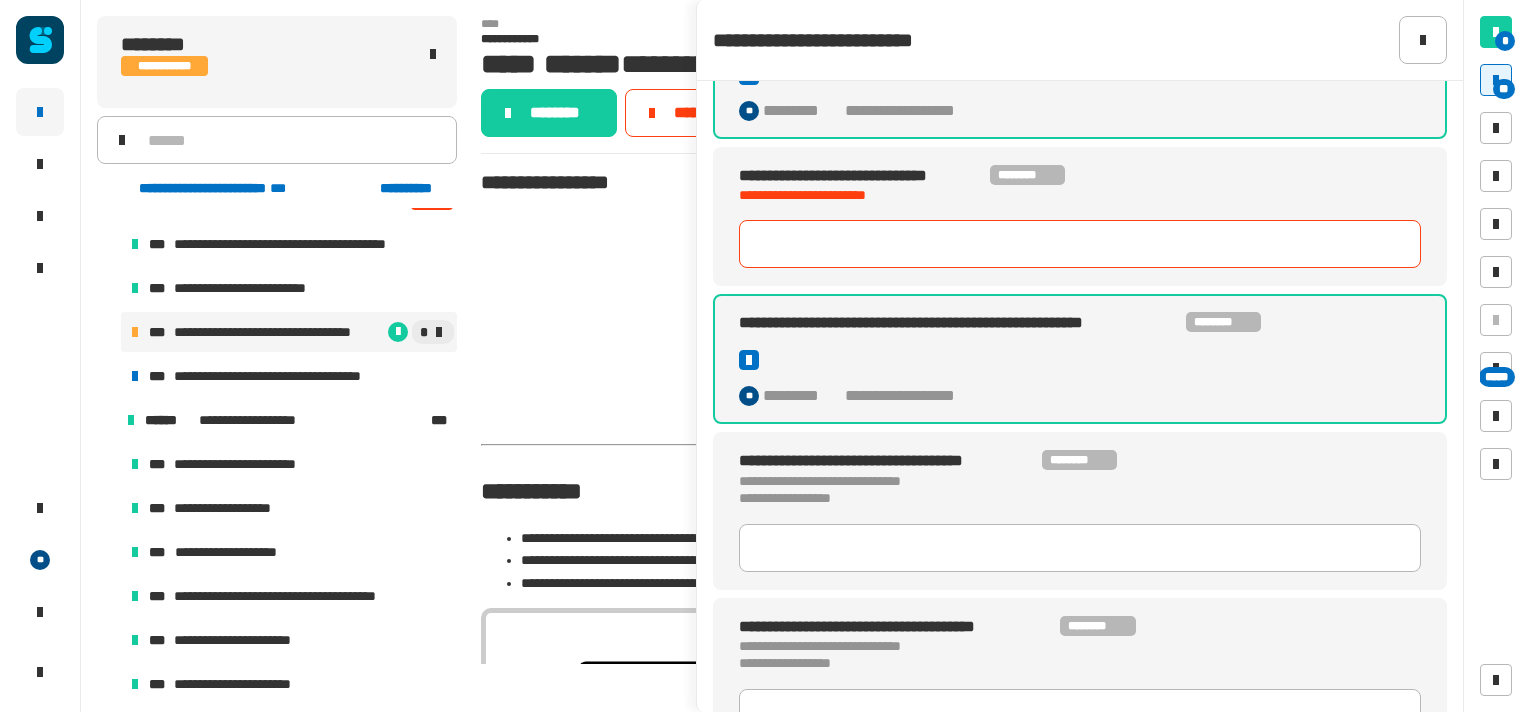 scroll, scrollTop: 227, scrollLeft: 0, axis: vertical 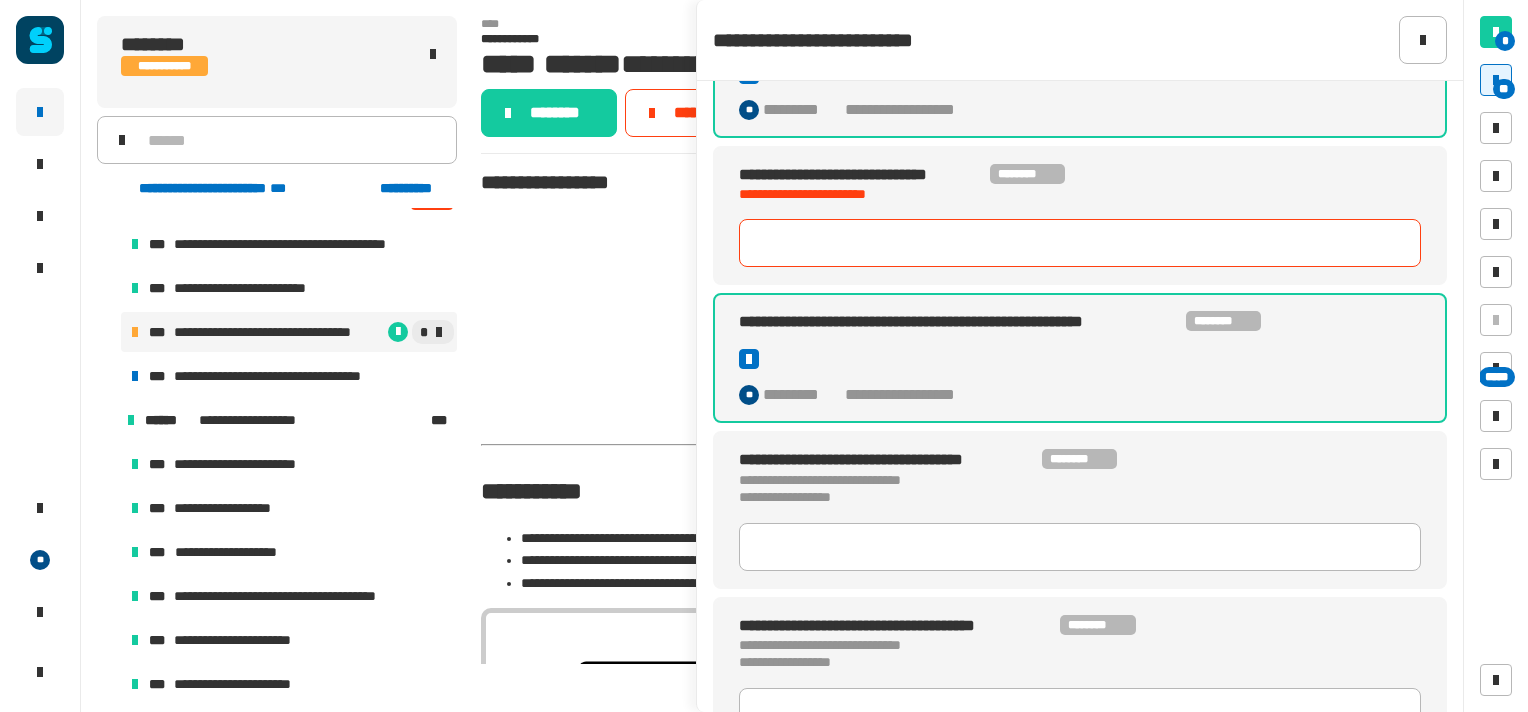 type on "***" 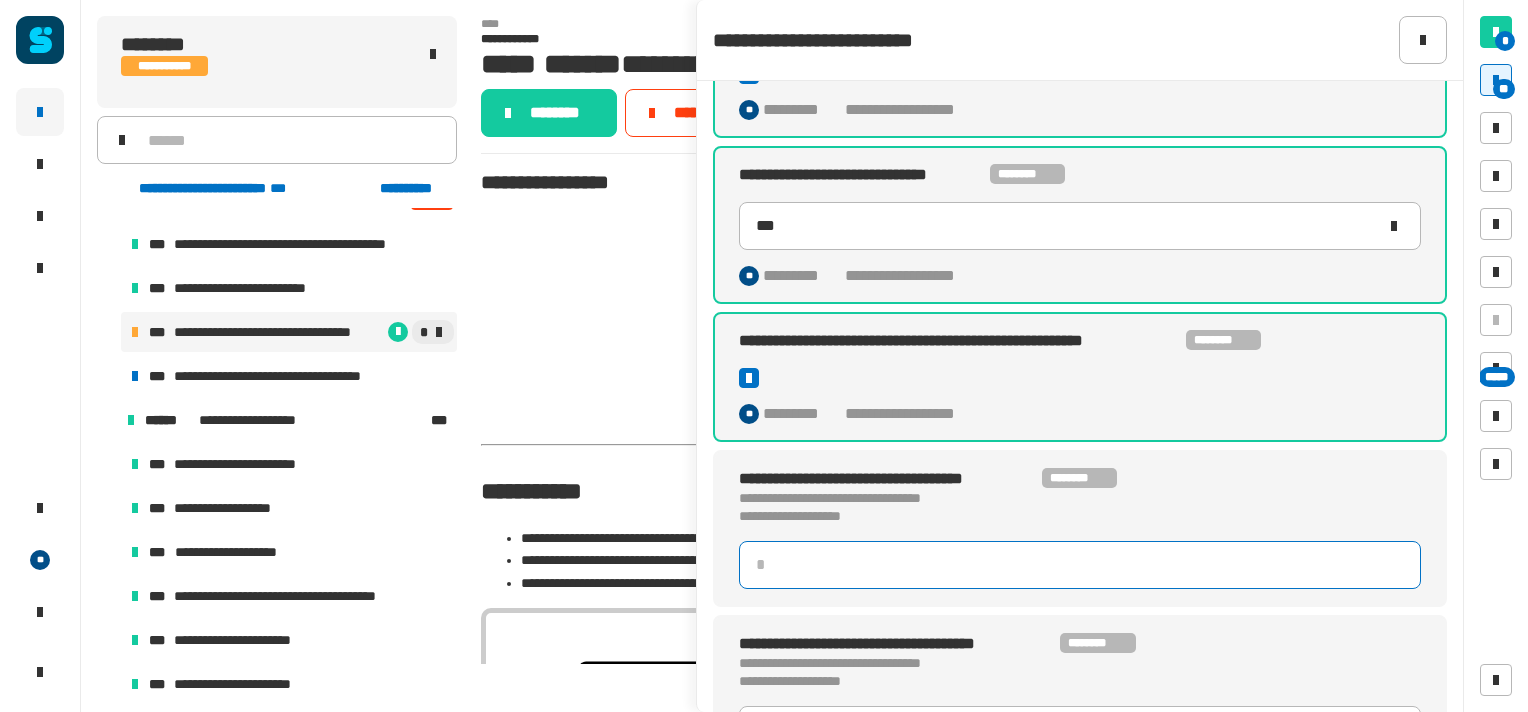 click 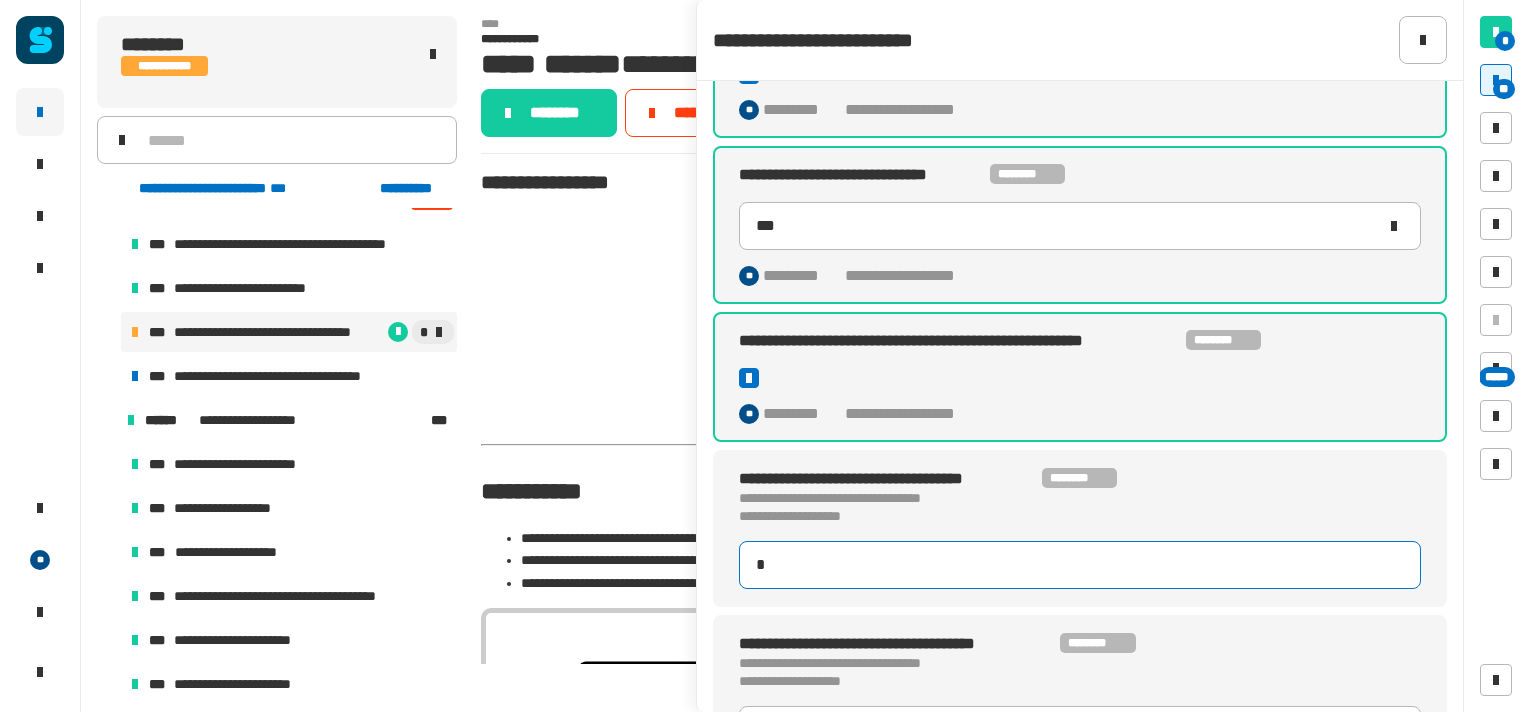 type on "**" 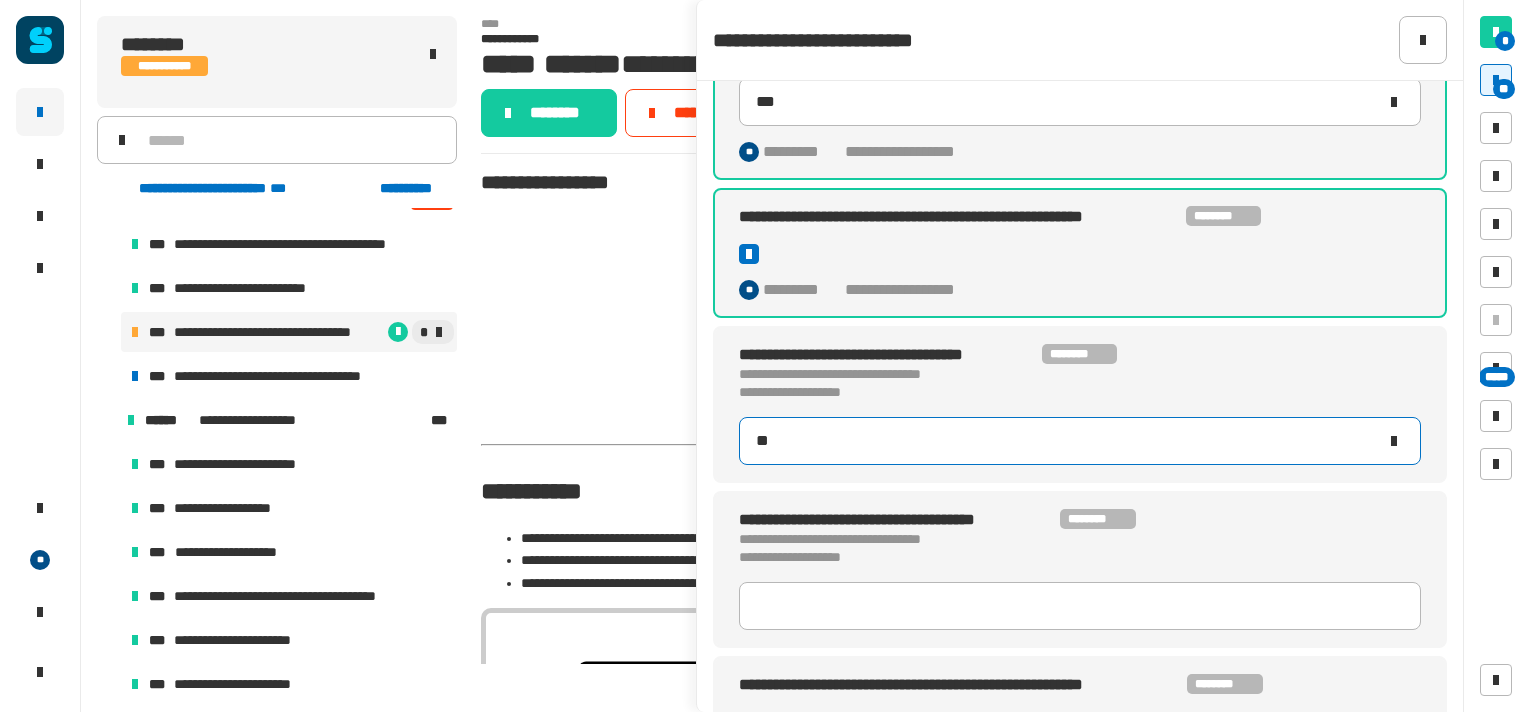 scroll, scrollTop: 355, scrollLeft: 0, axis: vertical 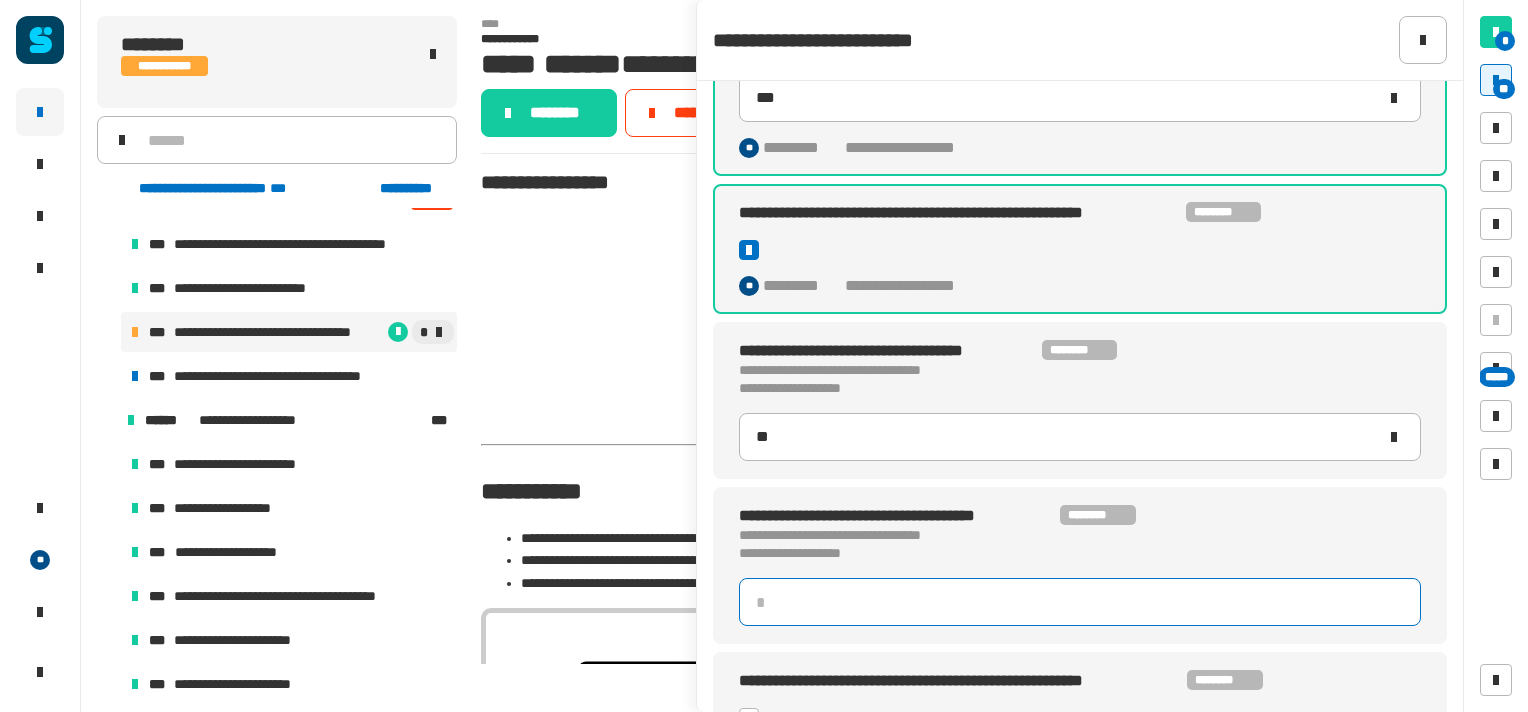 click 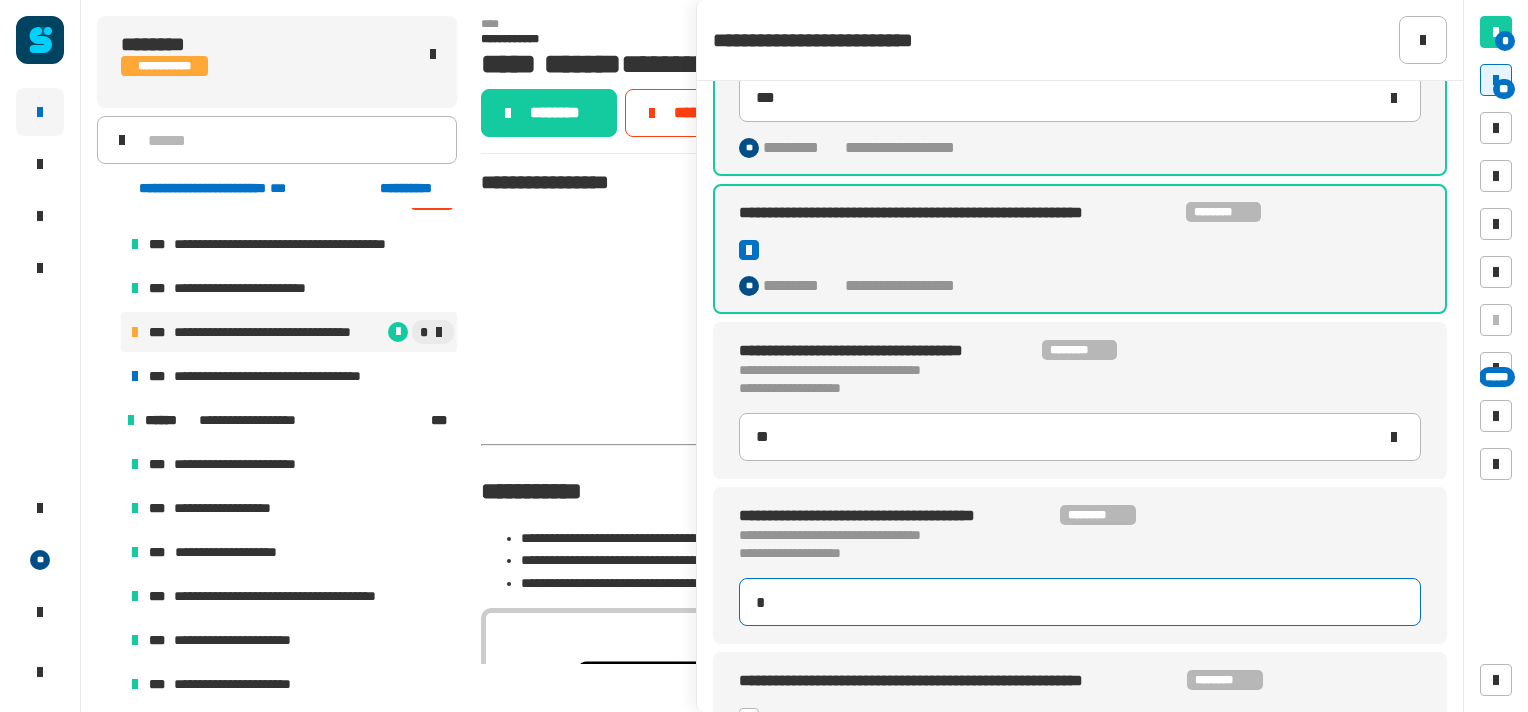 type on "**" 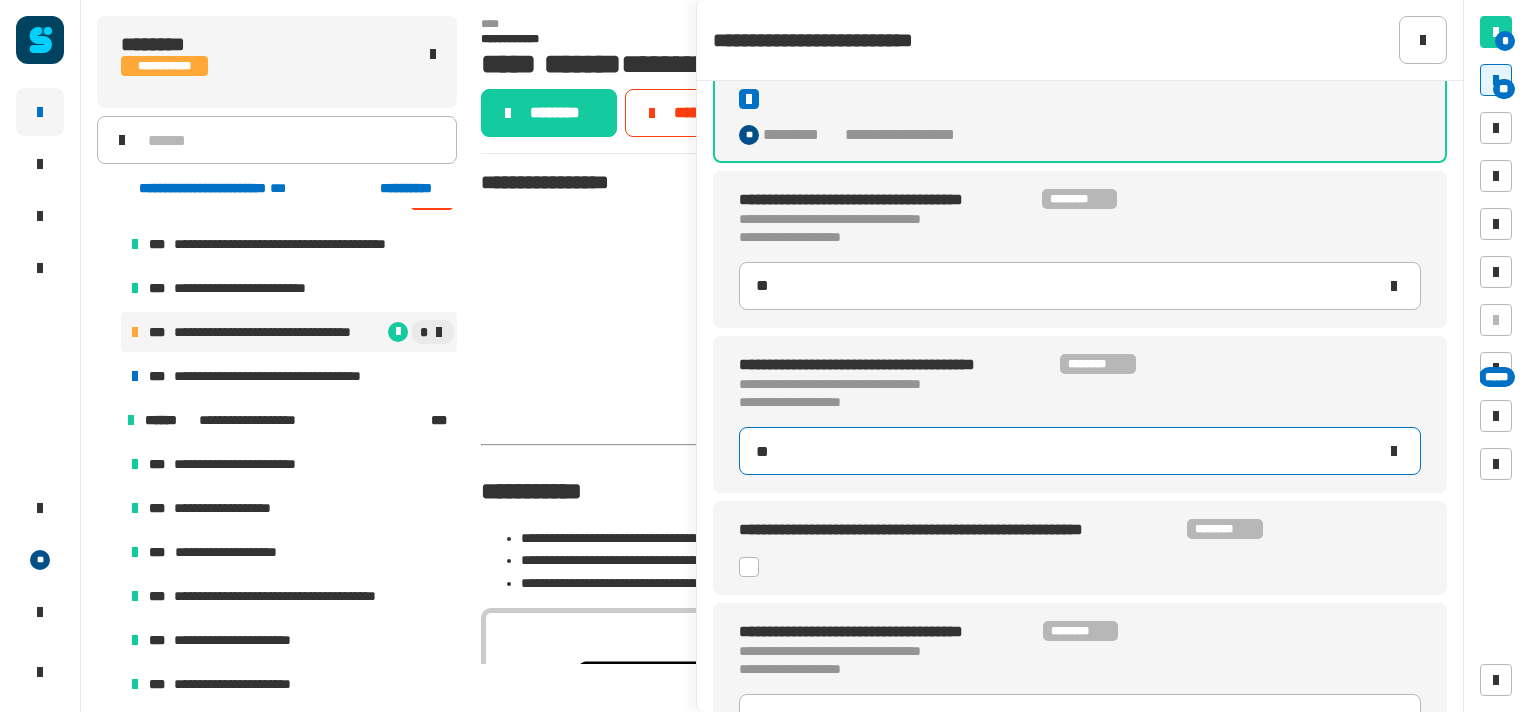 scroll, scrollTop: 508, scrollLeft: 0, axis: vertical 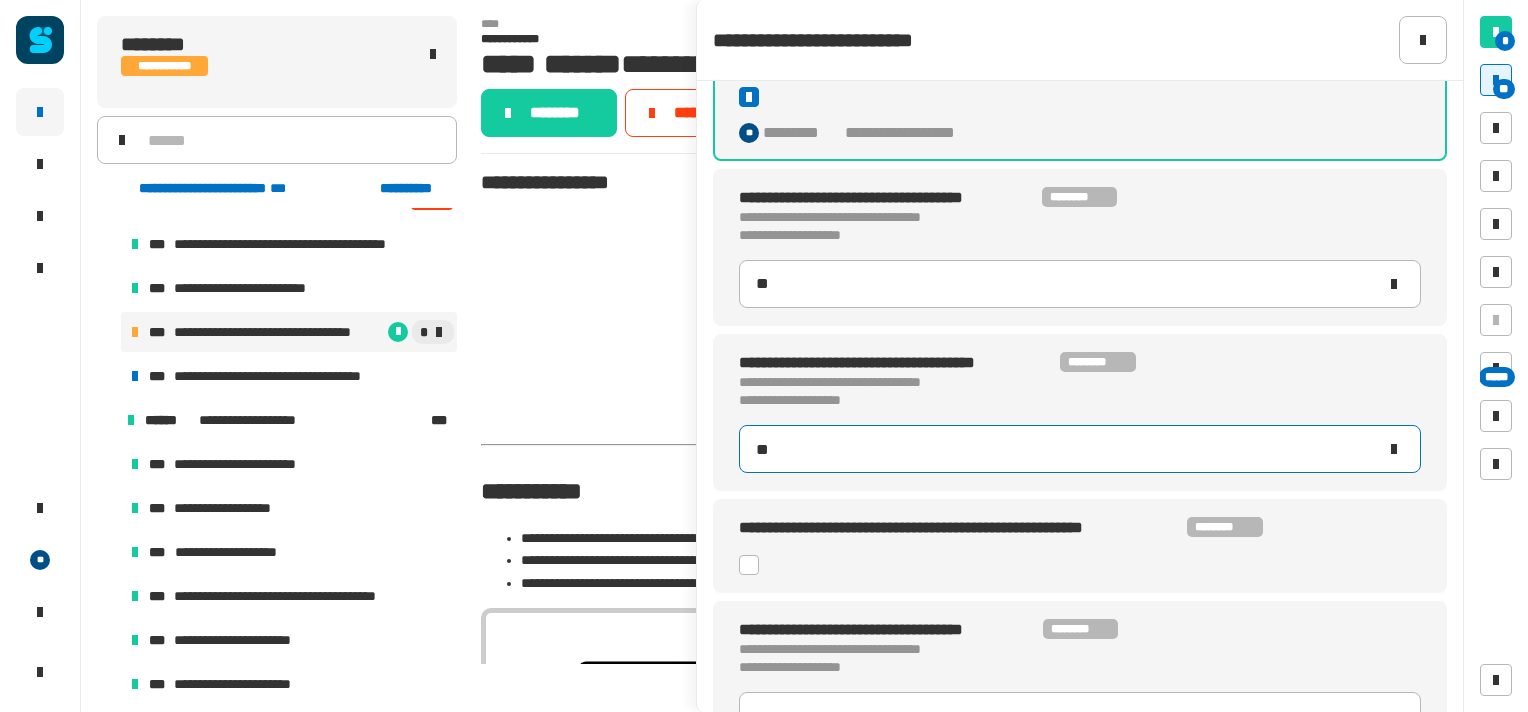 type on "**" 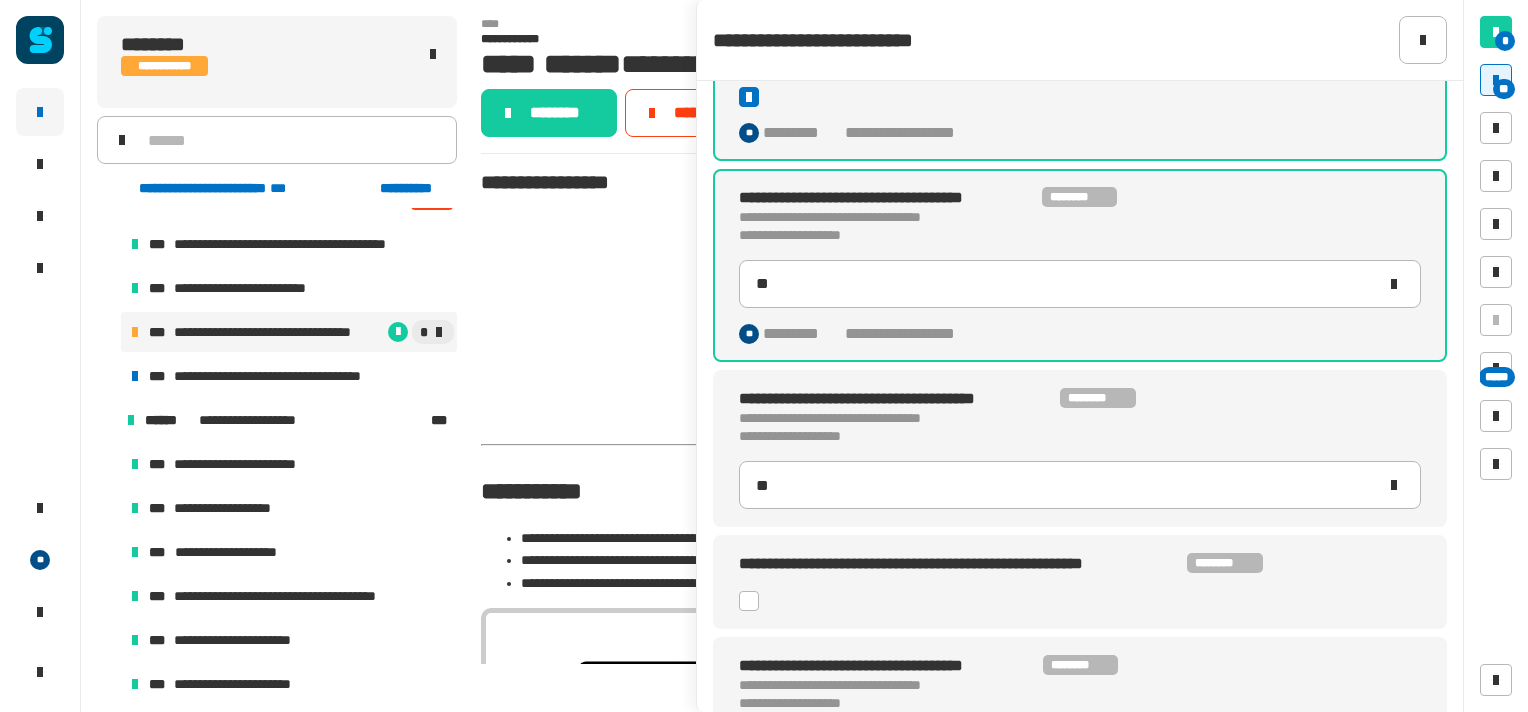 click 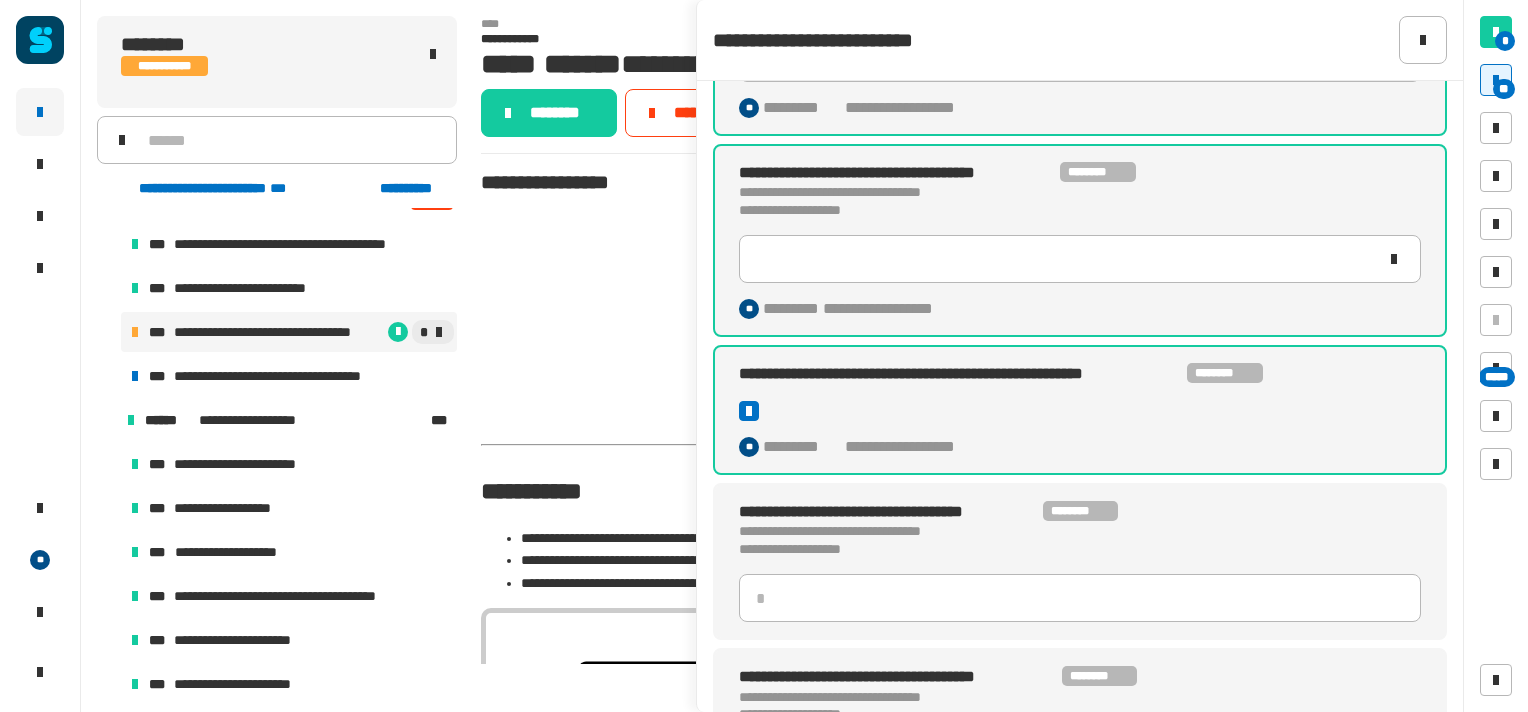 type on "**" 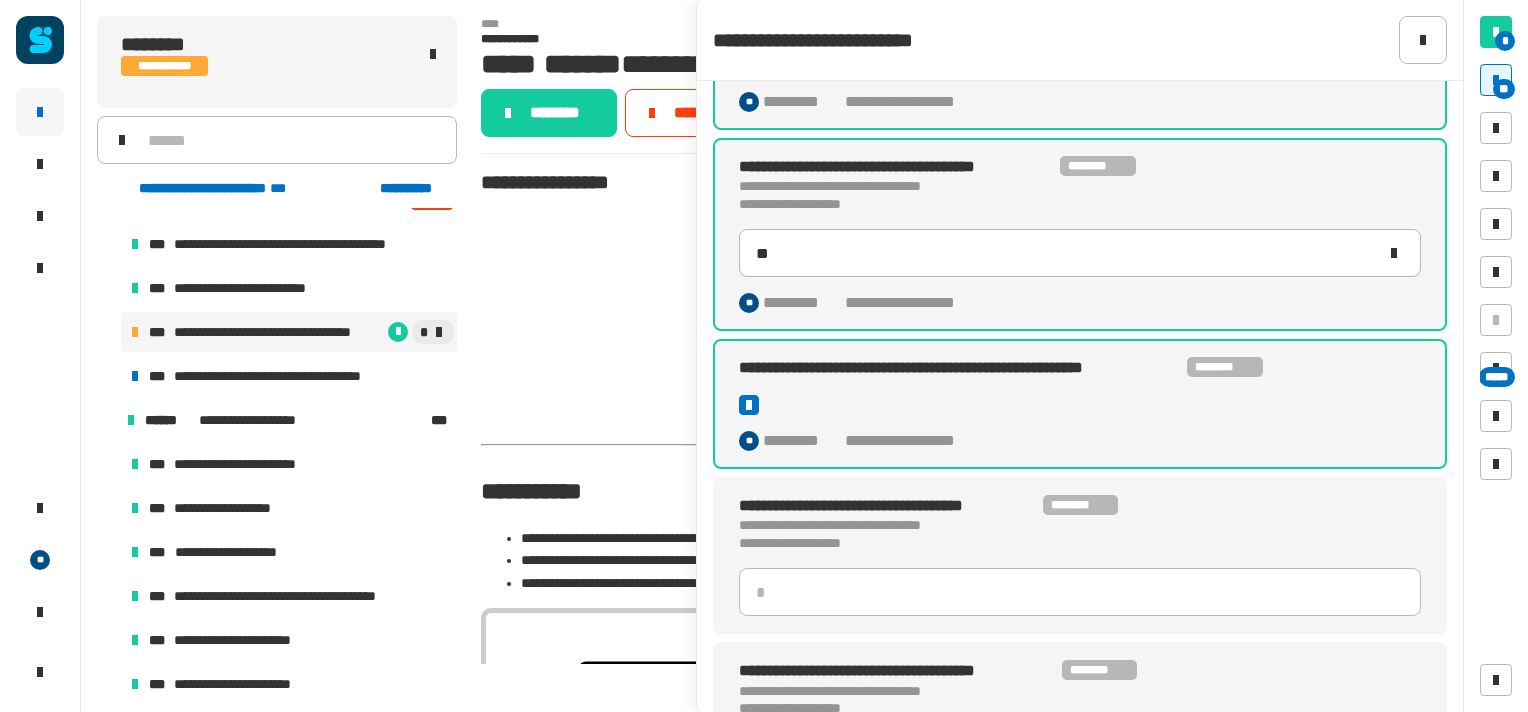 scroll, scrollTop: 744, scrollLeft: 0, axis: vertical 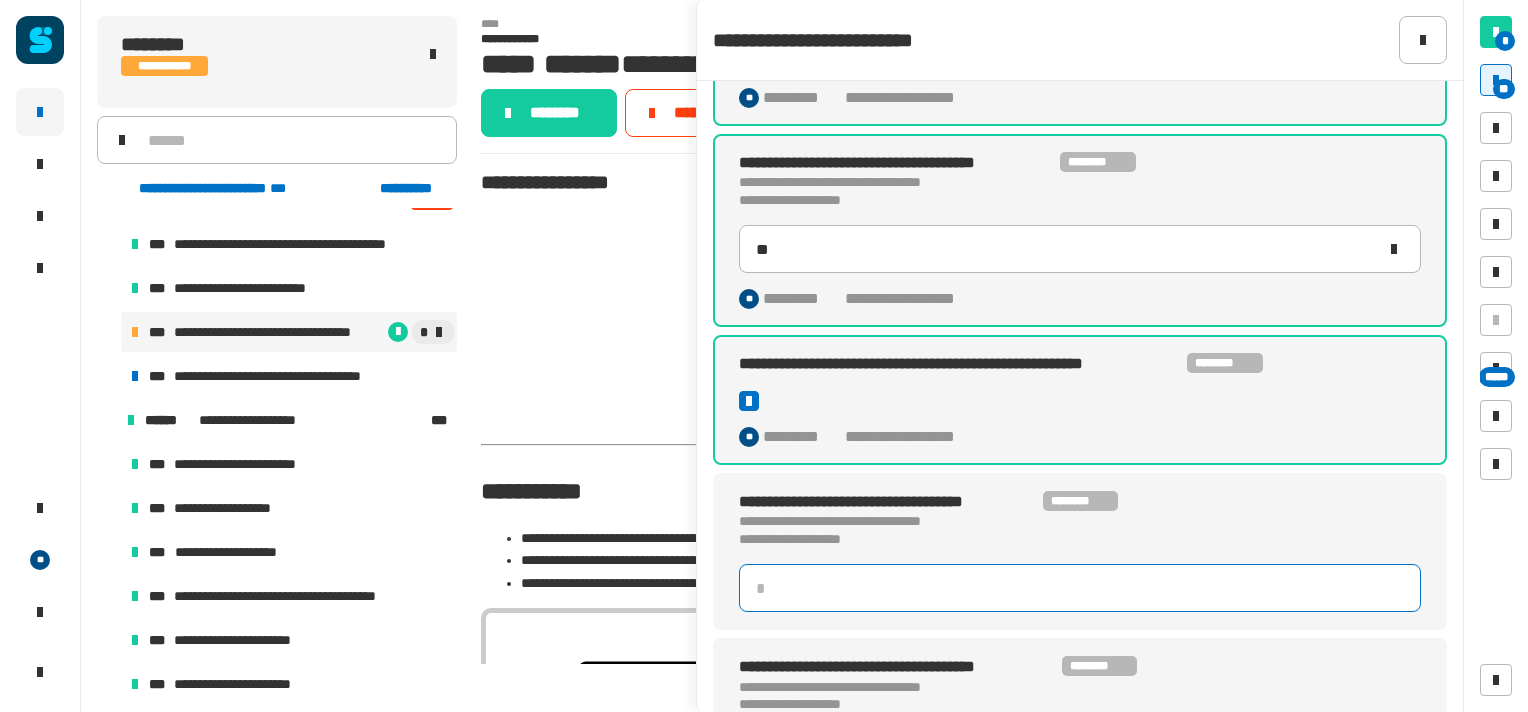 click 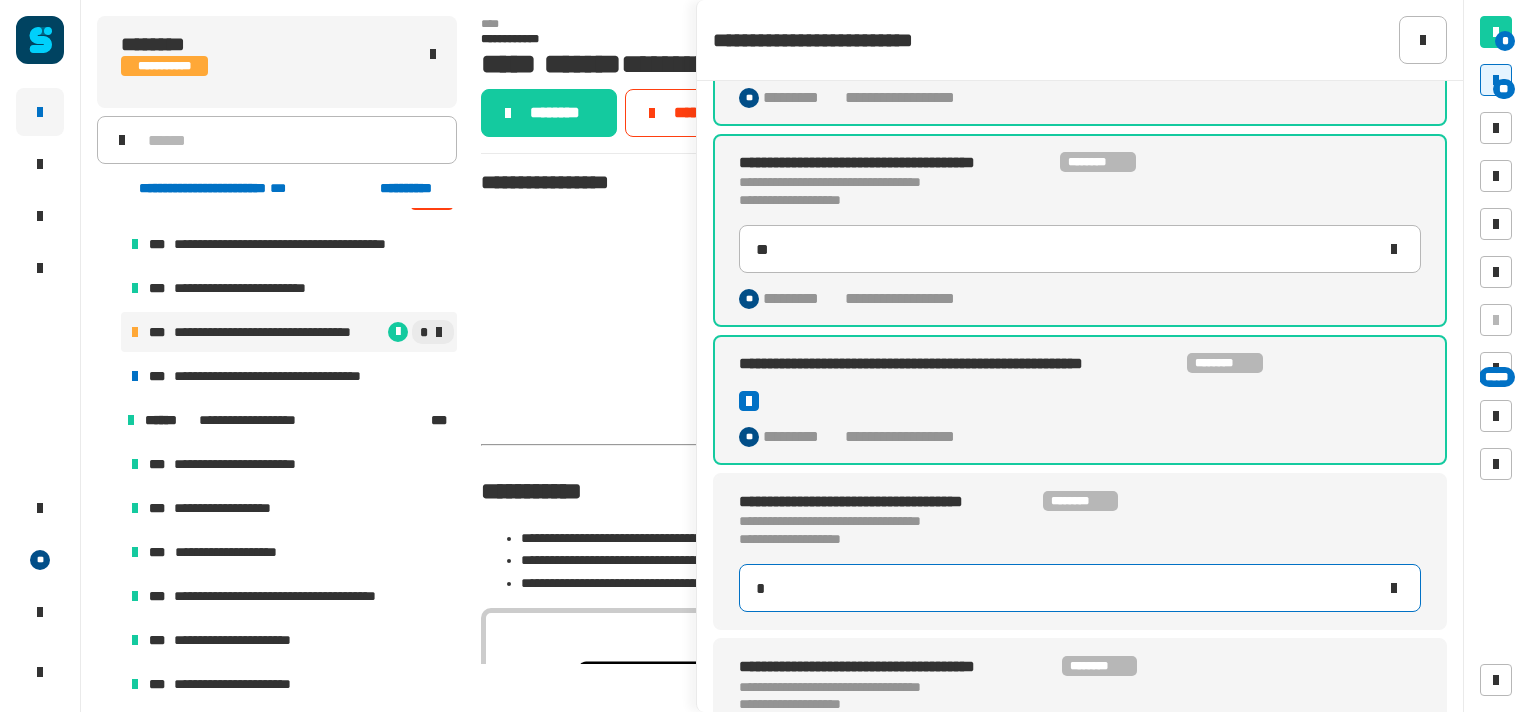 type on "**" 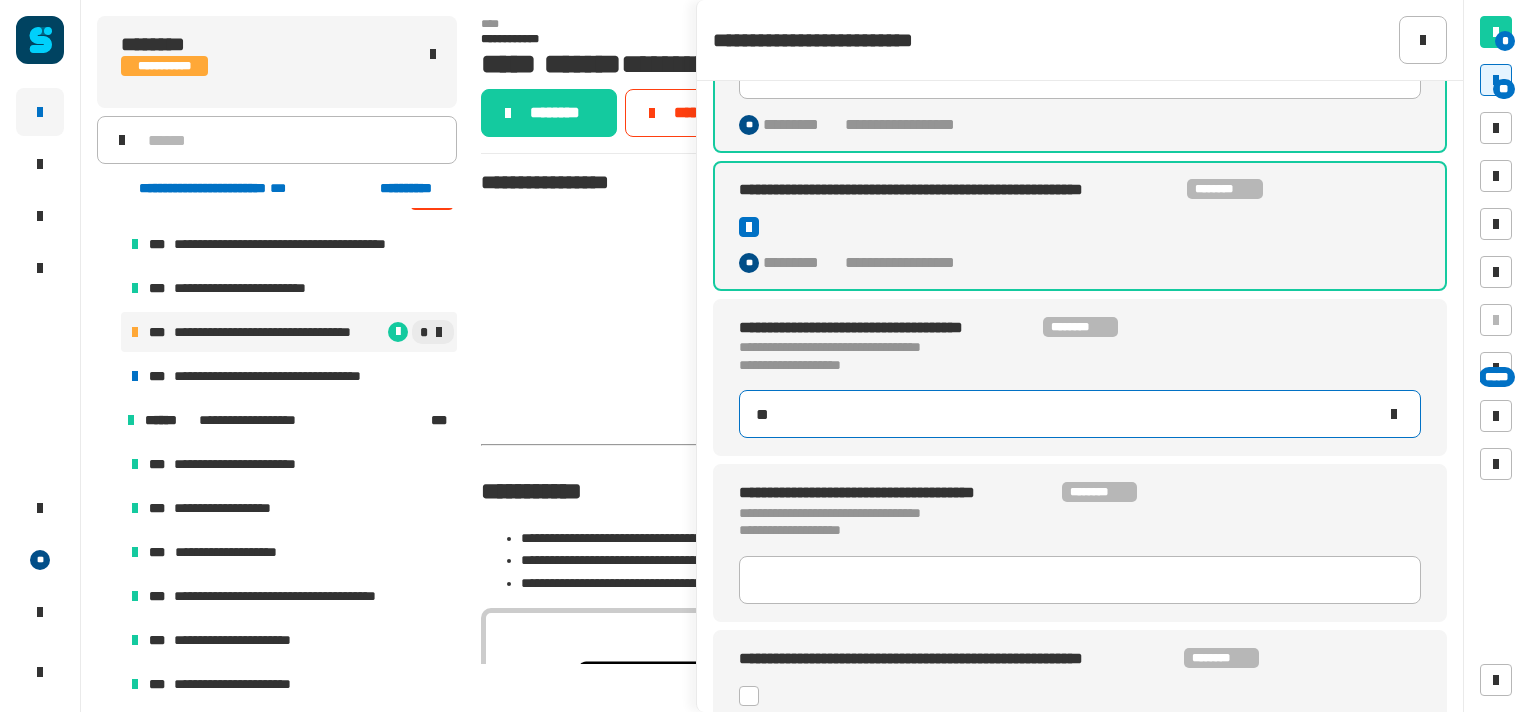 scroll, scrollTop: 920, scrollLeft: 0, axis: vertical 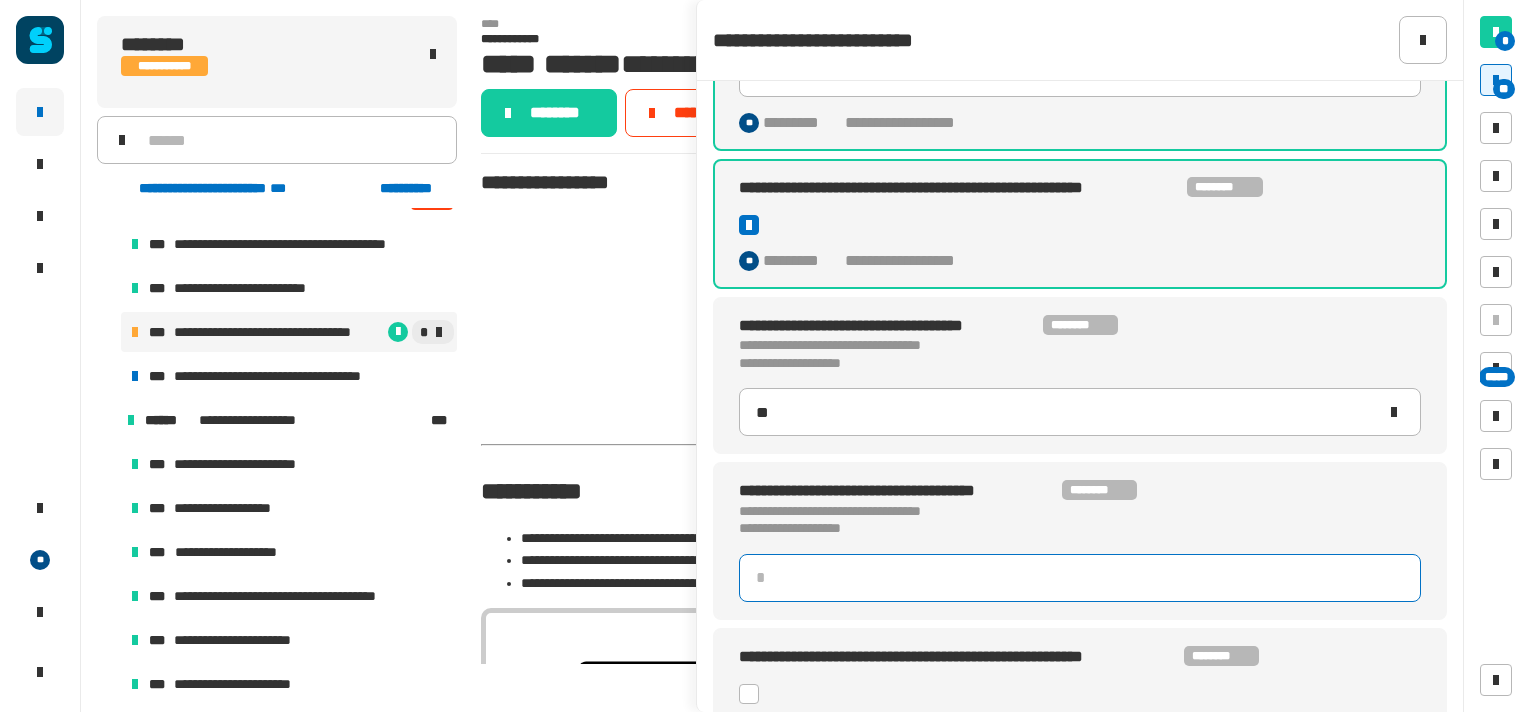 click 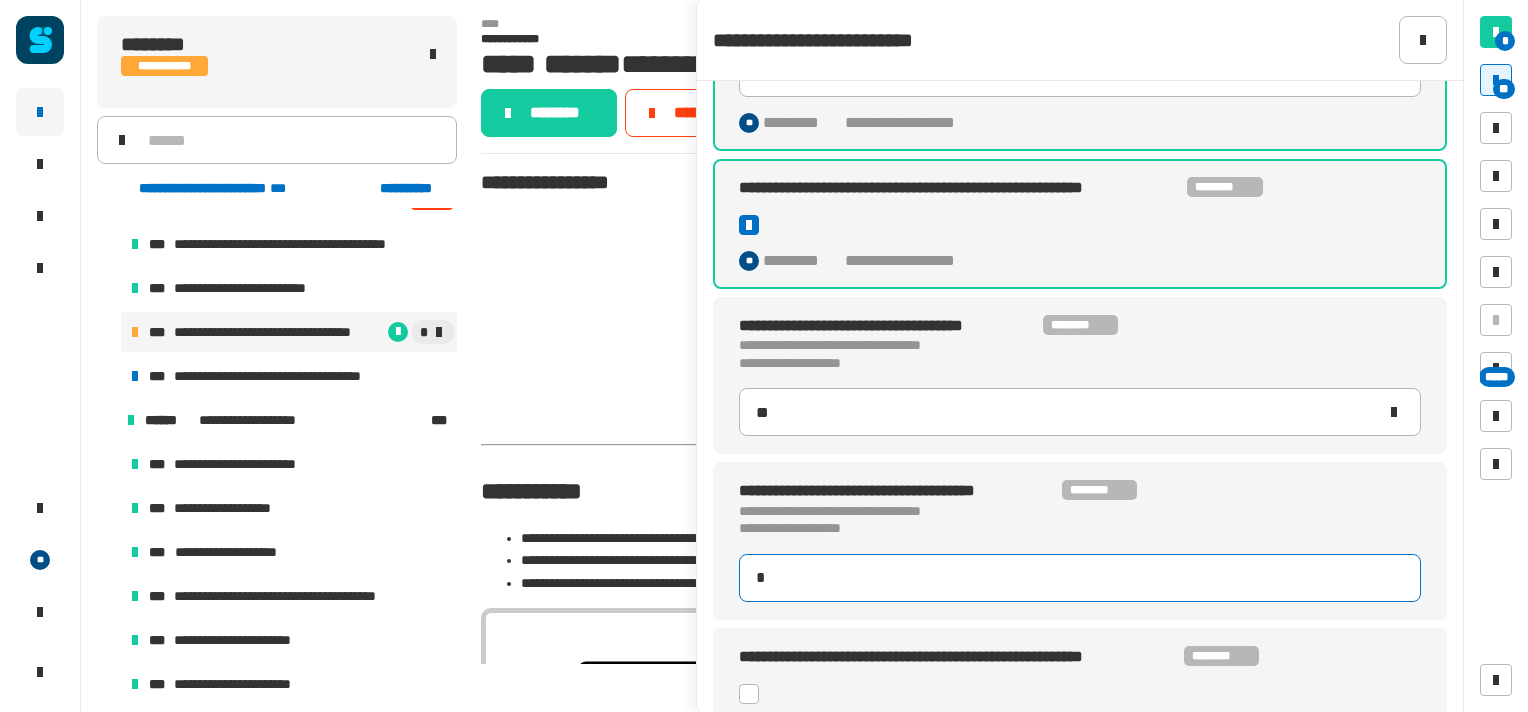 type on "**" 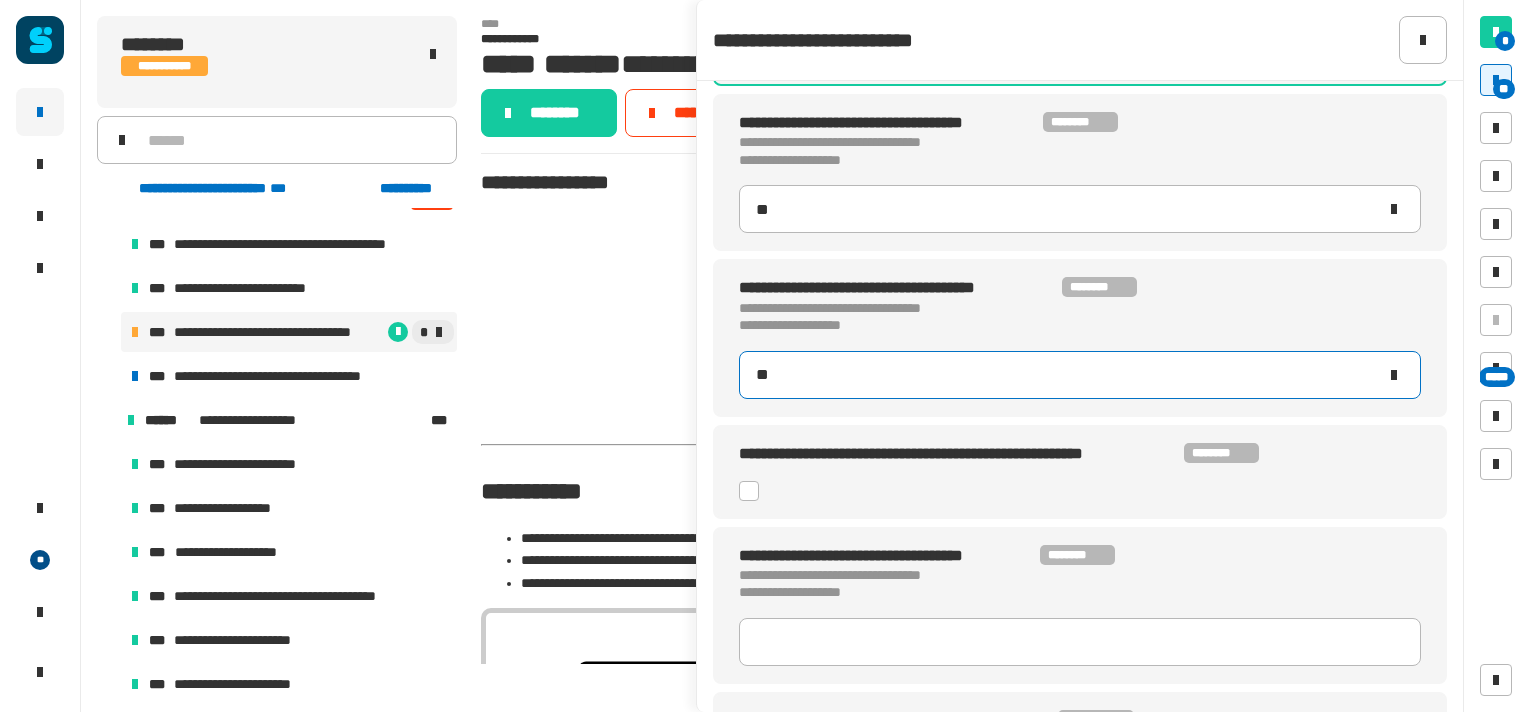 scroll, scrollTop: 1124, scrollLeft: 0, axis: vertical 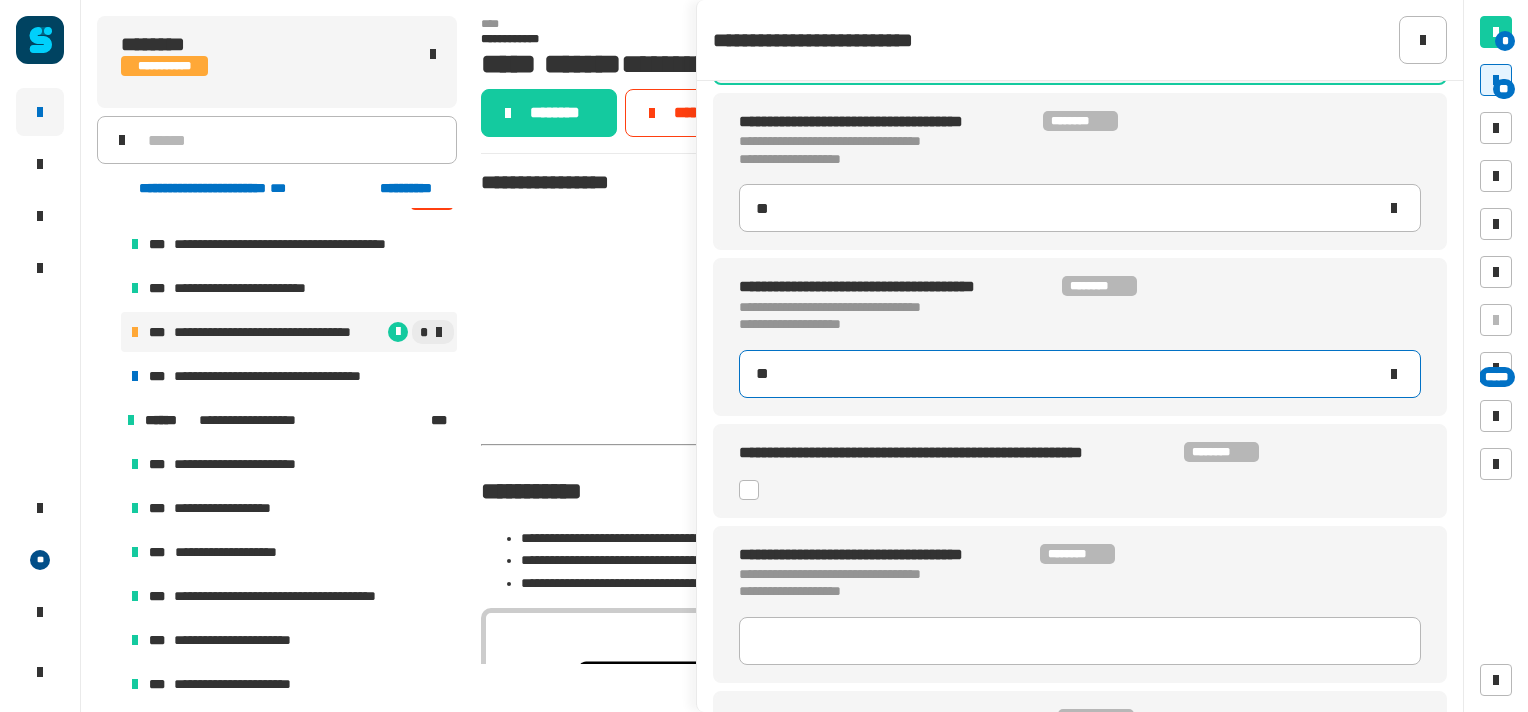 type on "**" 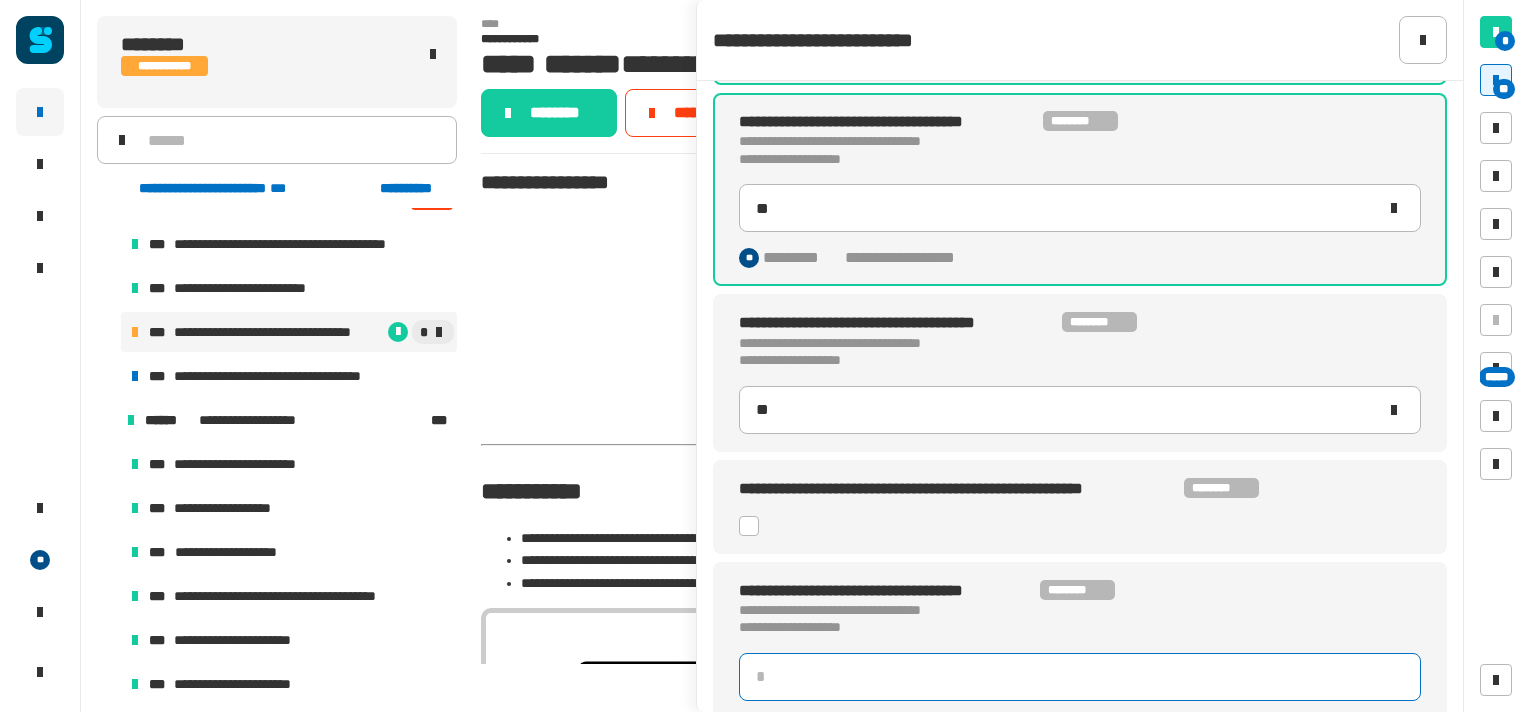 click 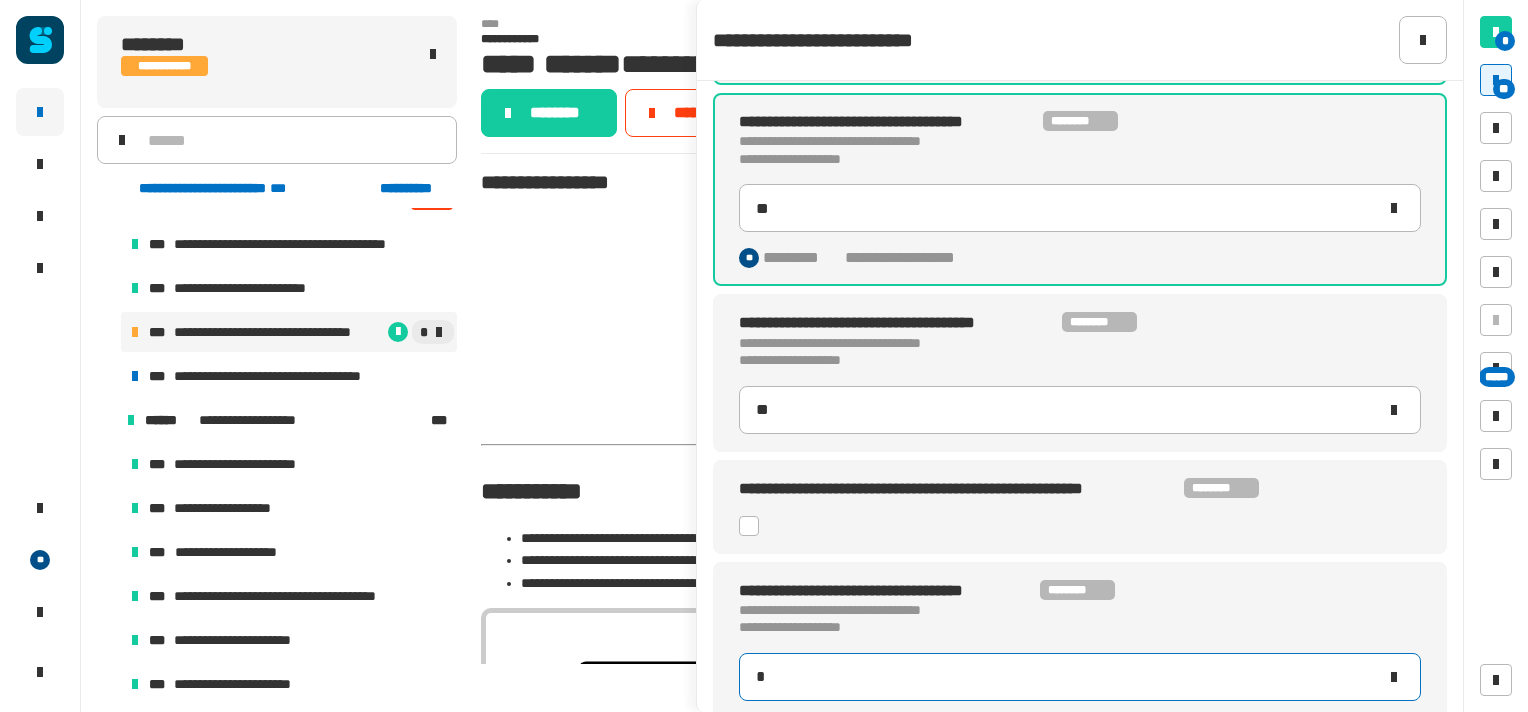 type on "**" 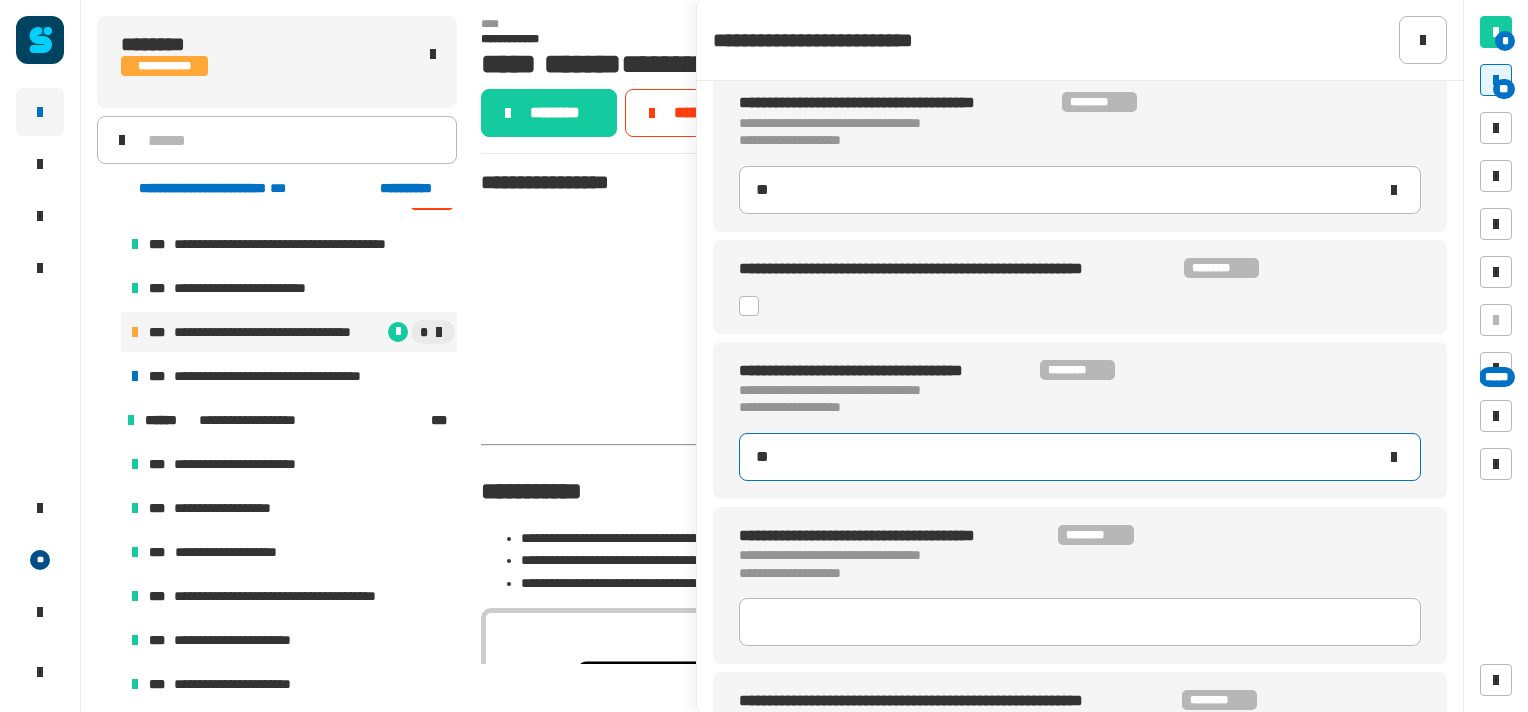 scroll, scrollTop: 1355, scrollLeft: 0, axis: vertical 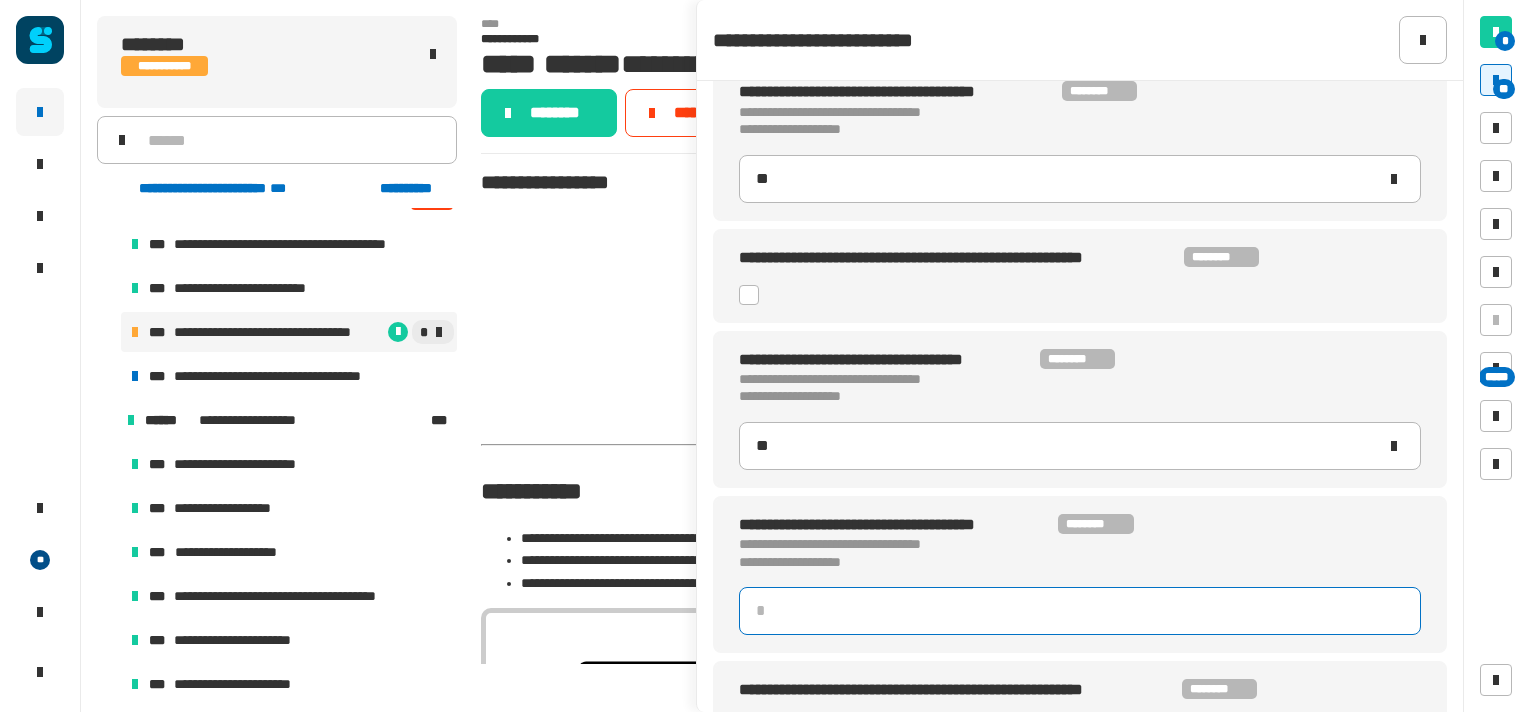 type on "**" 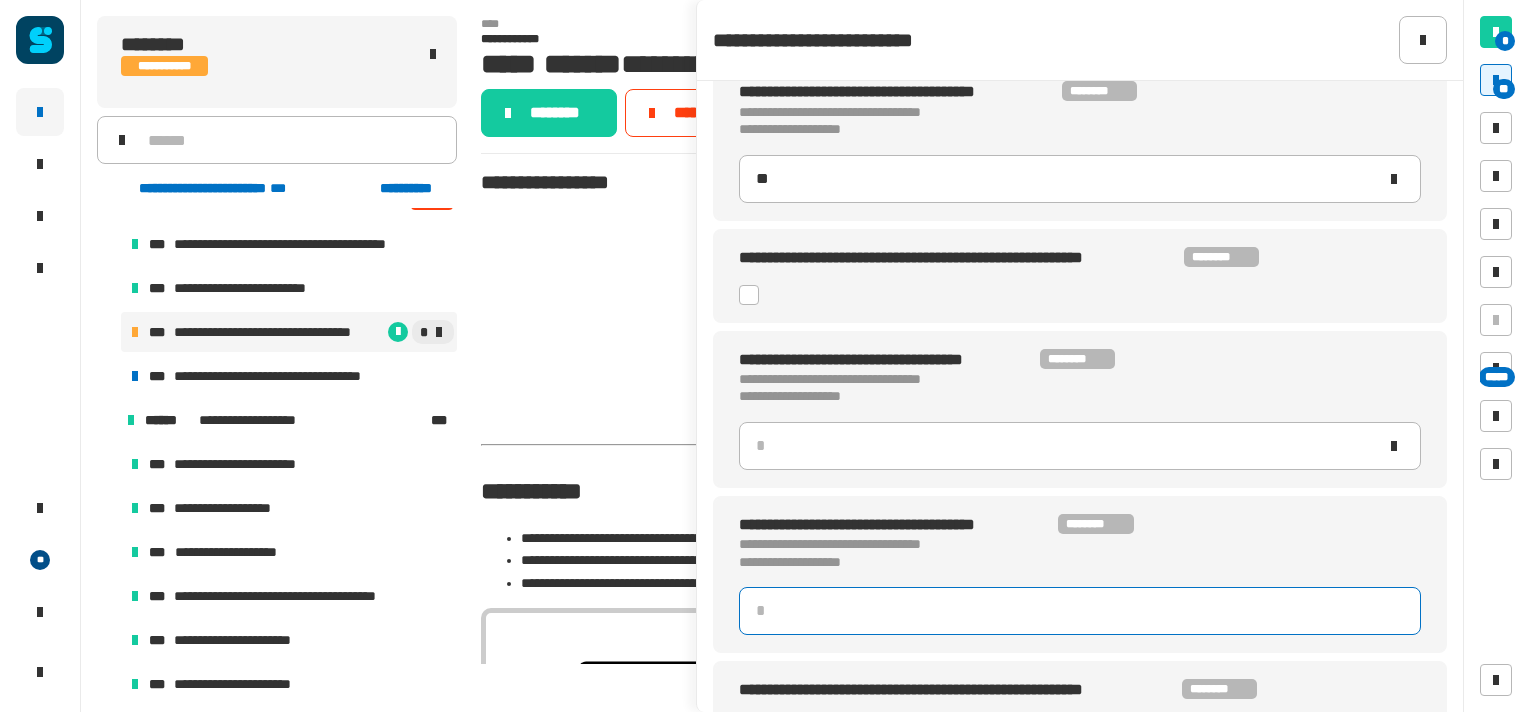 type 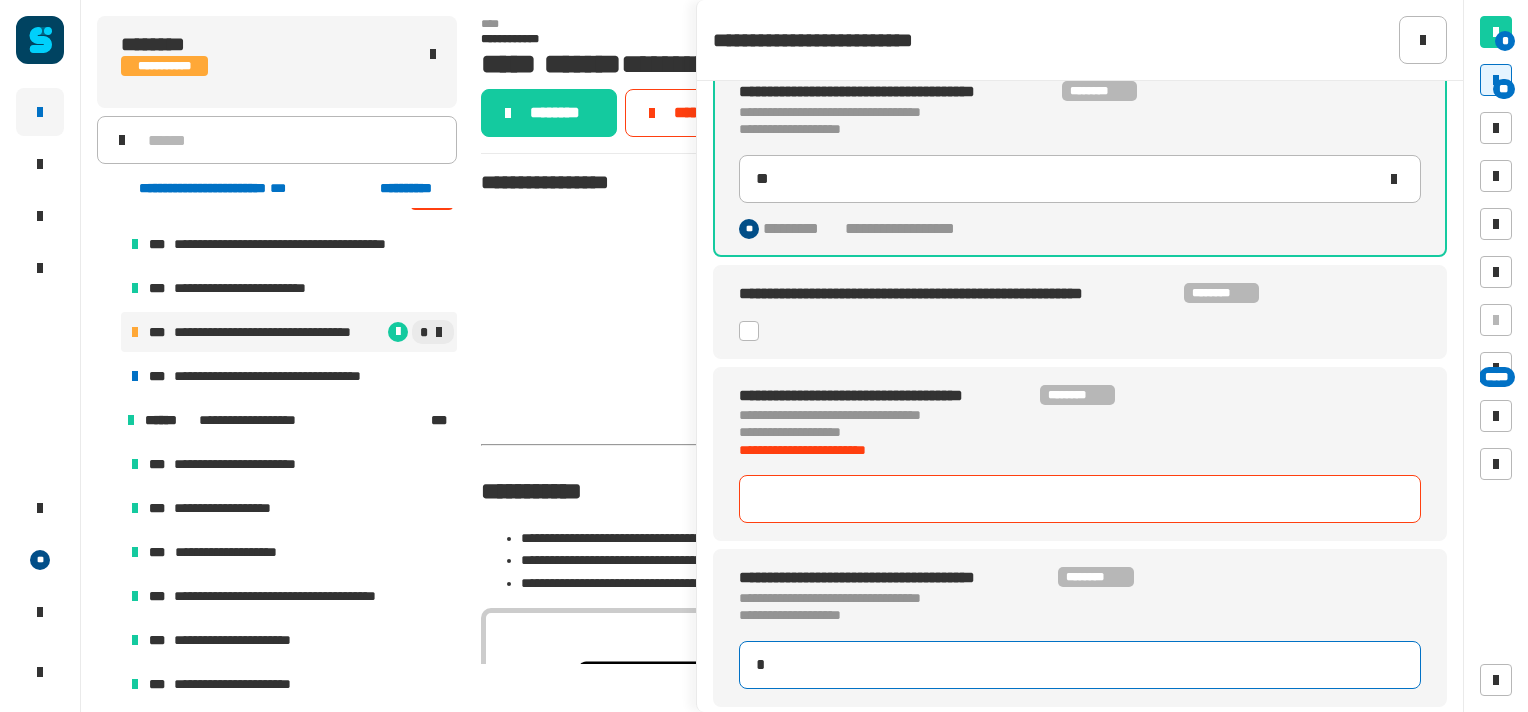 type on "**" 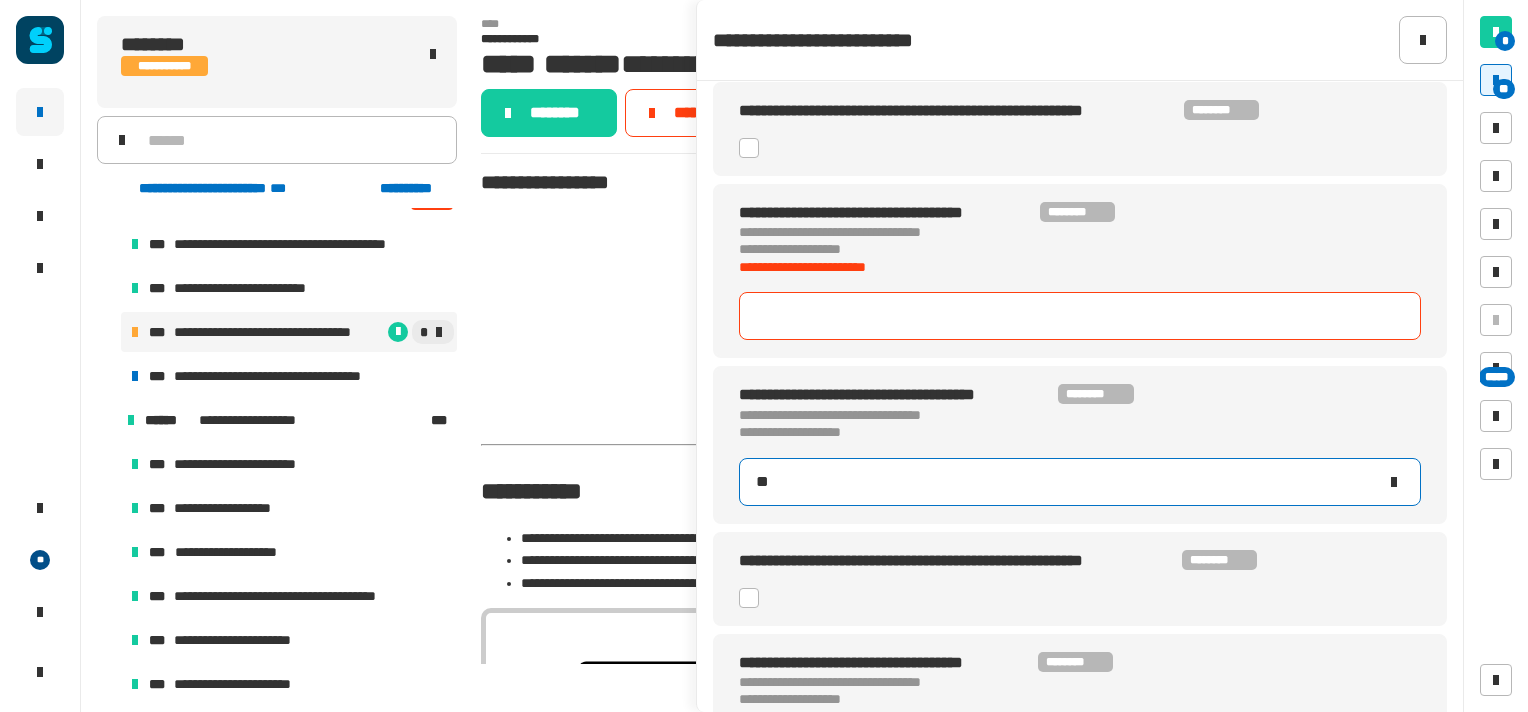 scroll, scrollTop: 1544, scrollLeft: 0, axis: vertical 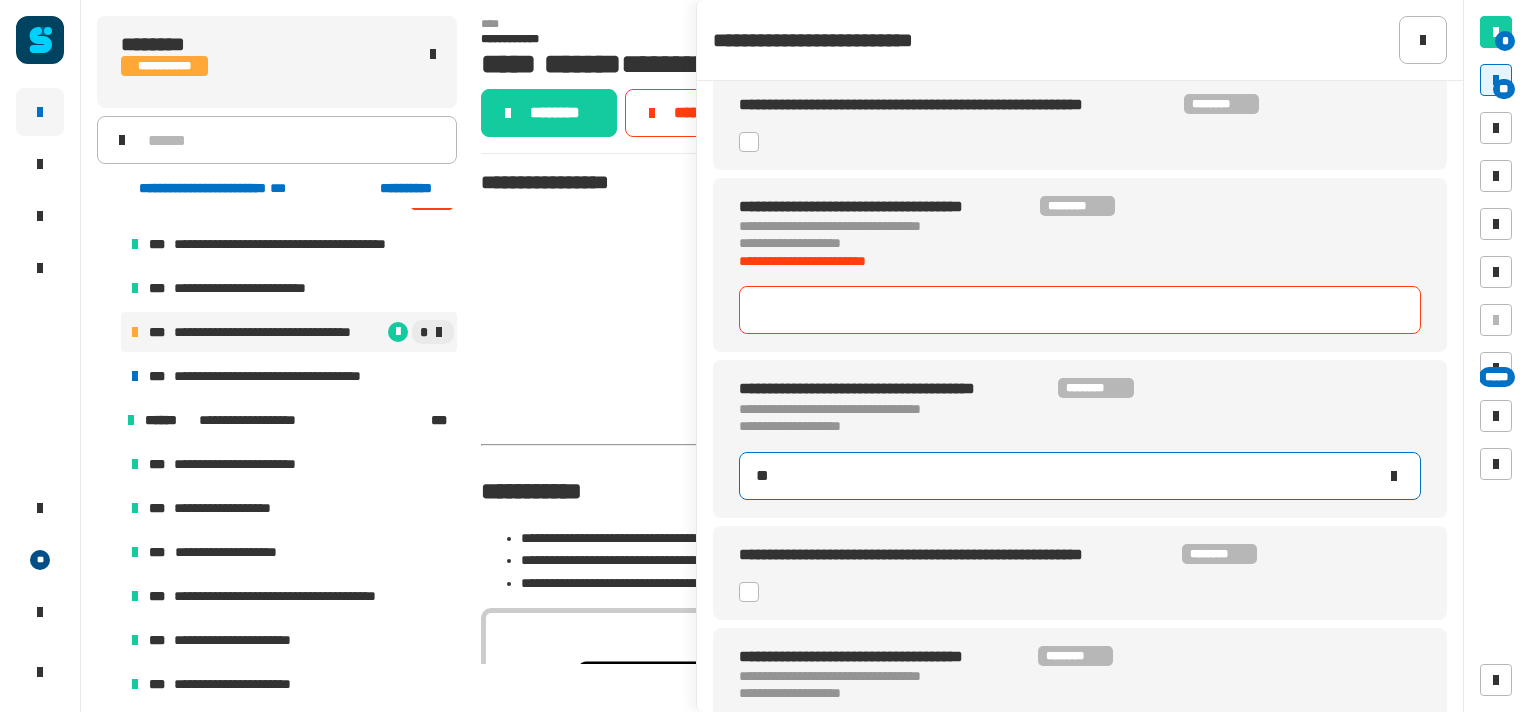 type on "**" 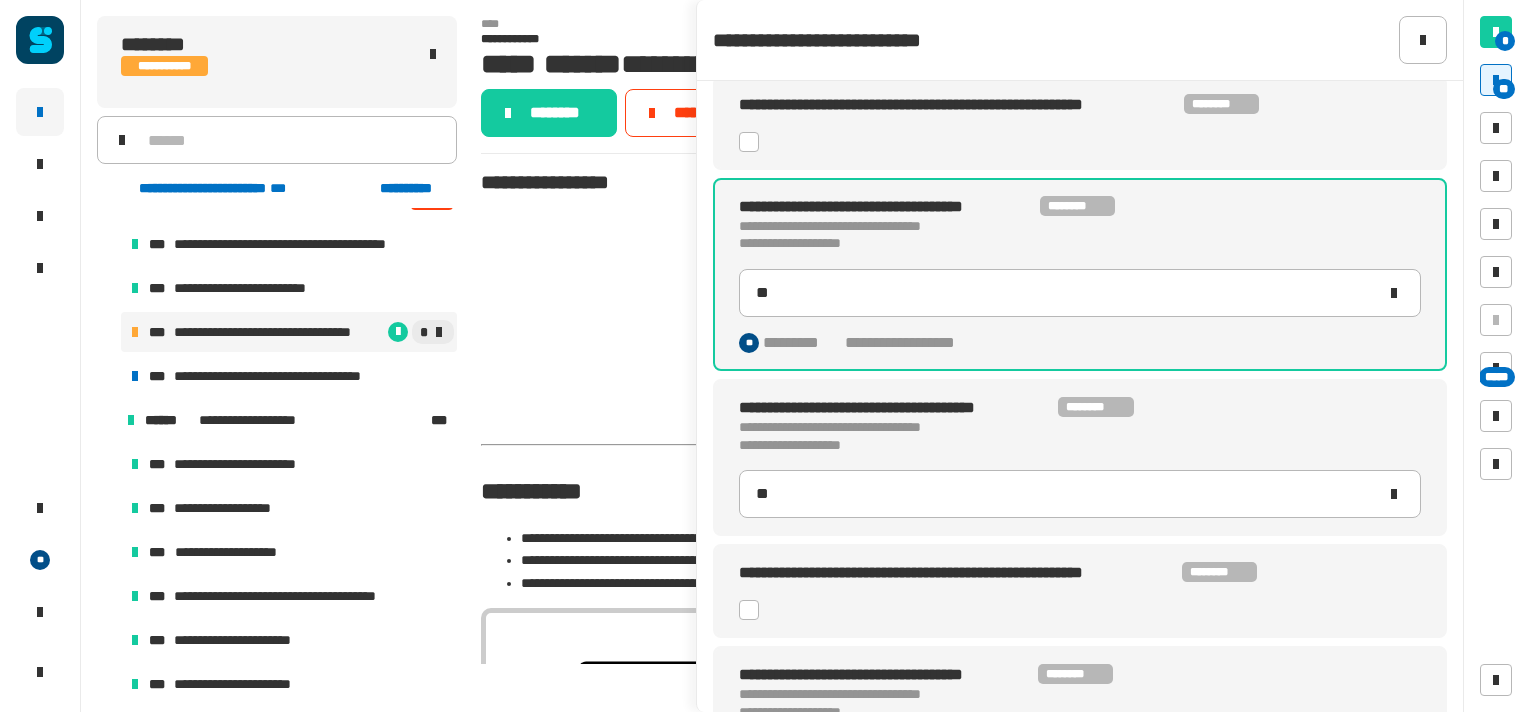 click 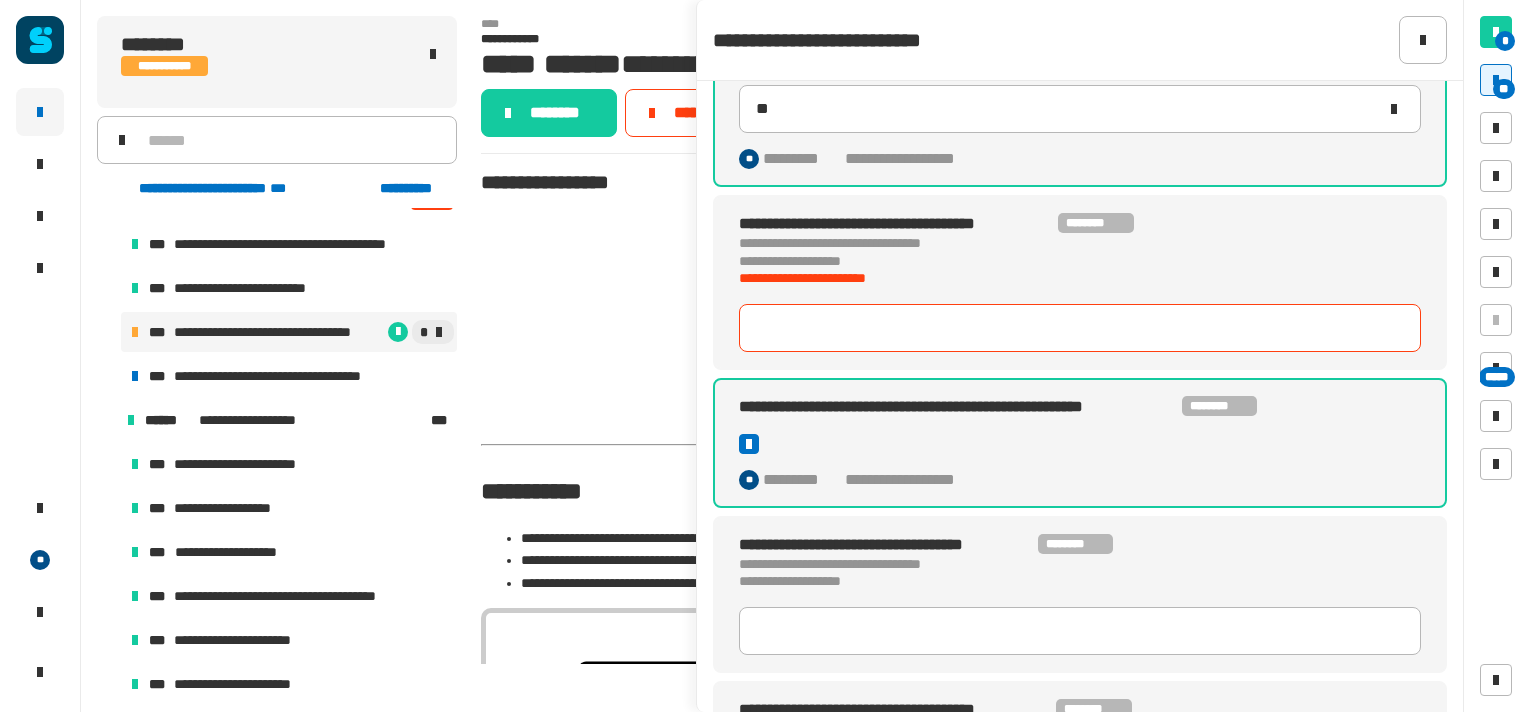 scroll, scrollTop: 1728, scrollLeft: 0, axis: vertical 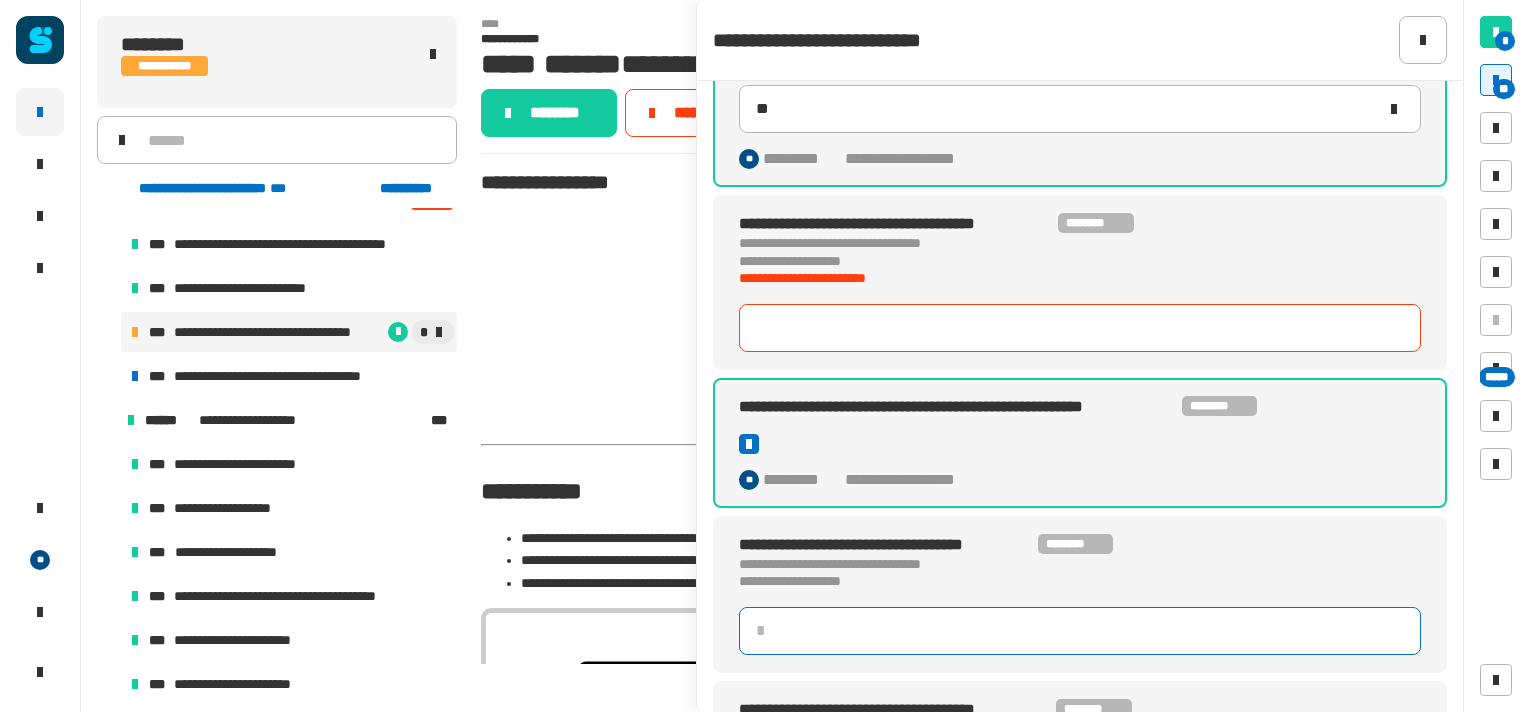 type on "**" 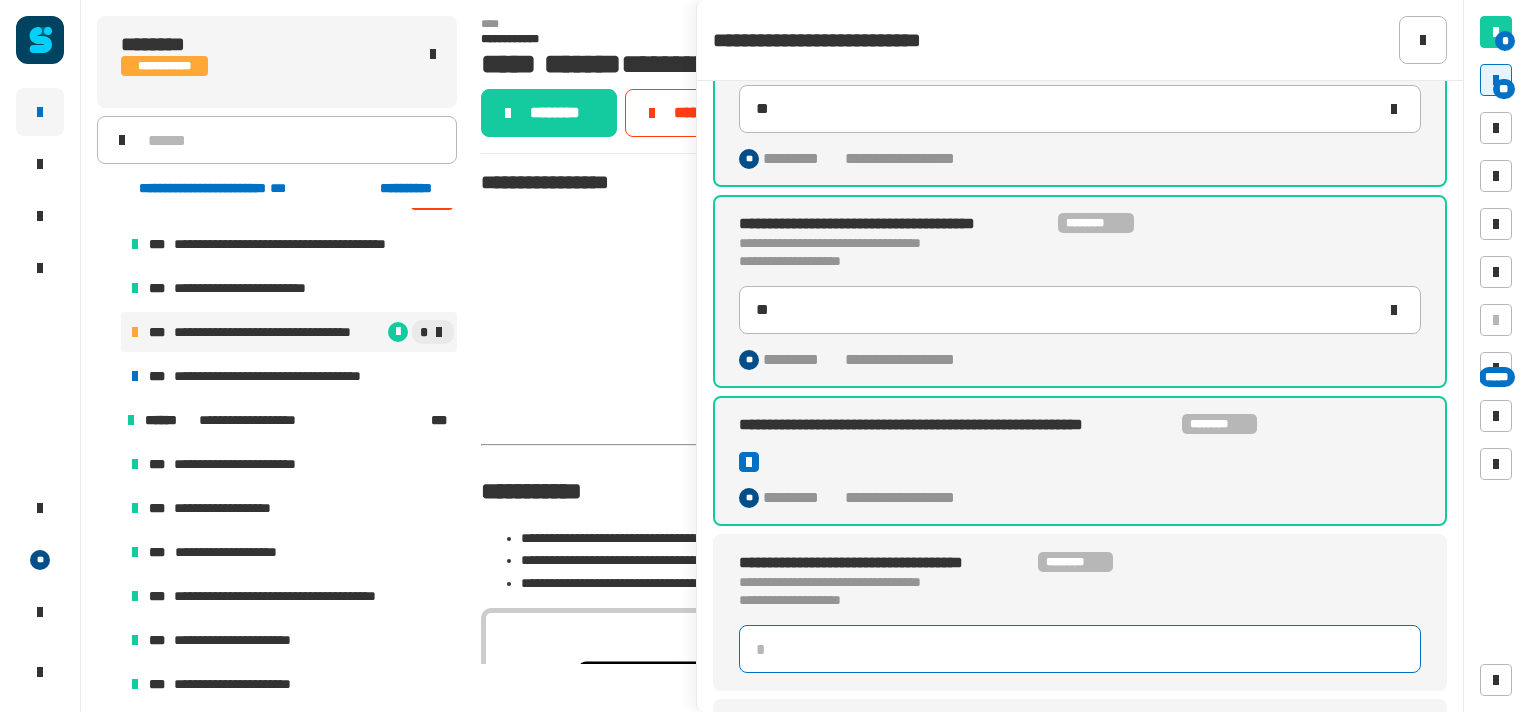 click 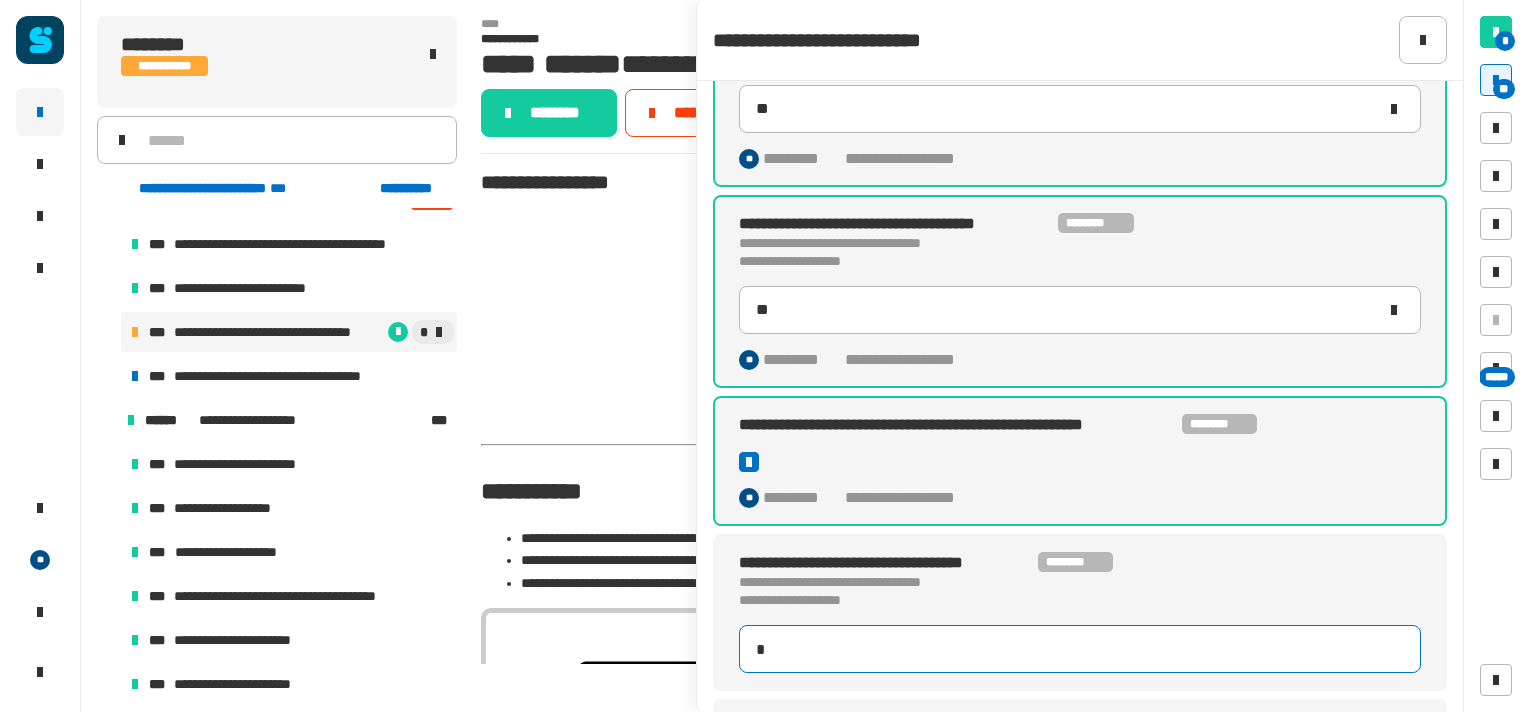 type on "**" 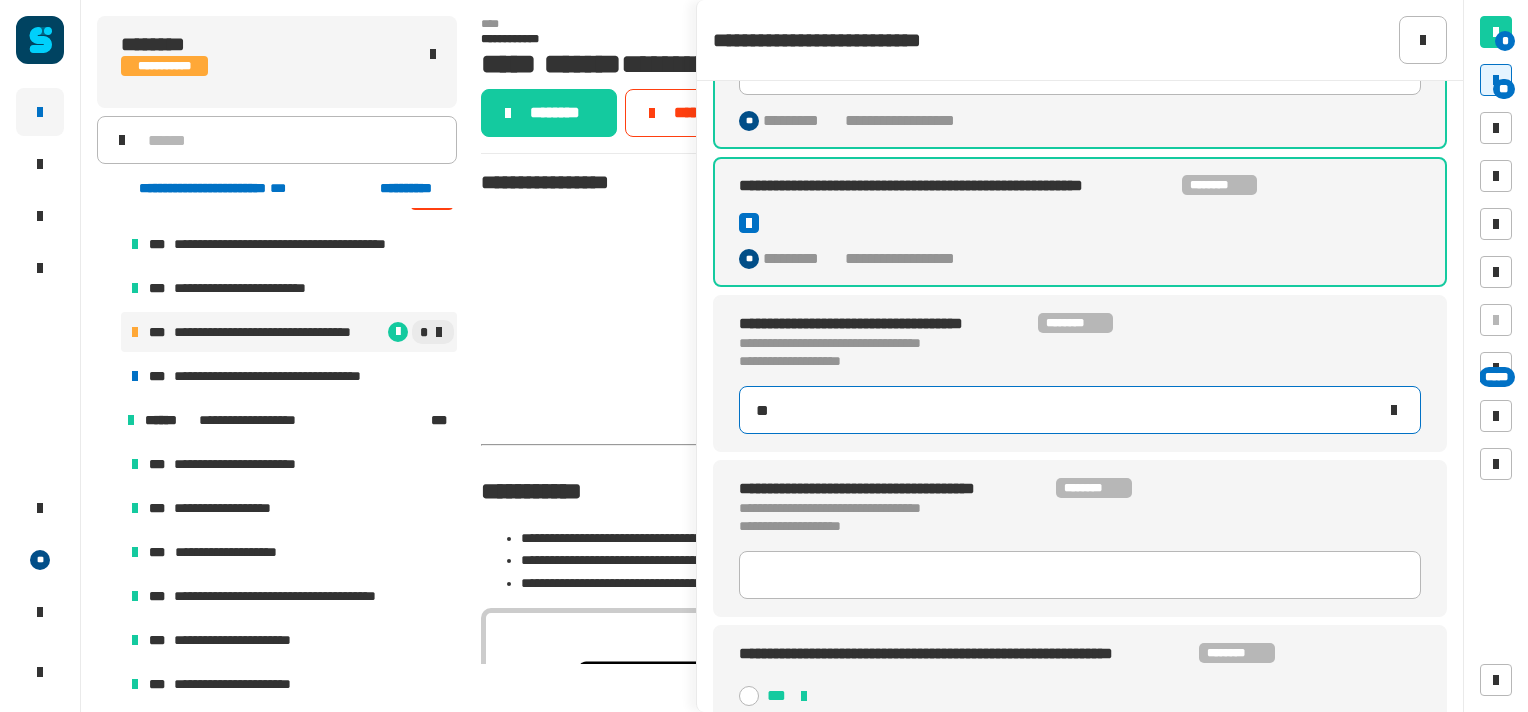 scroll, scrollTop: 1971, scrollLeft: 0, axis: vertical 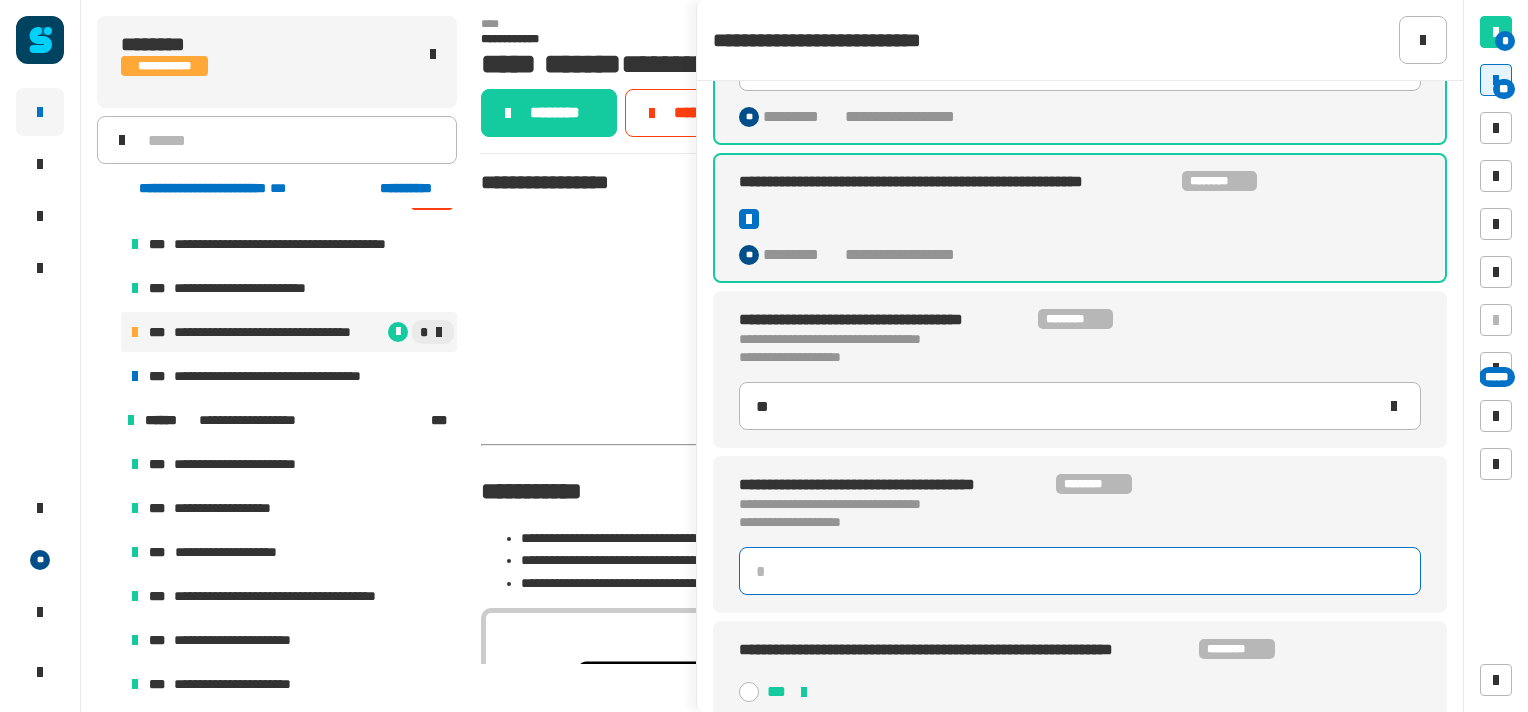 click 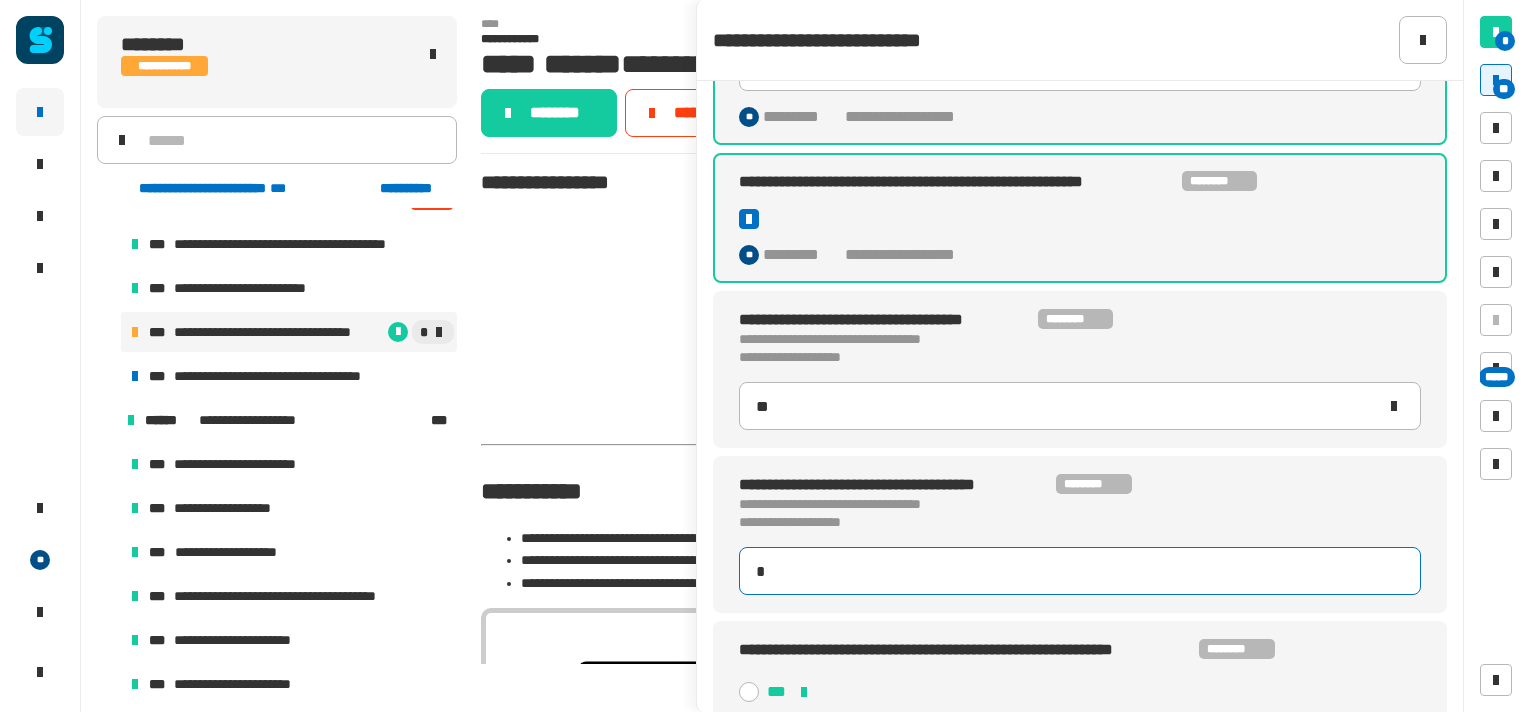 type on "**" 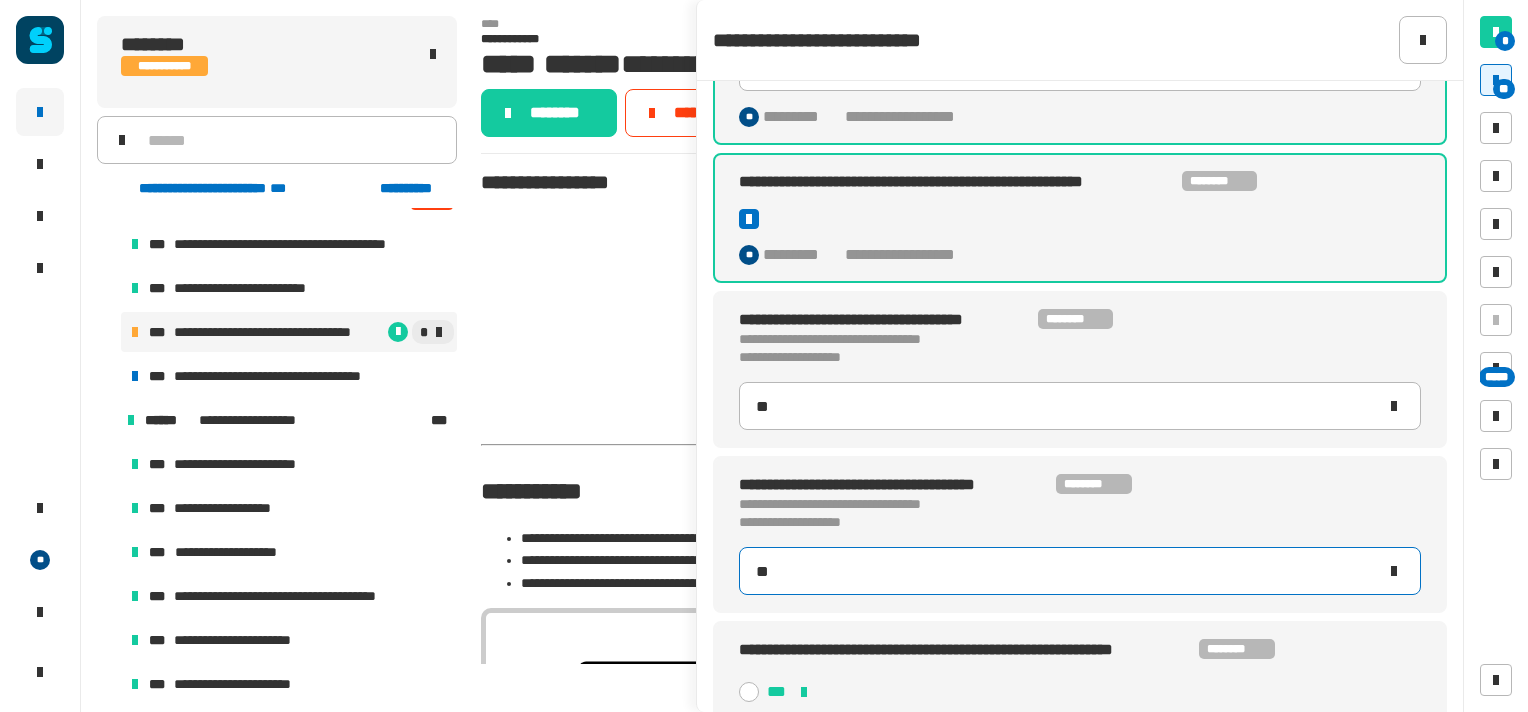 scroll, scrollTop: 2144, scrollLeft: 0, axis: vertical 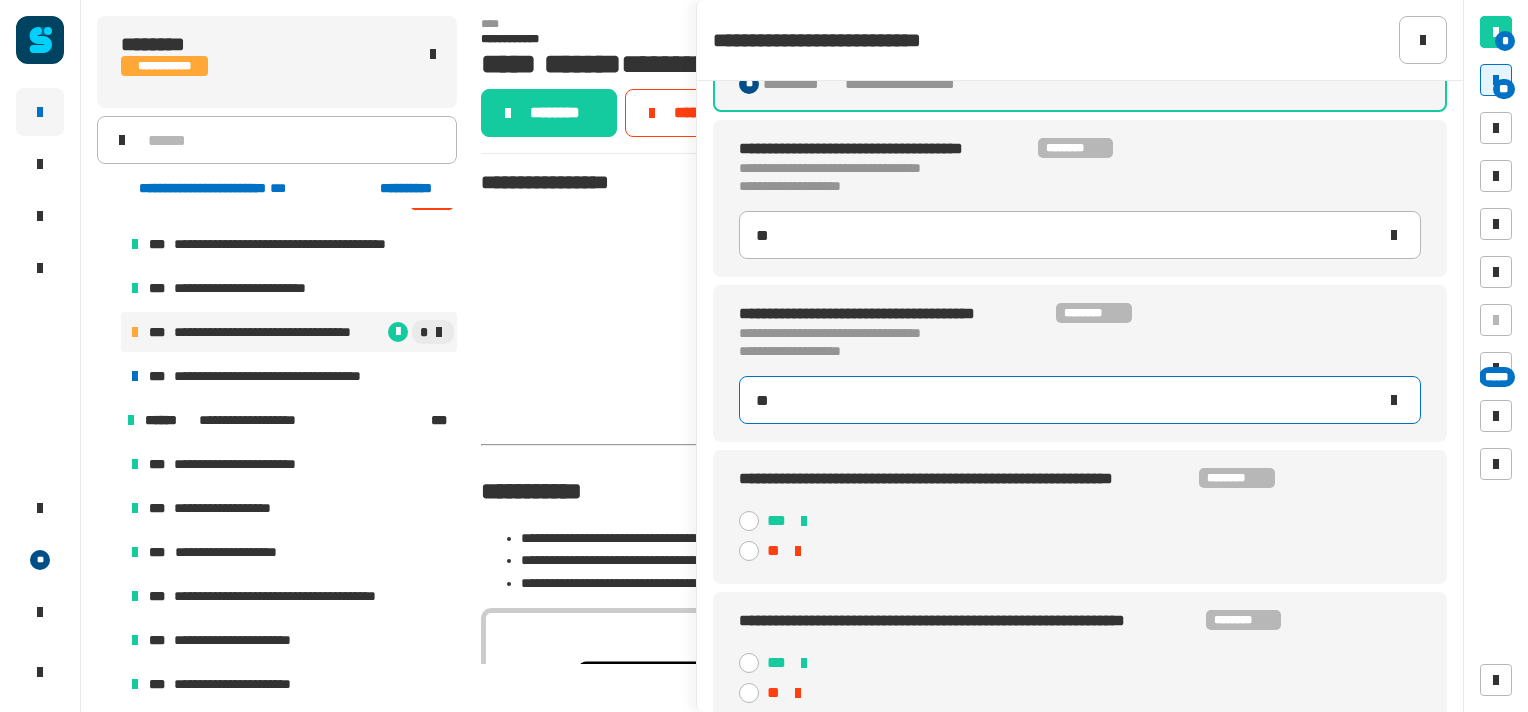 type on "**" 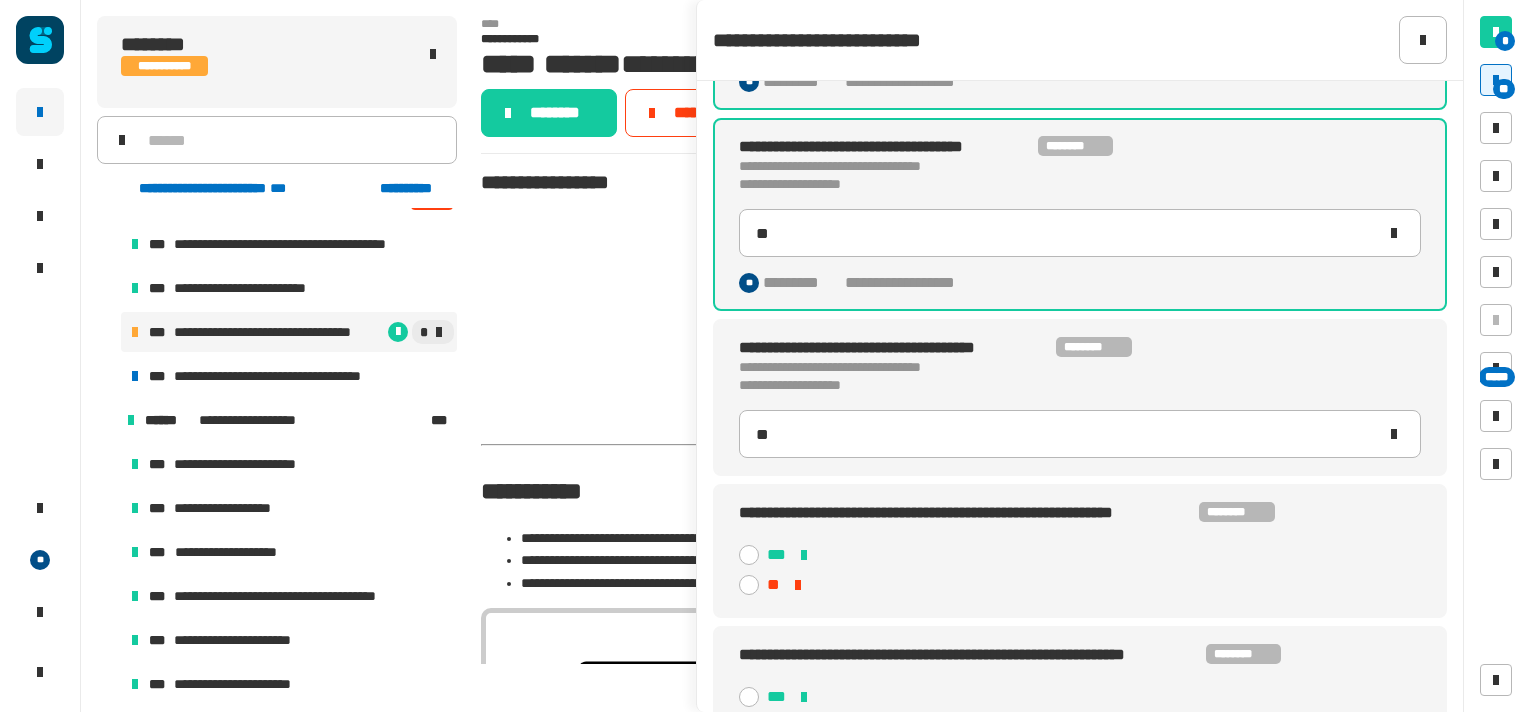 click 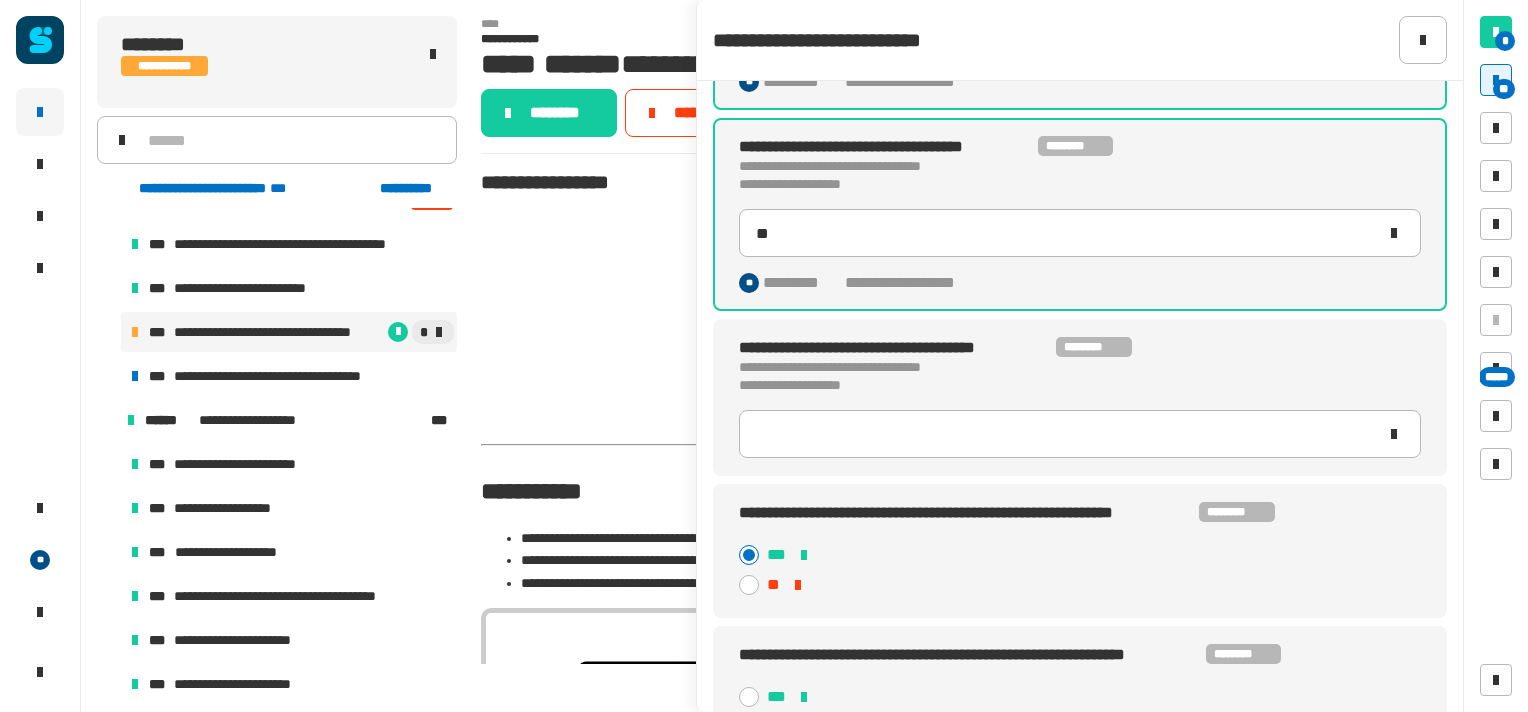 type 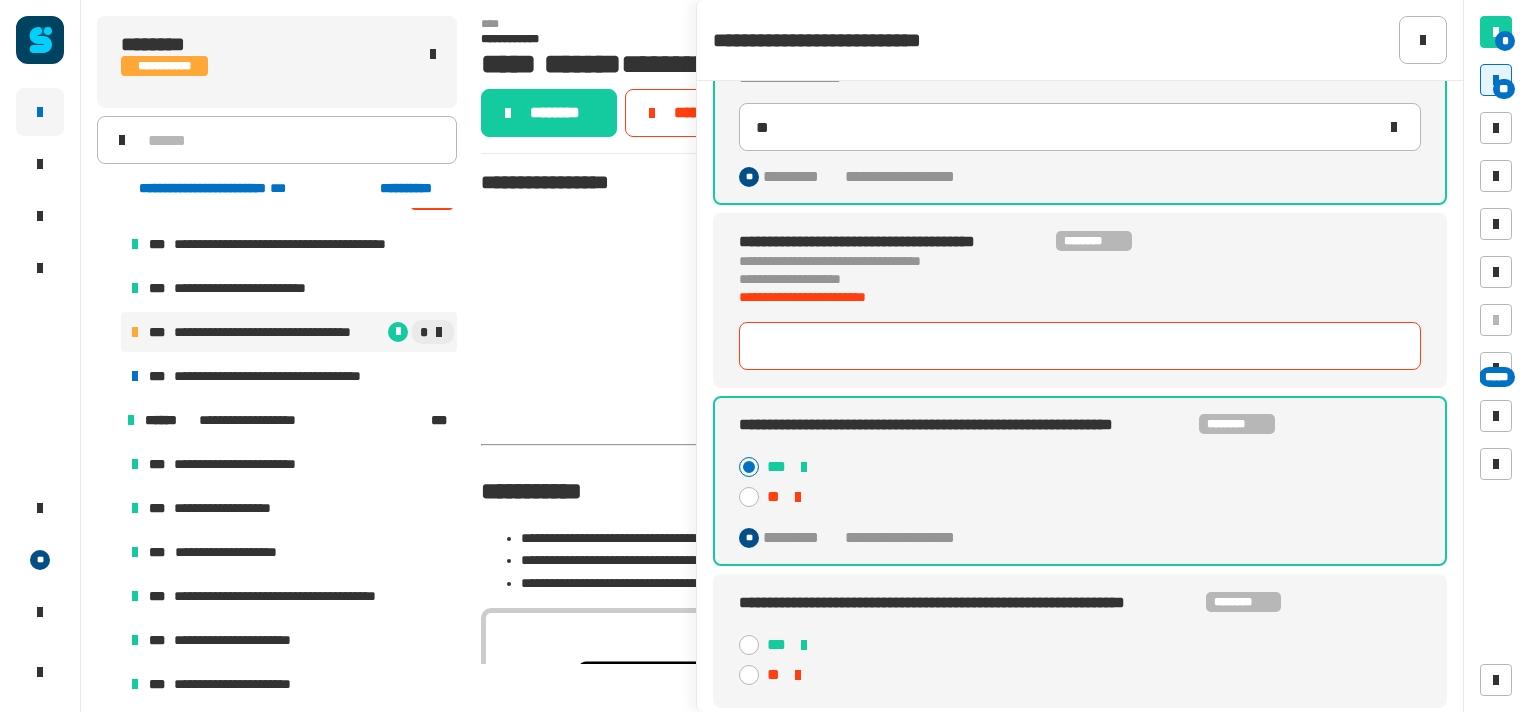 scroll, scrollTop: 2252, scrollLeft: 0, axis: vertical 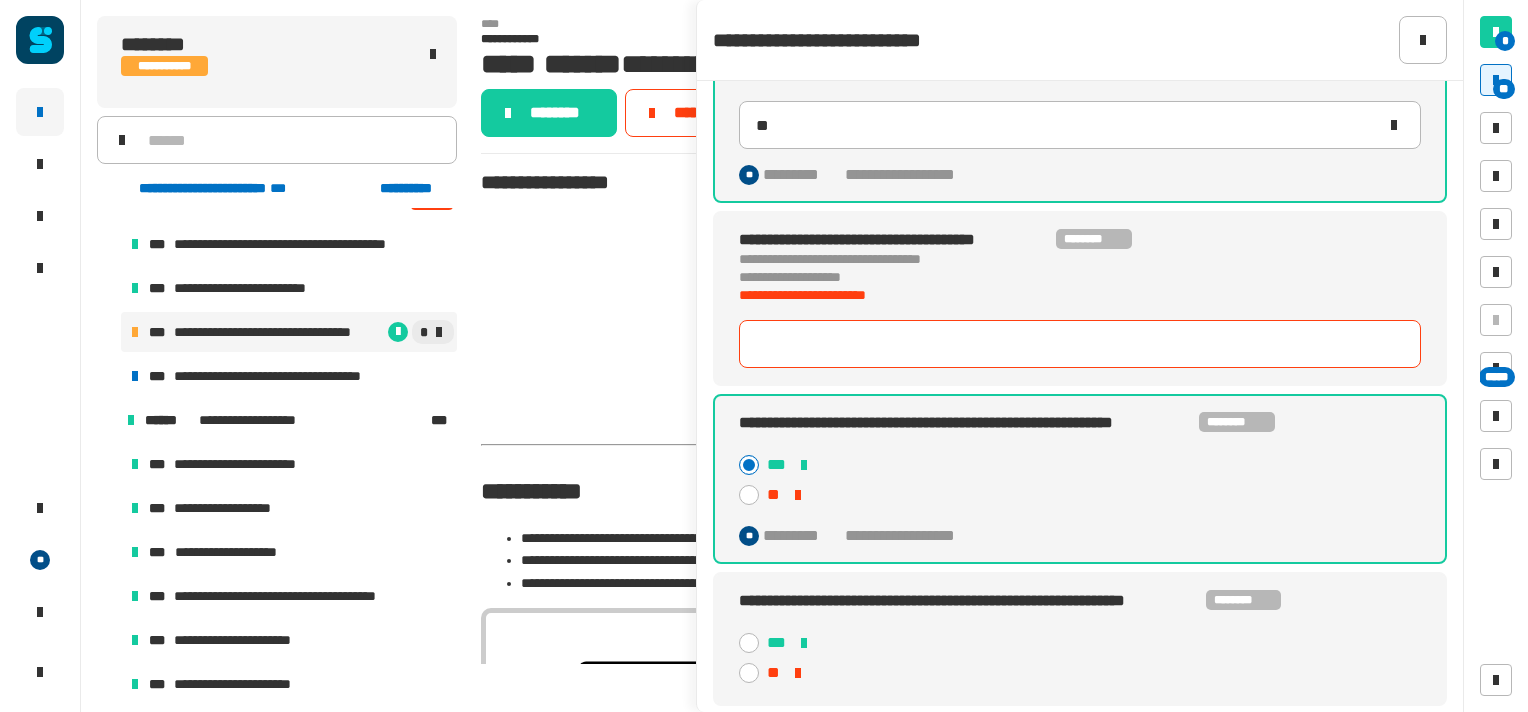 click on "***" 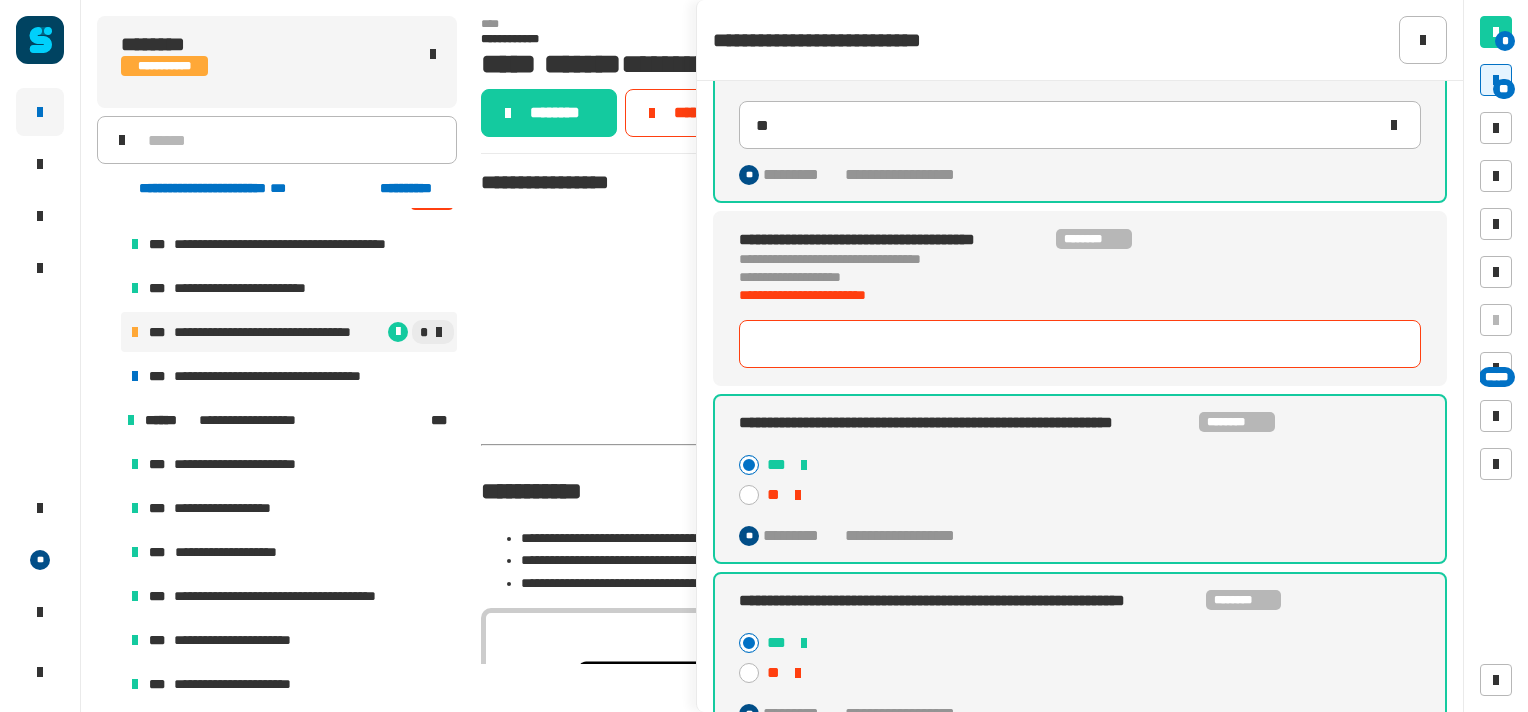 type on "**" 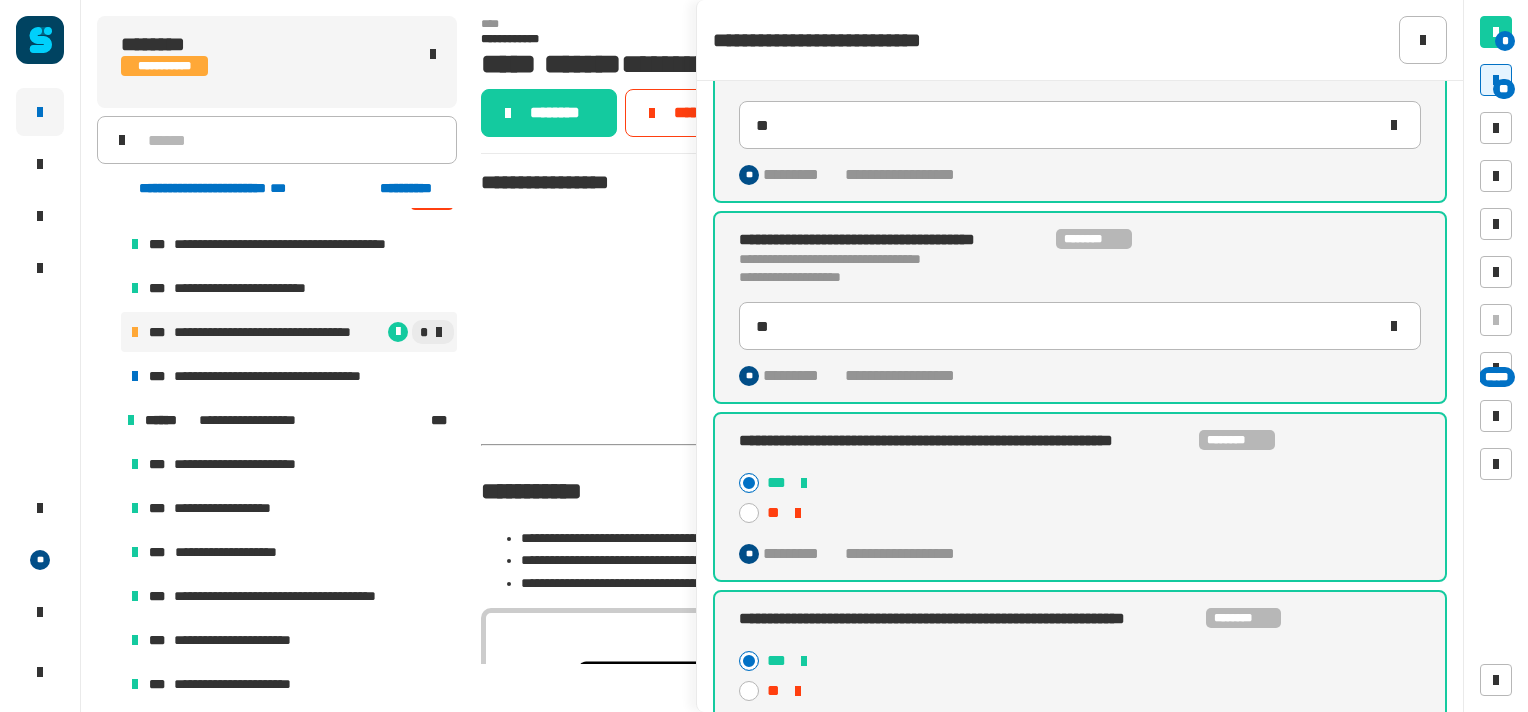 scroll, scrollTop: 2484, scrollLeft: 0, axis: vertical 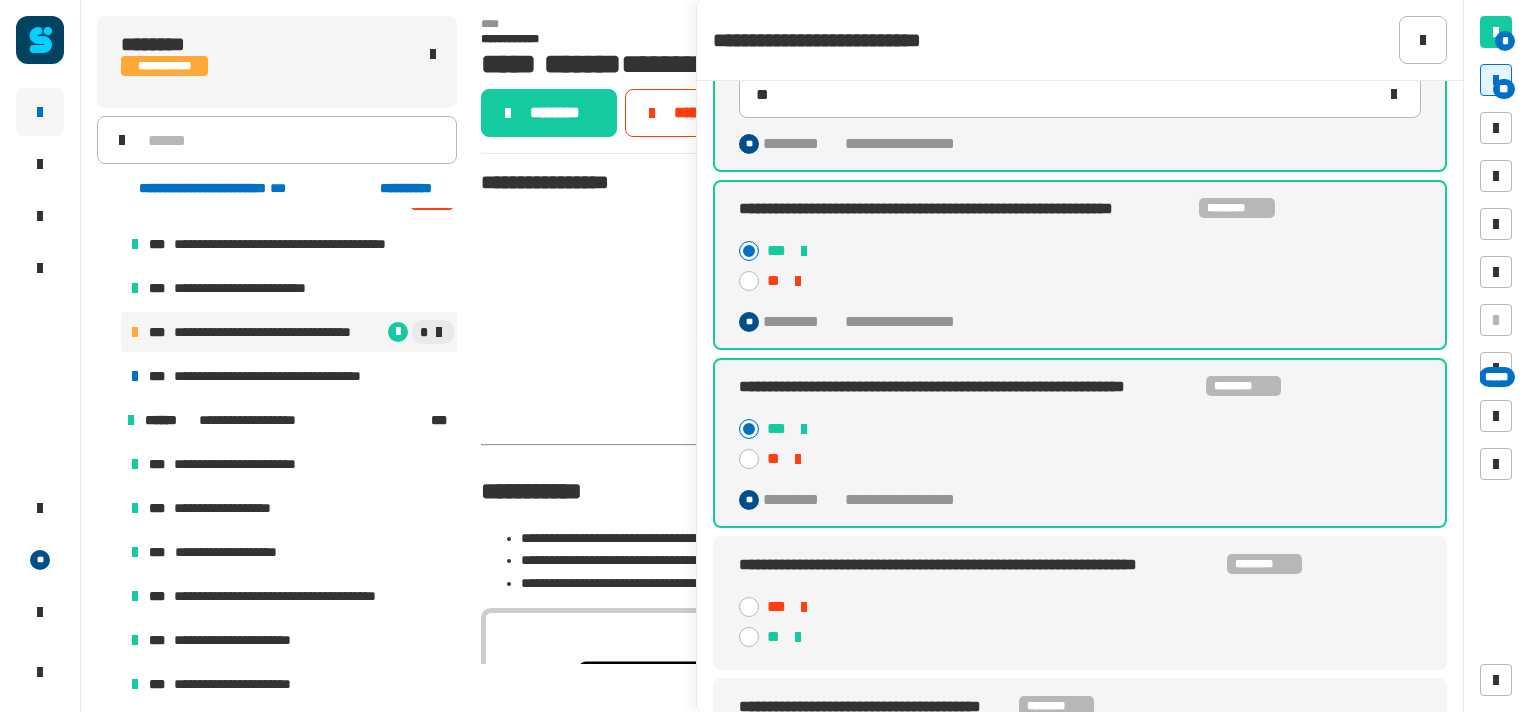 click 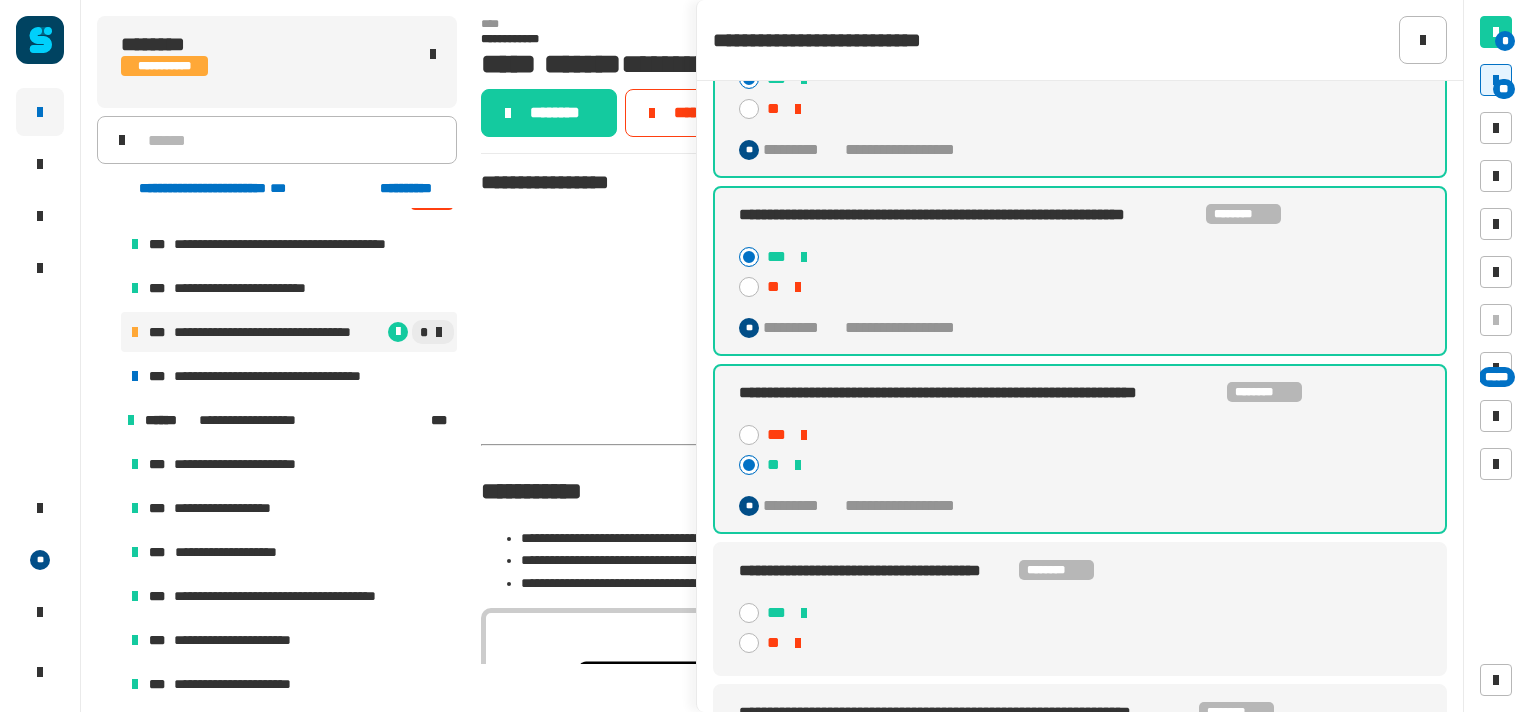 scroll, scrollTop: 2658, scrollLeft: 0, axis: vertical 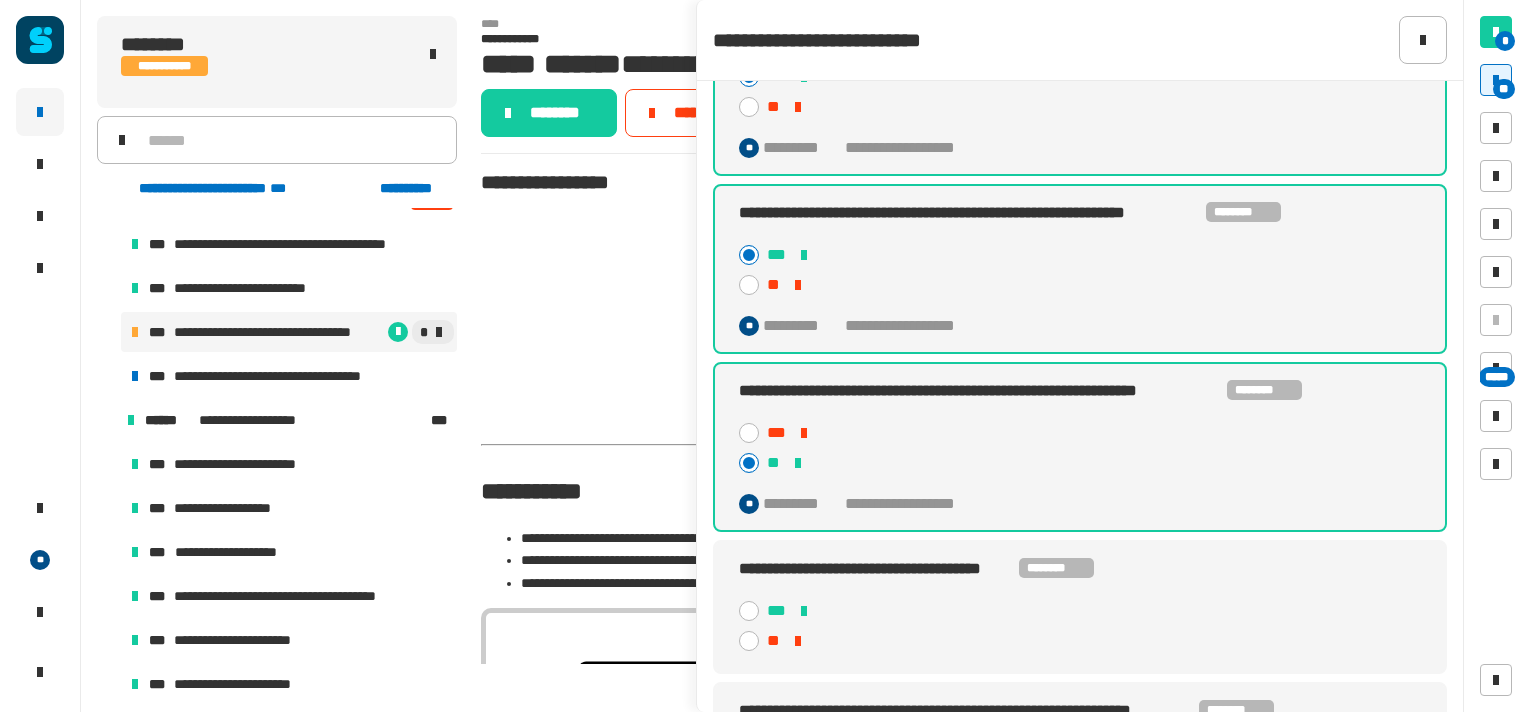 click 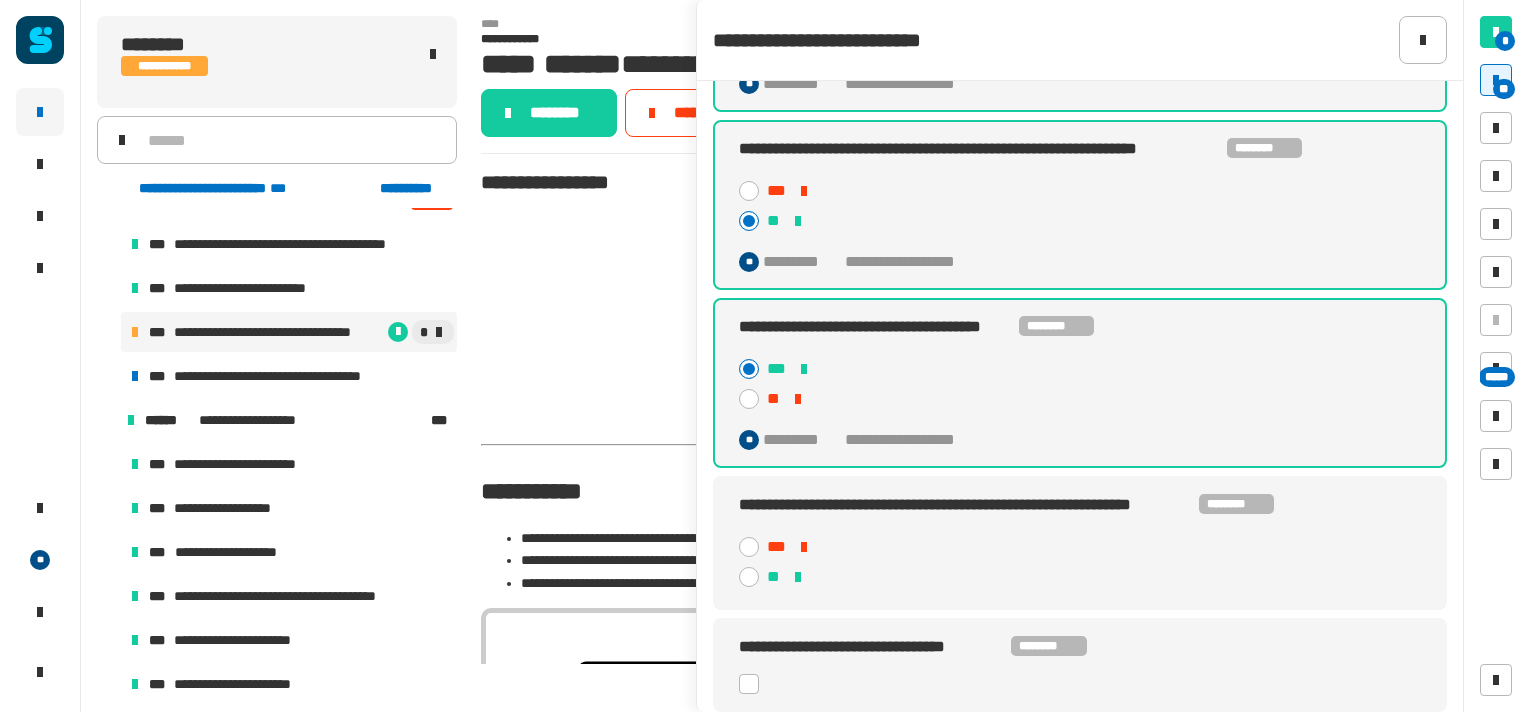 scroll, scrollTop: 2903, scrollLeft: 0, axis: vertical 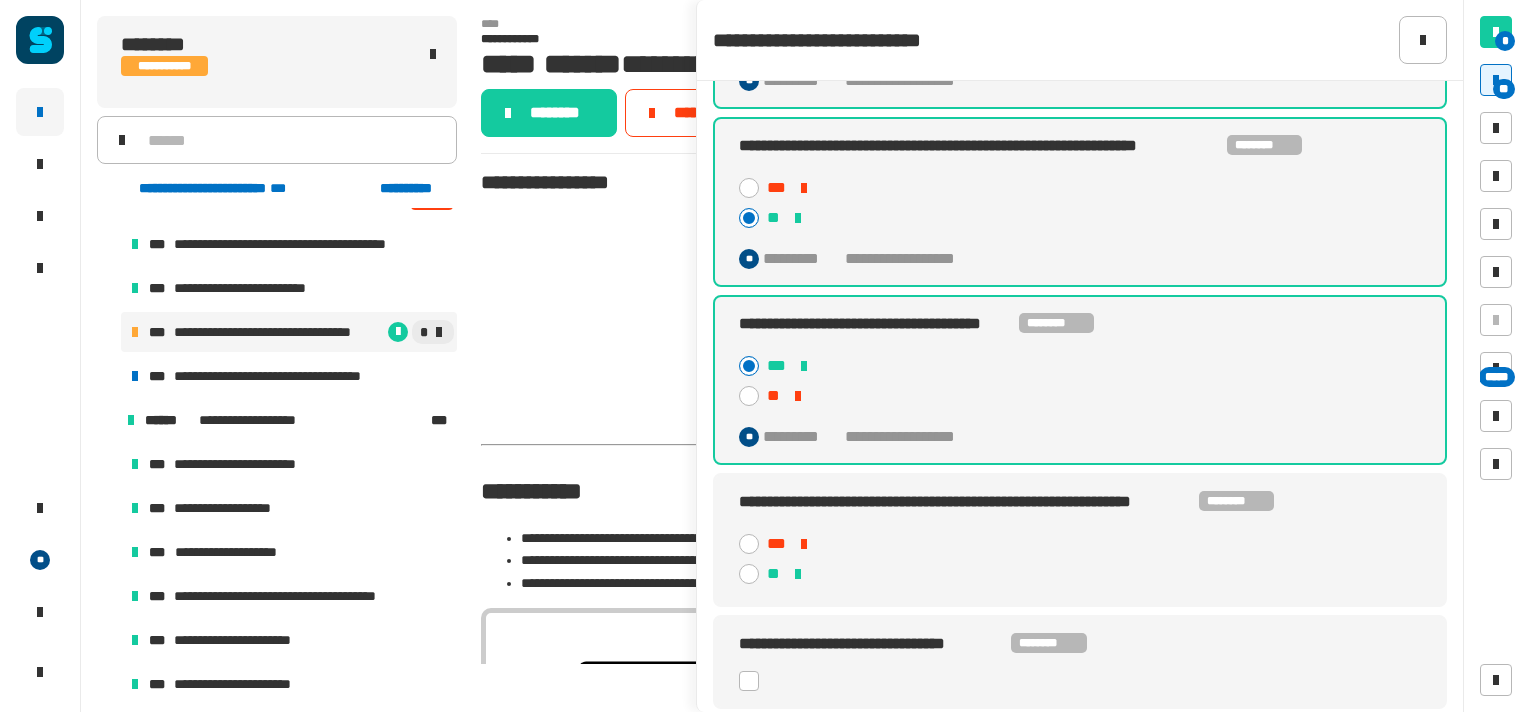 click 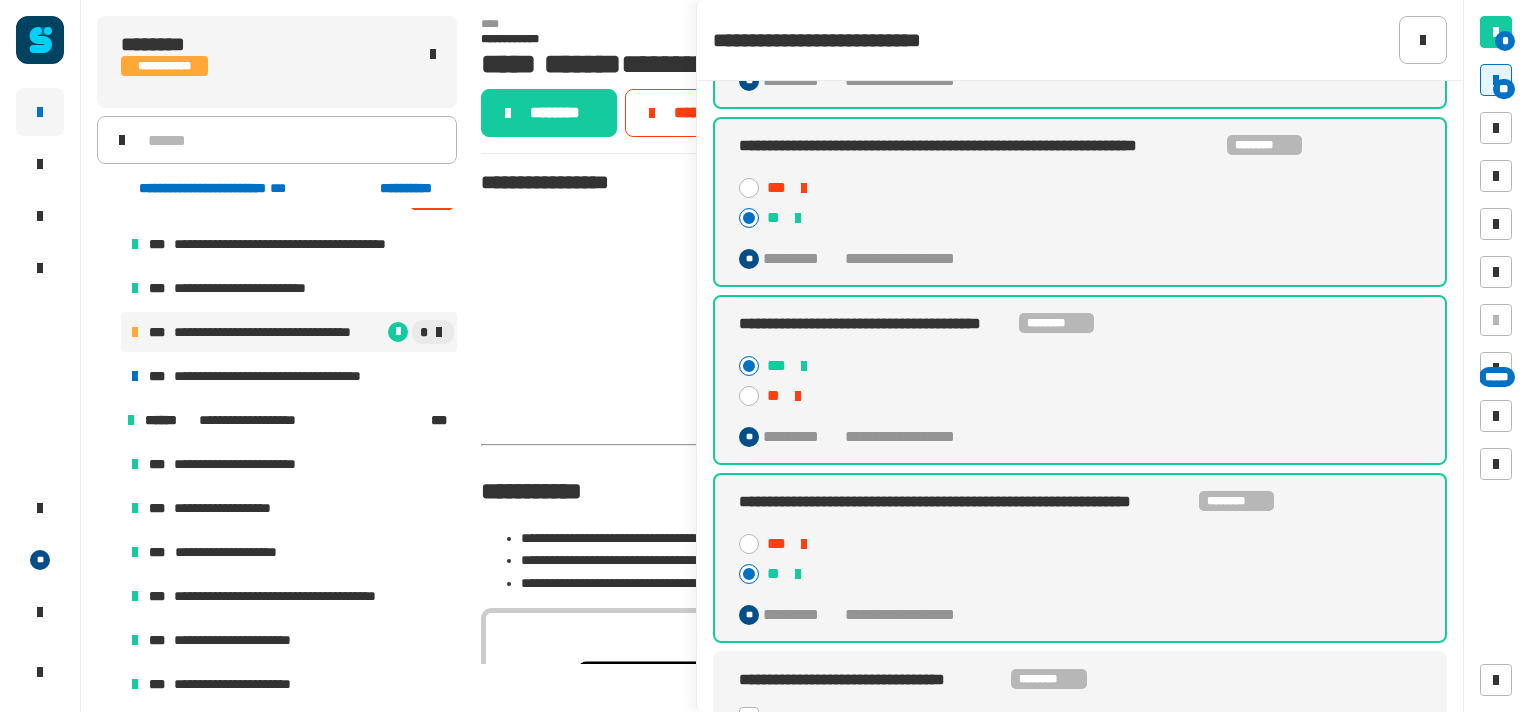 scroll, scrollTop: 3024, scrollLeft: 0, axis: vertical 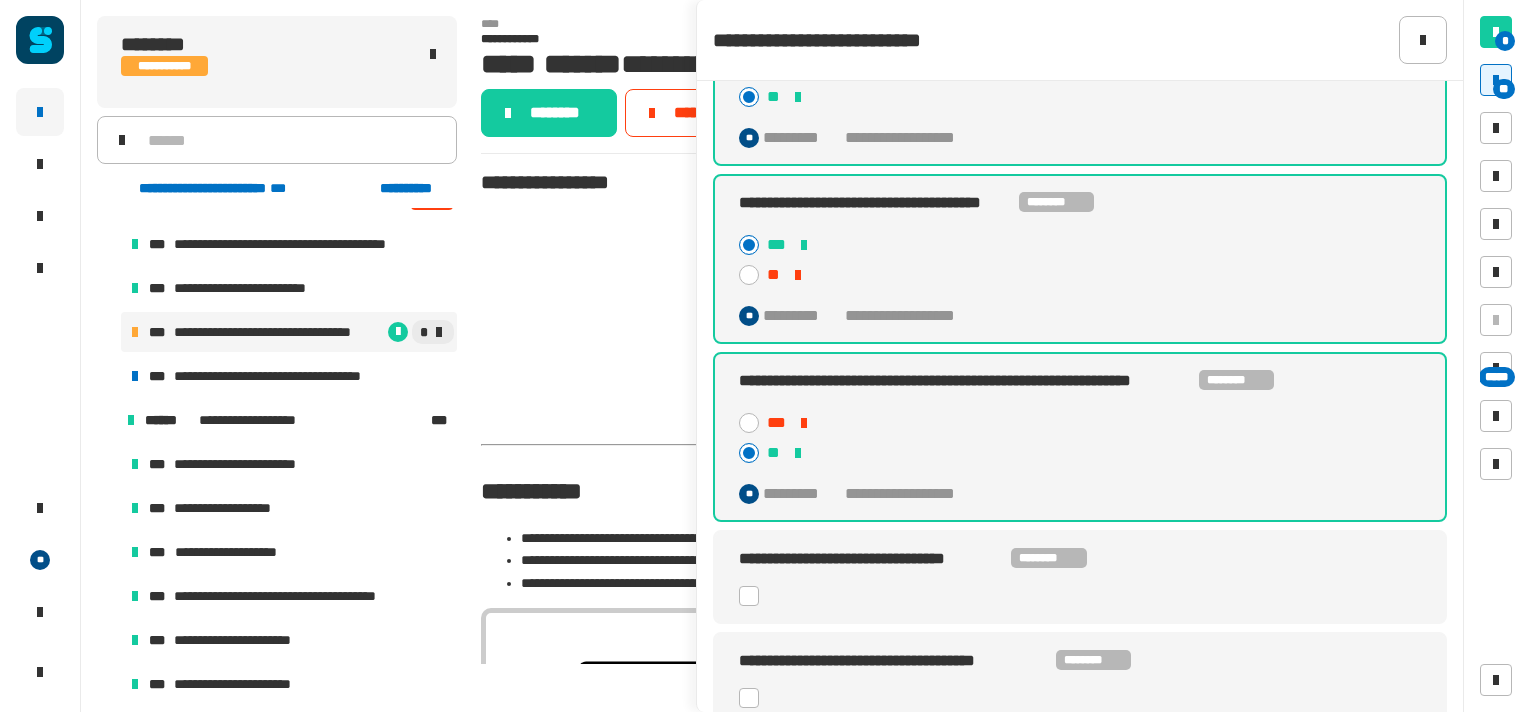 click 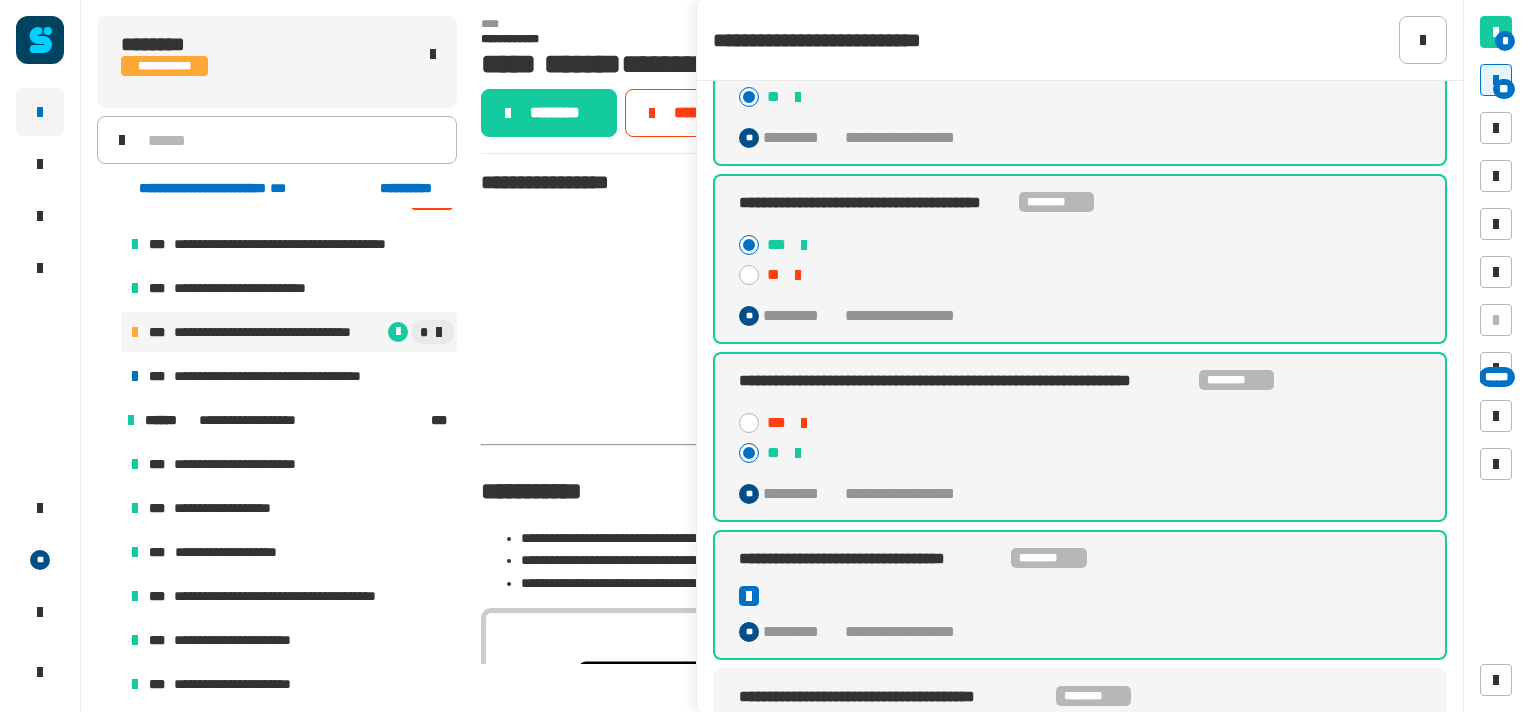 scroll, scrollTop: 3128, scrollLeft: 0, axis: vertical 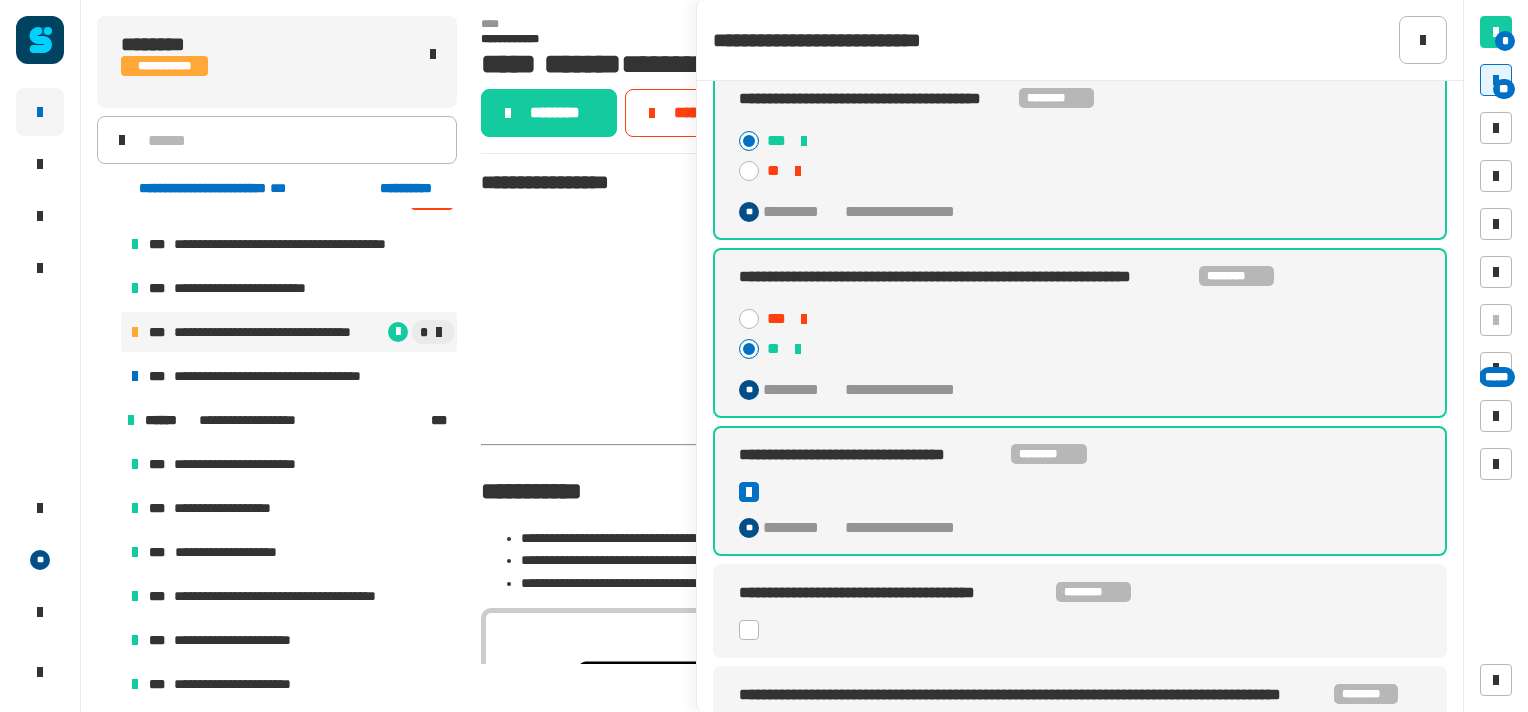 click 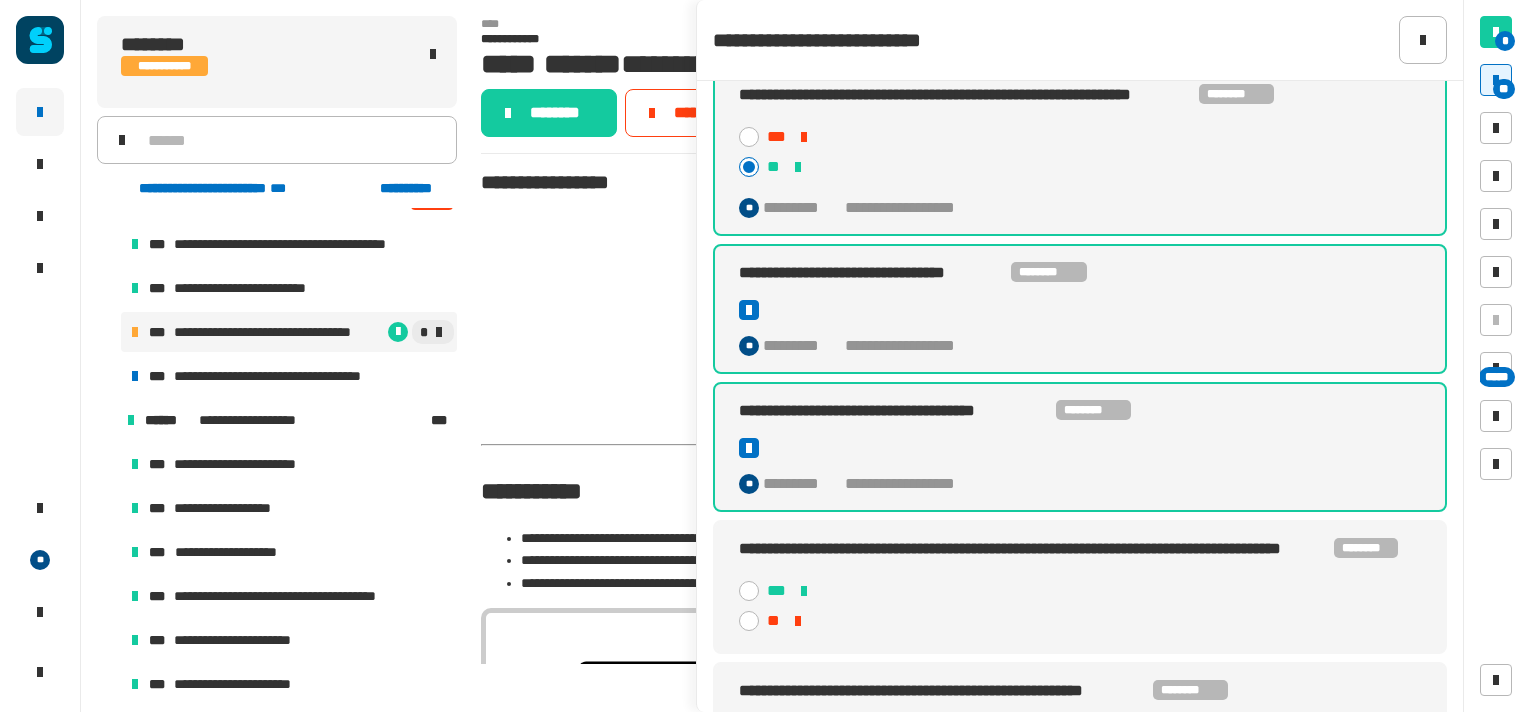 scroll, scrollTop: 3311, scrollLeft: 0, axis: vertical 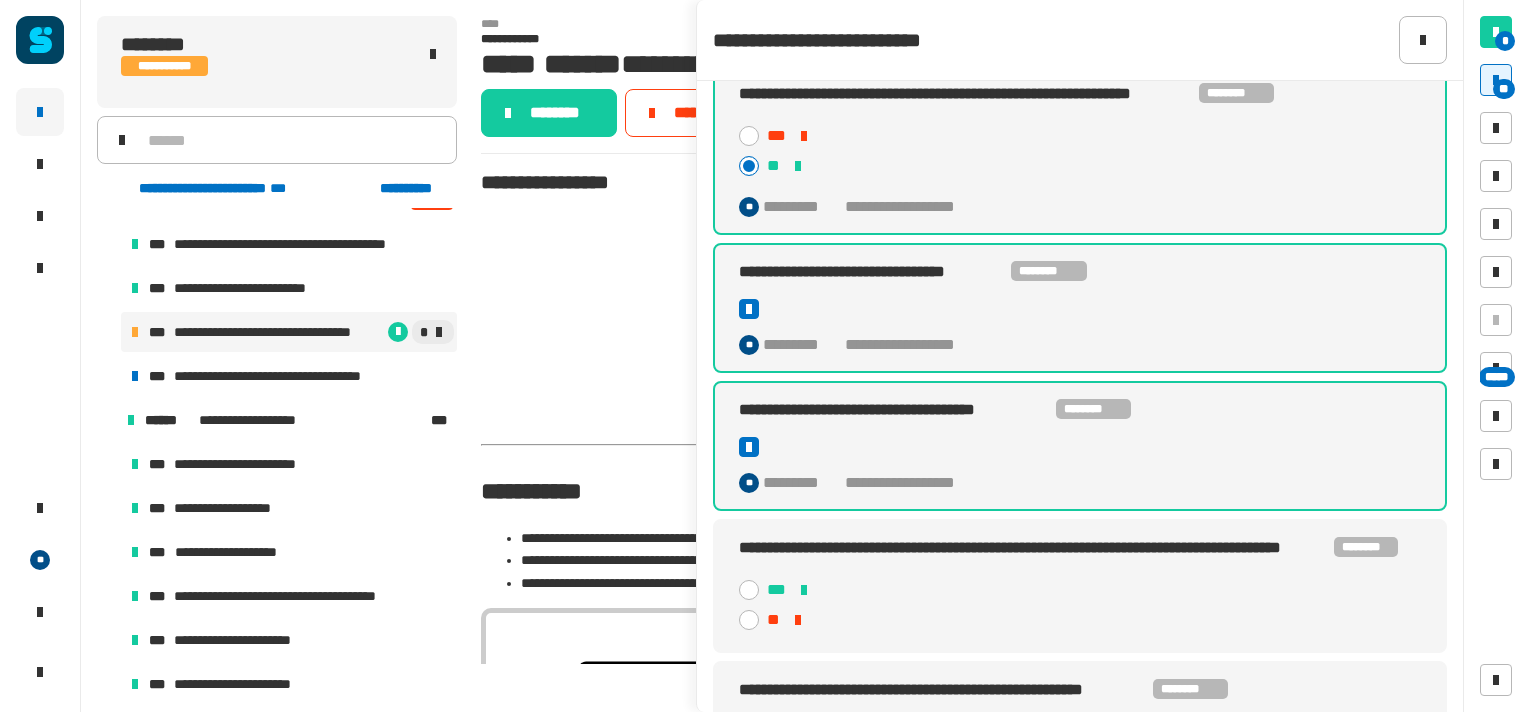 click 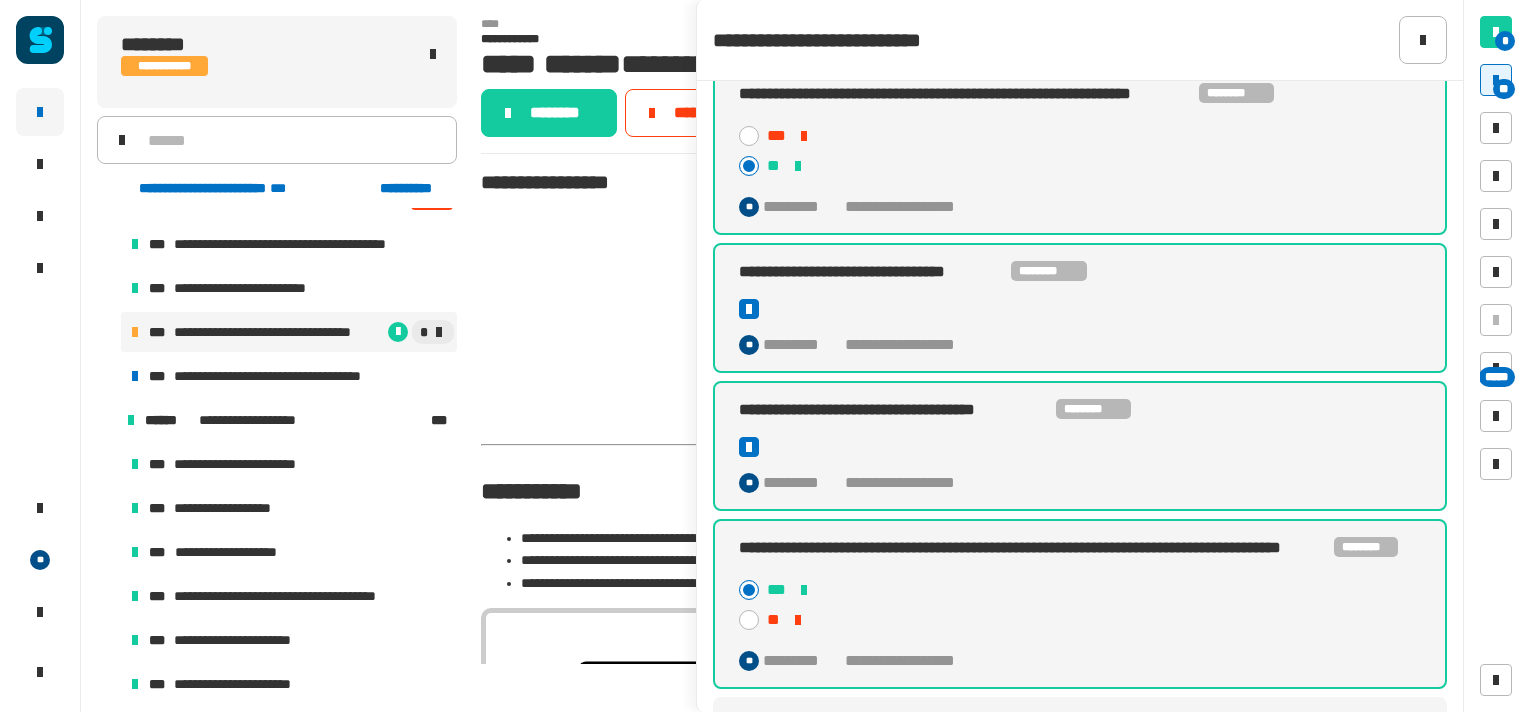scroll, scrollTop: 3400, scrollLeft: 0, axis: vertical 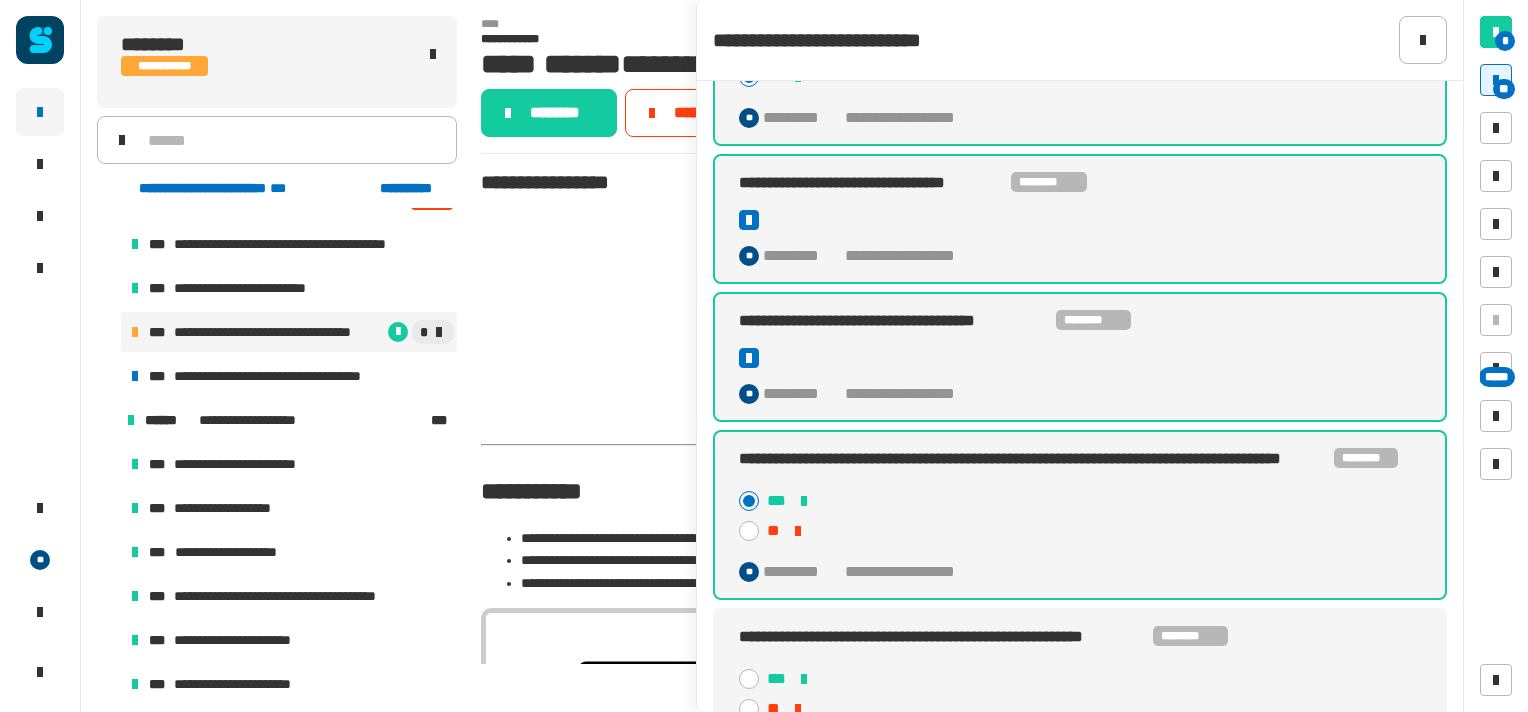 click 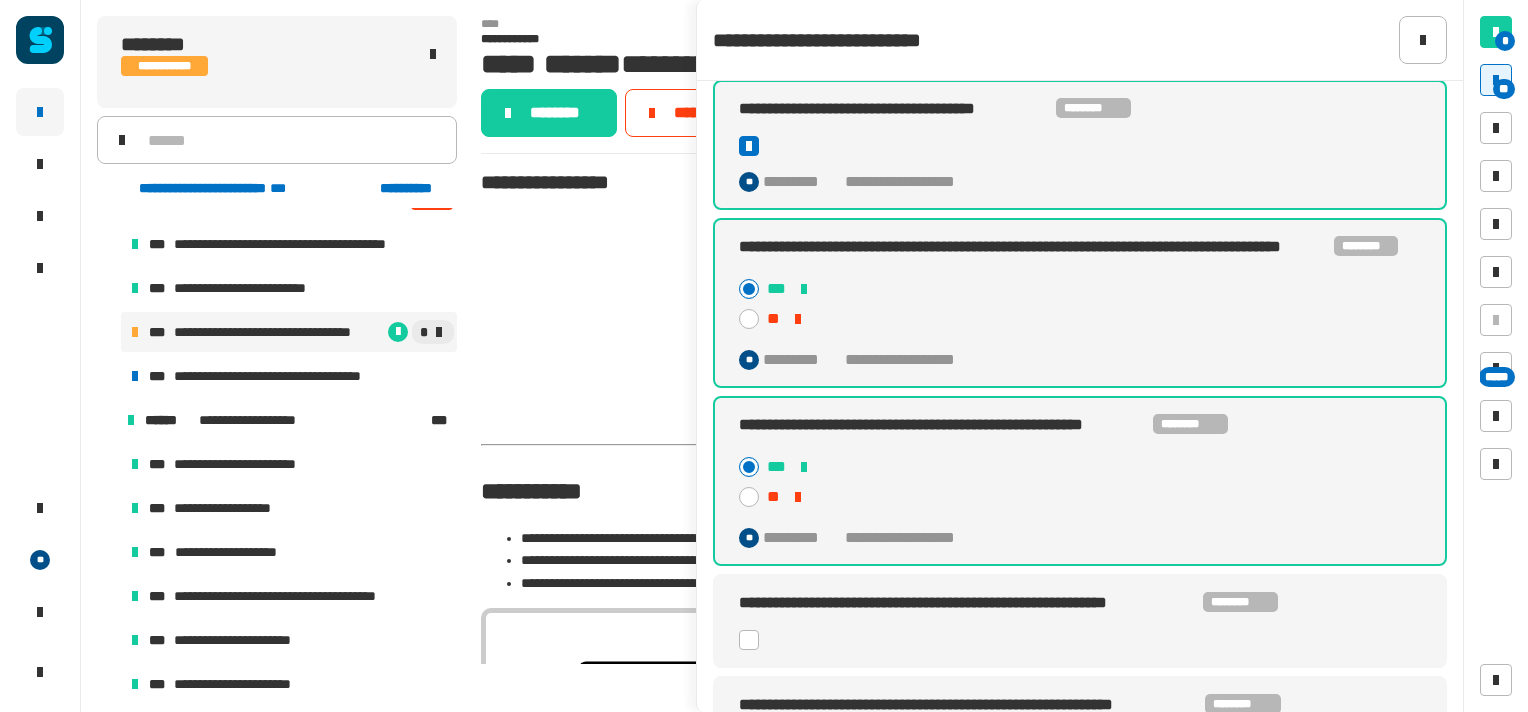 scroll, scrollTop: 3615, scrollLeft: 0, axis: vertical 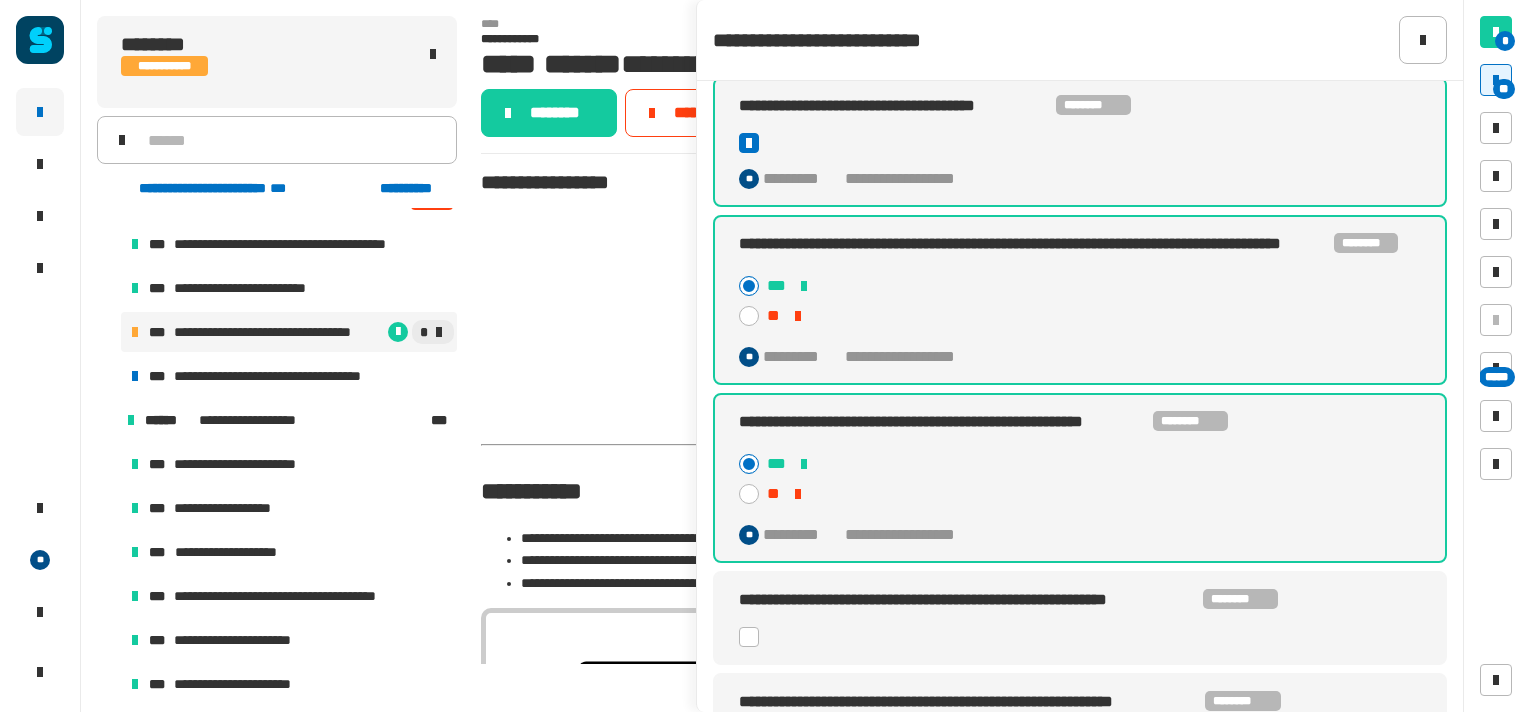 click 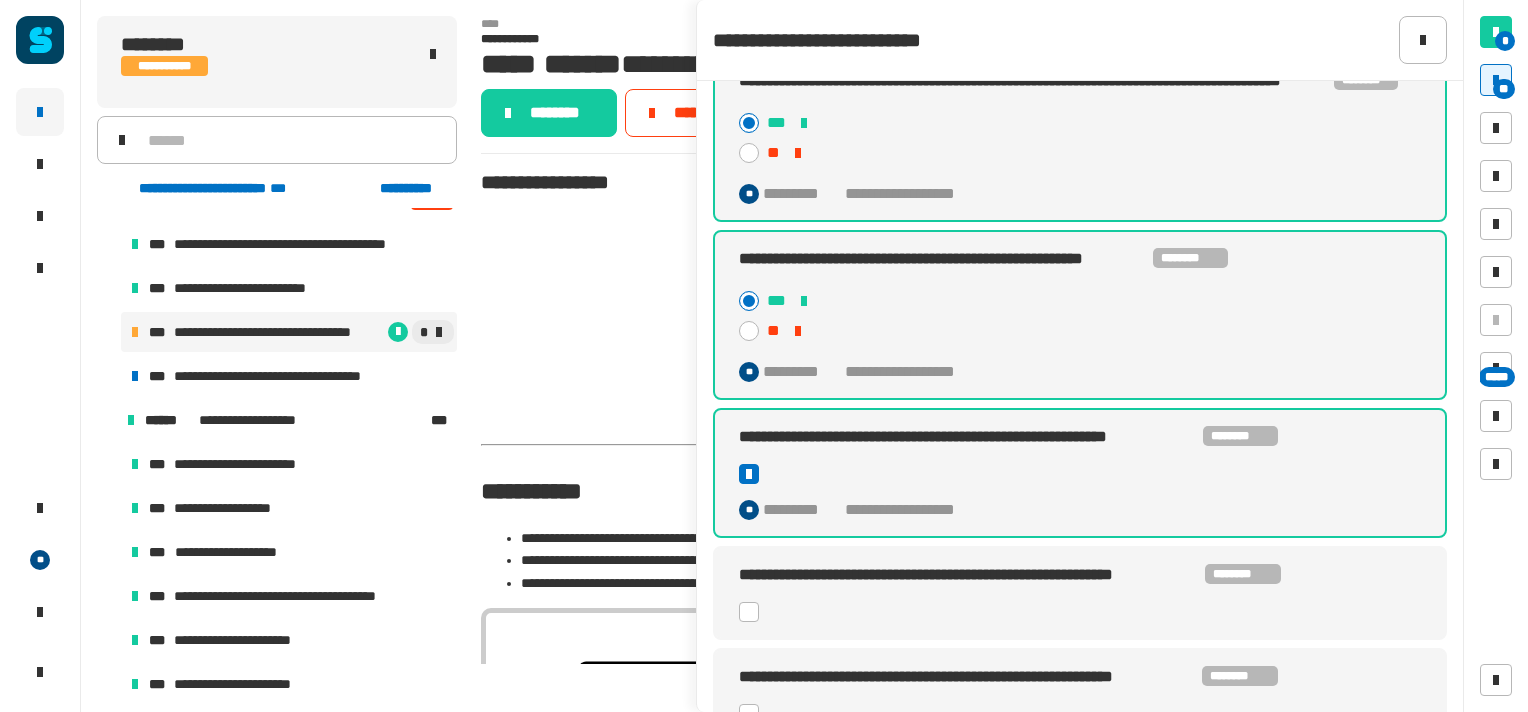 scroll, scrollTop: 3779, scrollLeft: 0, axis: vertical 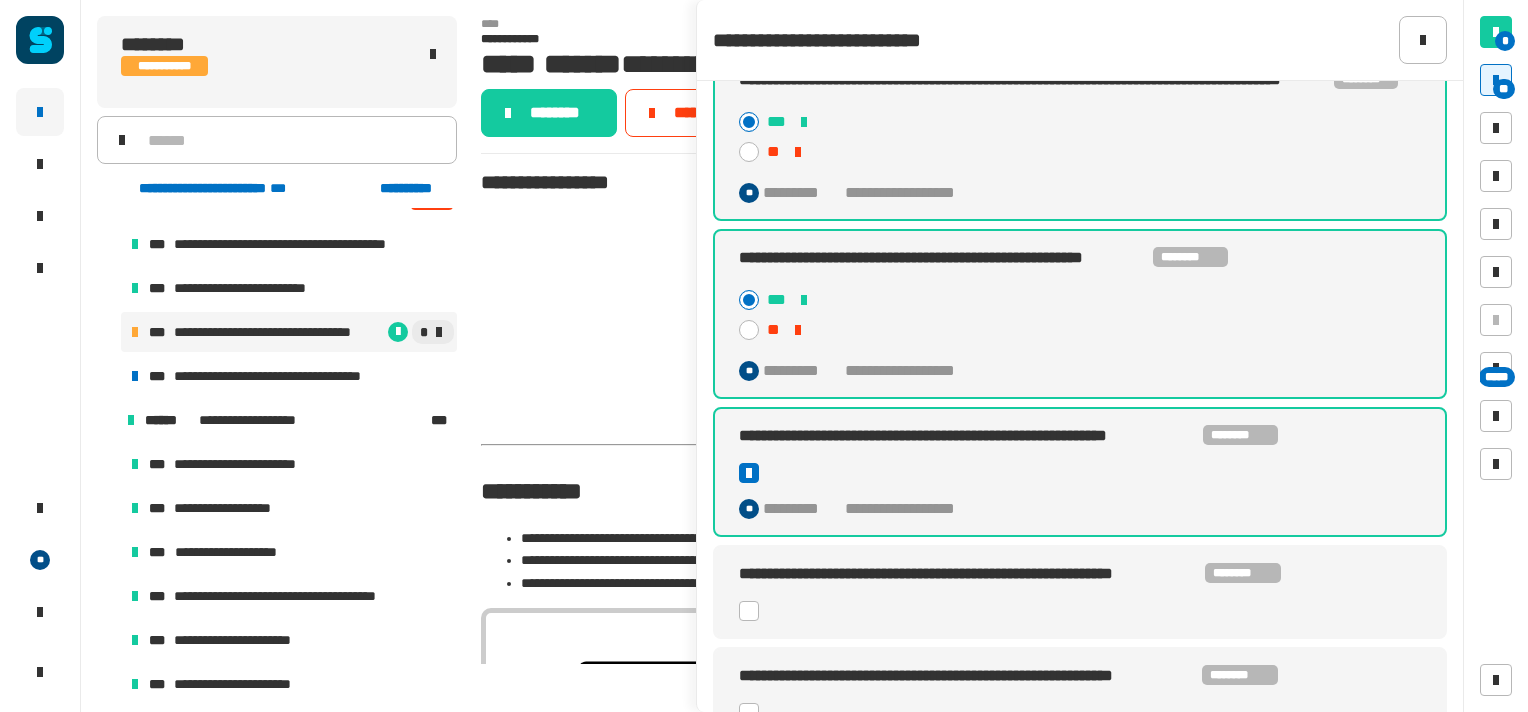 click 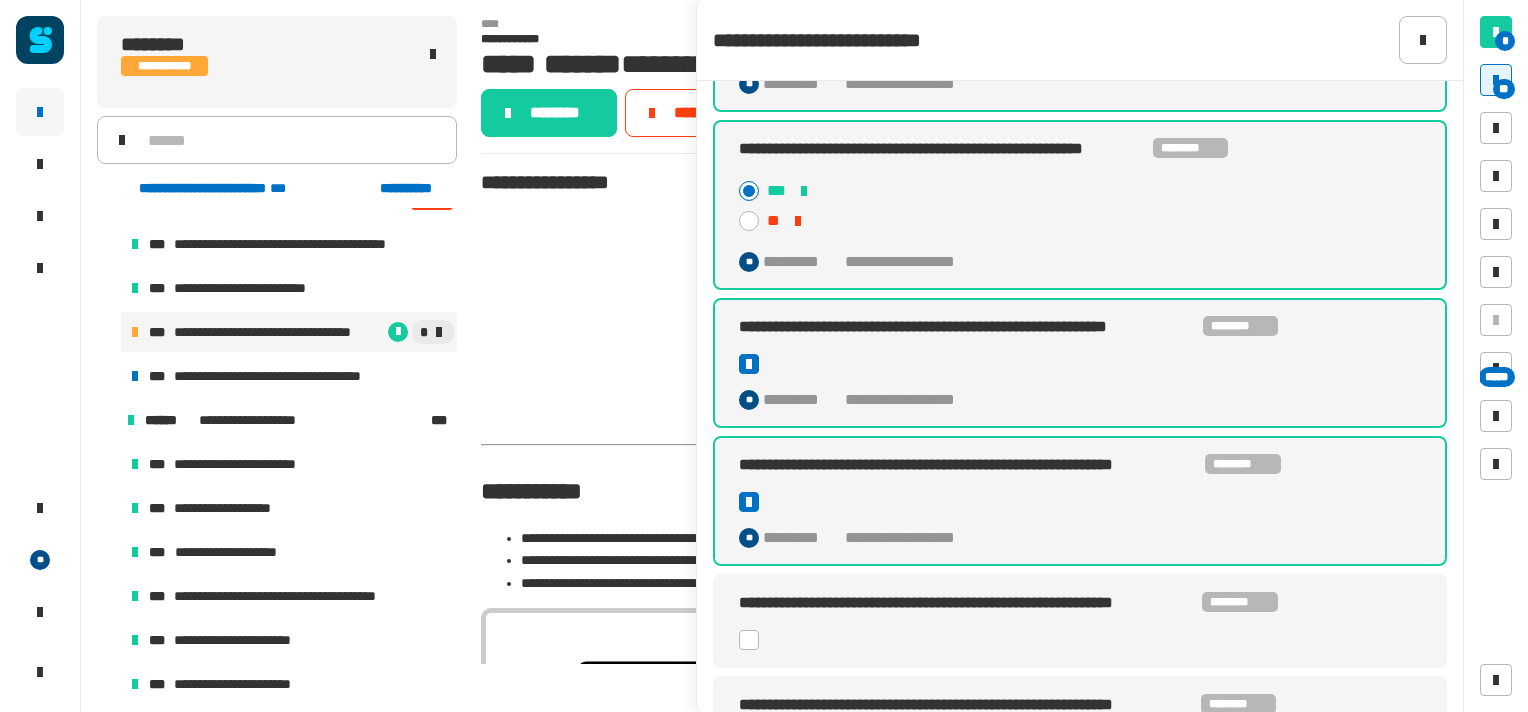 scroll, scrollTop: 3890, scrollLeft: 0, axis: vertical 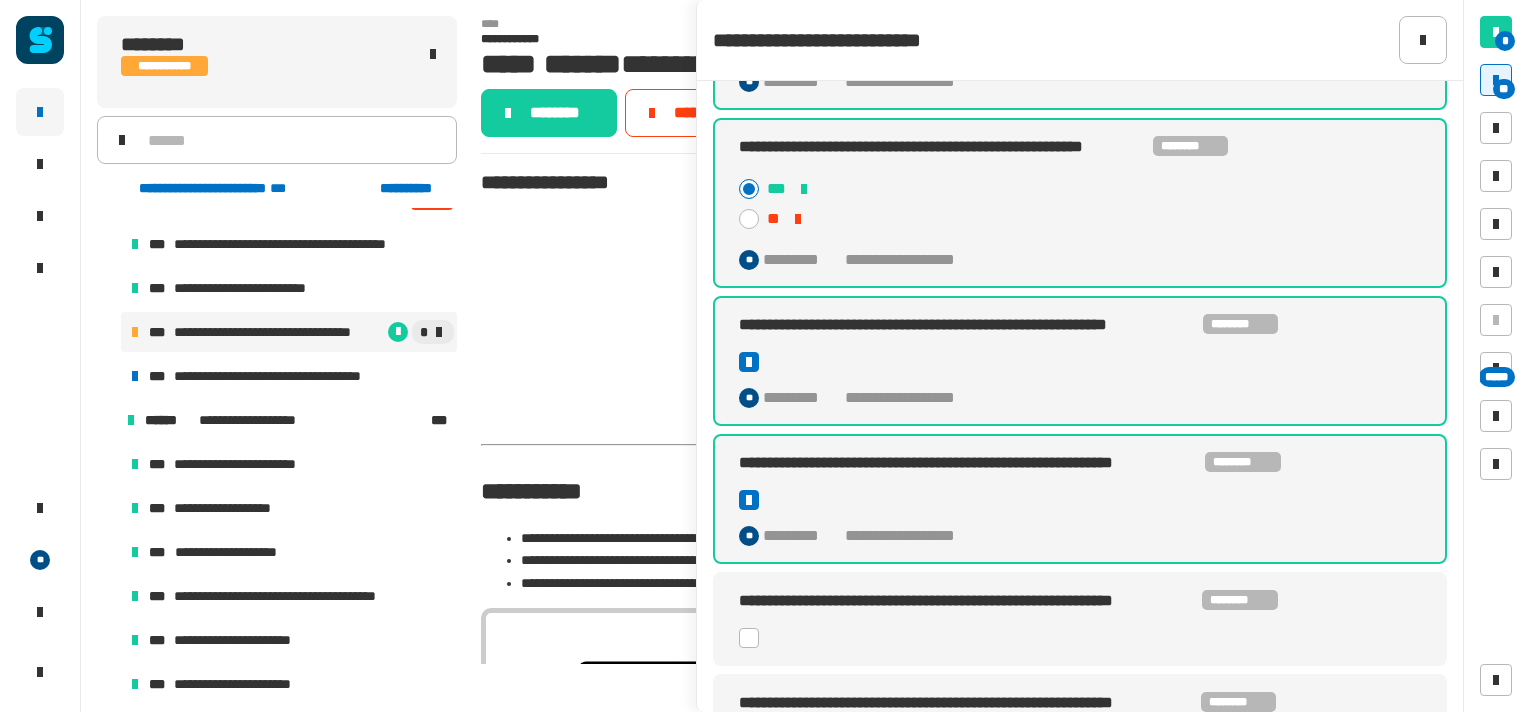 click 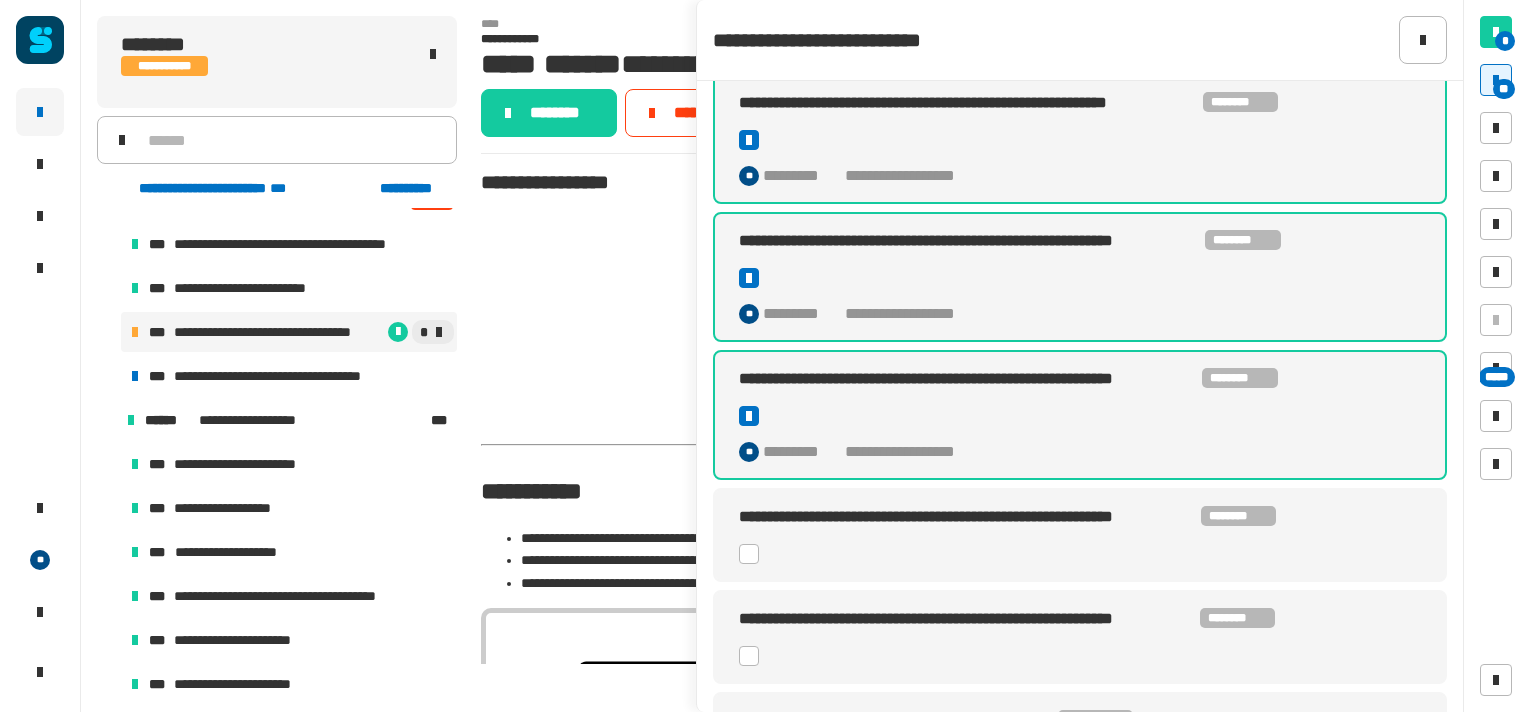 scroll, scrollTop: 4114, scrollLeft: 0, axis: vertical 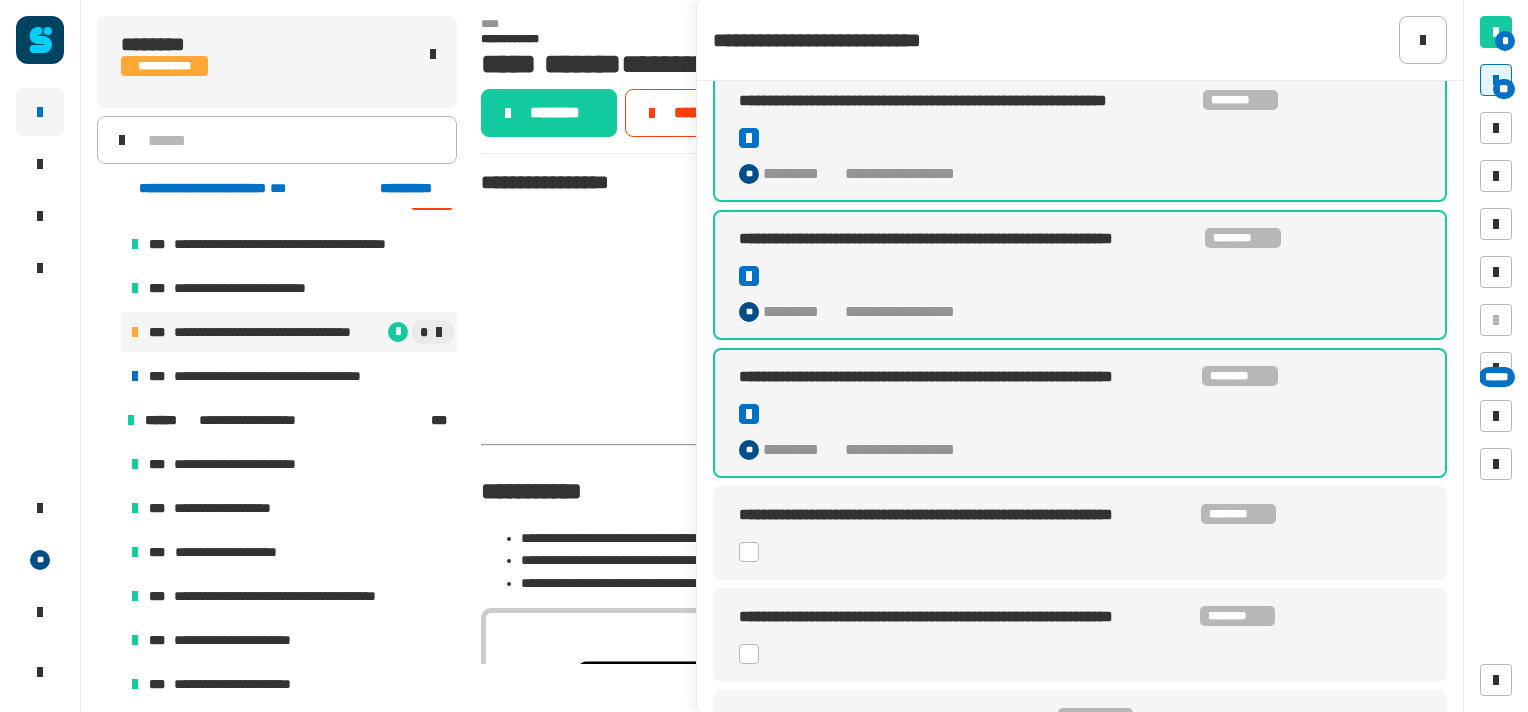 click 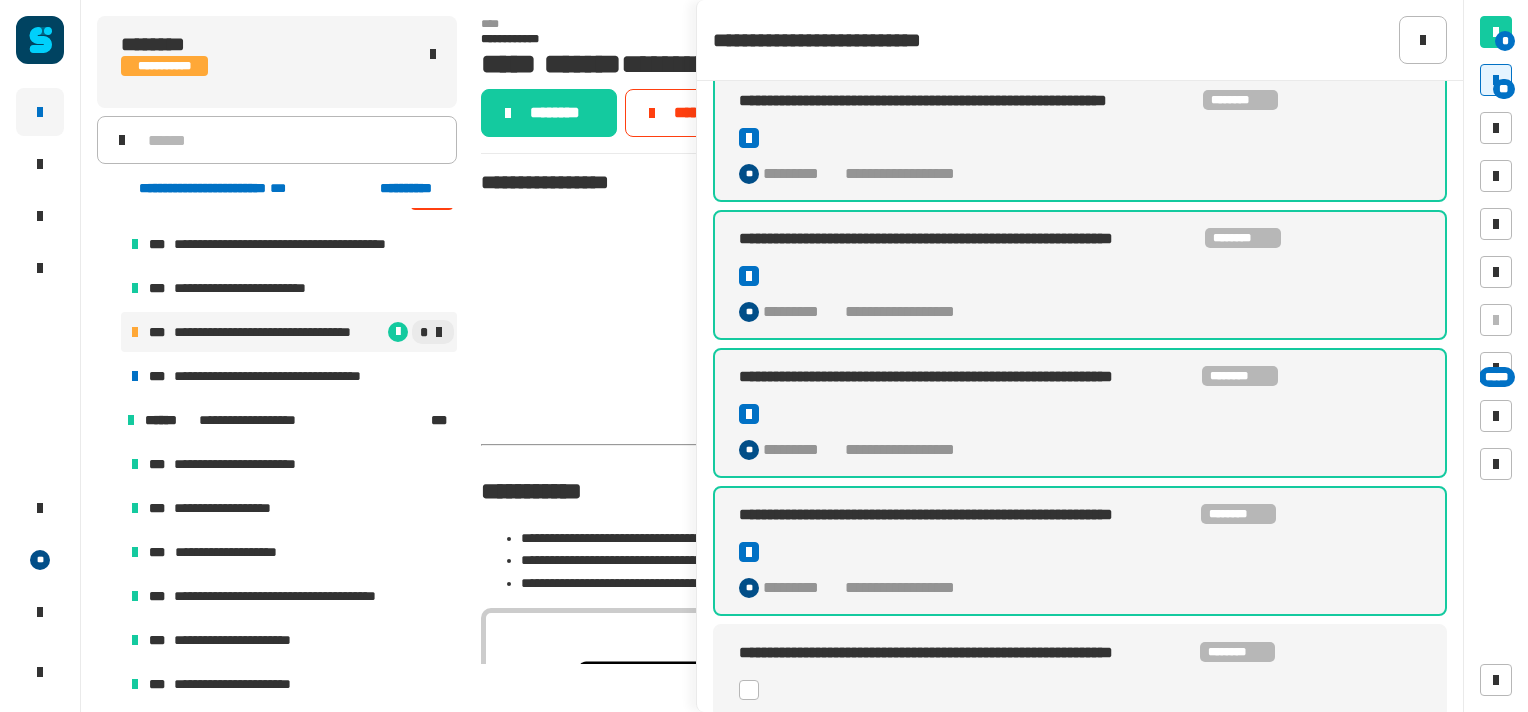 click 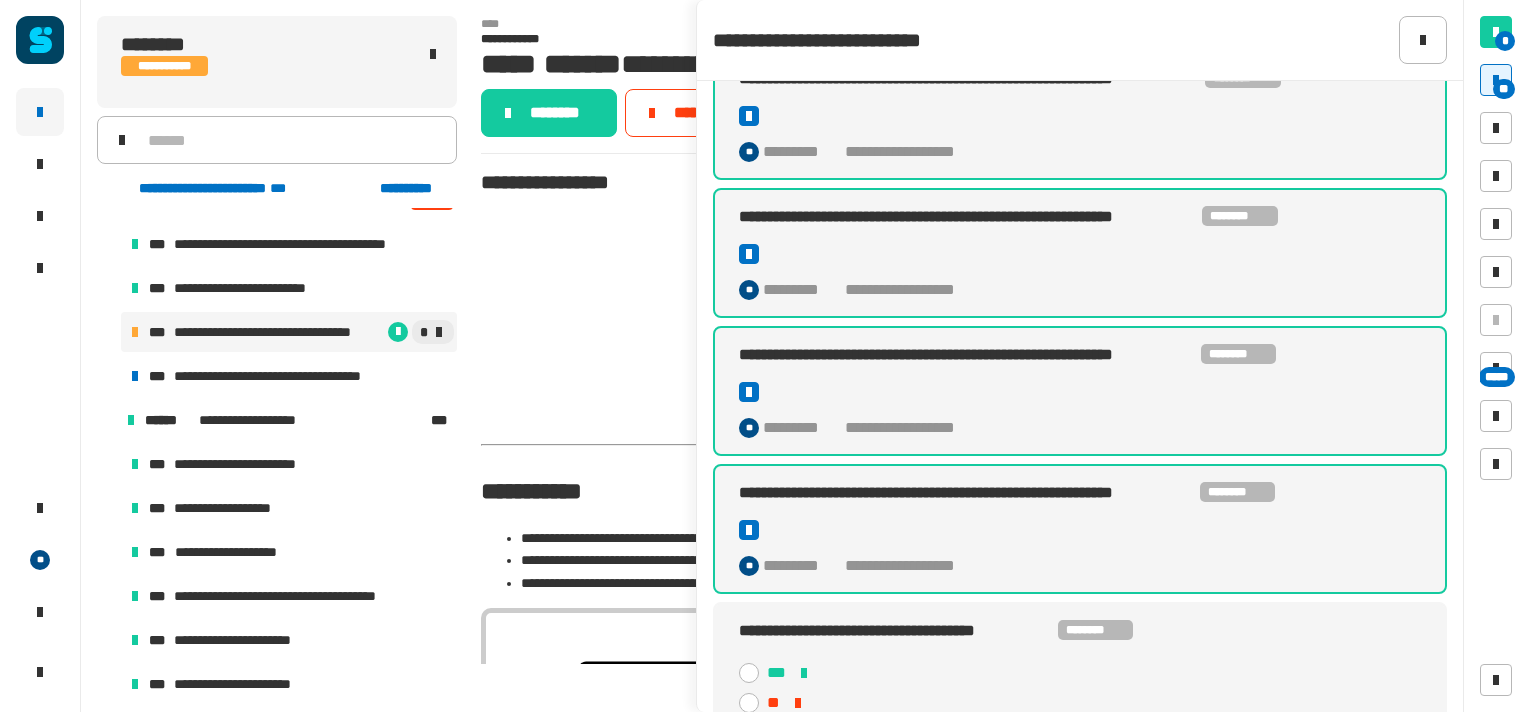 scroll, scrollTop: 4274, scrollLeft: 0, axis: vertical 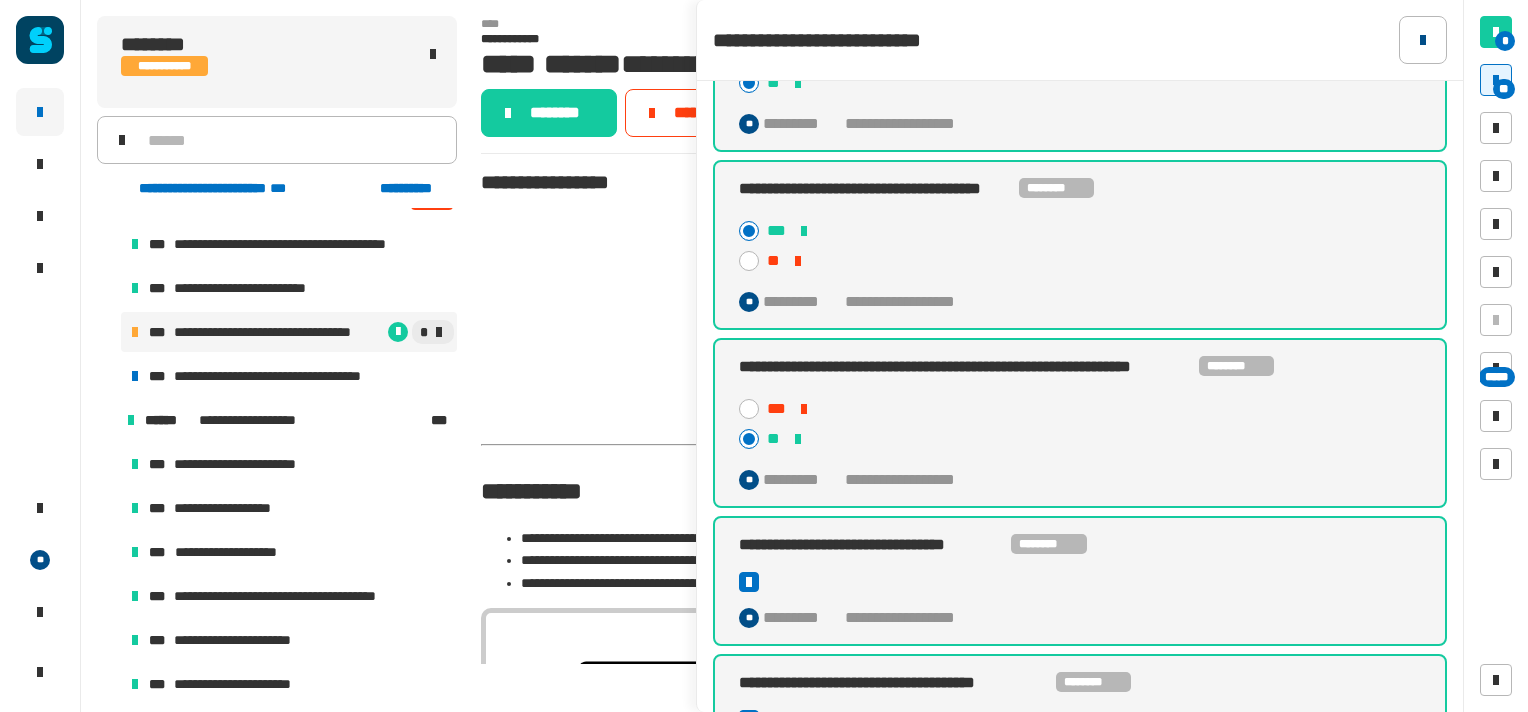 click 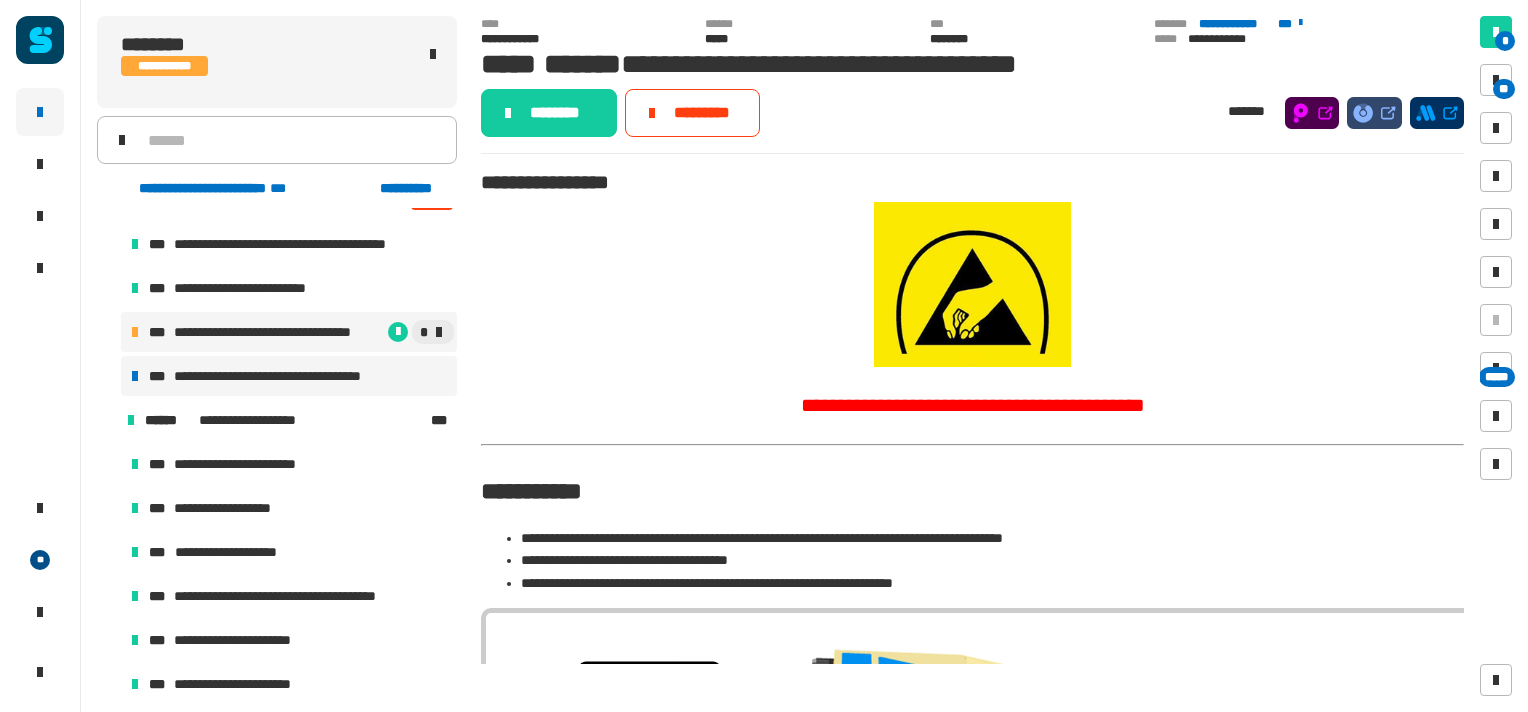 click on "**********" at bounding box center [290, 376] 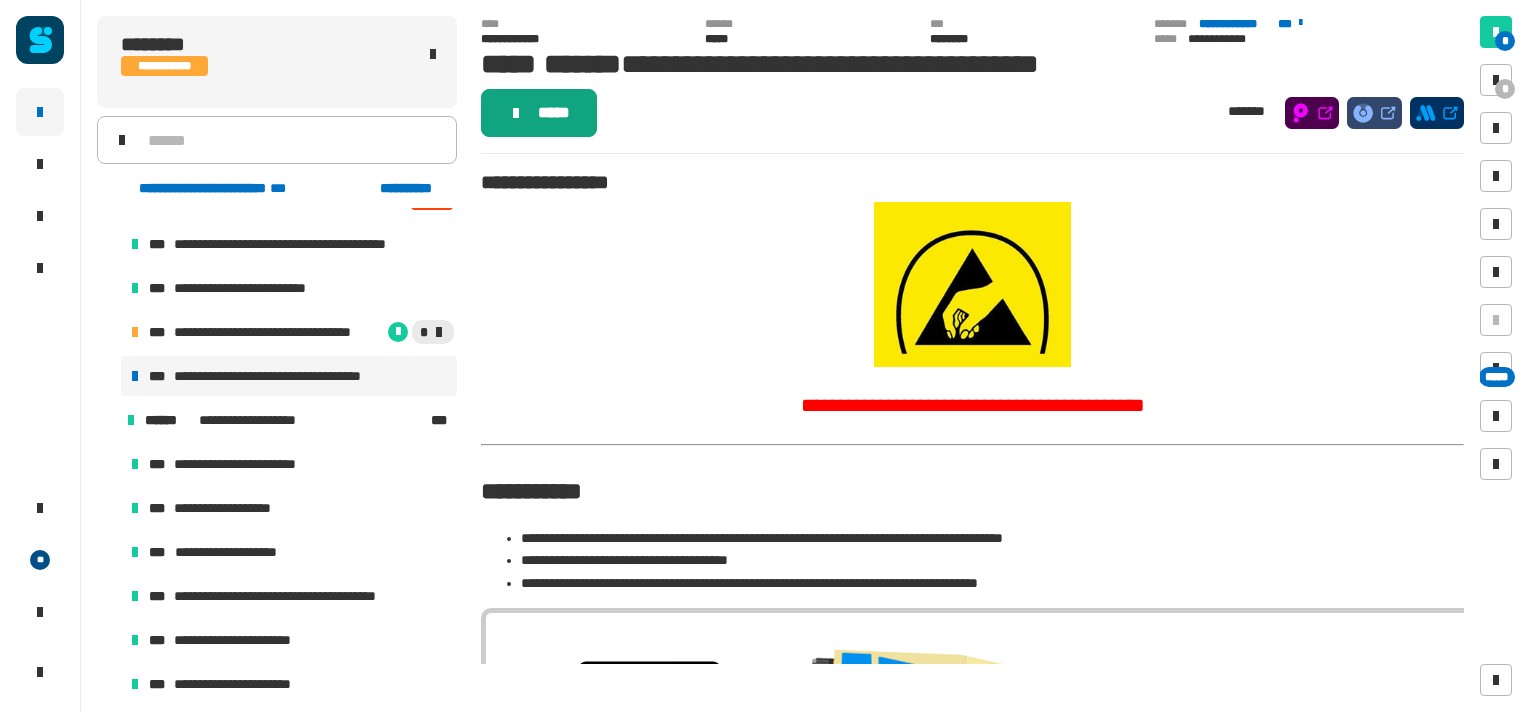 click on "*****" 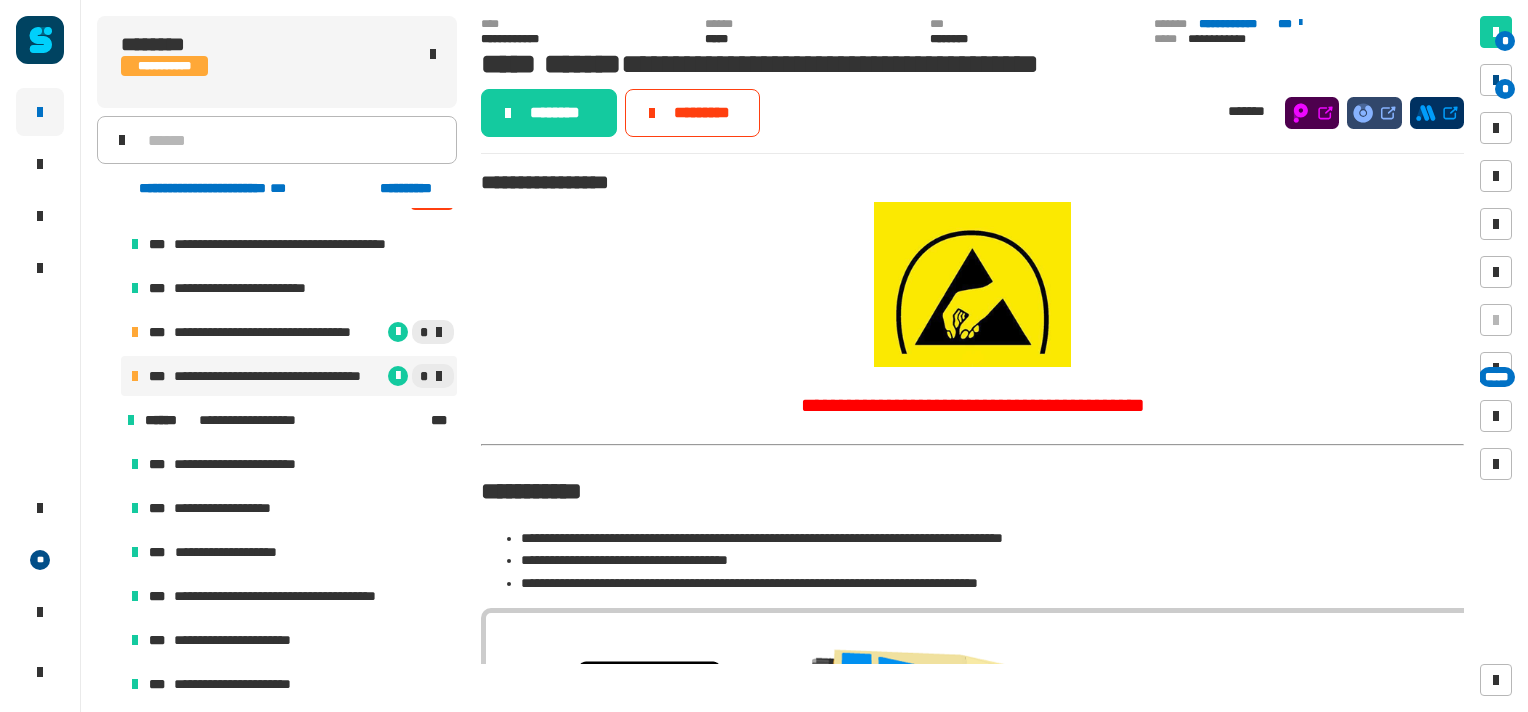 click at bounding box center [1496, 80] 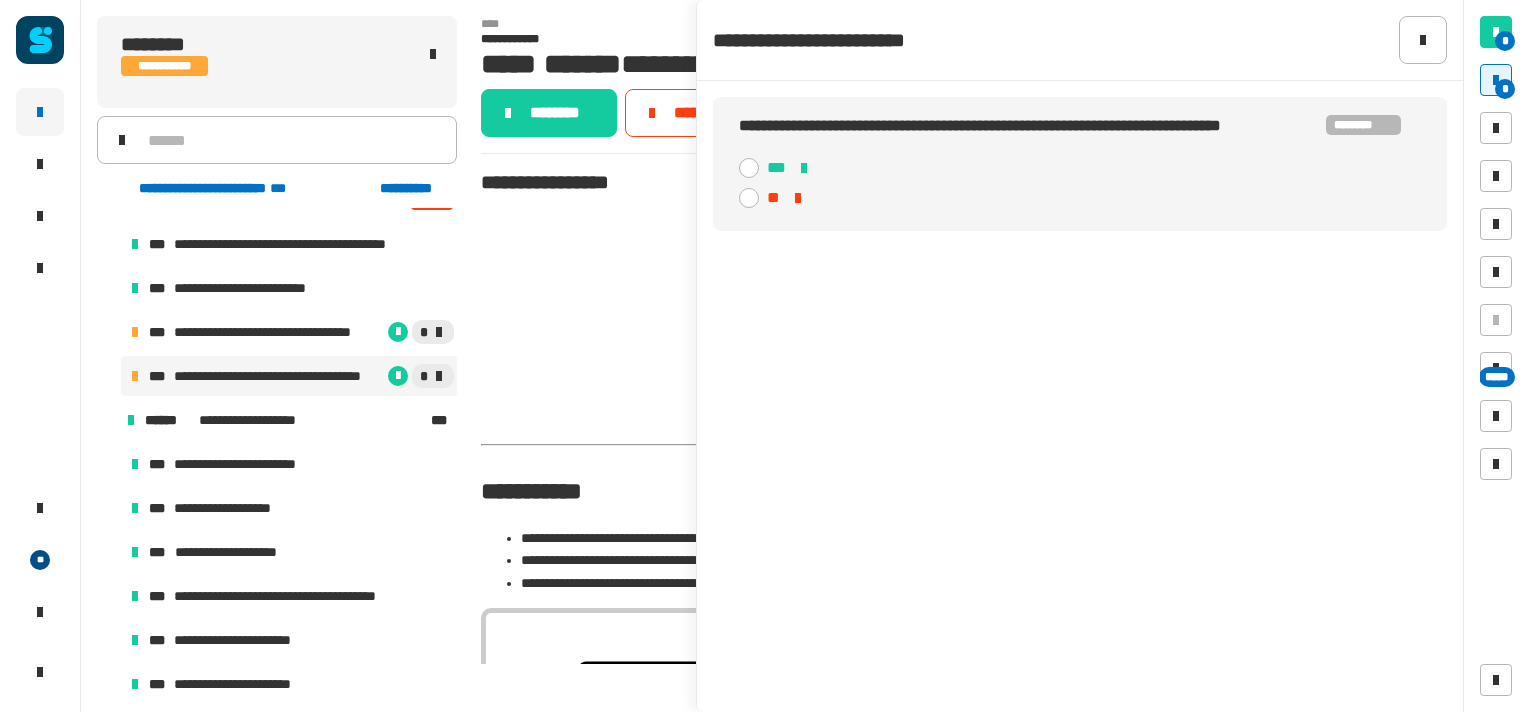 click 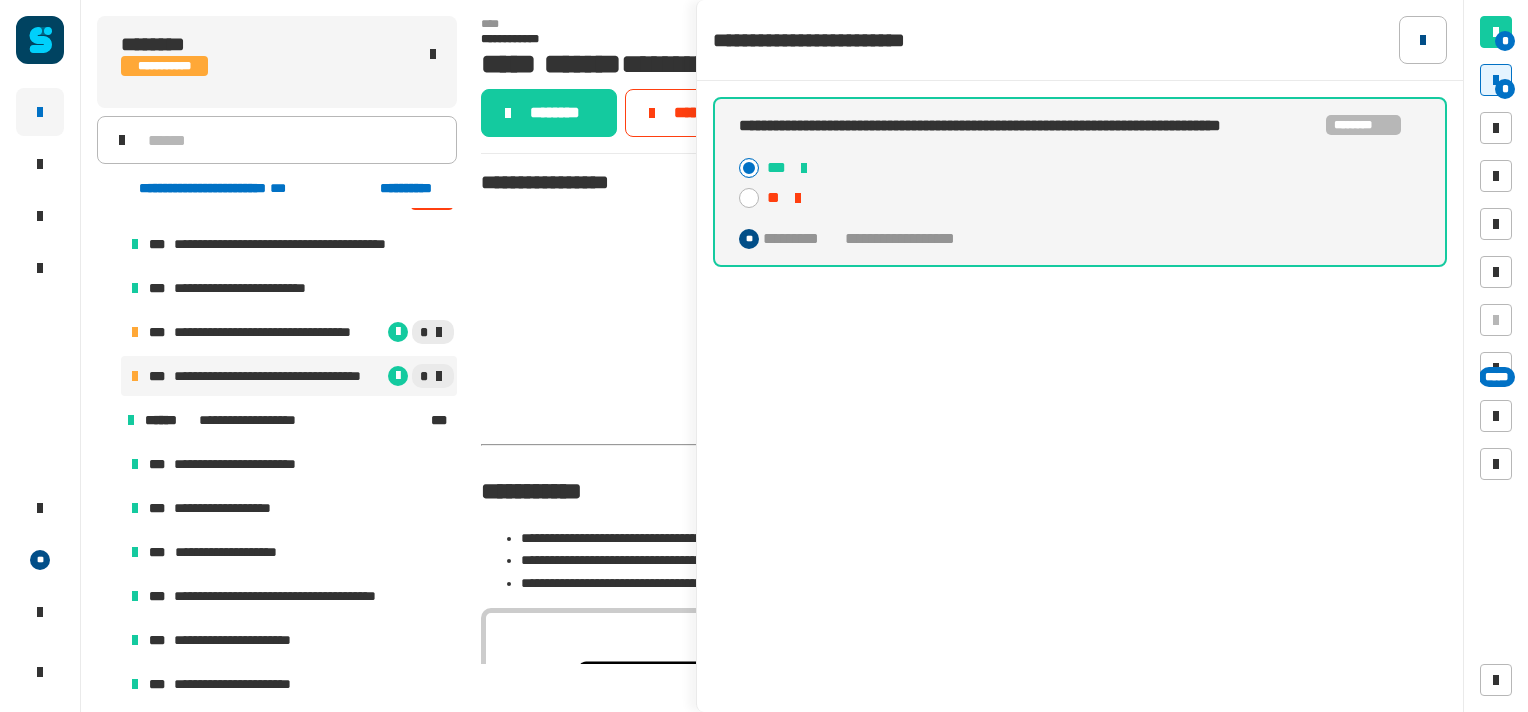 click 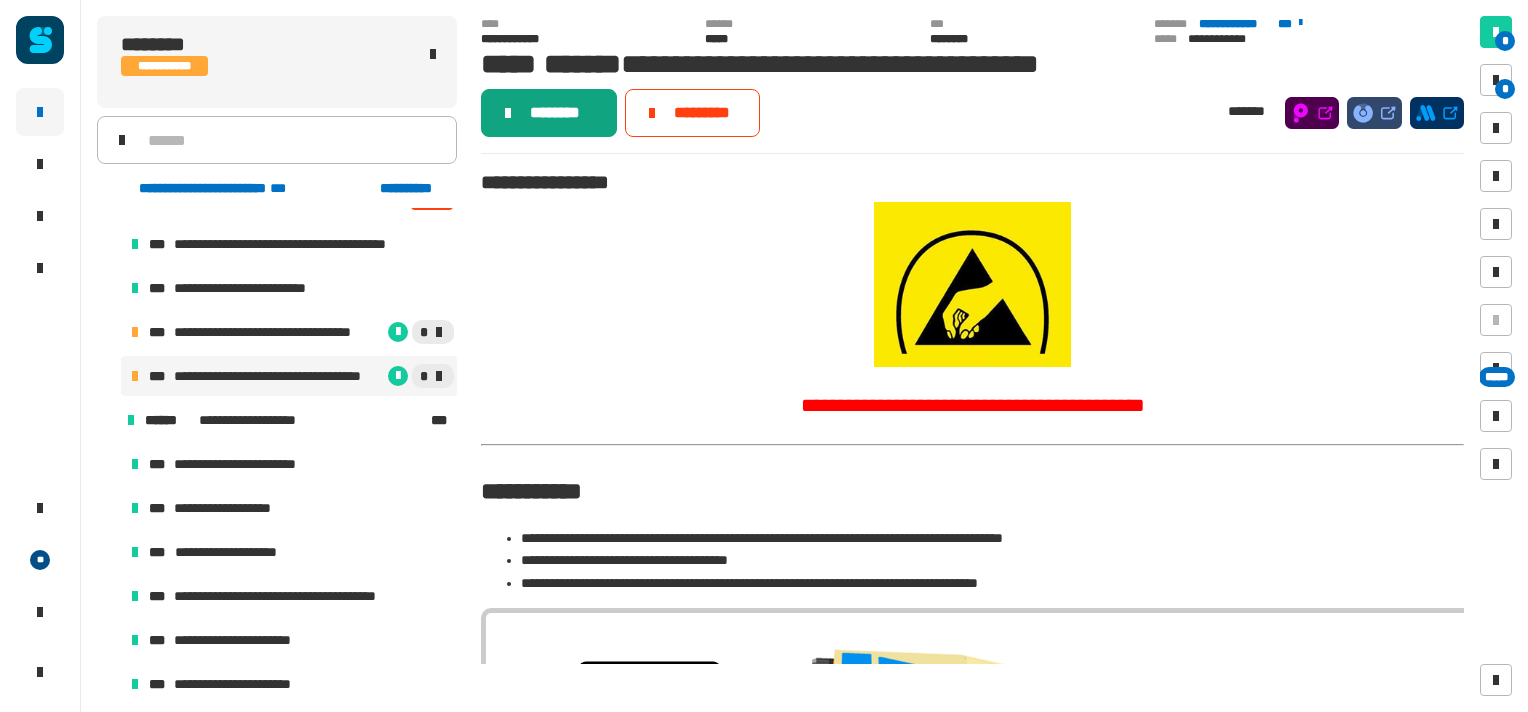 click on "********" 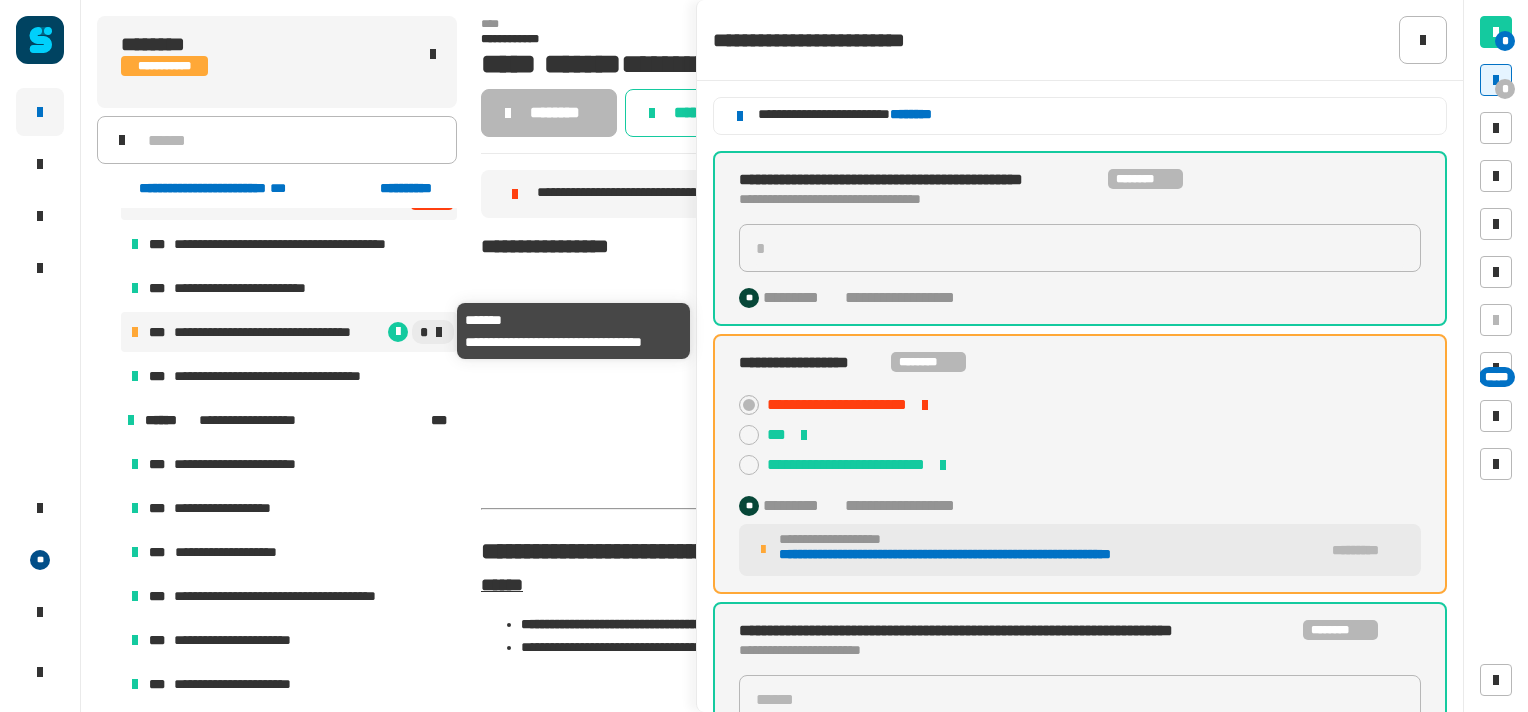 click on "**********" at bounding box center [278, 332] 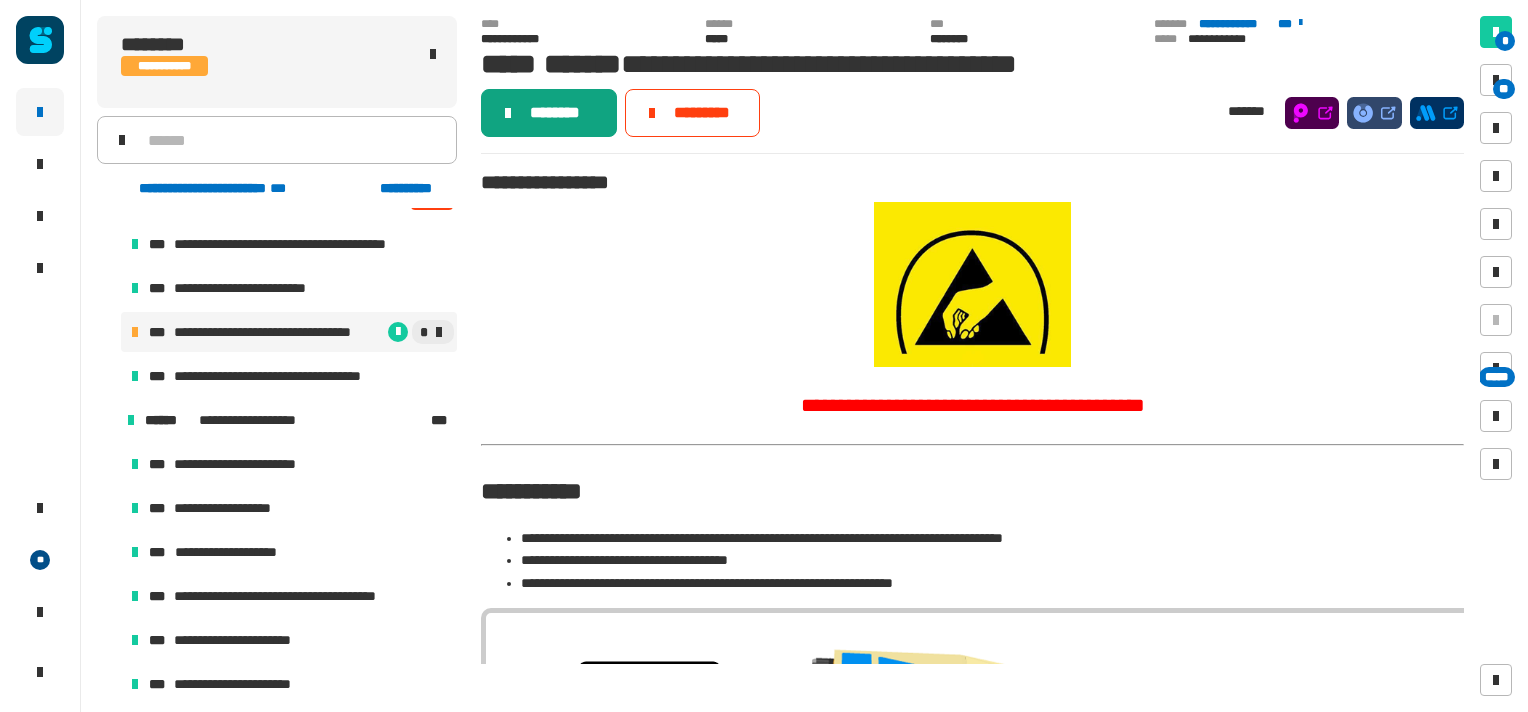 click on "********" 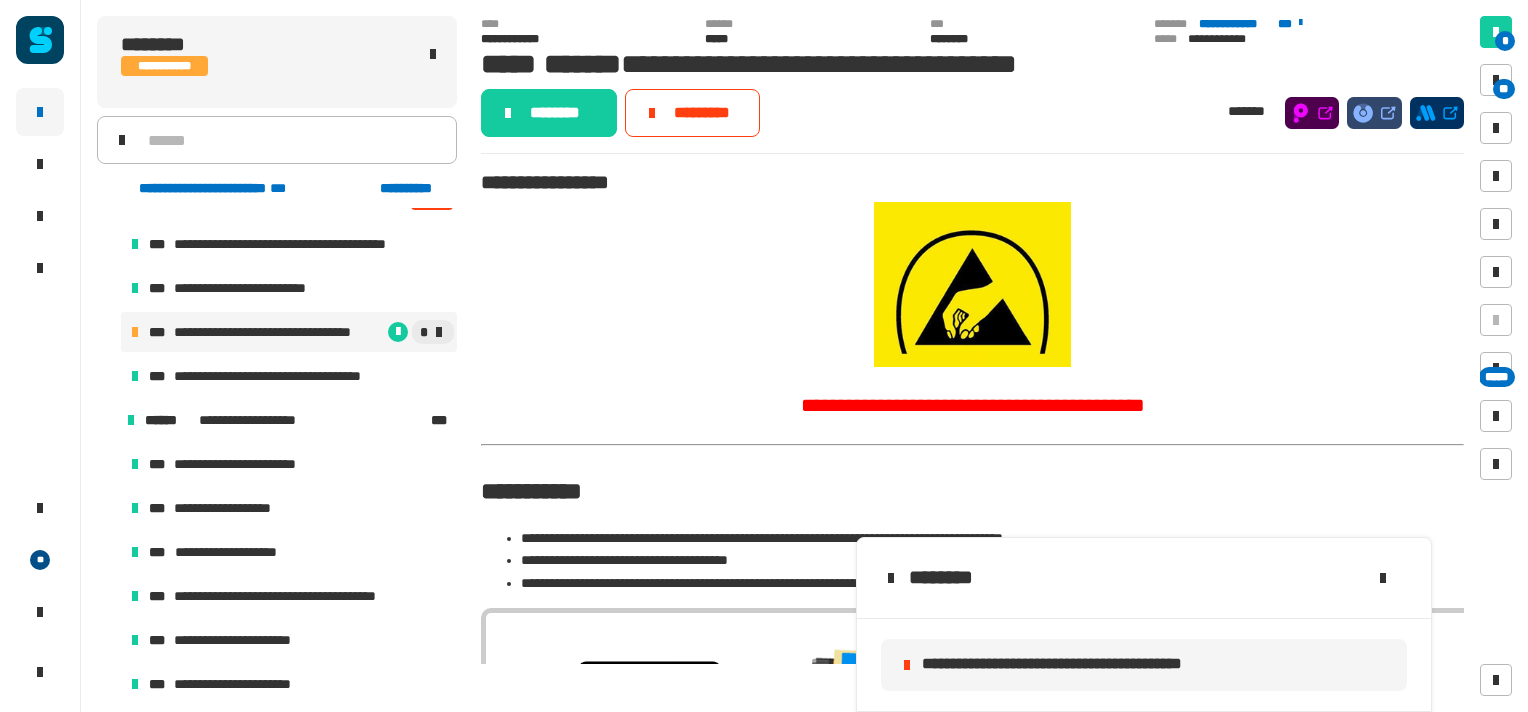 click on "**********" 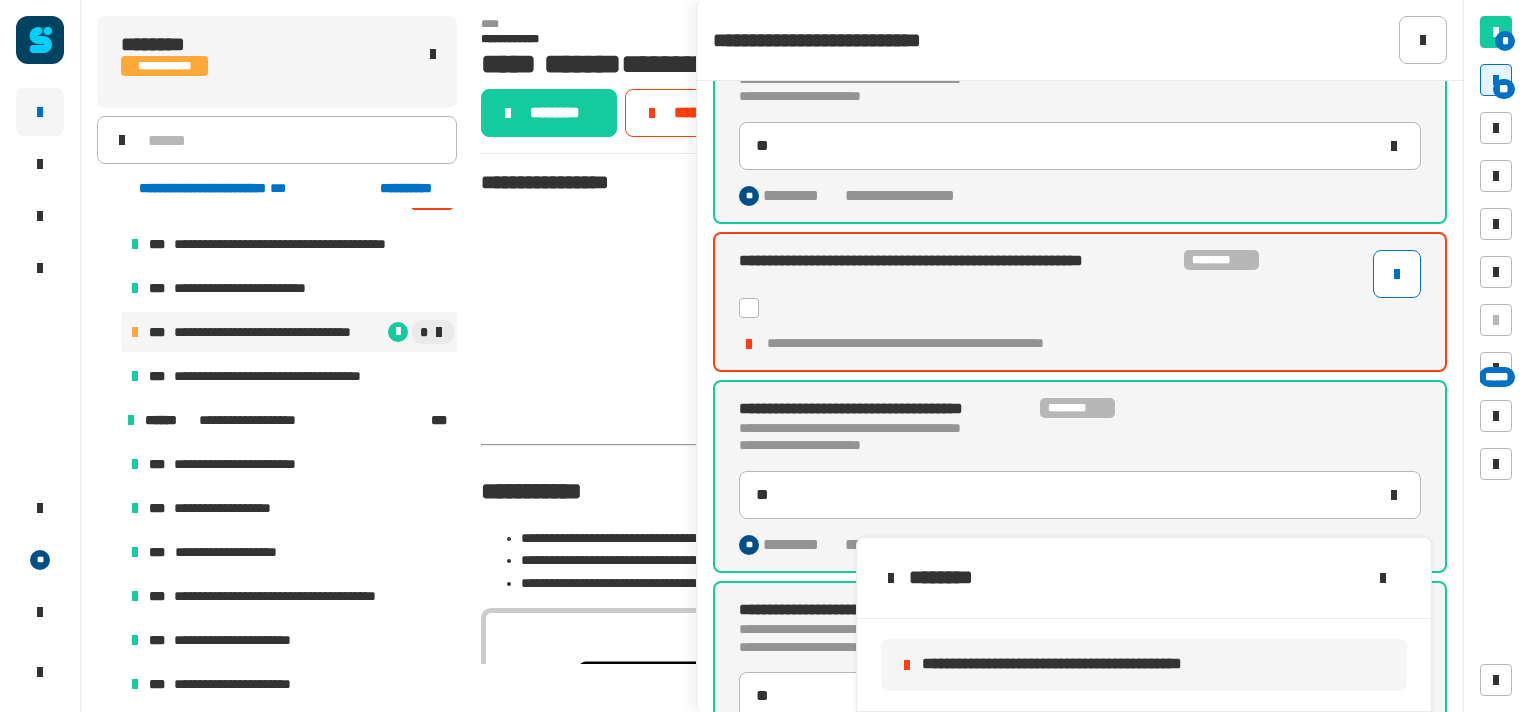 scroll, scrollTop: 1449, scrollLeft: 0, axis: vertical 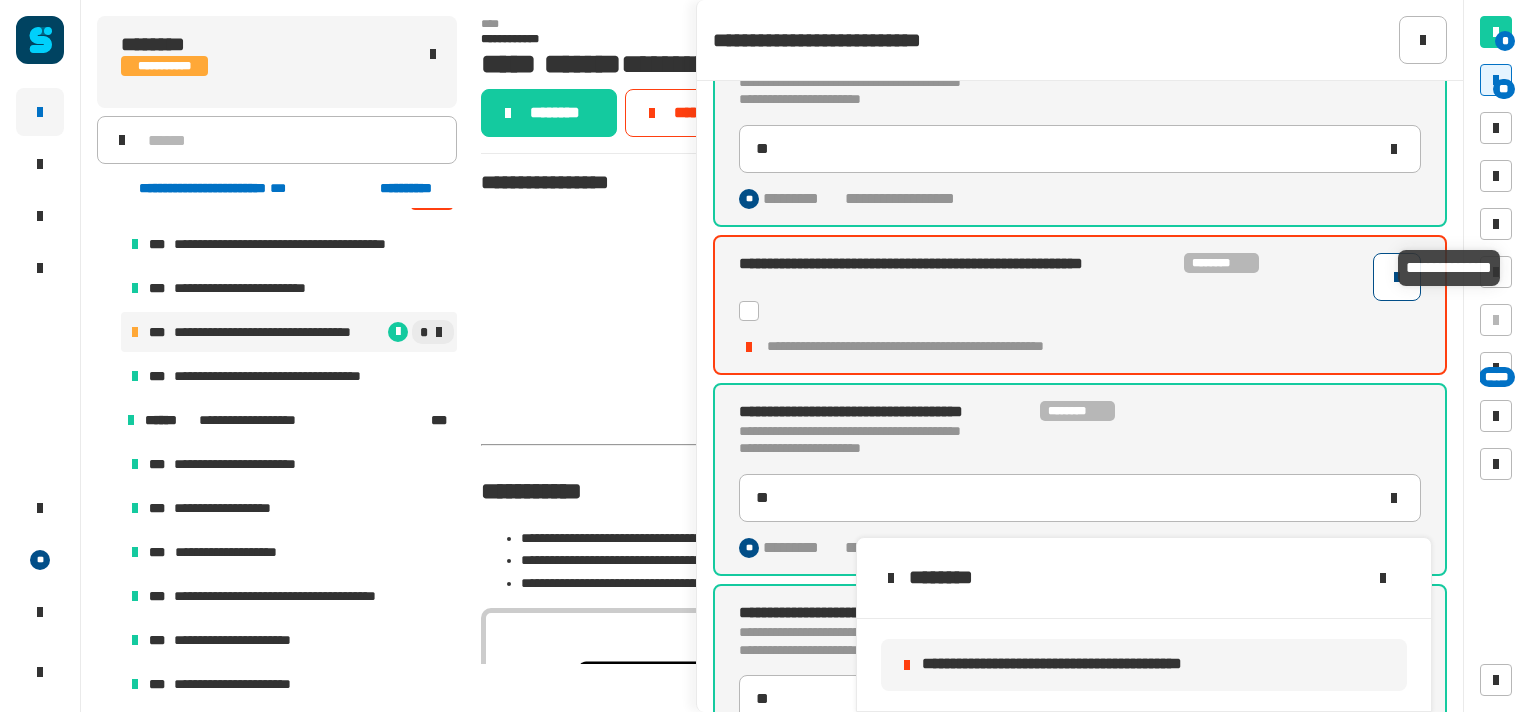 click 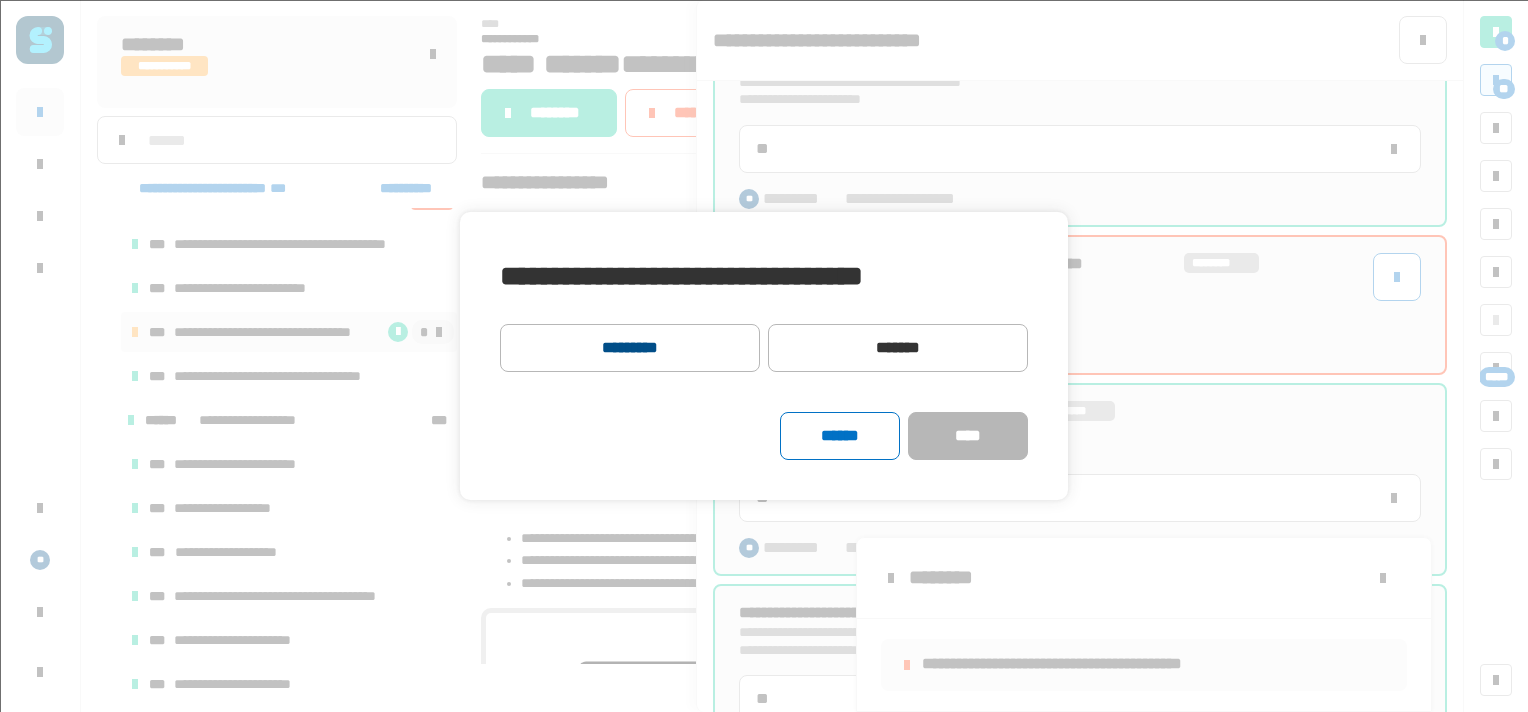 click on "*********" 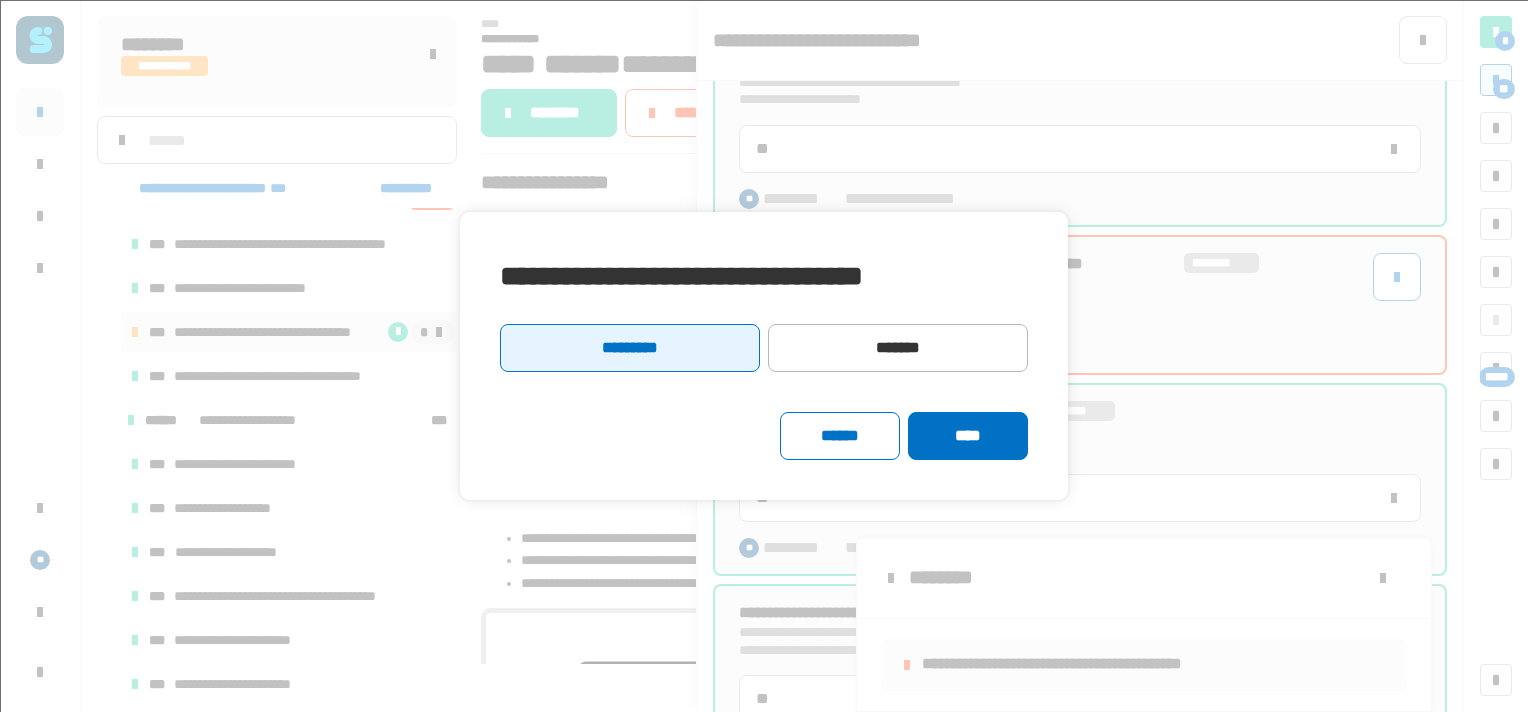 click on "*********" 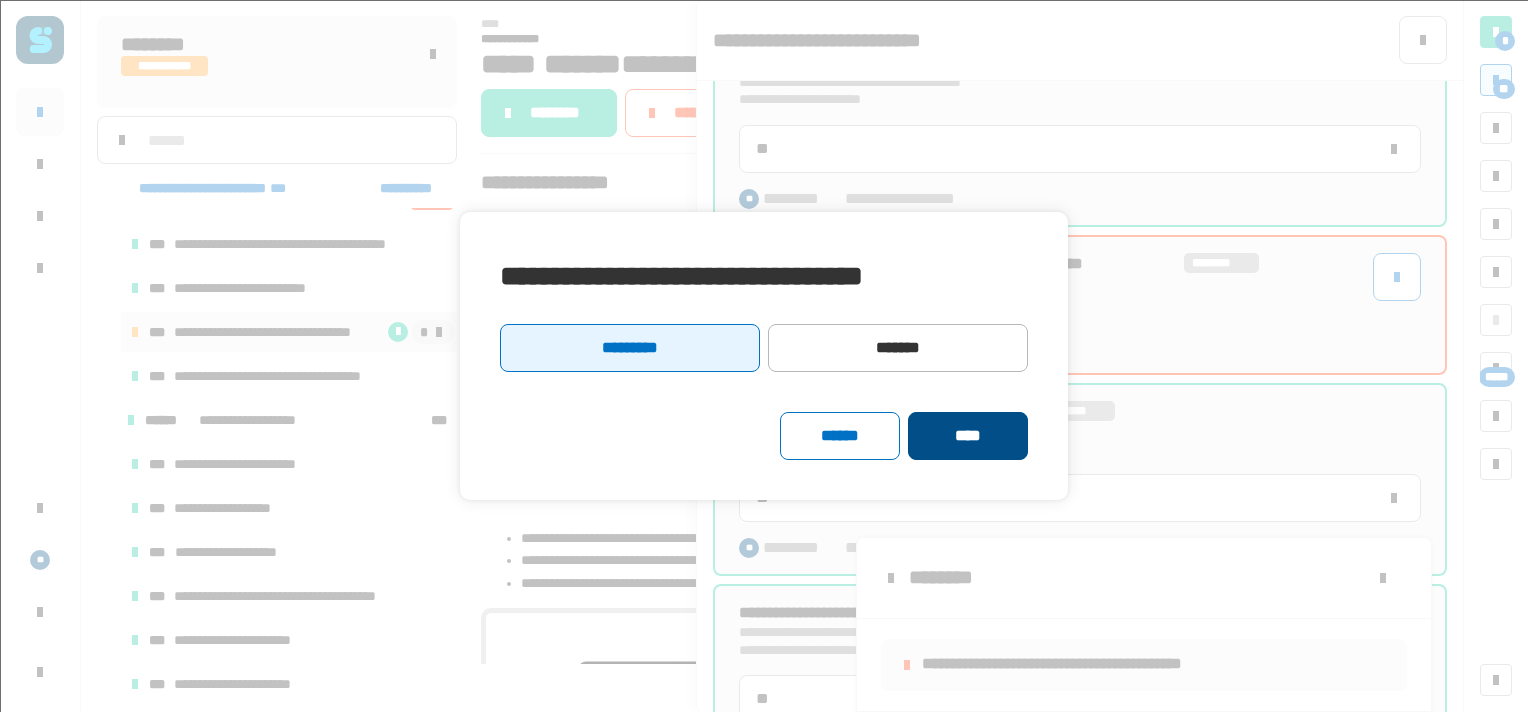 click on "****" 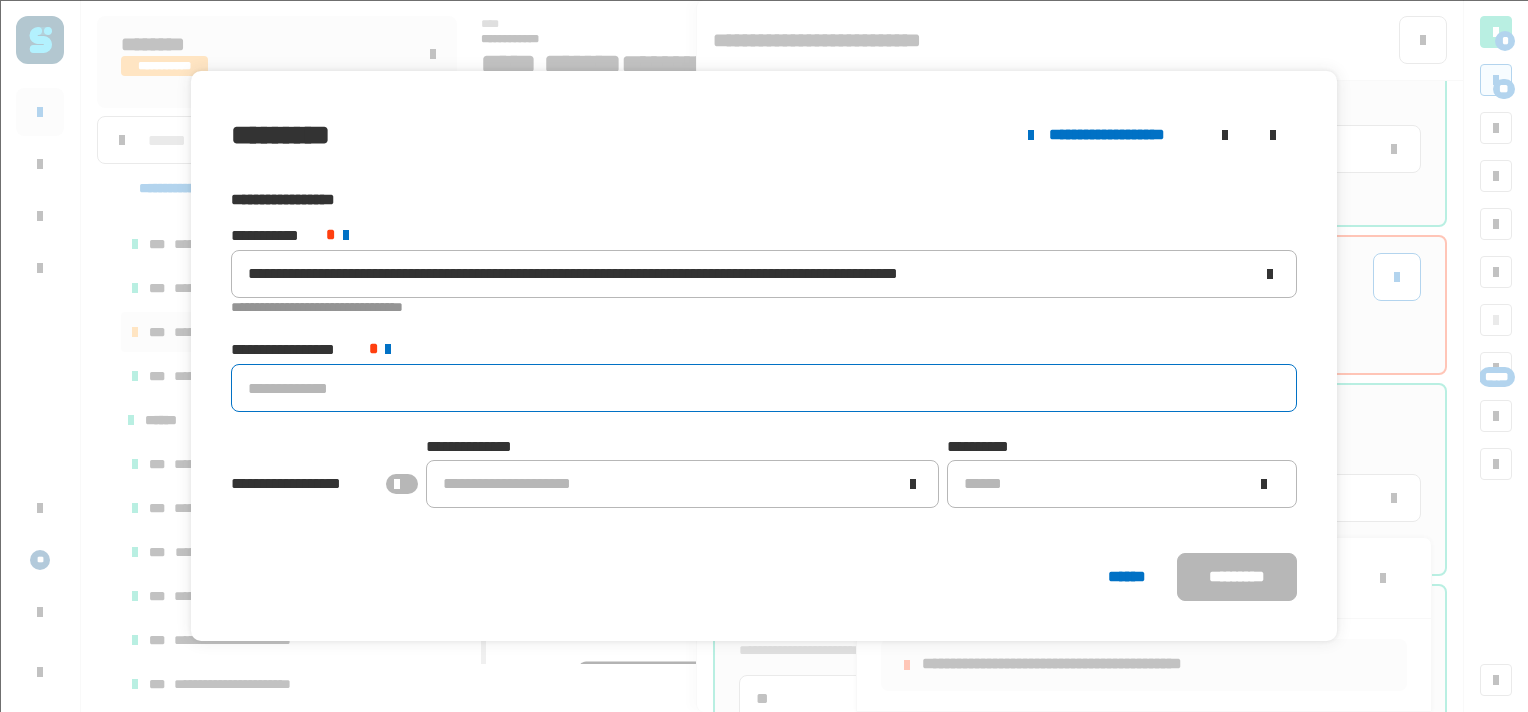 click at bounding box center [764, 388] 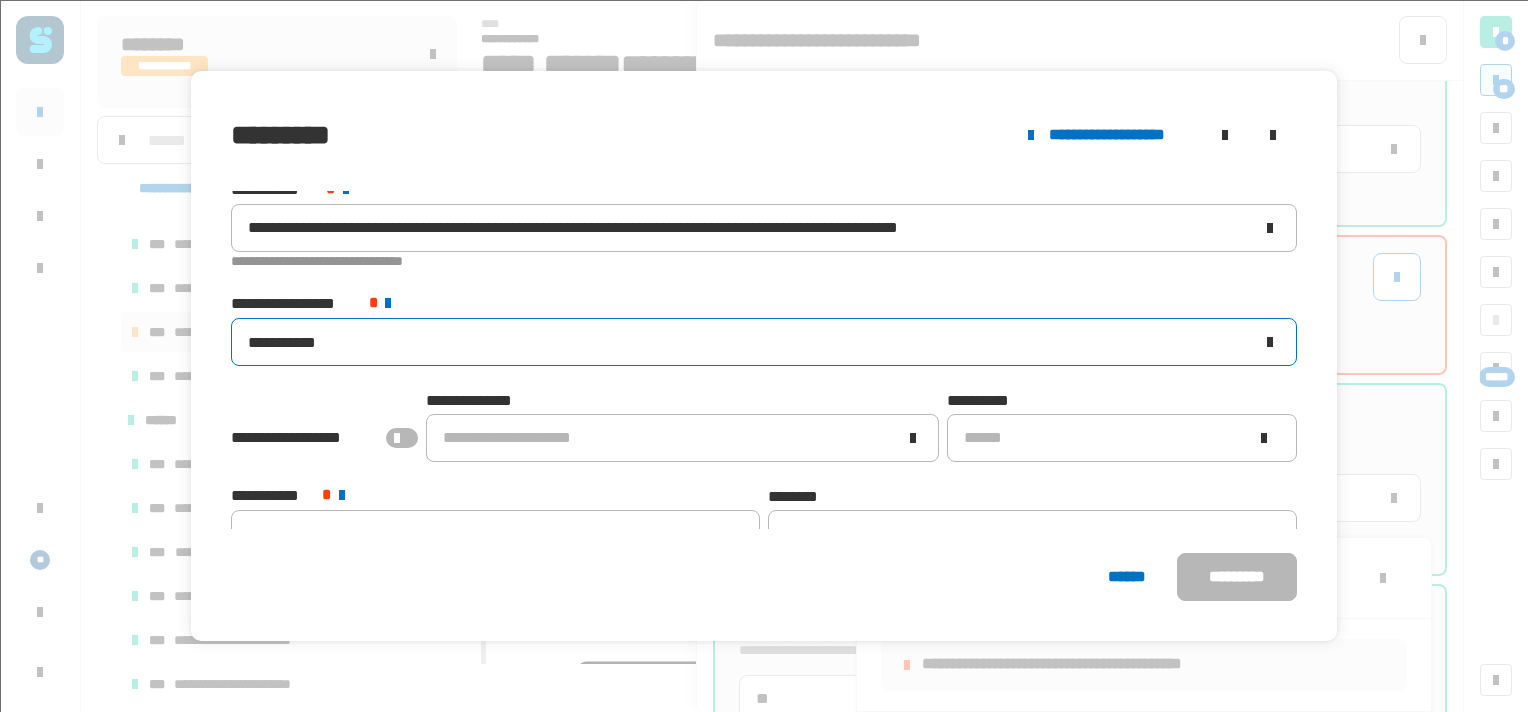 scroll, scrollTop: 48, scrollLeft: 0, axis: vertical 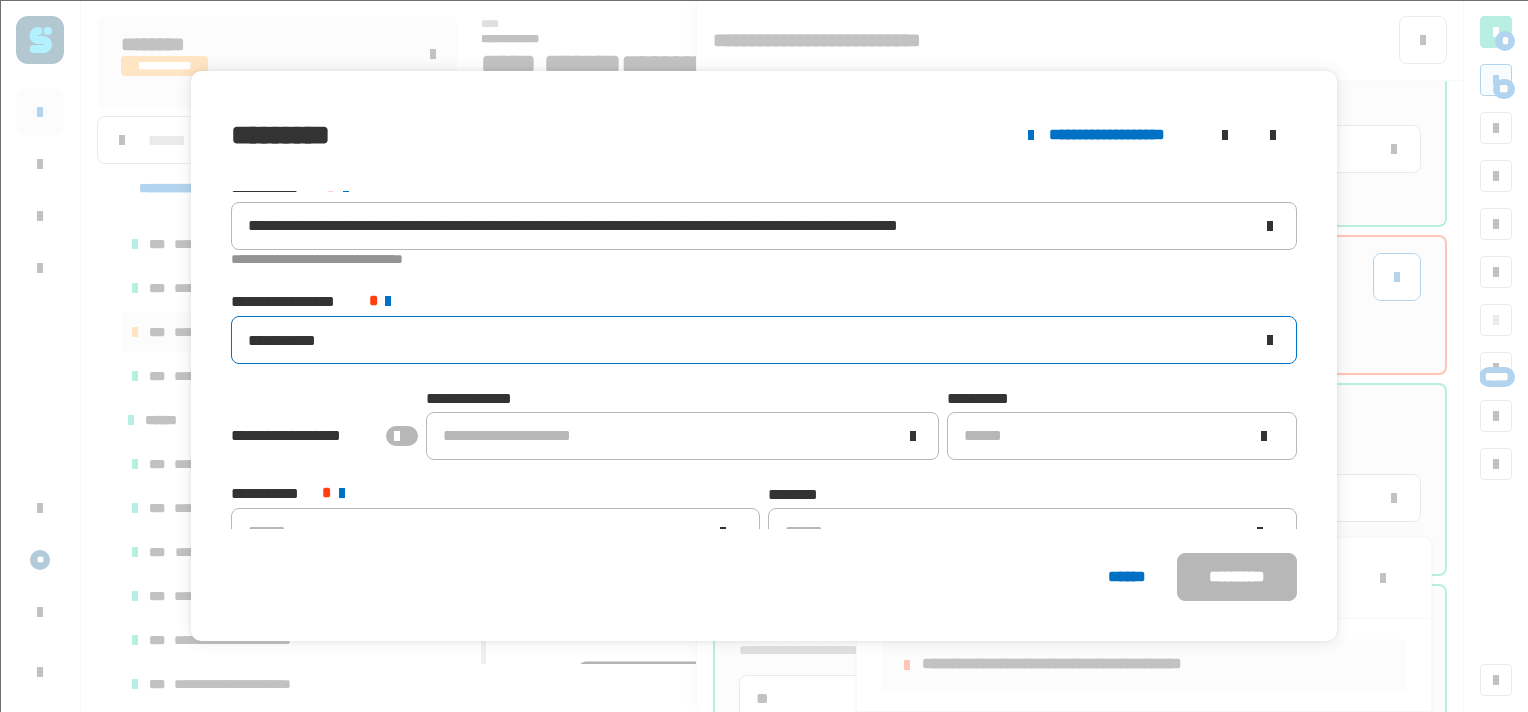 type on "**********" 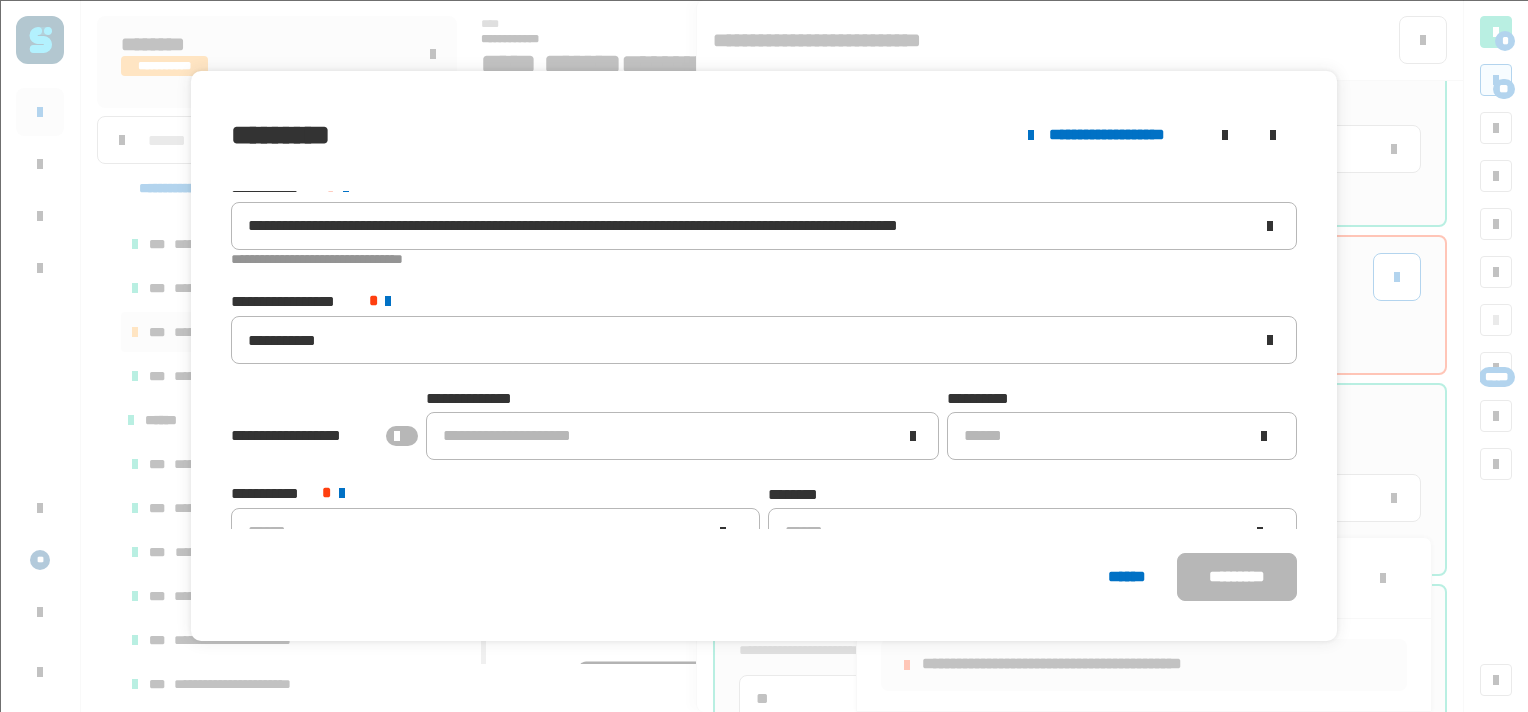 click at bounding box center (402, 436) 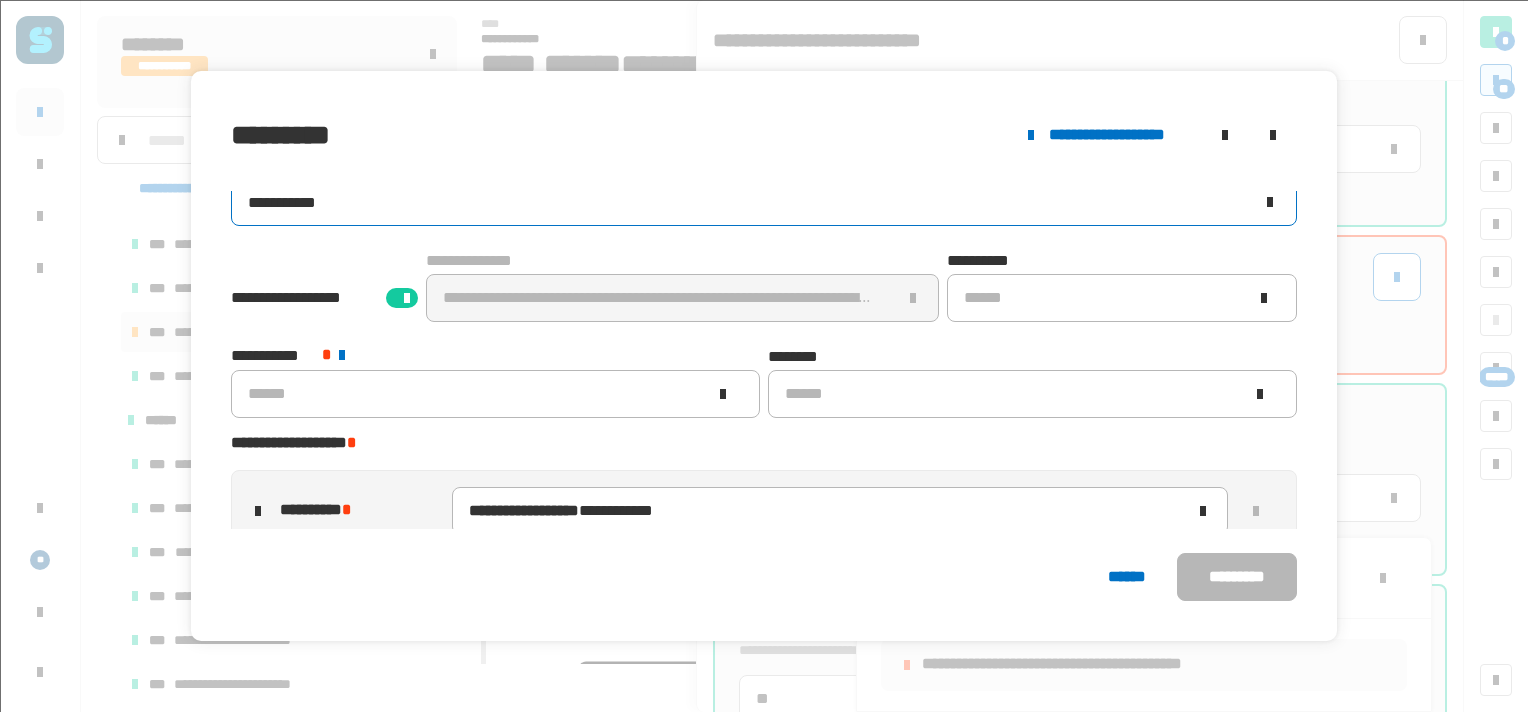 scroll, scrollTop: 186, scrollLeft: 0, axis: vertical 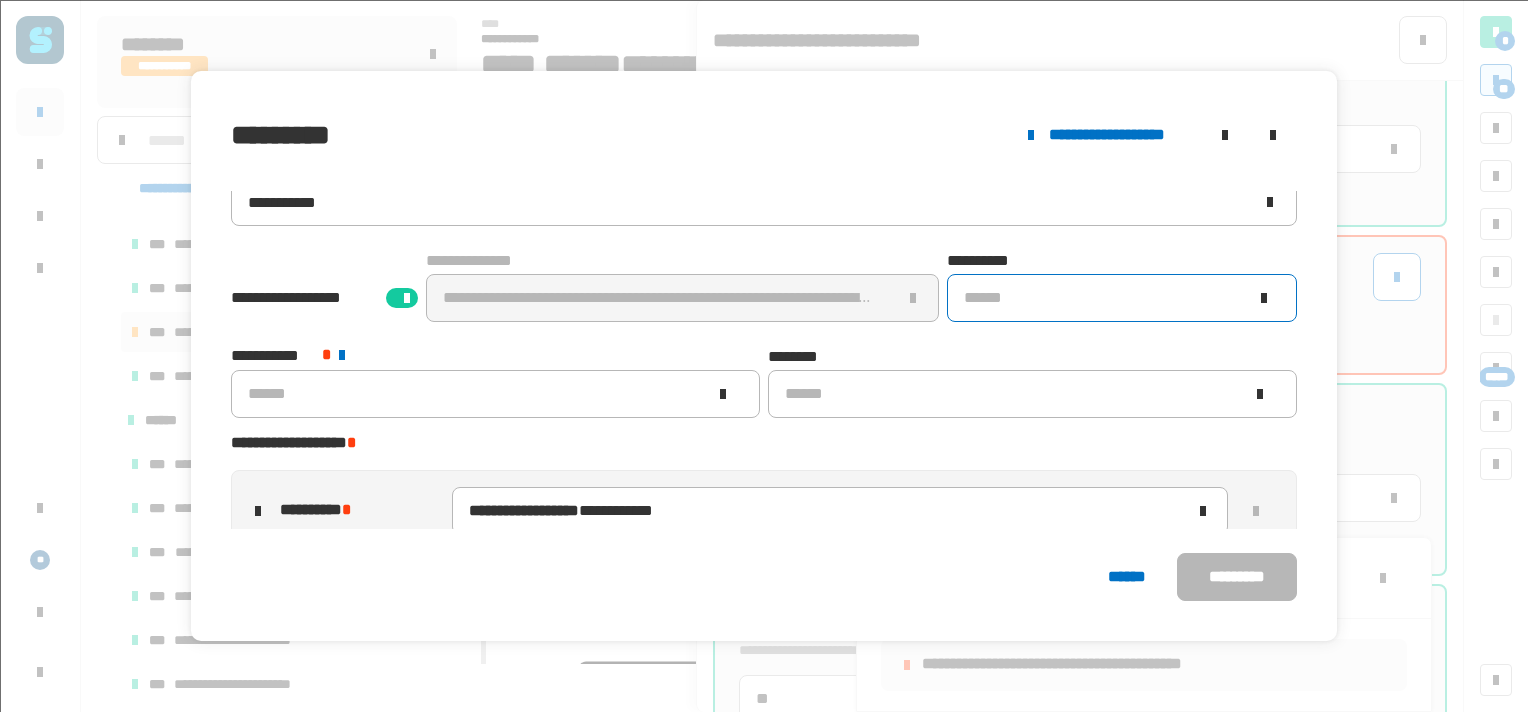 click on "******" at bounding box center [1106, 298] 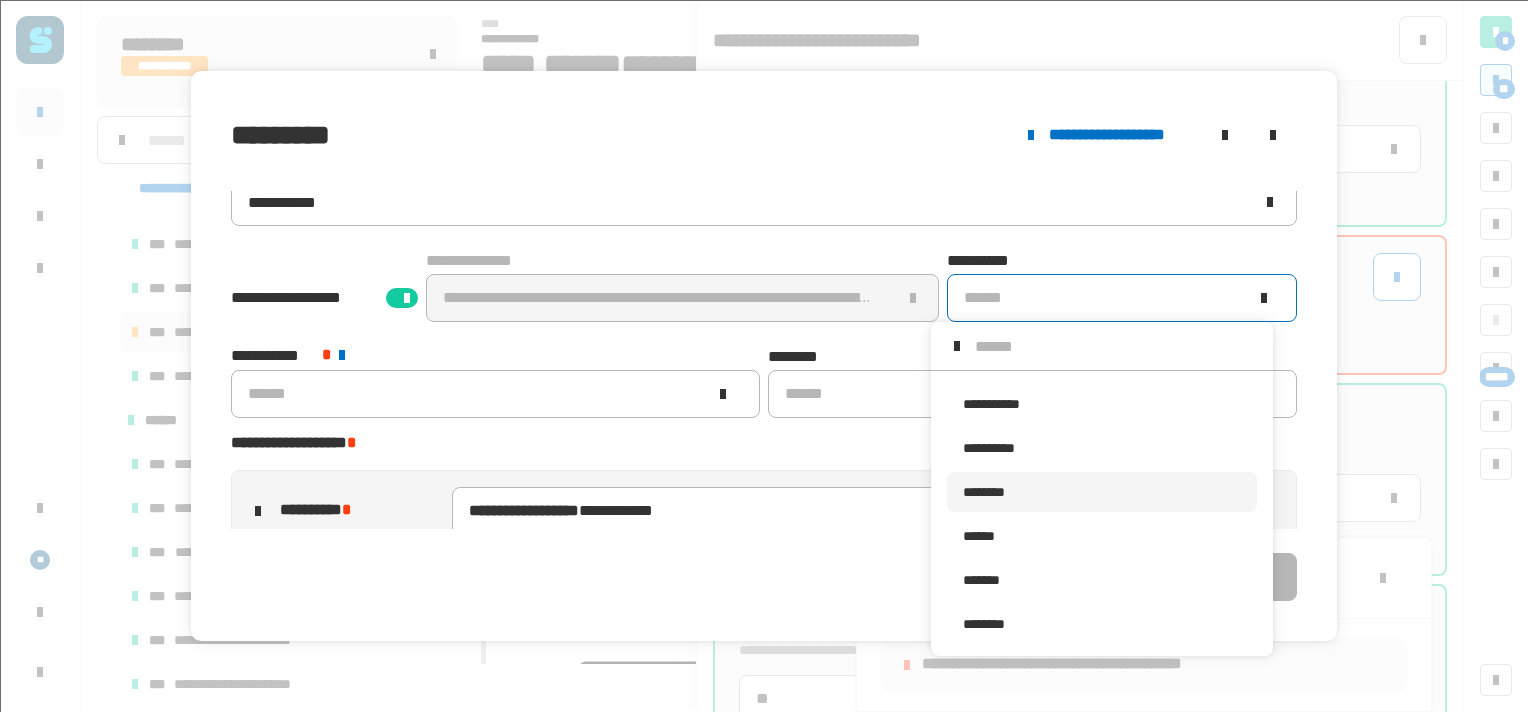 scroll, scrollTop: 139, scrollLeft: 0, axis: vertical 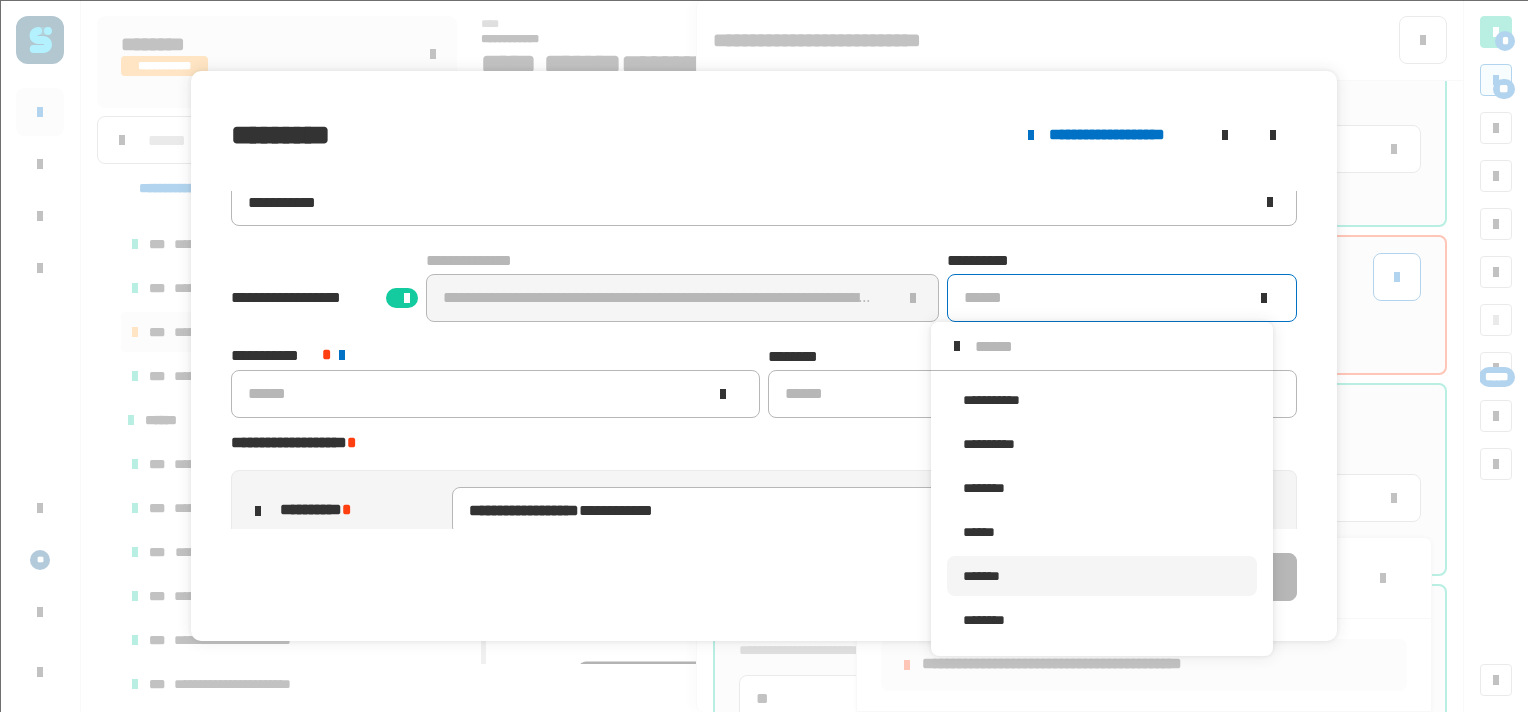 click on "*******" at bounding box center (1102, 576) 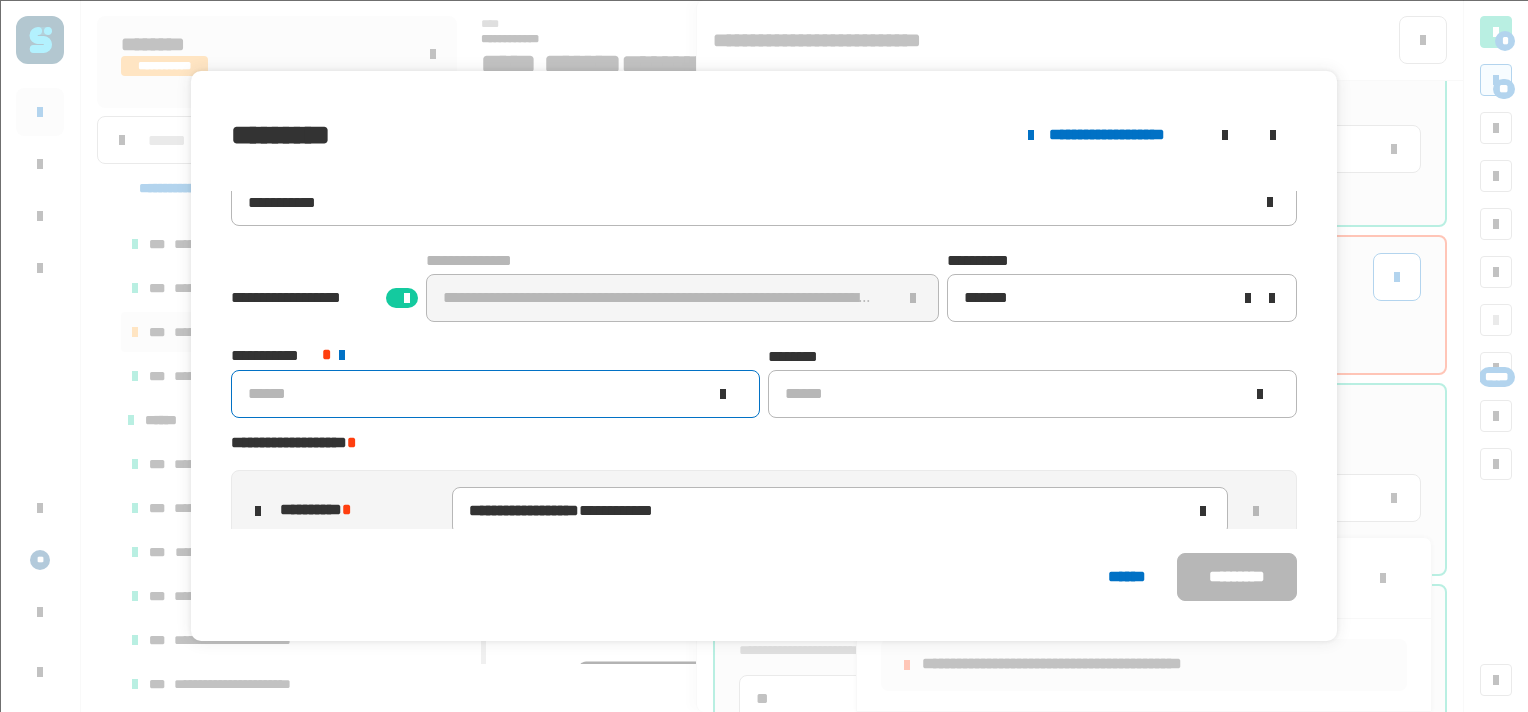 click at bounding box center [723, 394] 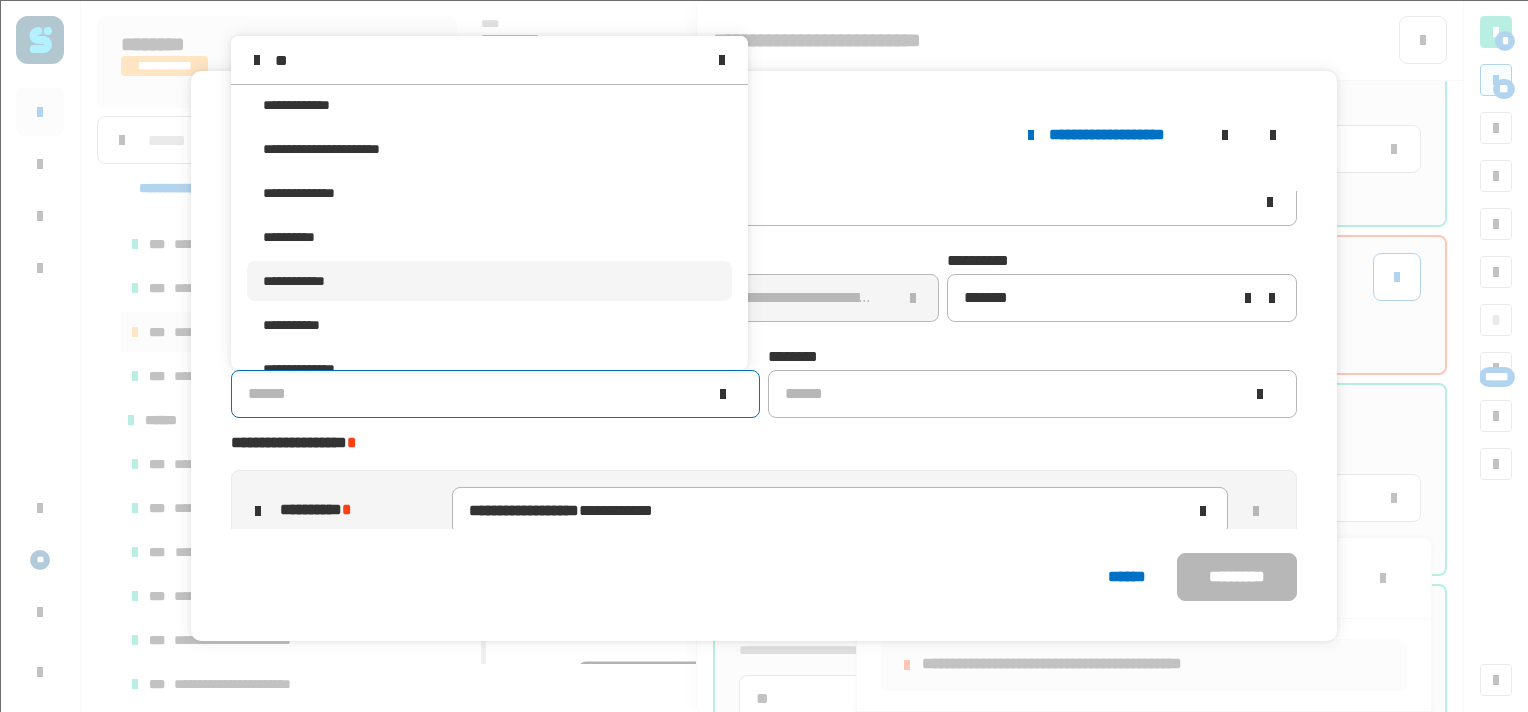scroll, scrollTop: 0, scrollLeft: 0, axis: both 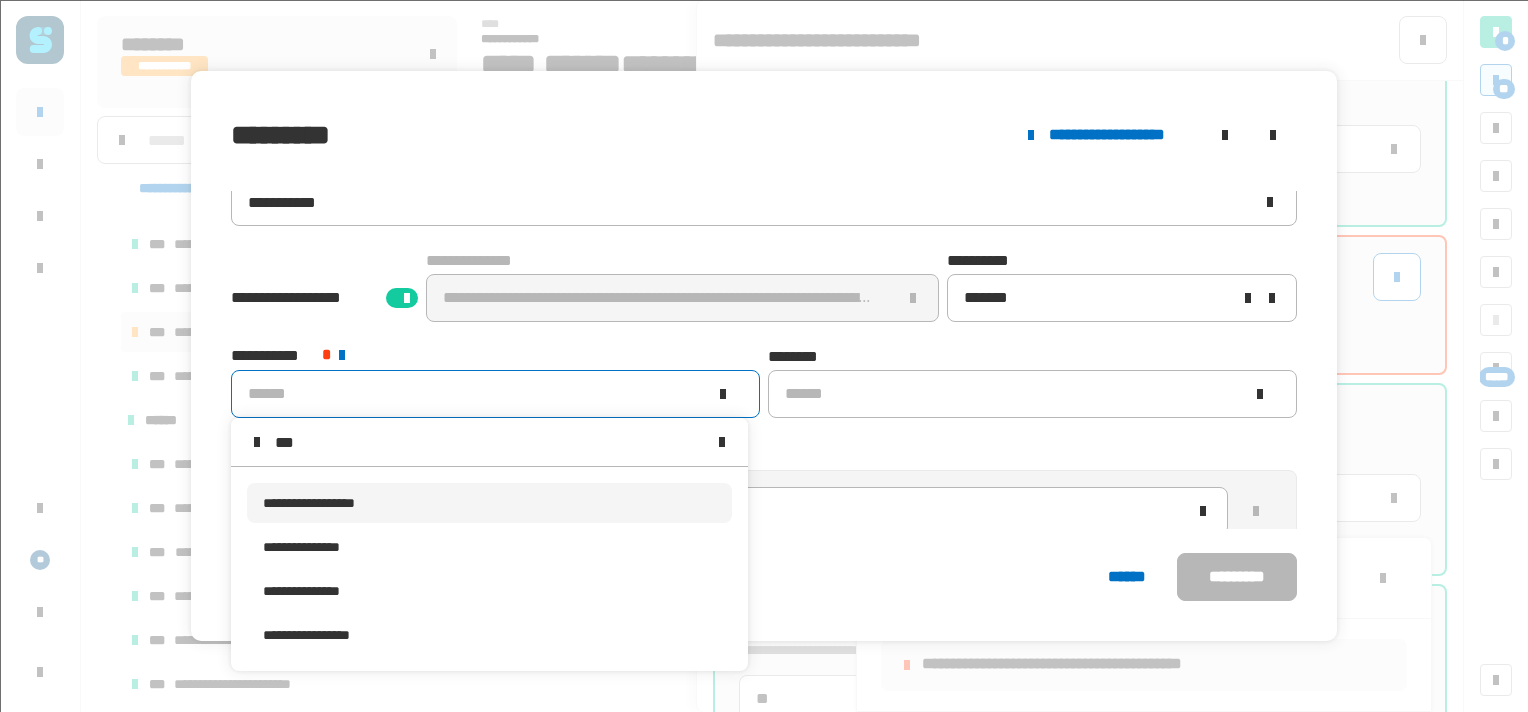 type on "***" 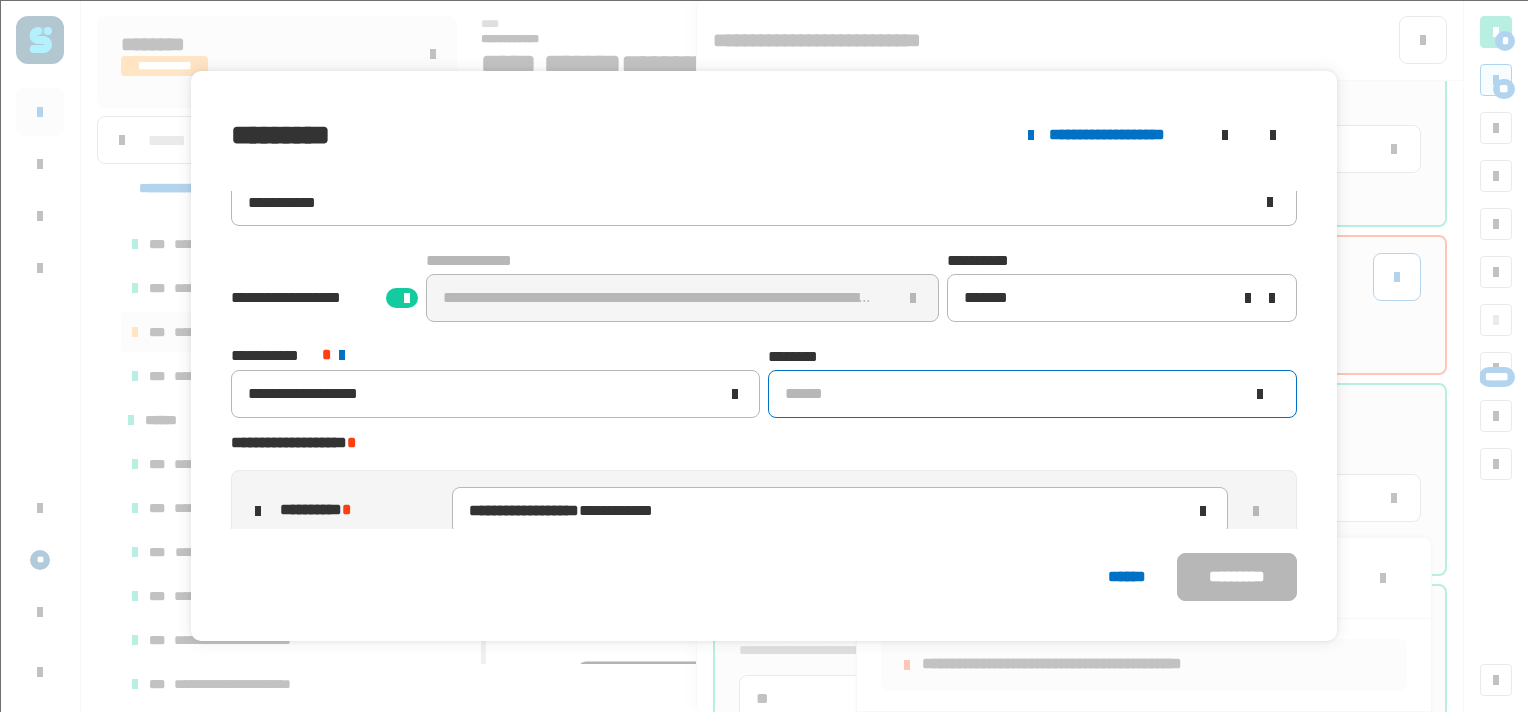 click on "******" at bounding box center (1014, 394) 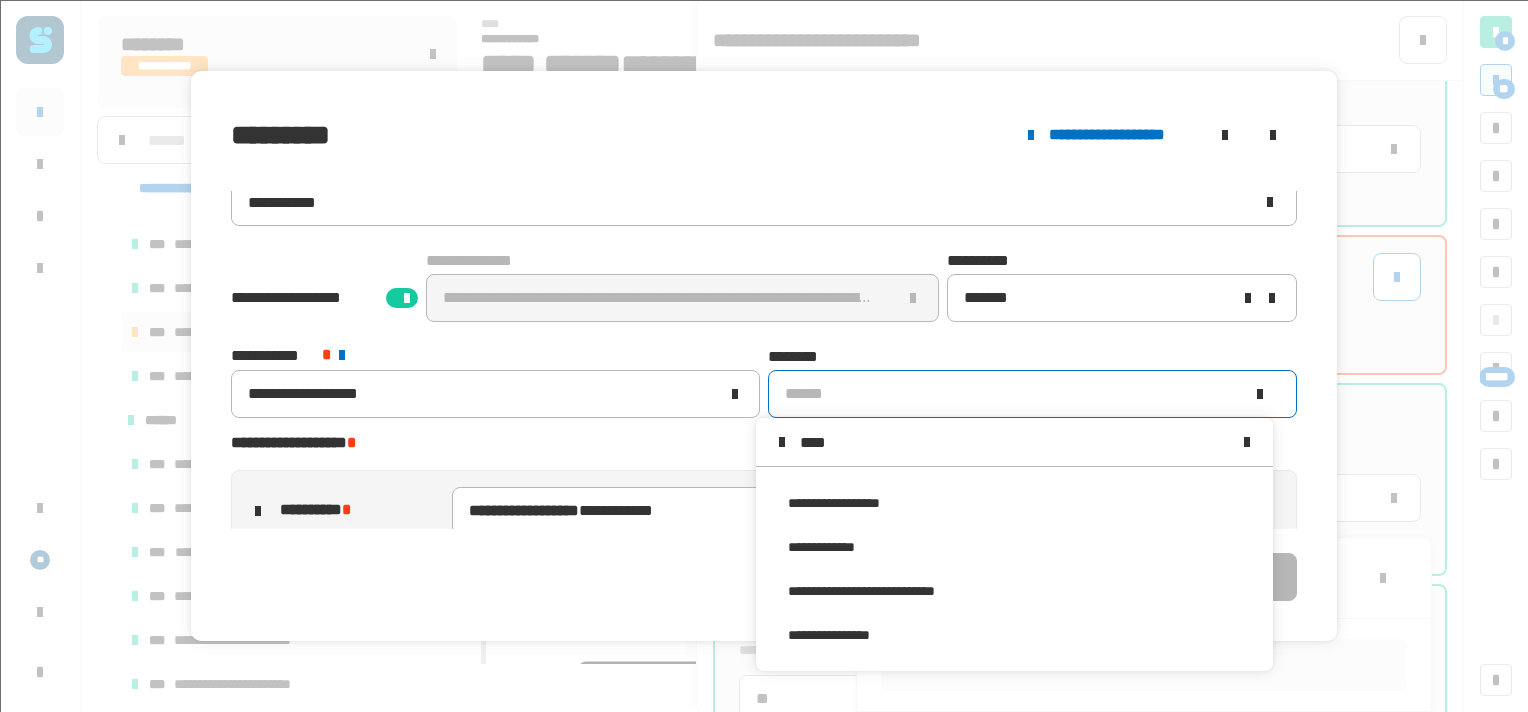 scroll, scrollTop: 0, scrollLeft: 0, axis: both 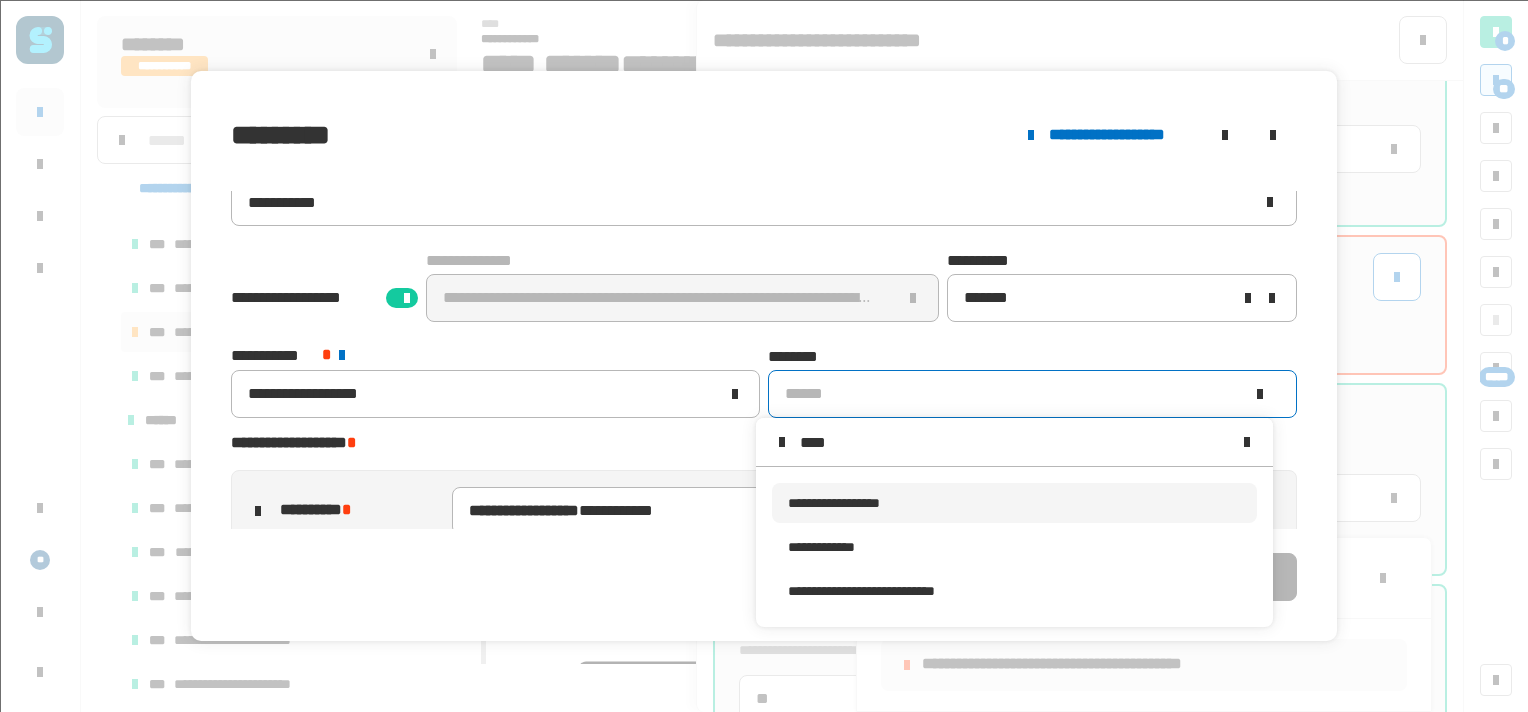 type on "****" 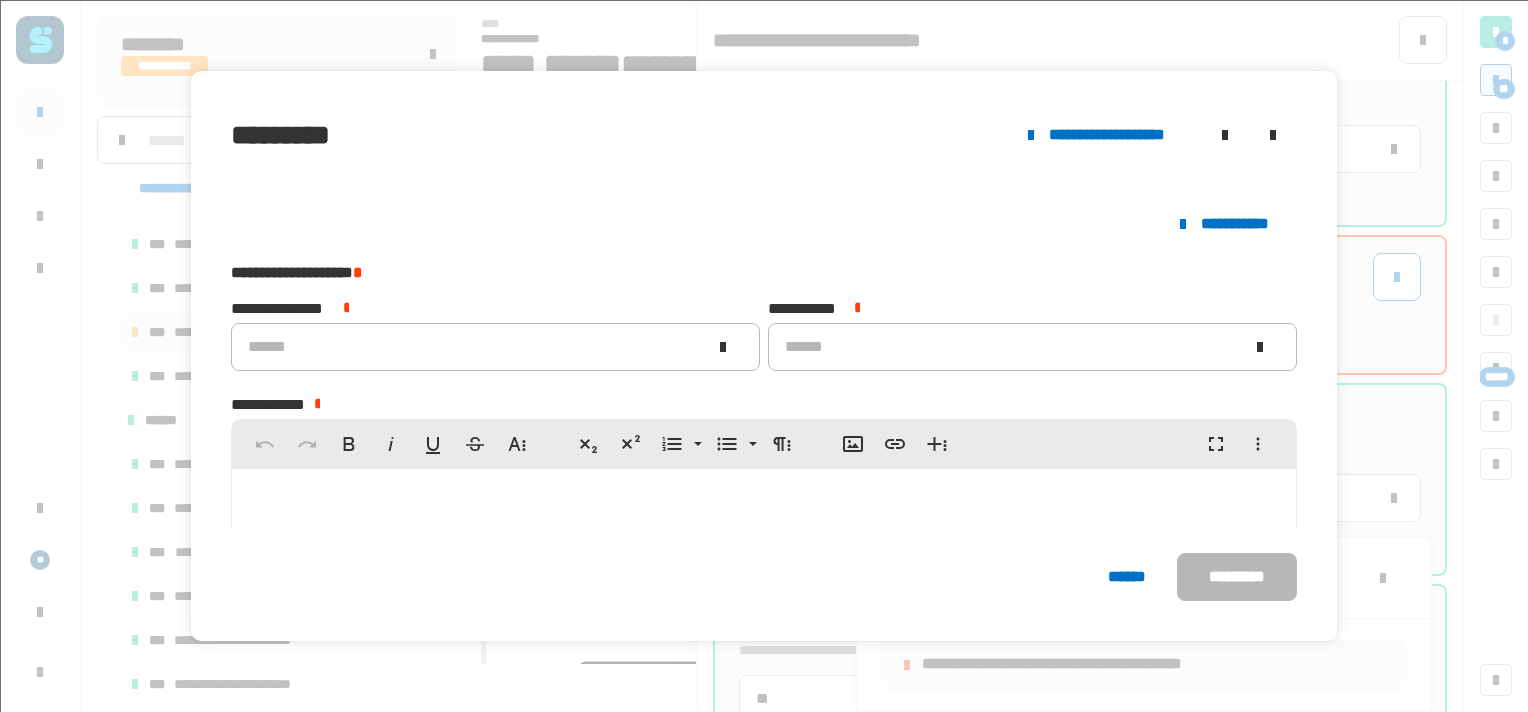 scroll, scrollTop: 750, scrollLeft: 0, axis: vertical 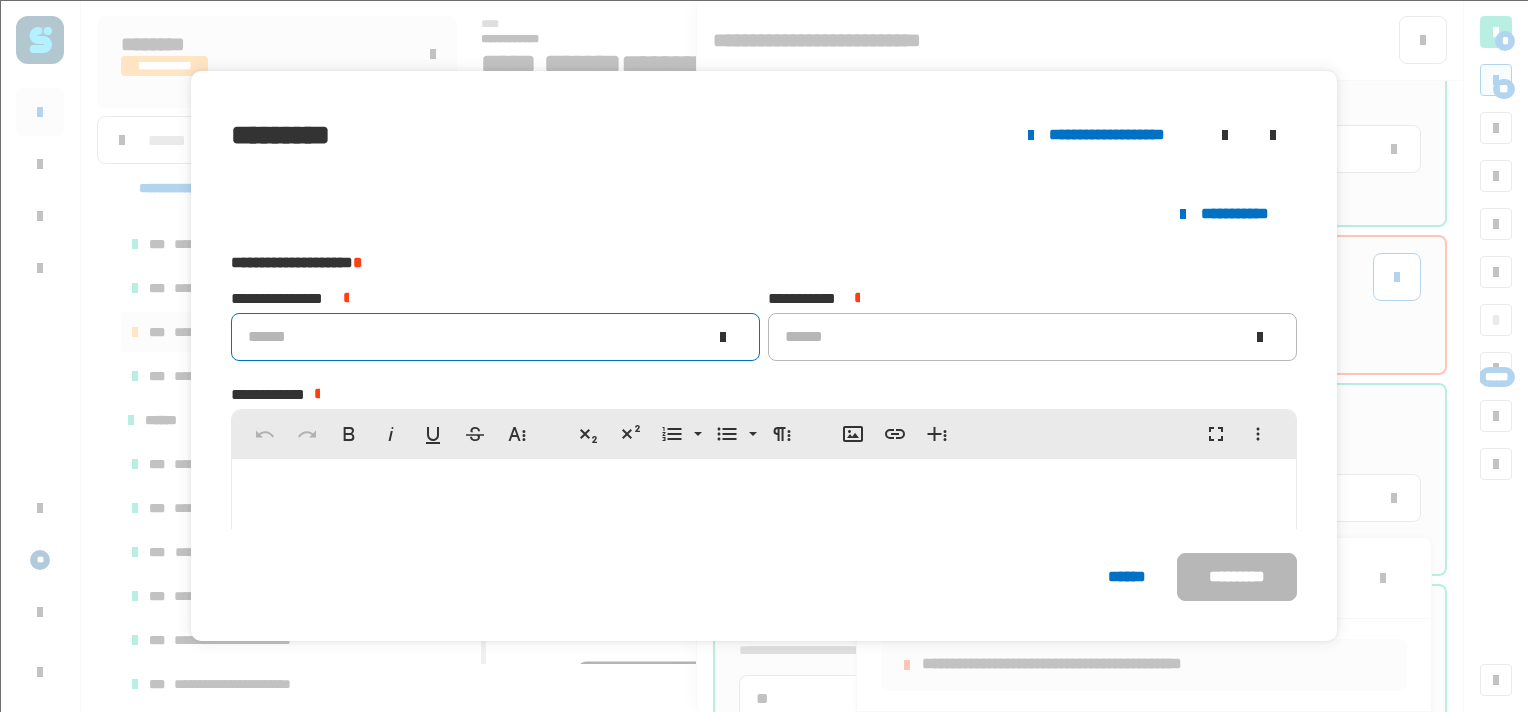 click on "******" 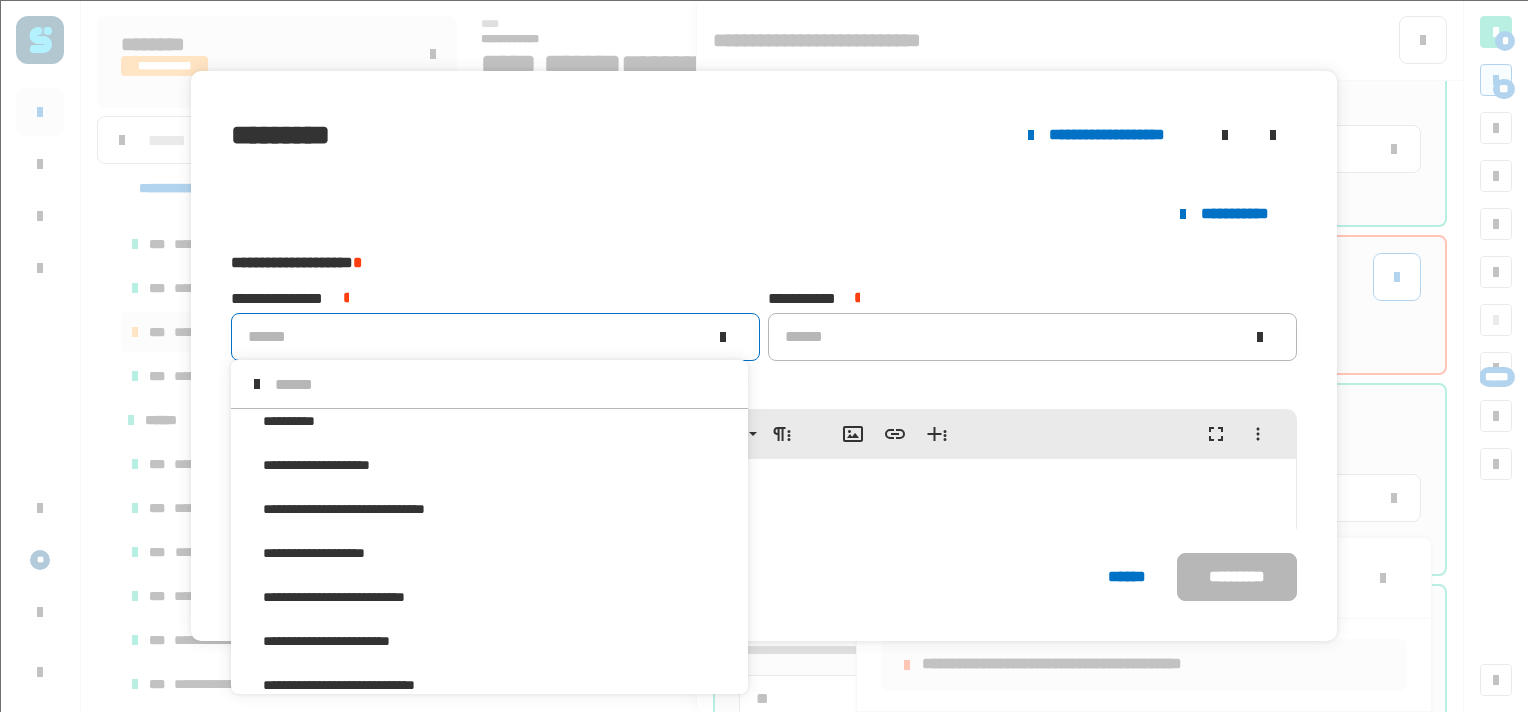 scroll, scrollTop: 68, scrollLeft: 0, axis: vertical 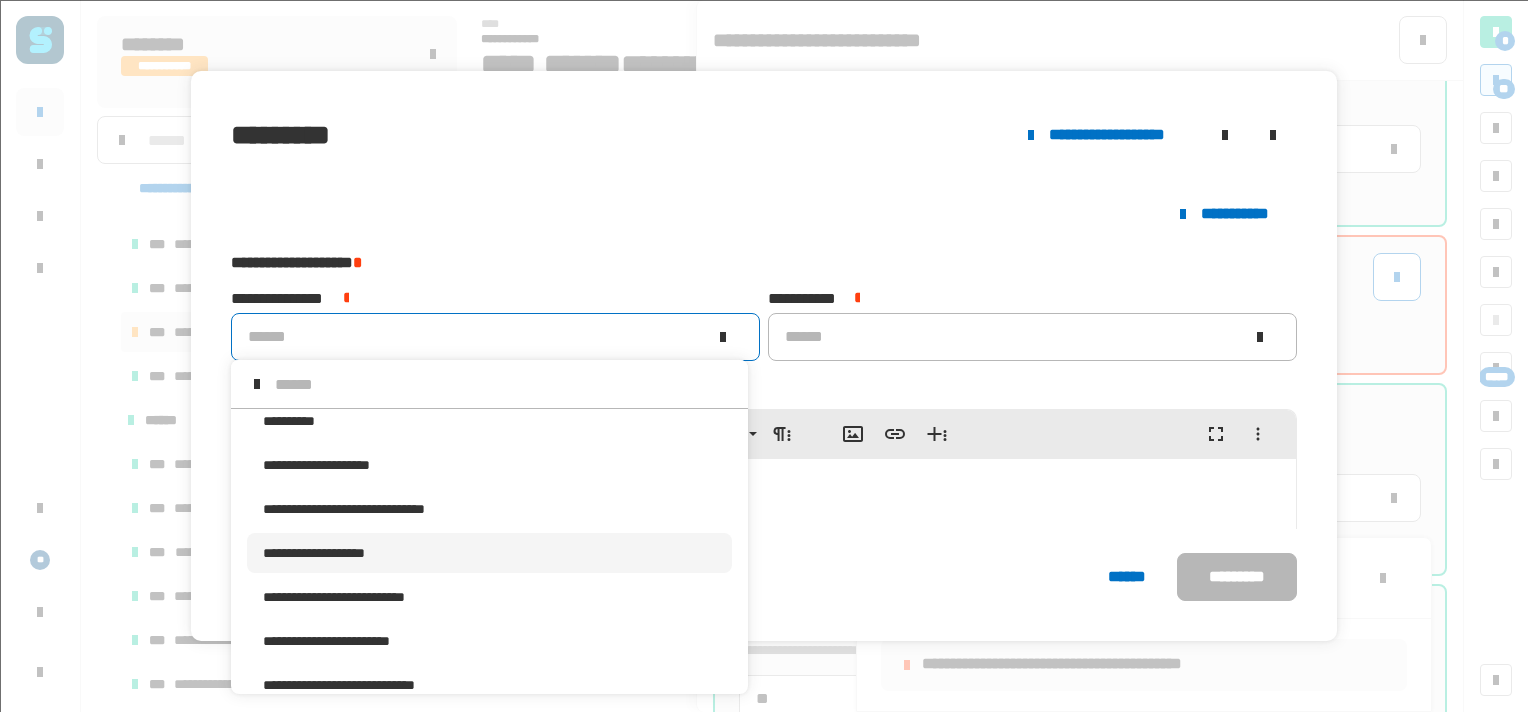 click on "**********" at bounding box center [489, 553] 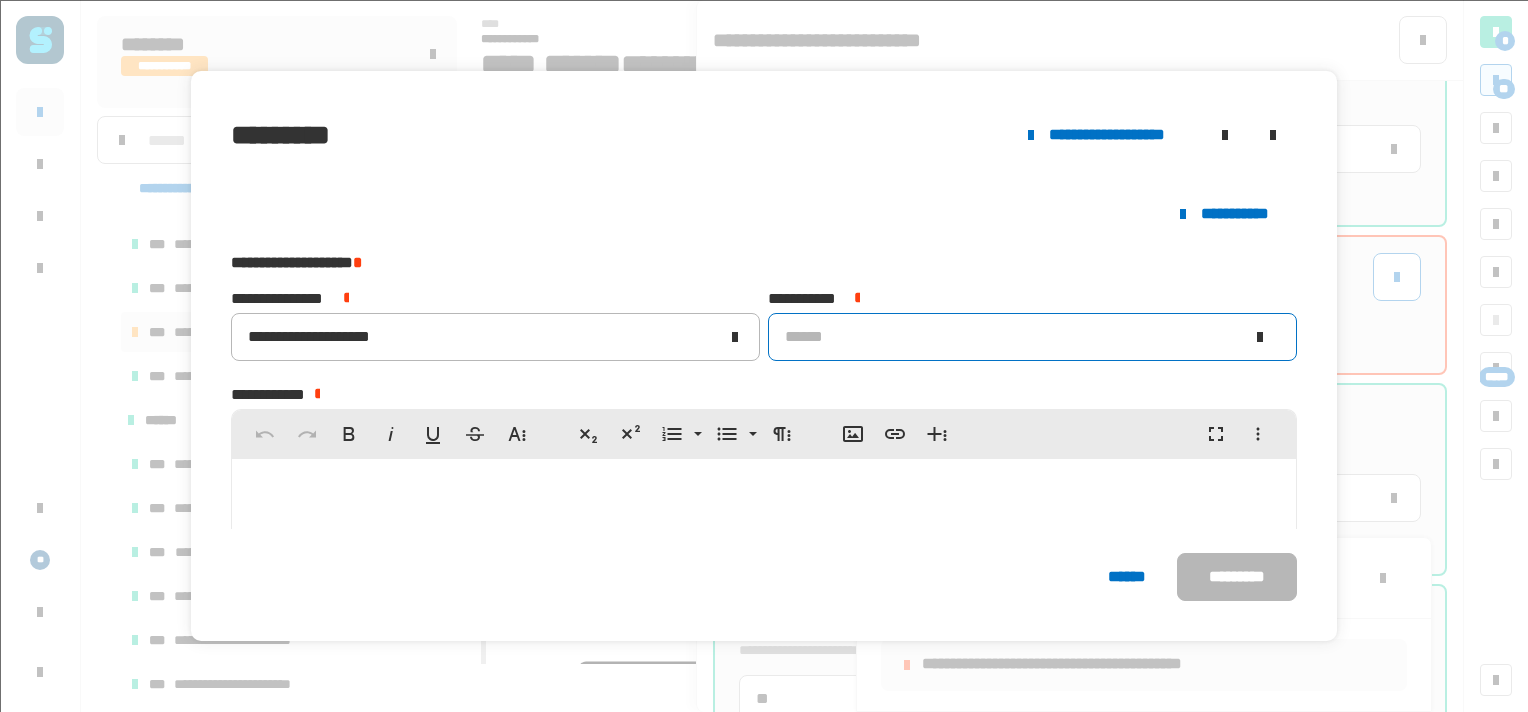 click on "******" 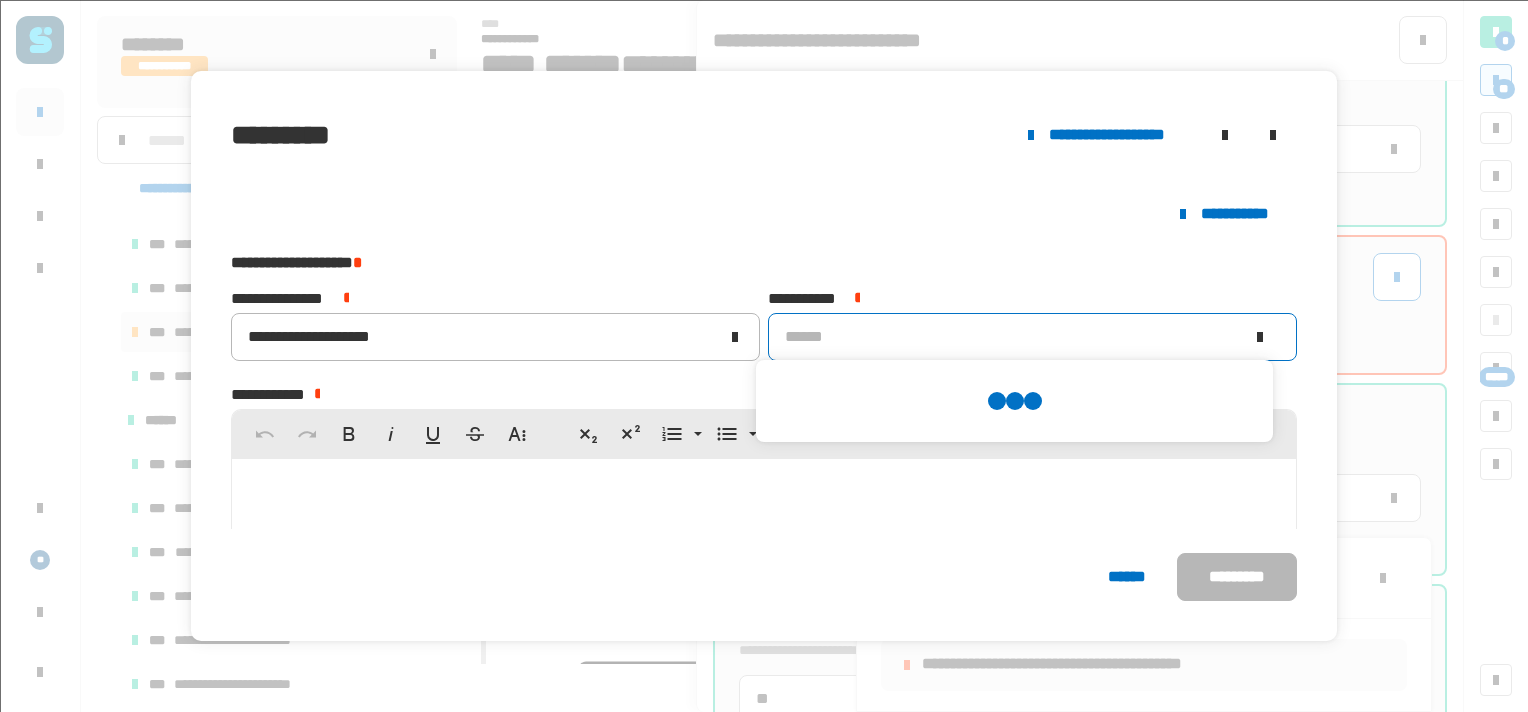 scroll, scrollTop: 0, scrollLeft: 0, axis: both 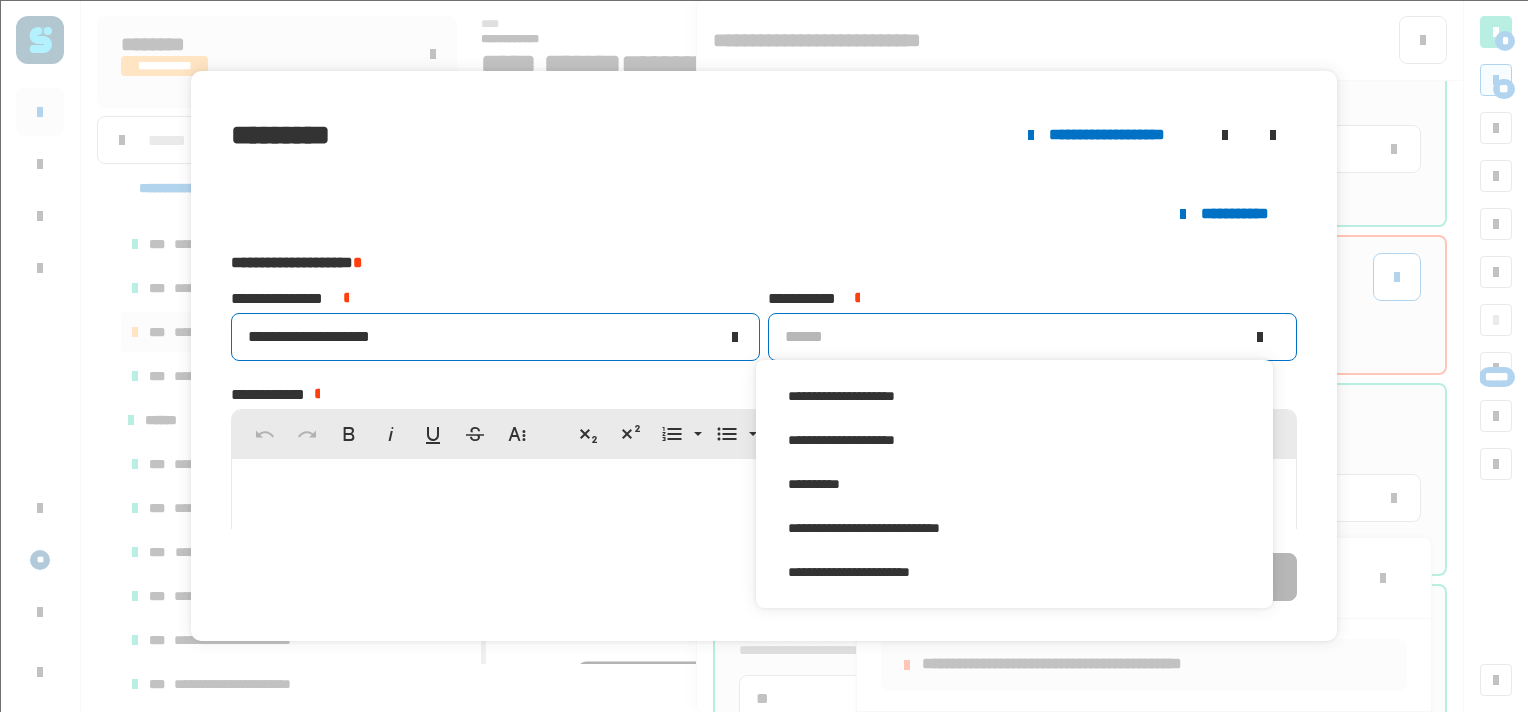 click on "**********" 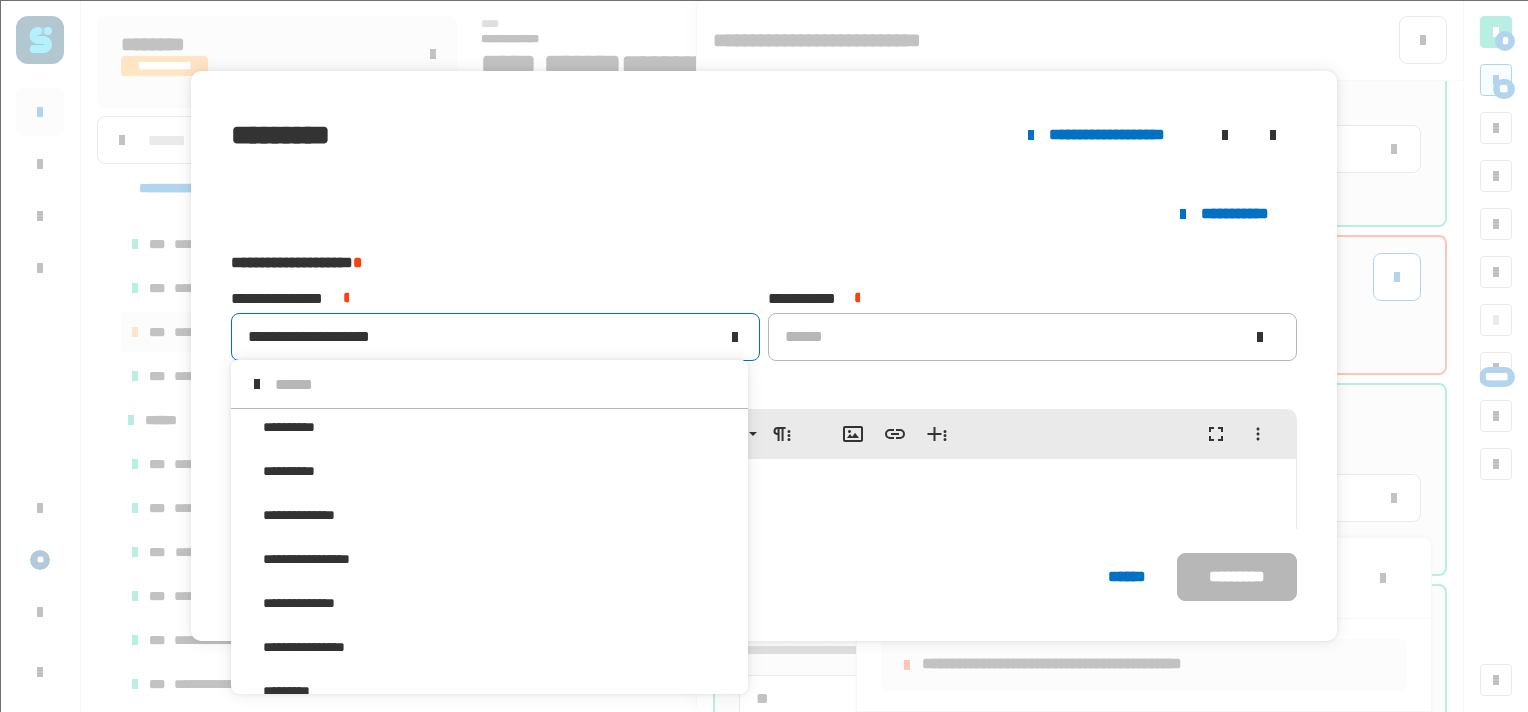 scroll, scrollTop: 1148, scrollLeft: 0, axis: vertical 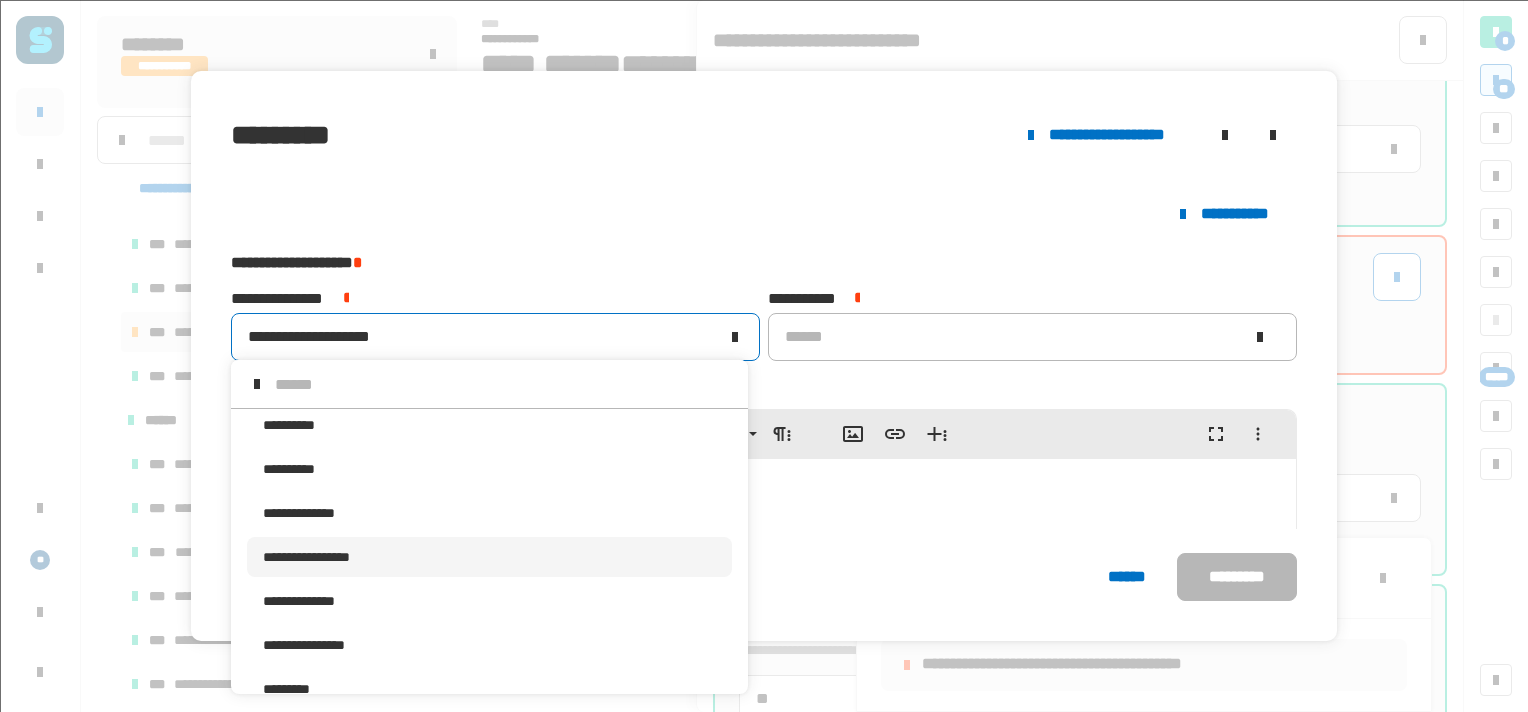click on "**********" at bounding box center [489, 557] 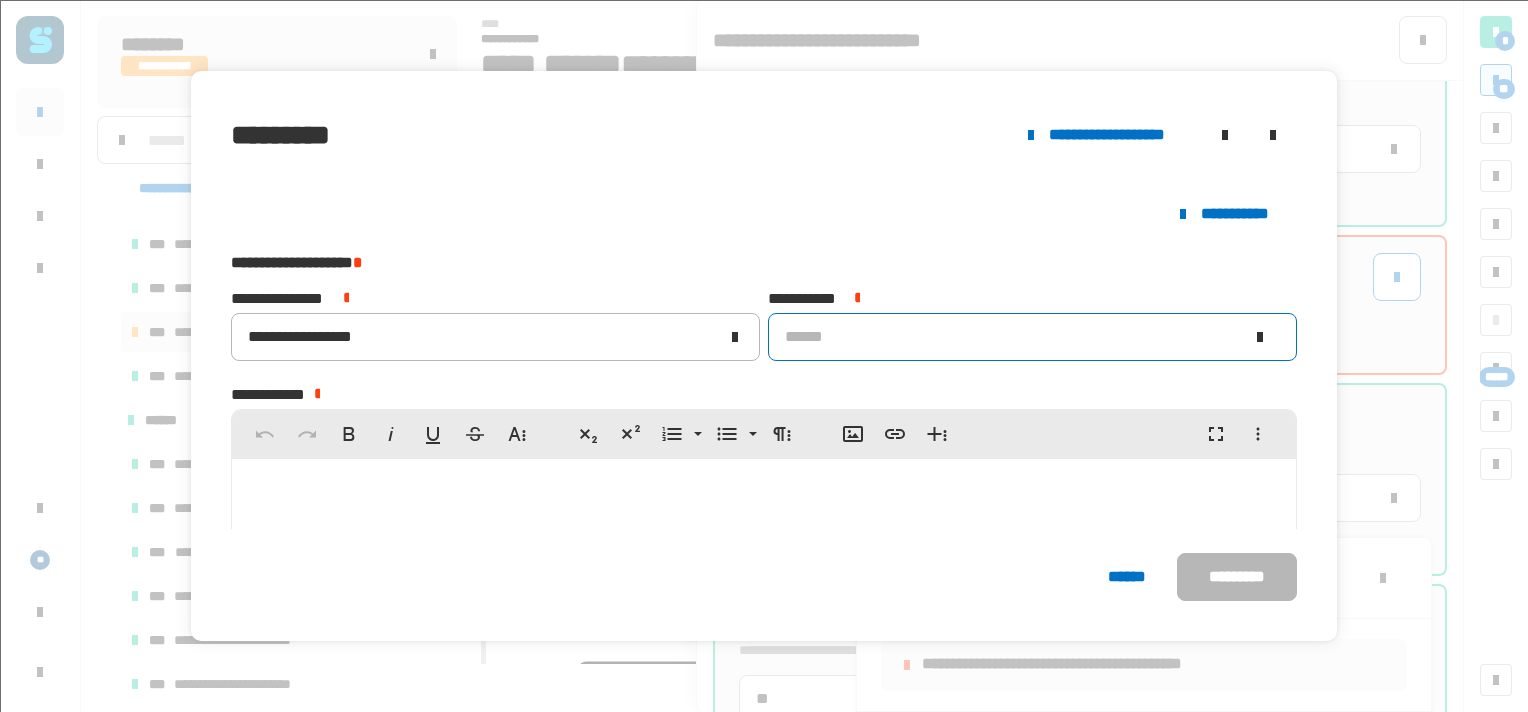 click on "******" 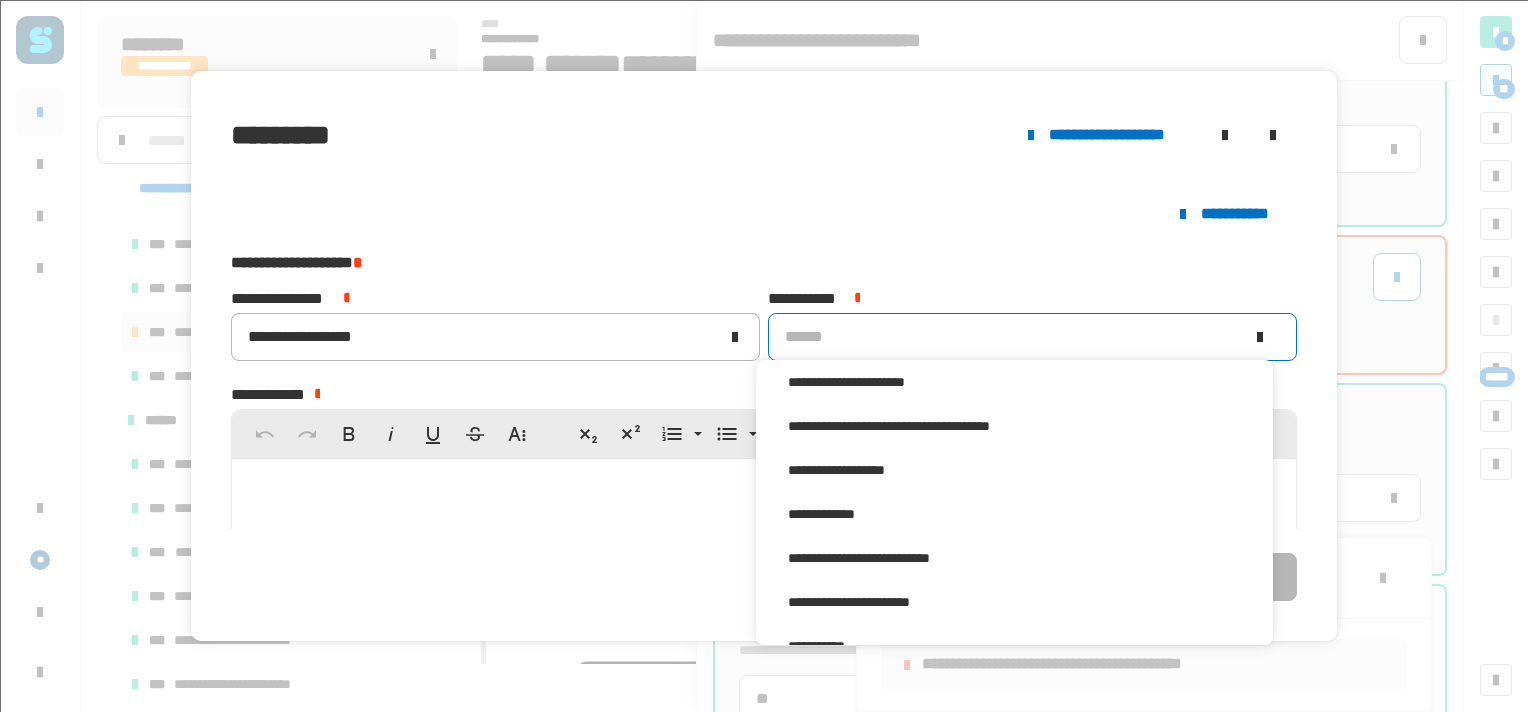 scroll, scrollTop: 16, scrollLeft: 0, axis: vertical 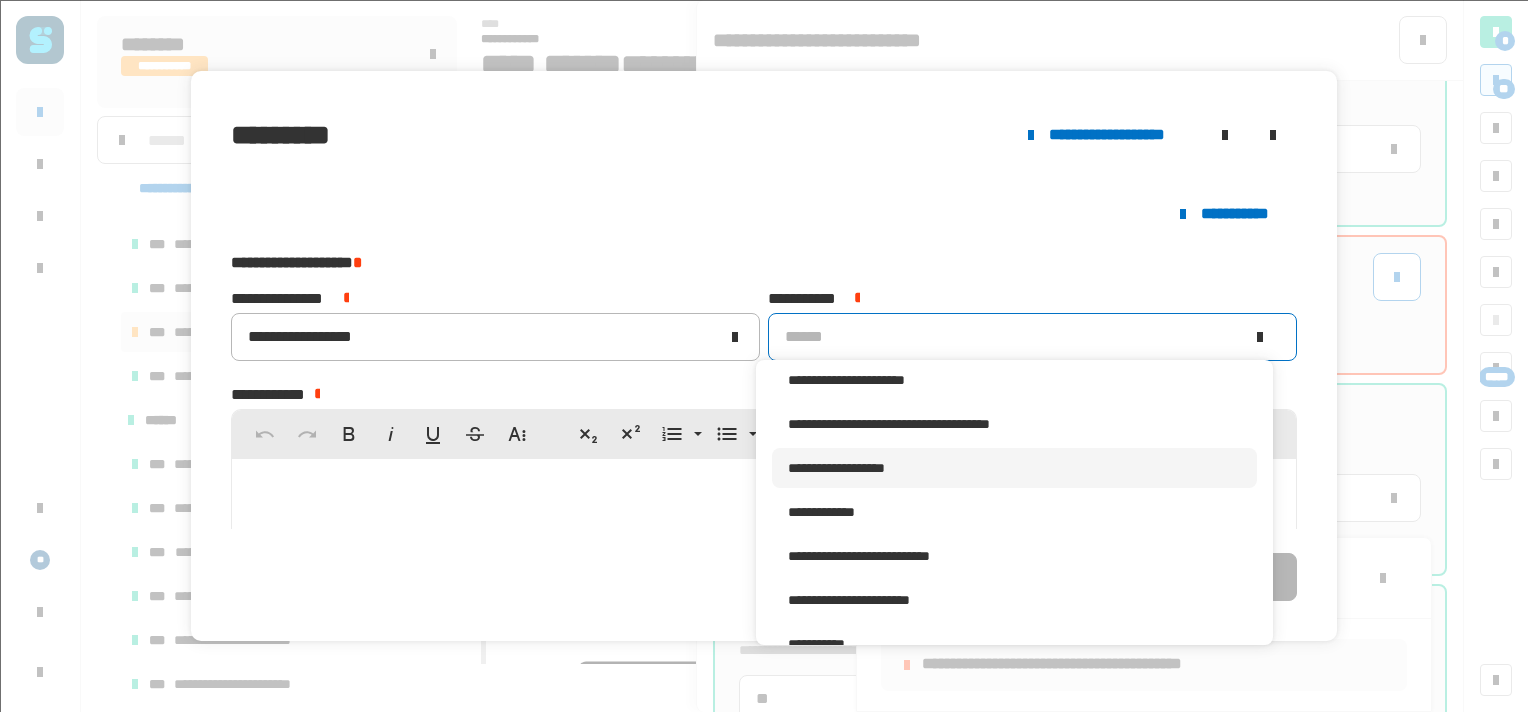 click on "**********" at bounding box center (836, 468) 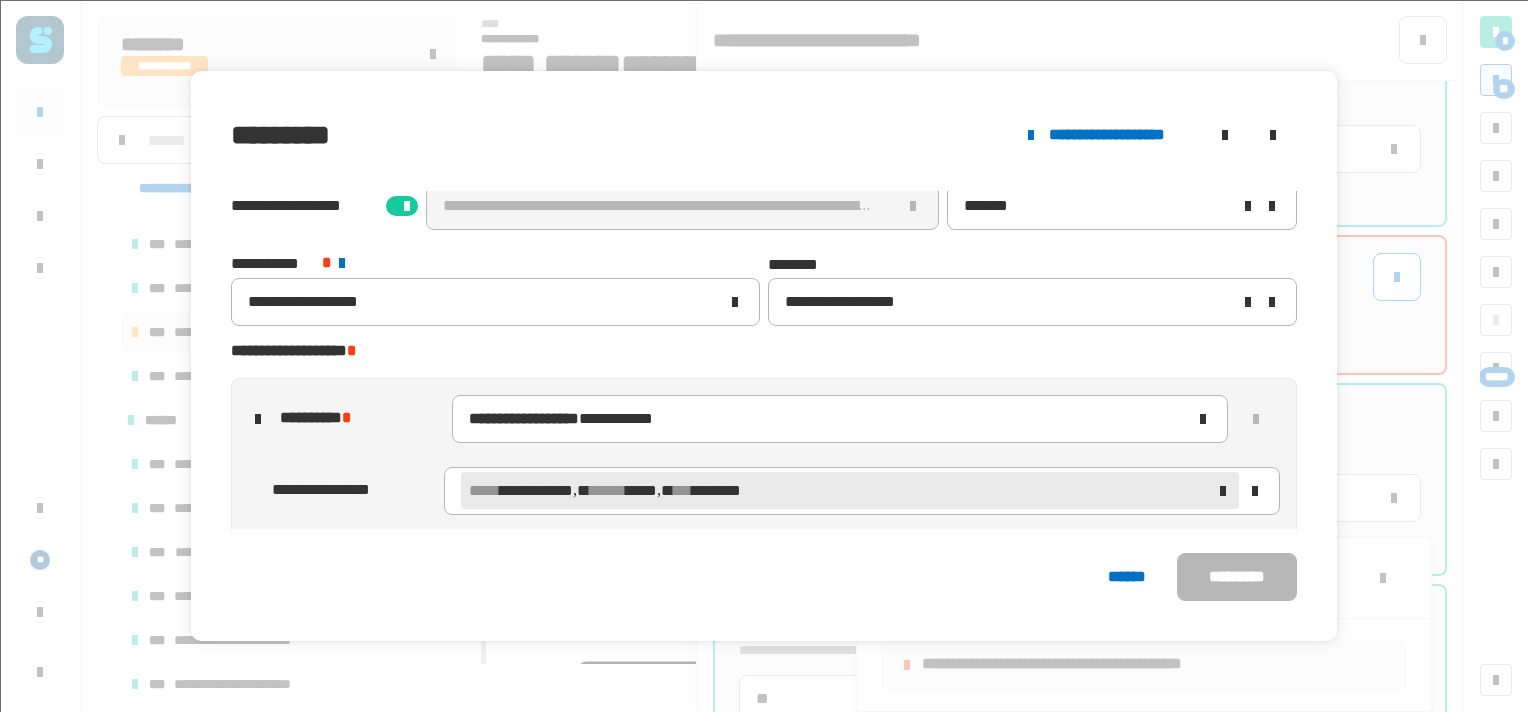 scroll, scrollTop: 119, scrollLeft: 0, axis: vertical 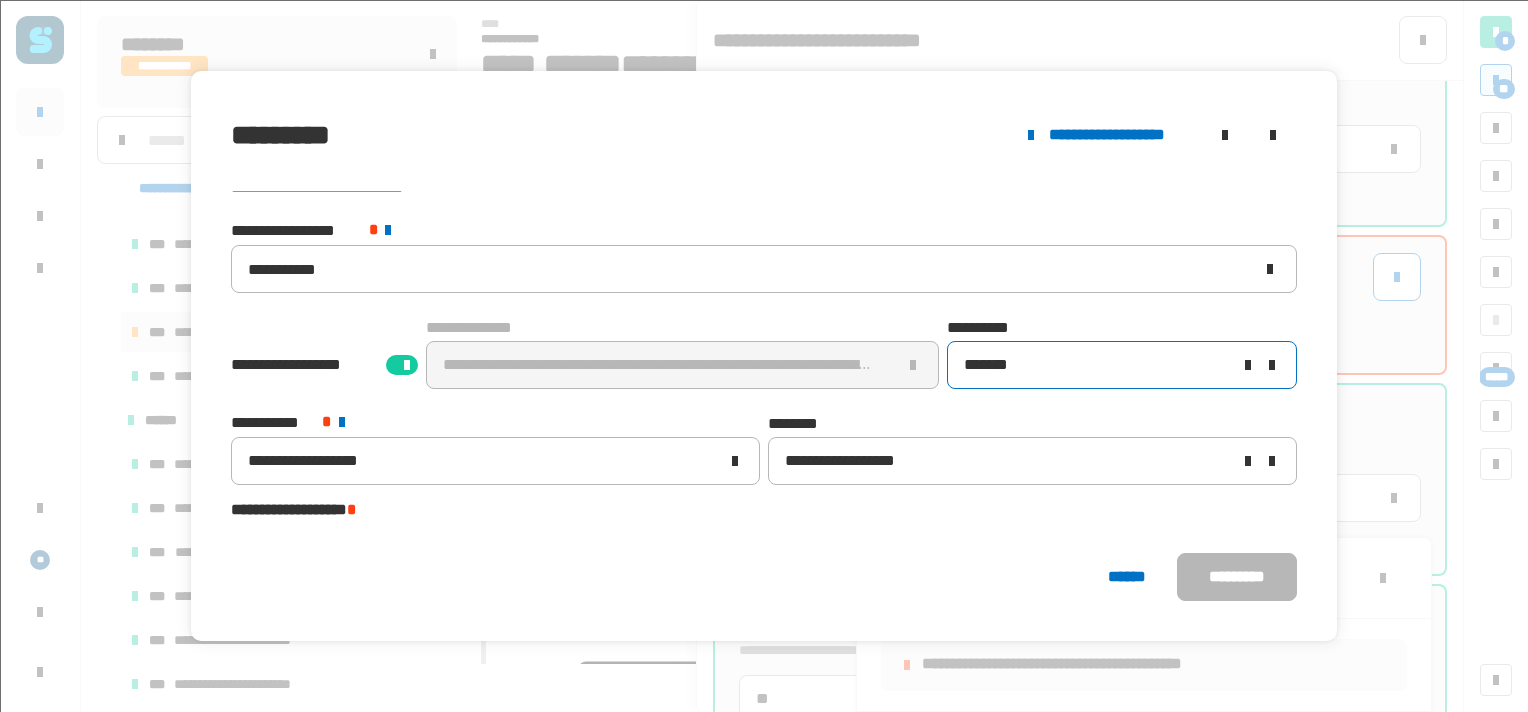 click at bounding box center (1248, 365) 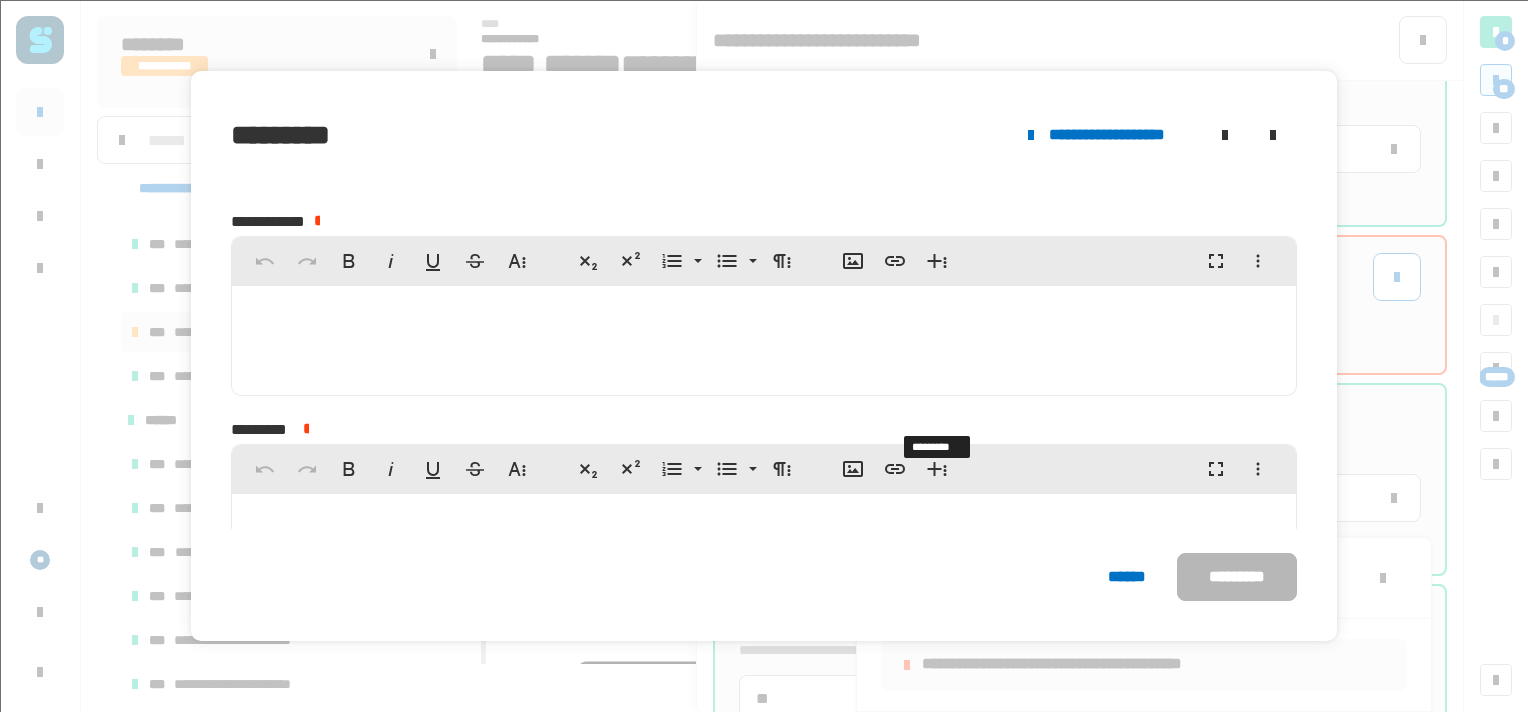 scroll, scrollTop: 948, scrollLeft: 0, axis: vertical 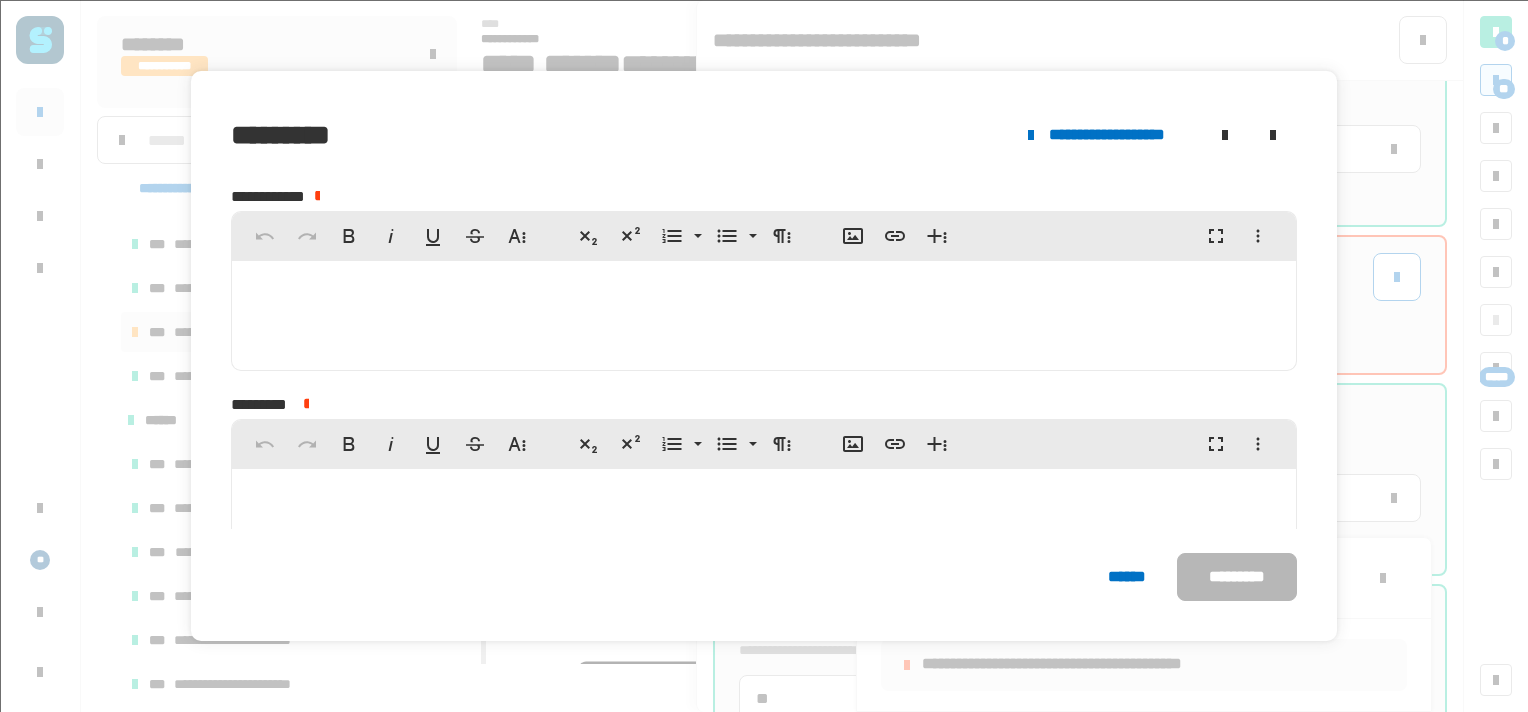 click 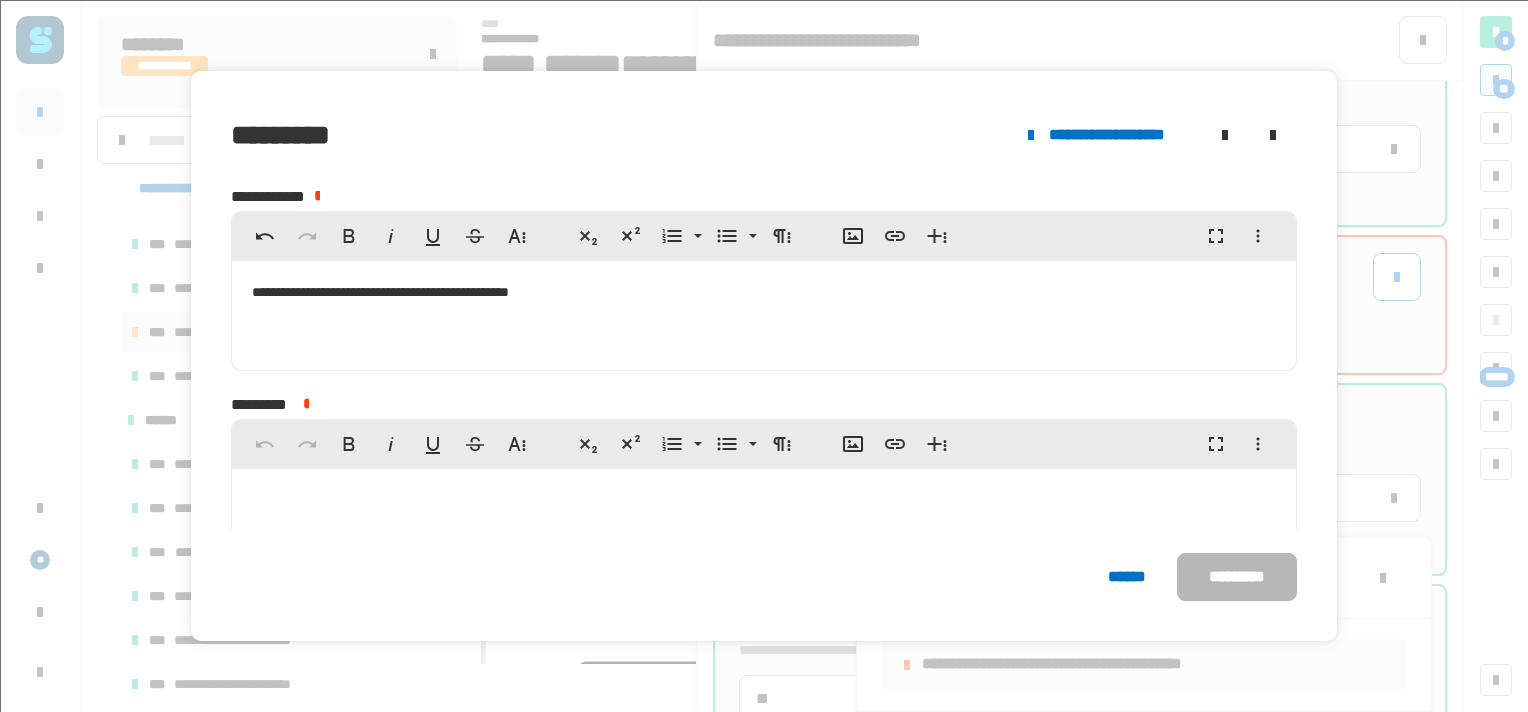 click on "**********" 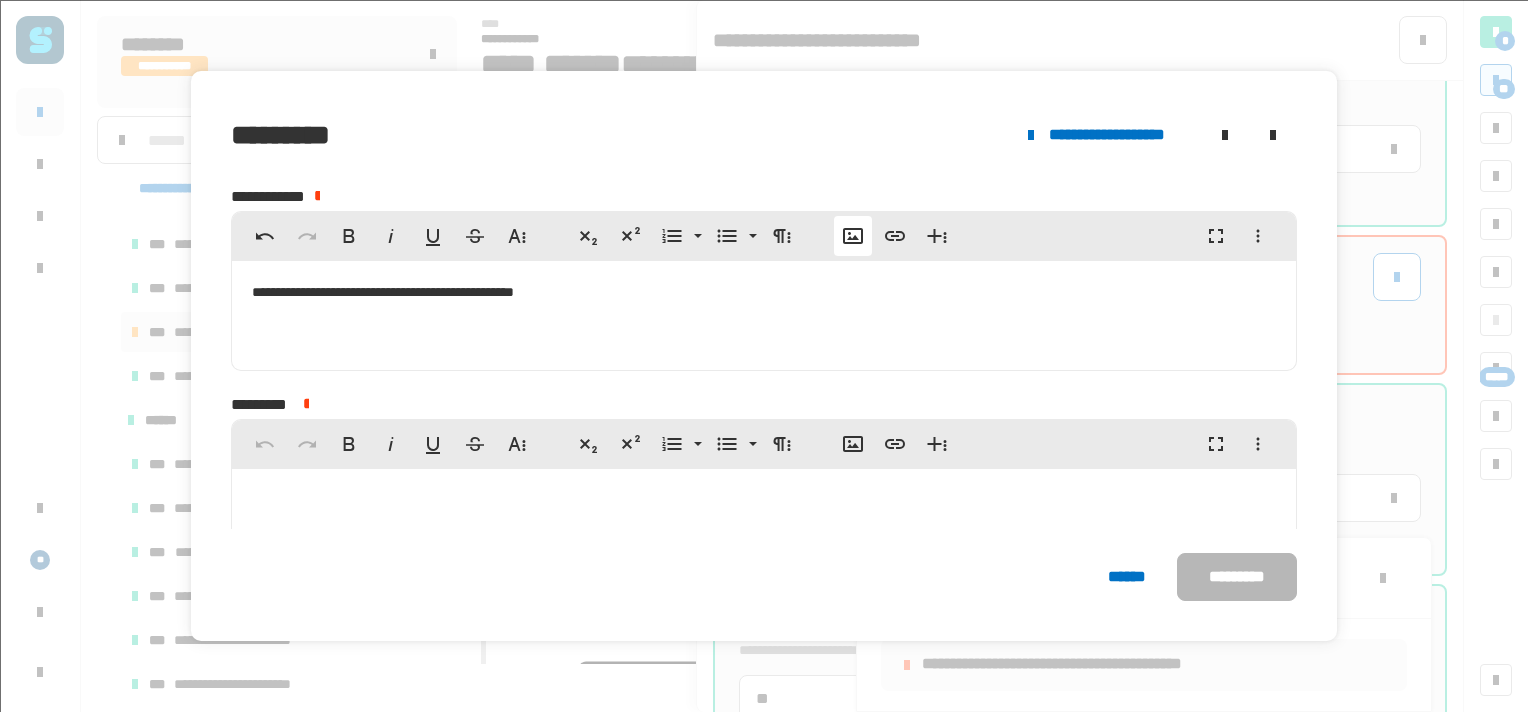 click 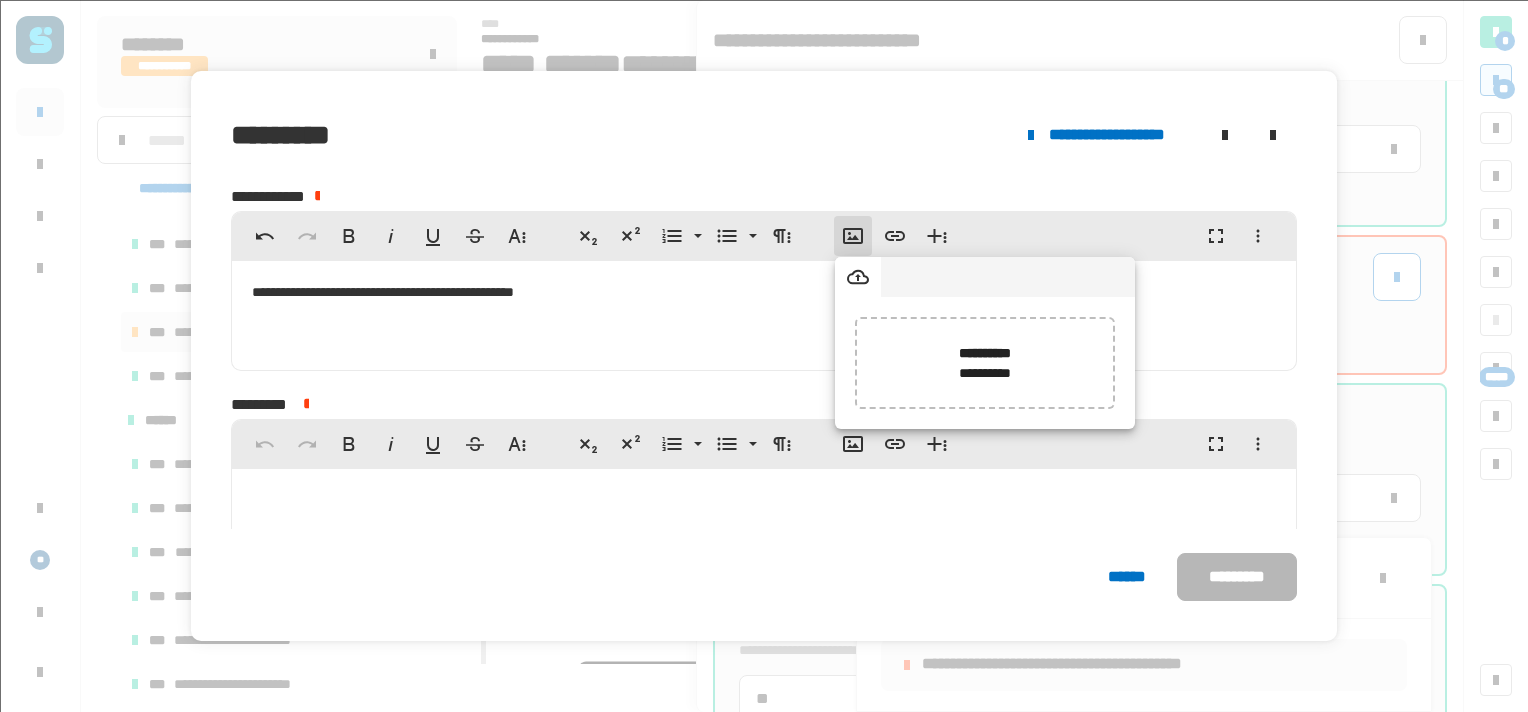 click at bounding box center [473, 363] 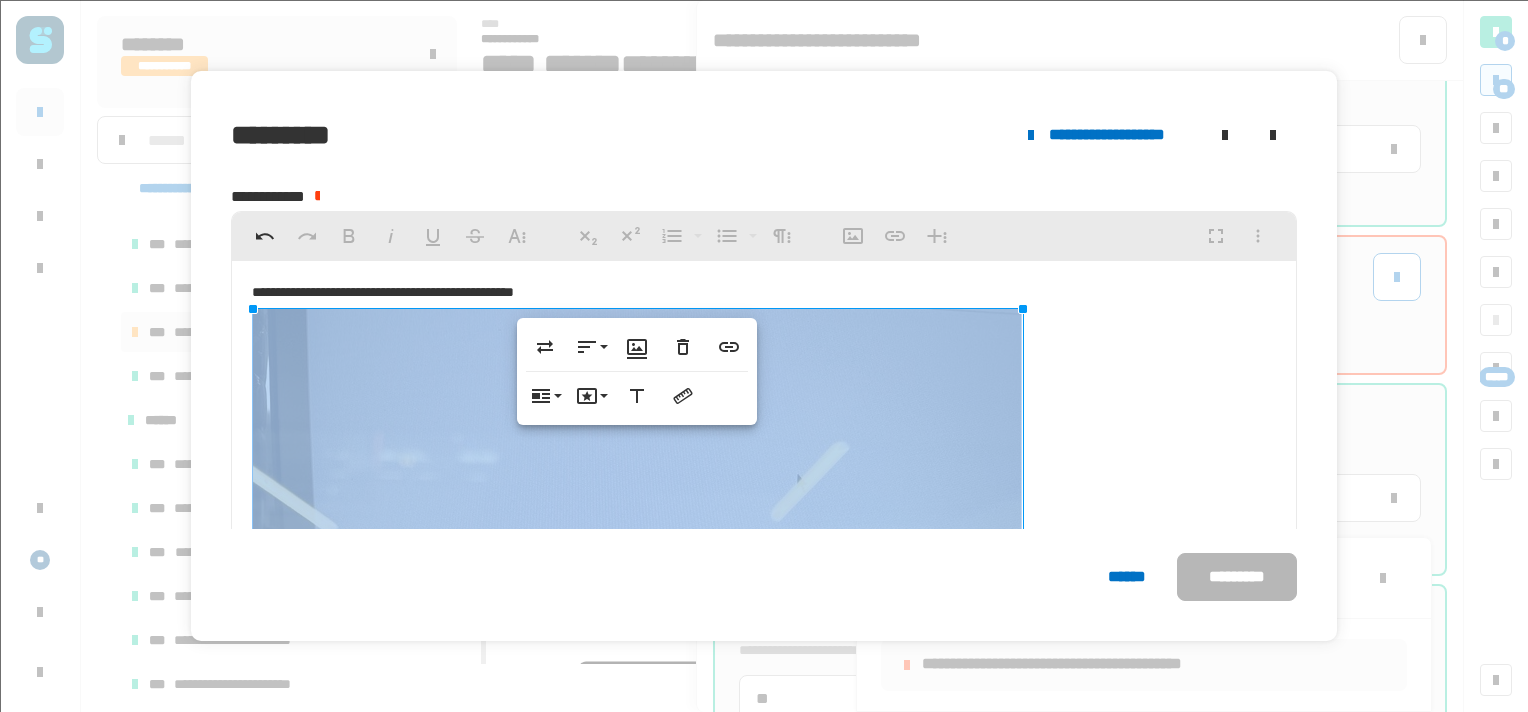 drag, startPoint x: 1019, startPoint y: 301, endPoint x: 820, endPoint y: 341, distance: 202.9803 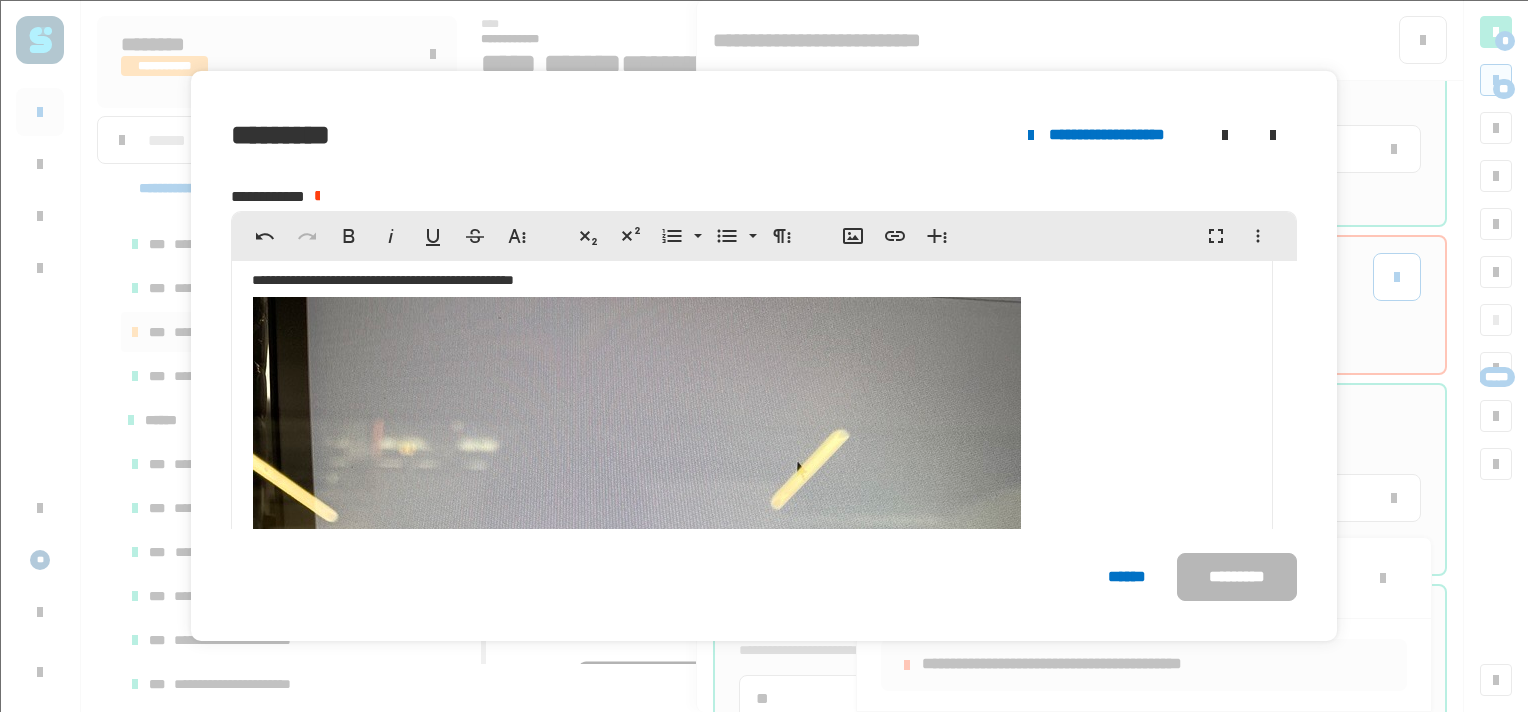 scroll, scrollTop: 8, scrollLeft: 0, axis: vertical 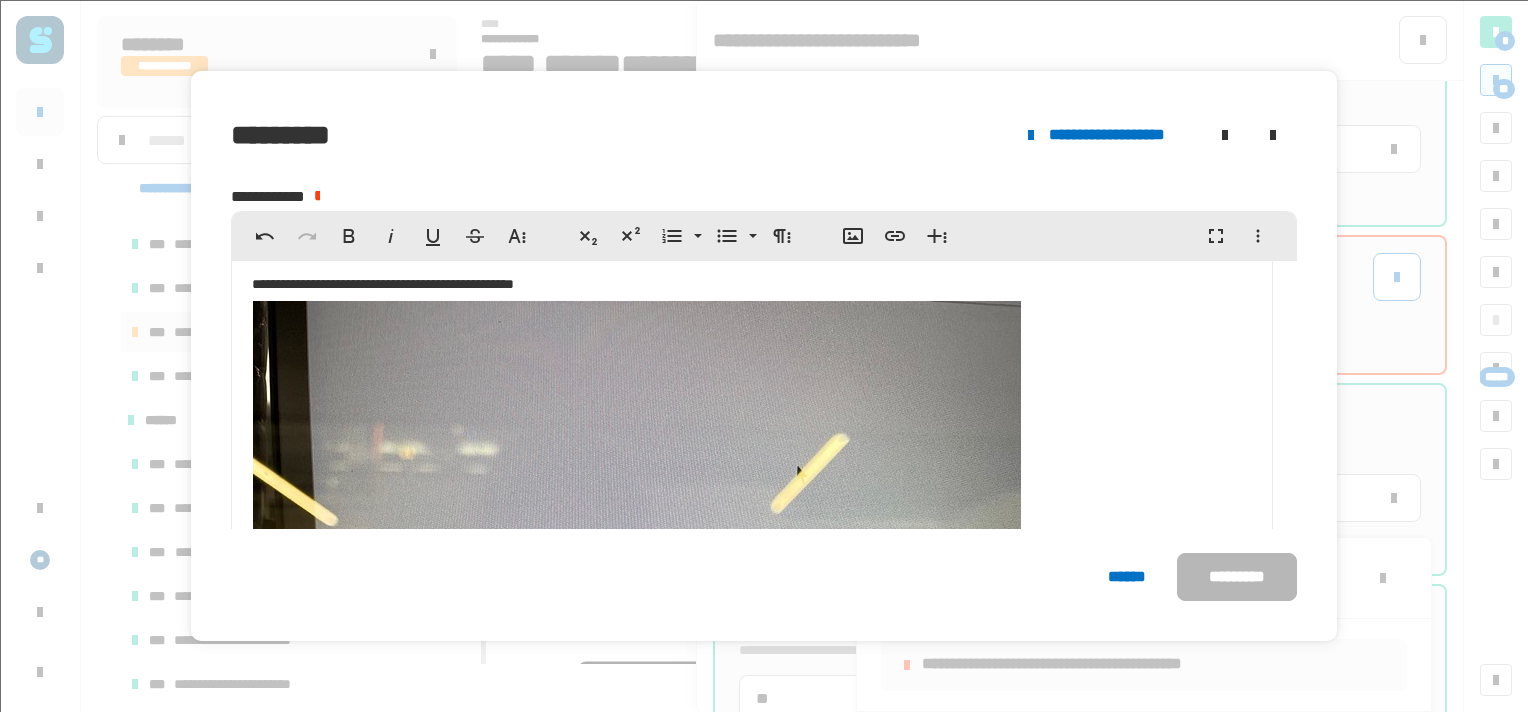 click at bounding box center (637, 813) 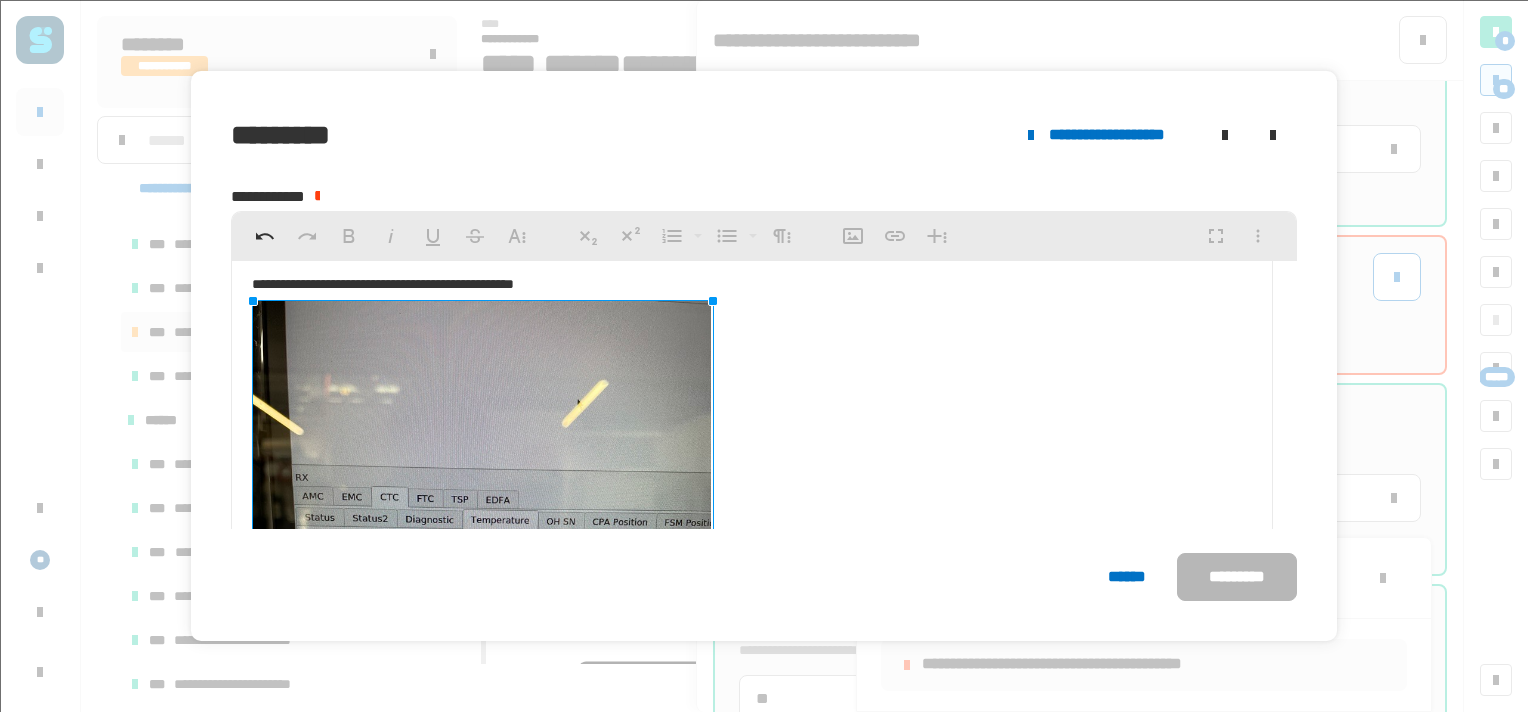 drag, startPoint x: 1024, startPoint y: 299, endPoint x: 712, endPoint y: 359, distance: 317.71686 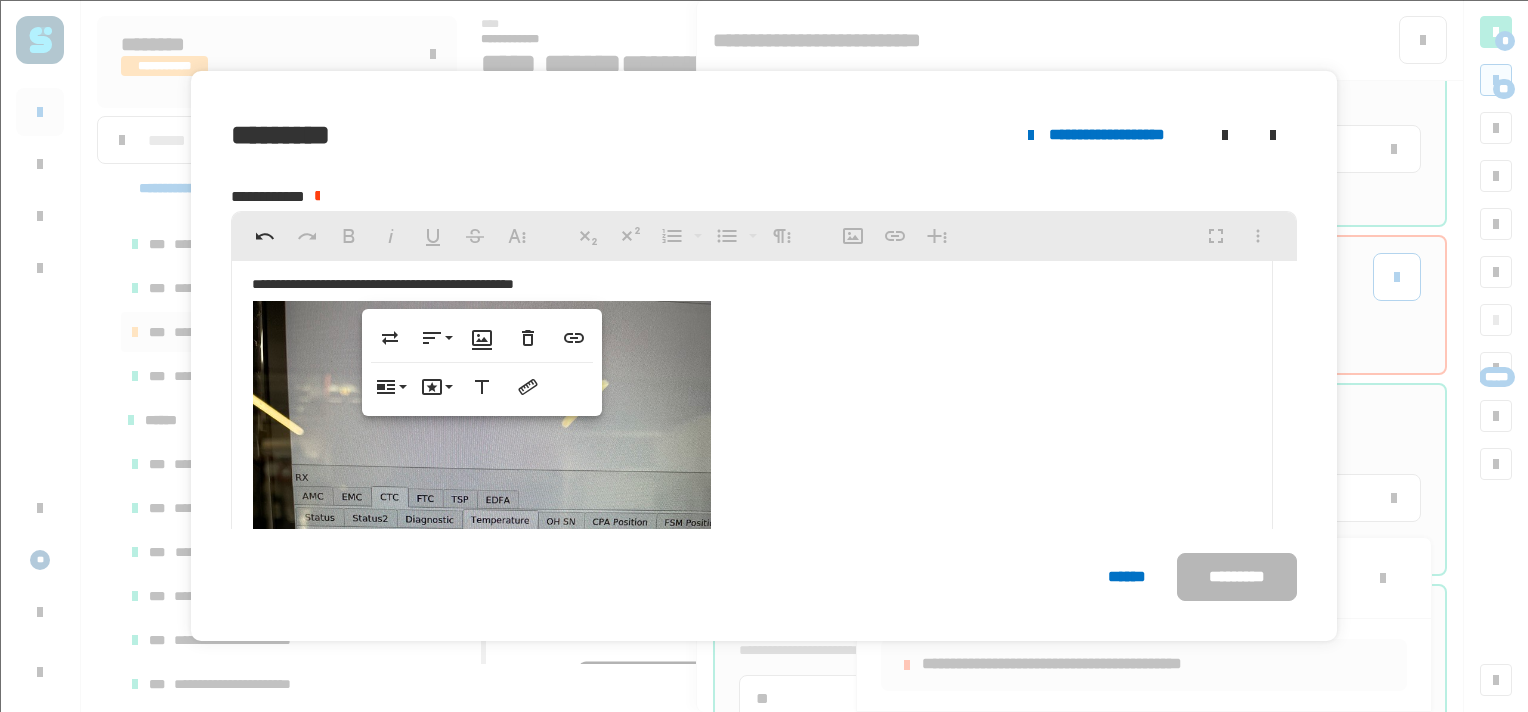 click 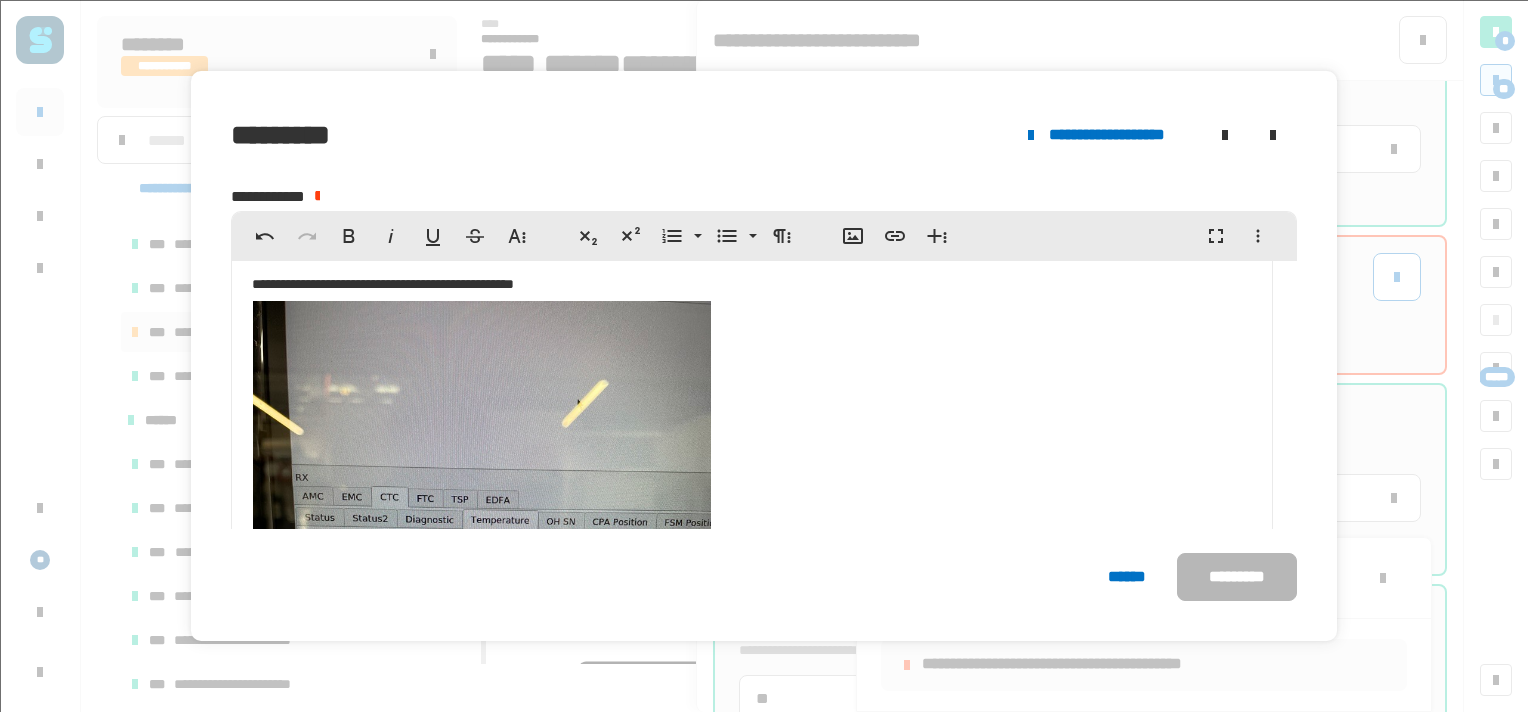 click on "**********" 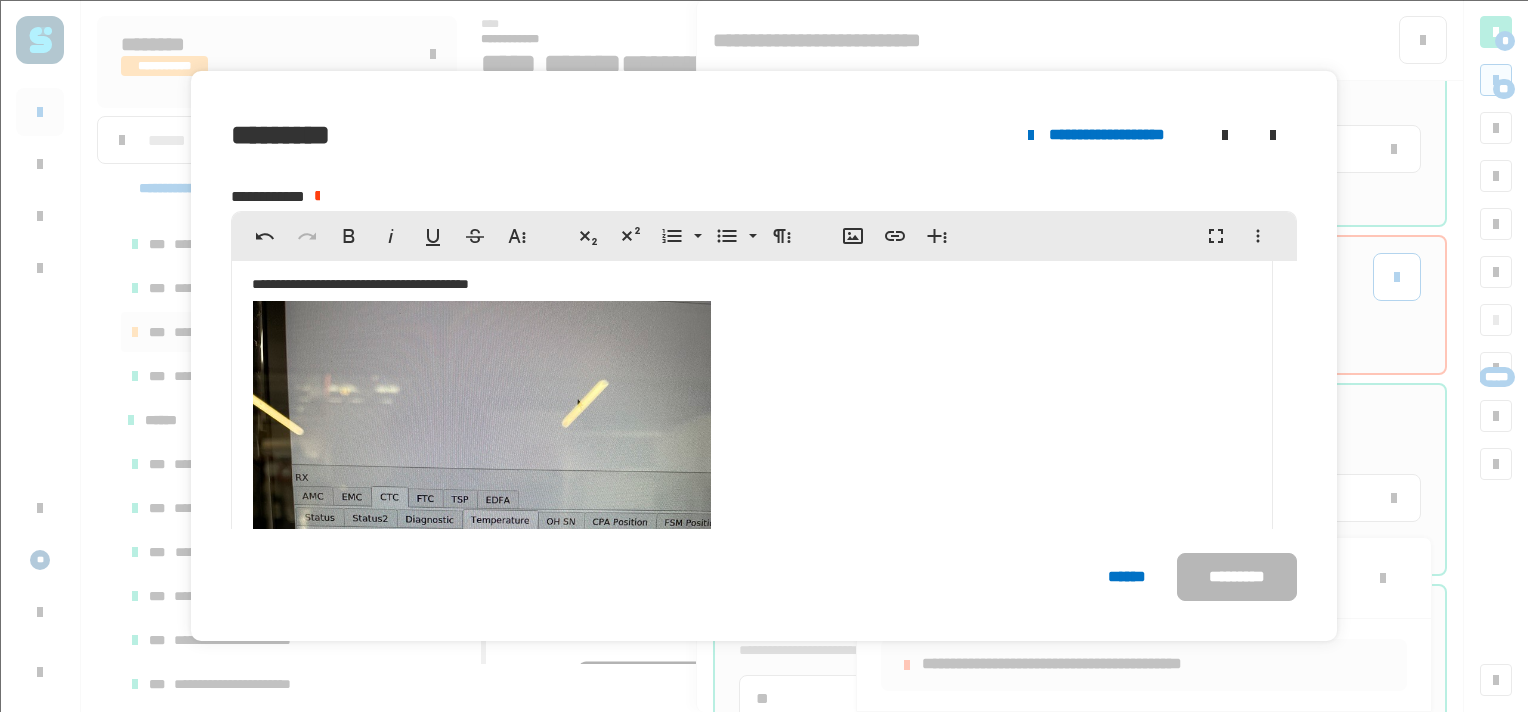 click on "**********" 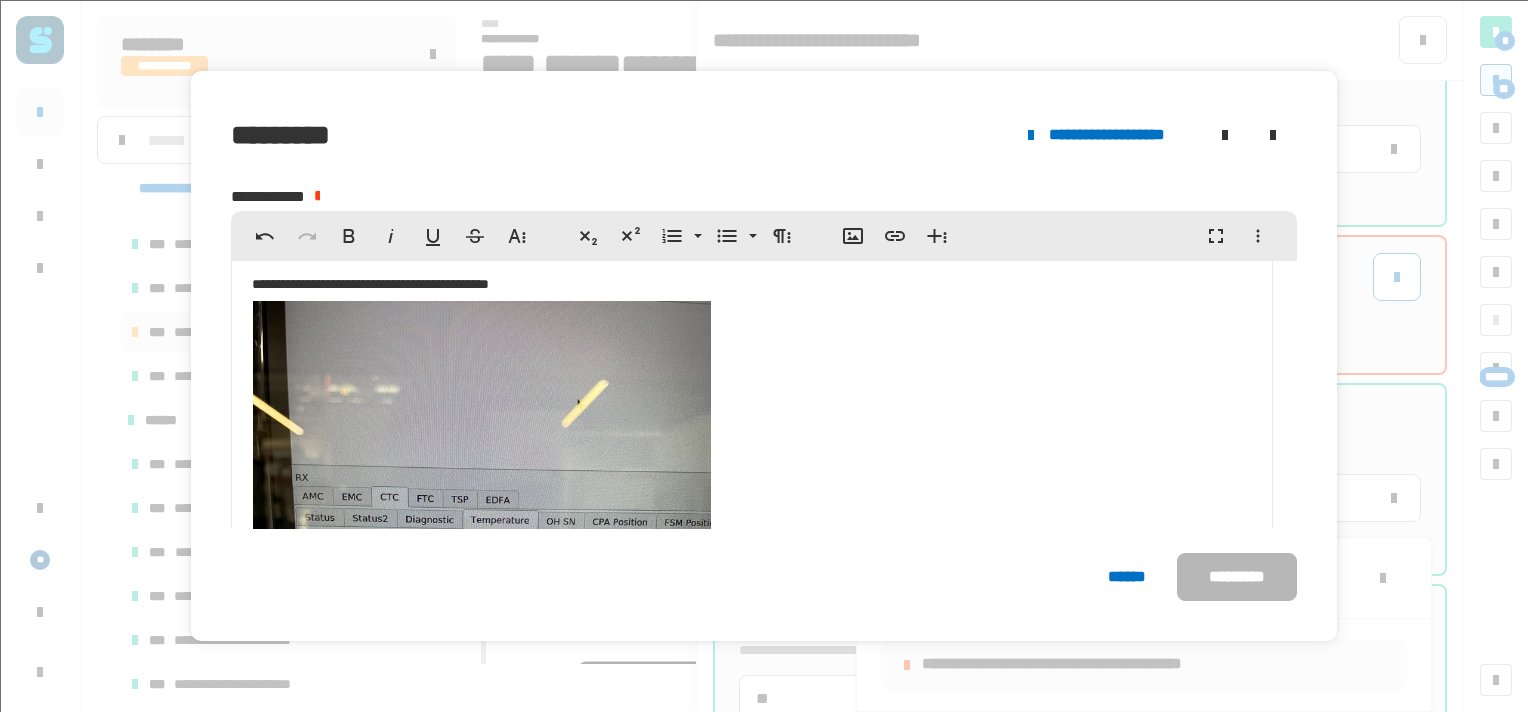 click on "**********" 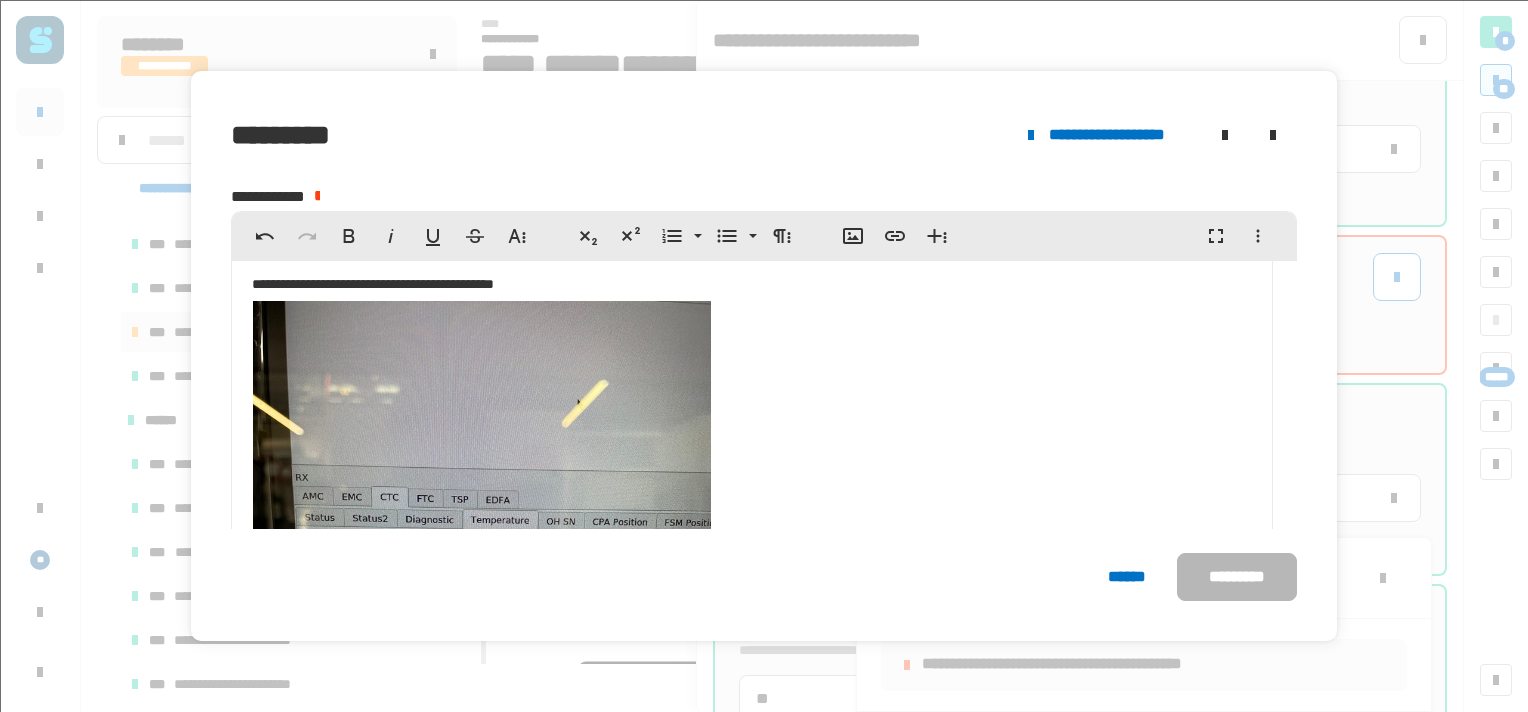 click 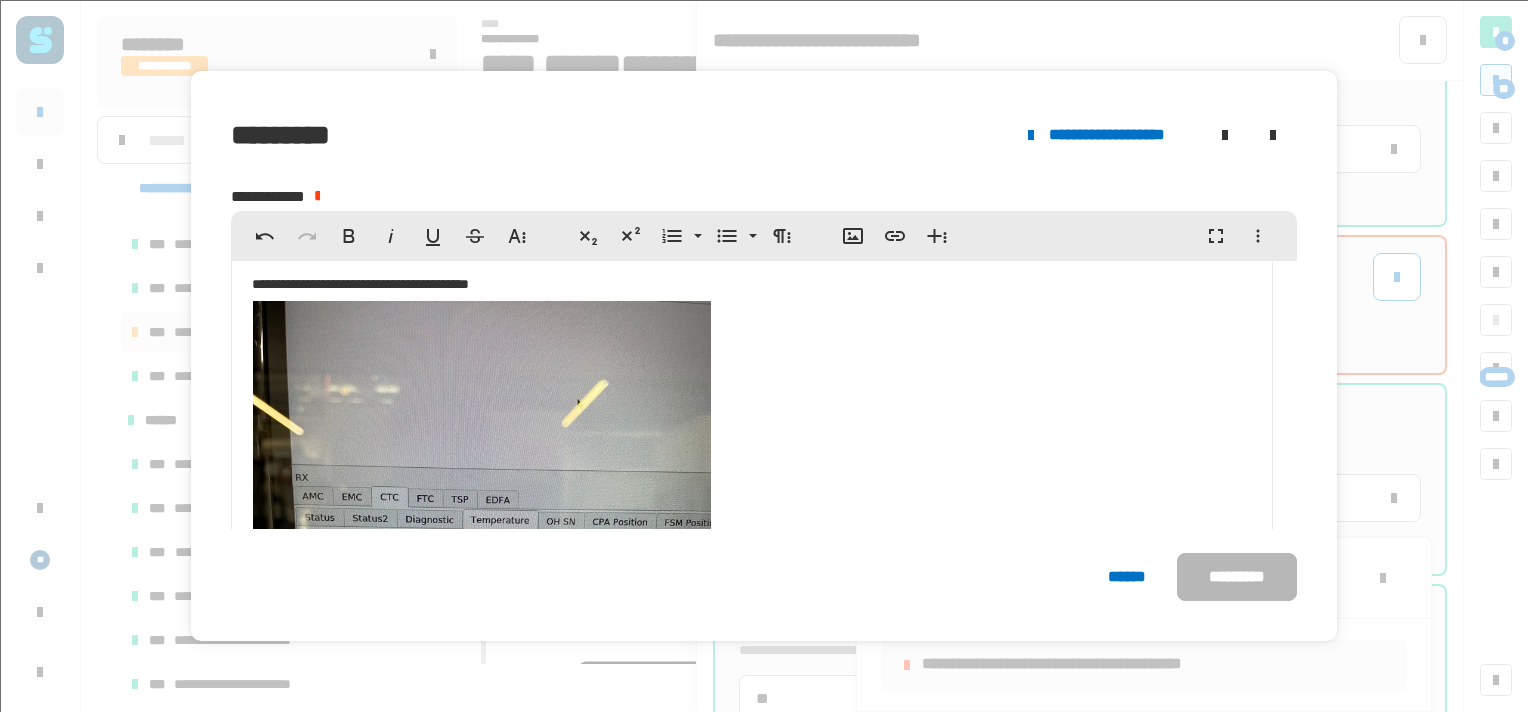 click on "**********" 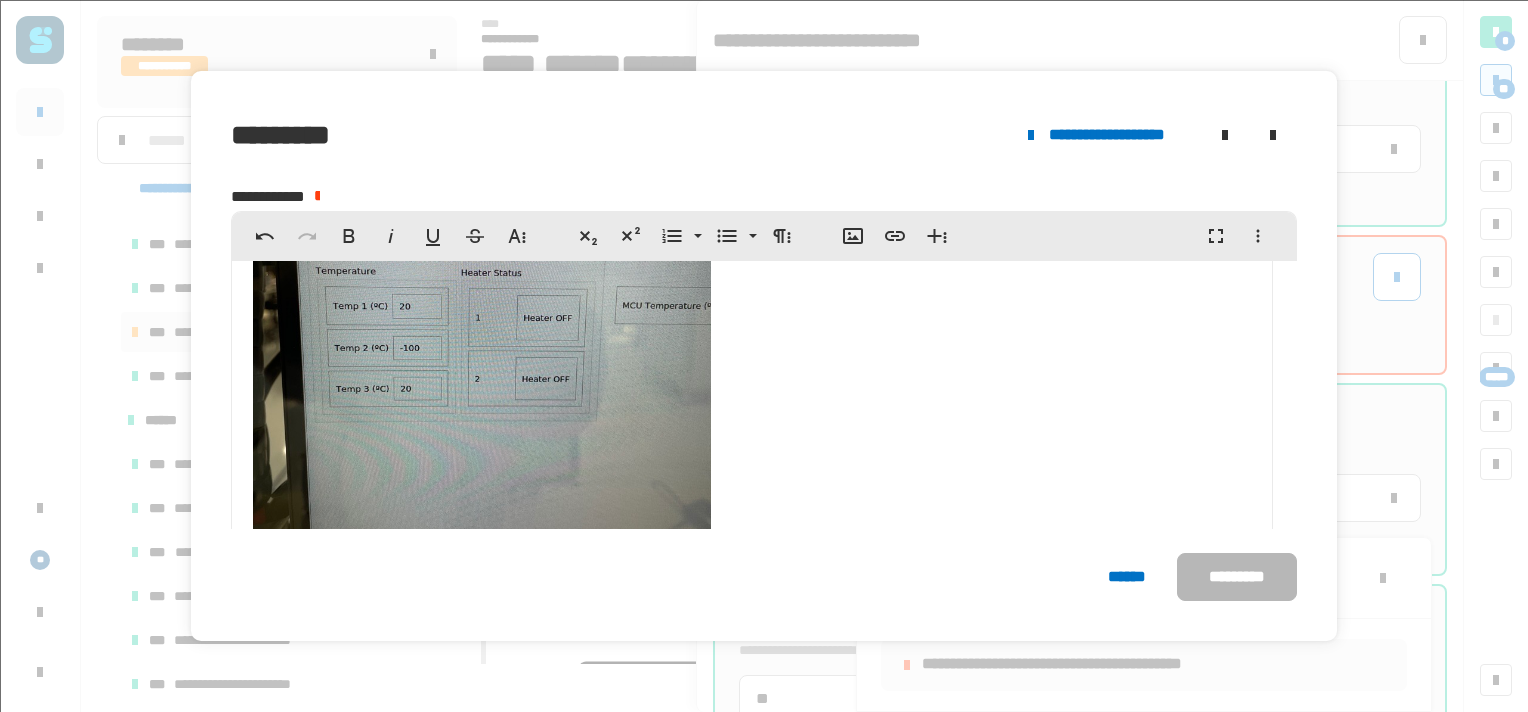 scroll, scrollTop: 405, scrollLeft: 0, axis: vertical 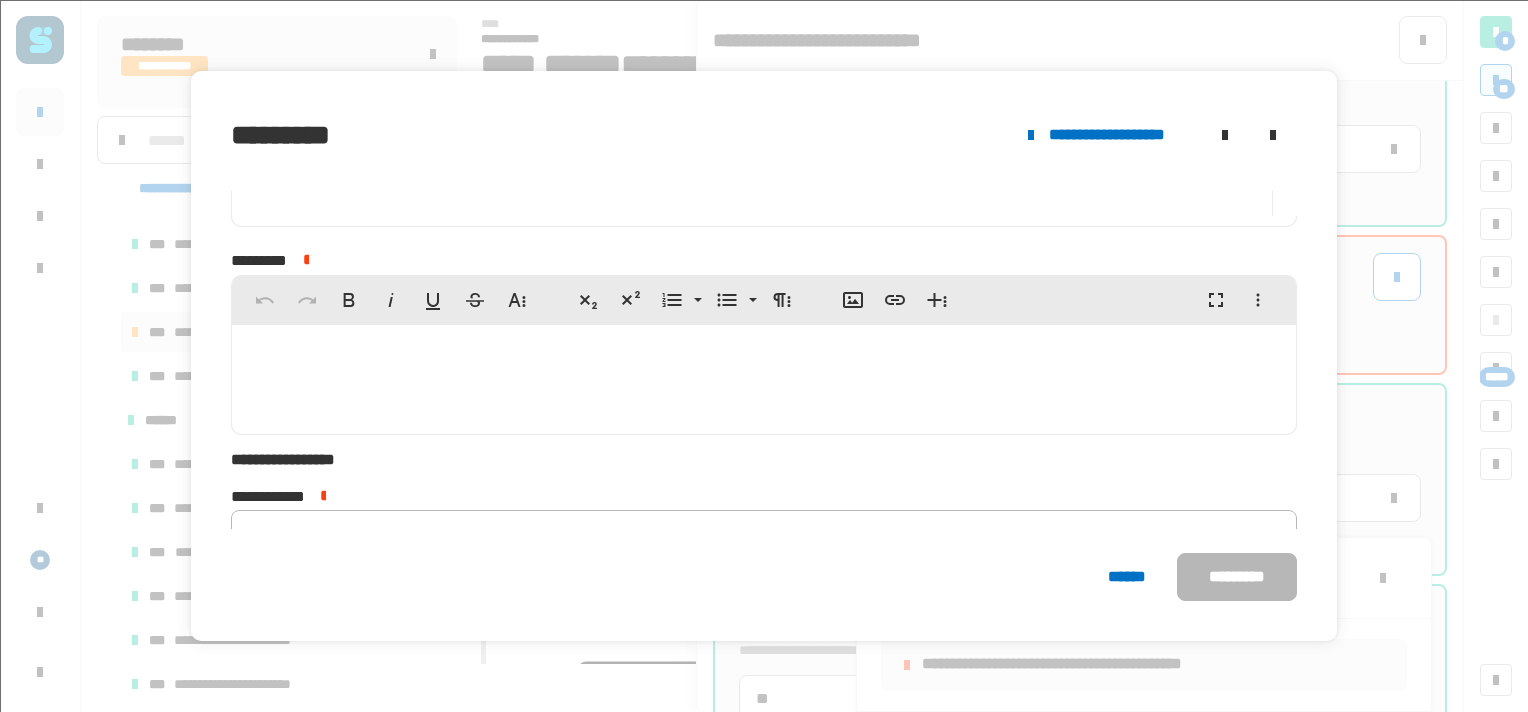 click 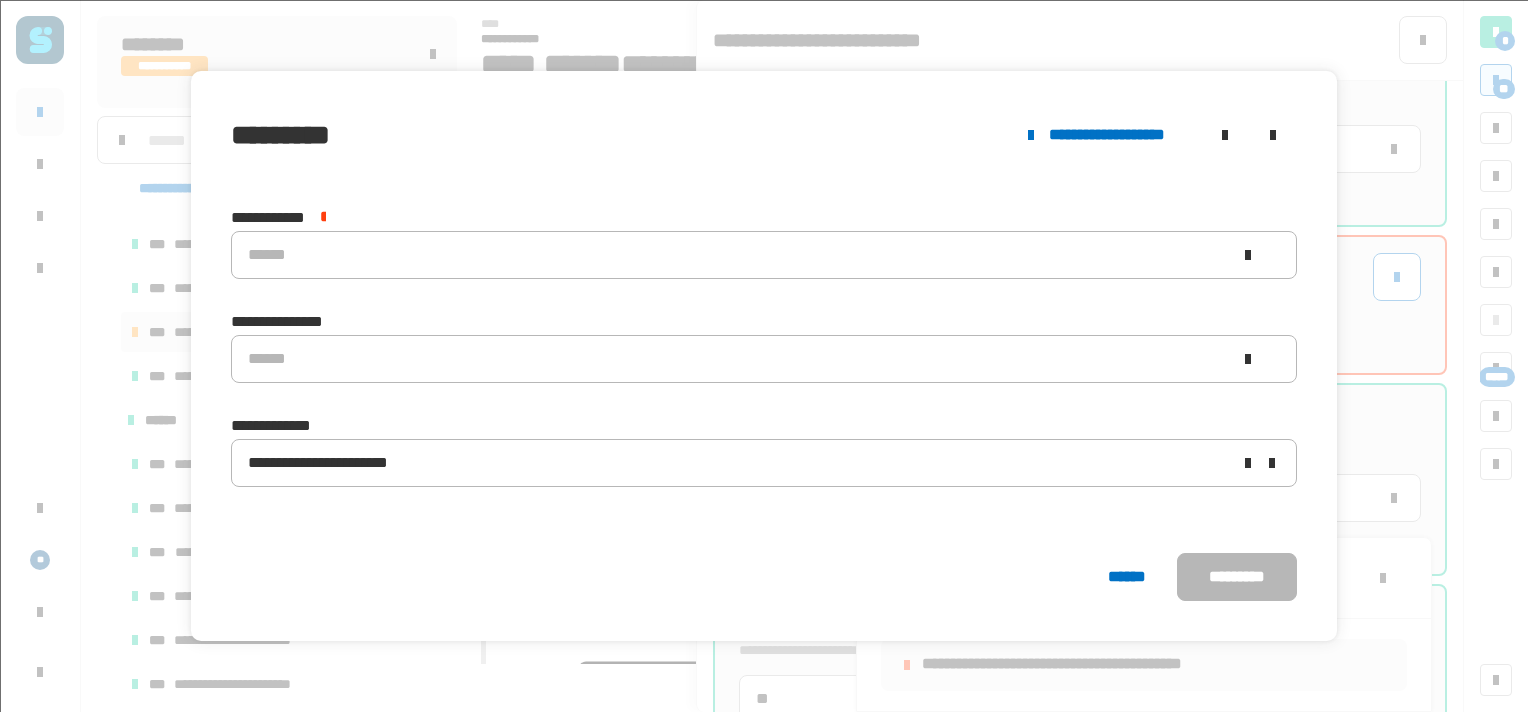 scroll, scrollTop: 1568, scrollLeft: 0, axis: vertical 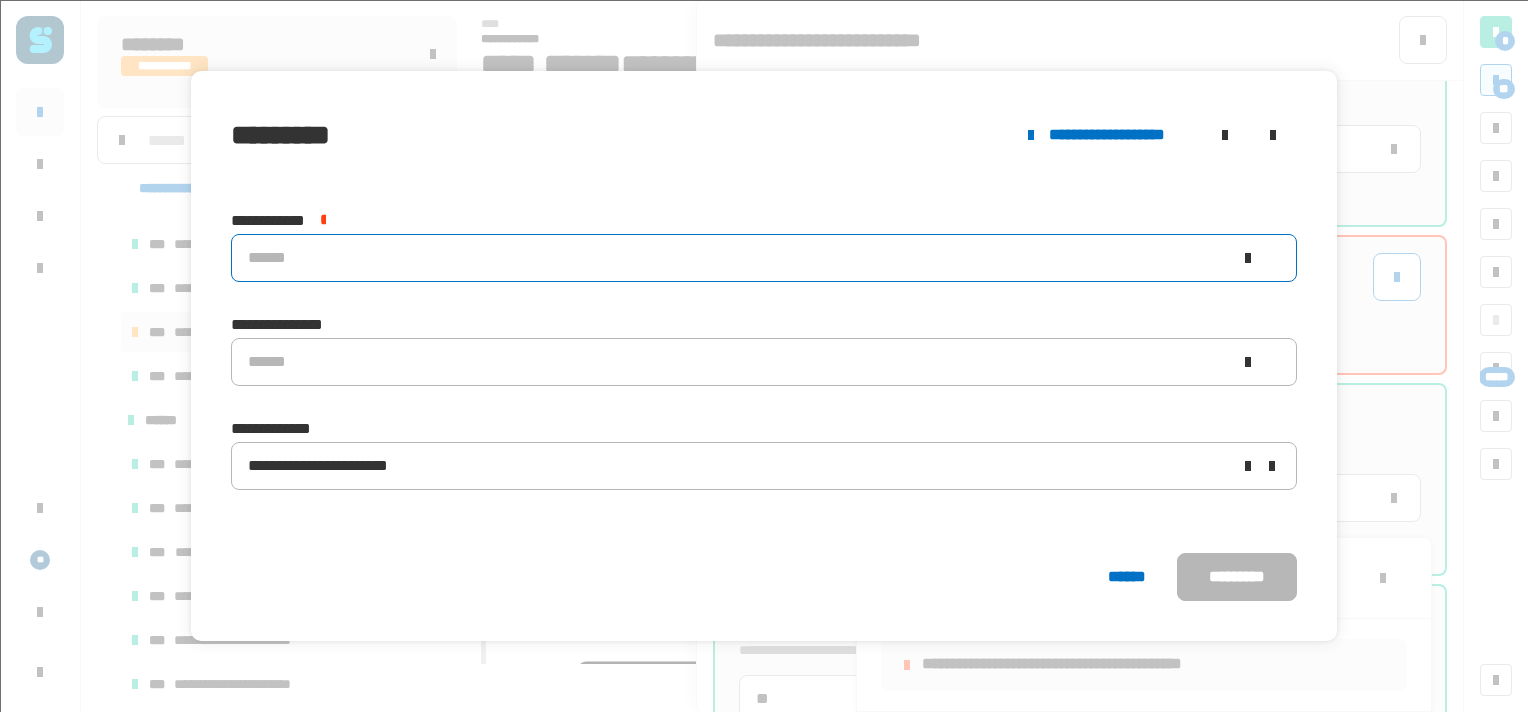 click on "******" 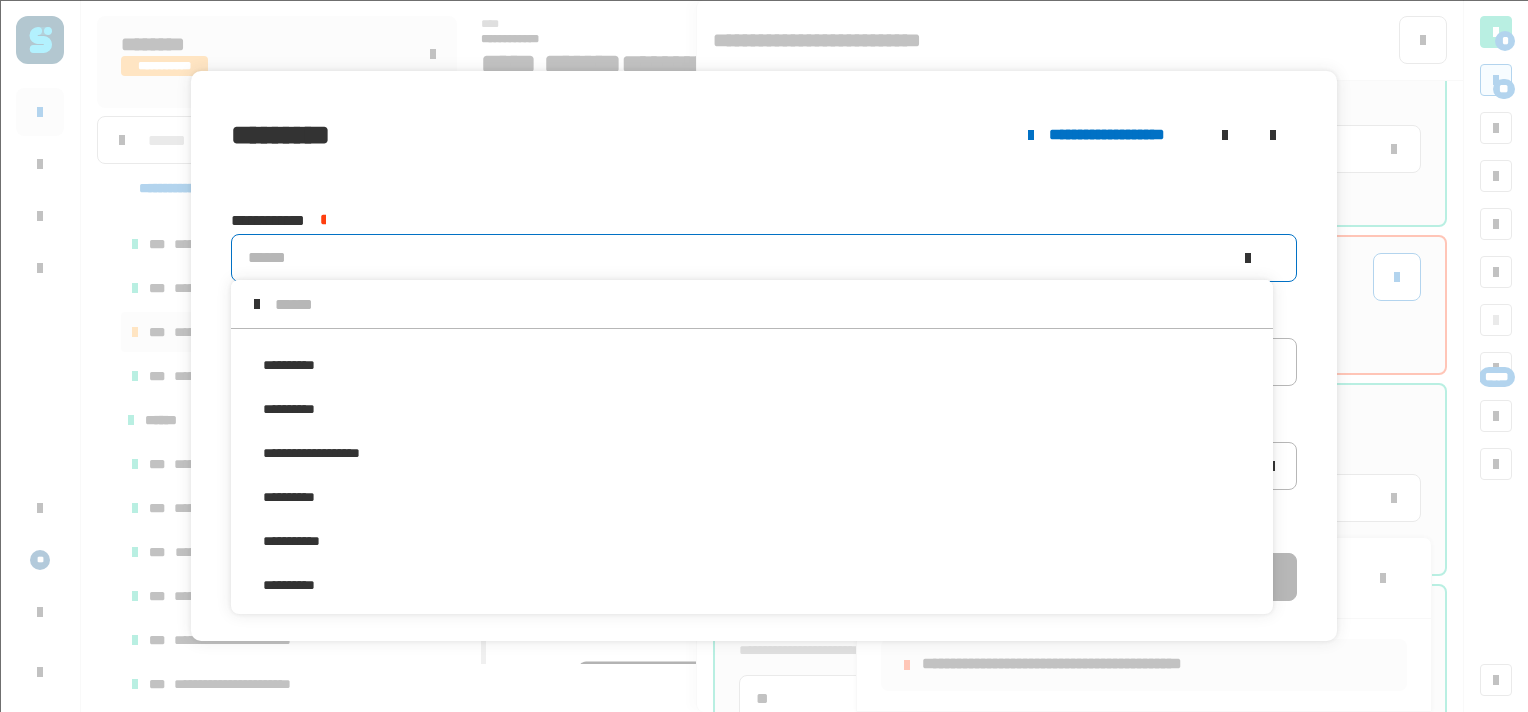 scroll, scrollTop: 7, scrollLeft: 0, axis: vertical 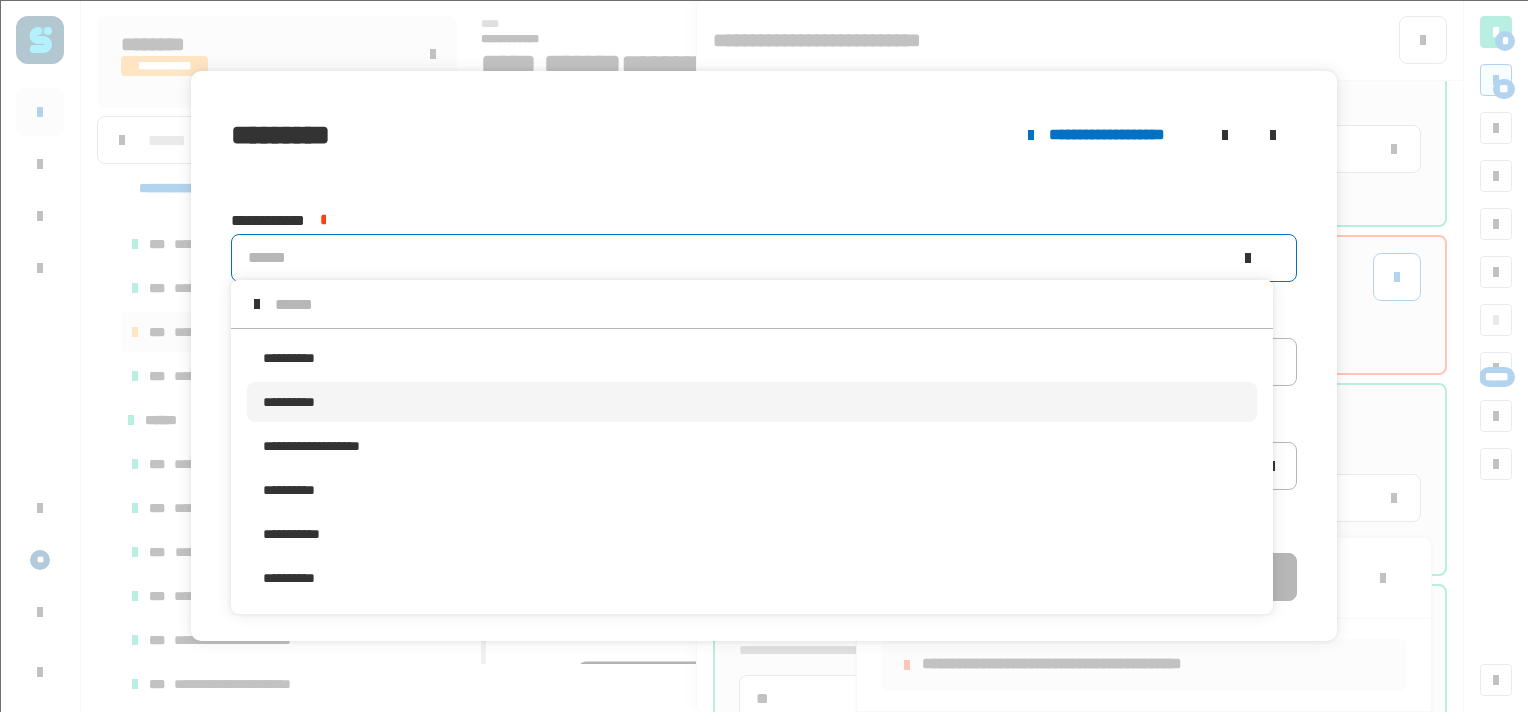 click on "**********" at bounding box center (752, 402) 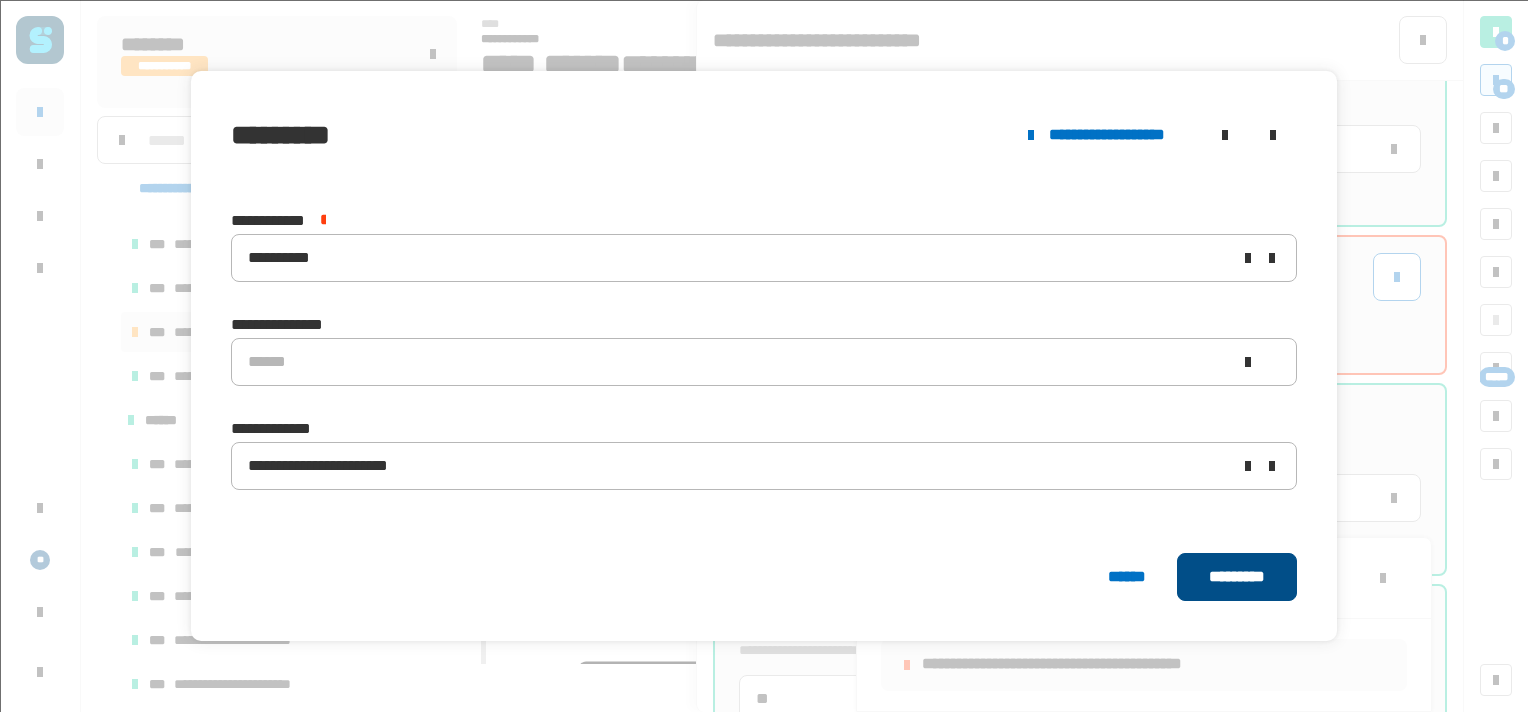 click on "*********" 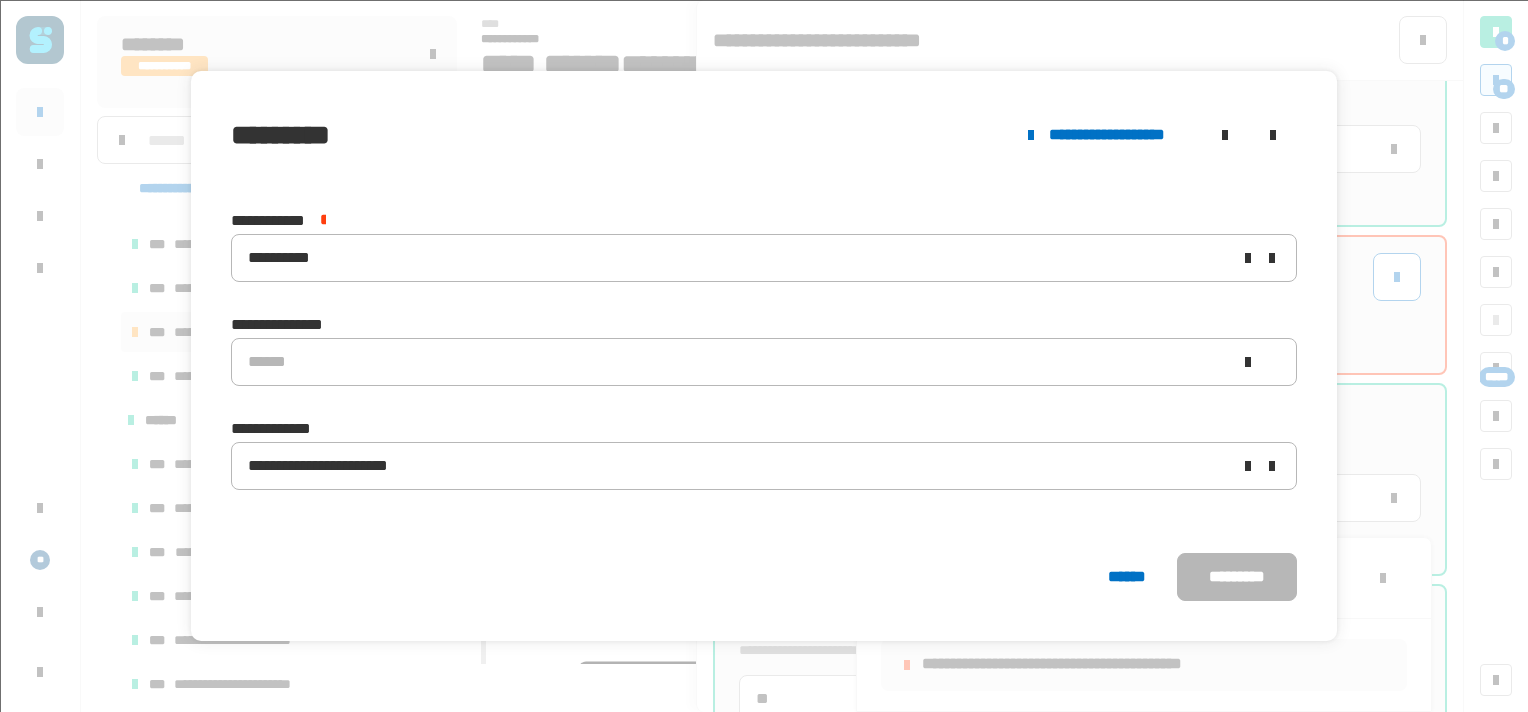 scroll, scrollTop: 0, scrollLeft: 0, axis: both 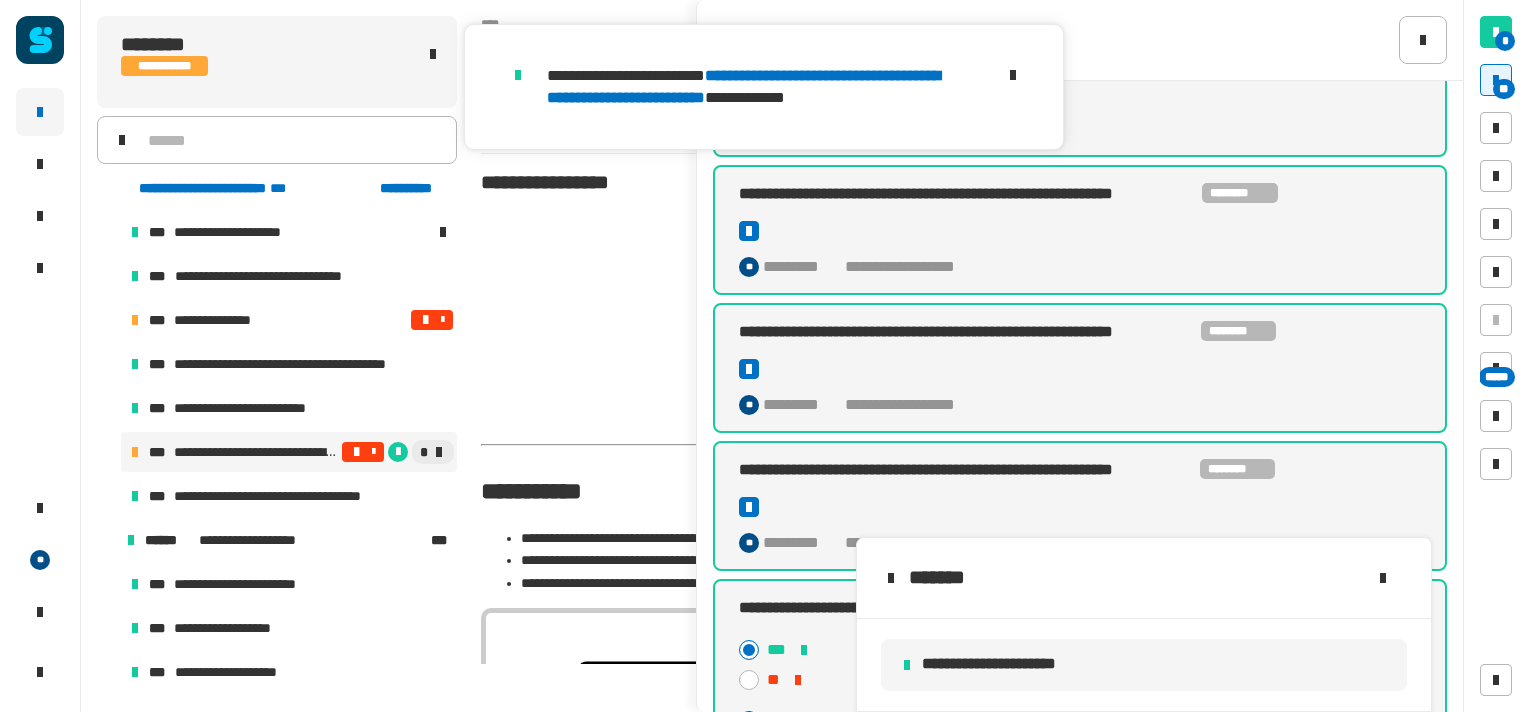 click on "**********" 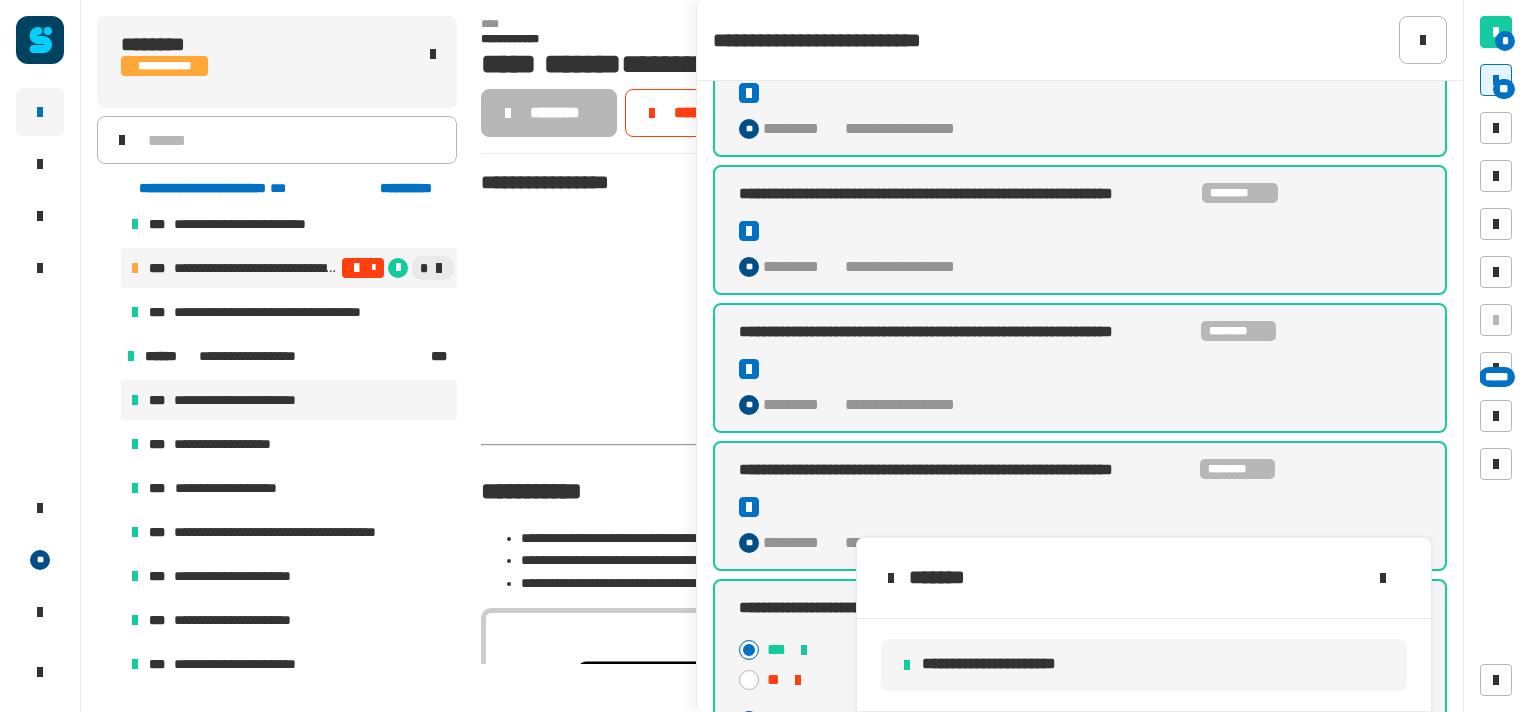 scroll, scrollTop: 932, scrollLeft: 0, axis: vertical 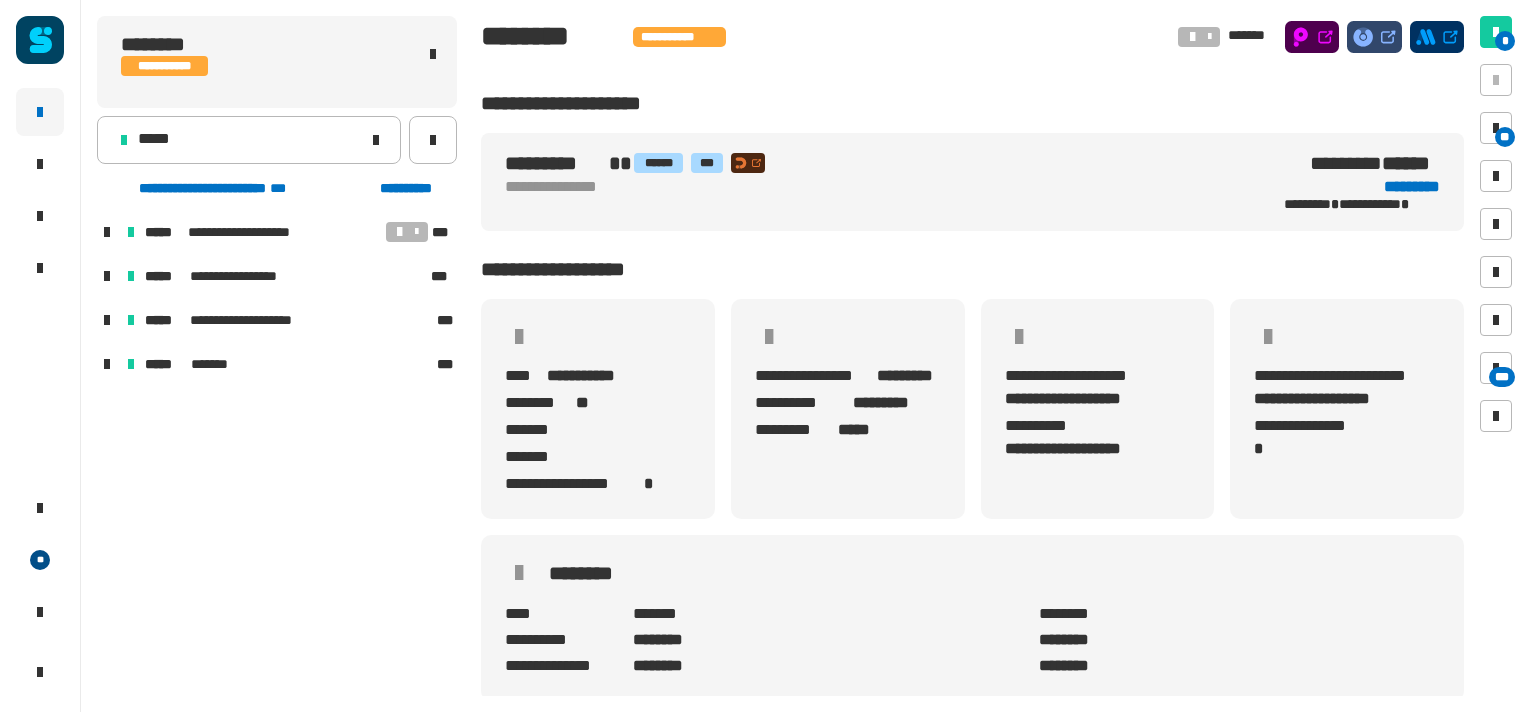 click at bounding box center [107, 276] 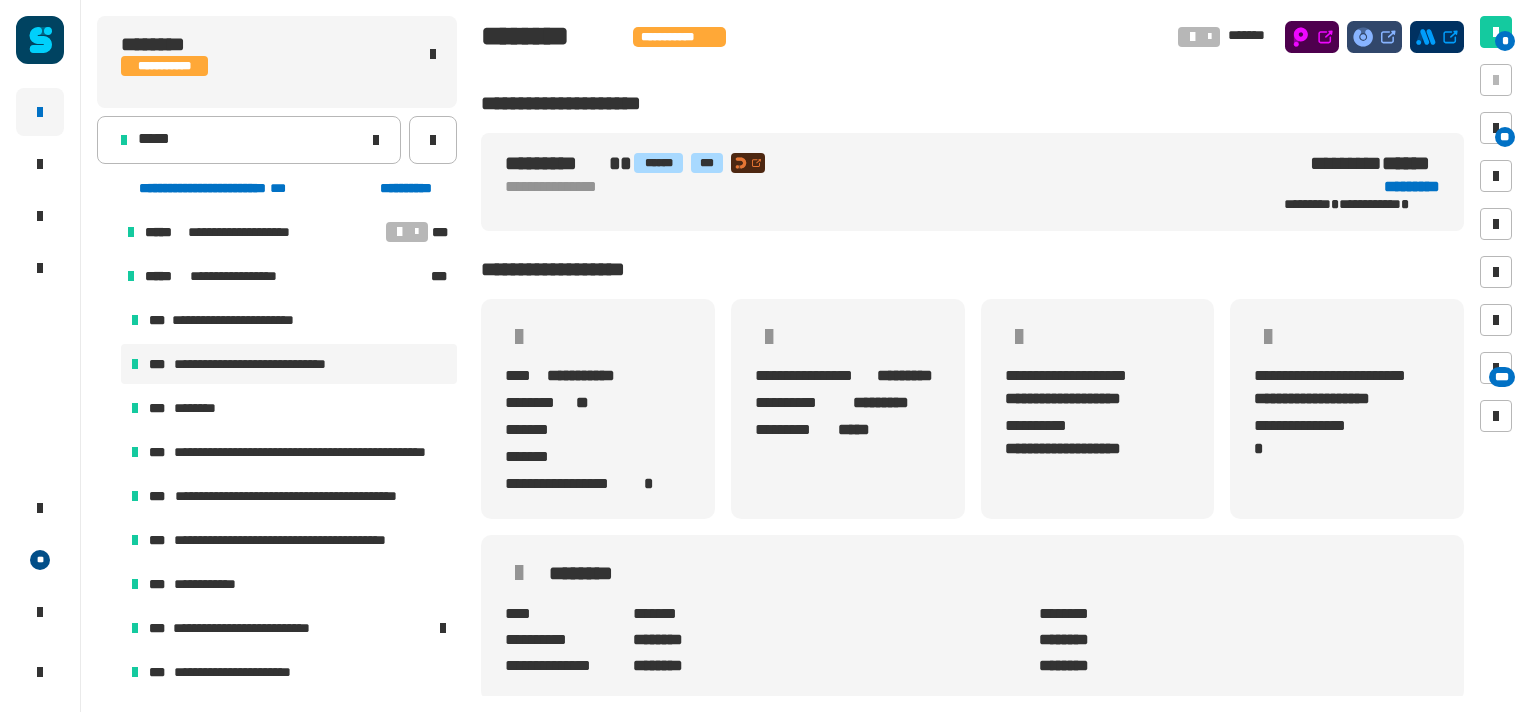 click on "**********" at bounding box center [274, 364] 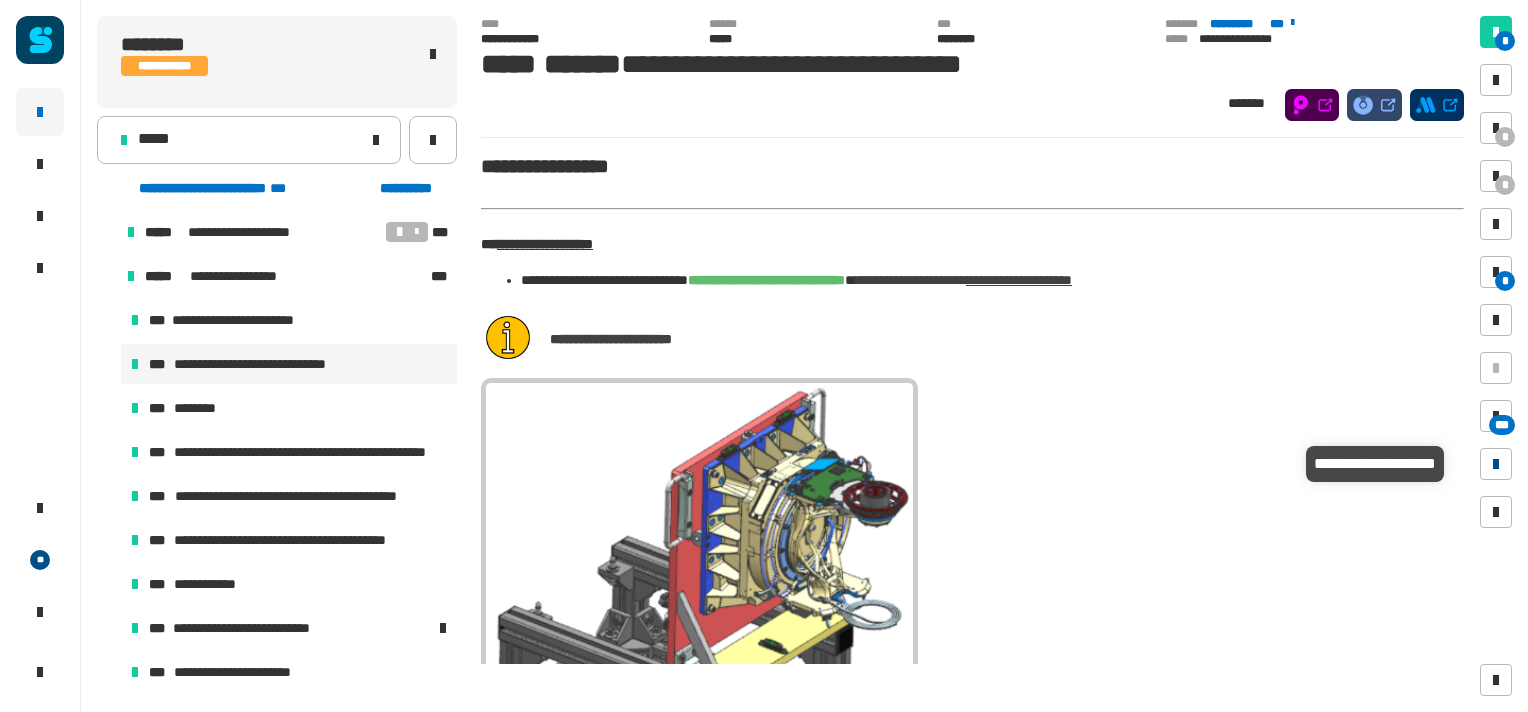 click at bounding box center (1496, 464) 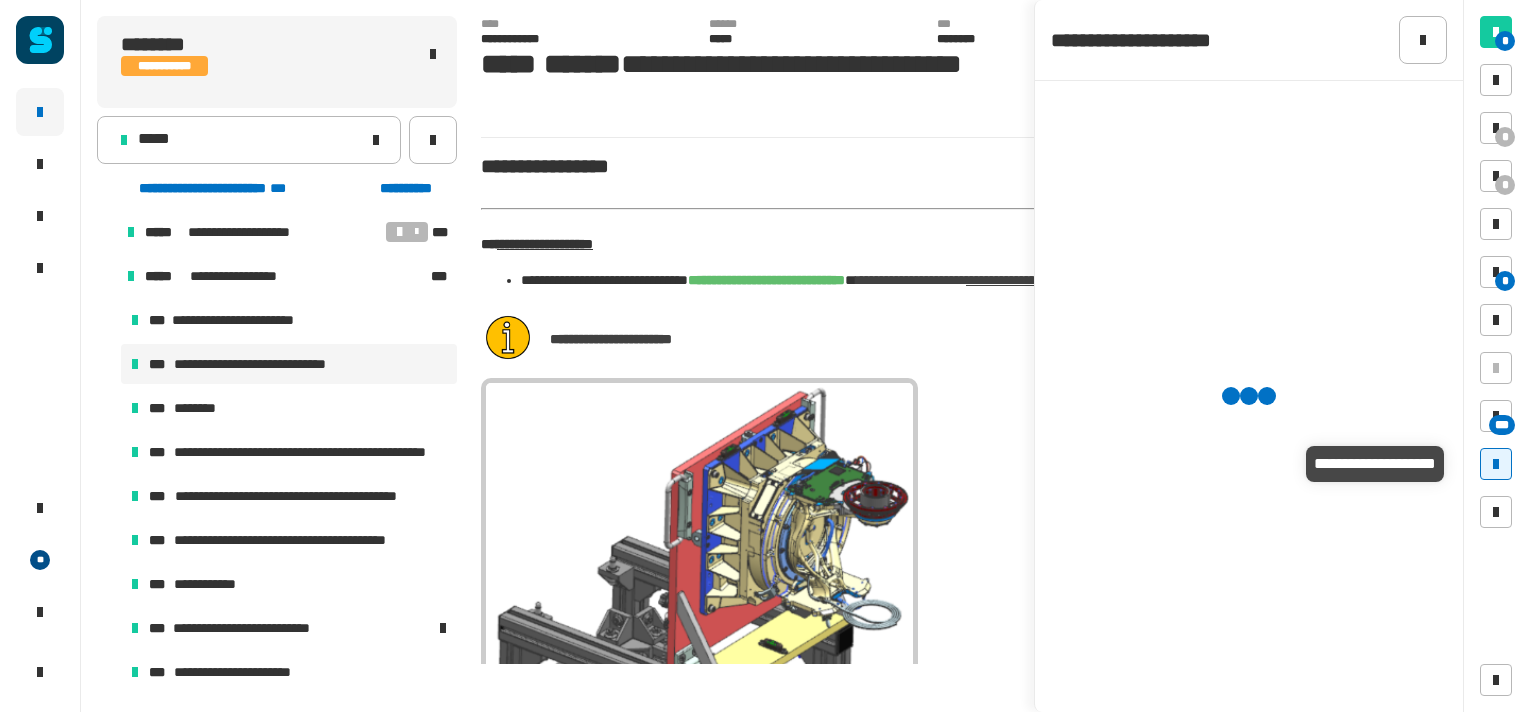 click at bounding box center (1496, 464) 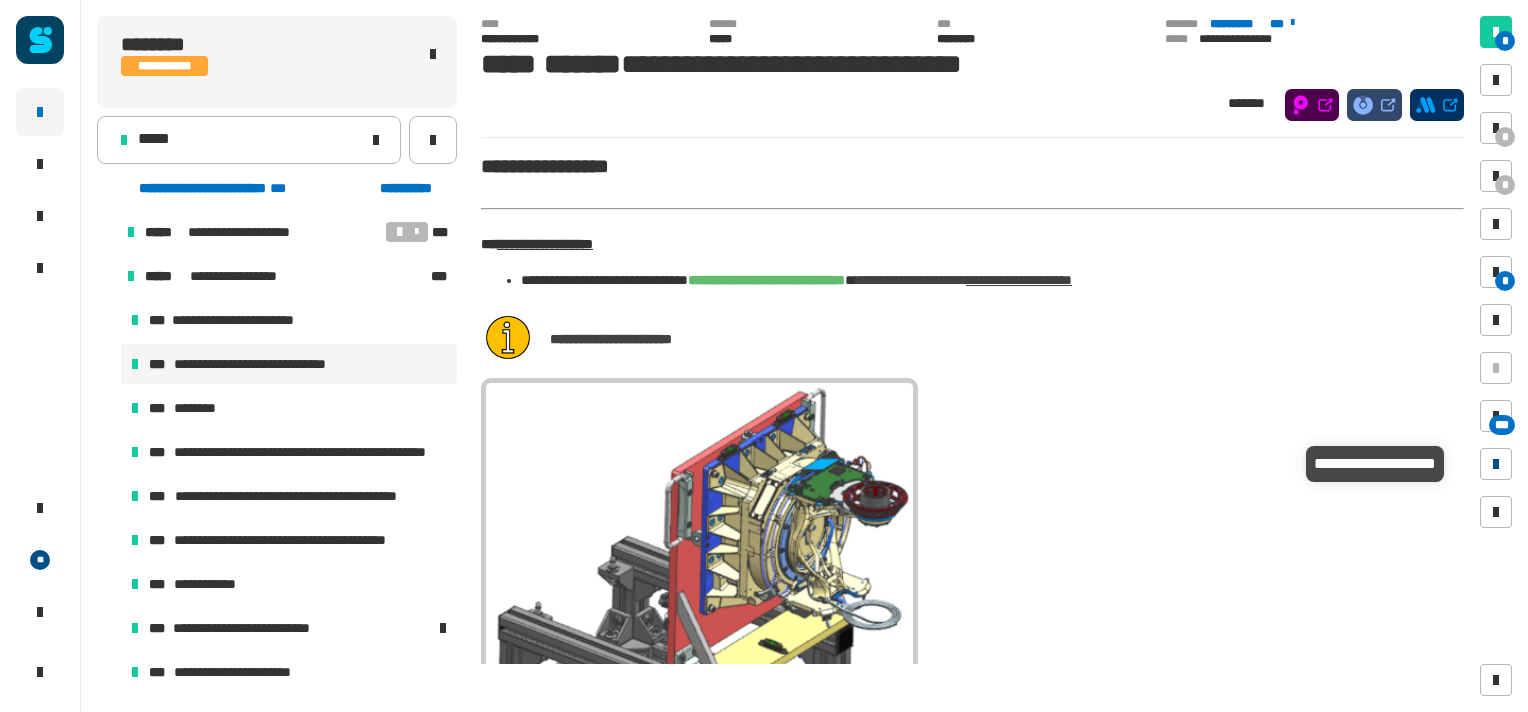 click at bounding box center (1496, 464) 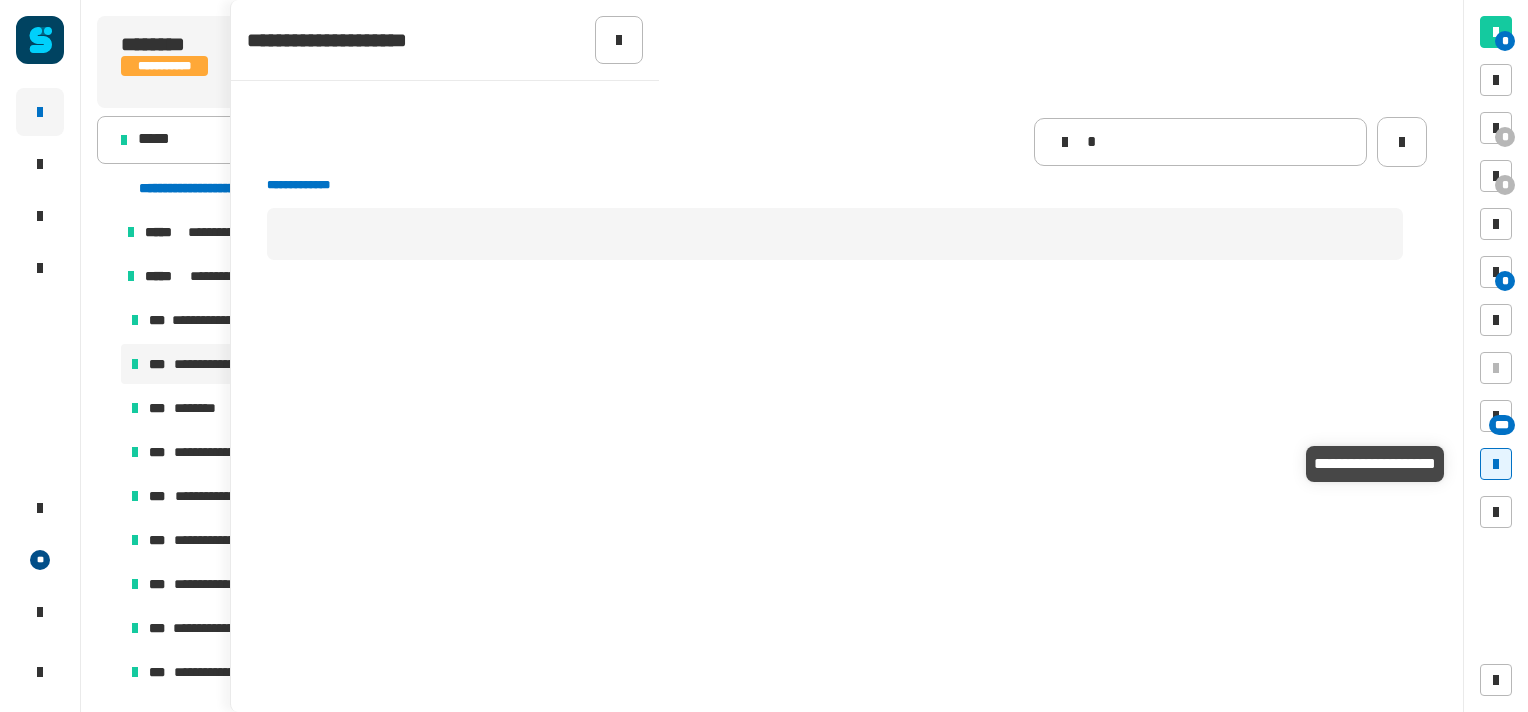 type 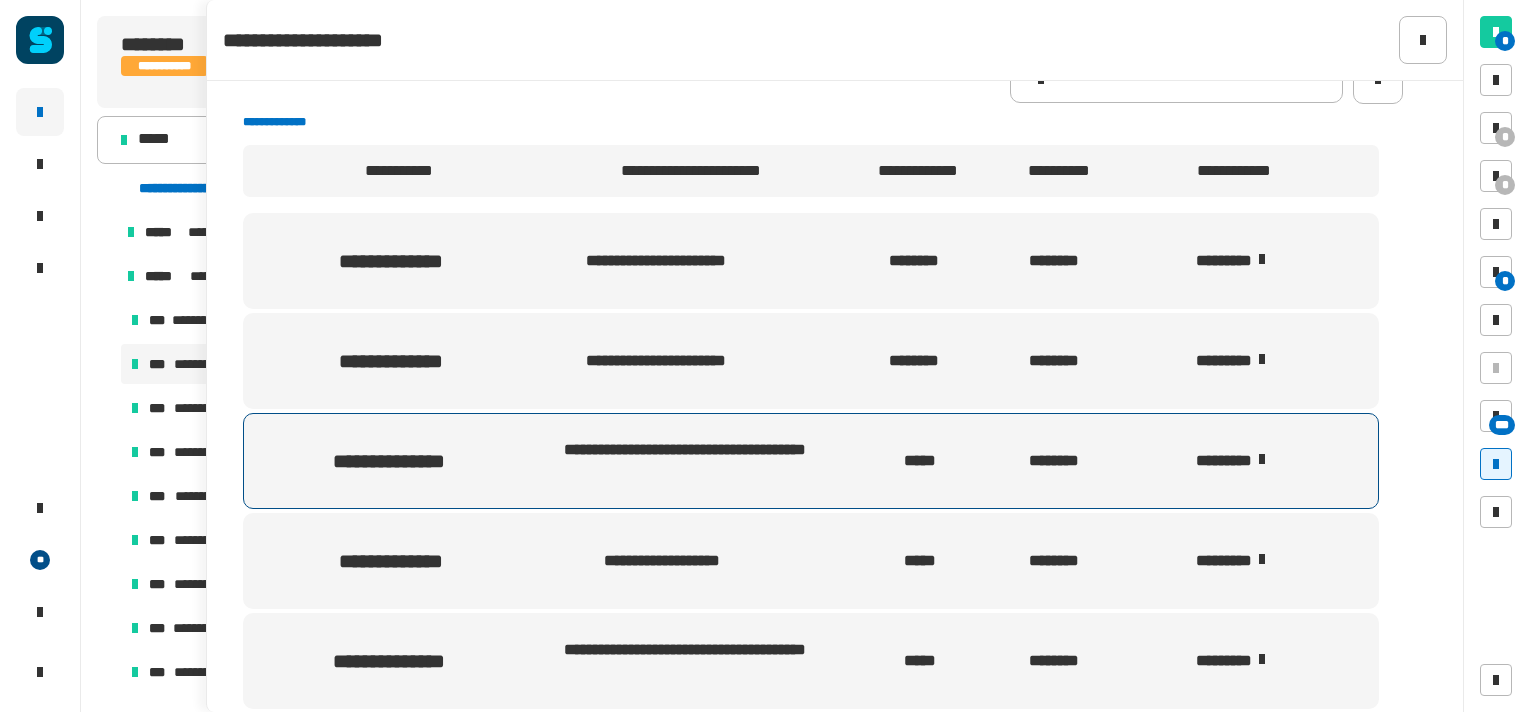 scroll, scrollTop: 64, scrollLeft: 0, axis: vertical 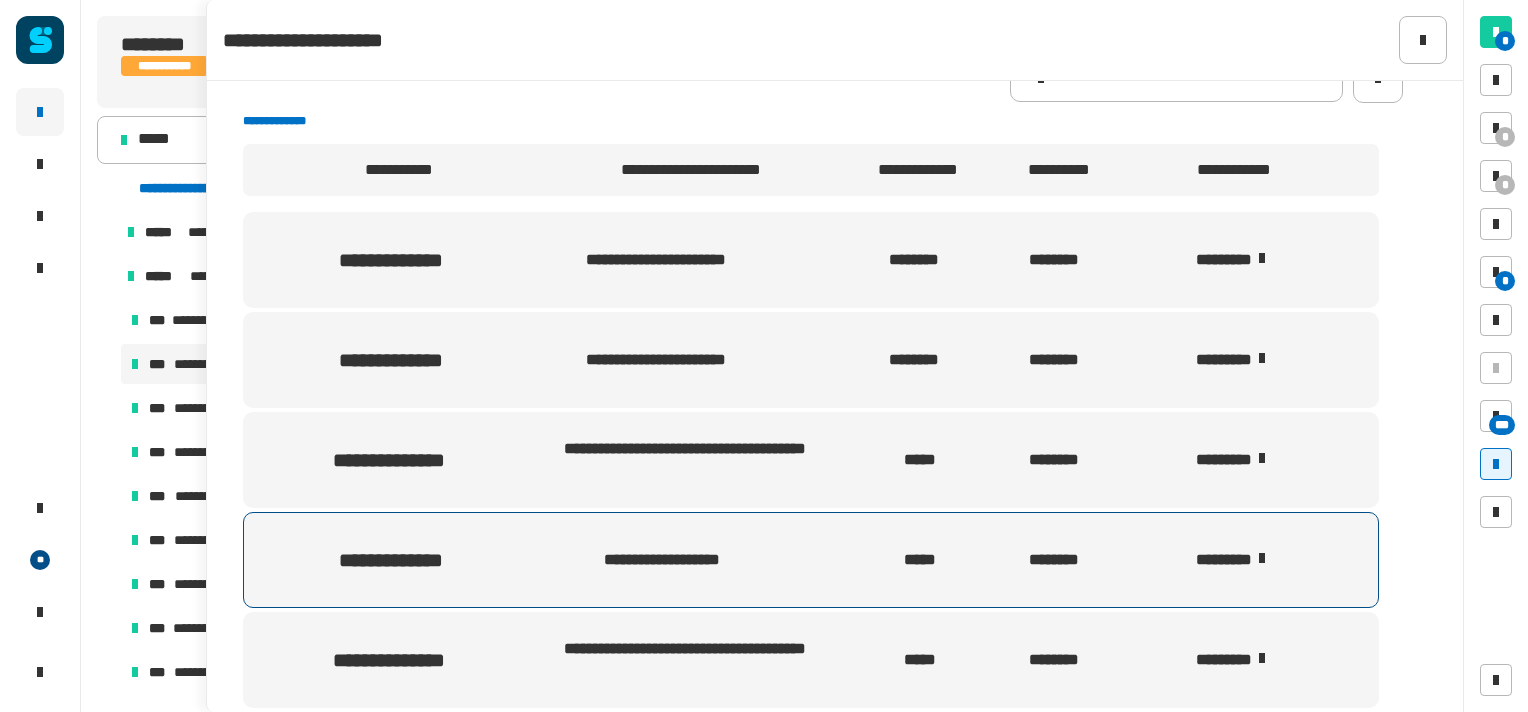 click at bounding box center [1262, 558] 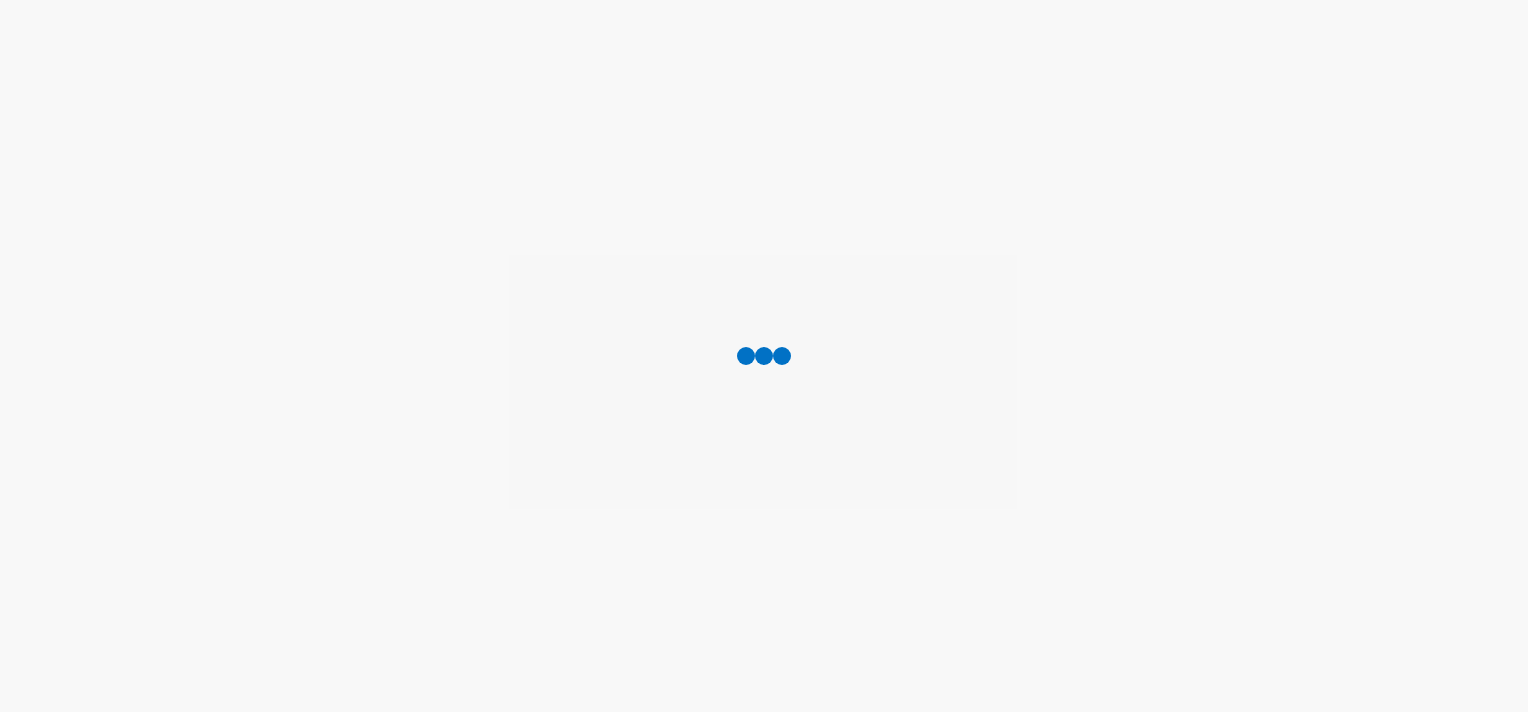 scroll, scrollTop: 0, scrollLeft: 0, axis: both 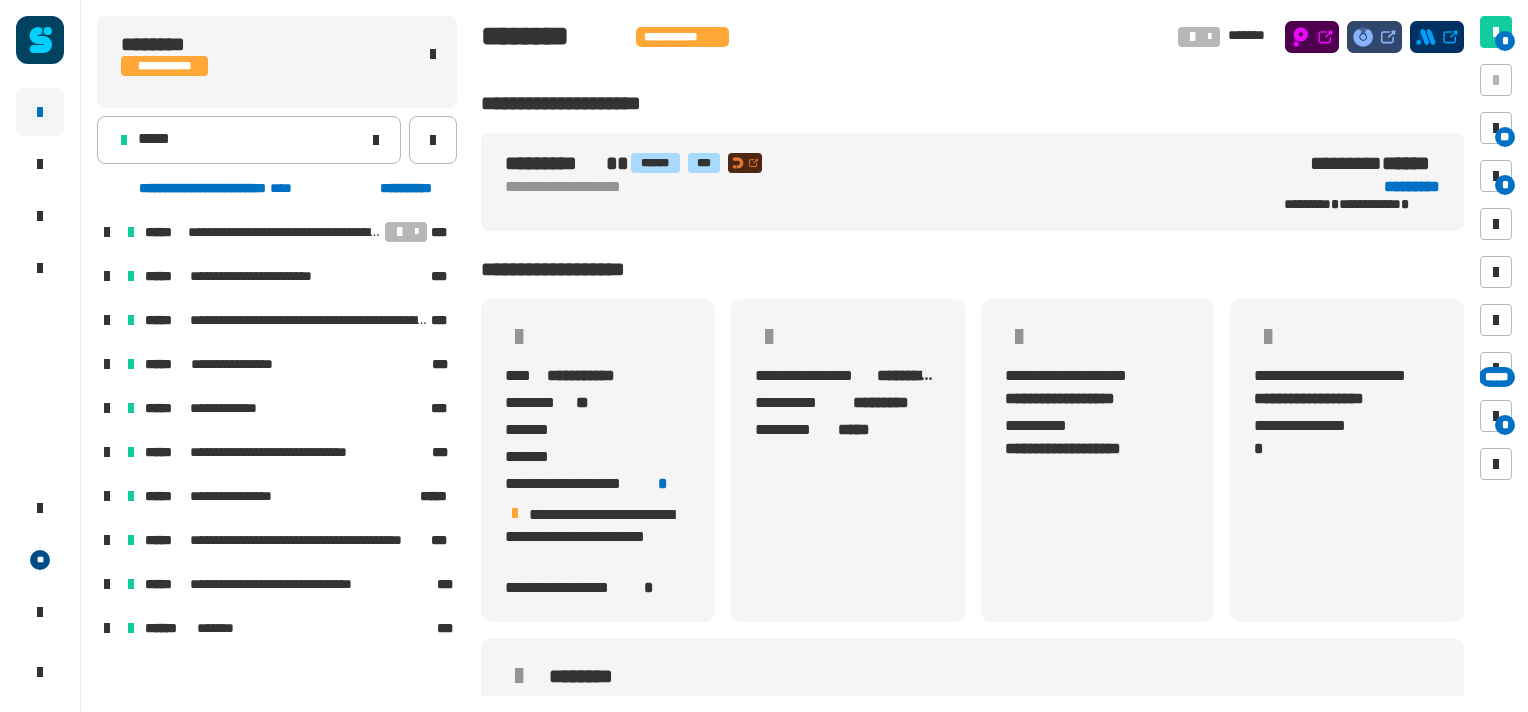 click at bounding box center (107, 540) 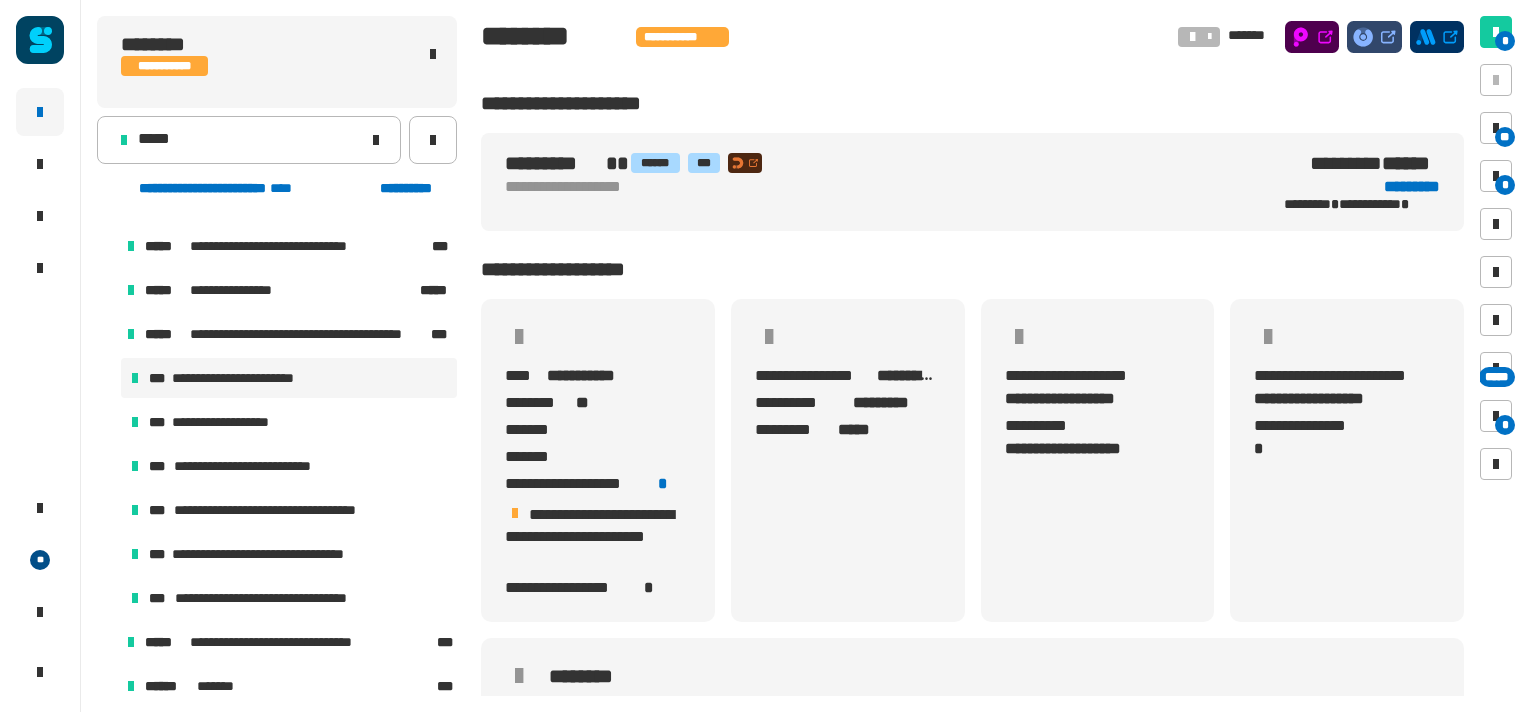 scroll, scrollTop: 216, scrollLeft: 0, axis: vertical 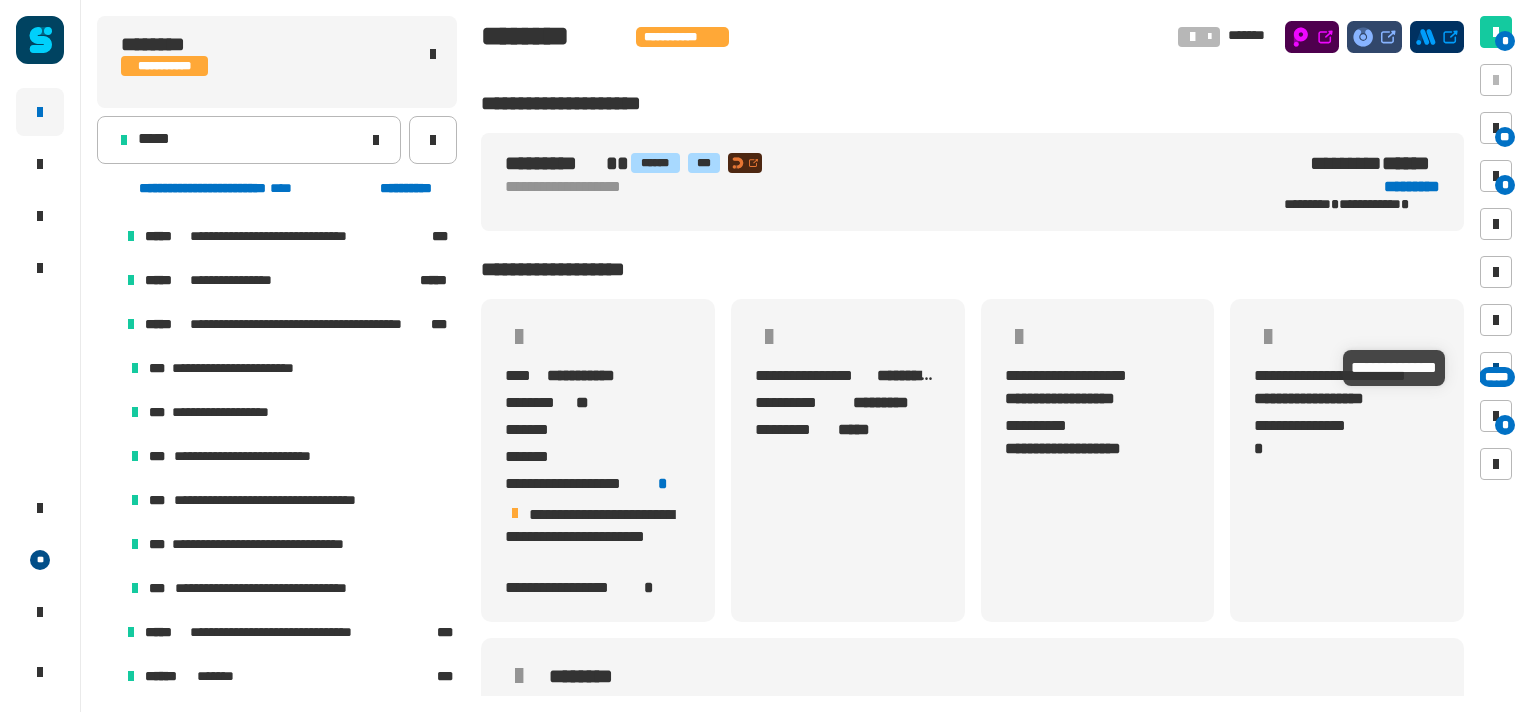 click on "*****" at bounding box center [1497, 377] 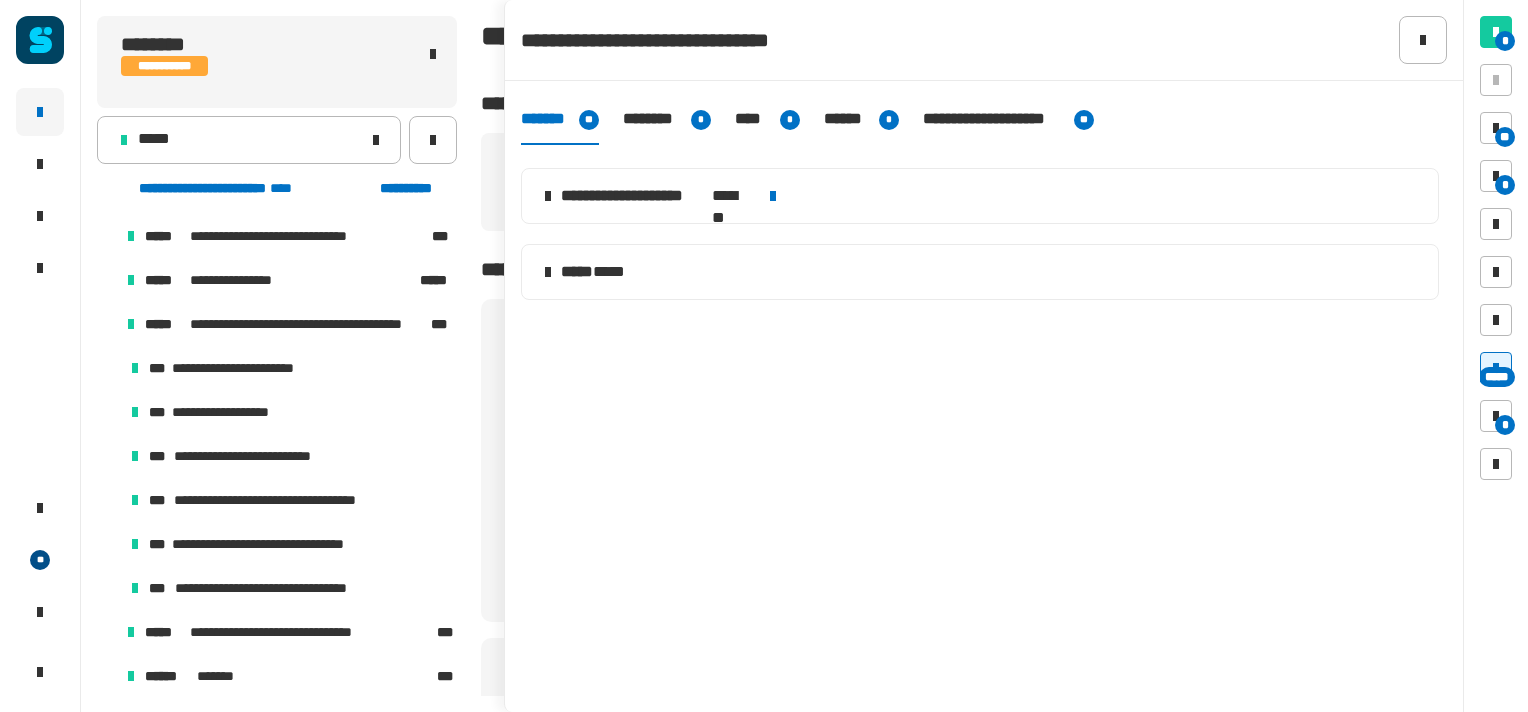 click on "******" 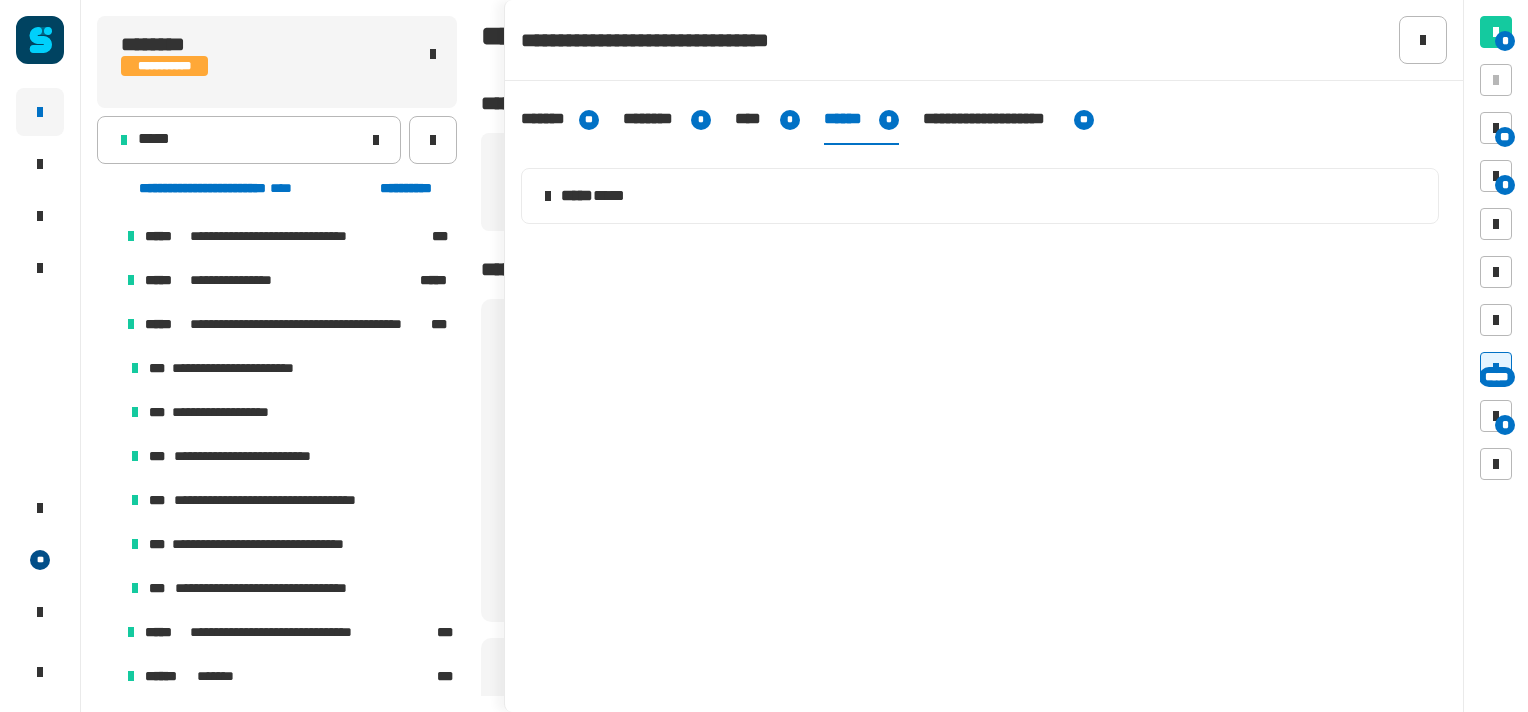 click on "*******" 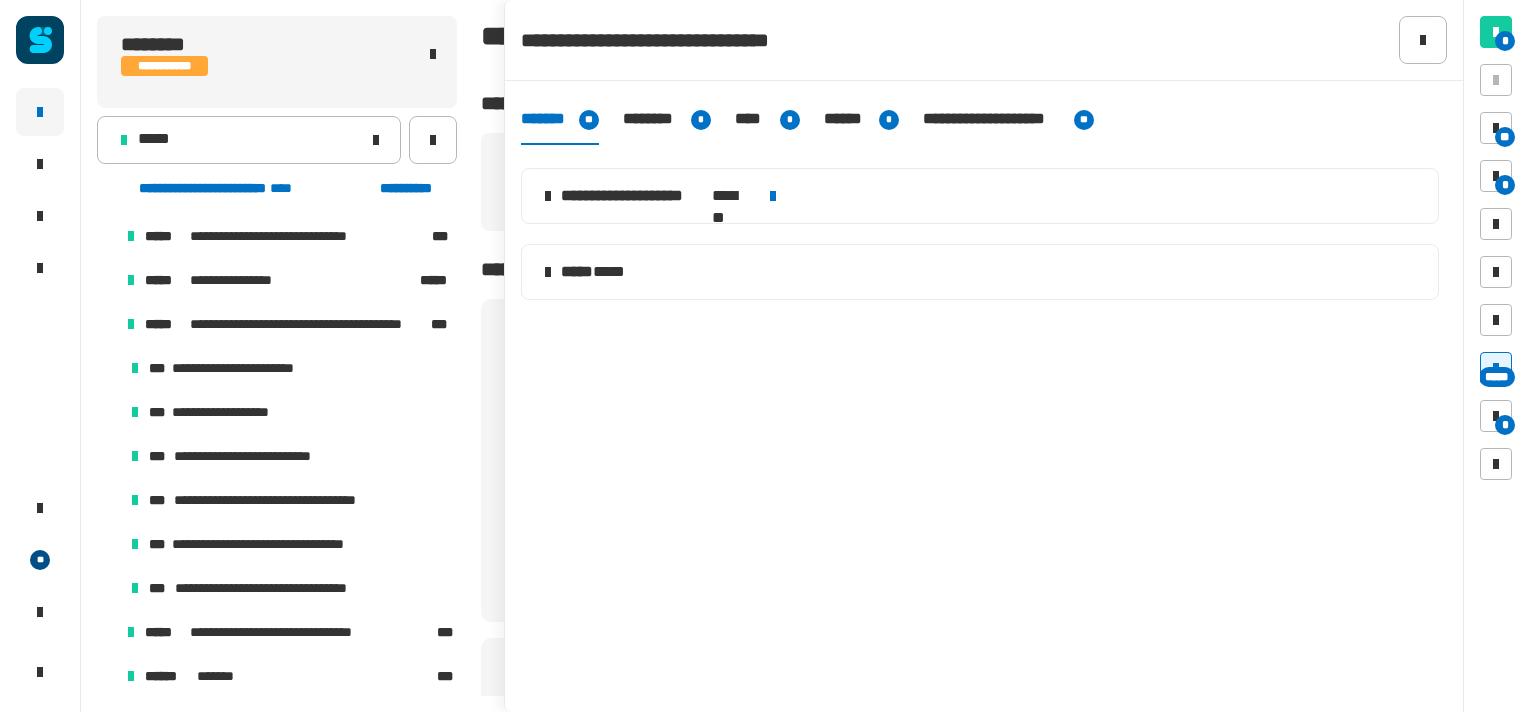 click 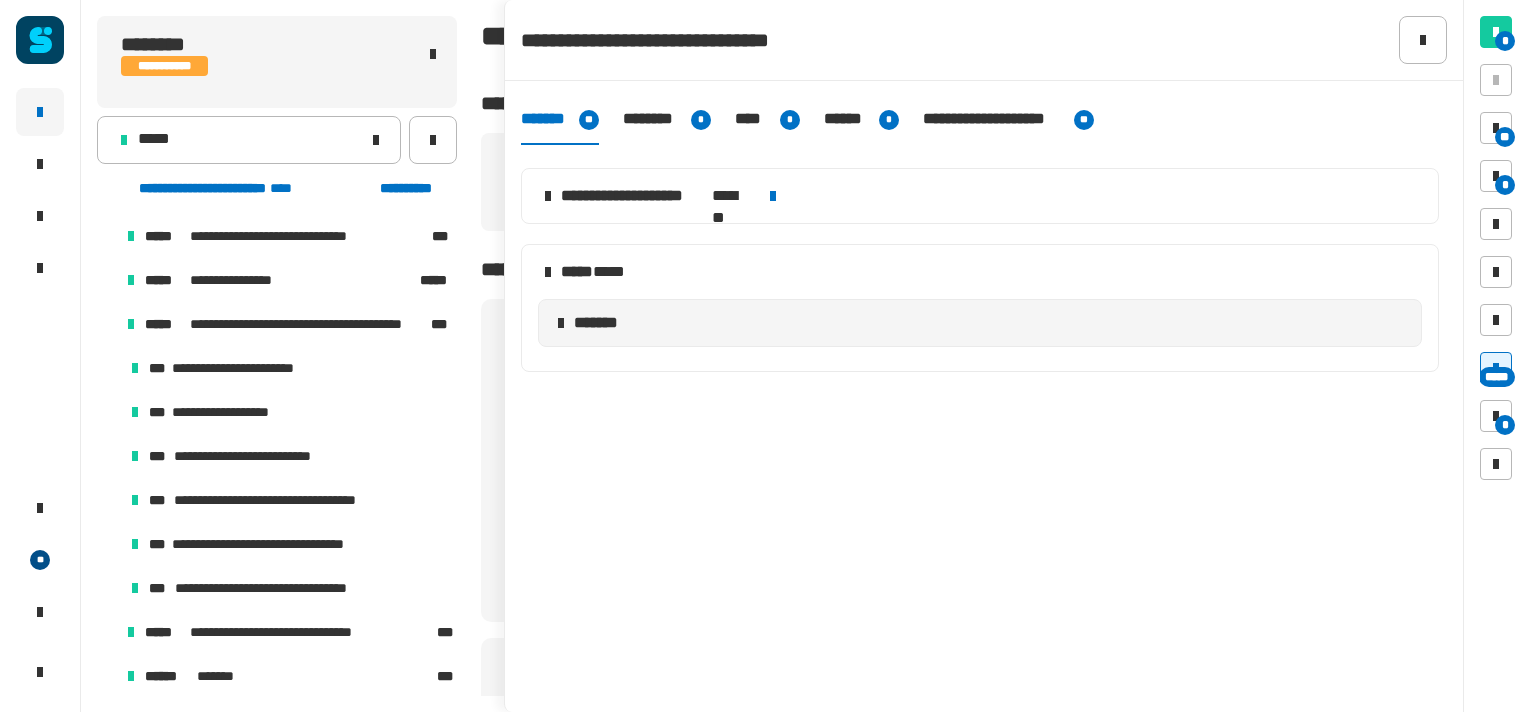 click 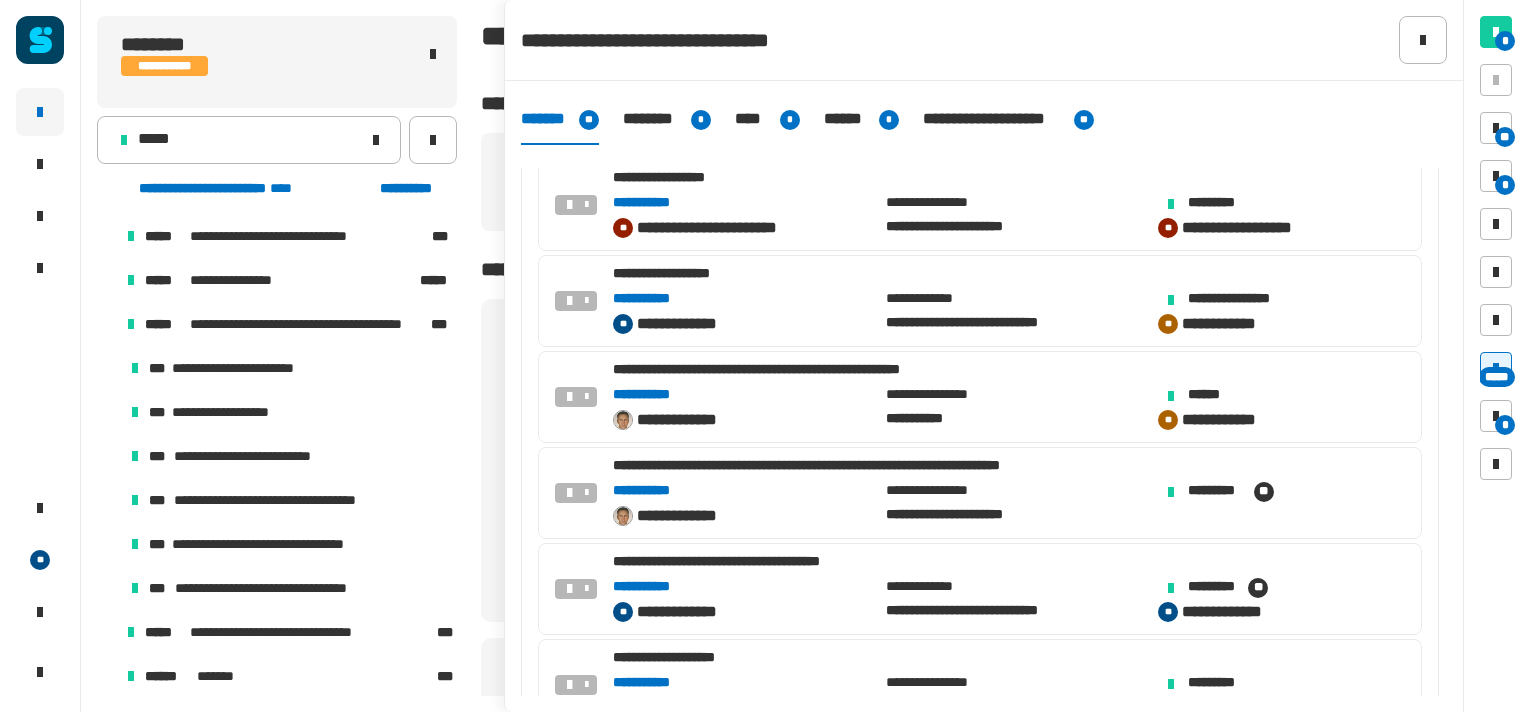 scroll, scrollTop: 1297, scrollLeft: 0, axis: vertical 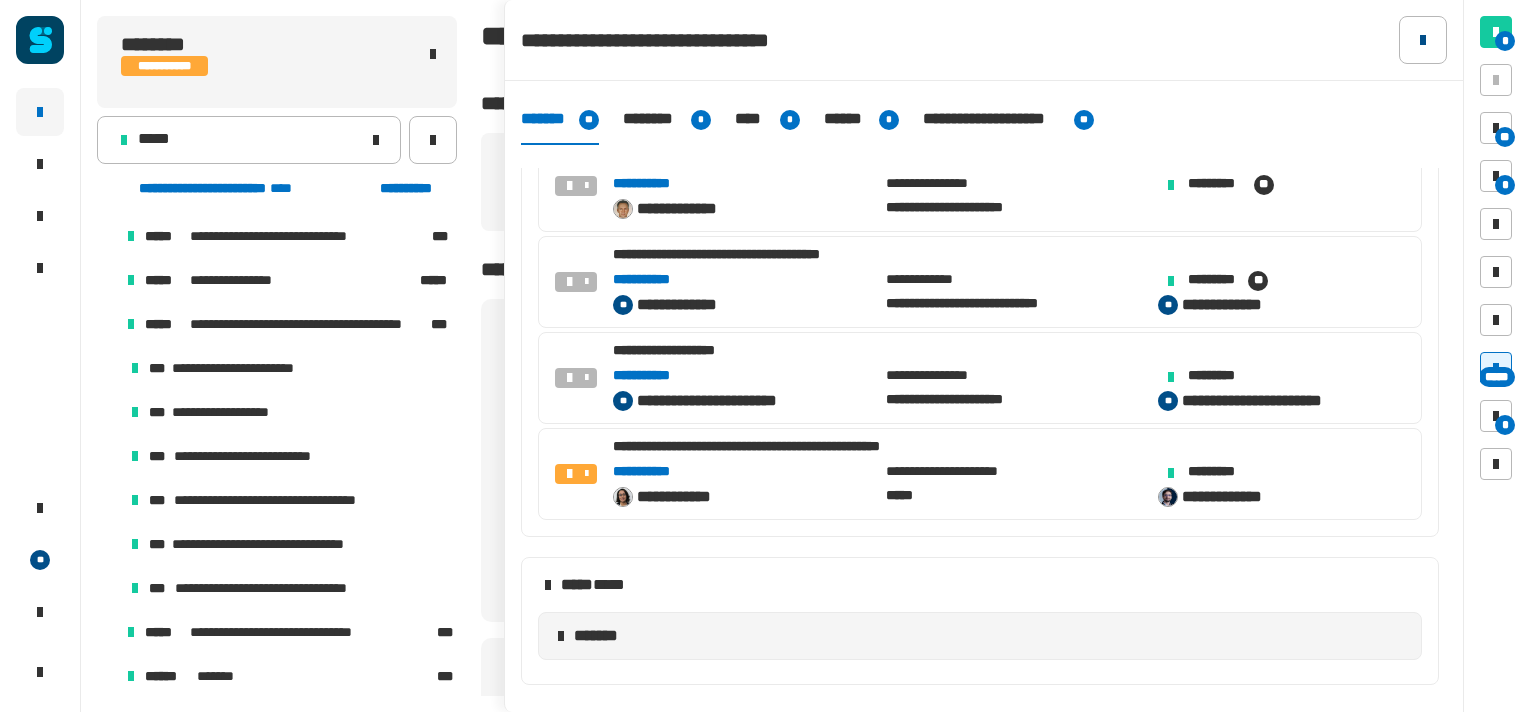click 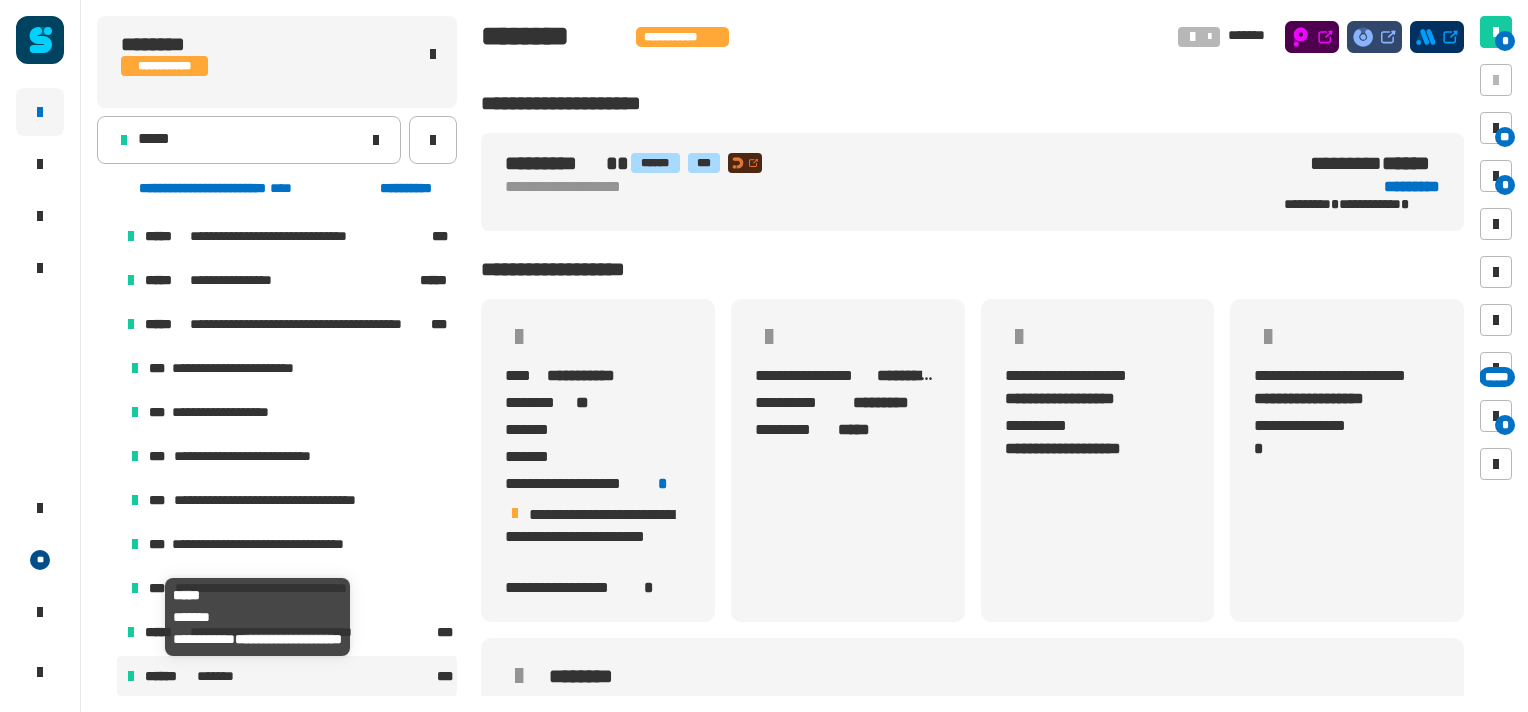 click on "******" at bounding box center [169, 676] 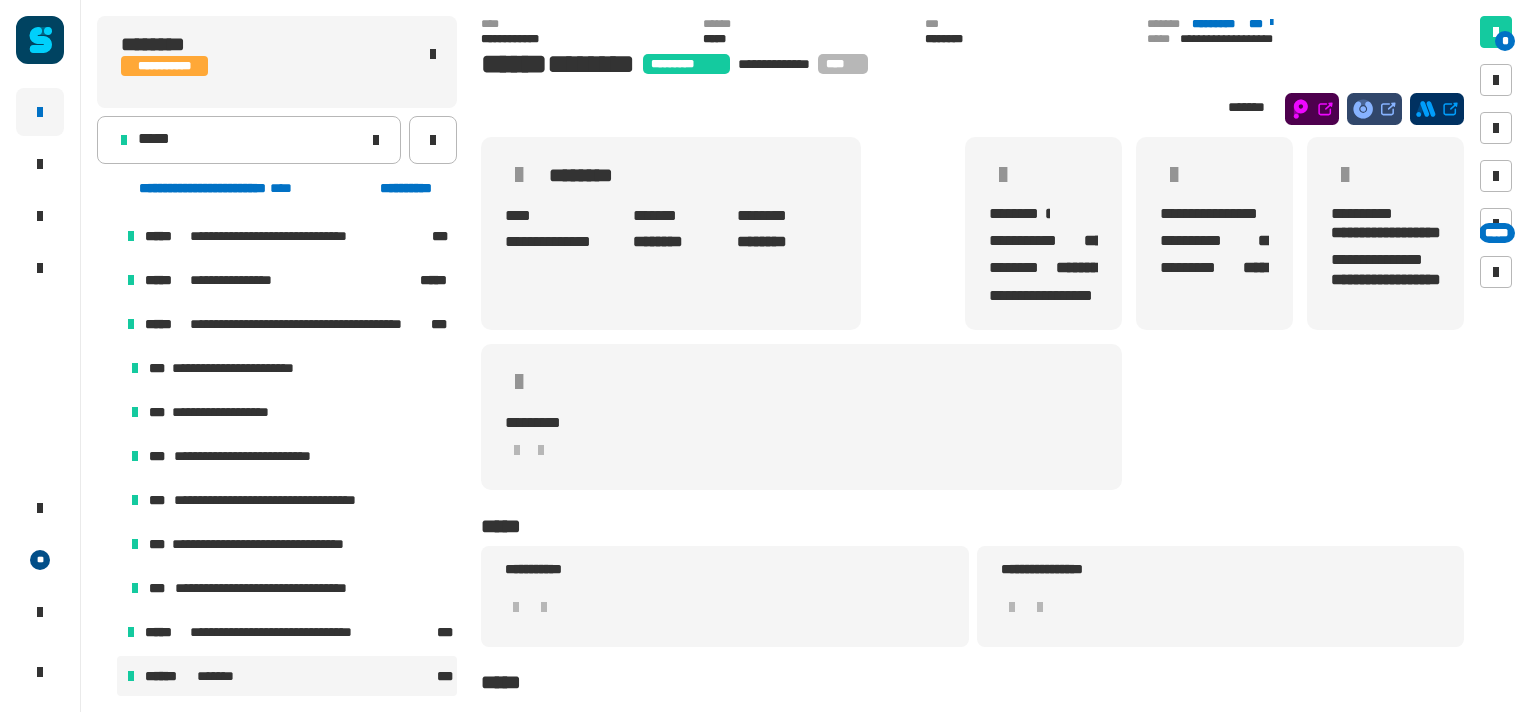scroll, scrollTop: 71, scrollLeft: 0, axis: vertical 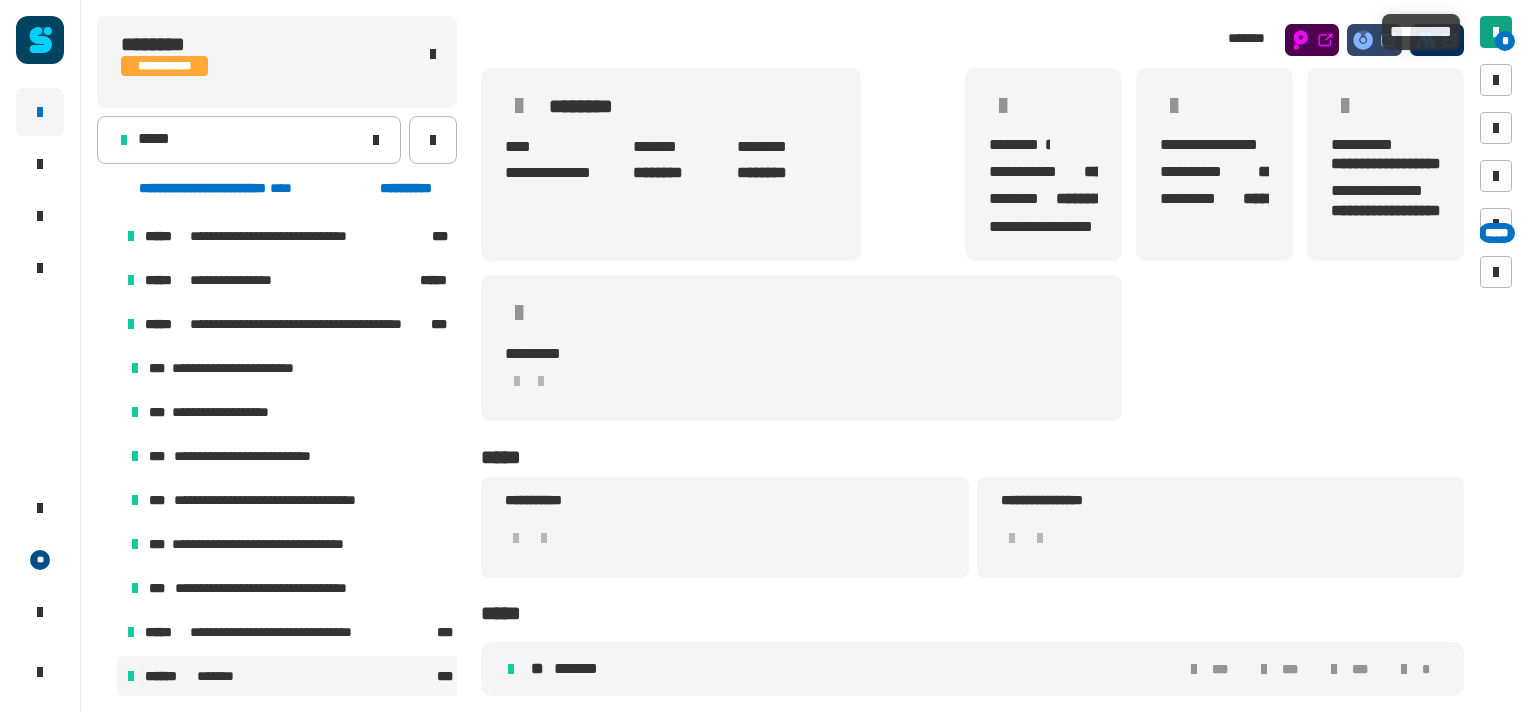 click at bounding box center (1496, 32) 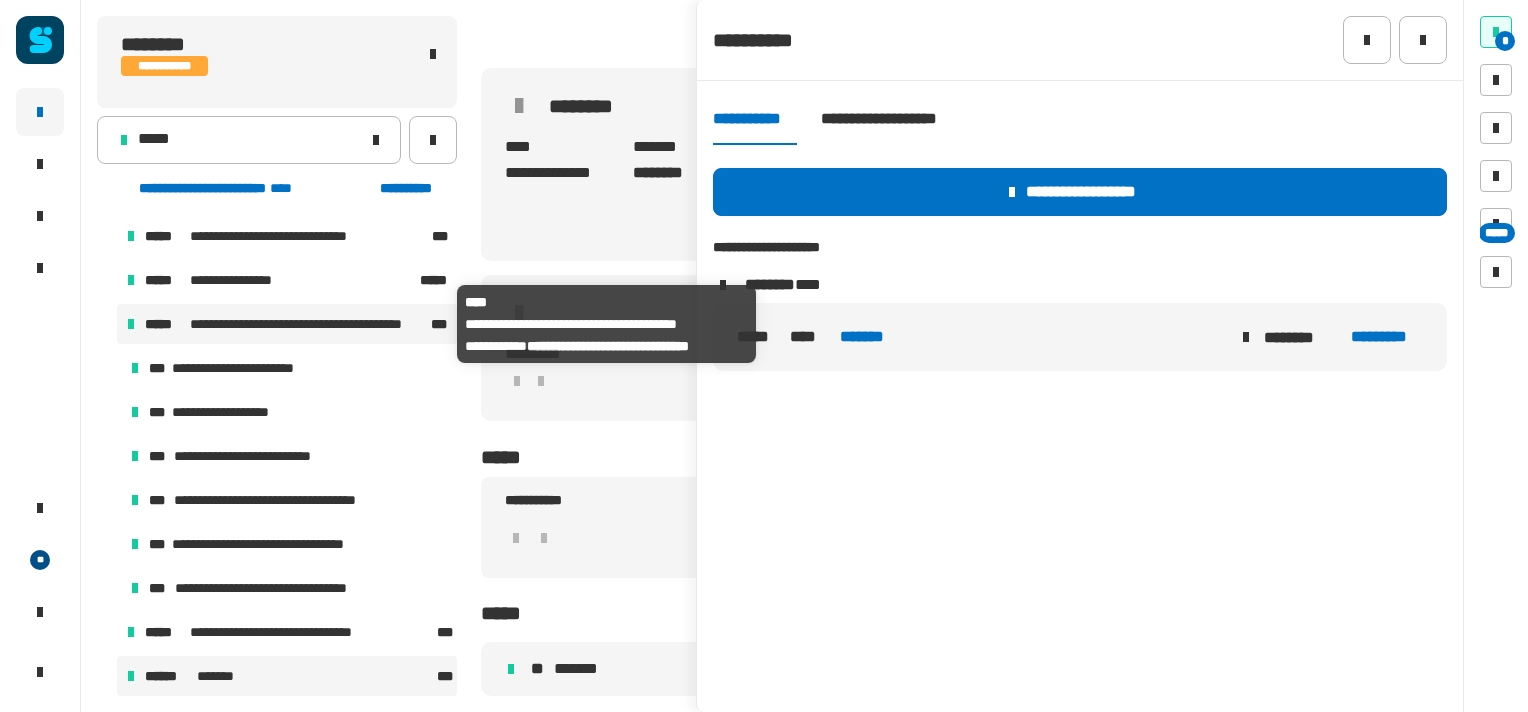 scroll, scrollTop: 0, scrollLeft: 0, axis: both 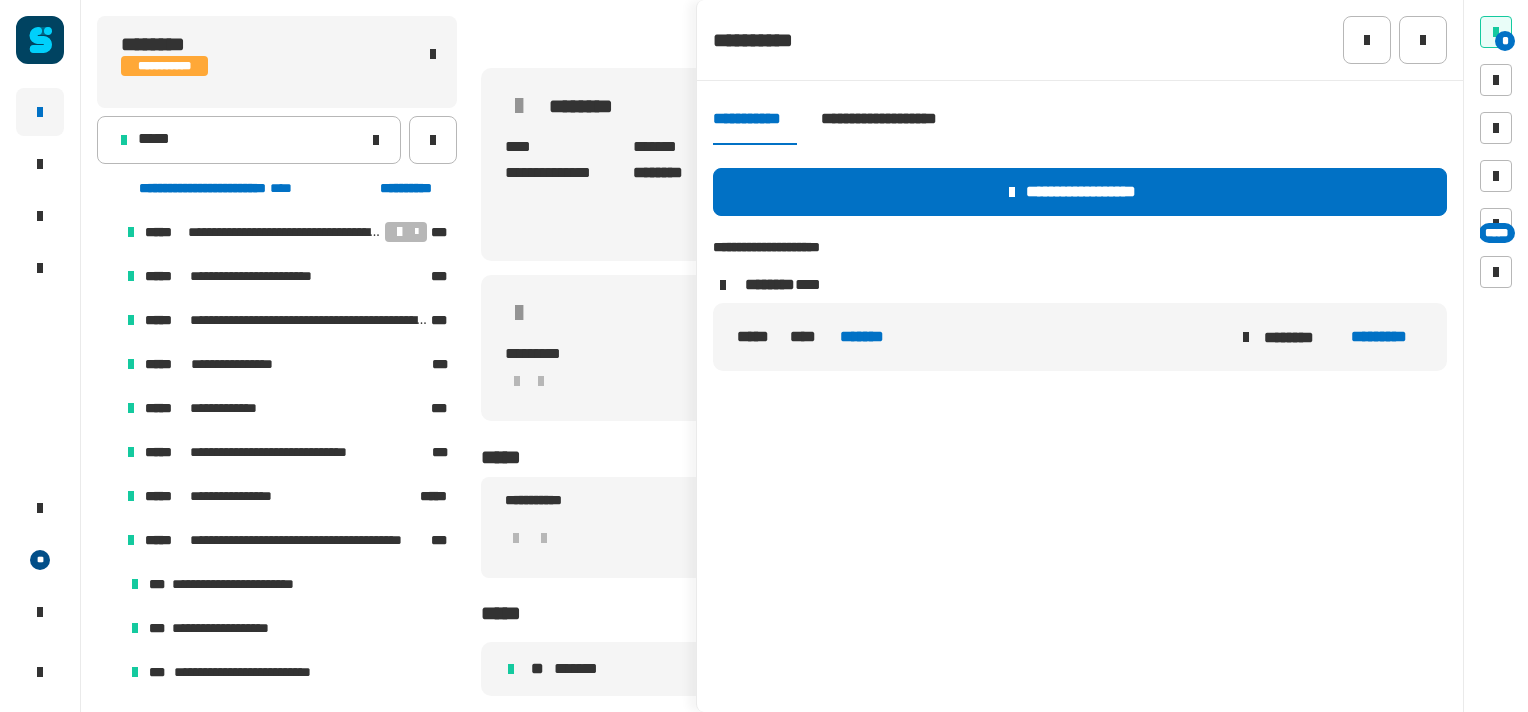 click at bounding box center [107, 276] 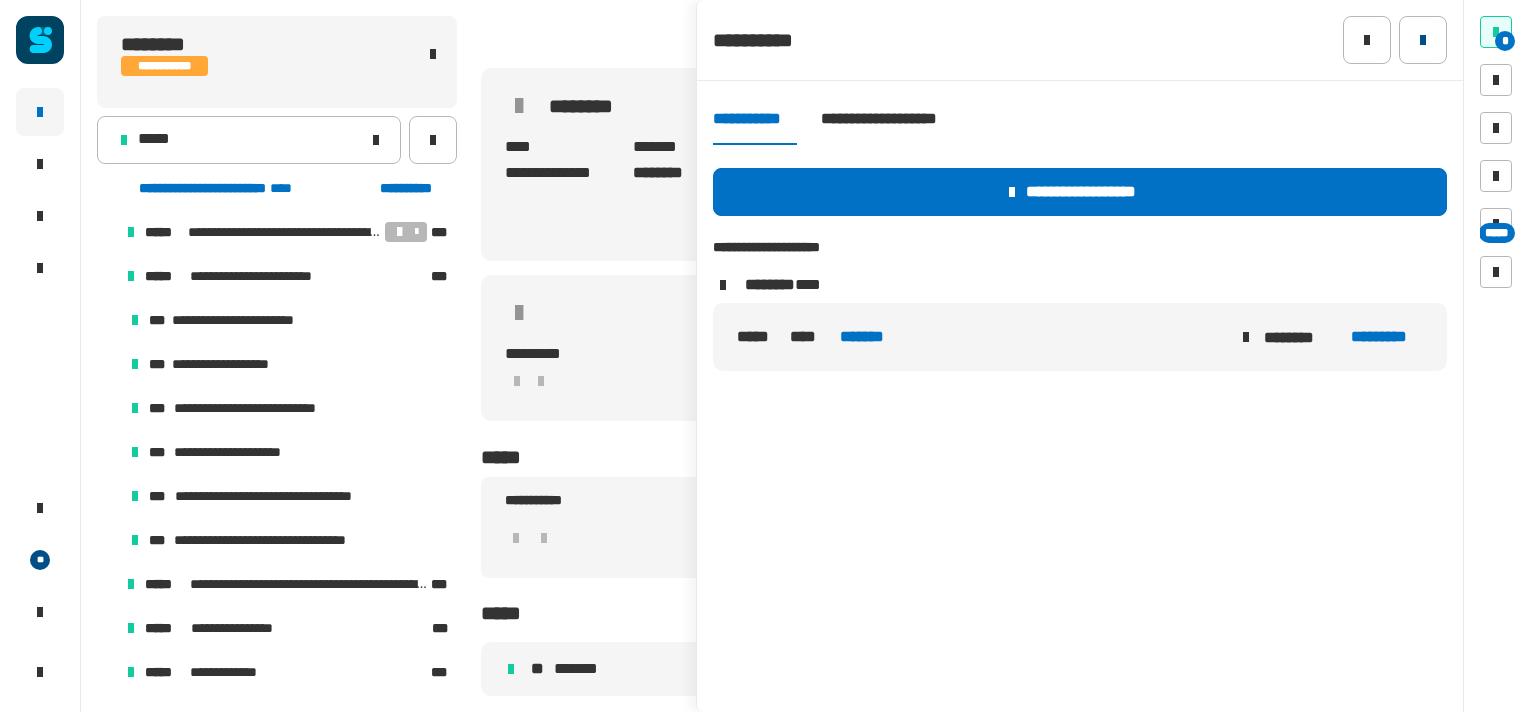 click 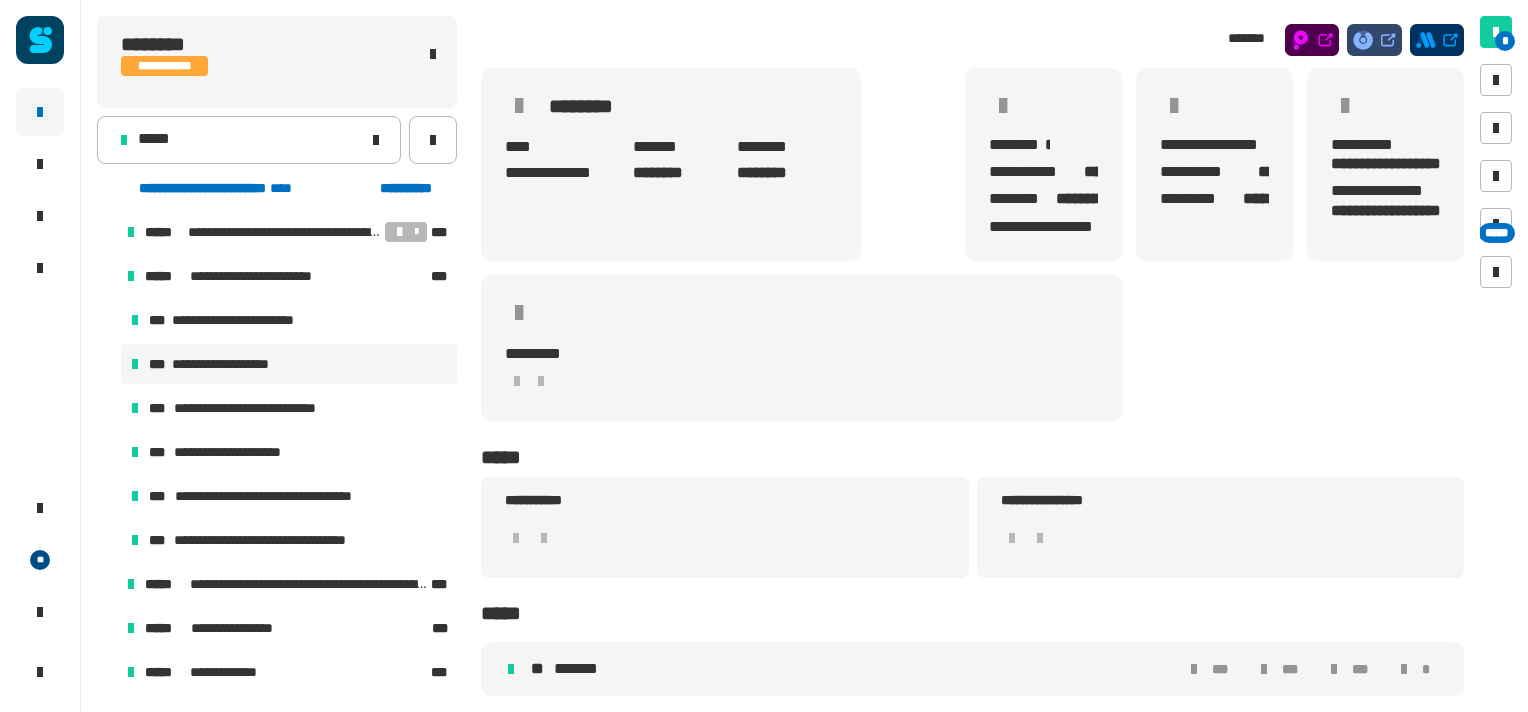 click on "**********" at bounding box center (236, 364) 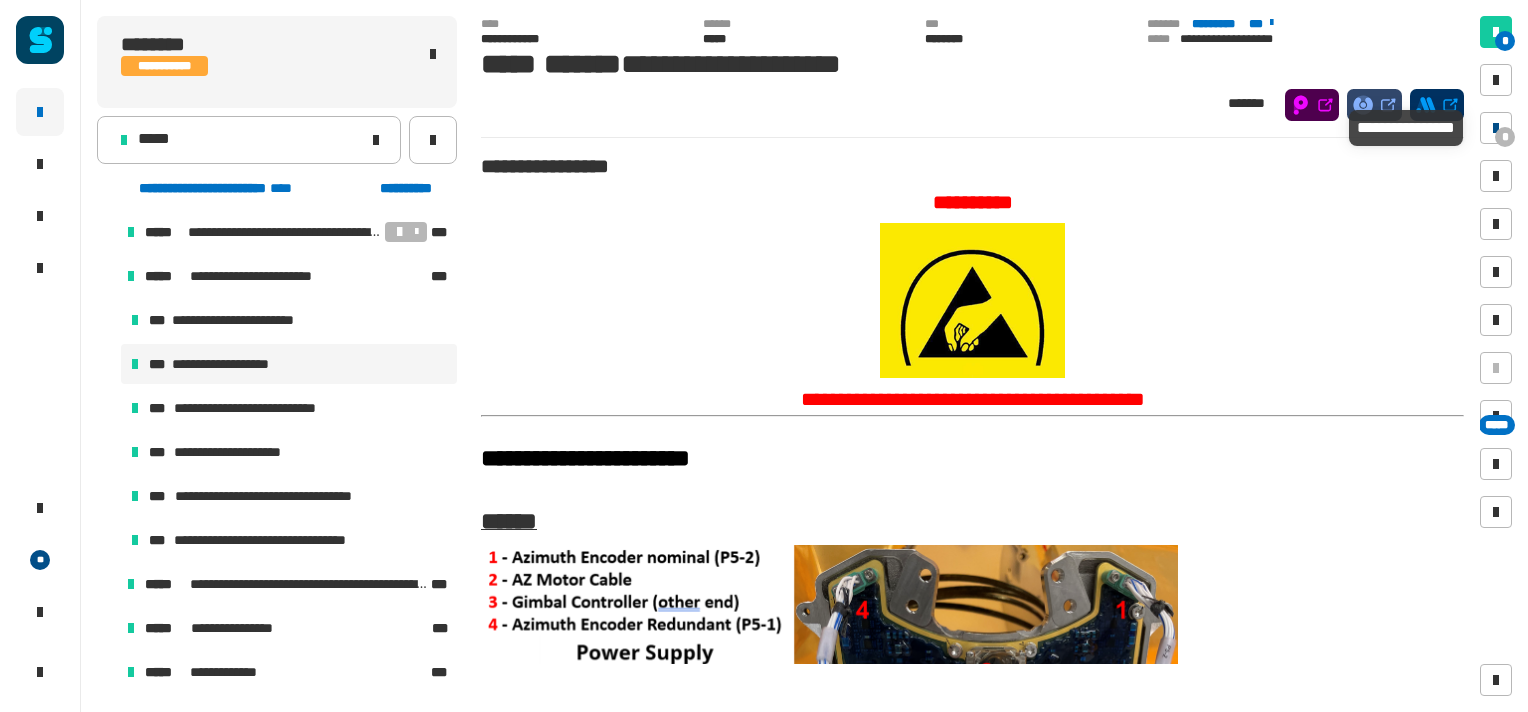 click at bounding box center [1496, 128] 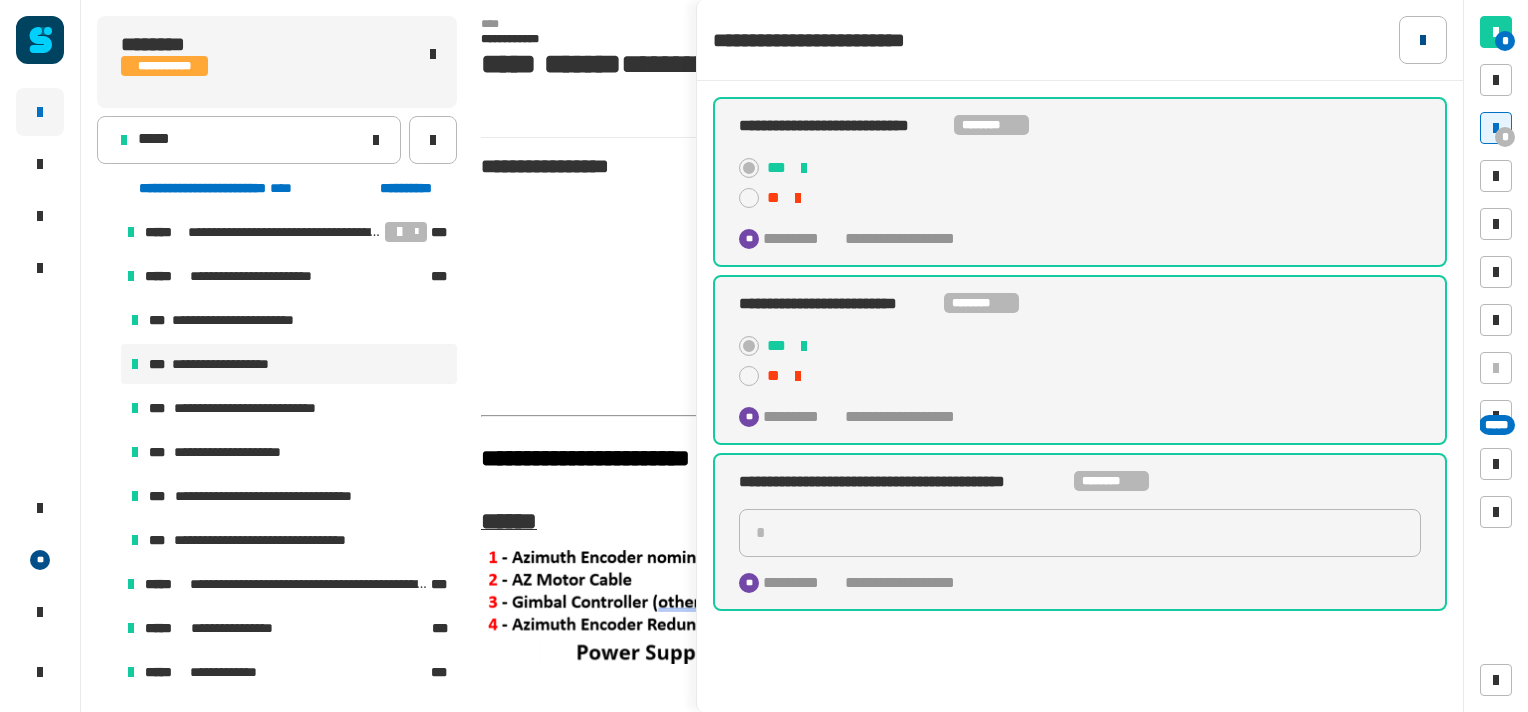 click 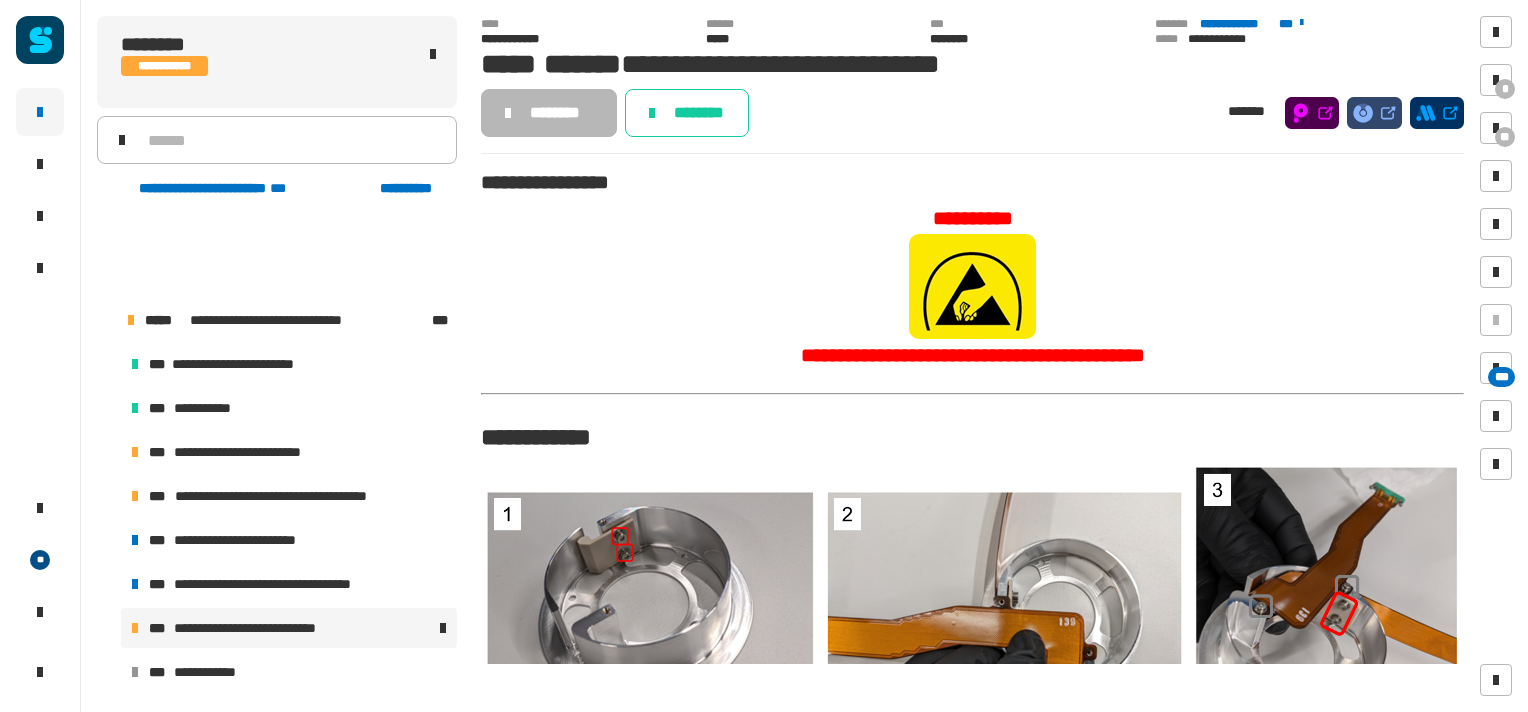 scroll, scrollTop: 0, scrollLeft: 0, axis: both 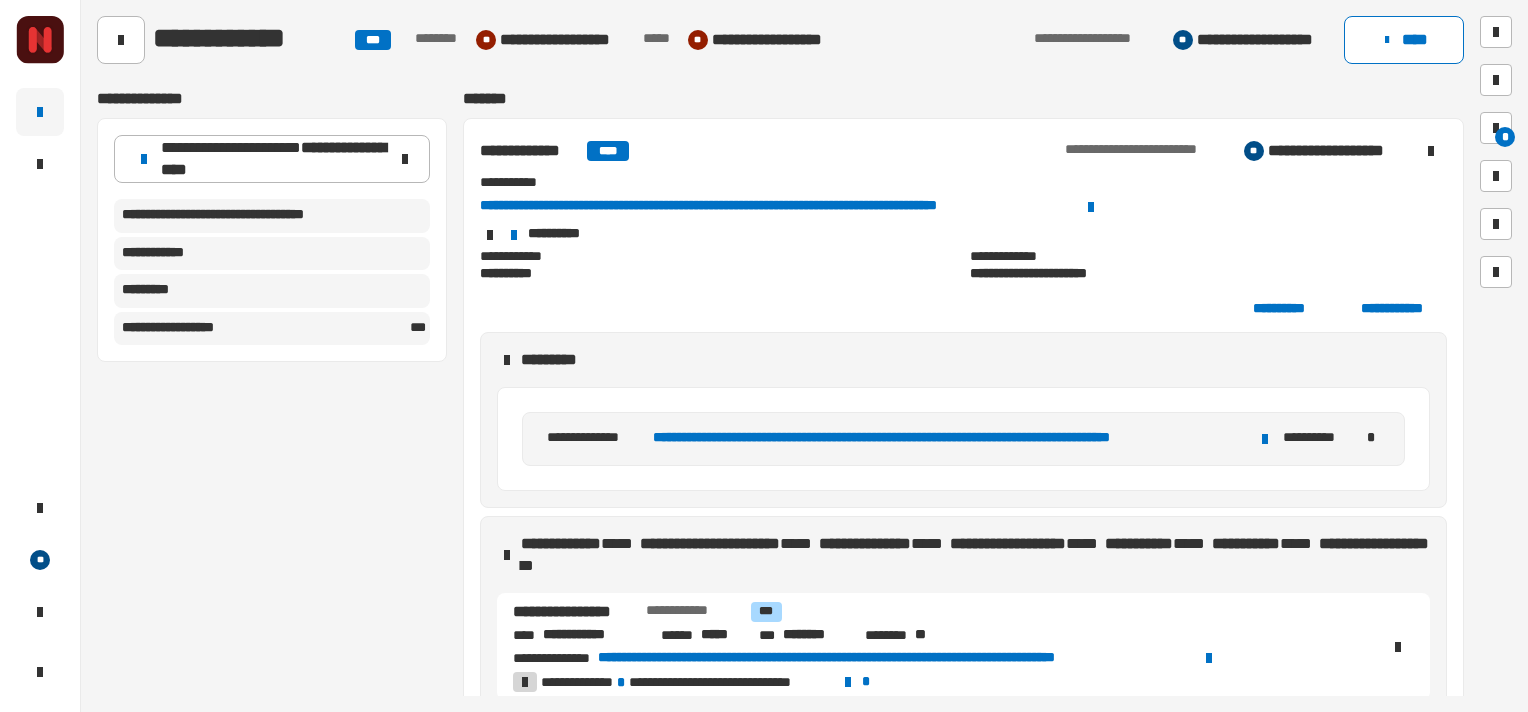 click on "**********" at bounding box center (963, 235) 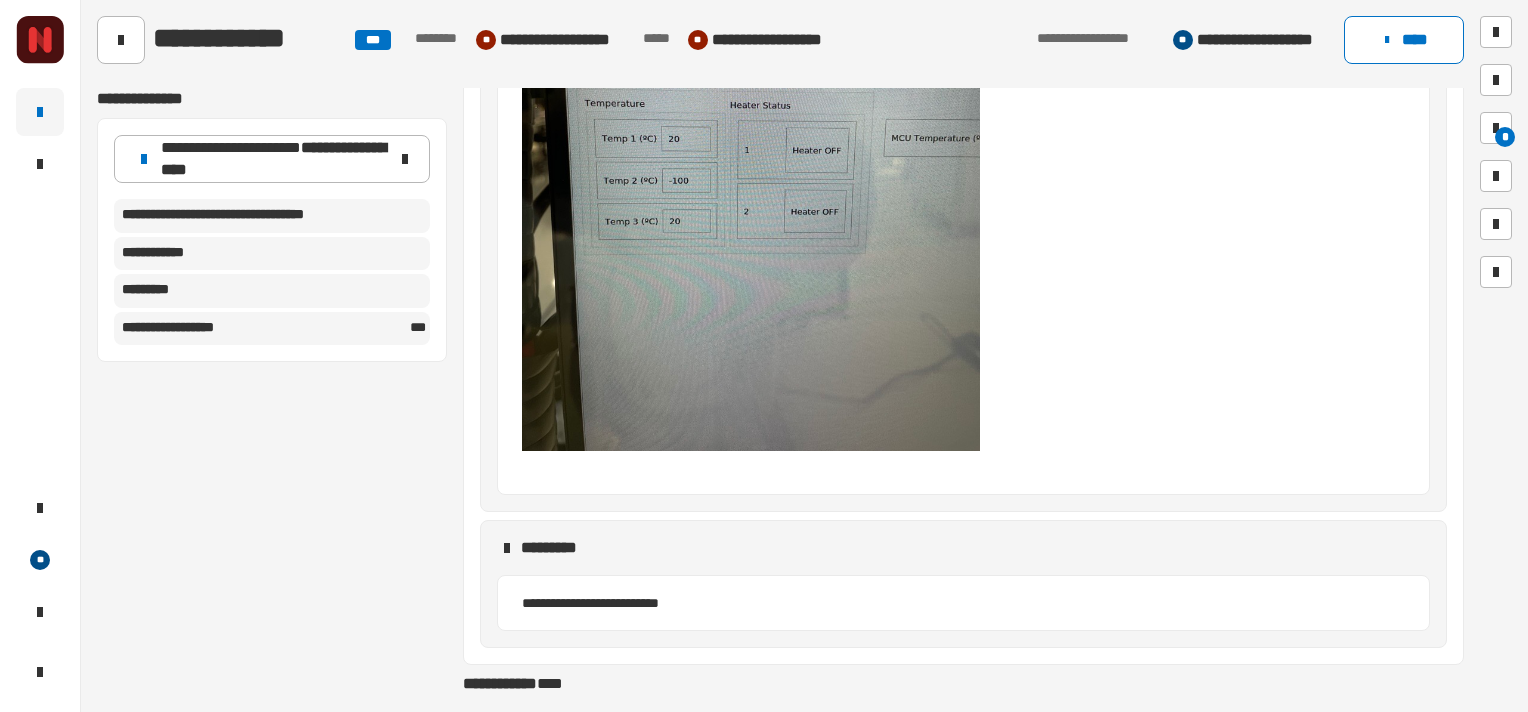 scroll, scrollTop: 1097, scrollLeft: 0, axis: vertical 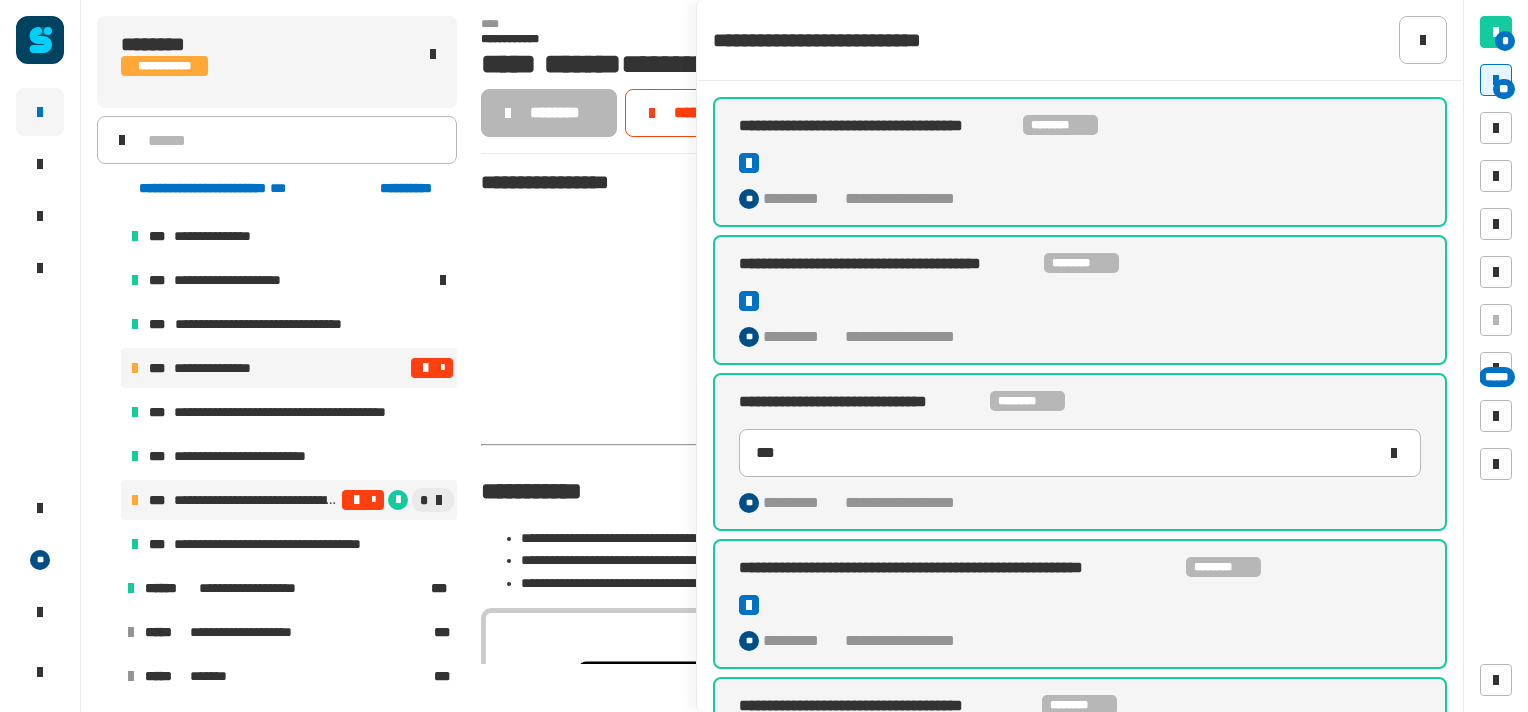 click at bounding box center [425, 368] 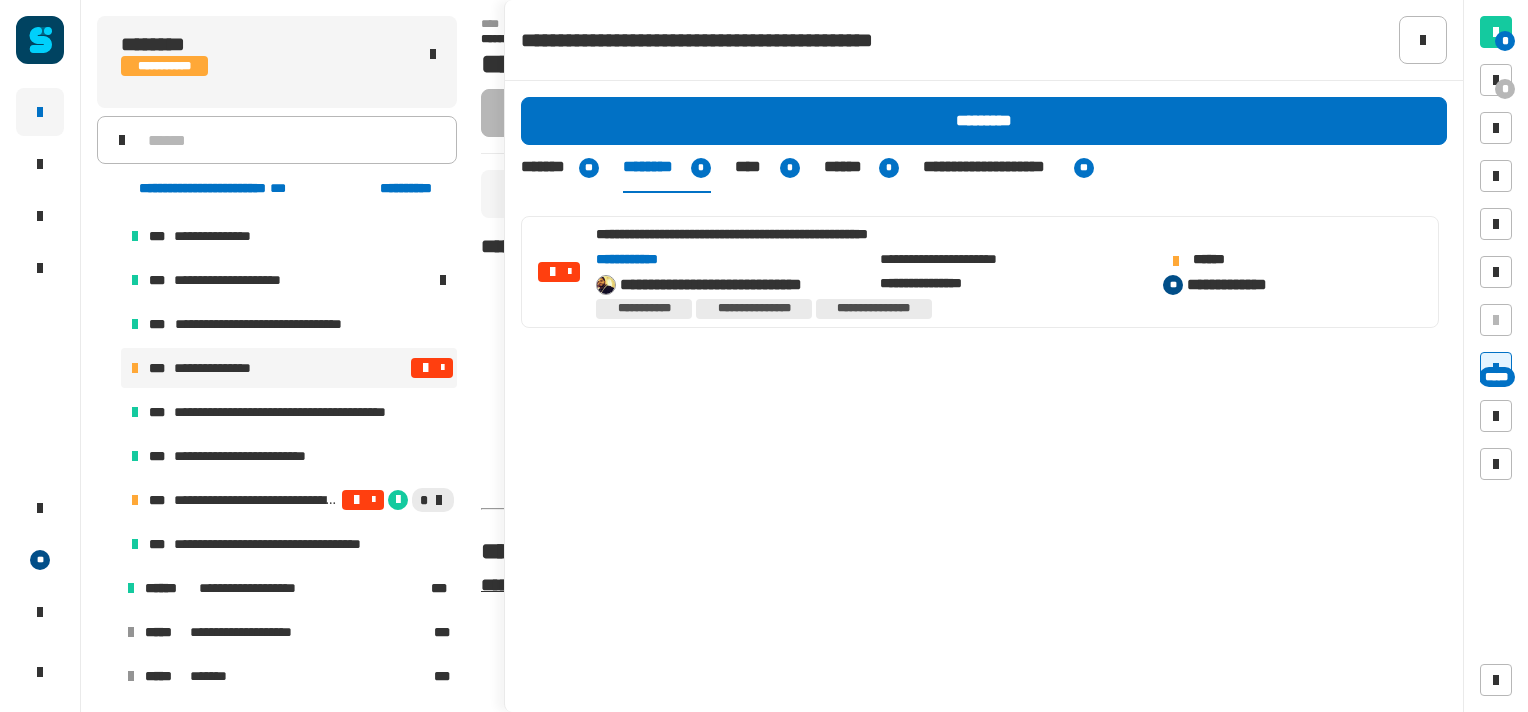 click on "**********" 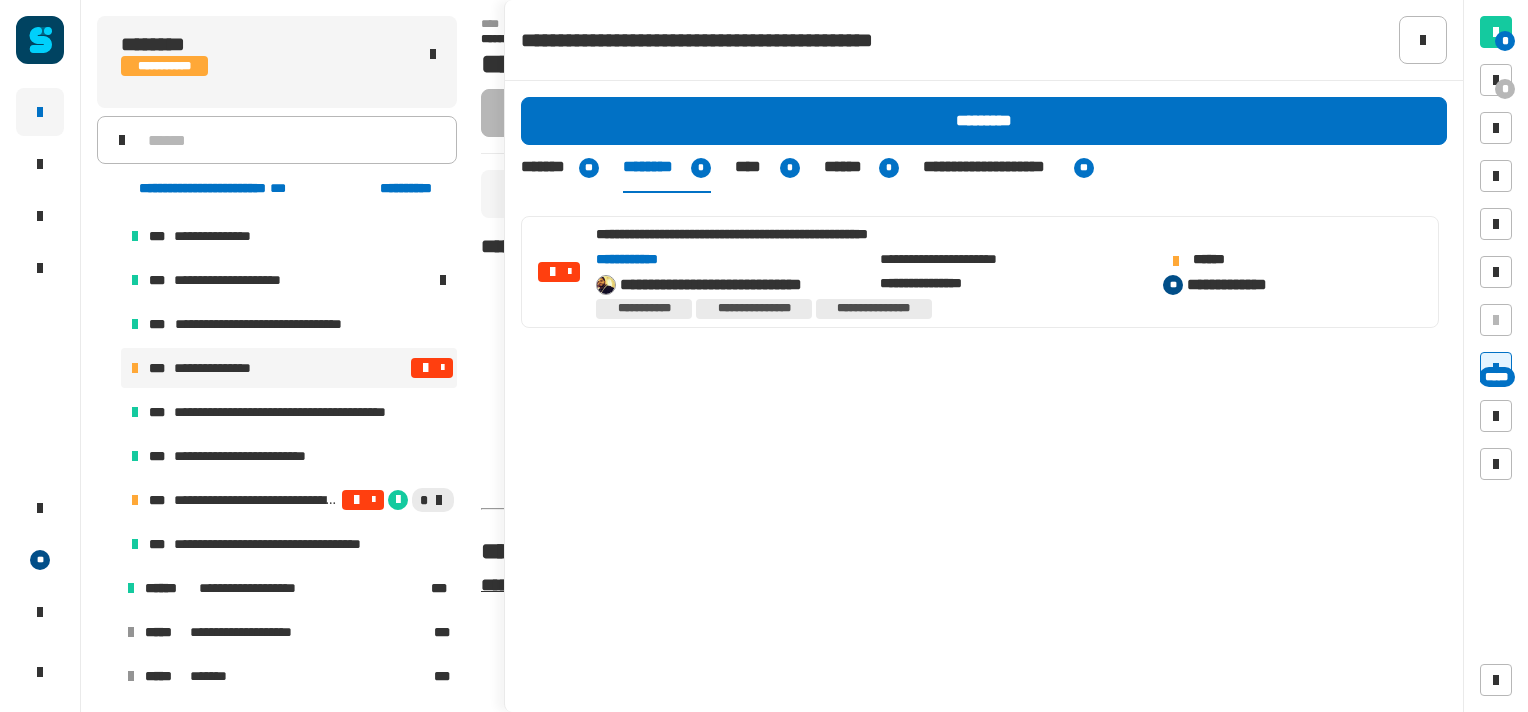 click at bounding box center [425, 368] 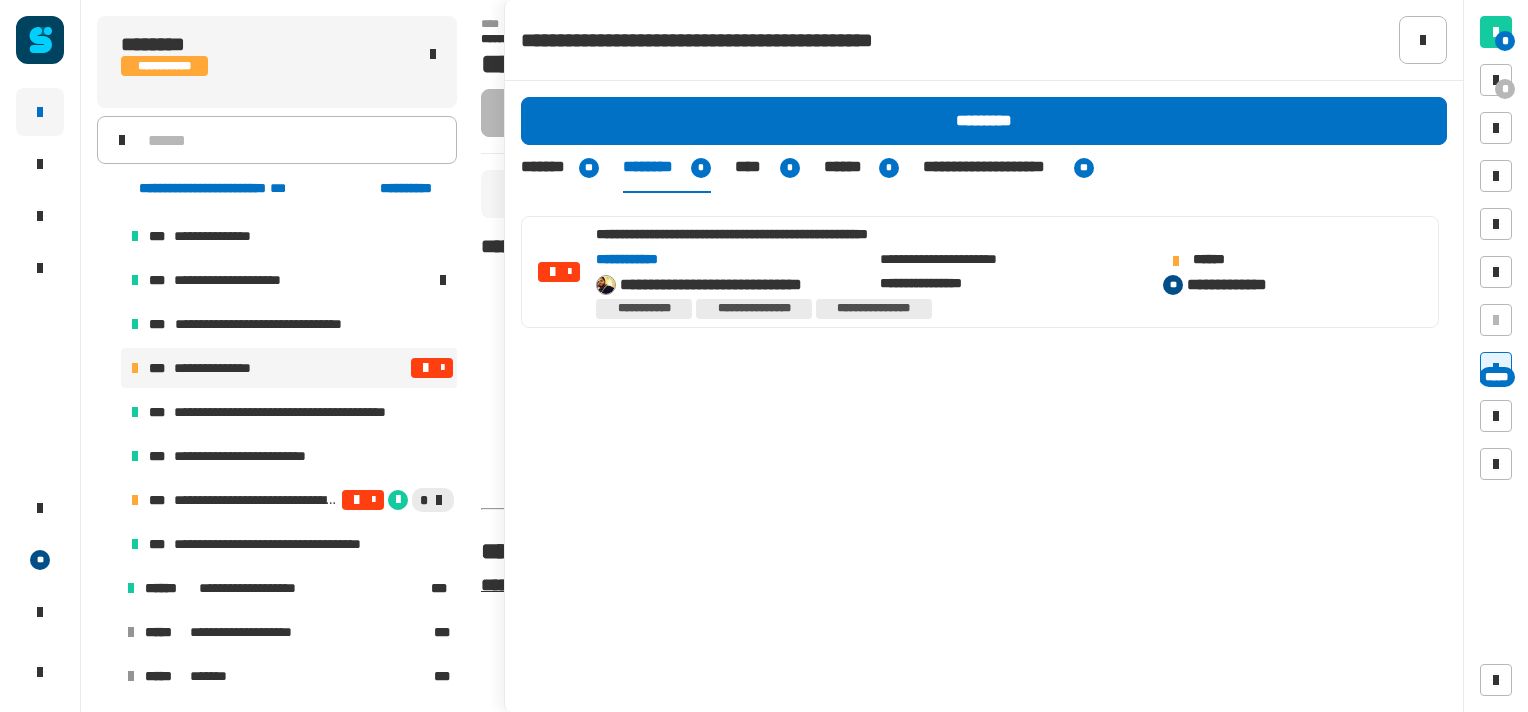 click at bounding box center (442, 368) 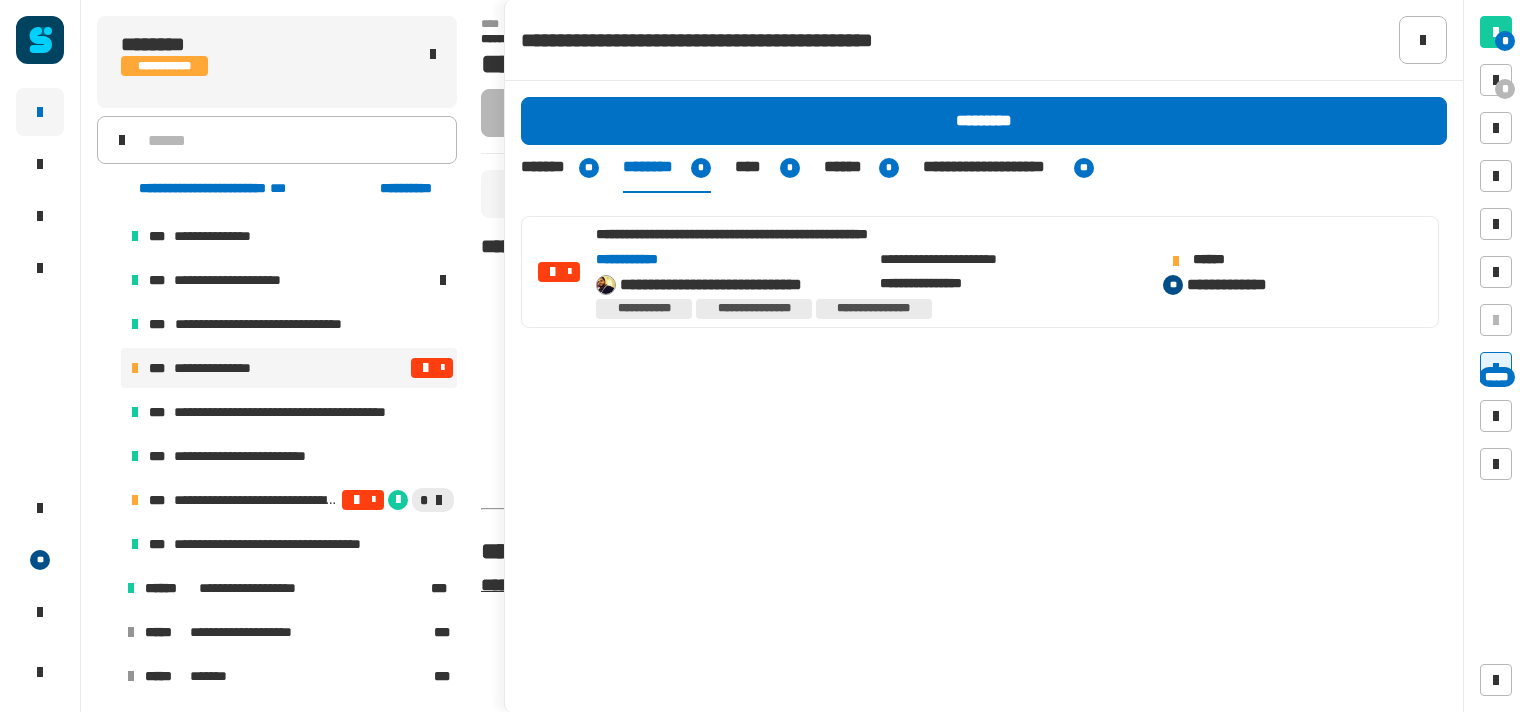 drag, startPoint x: 643, startPoint y: 261, endPoint x: 584, endPoint y: 427, distance: 176.17322 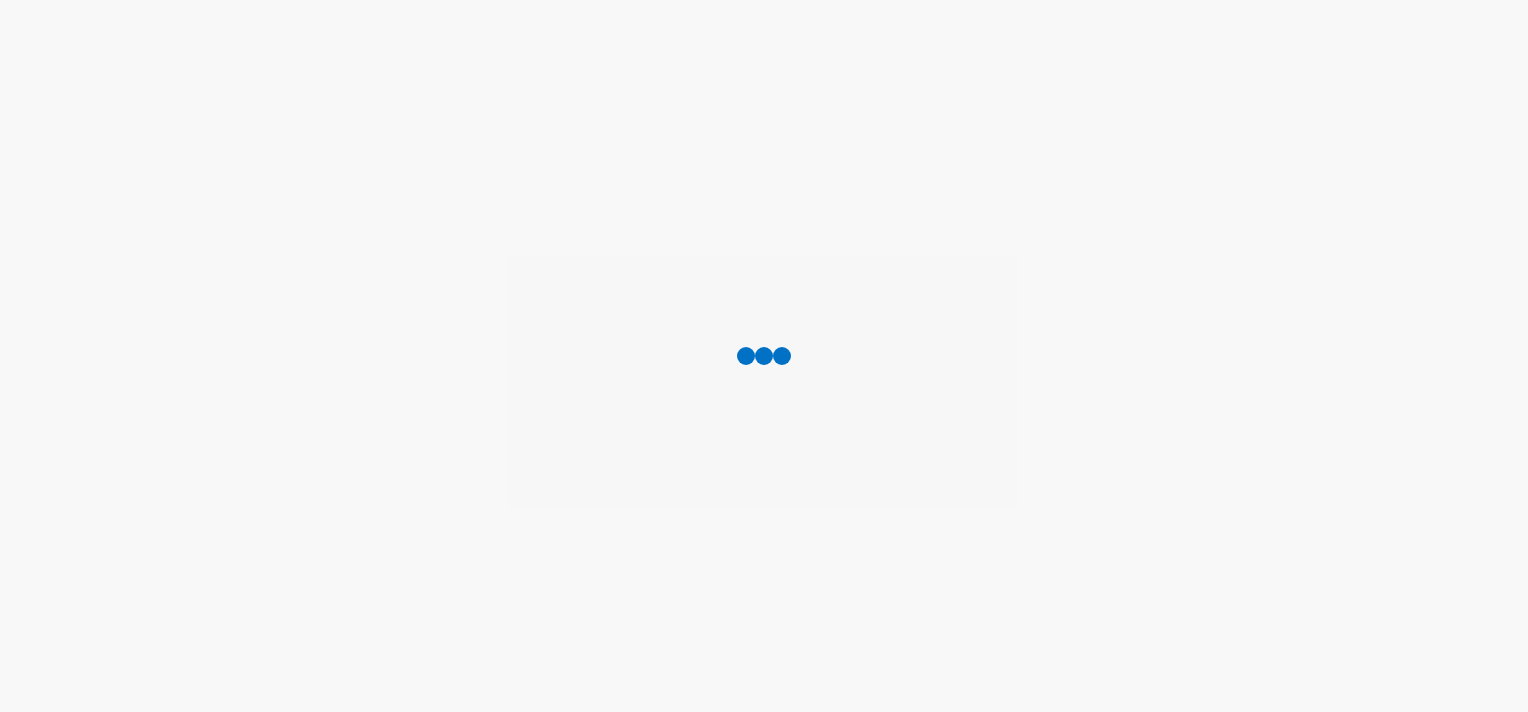 scroll, scrollTop: 0, scrollLeft: 0, axis: both 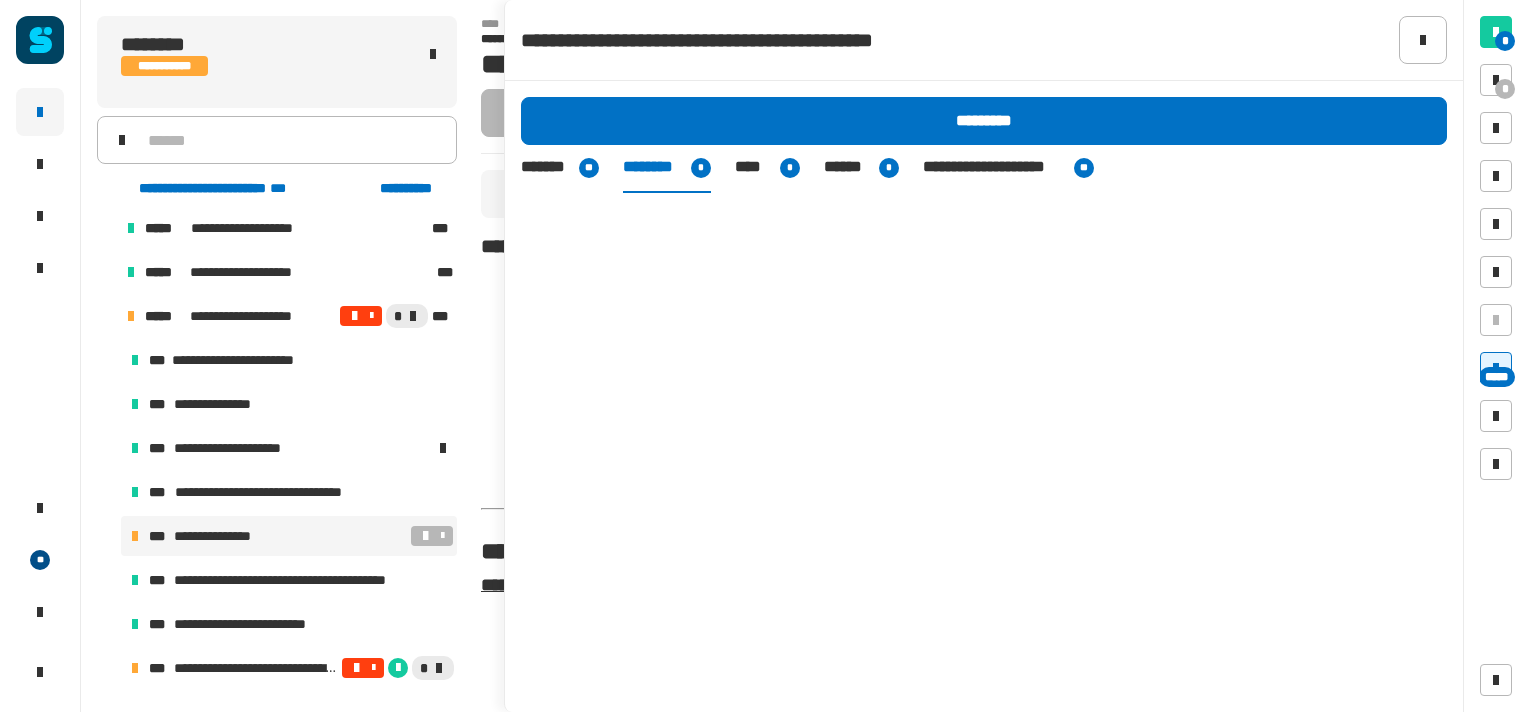 click on "**********" at bounding box center (221, 536) 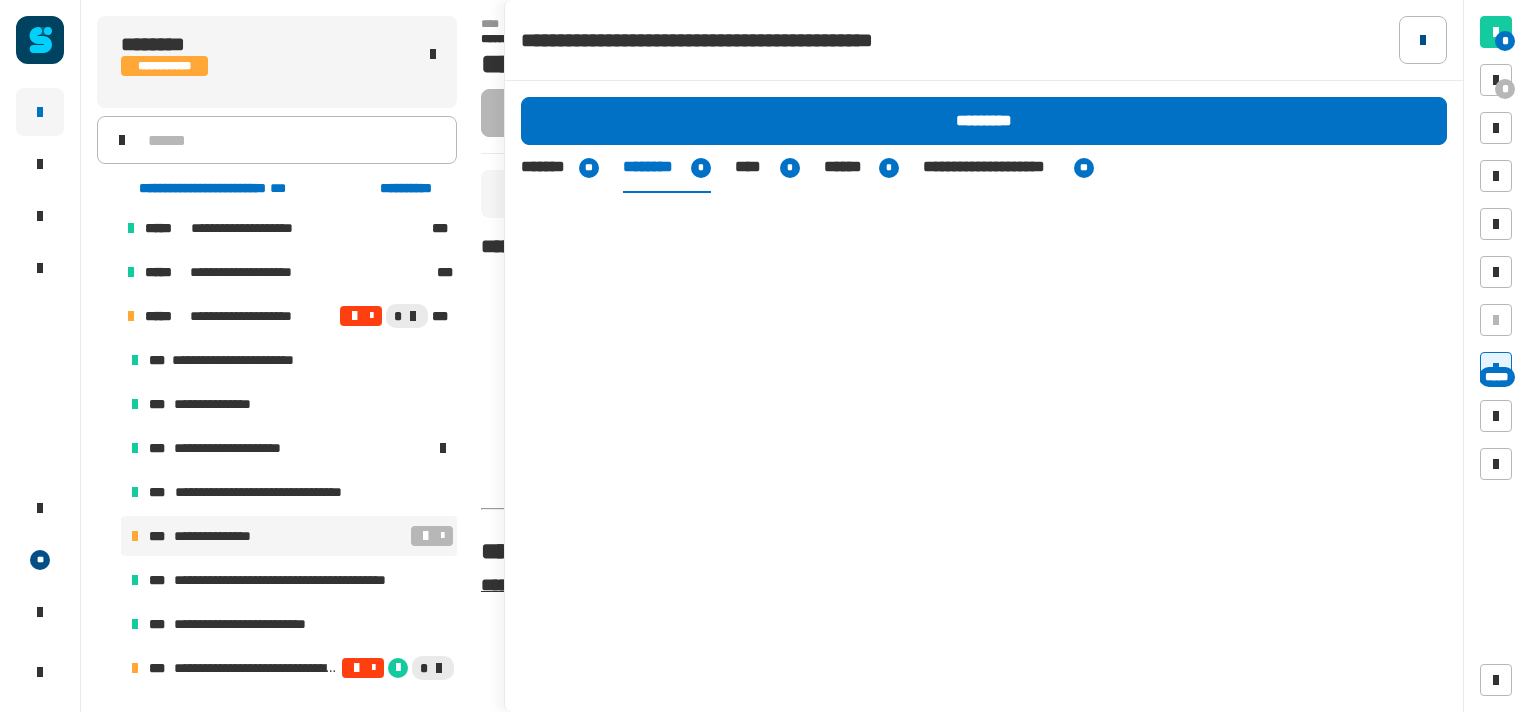 click 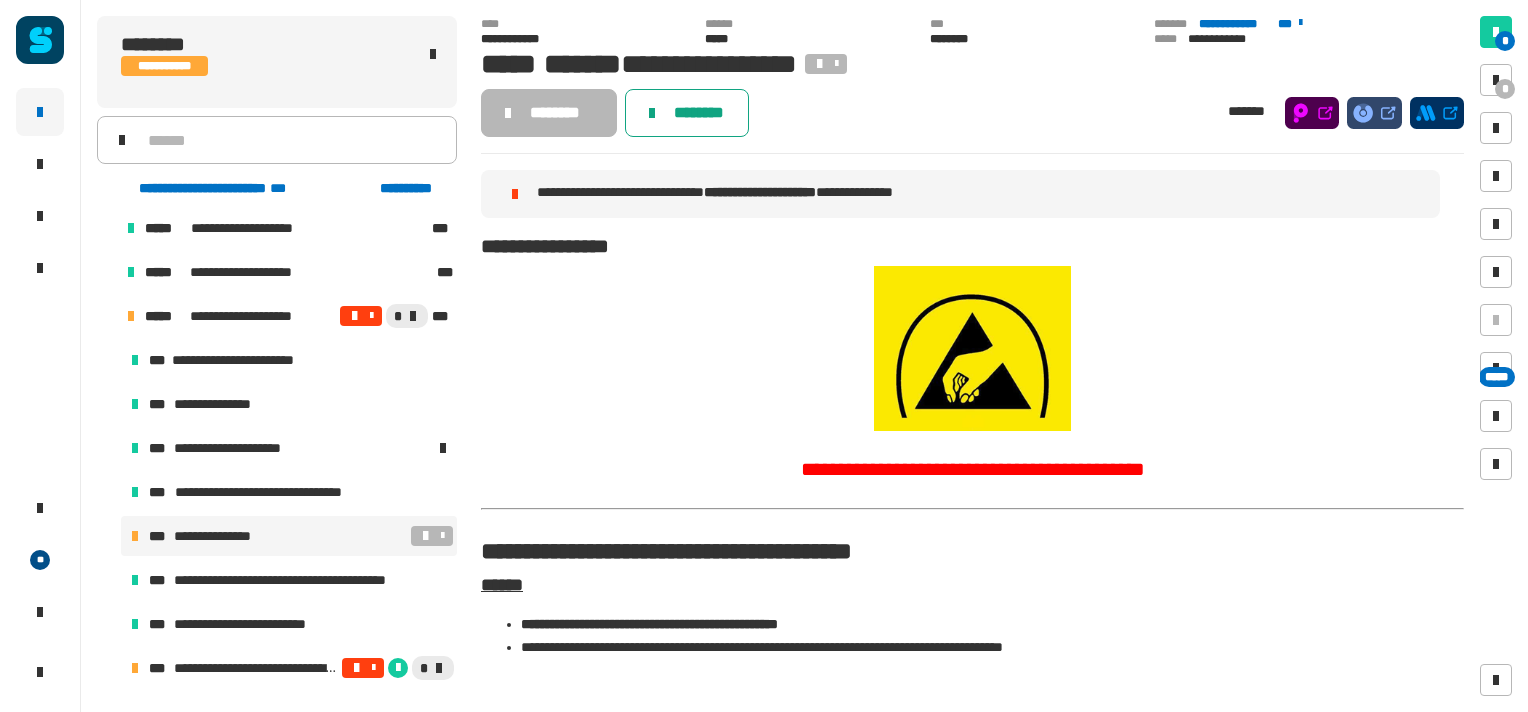 click on "********" 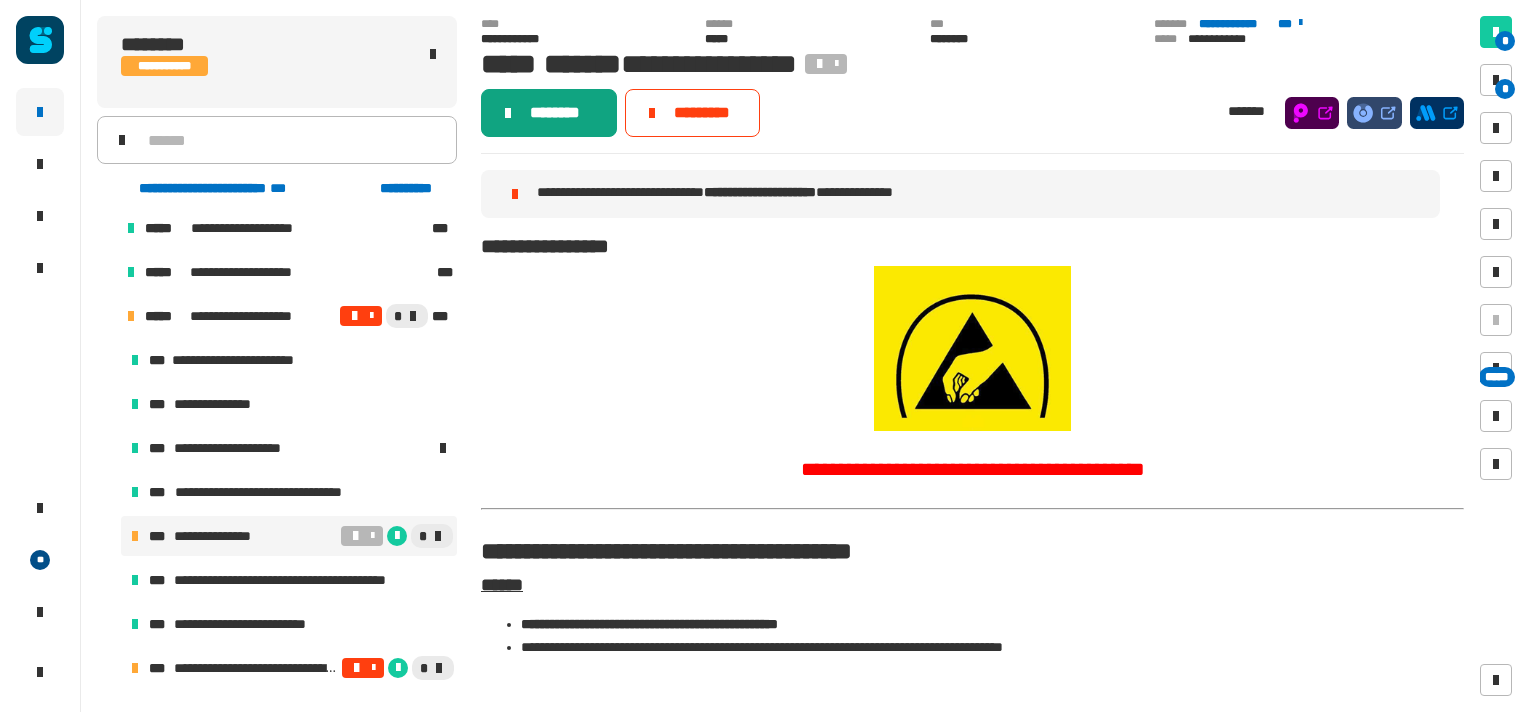 click on "********" 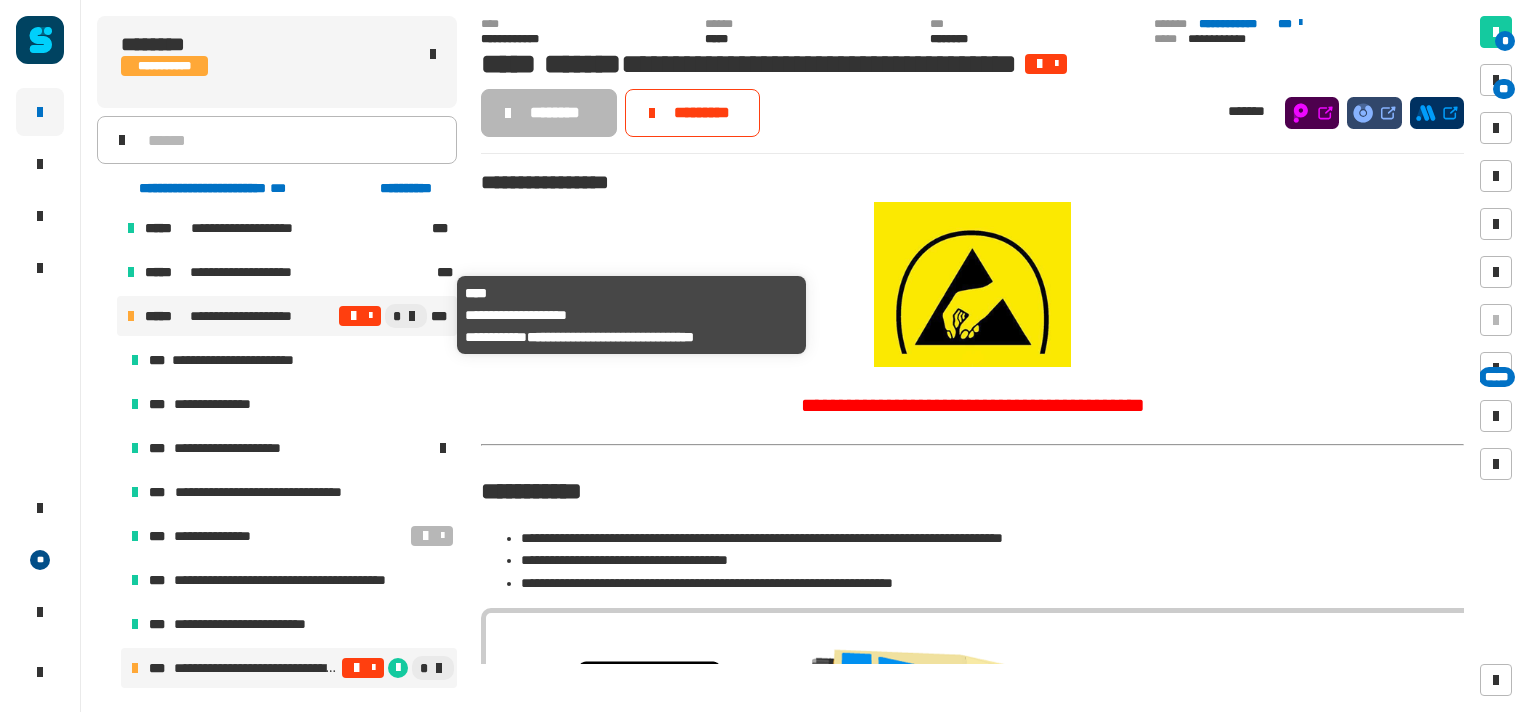 click on "**********" at bounding box center (255, 316) 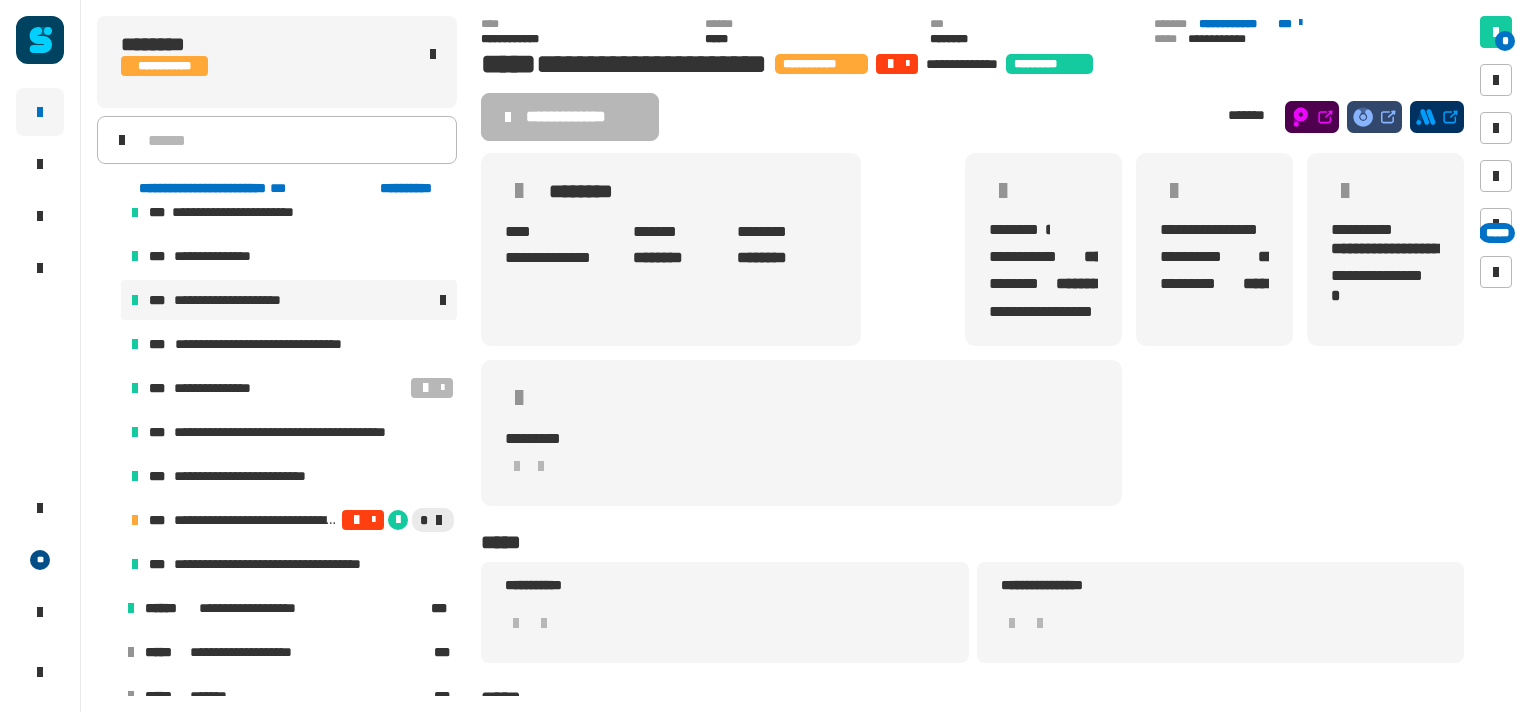 scroll, scrollTop: 348, scrollLeft: 0, axis: vertical 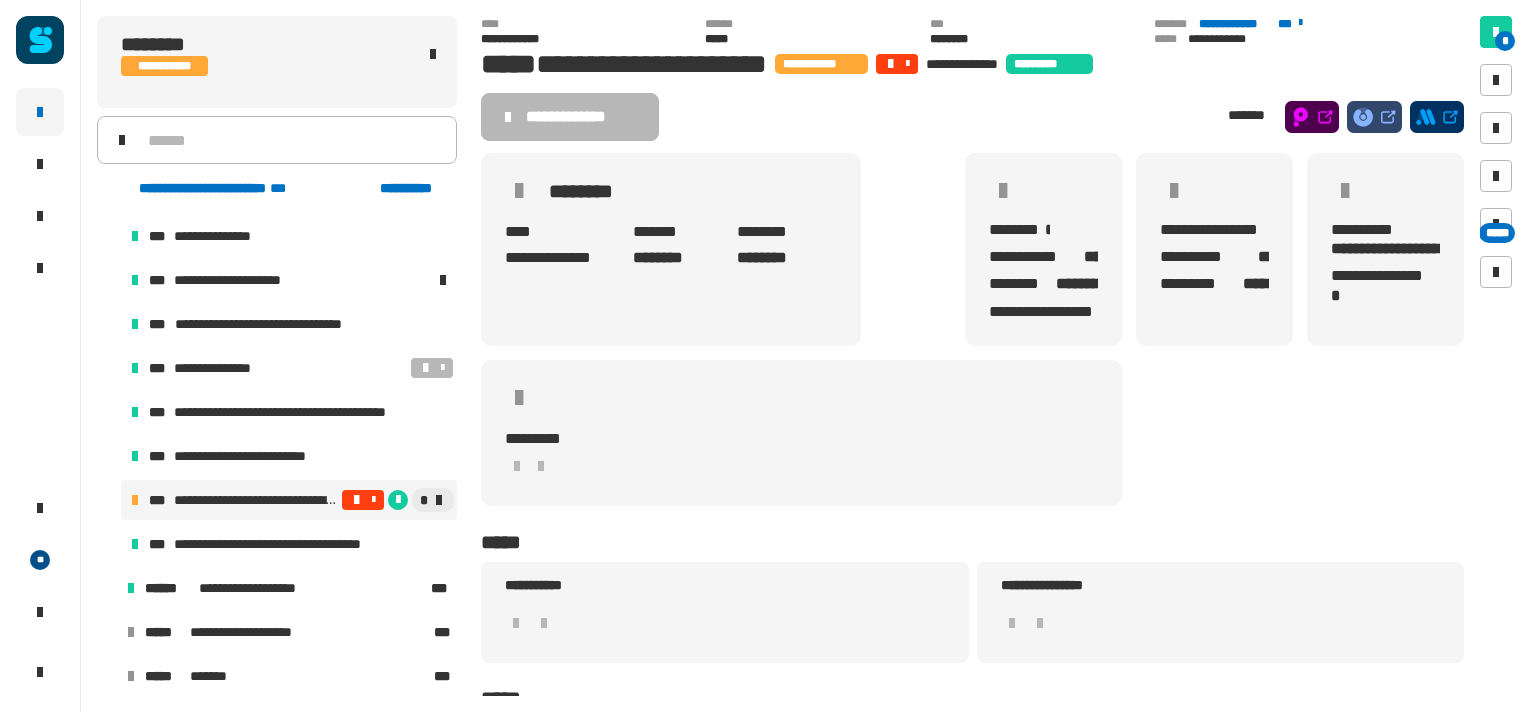click 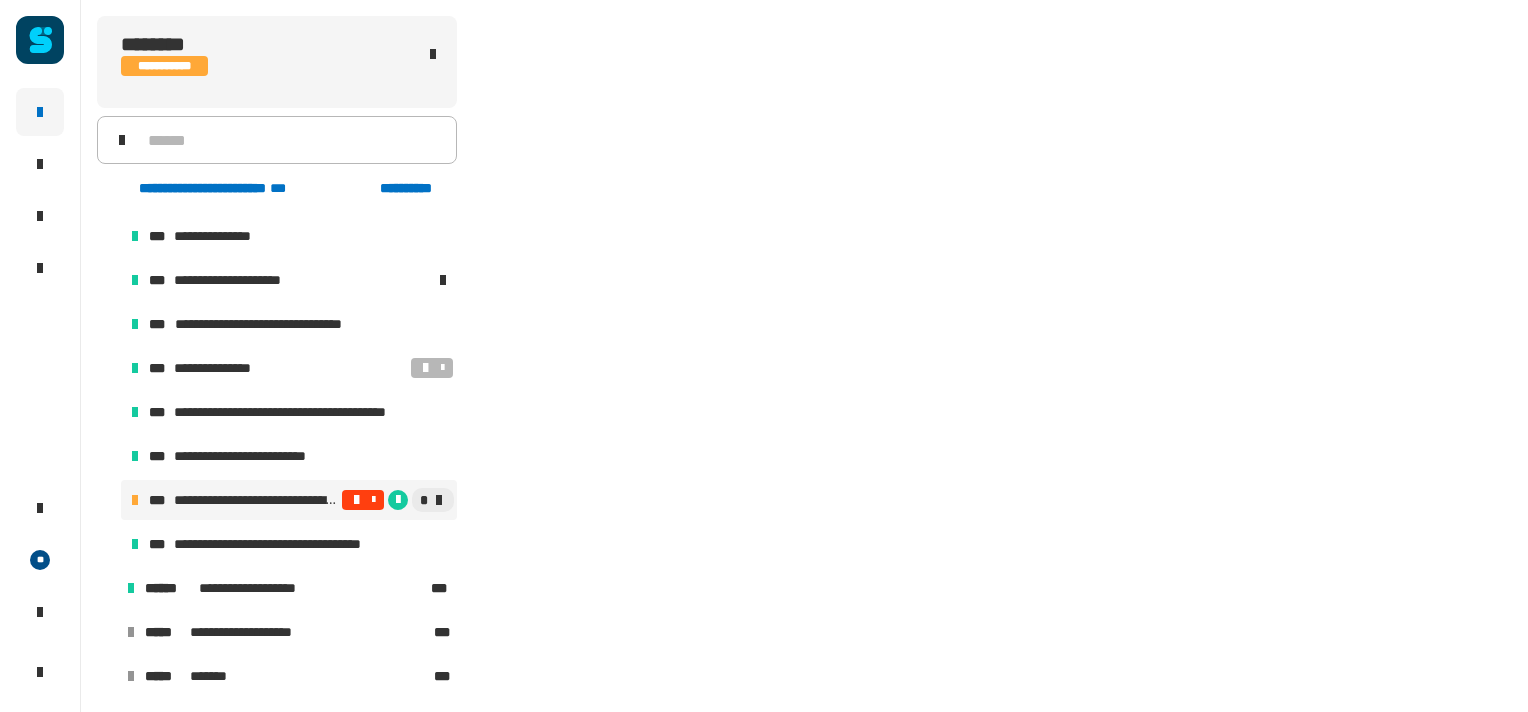 click on "**********" at bounding box center [256, 500] 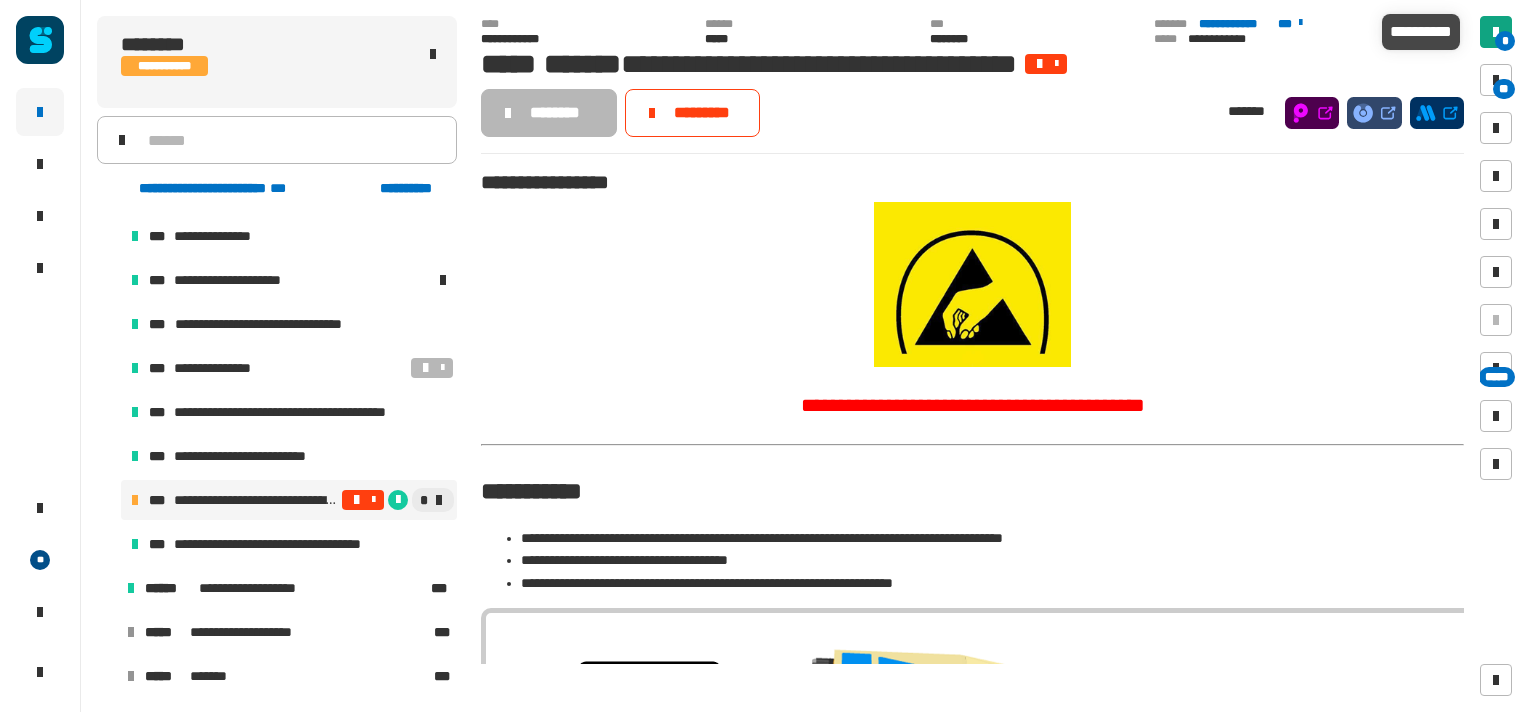 click at bounding box center (1496, 32) 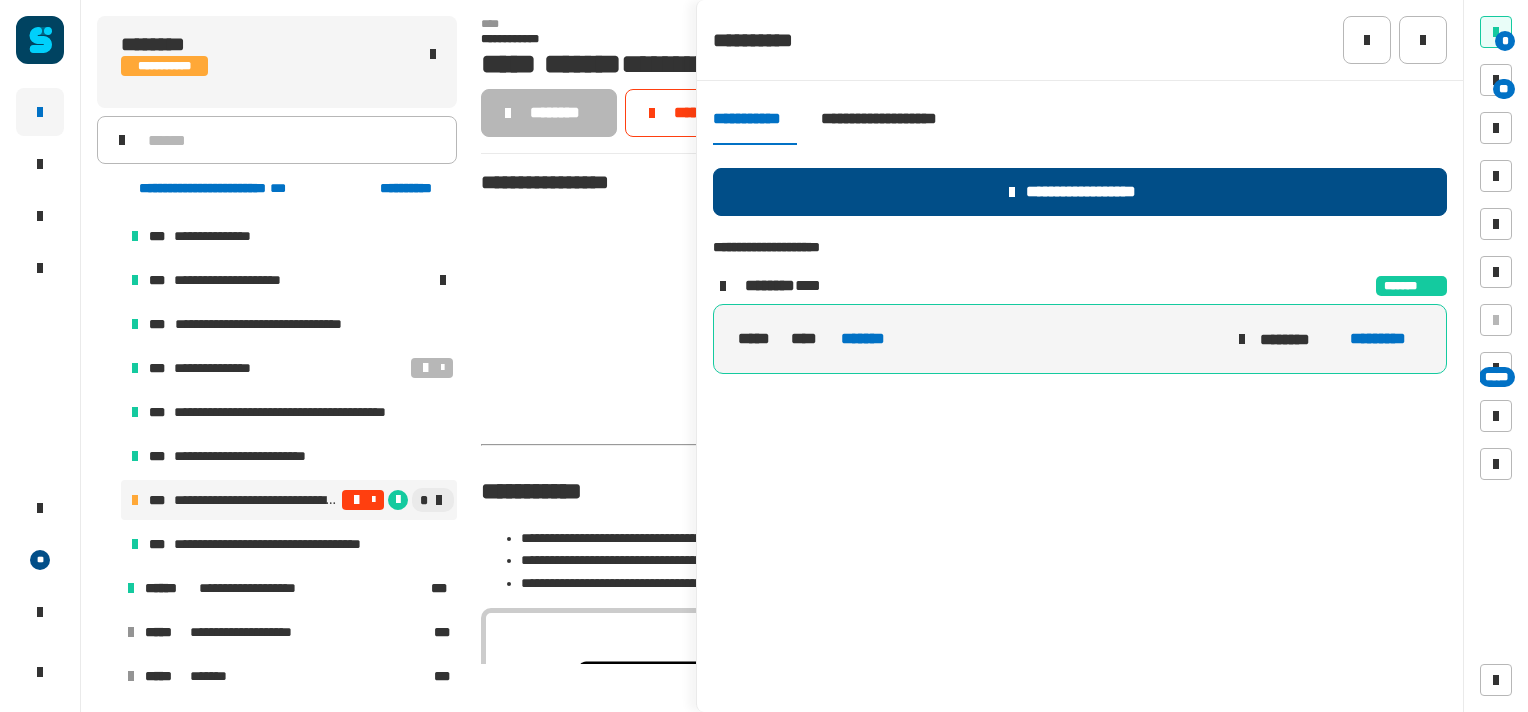 click on "**********" 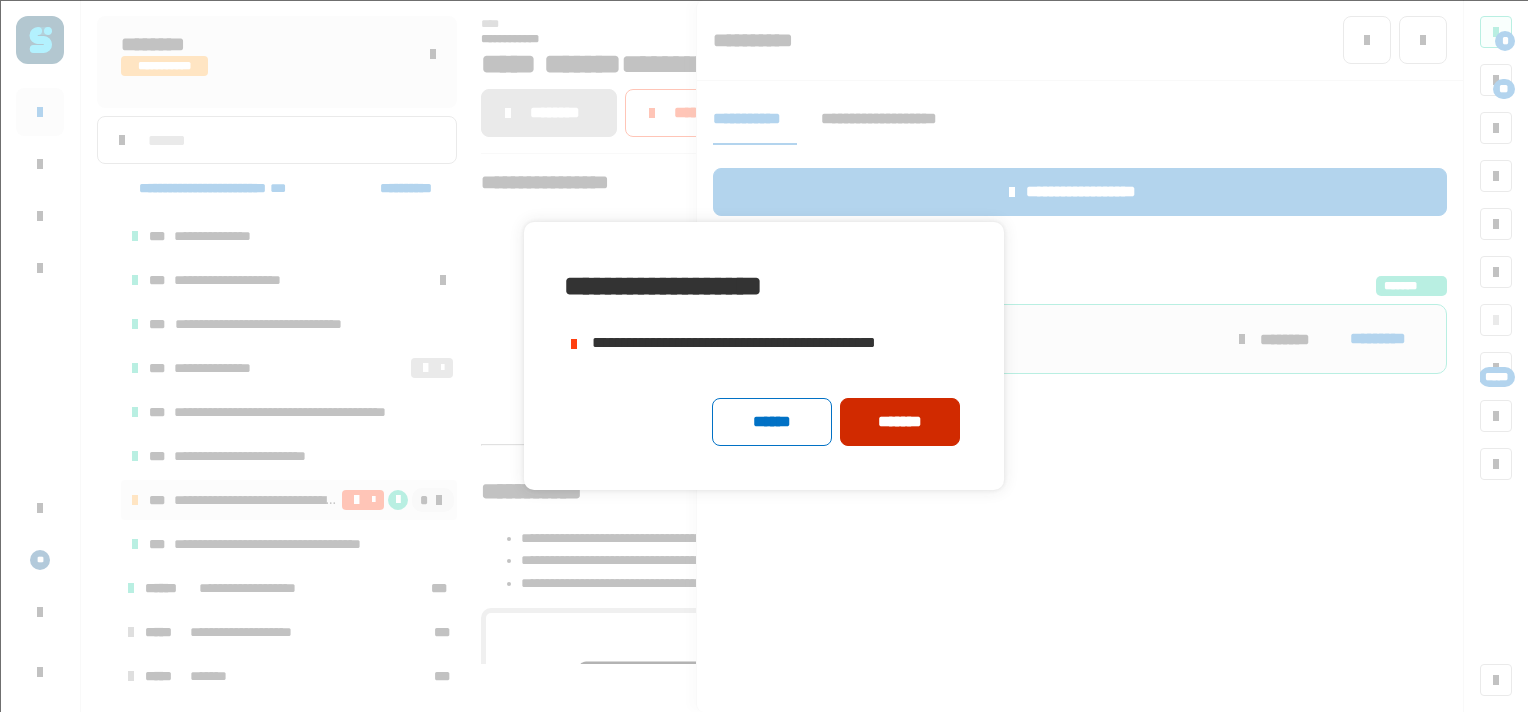 click on "*******" 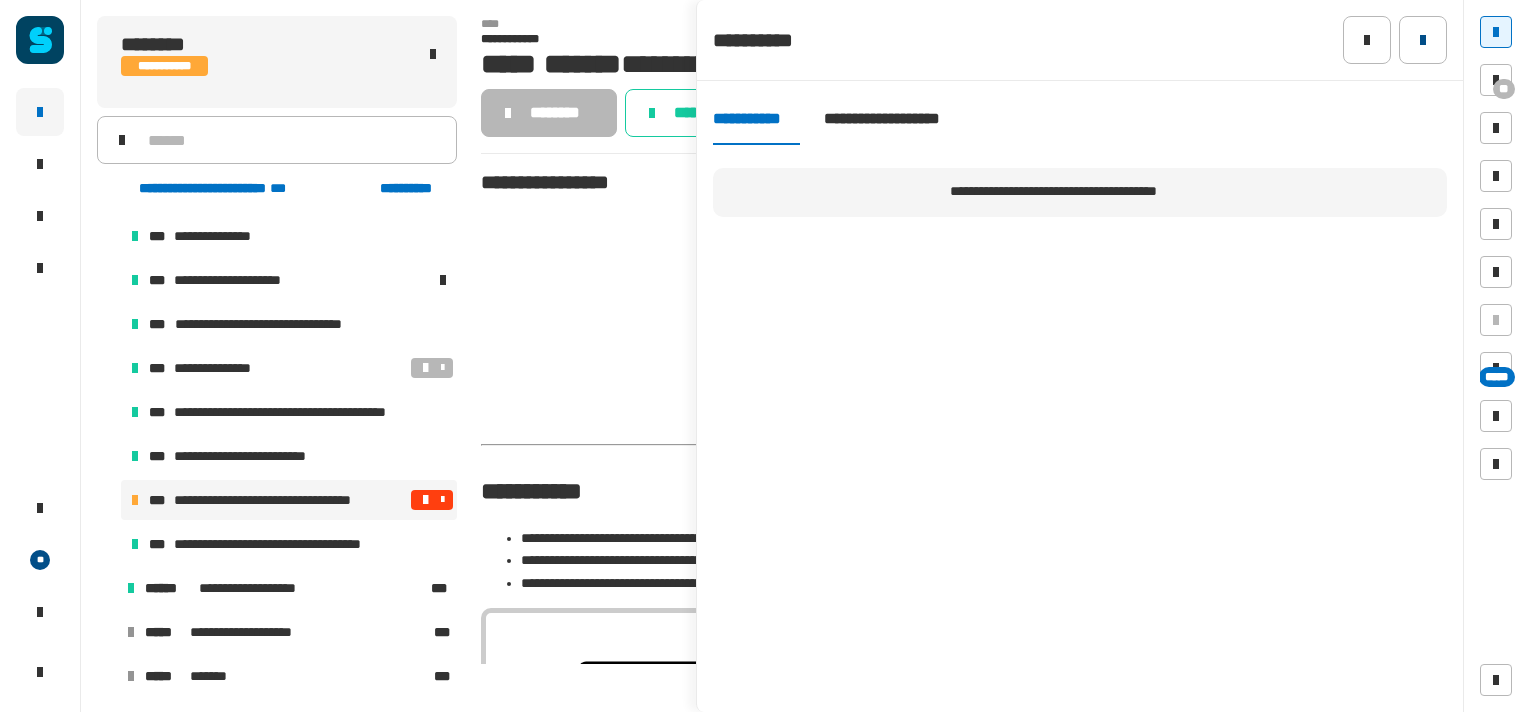 click 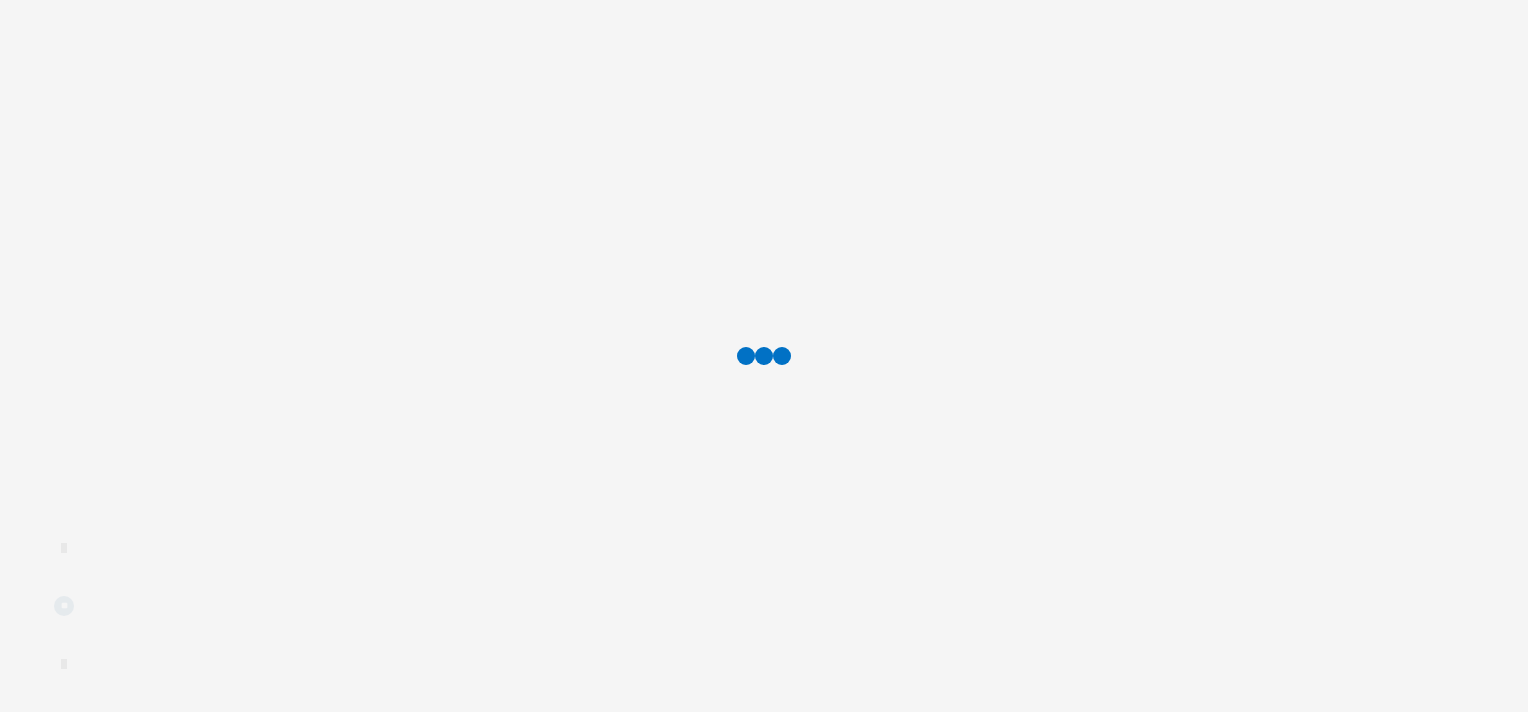 scroll, scrollTop: 0, scrollLeft: 0, axis: both 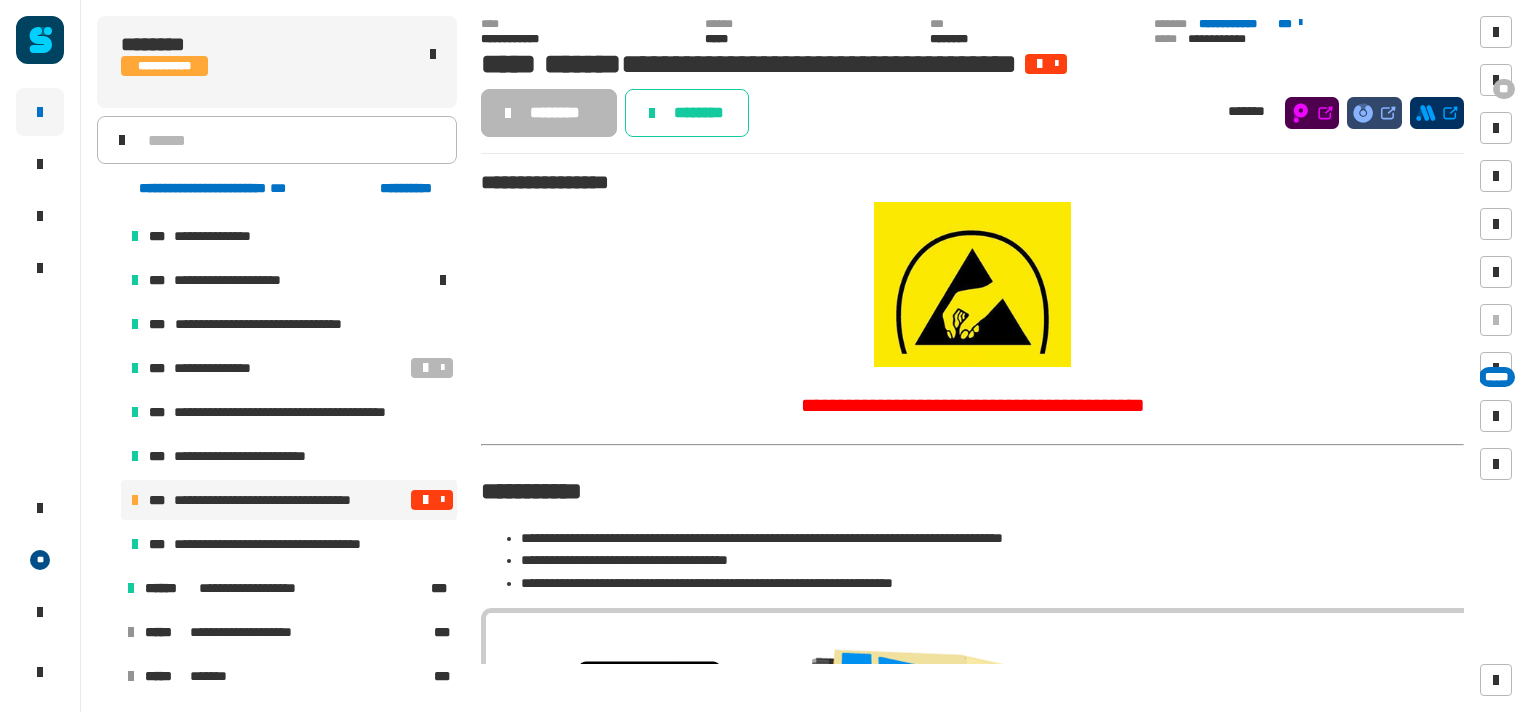 click at bounding box center (425, 500) 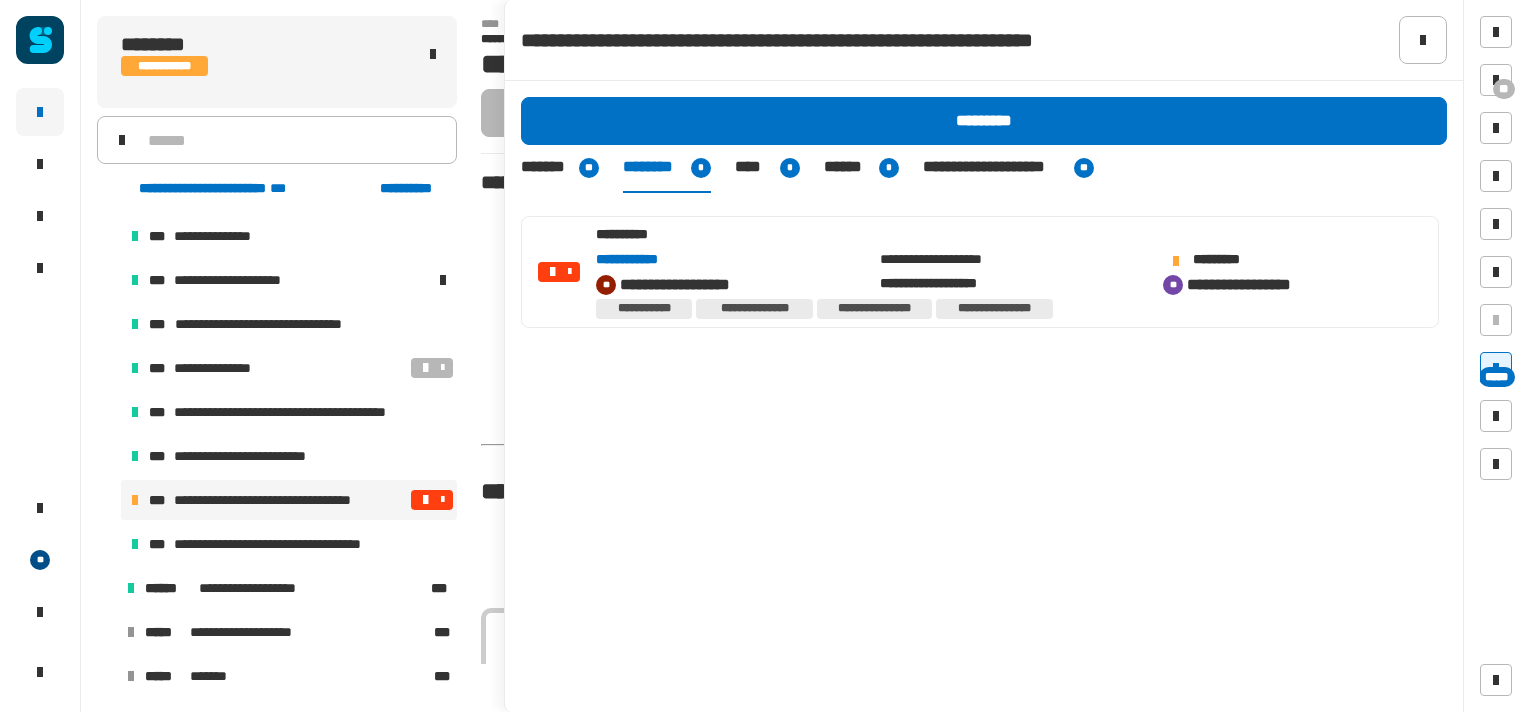 click on "**********" 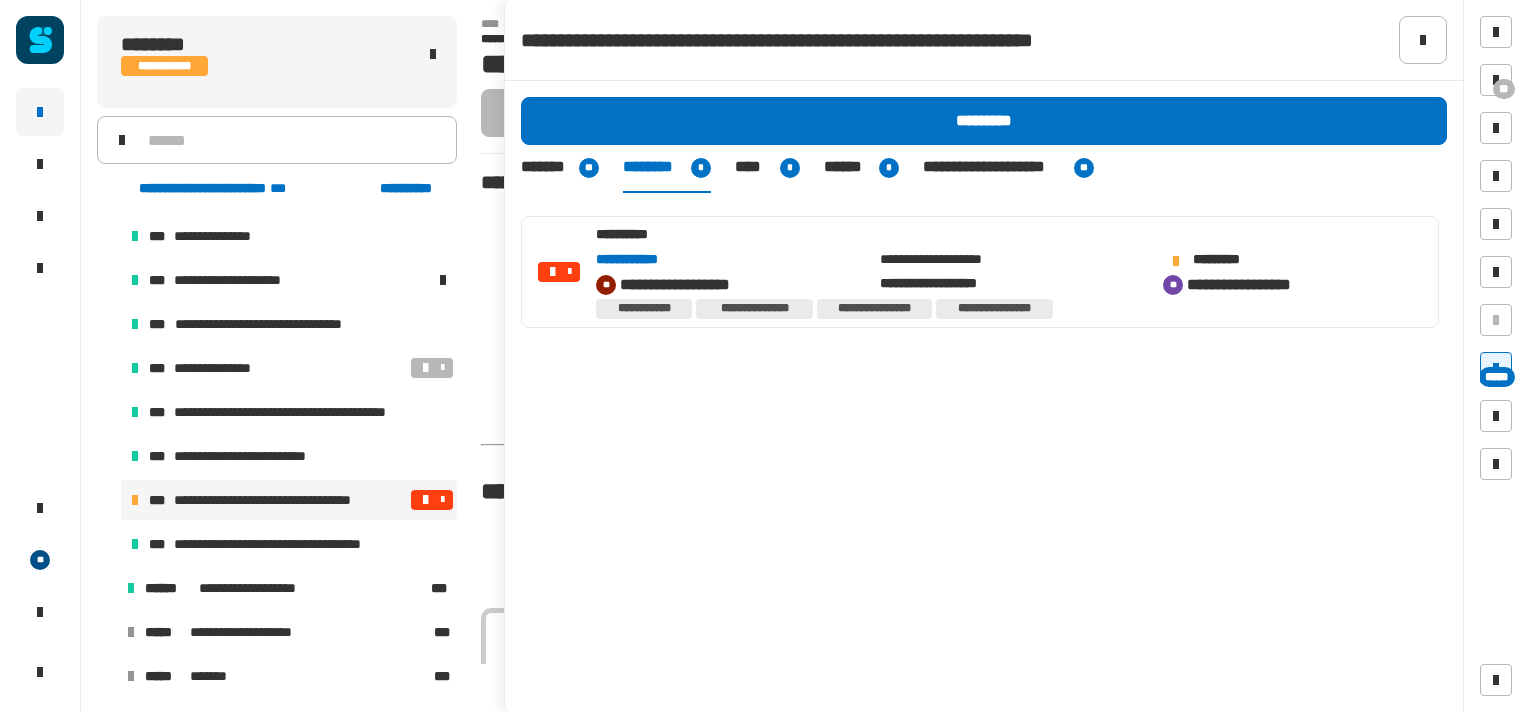 click at bounding box center [425, 500] 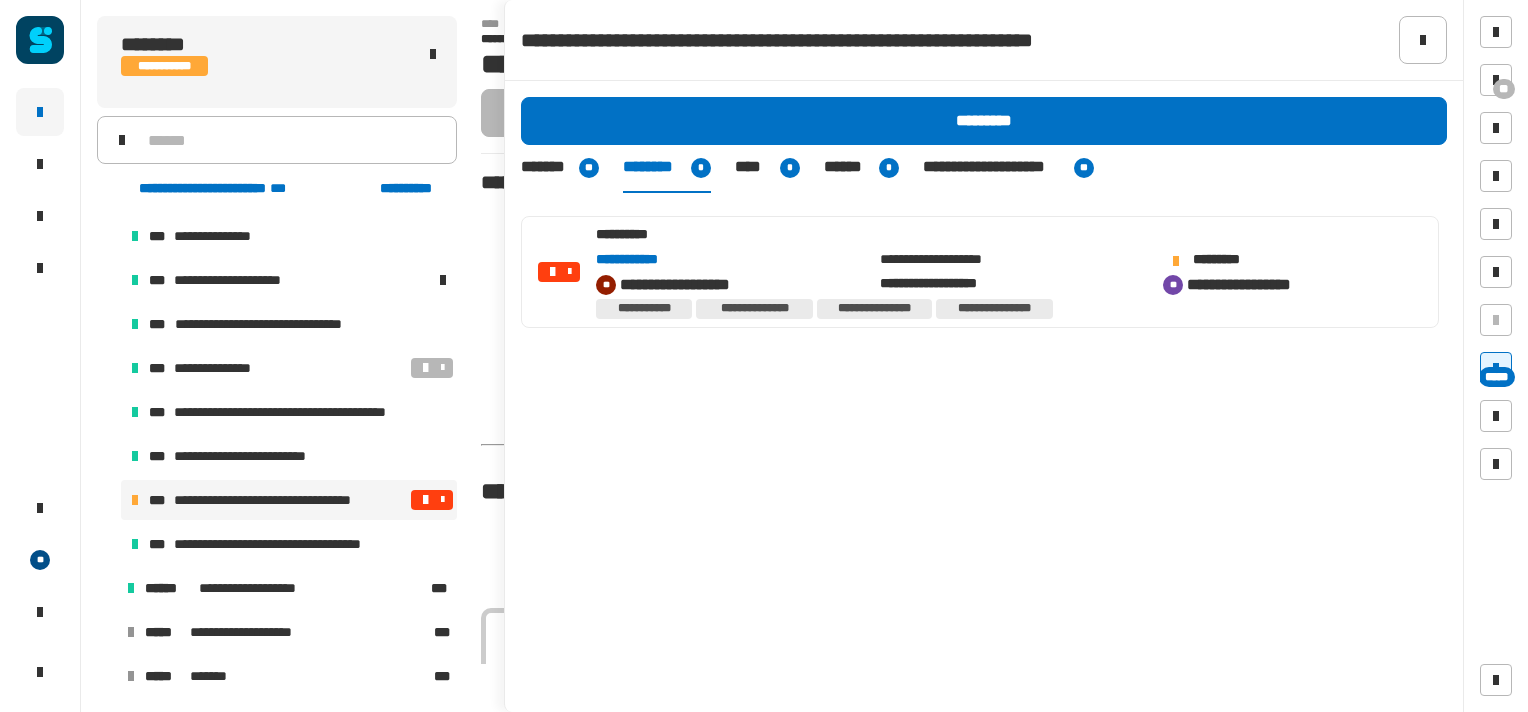 click at bounding box center (425, 500) 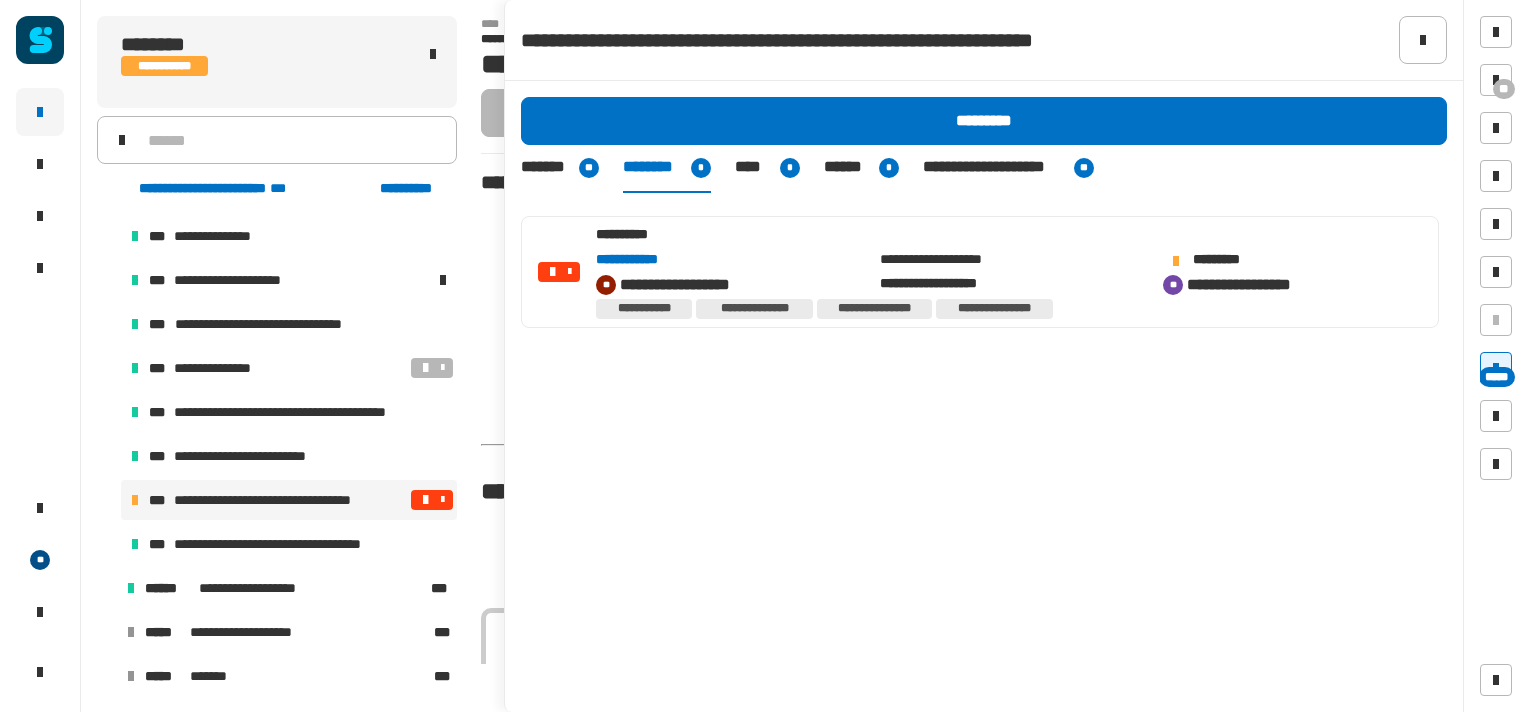 click on "**********" 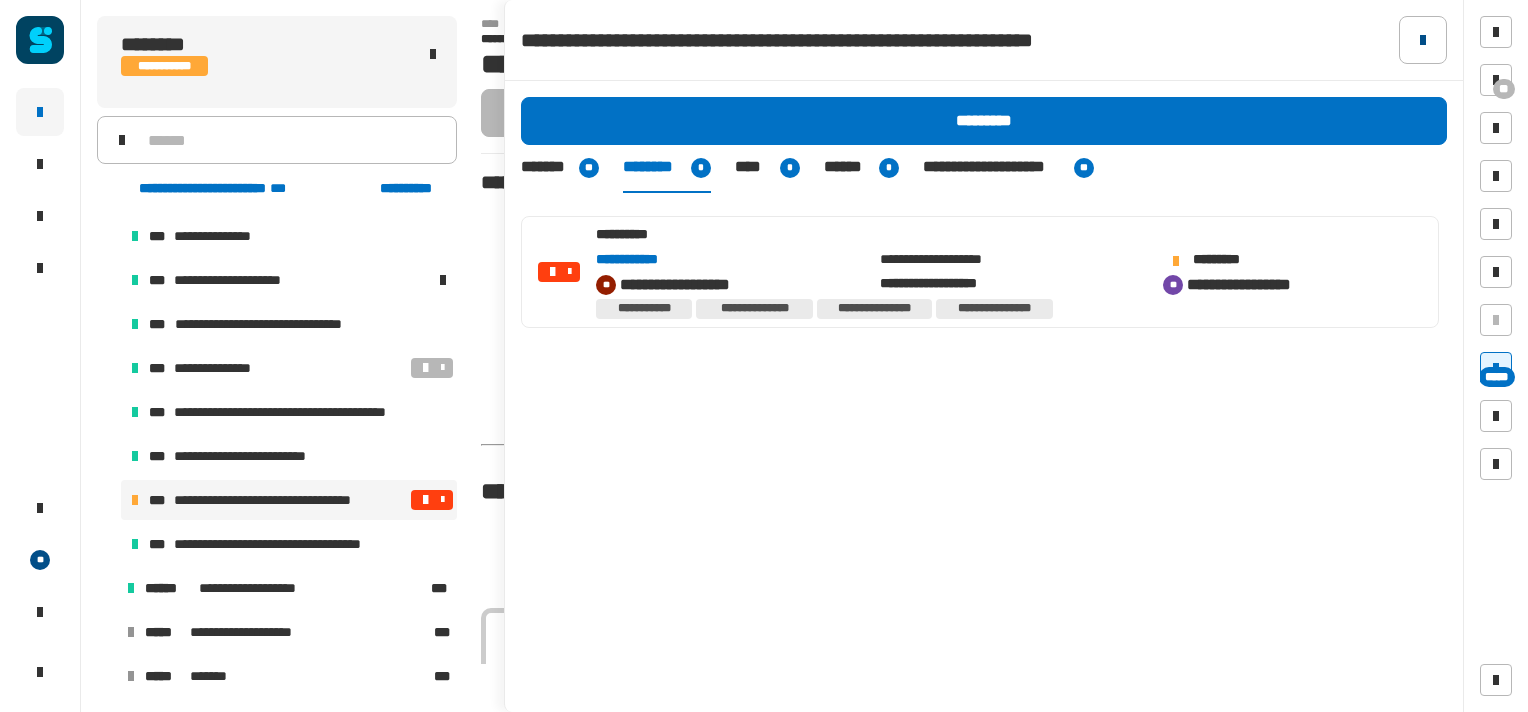 click 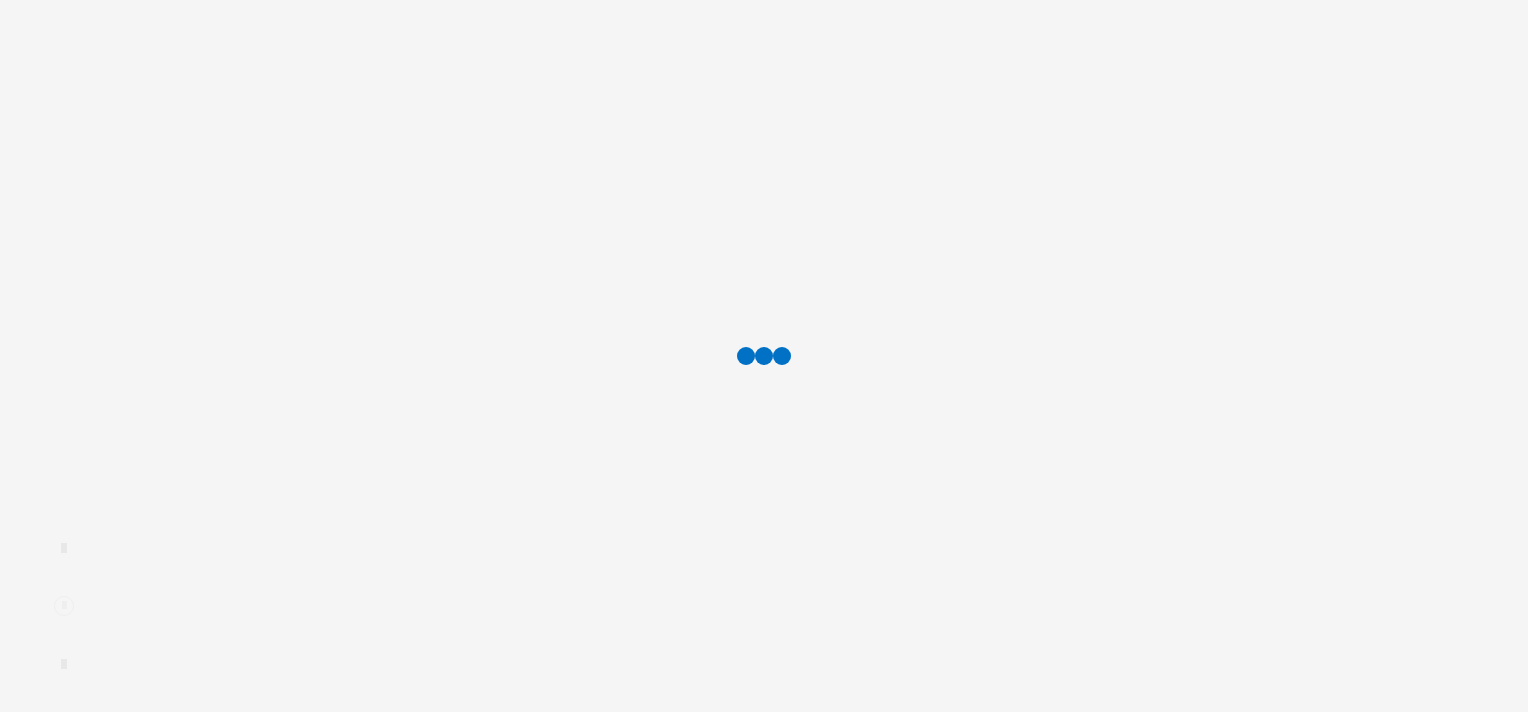 scroll, scrollTop: 0, scrollLeft: 0, axis: both 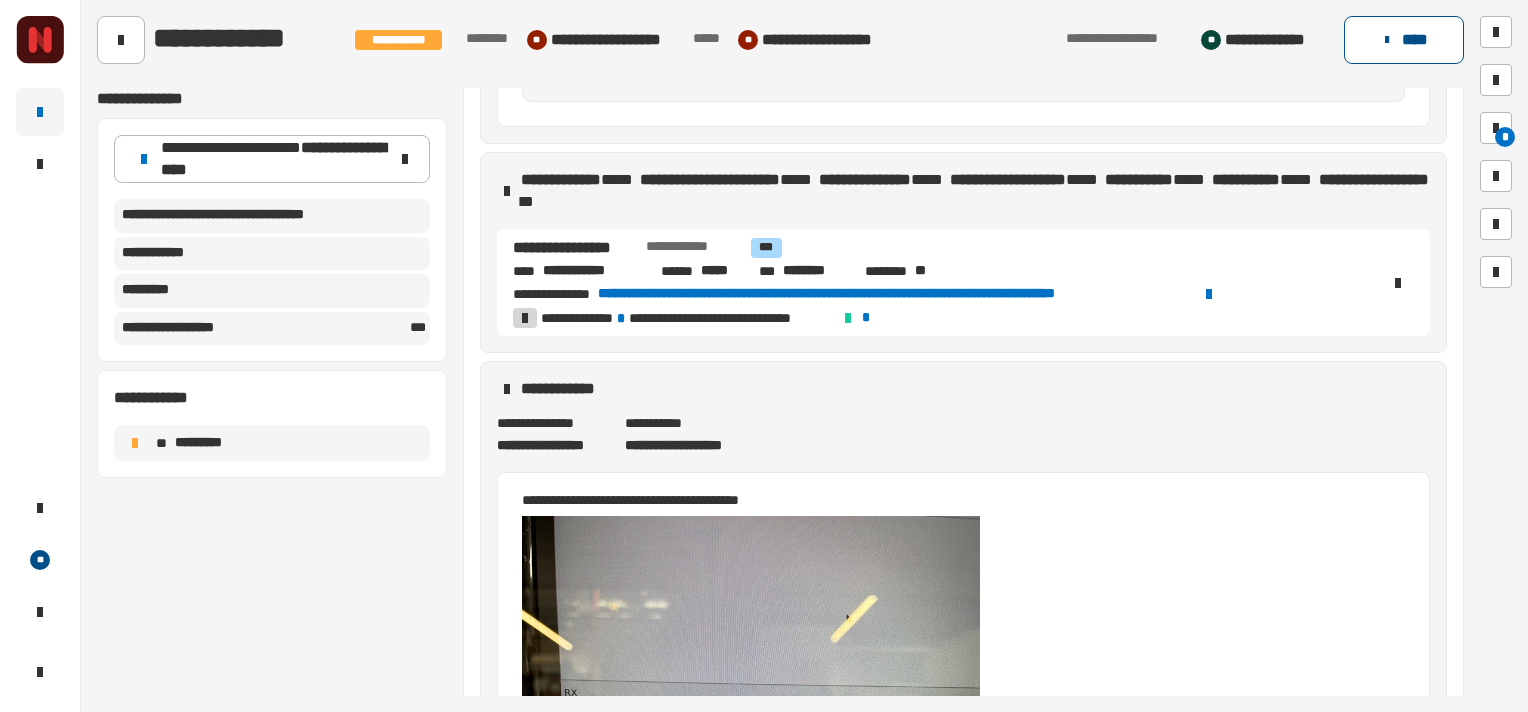 click 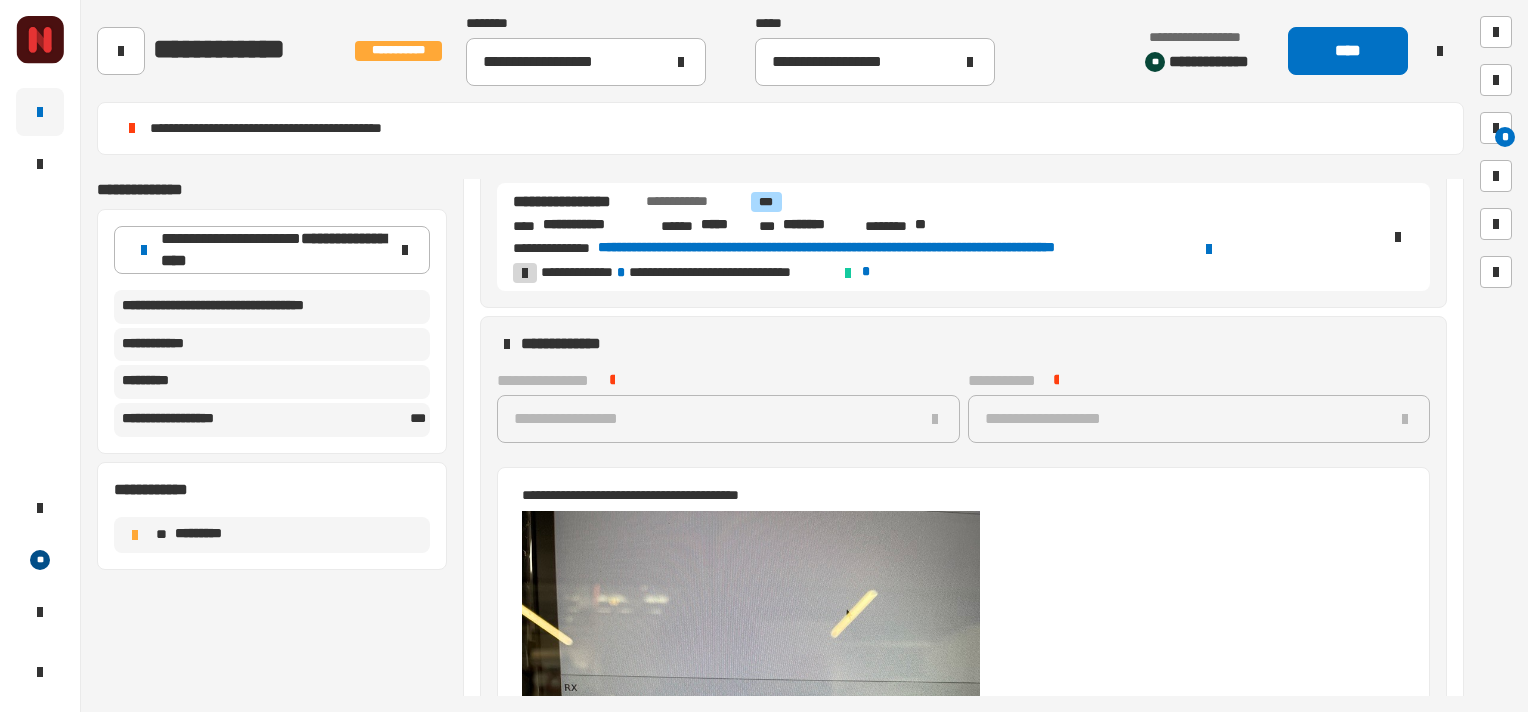 scroll, scrollTop: 698, scrollLeft: 0, axis: vertical 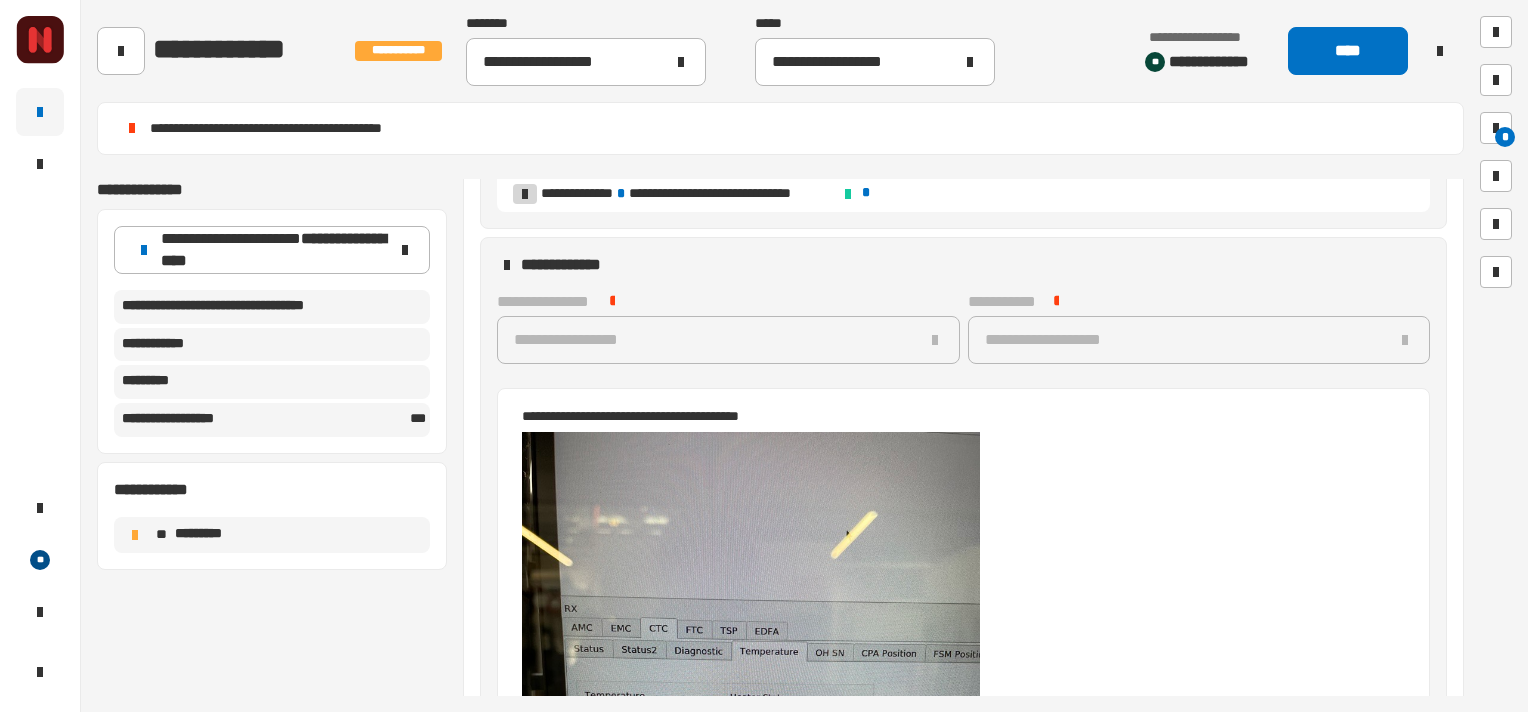 click on "**********" at bounding box center [952, 416] 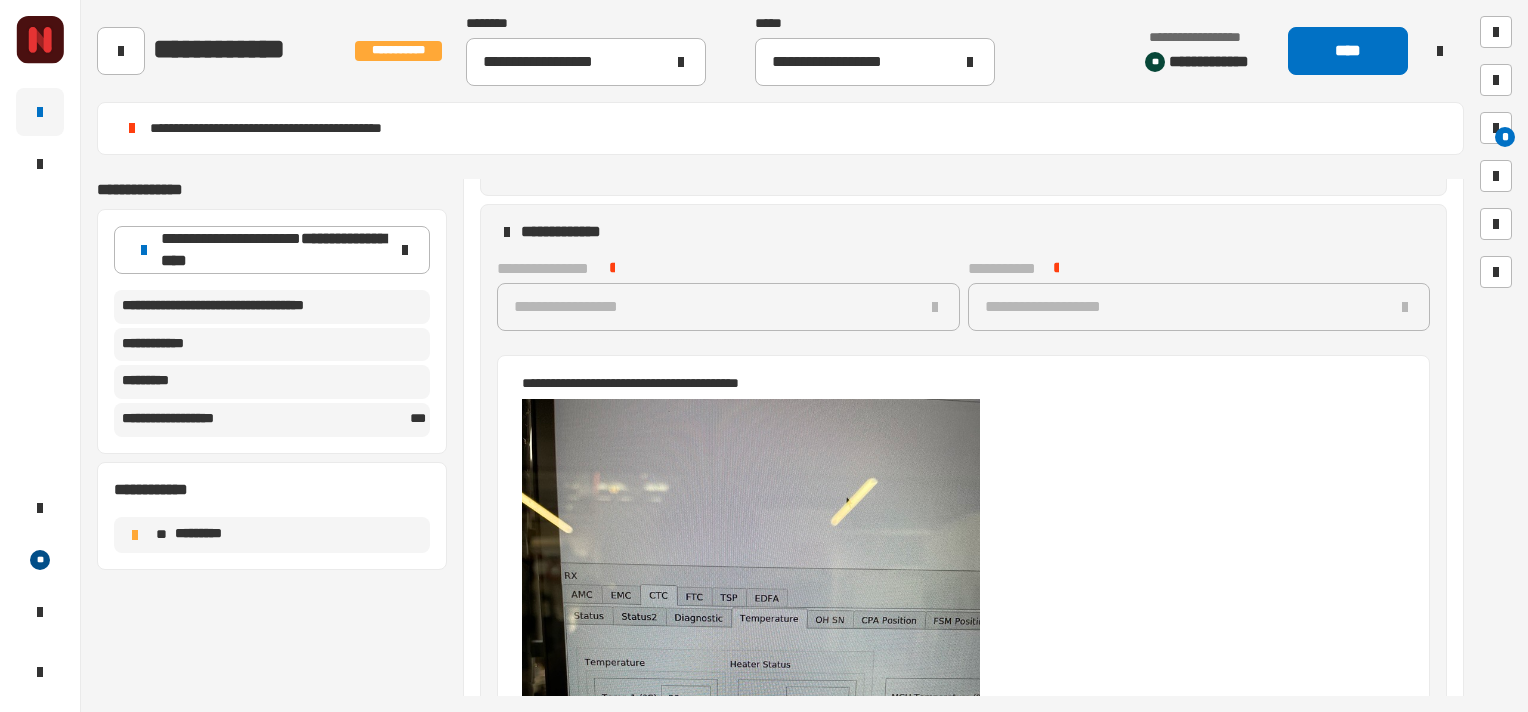 scroll, scrollTop: 731, scrollLeft: 0, axis: vertical 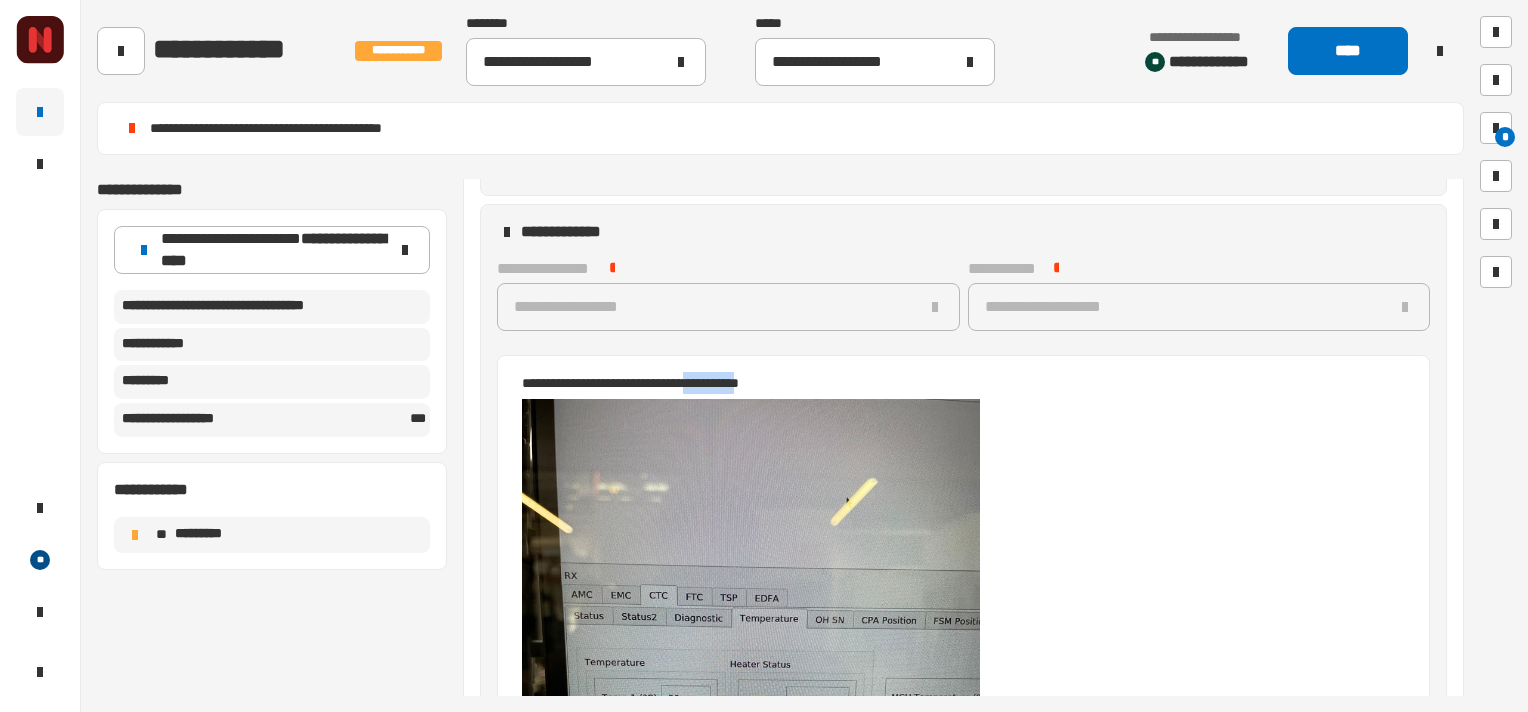 click on "**********" at bounding box center [952, 383] 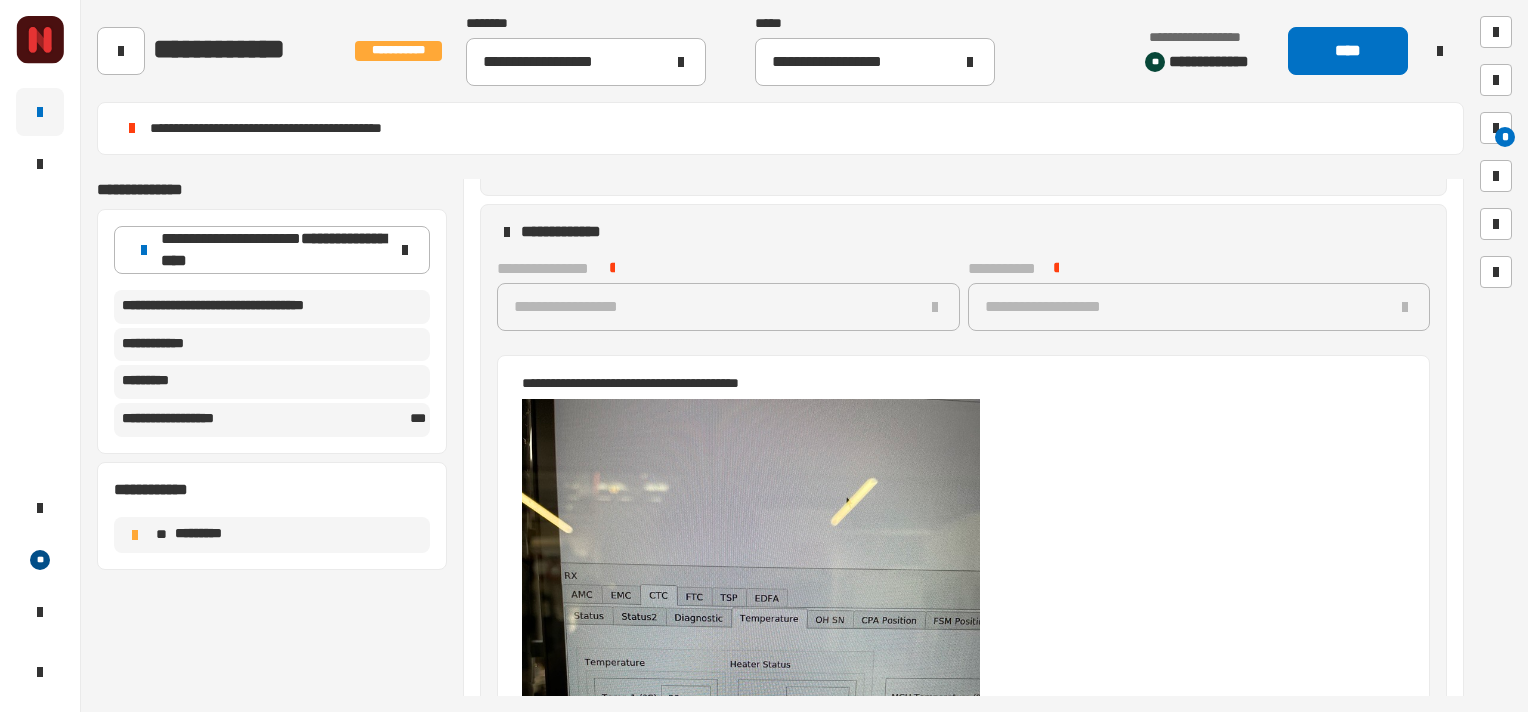 drag, startPoint x: 737, startPoint y: 380, endPoint x: 782, endPoint y: 387, distance: 45.54119 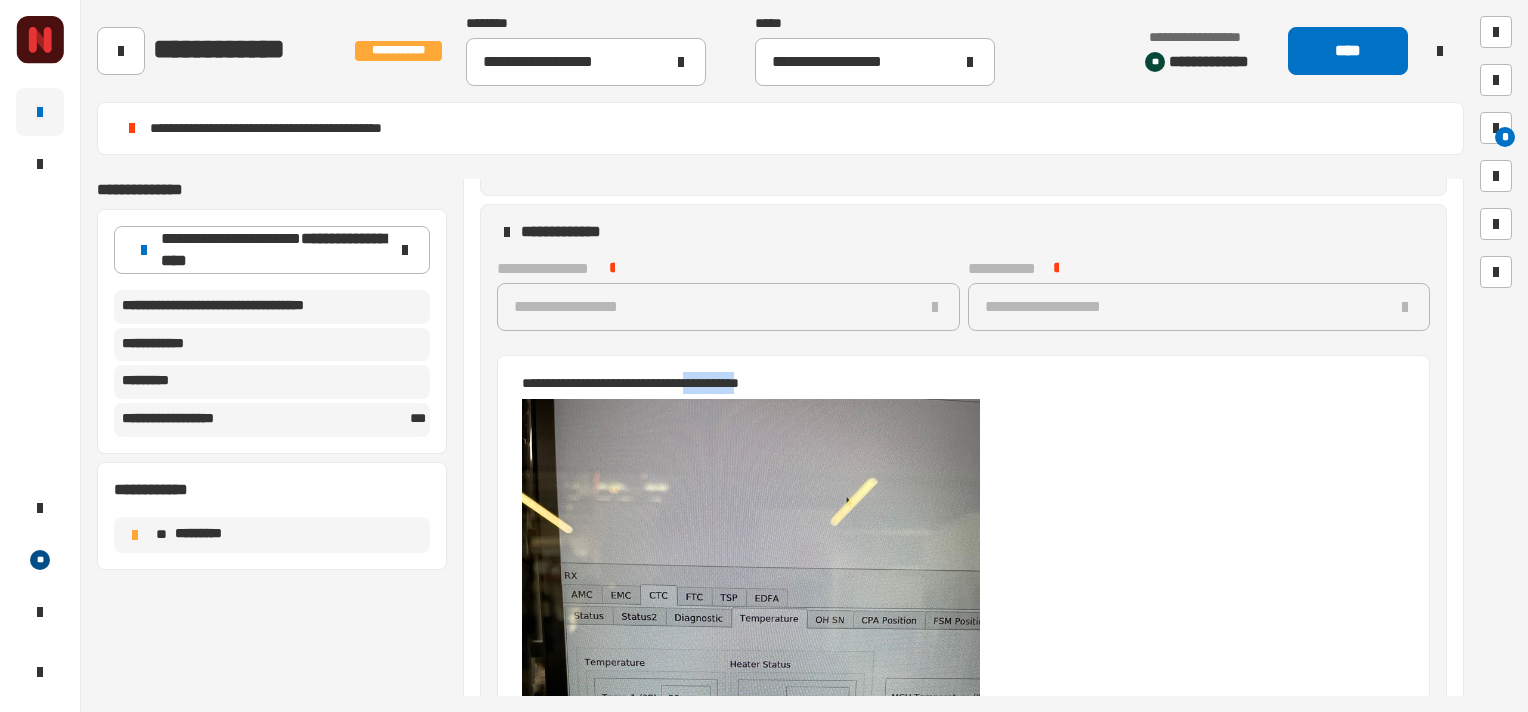 click on "**********" at bounding box center (952, 383) 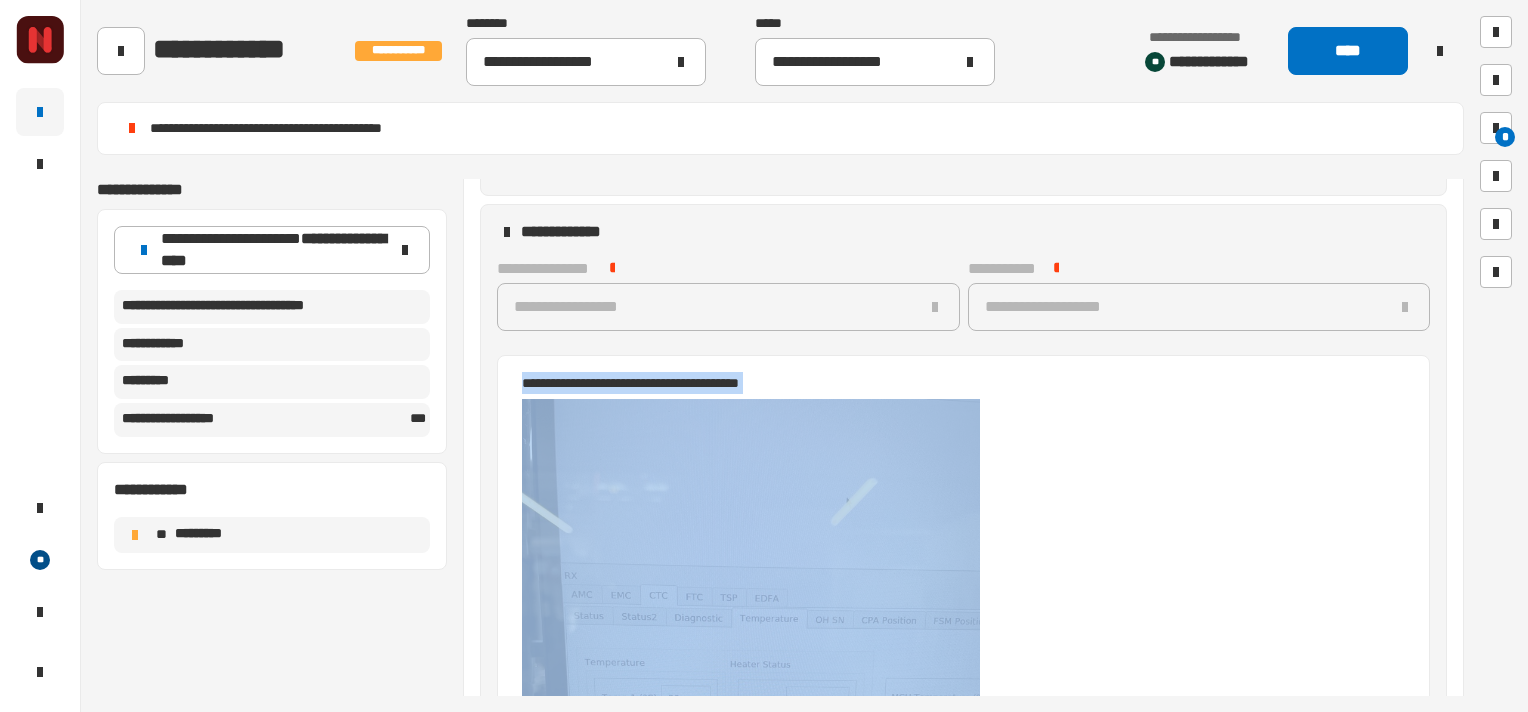 click on "**********" at bounding box center (952, 383) 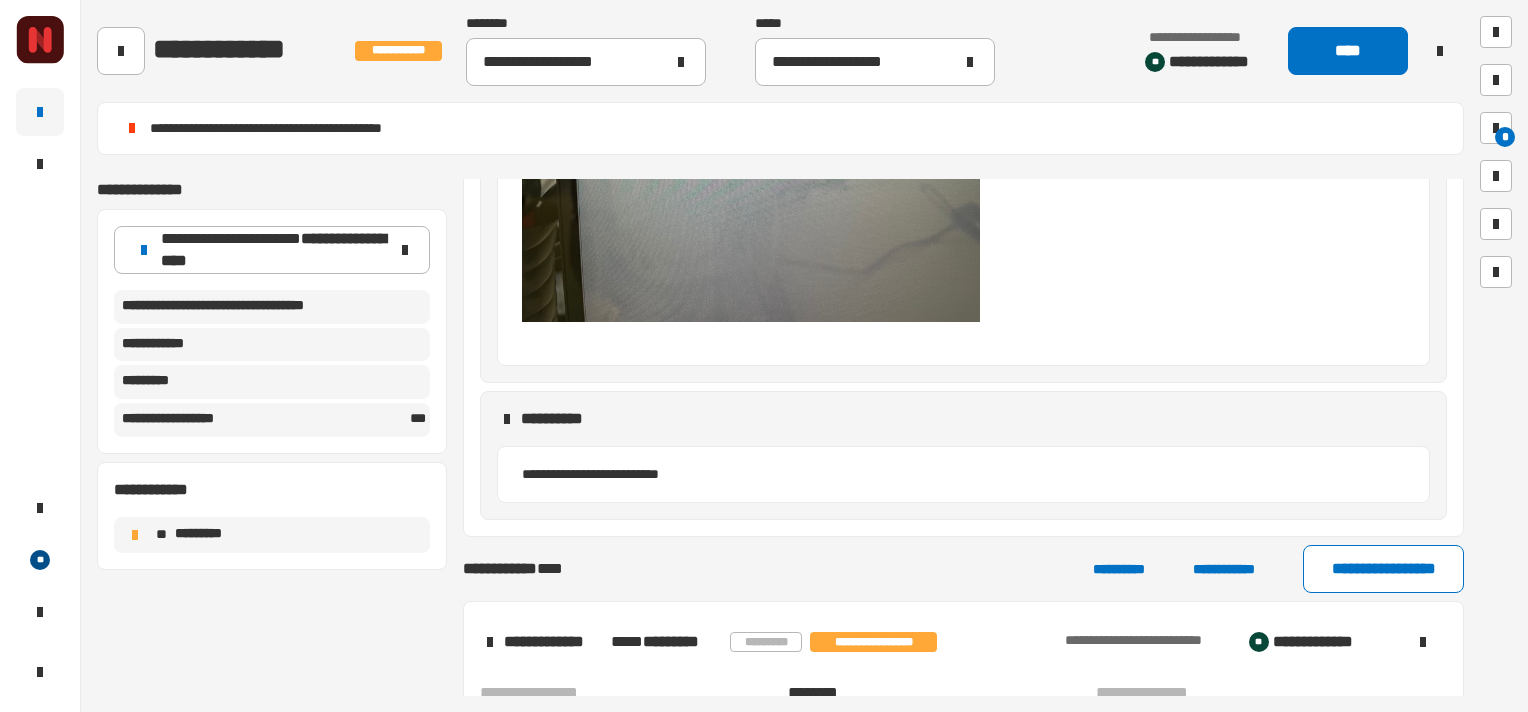 scroll, scrollTop: 1418, scrollLeft: 0, axis: vertical 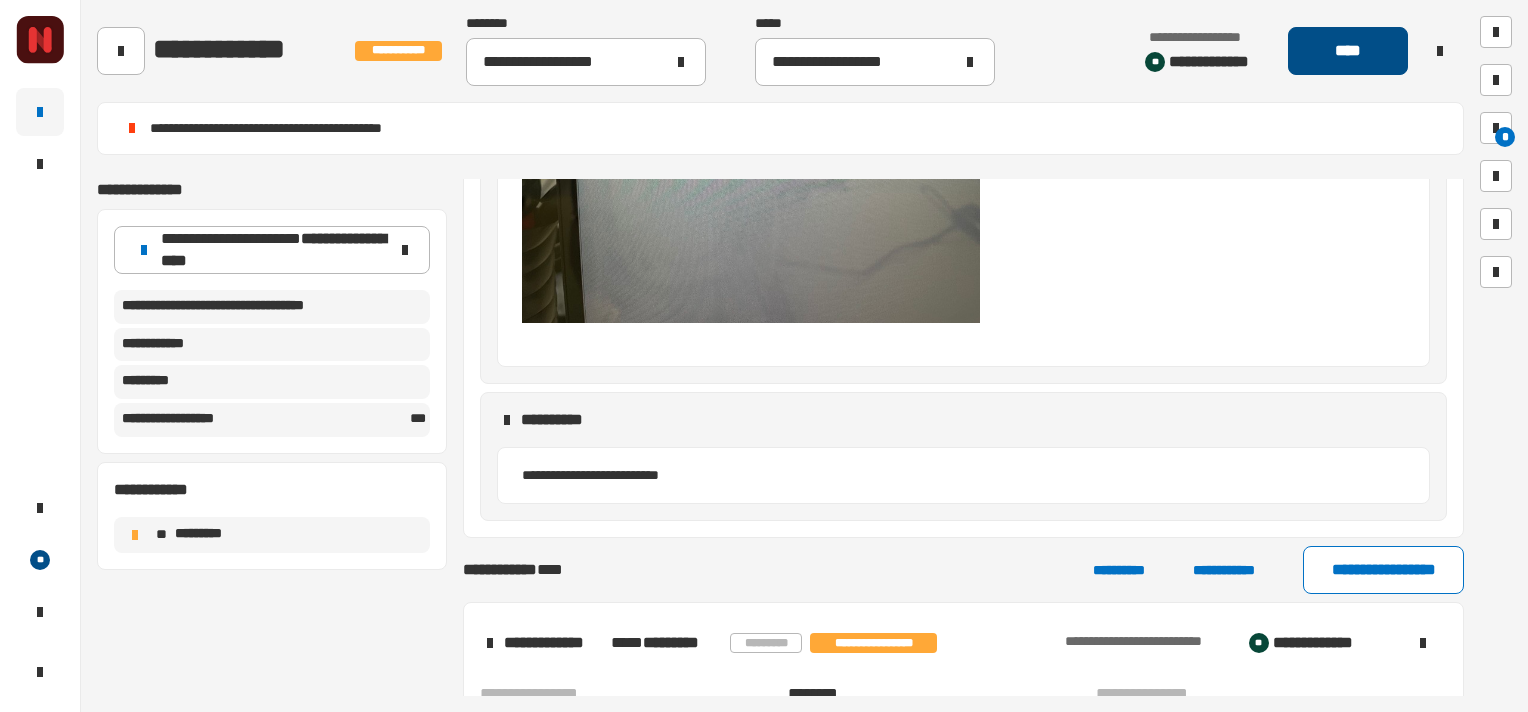 click on "****" 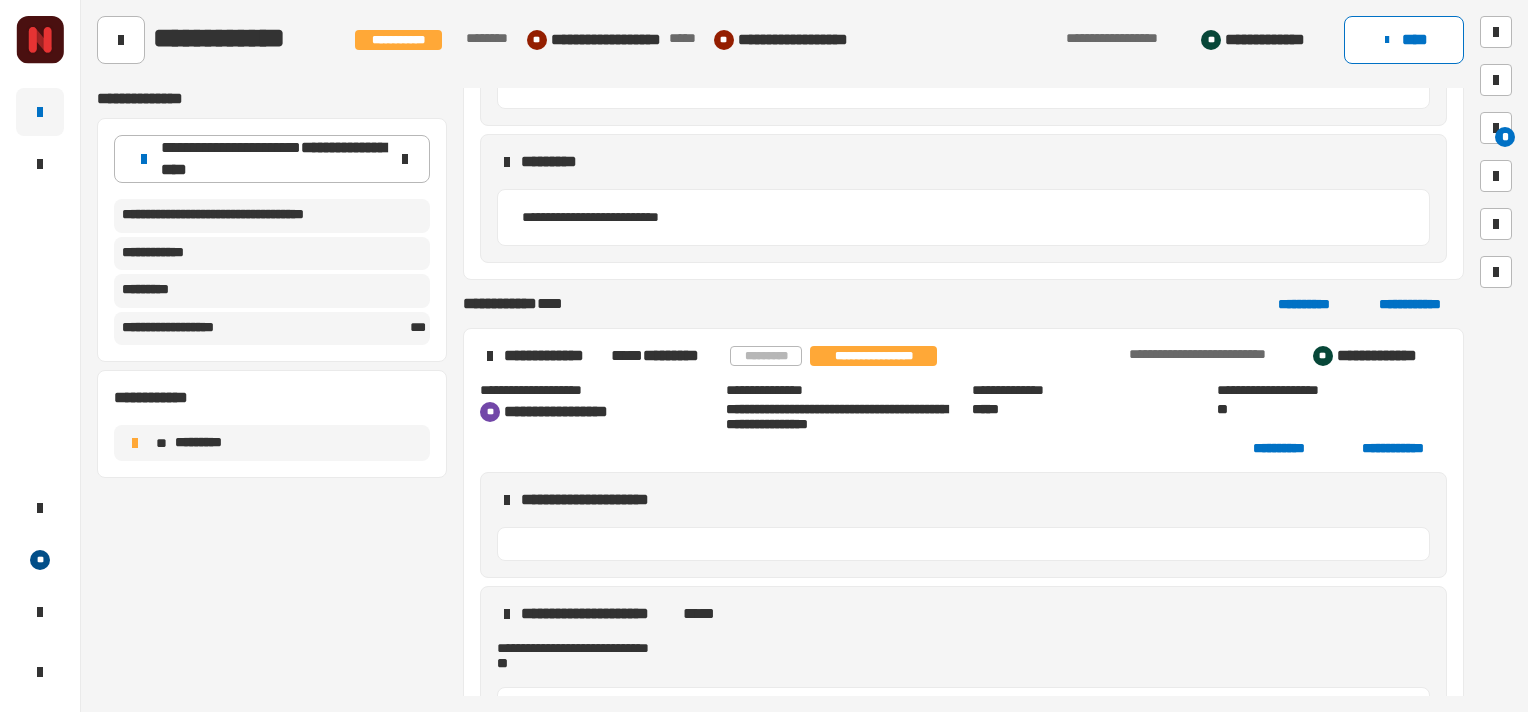 scroll, scrollTop: 1280, scrollLeft: 0, axis: vertical 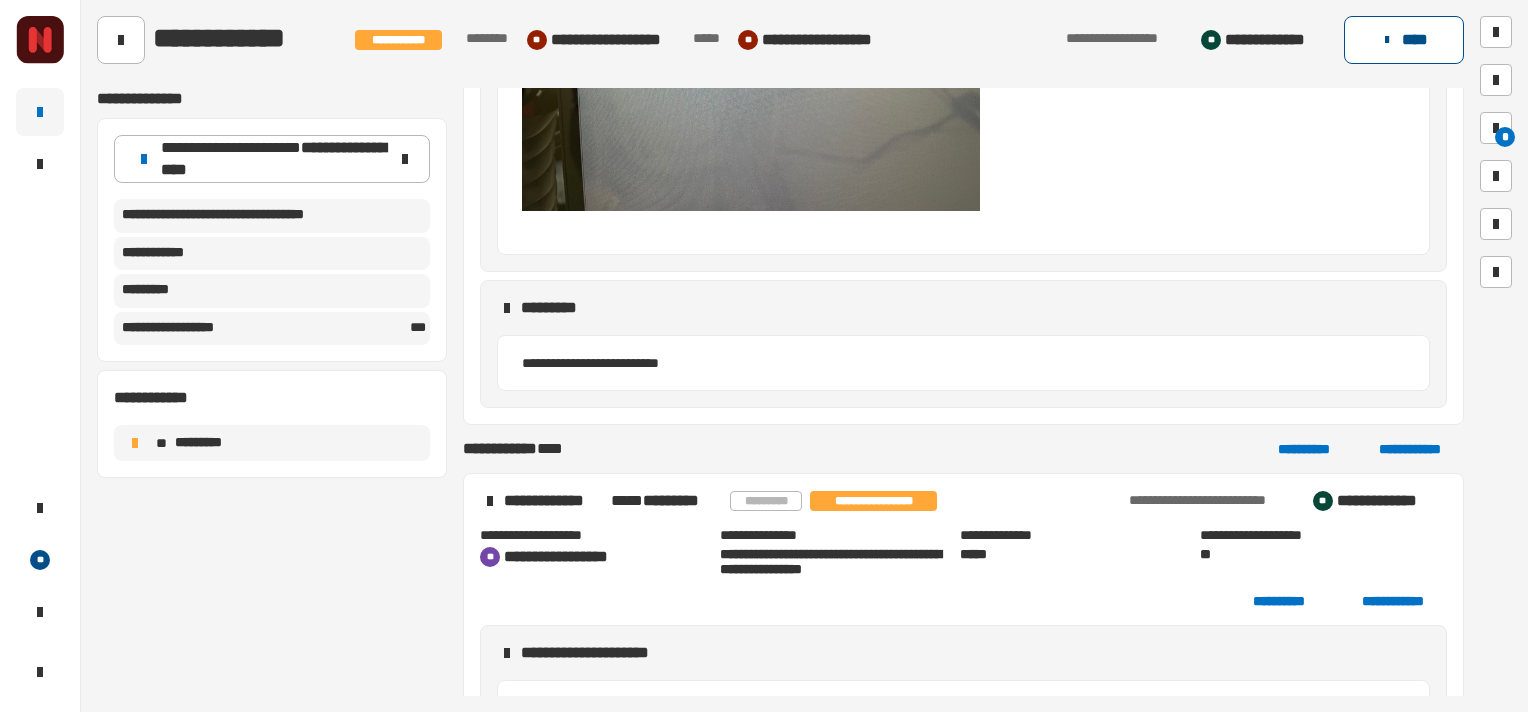 click 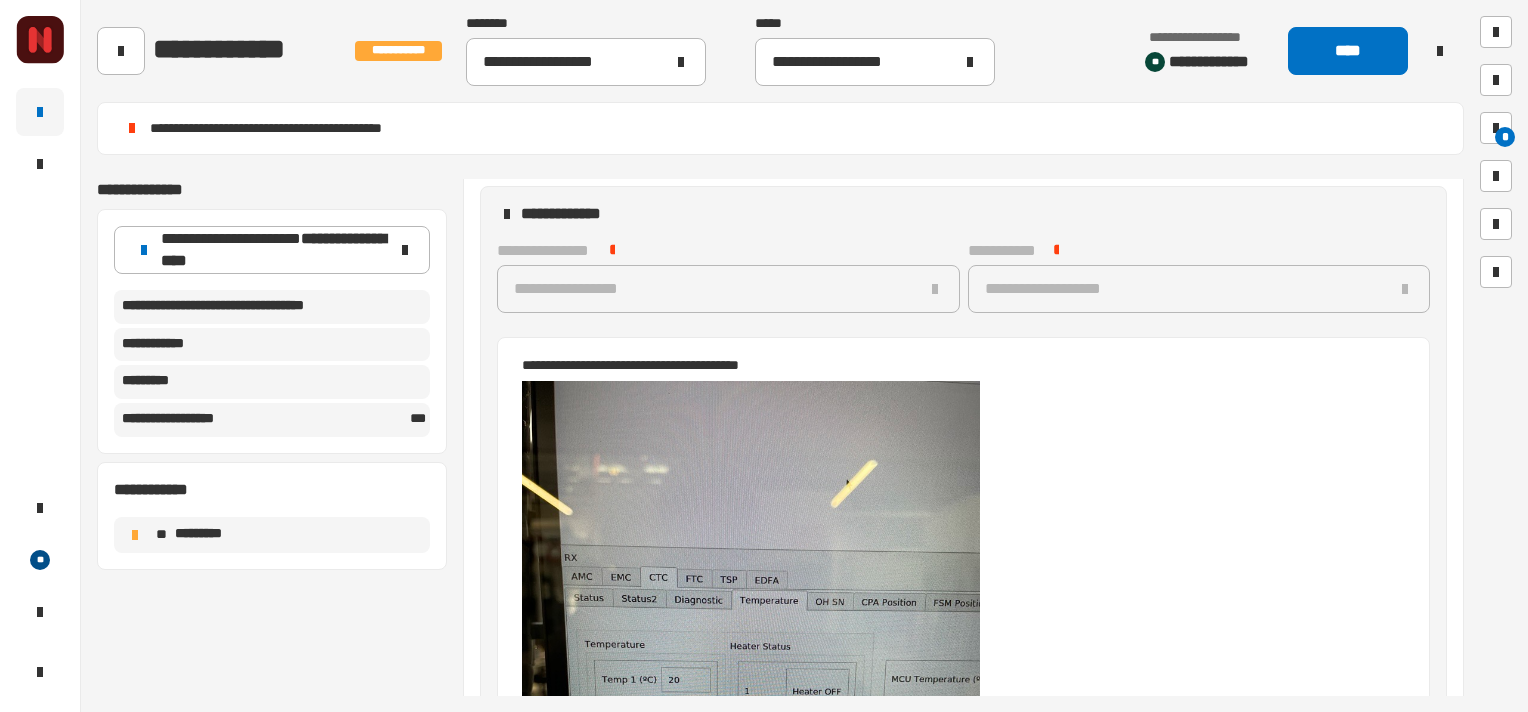 scroll, scrollTop: 746, scrollLeft: 0, axis: vertical 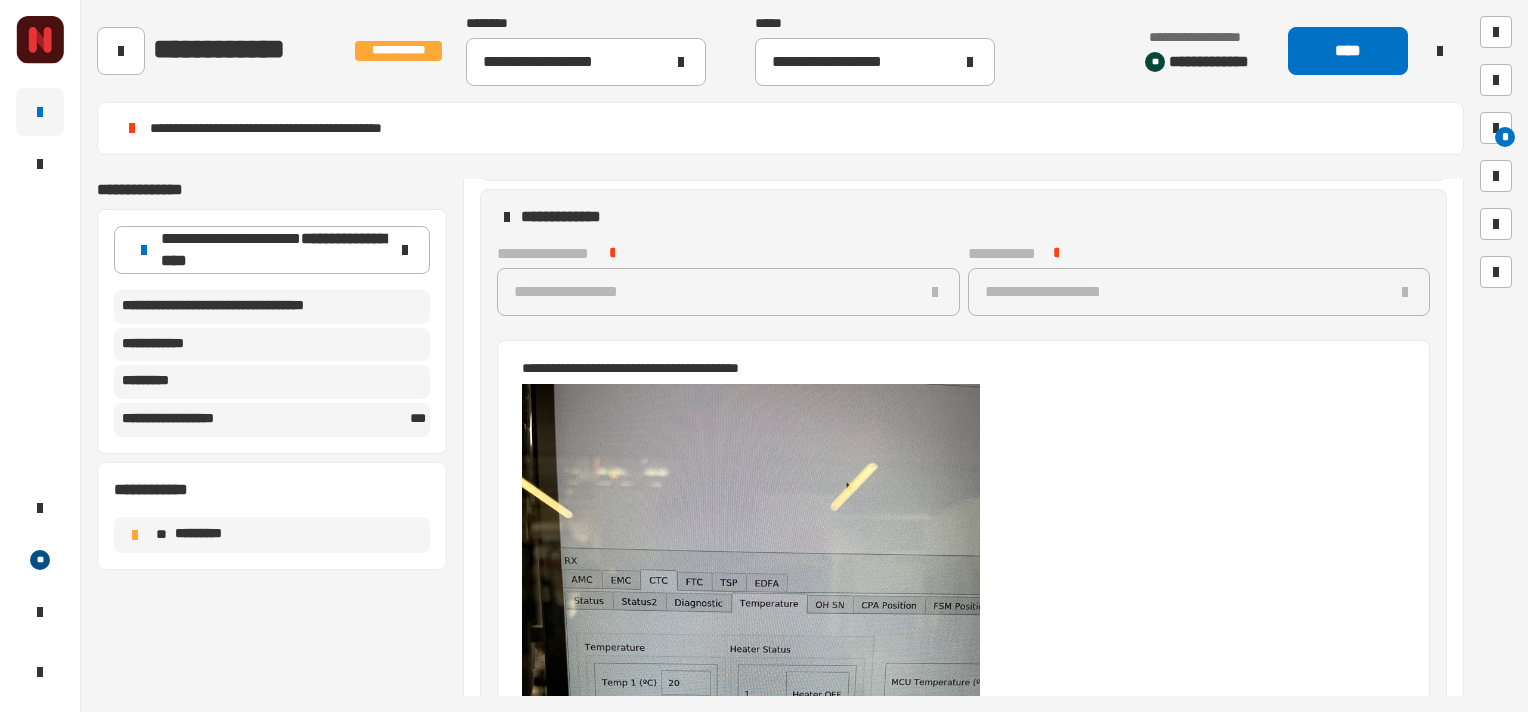 click on "**********" at bounding box center [952, 368] 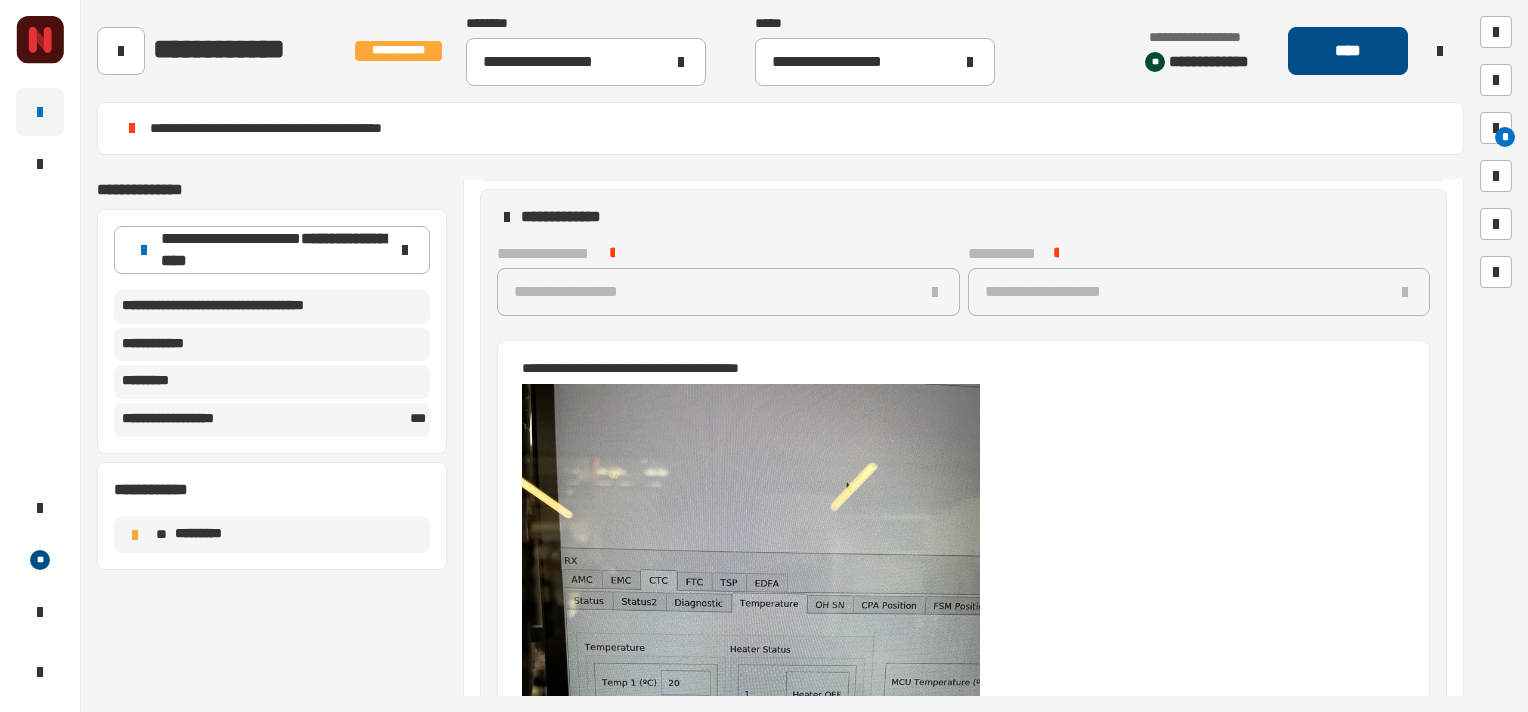 click on "****" 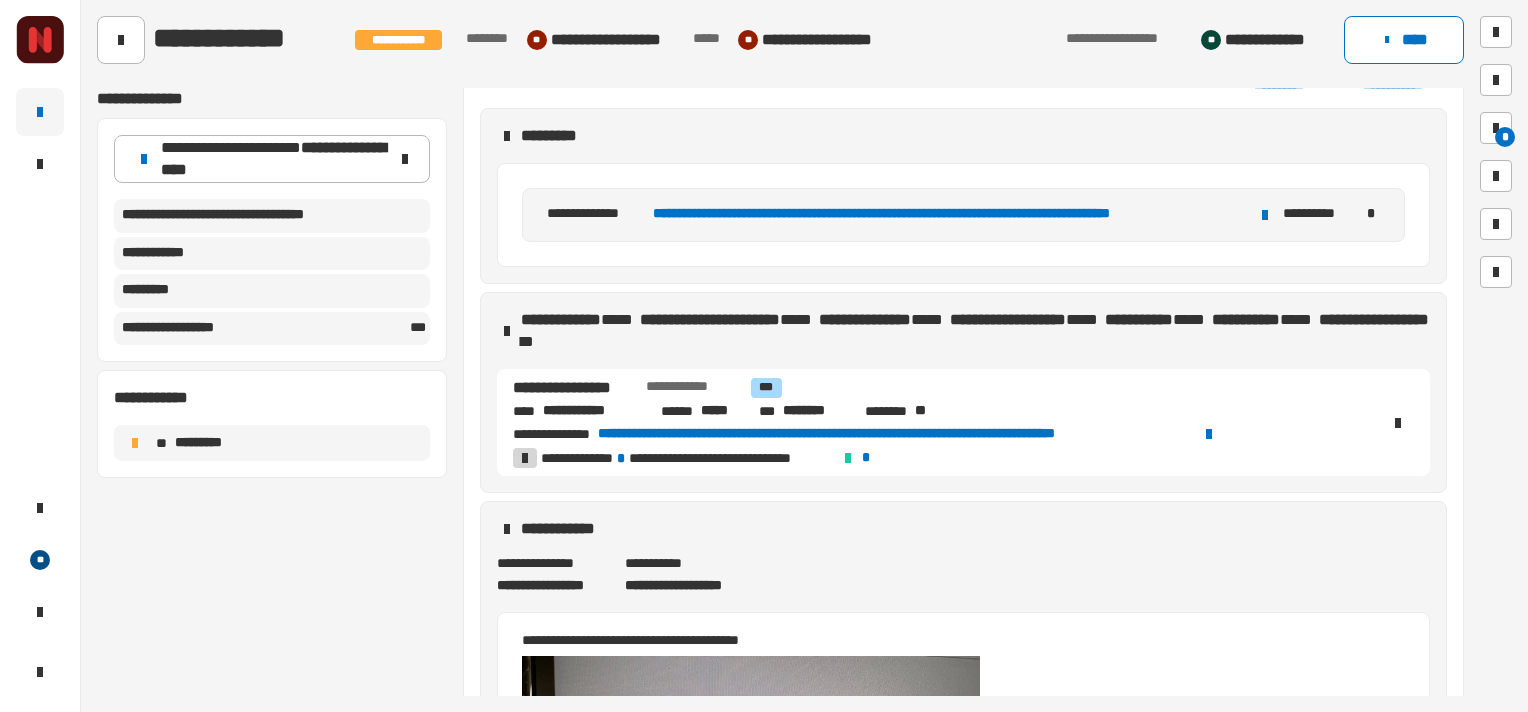 scroll, scrollTop: 224, scrollLeft: 0, axis: vertical 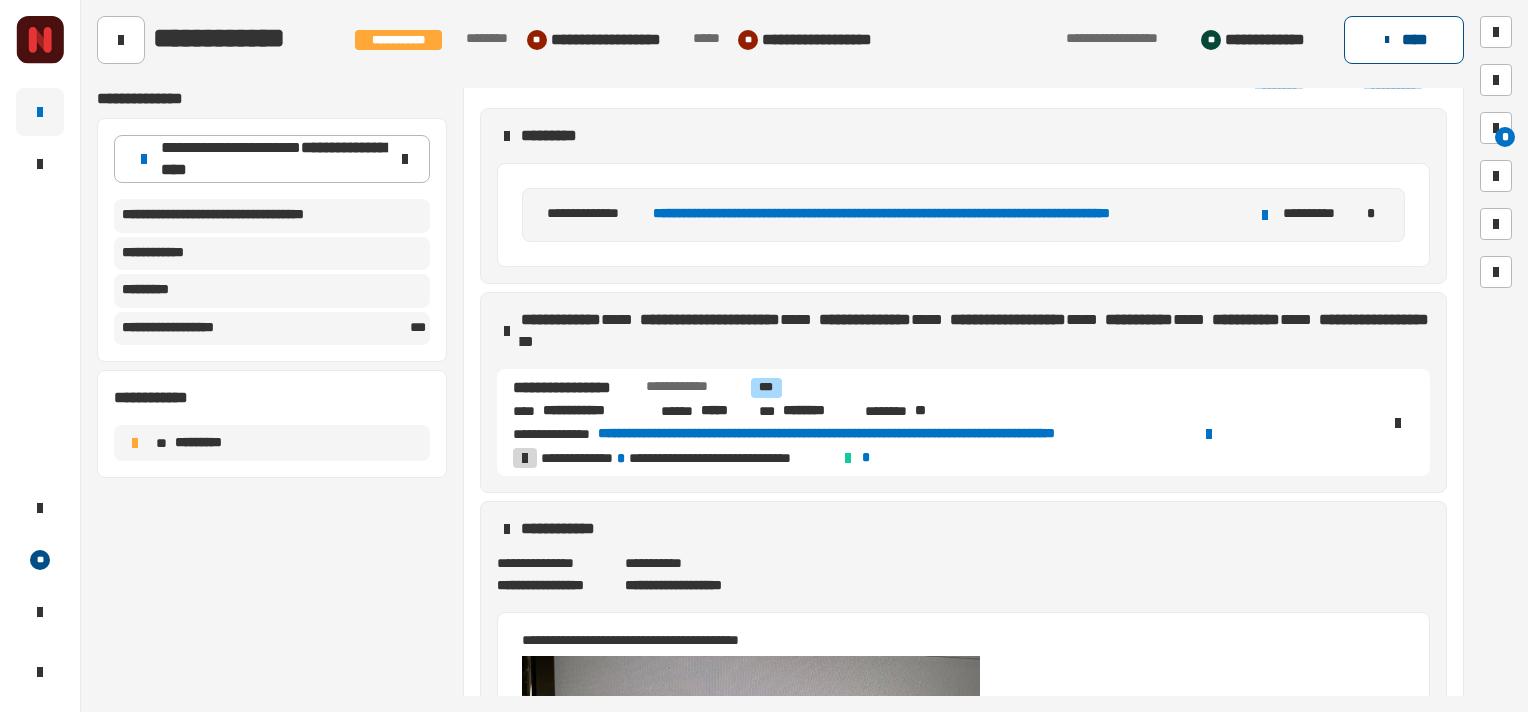 click on "****" 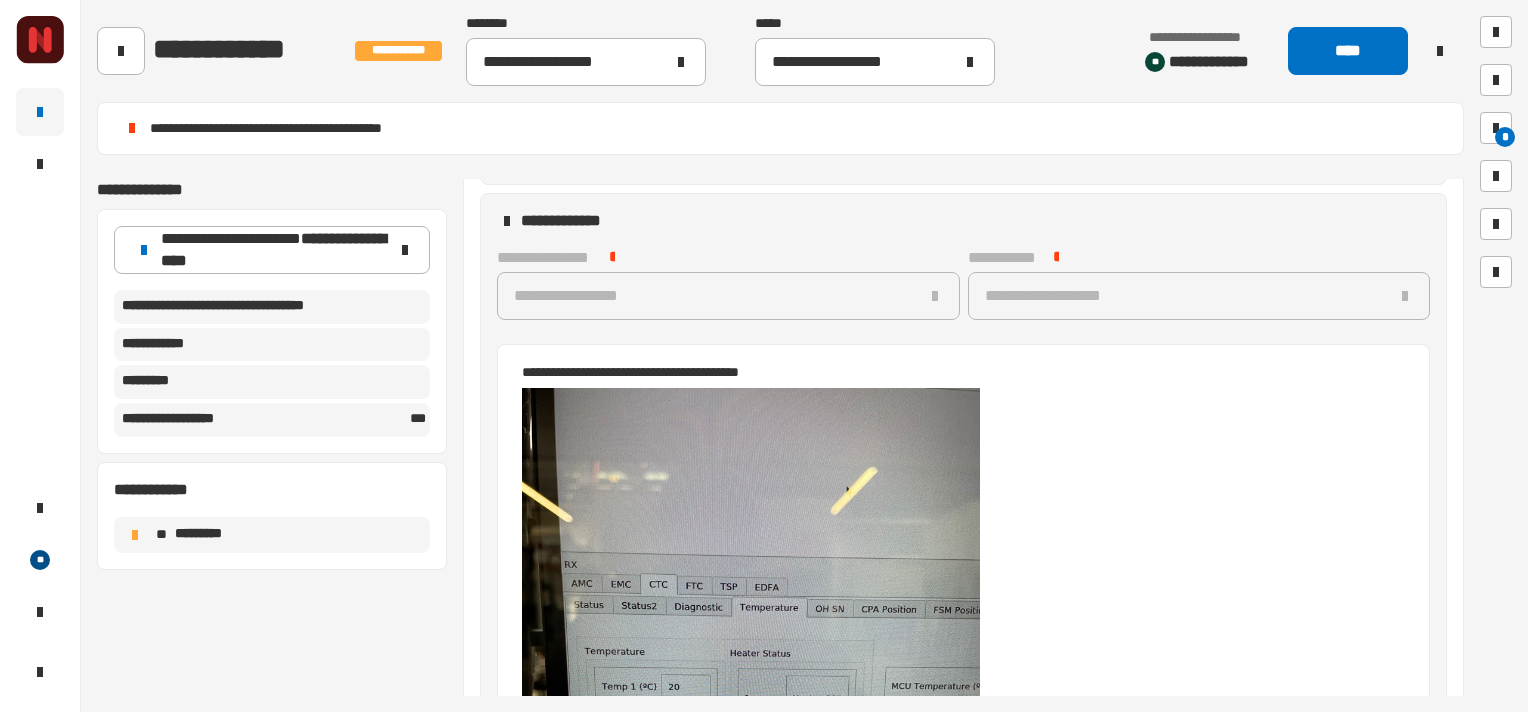 scroll, scrollTop: 756, scrollLeft: 0, axis: vertical 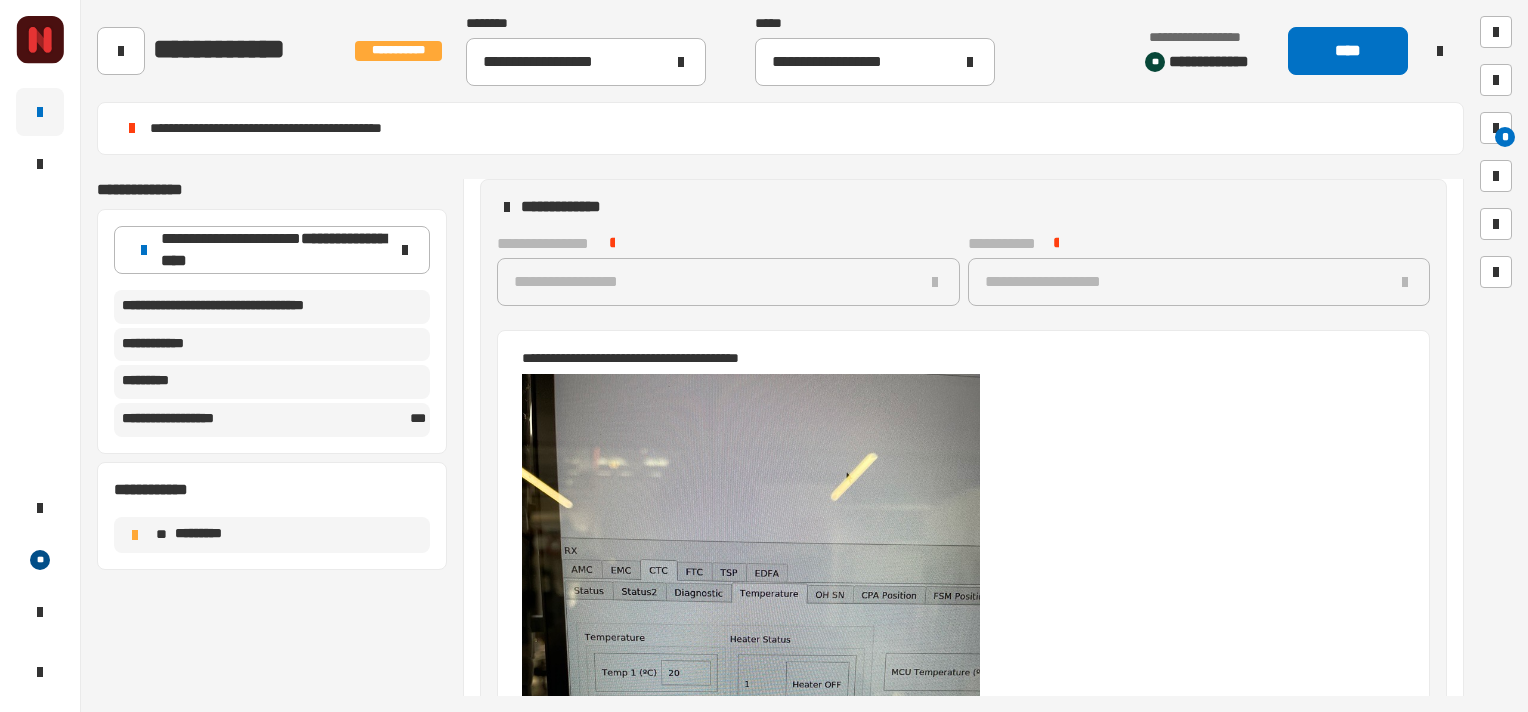 click on "**********" at bounding box center [952, 358] 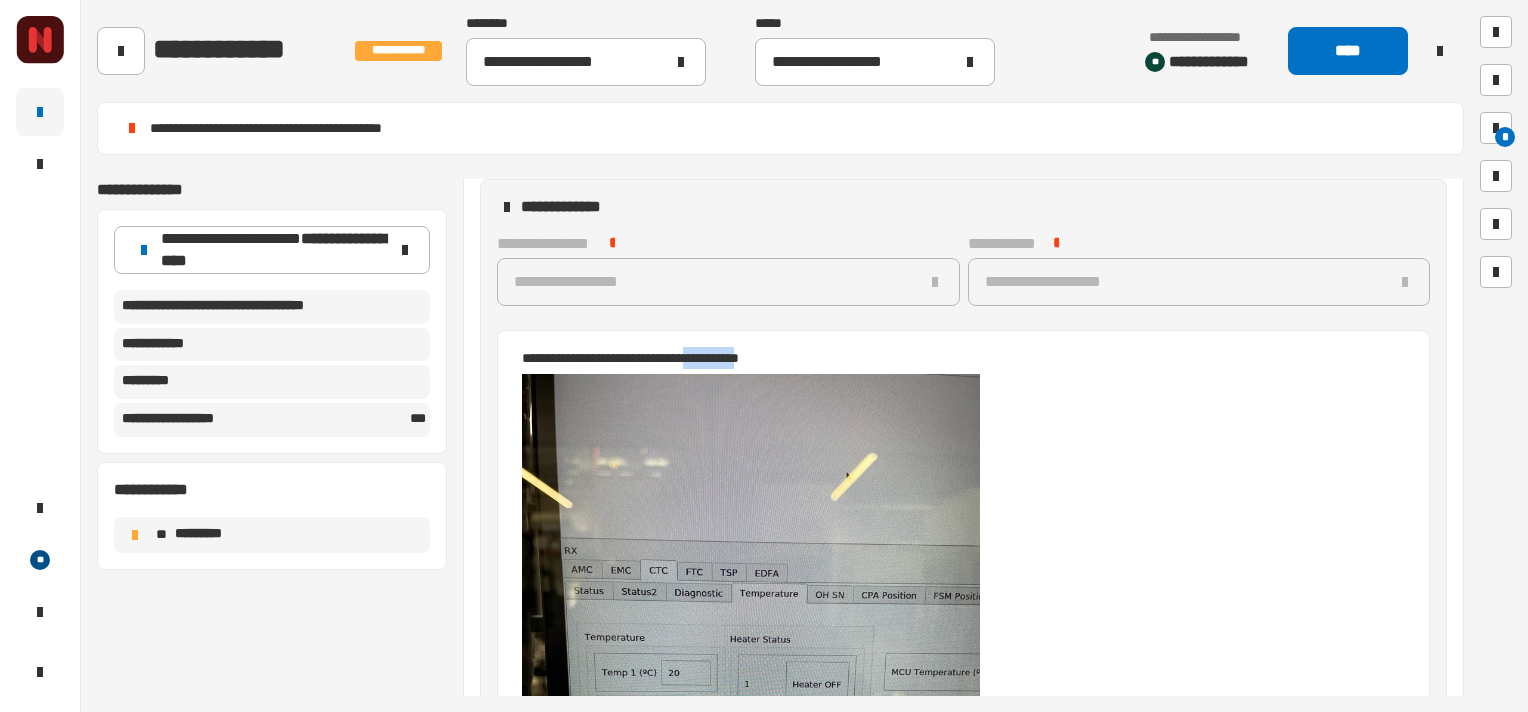 click on "**********" at bounding box center [952, 358] 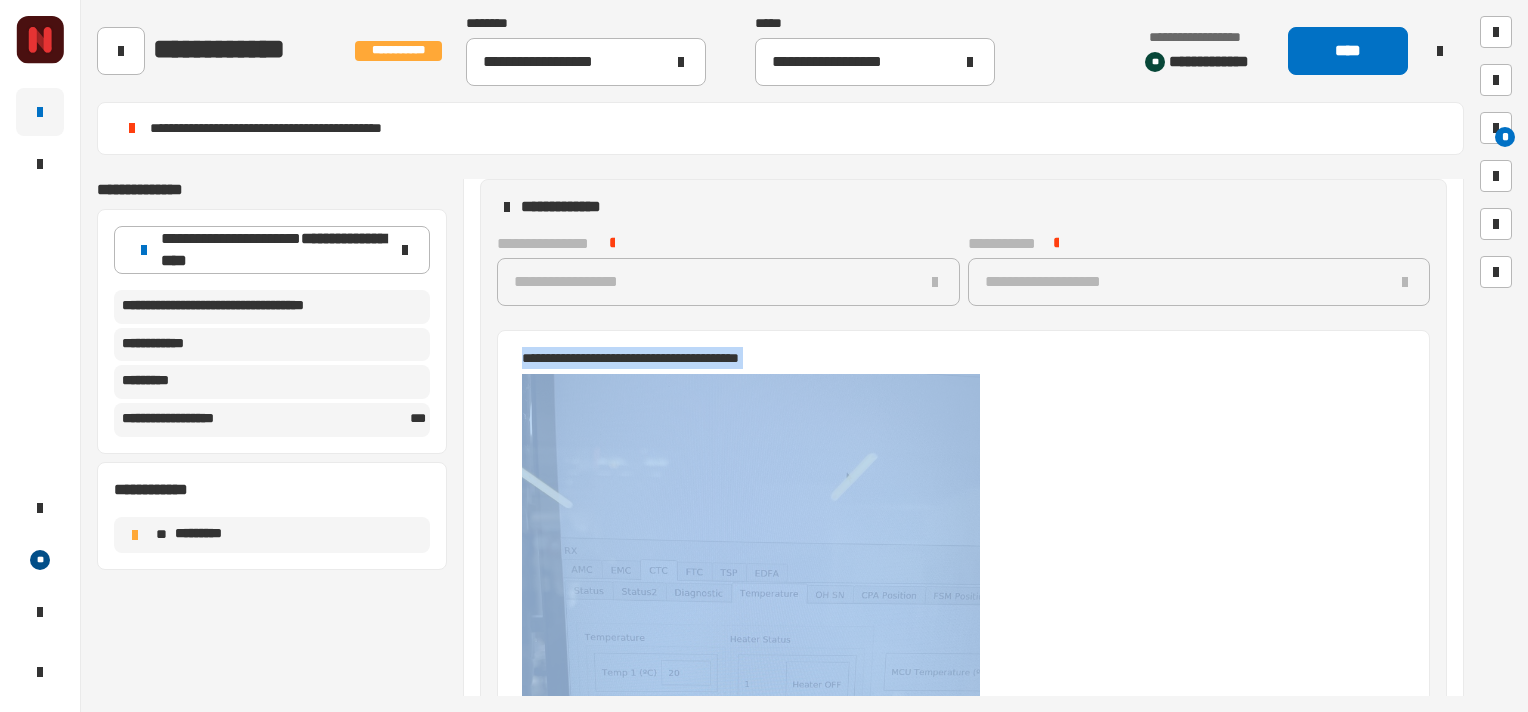 click on "**********" at bounding box center (952, 358) 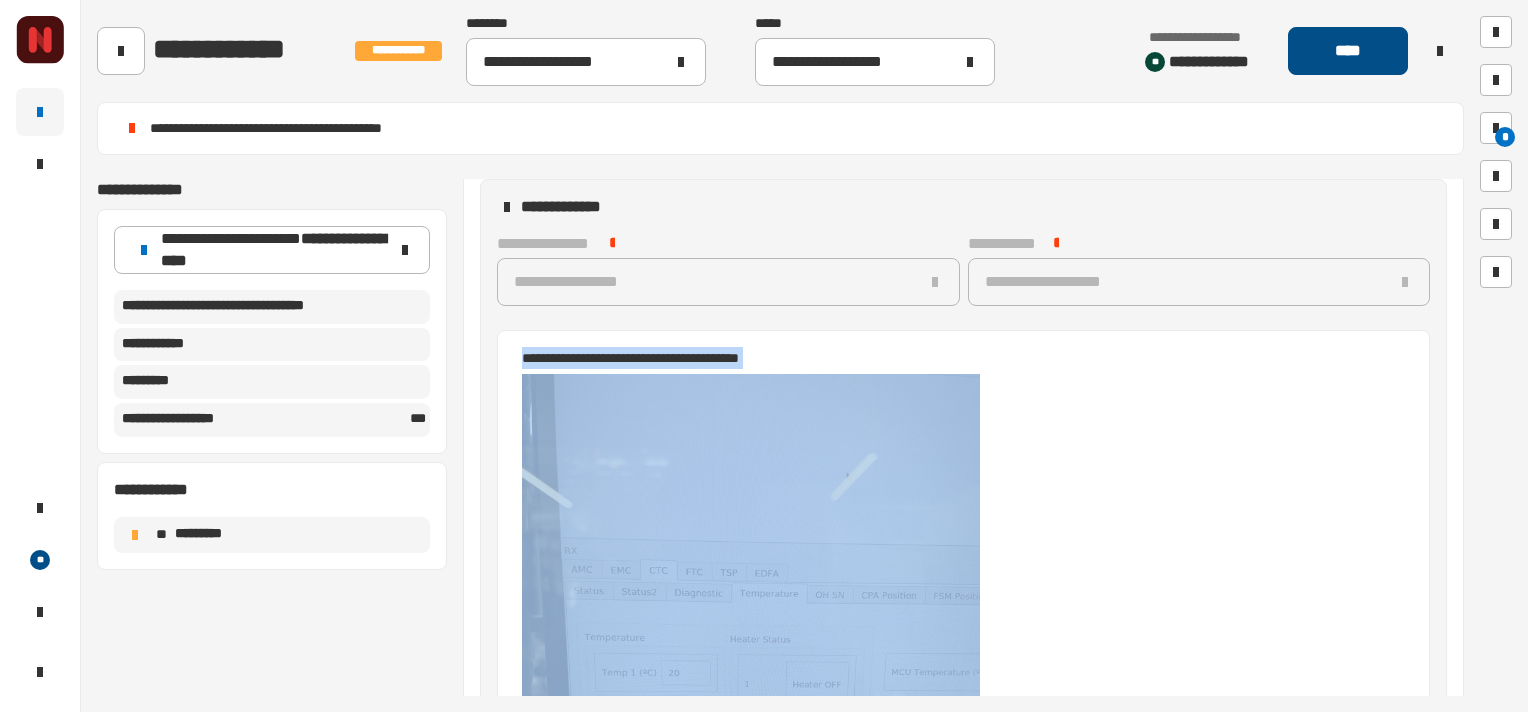 click on "****" 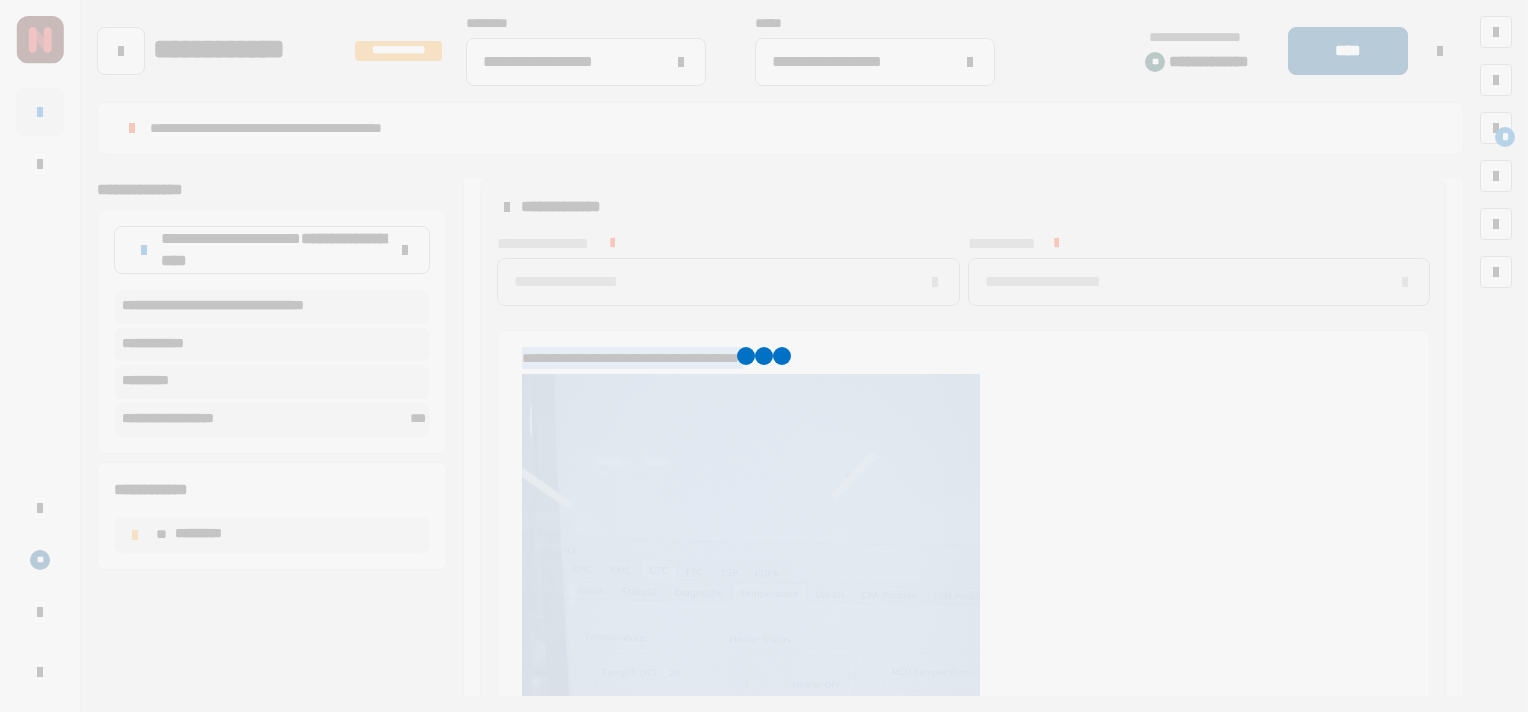 scroll, scrollTop: 658, scrollLeft: 0, axis: vertical 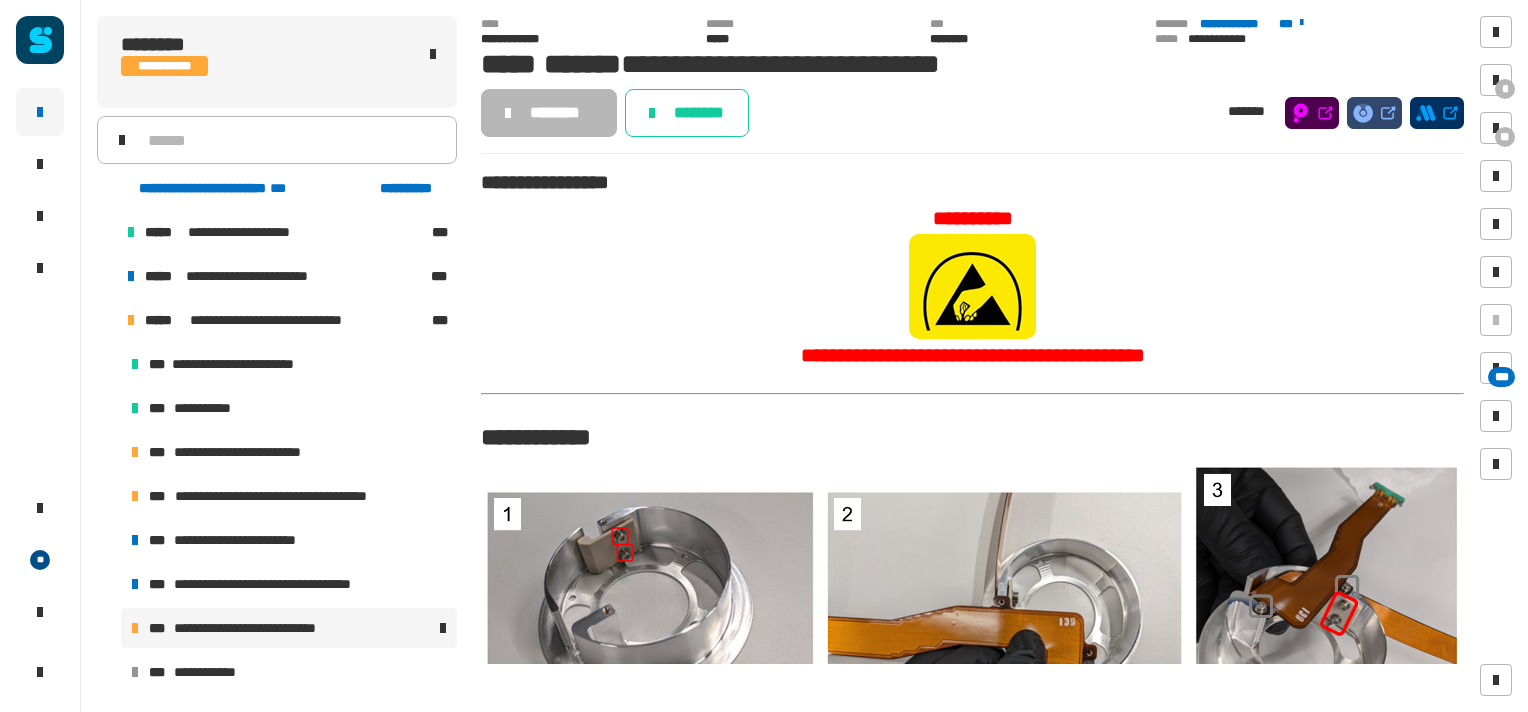 click at bounding box center [107, 276] 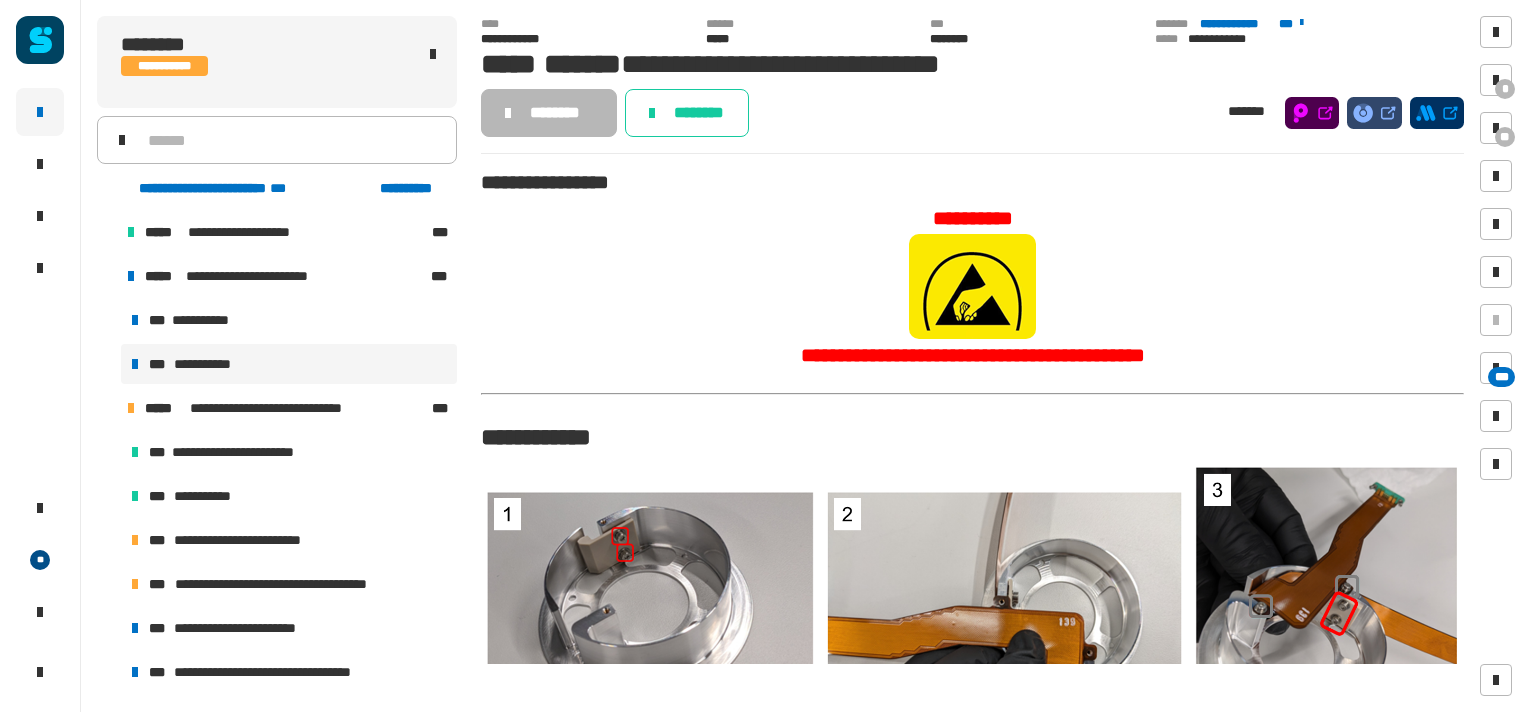 click on "**********" at bounding box center [204, 364] 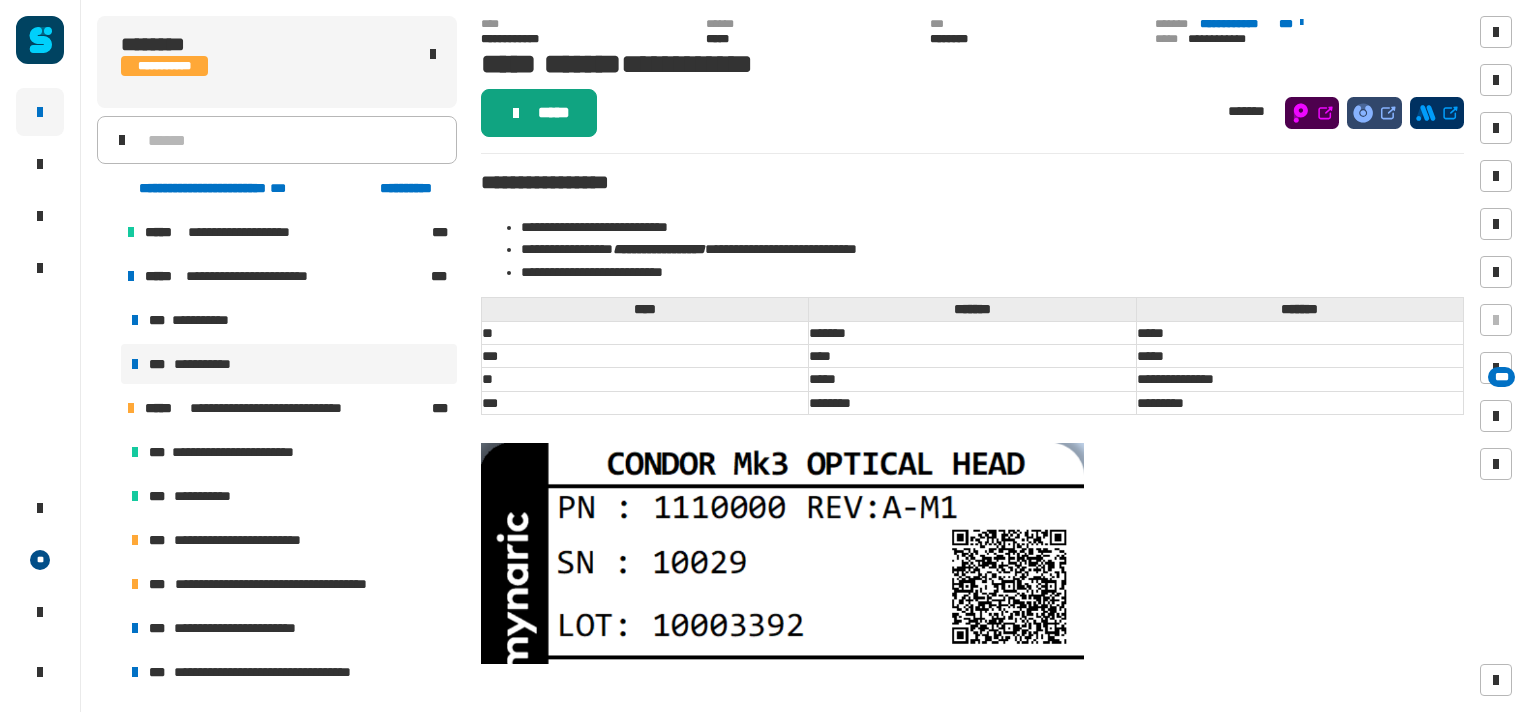 click on "*****" 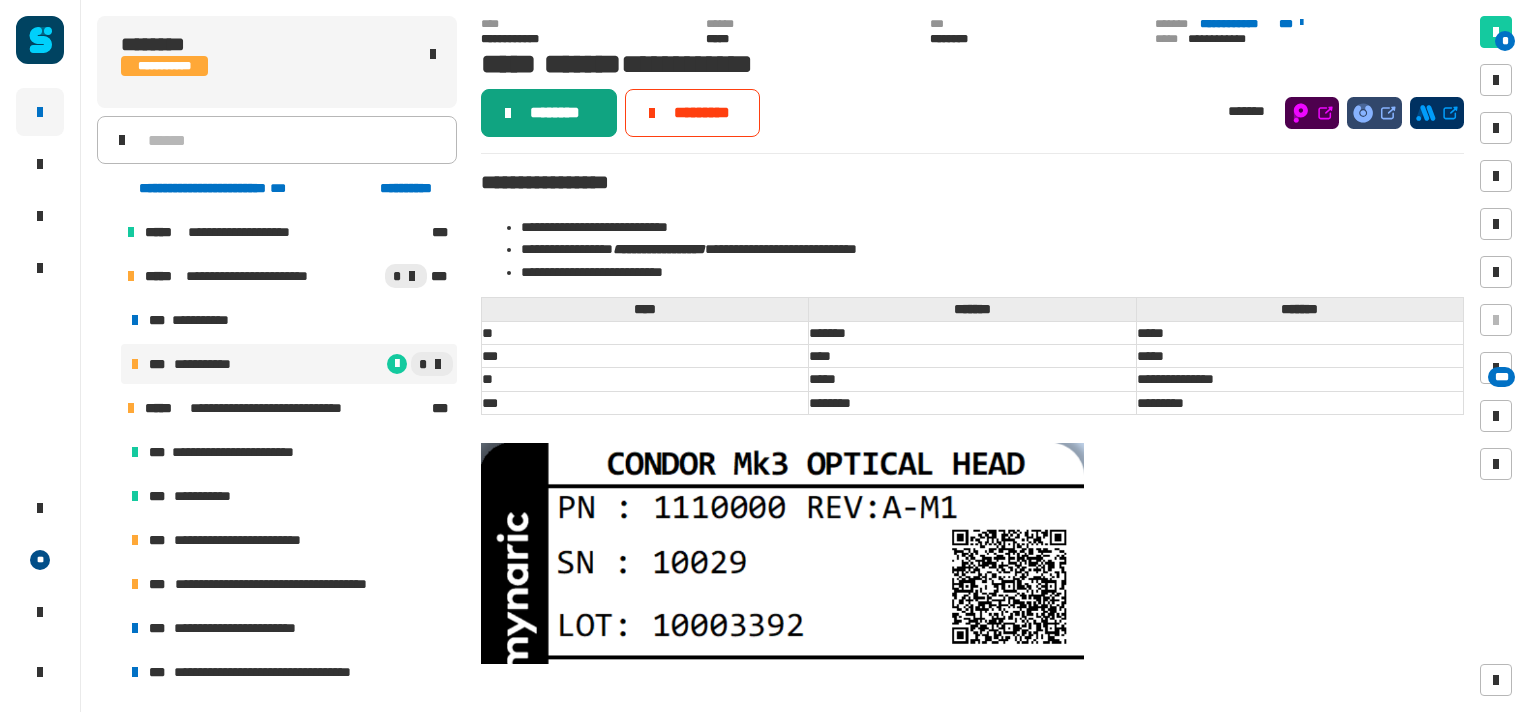 click on "********" 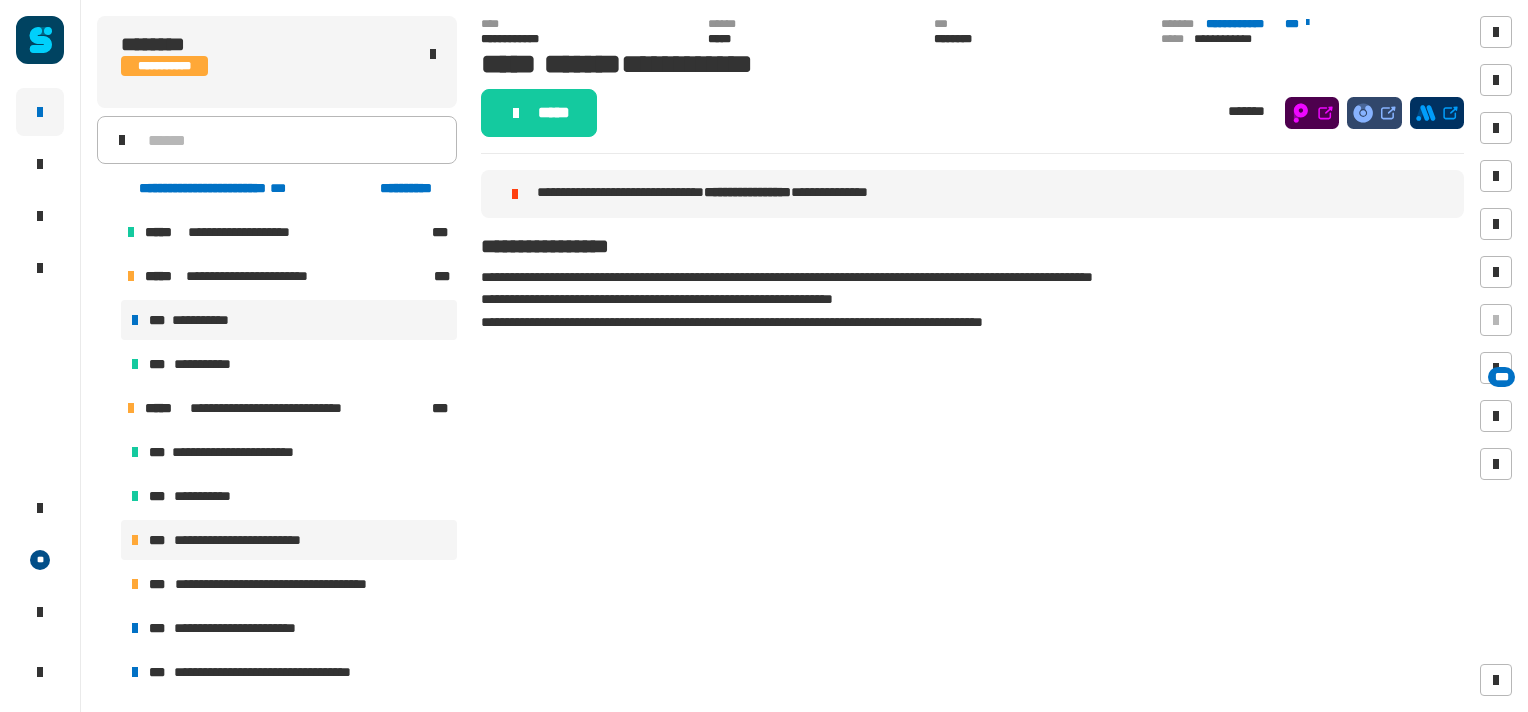 click on "**********" at bounding box center [255, 540] 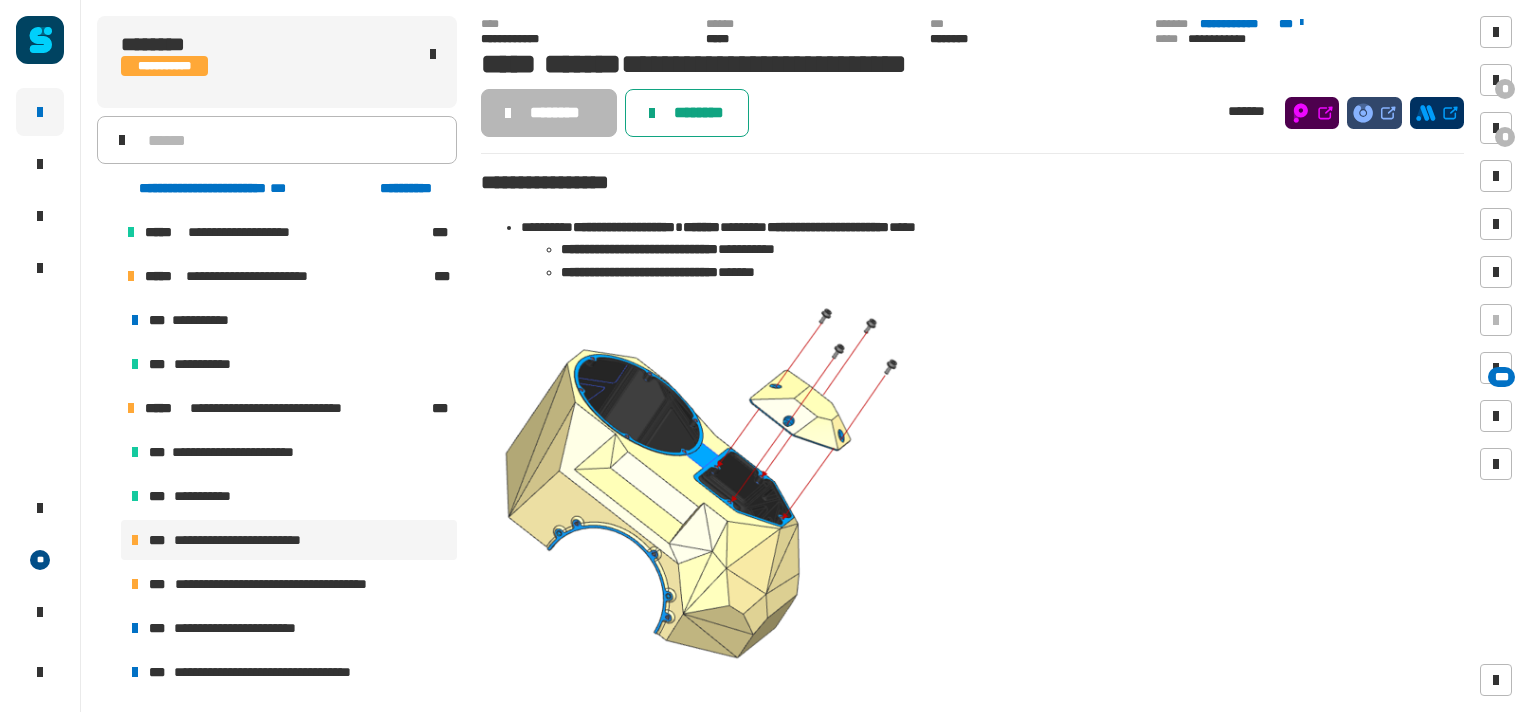 click on "********" 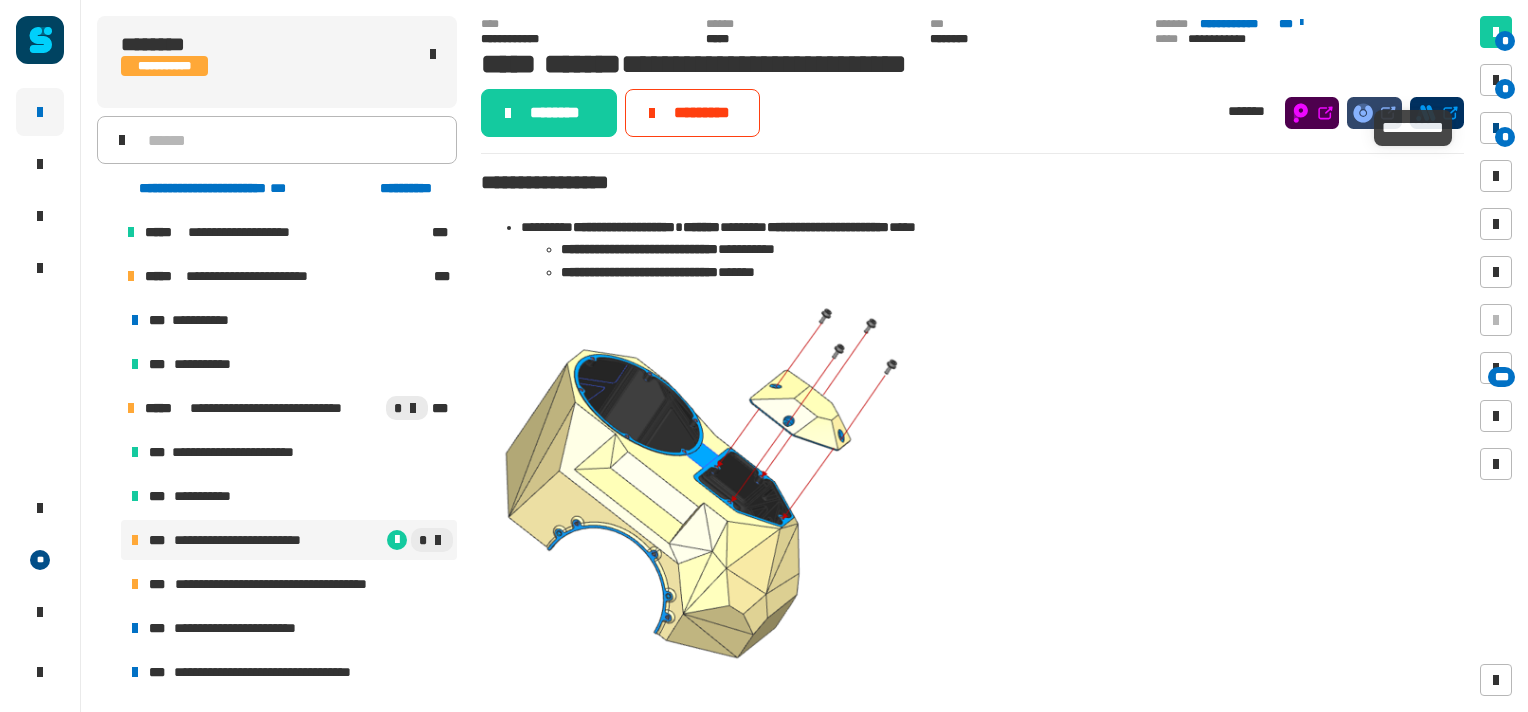 click on "*" at bounding box center [1505, 137] 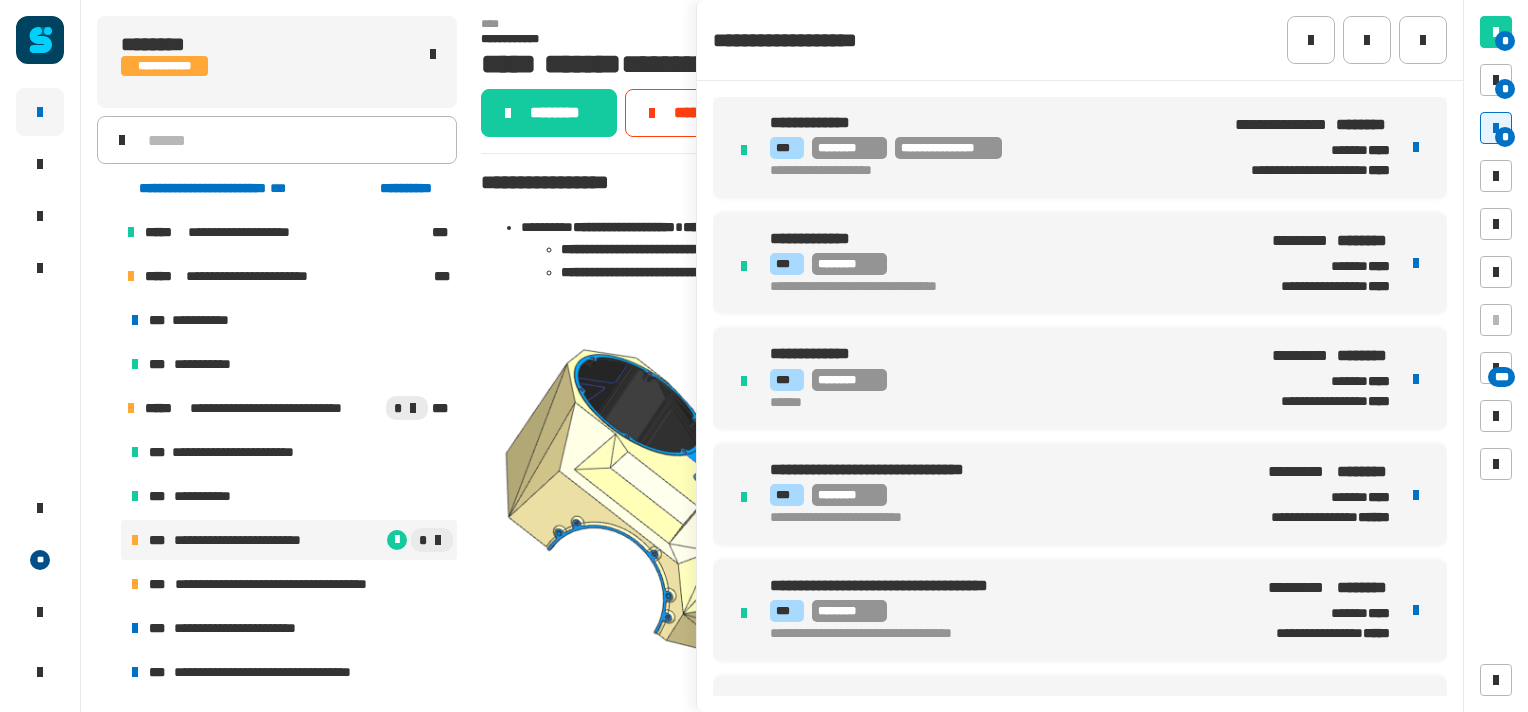 scroll, scrollTop: 308, scrollLeft: 0, axis: vertical 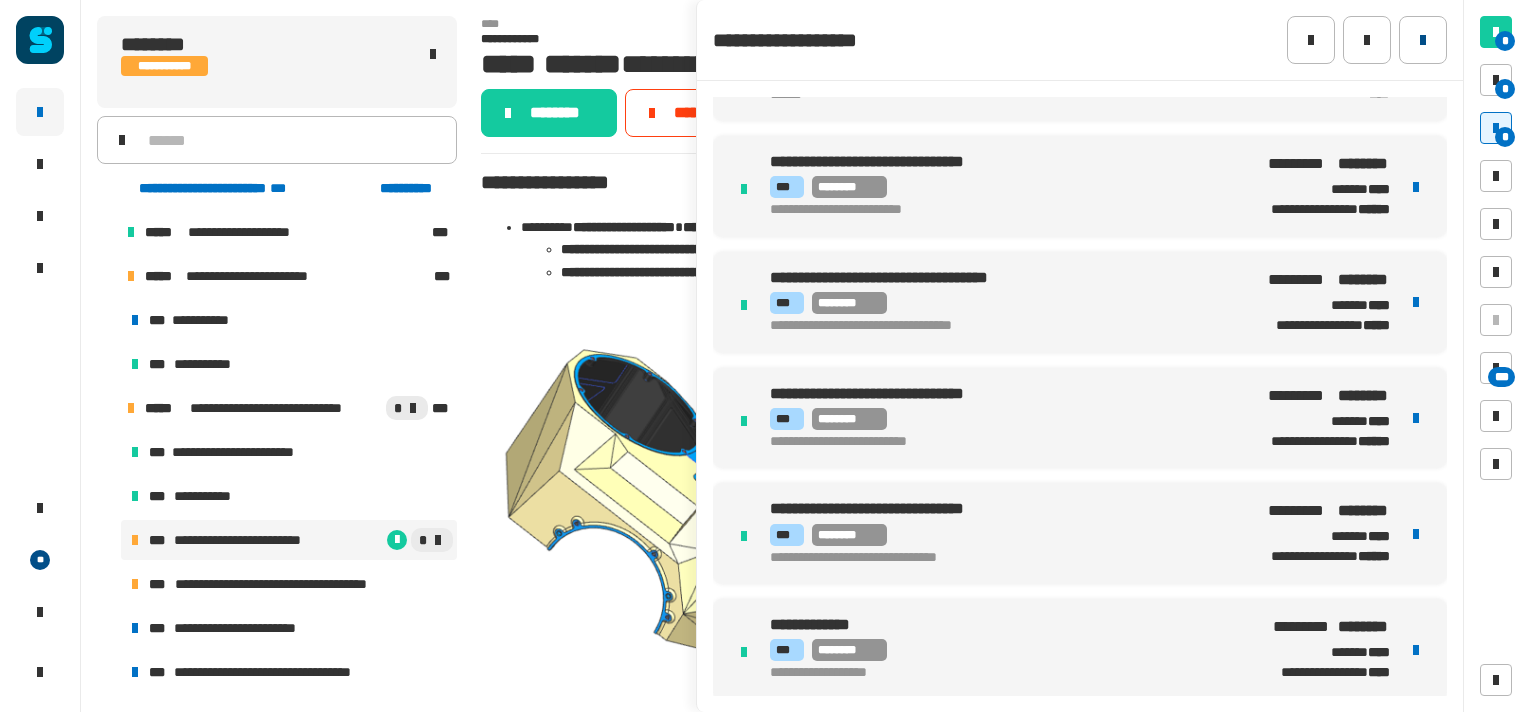 click 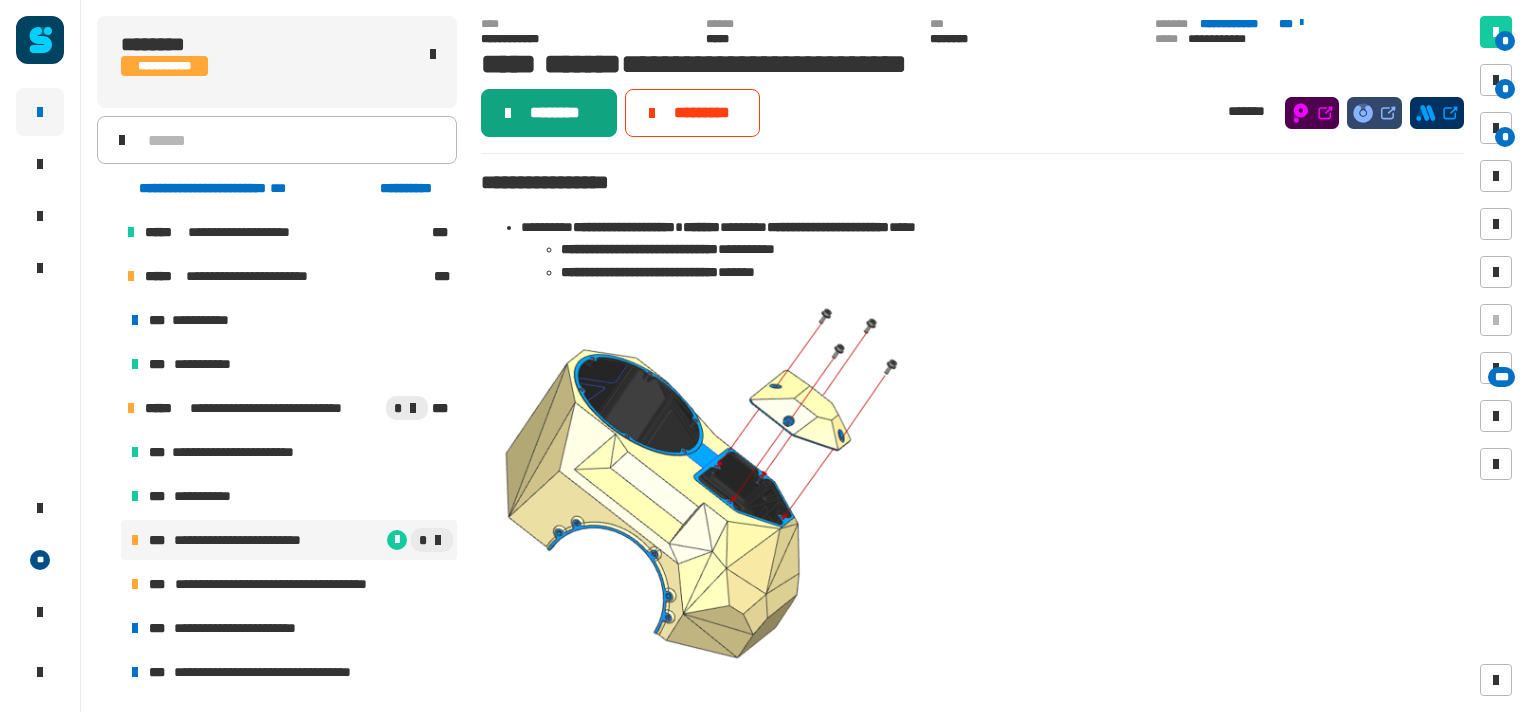 click on "********" 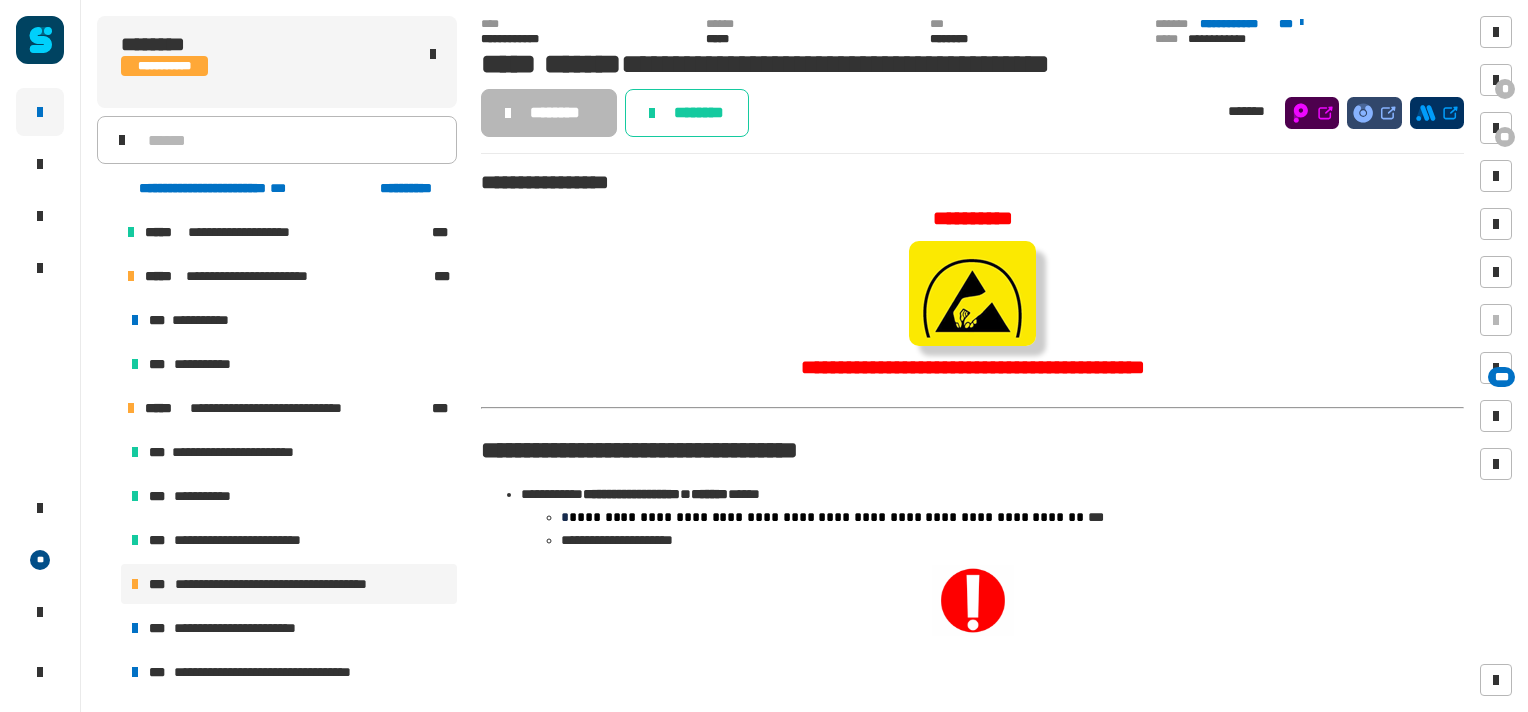 click on "**********" at bounding box center (295, 584) 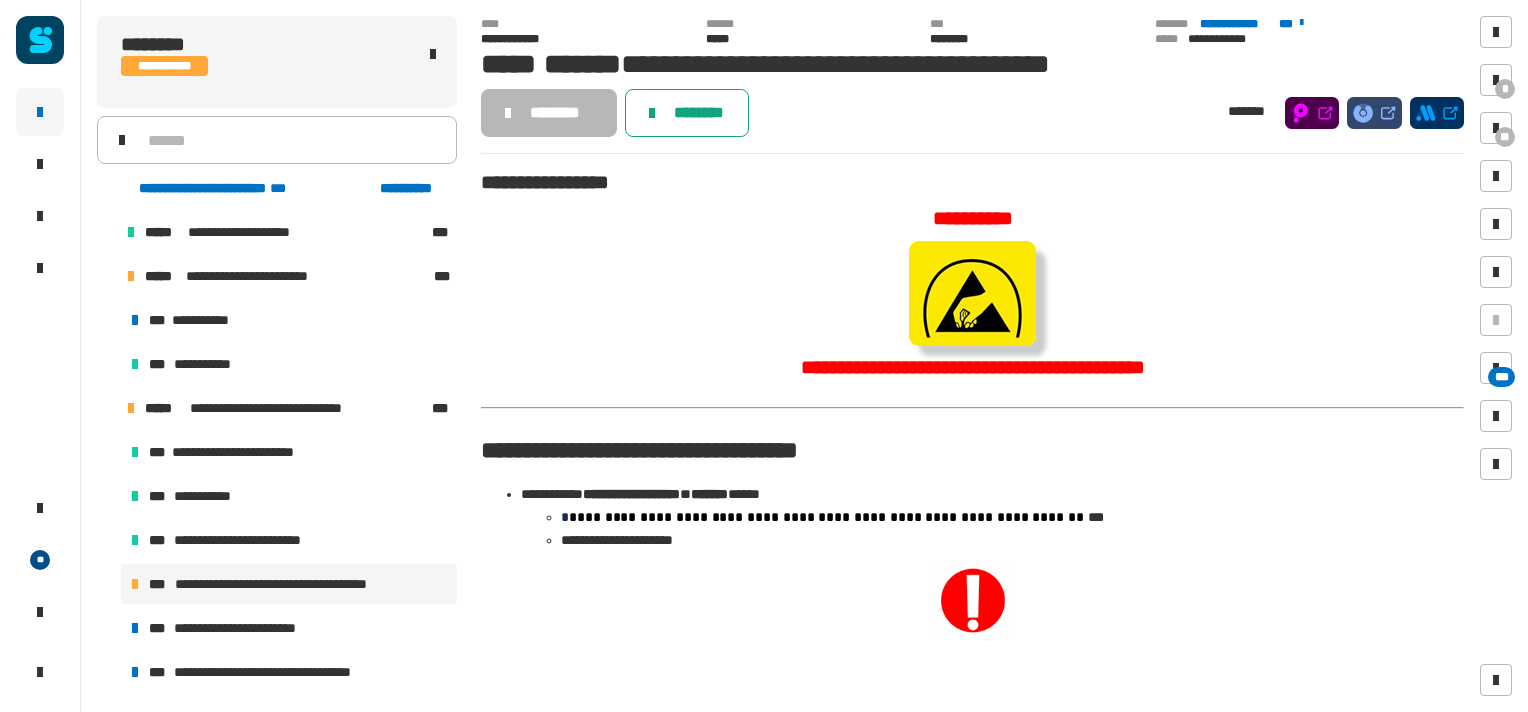 click on "********" 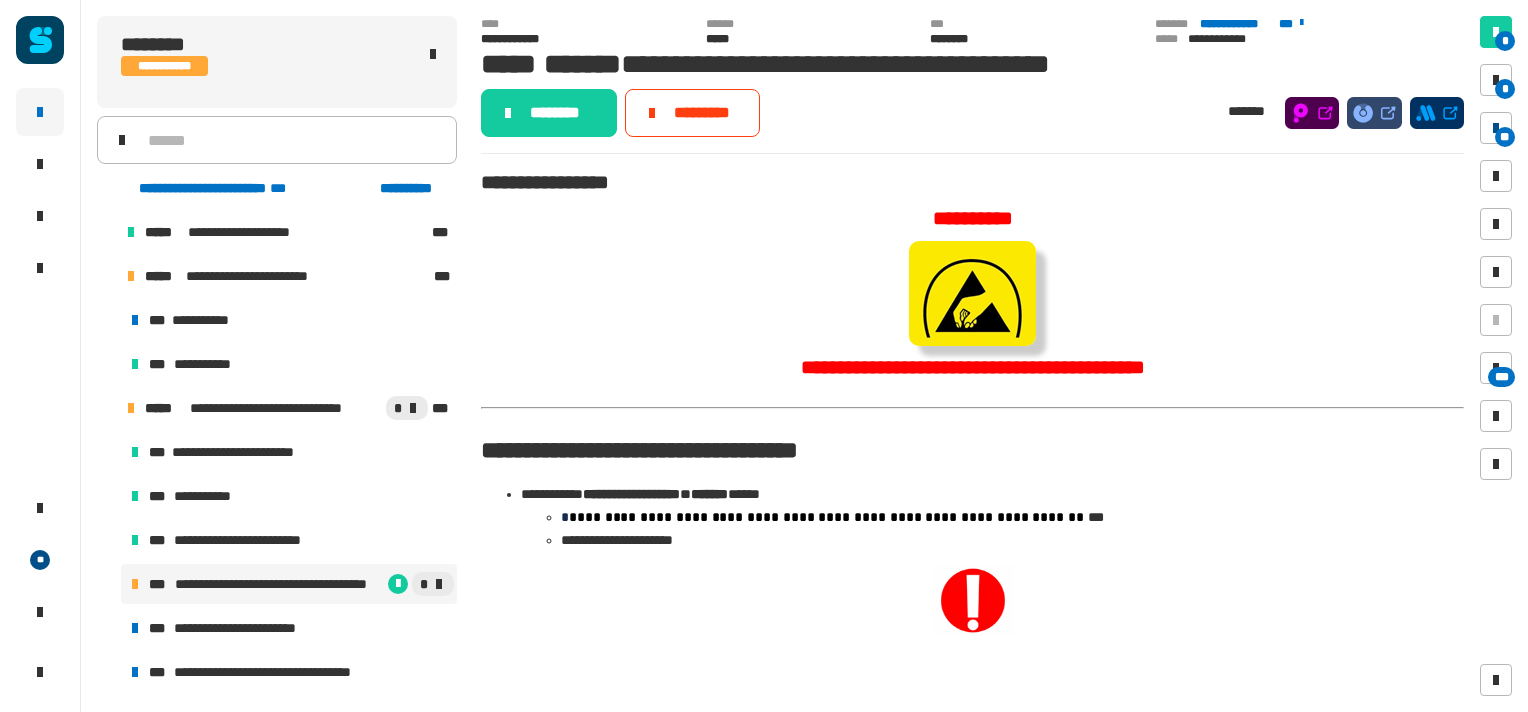 click at bounding box center [1496, 128] 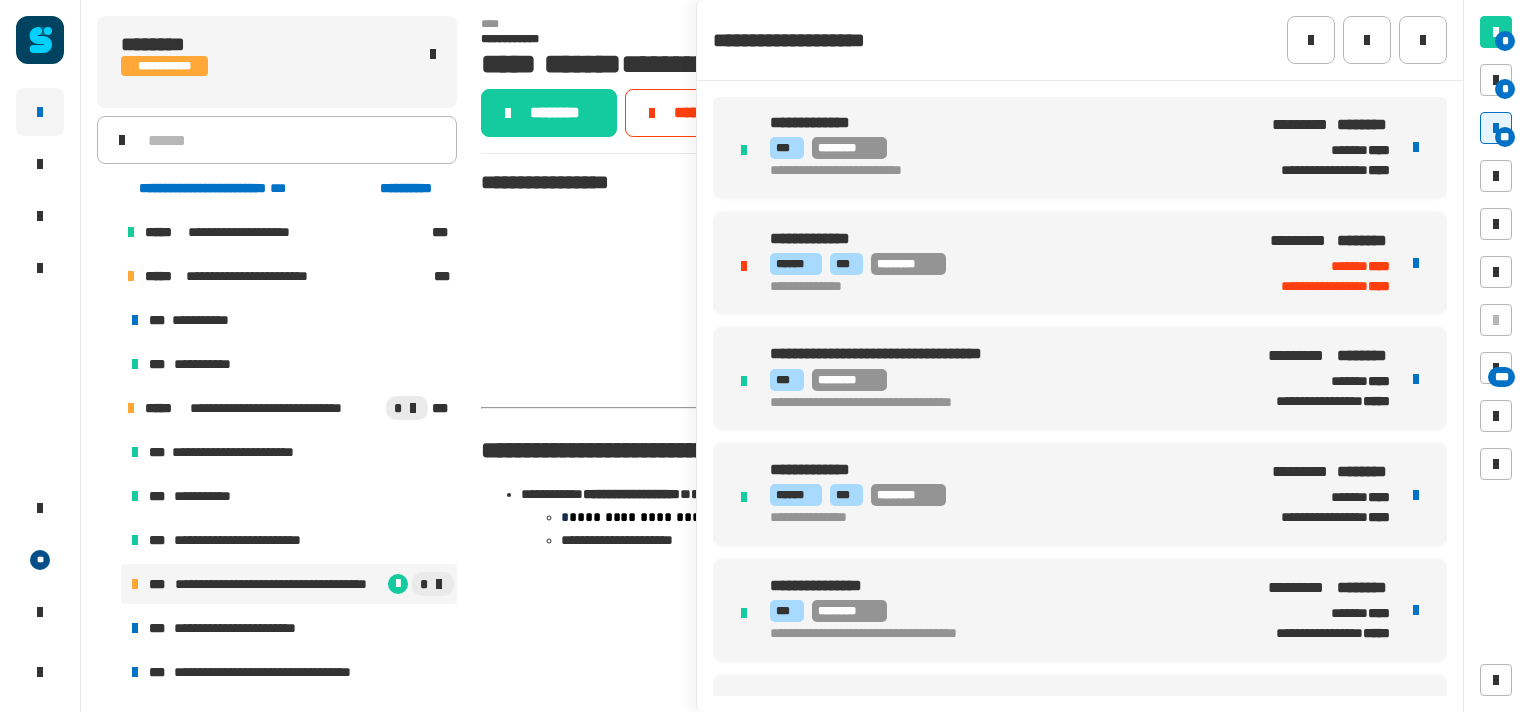 click on "**********" at bounding box center [993, 288] 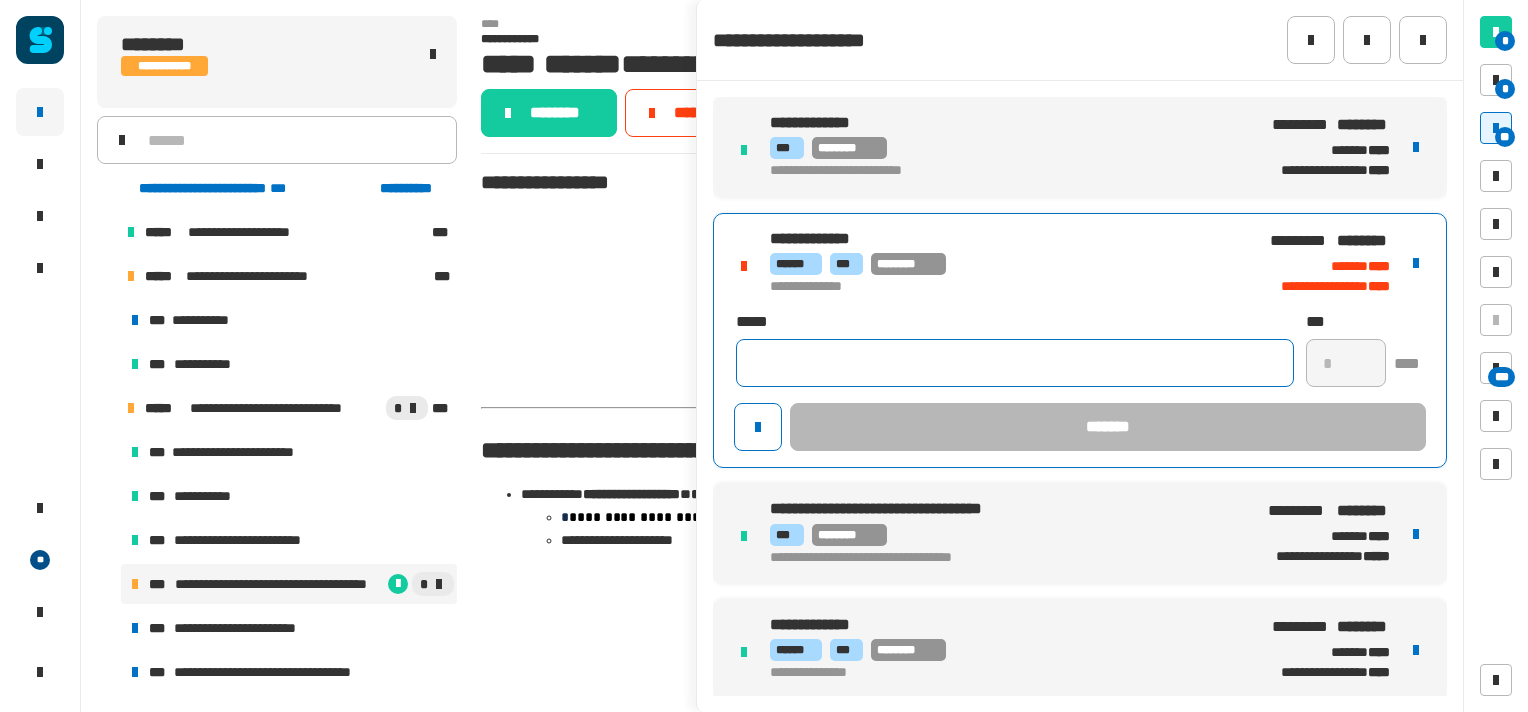 click 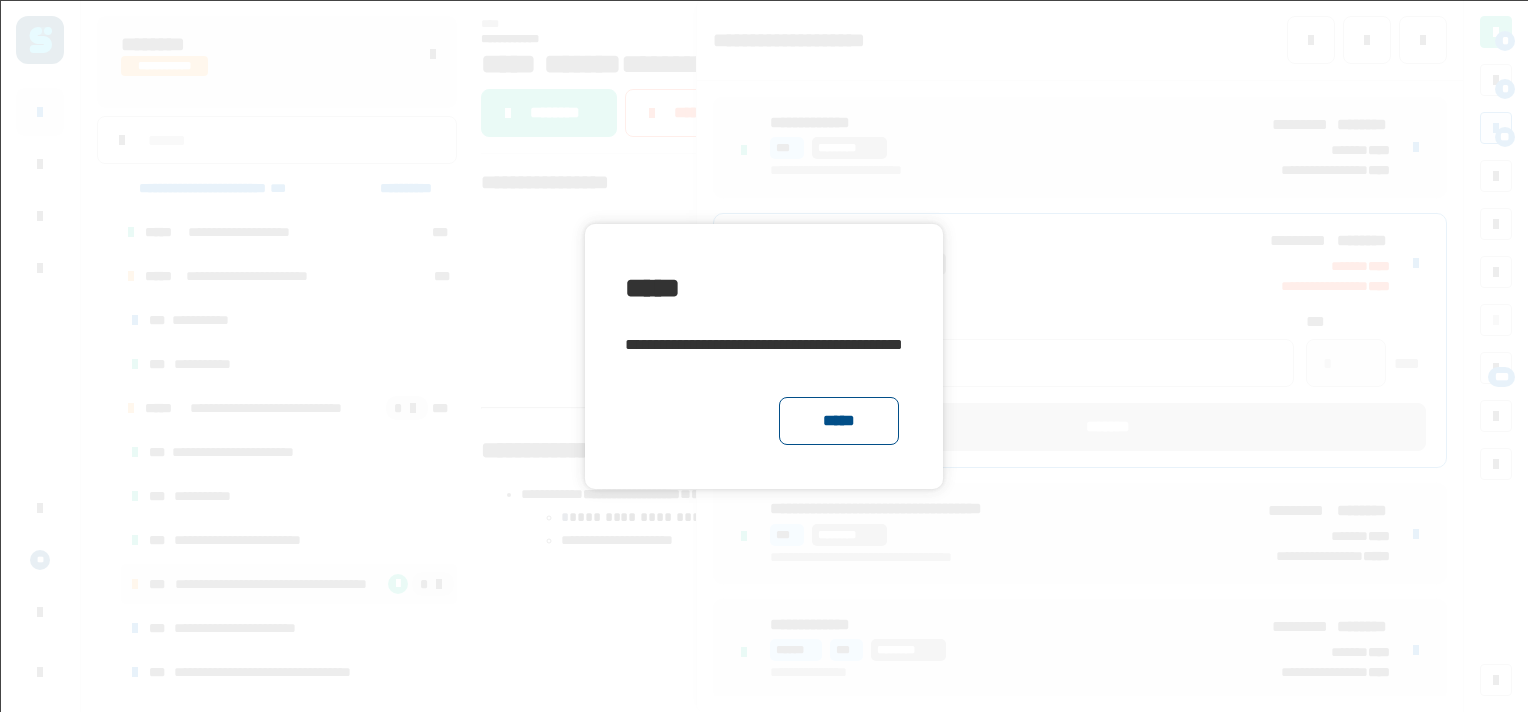click on "*****" 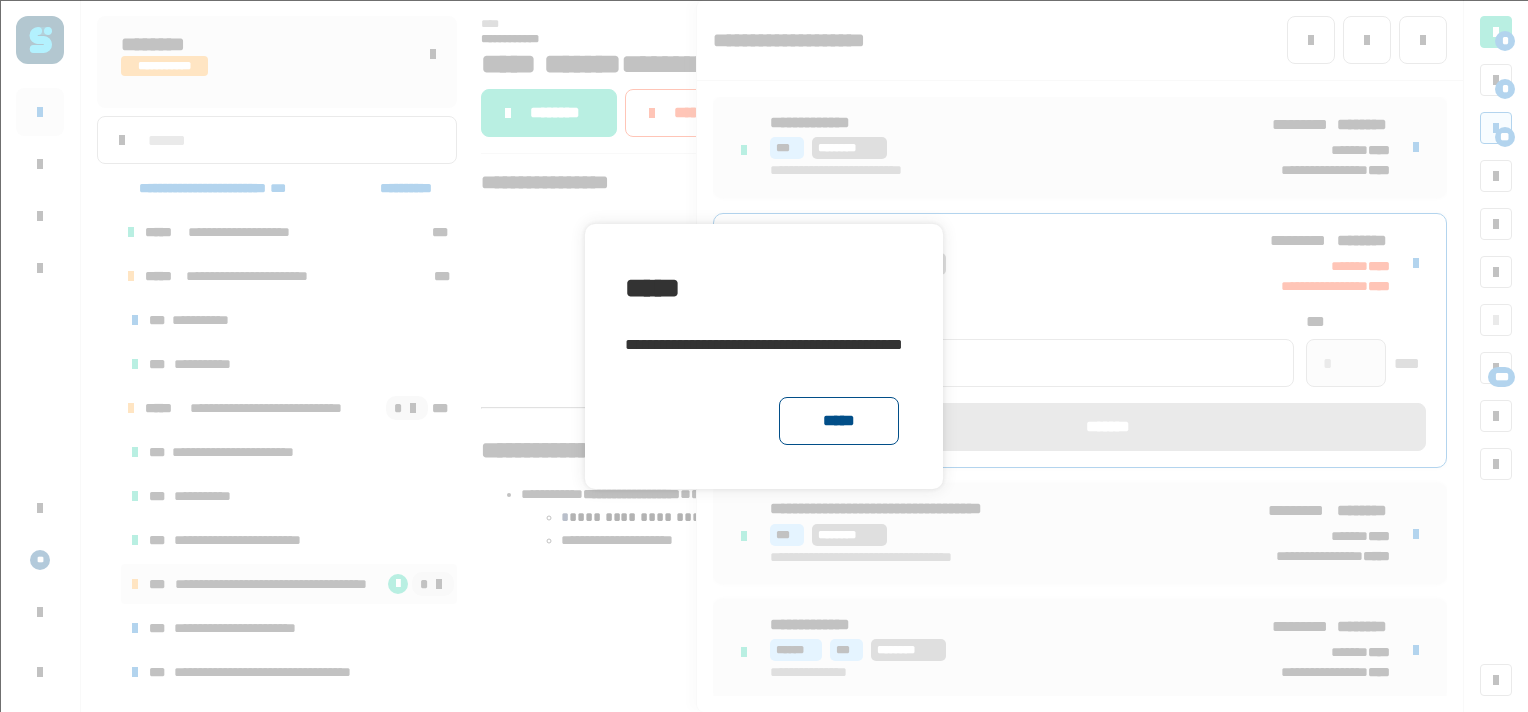 click on "*****" 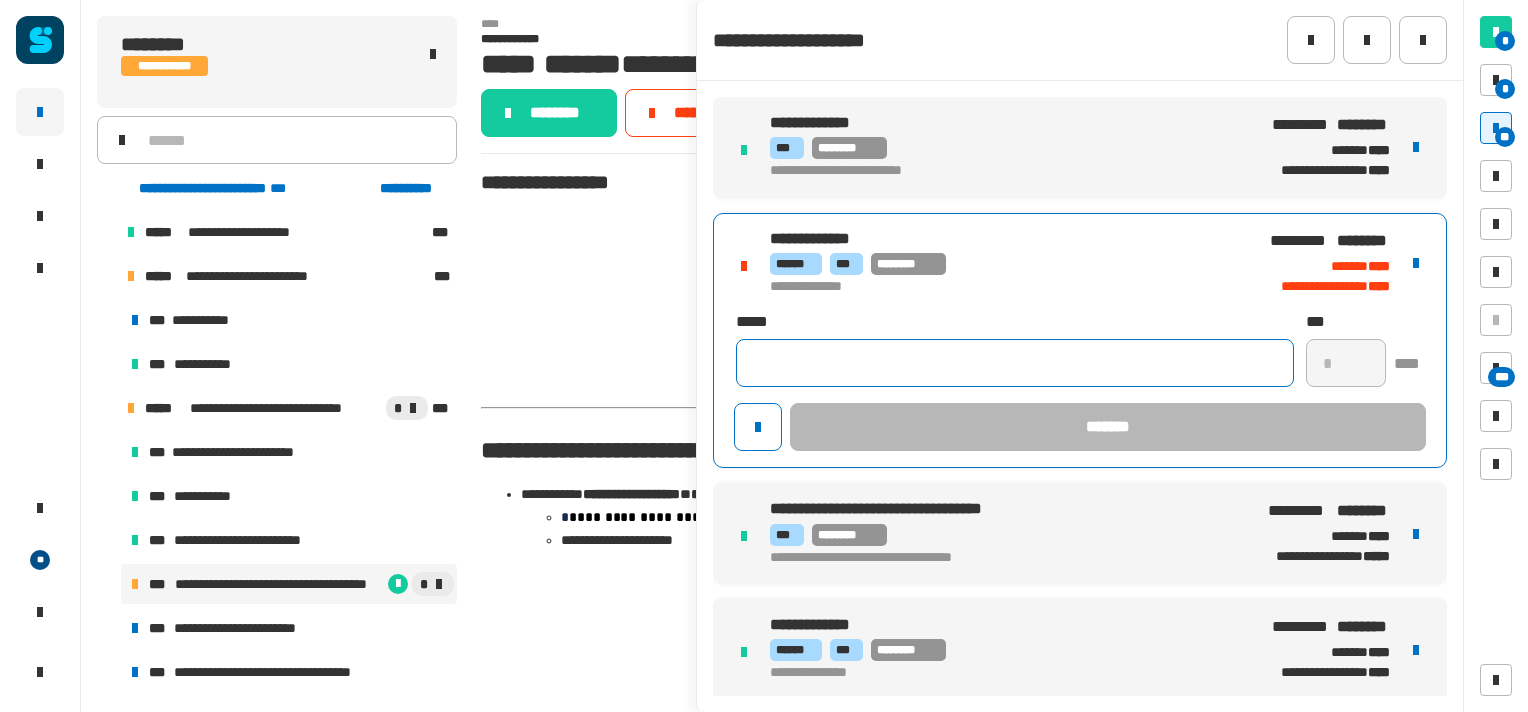 click 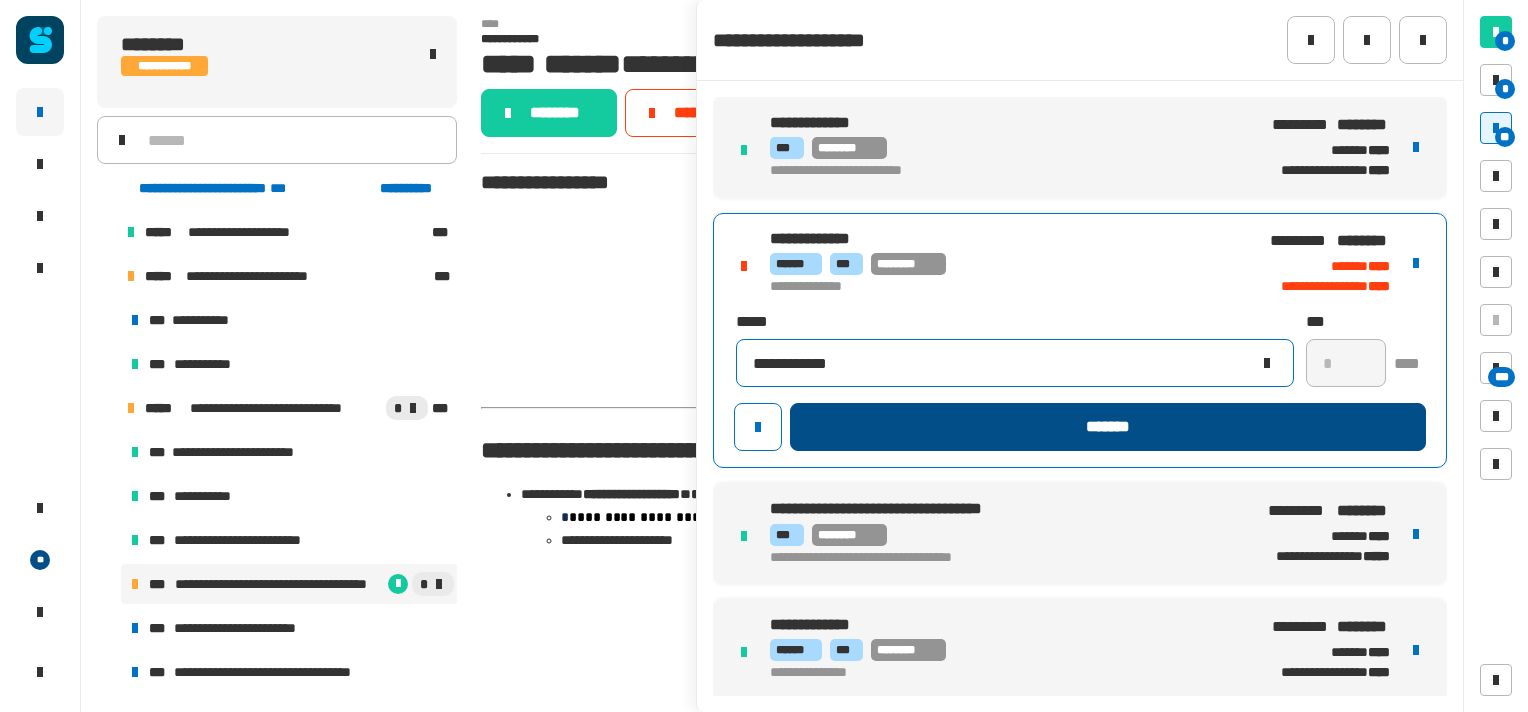 type on "**********" 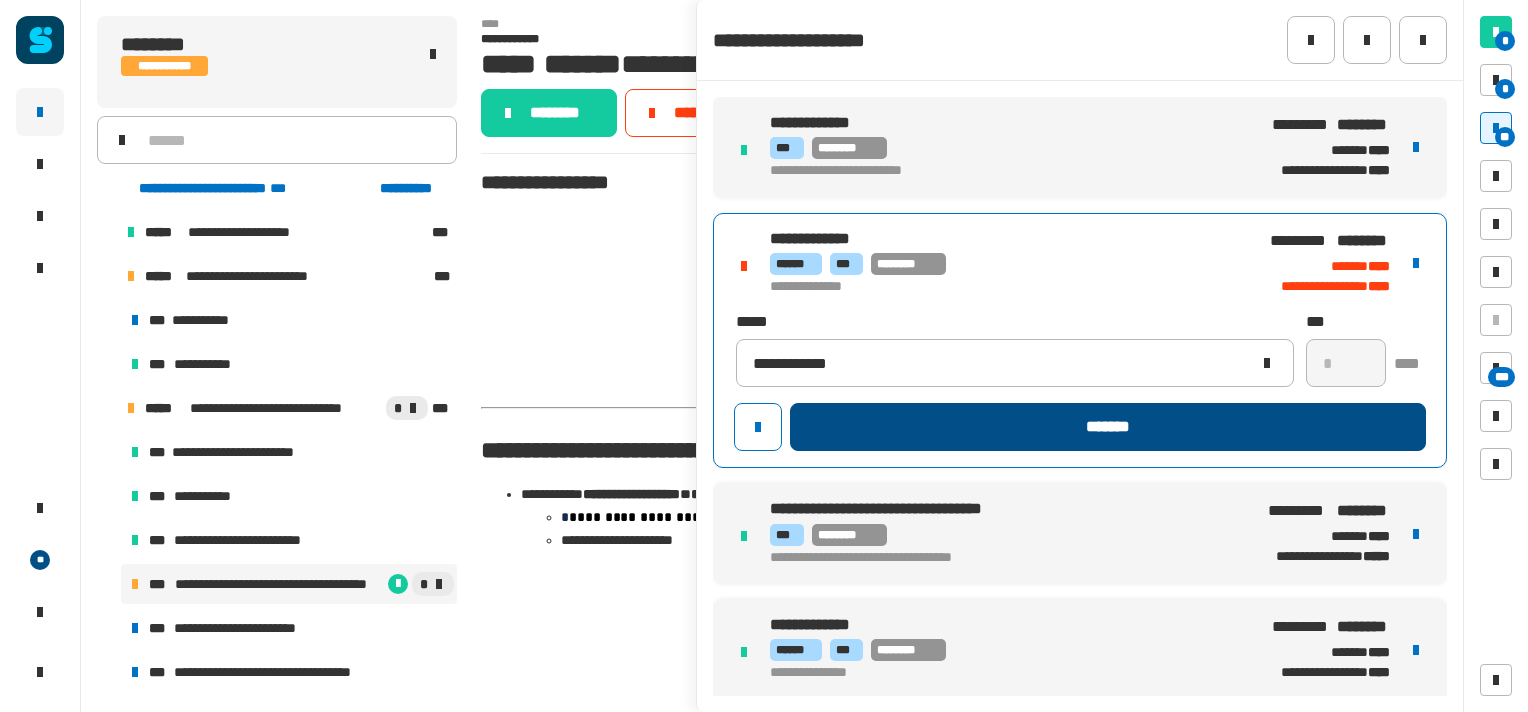click on "*******" 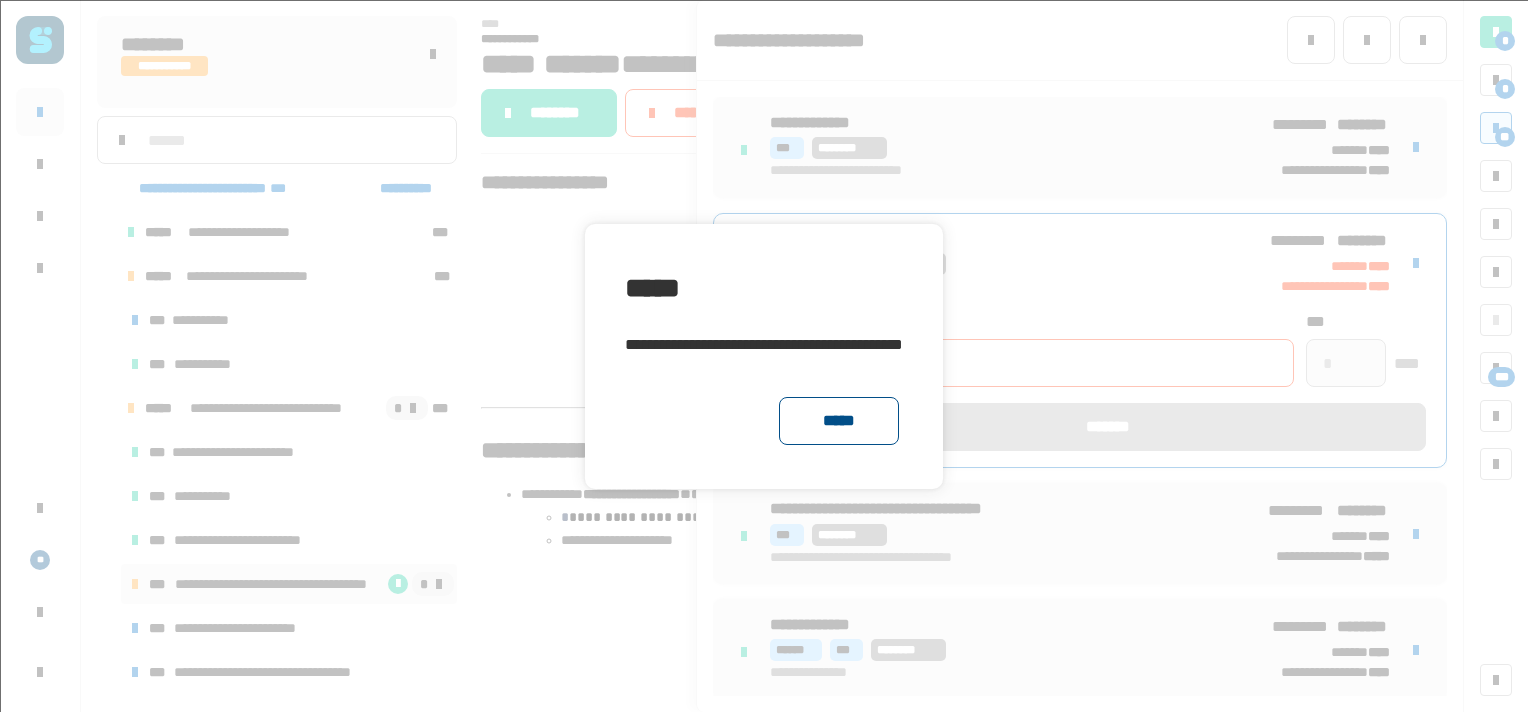 click on "*****" 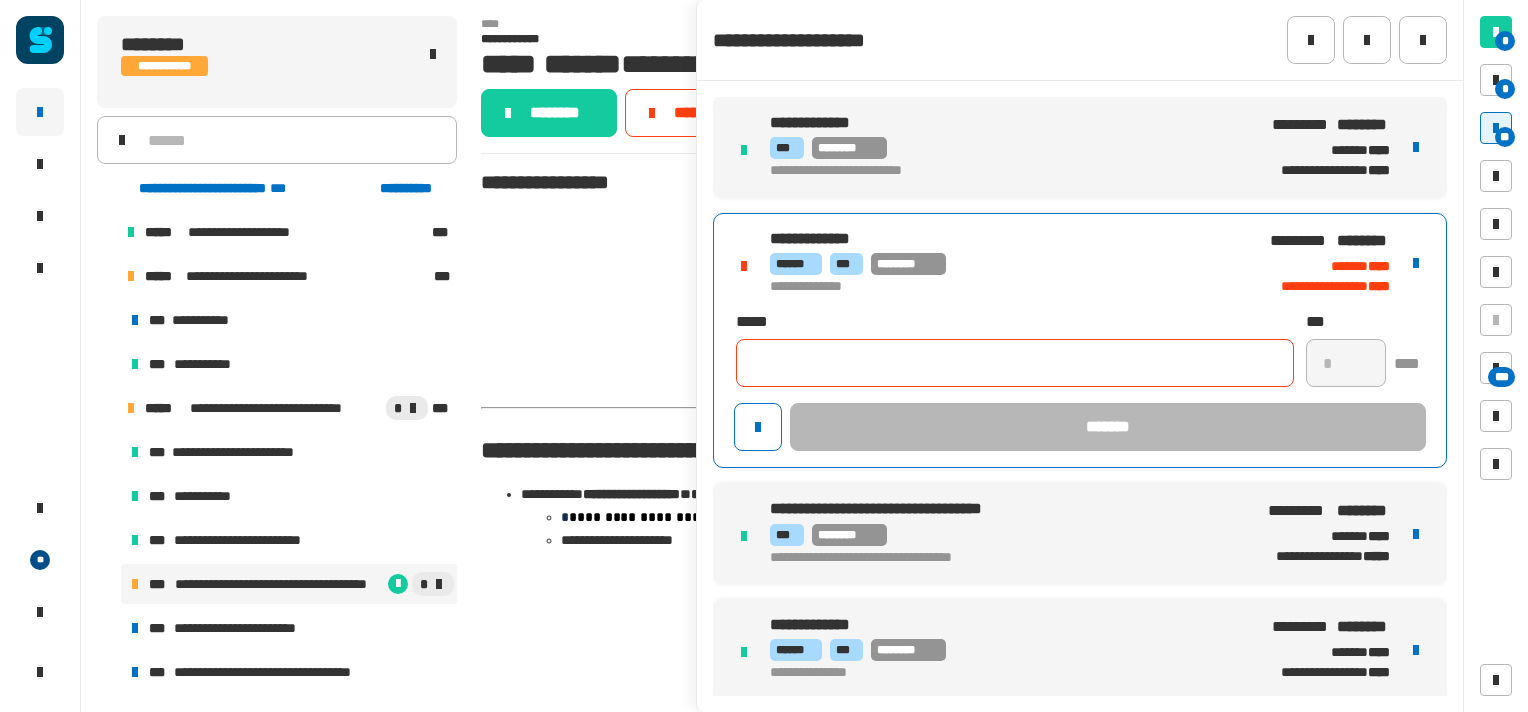 click 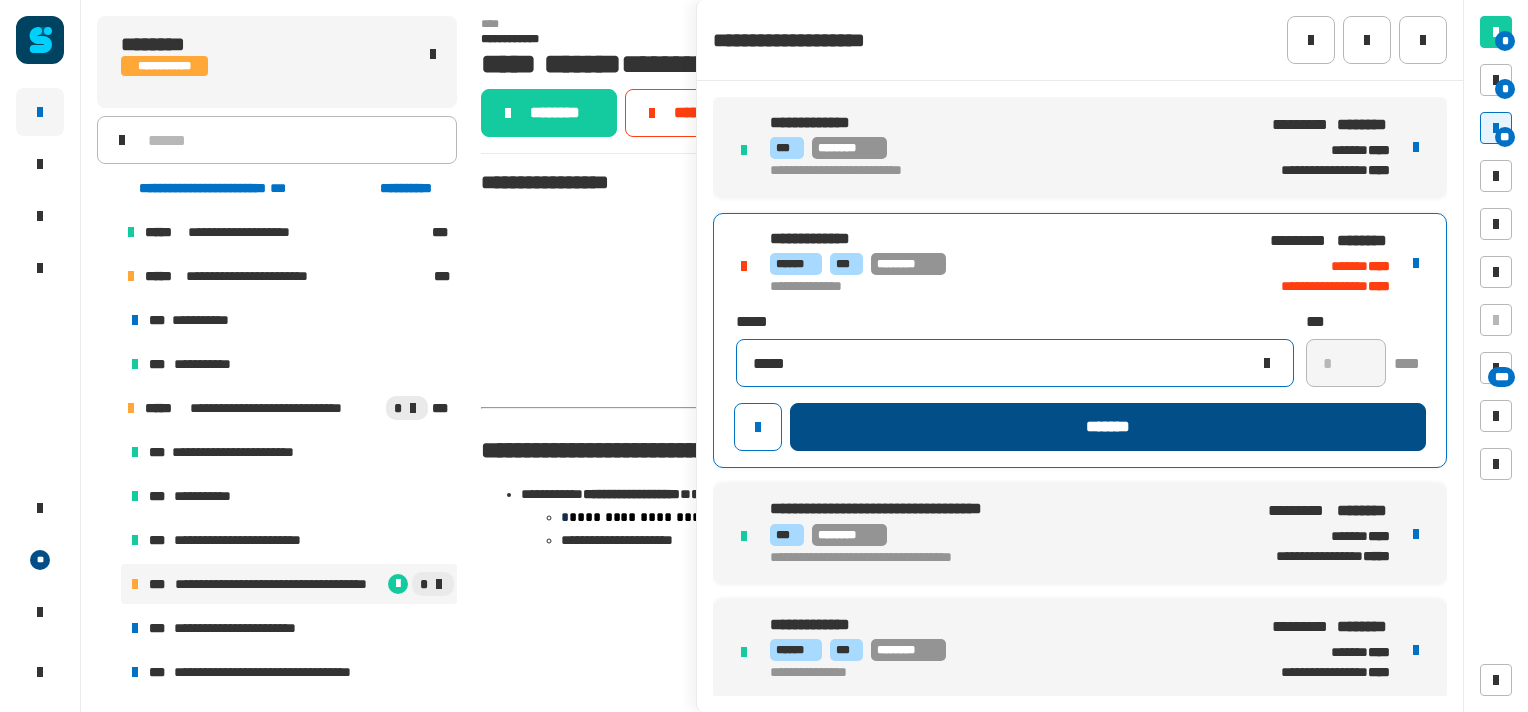 type on "*****" 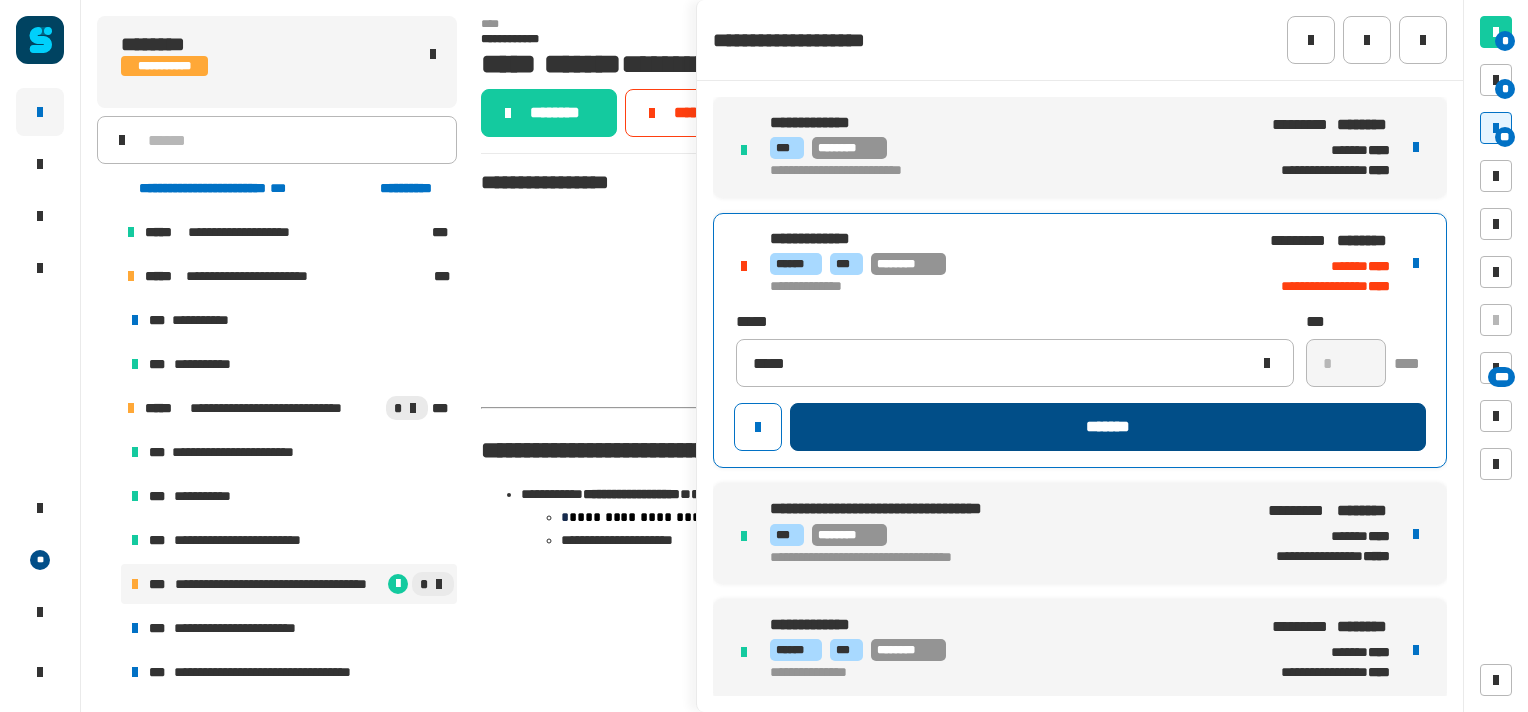 click on "*******" 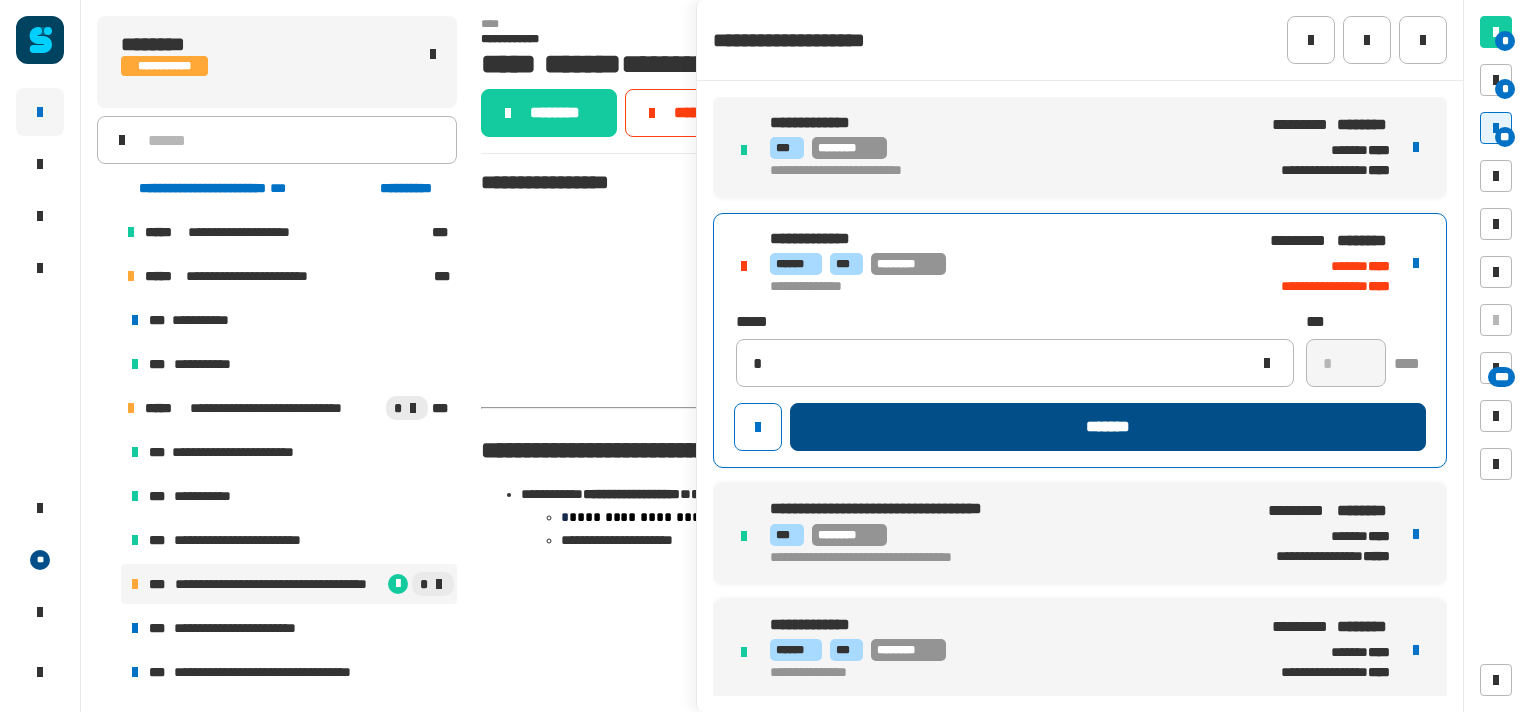 type 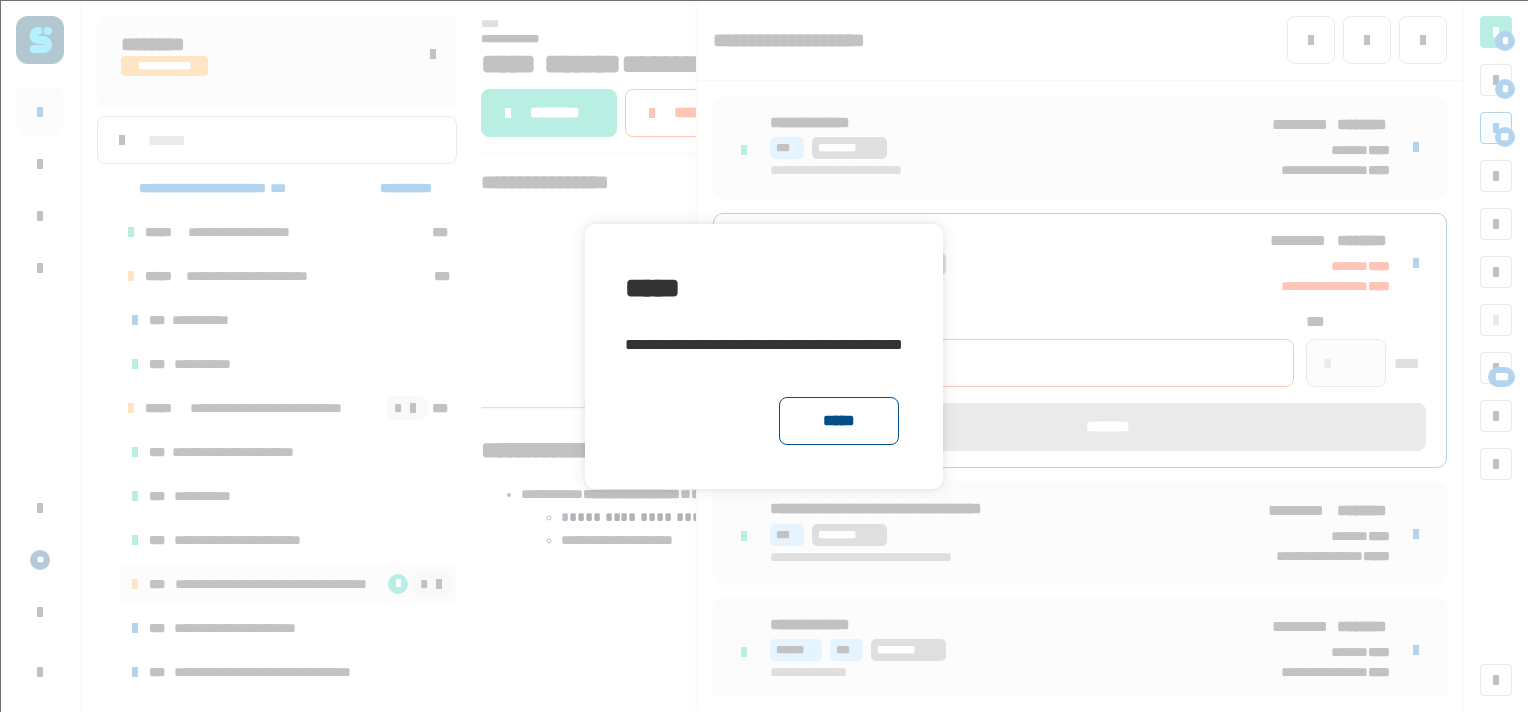 click on "*****" 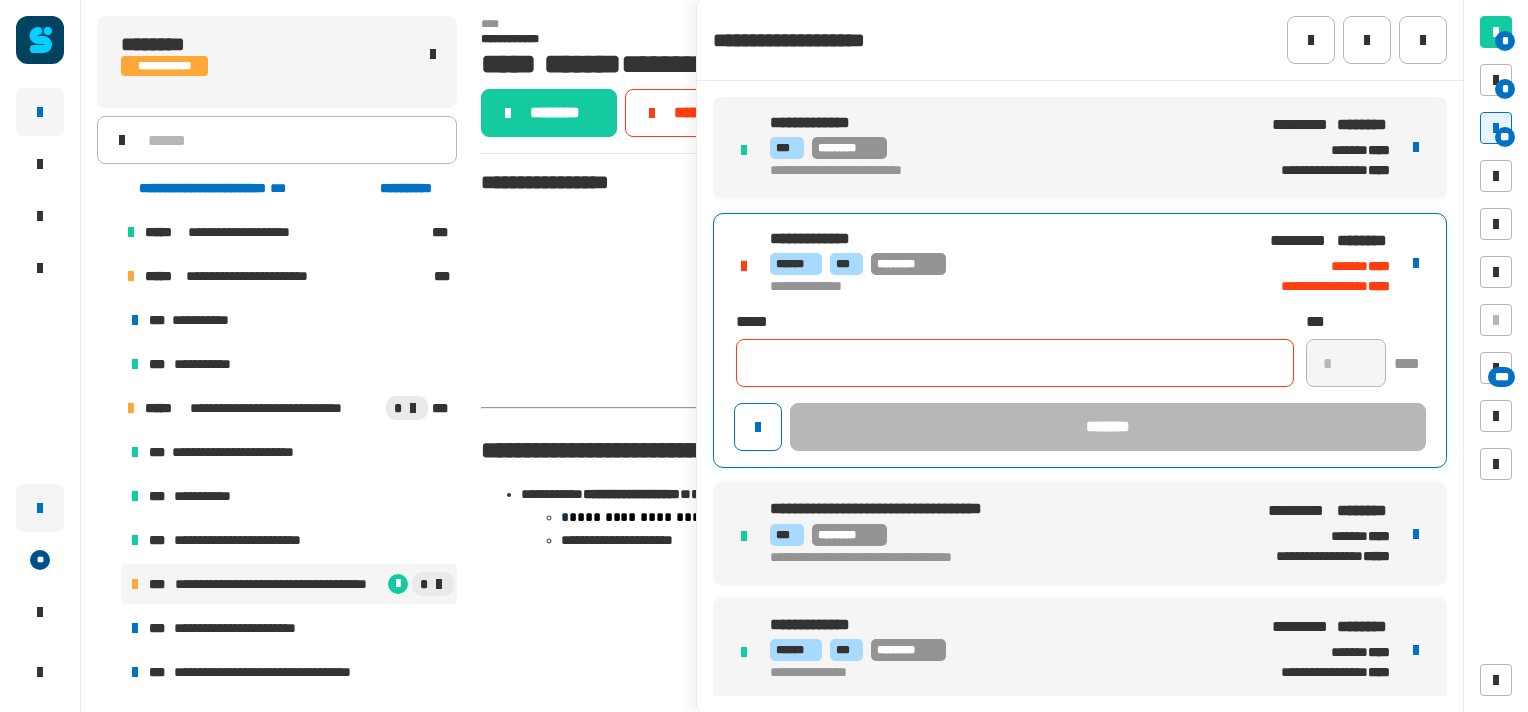 click 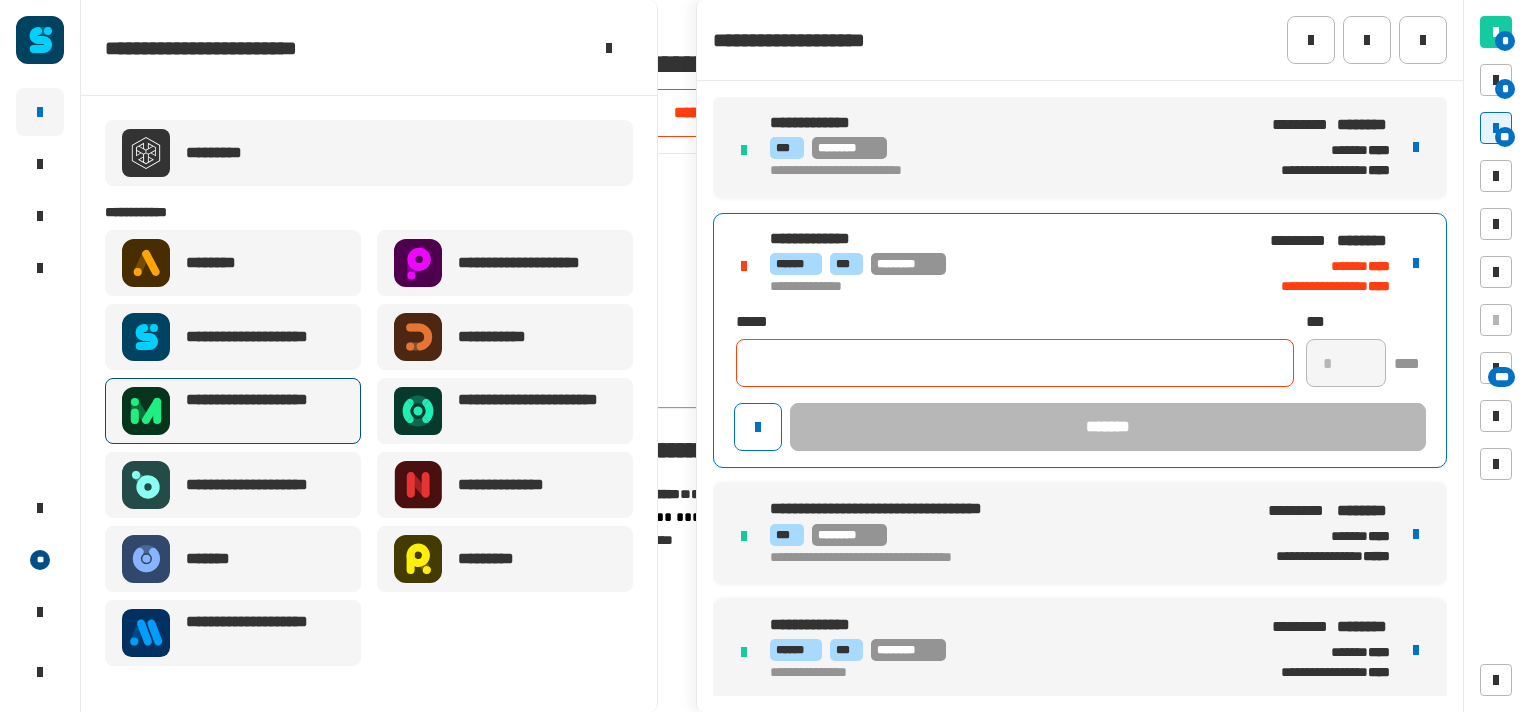 click on "**********" at bounding box center [233, 411] 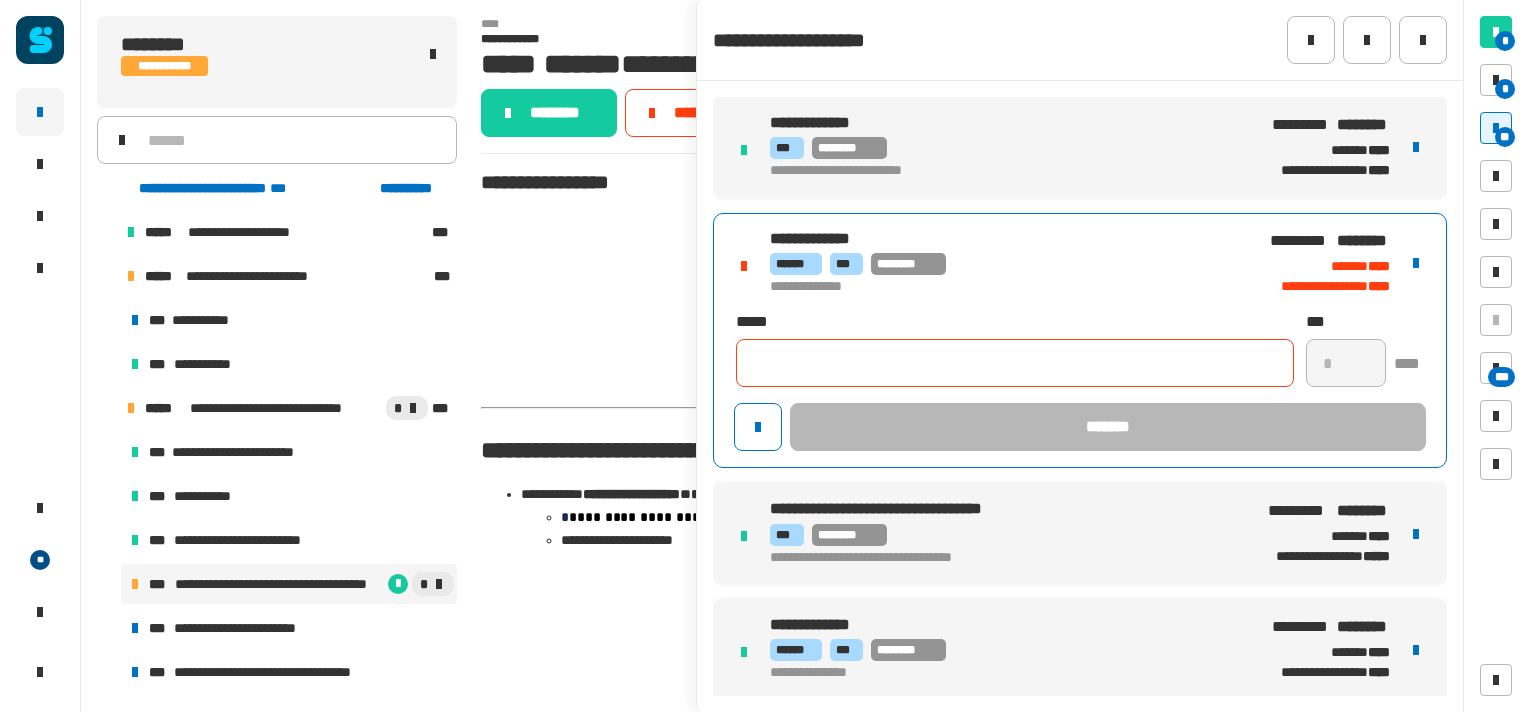 click on "**********" at bounding box center (279, 584) 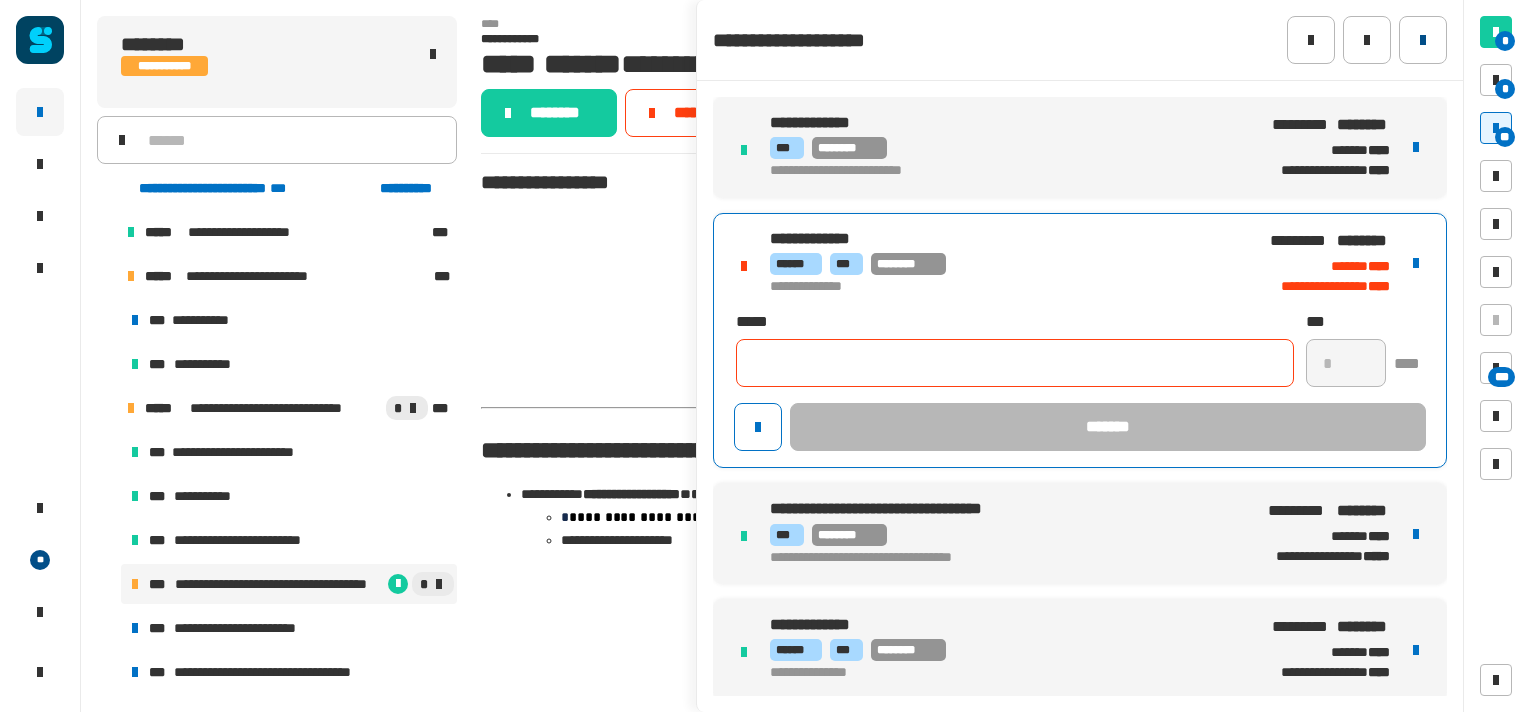 click 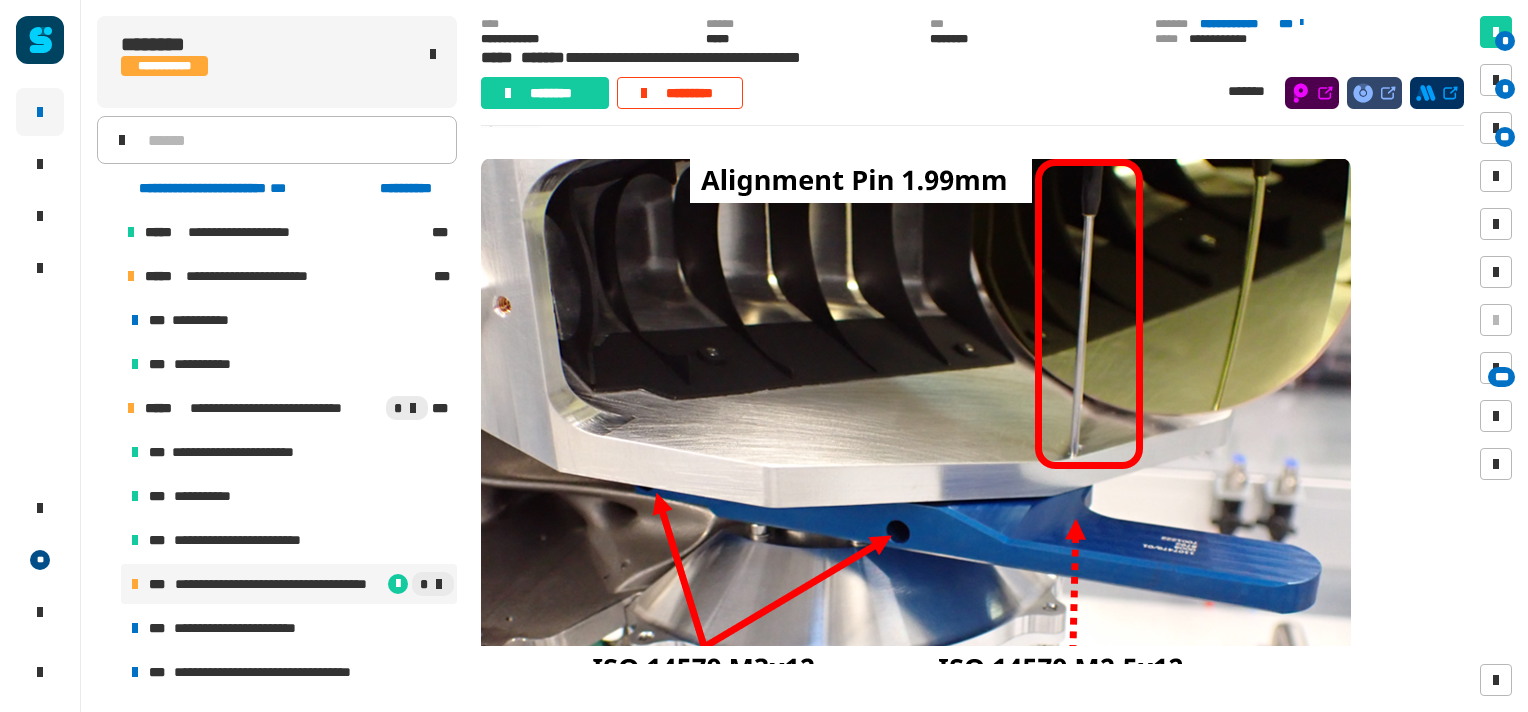 scroll, scrollTop: 6672, scrollLeft: 0, axis: vertical 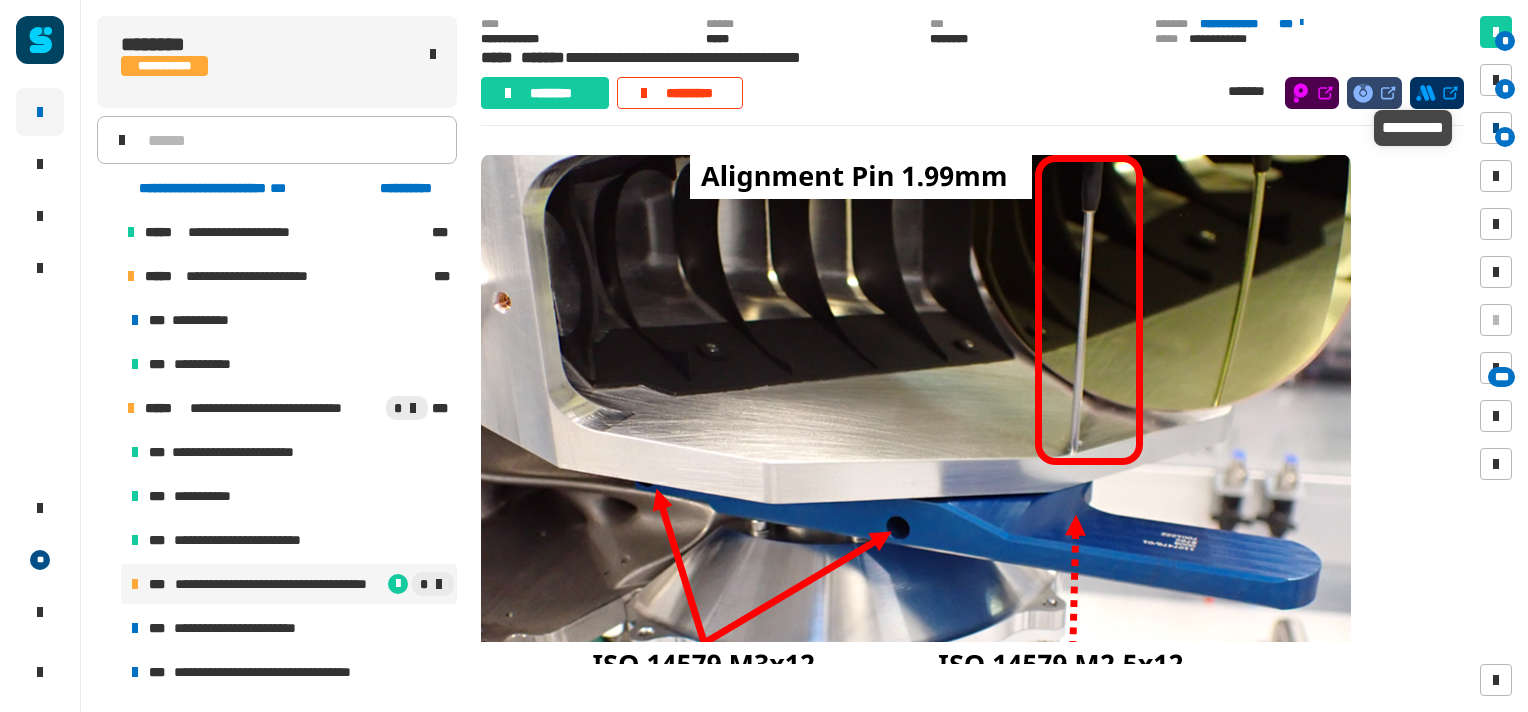 click at bounding box center (1496, 128) 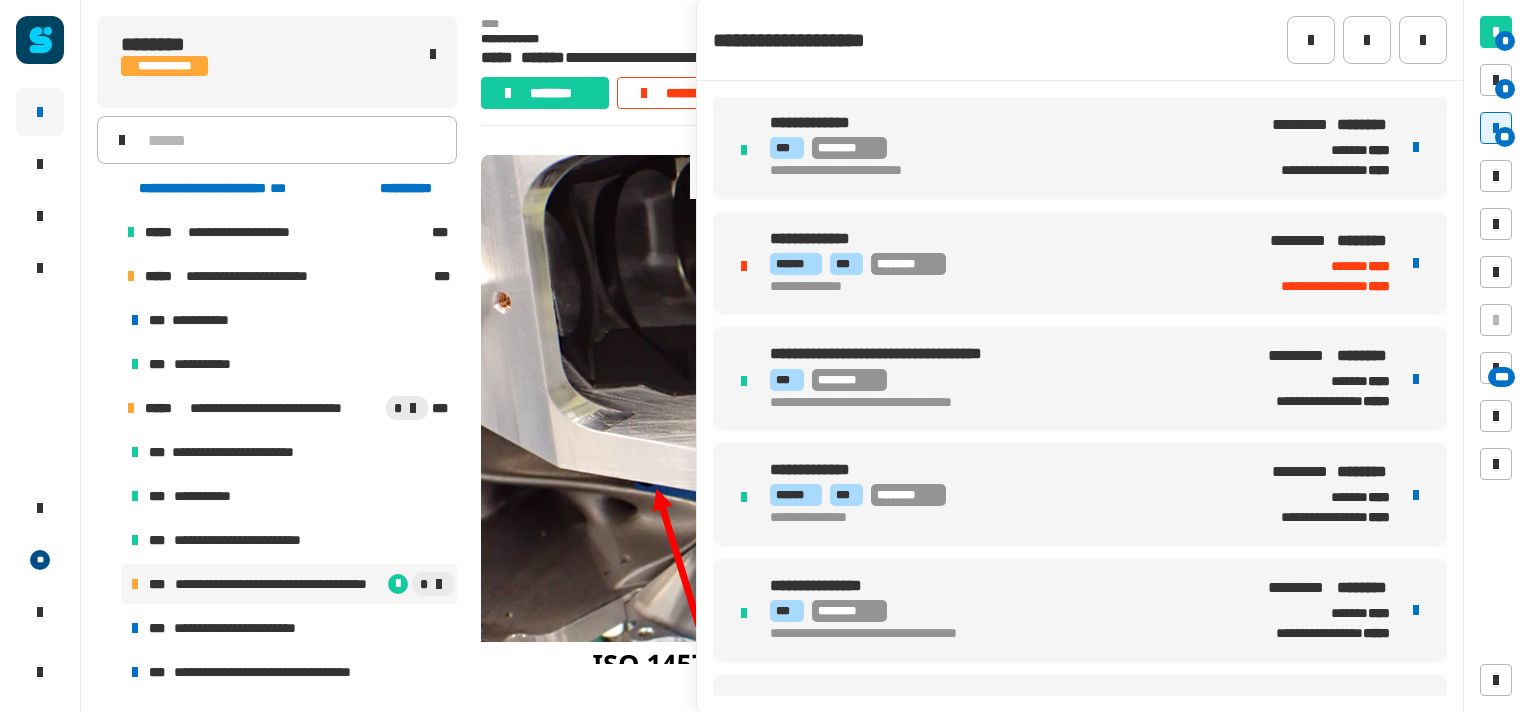 click on "****** *** ********" at bounding box center (1005, 264) 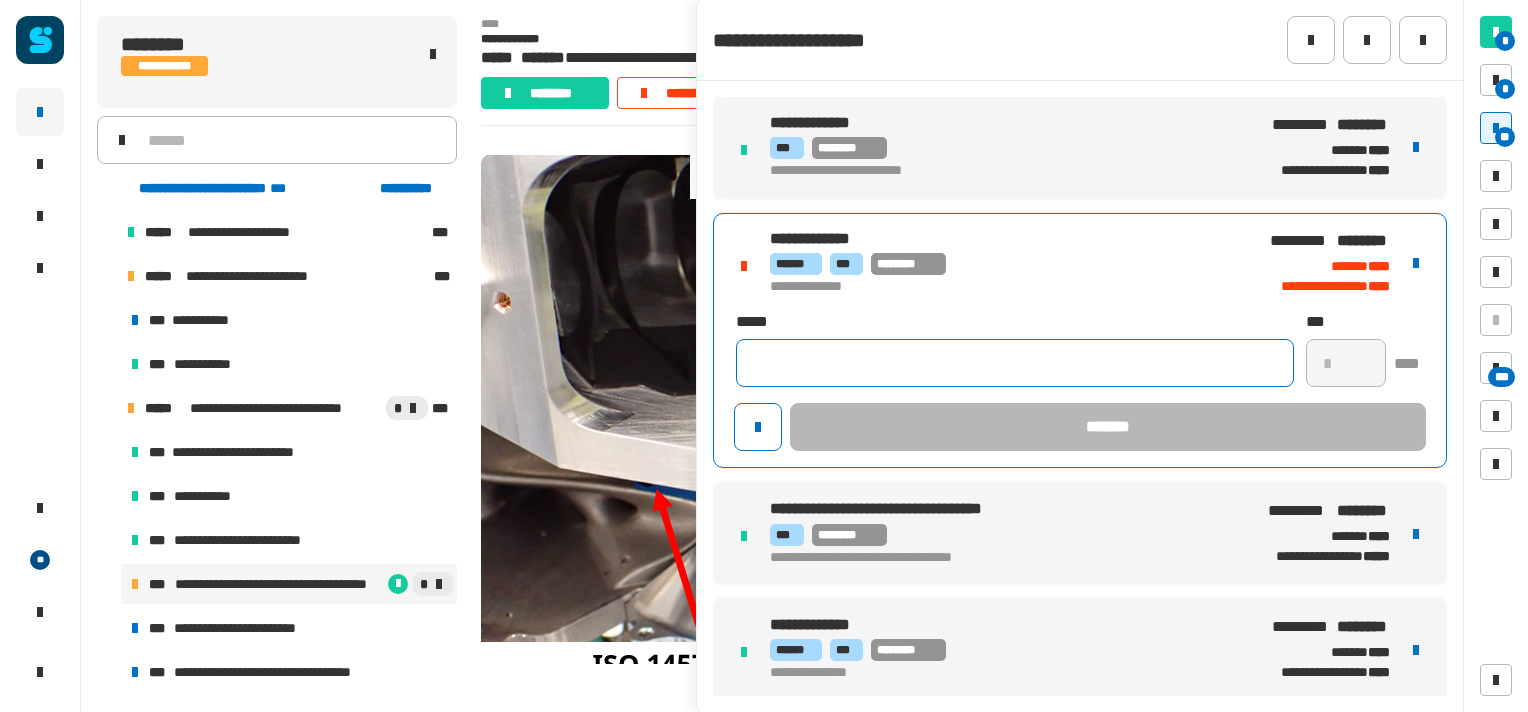 click 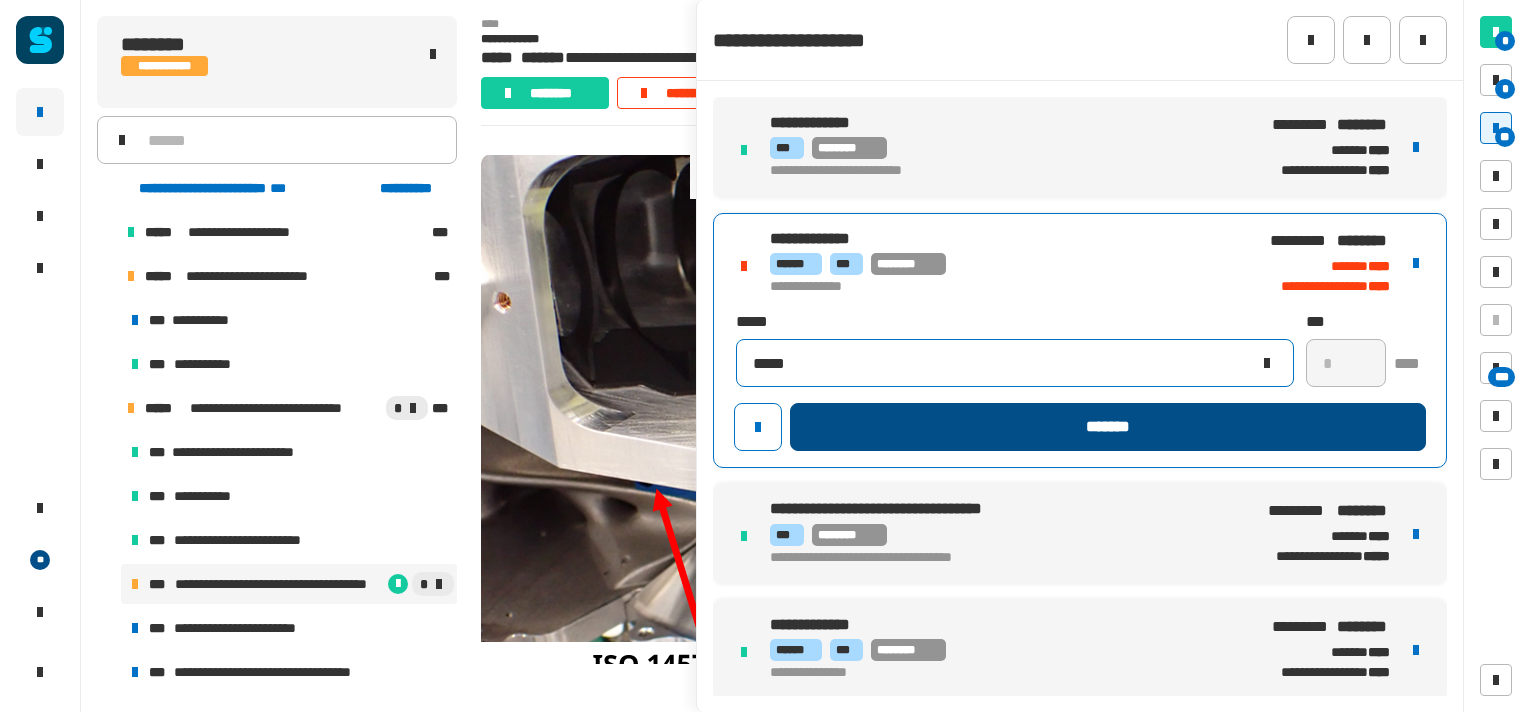 type on "*****" 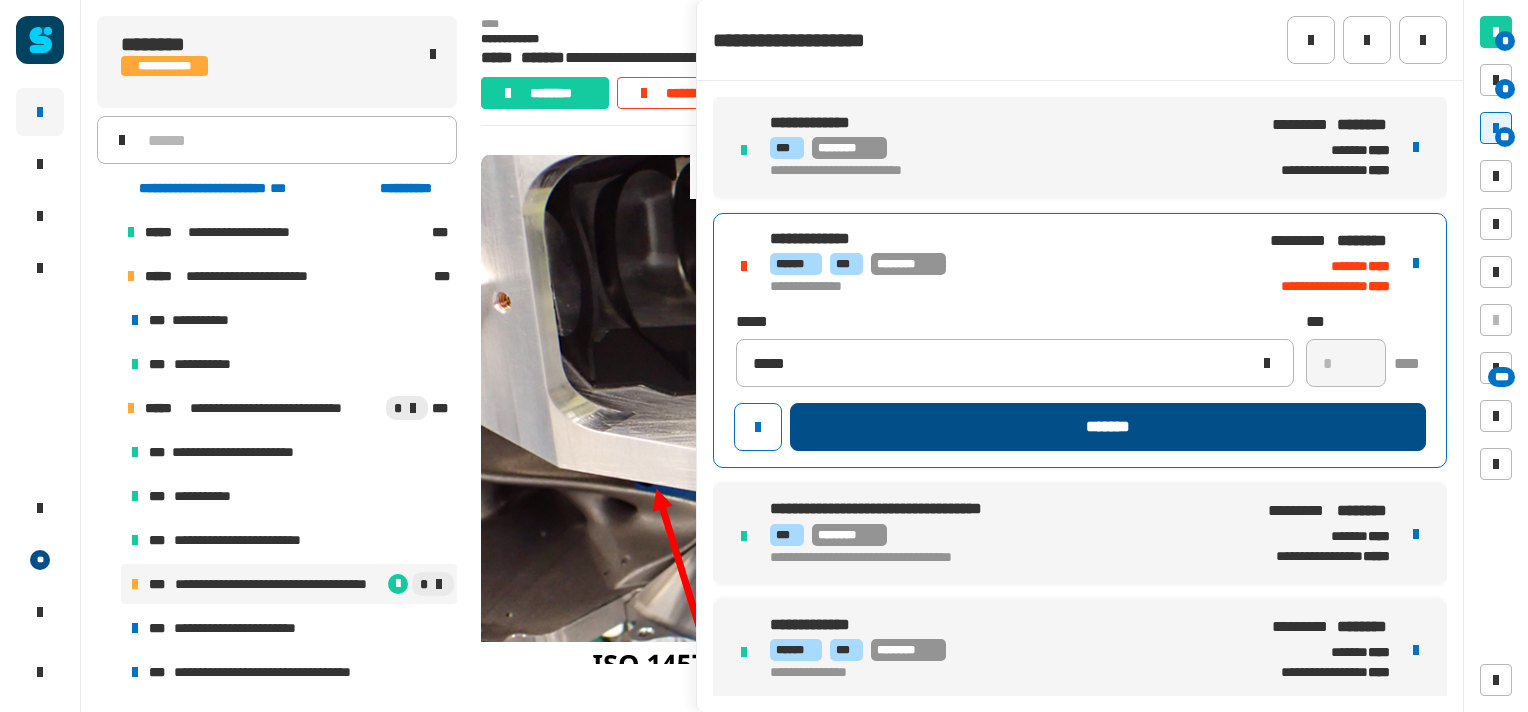 click on "*******" 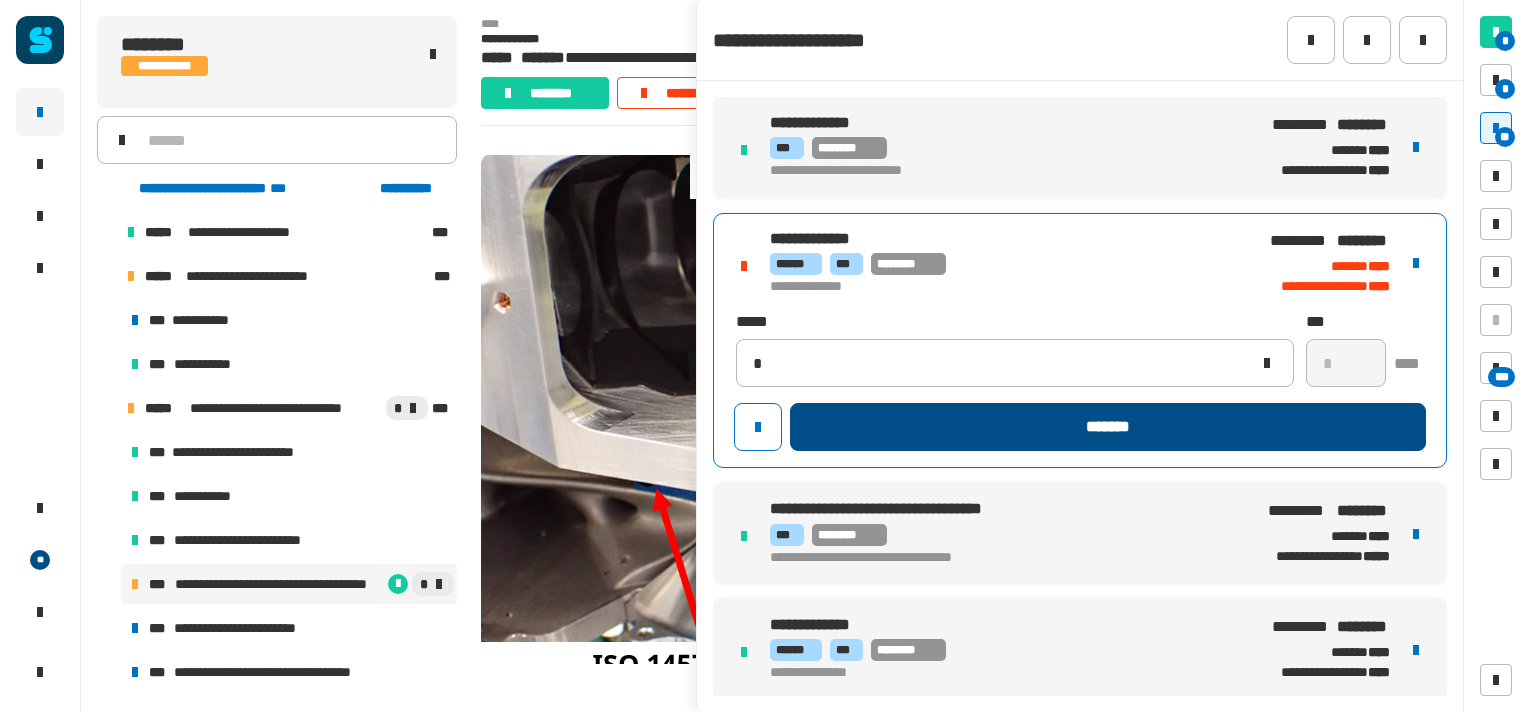 type 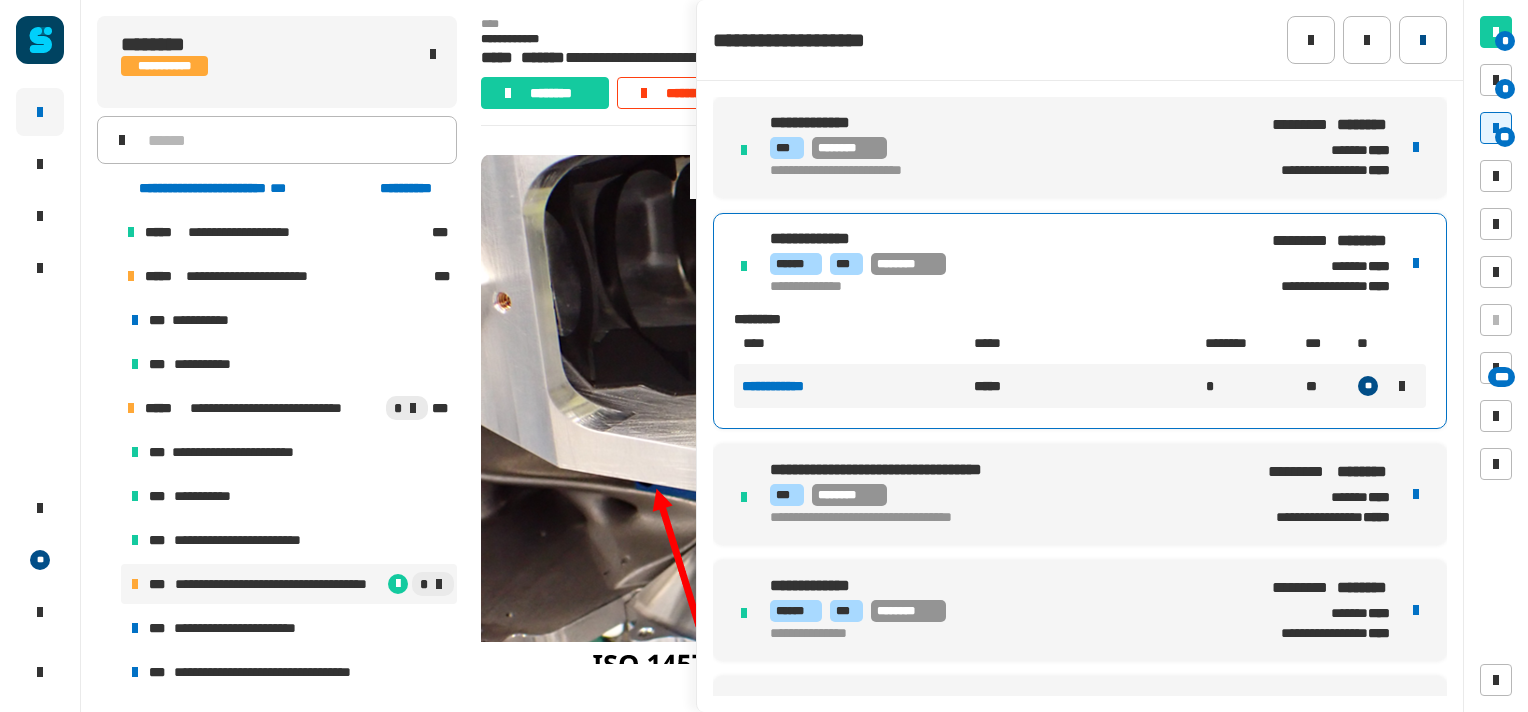 click 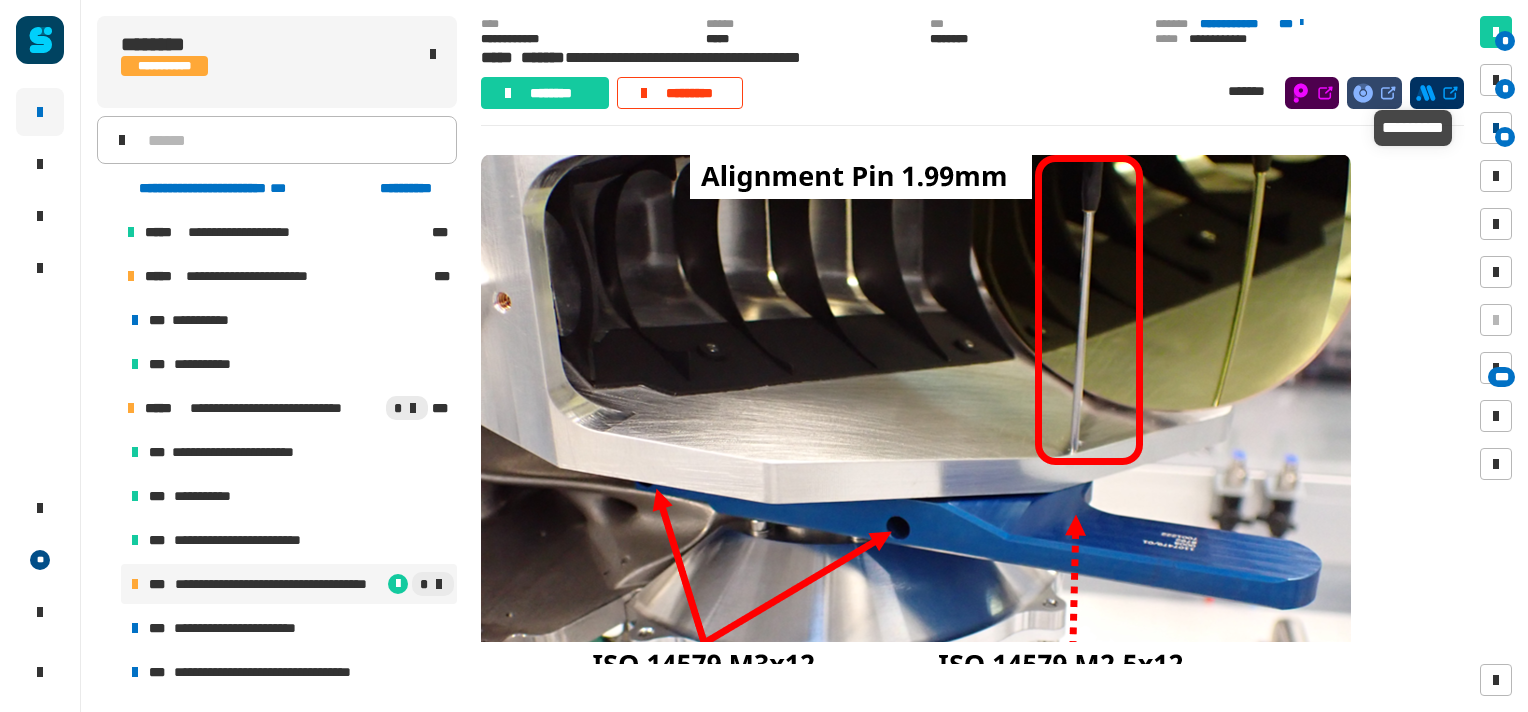 click on "**" at bounding box center (1505, 137) 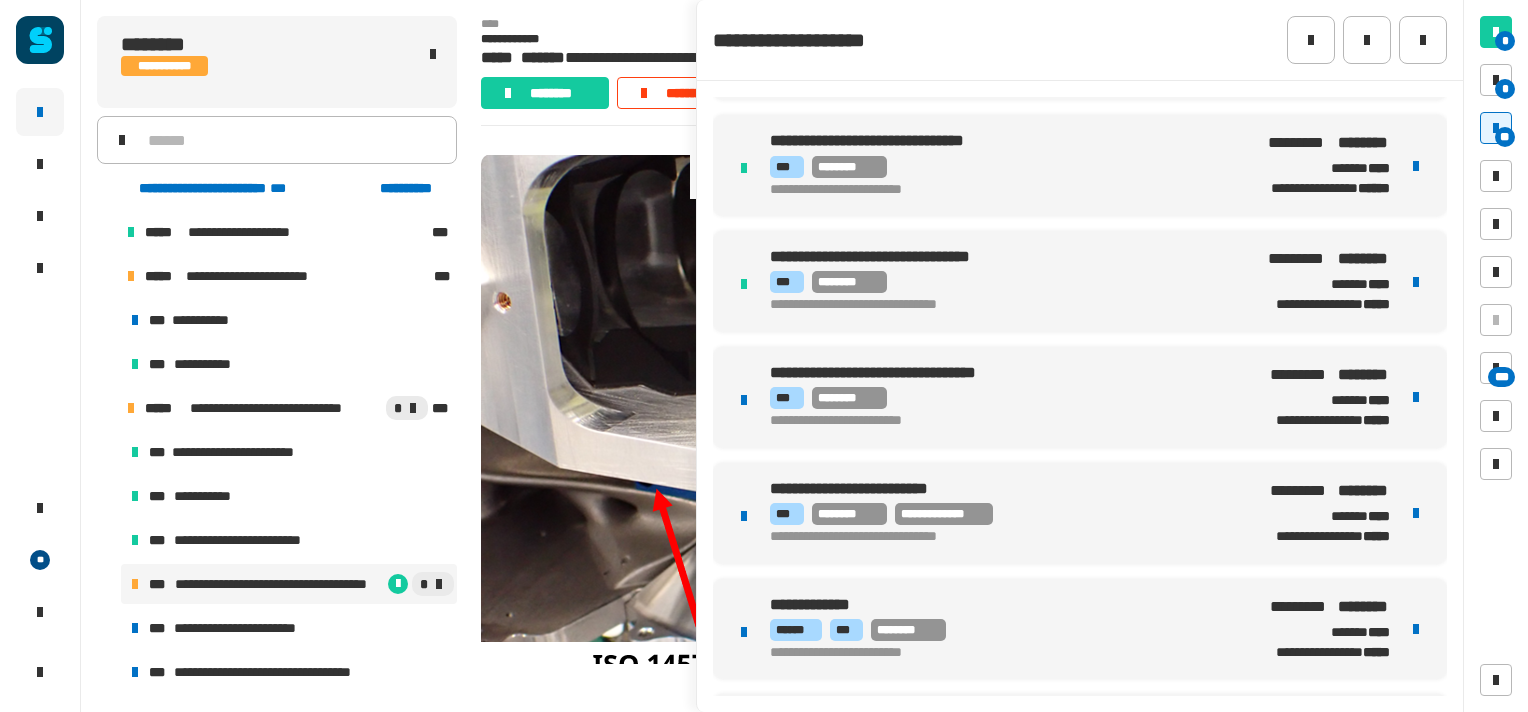 scroll, scrollTop: 672, scrollLeft: 0, axis: vertical 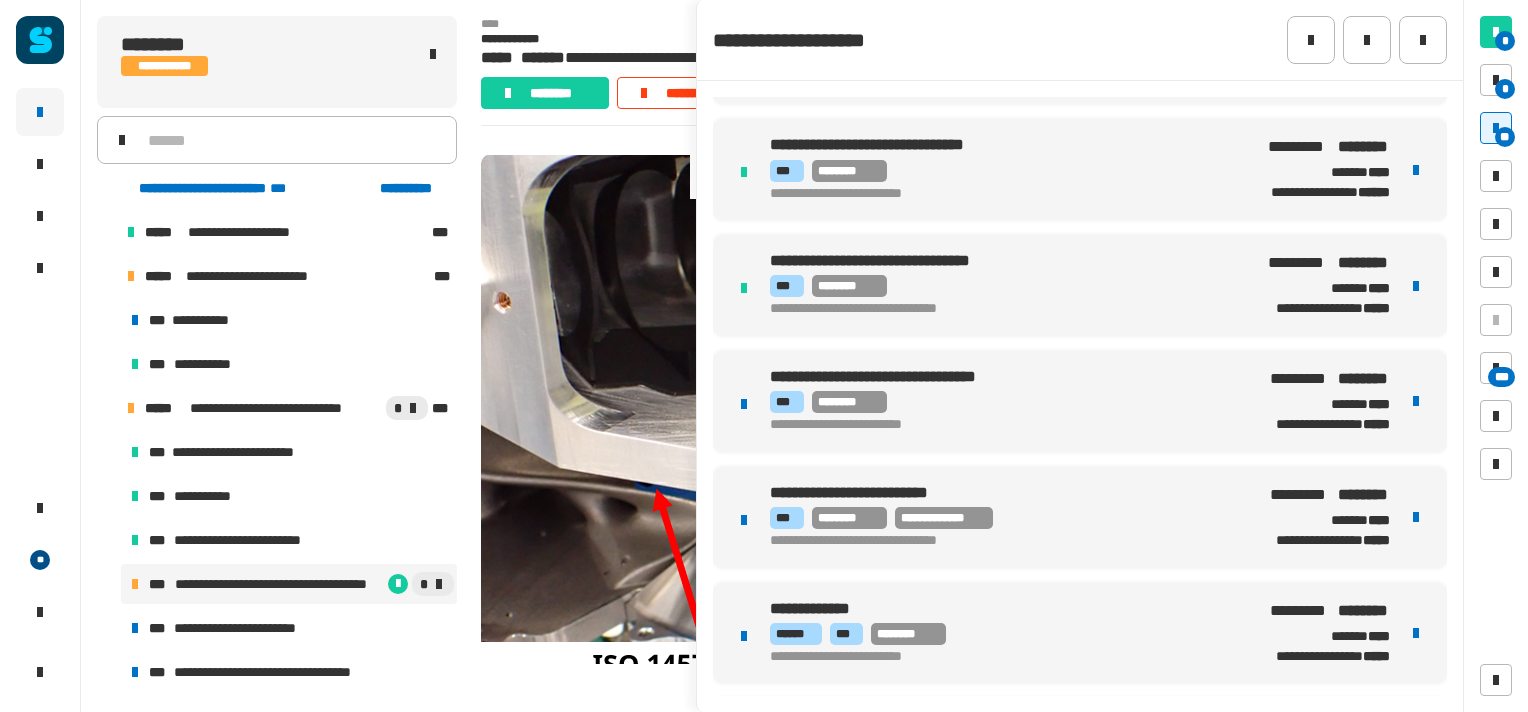 click on "*** ********" at bounding box center (1001, 402) 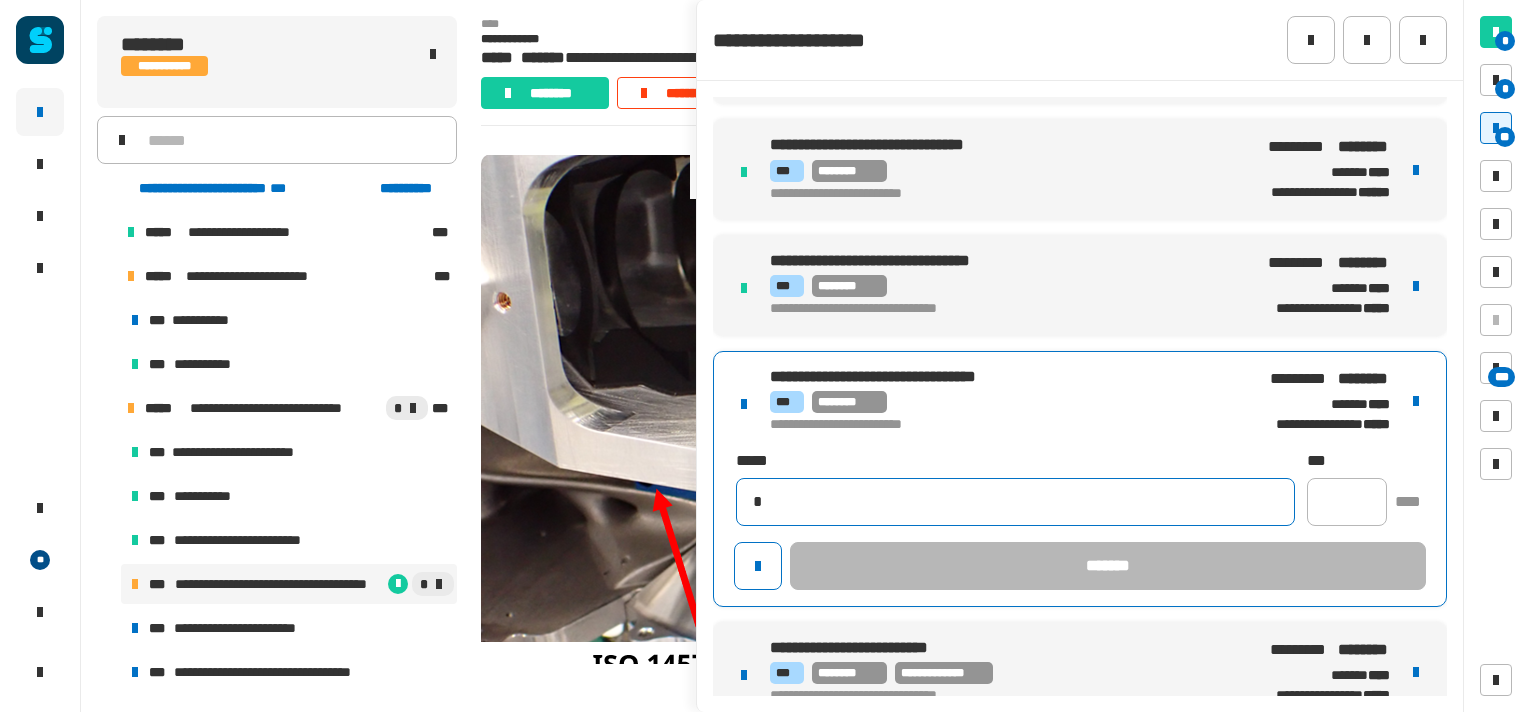 type on "**********" 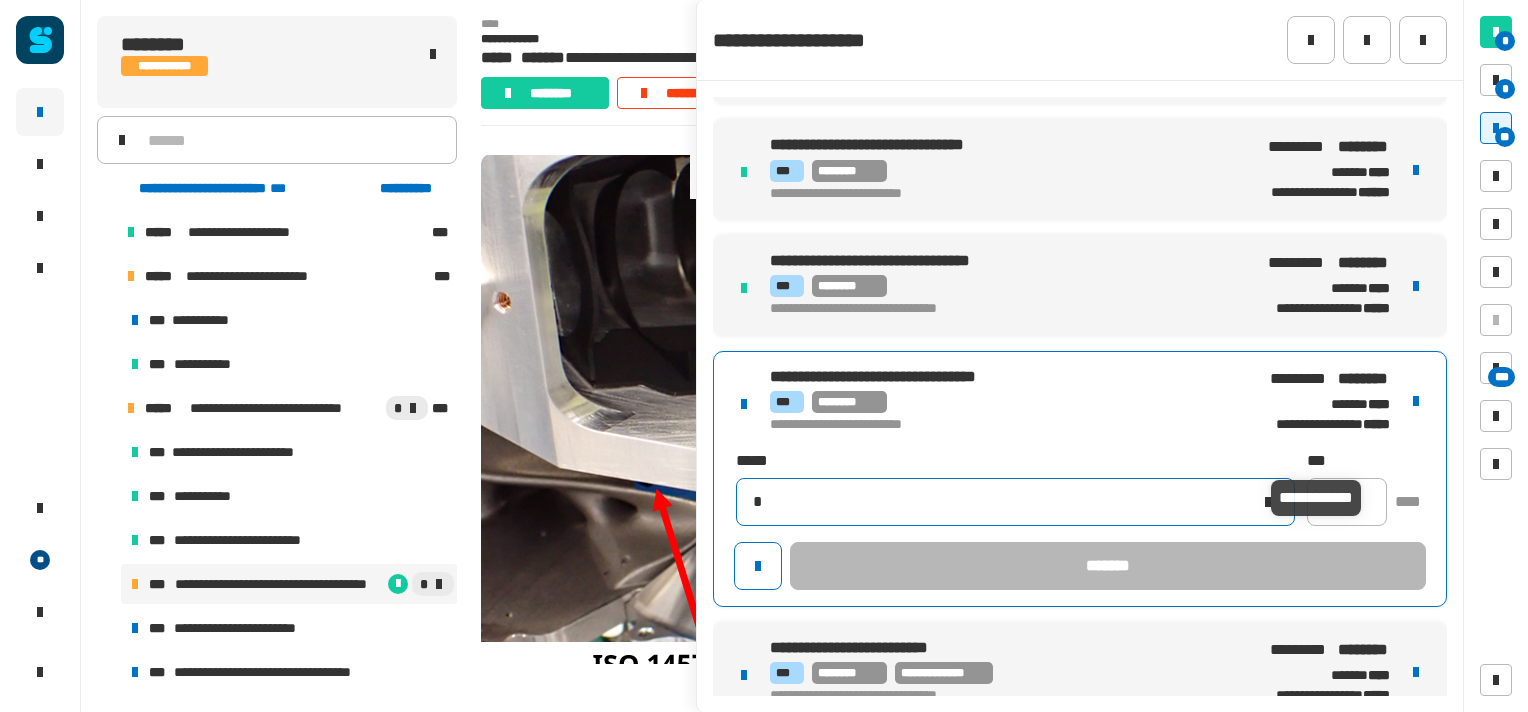 type 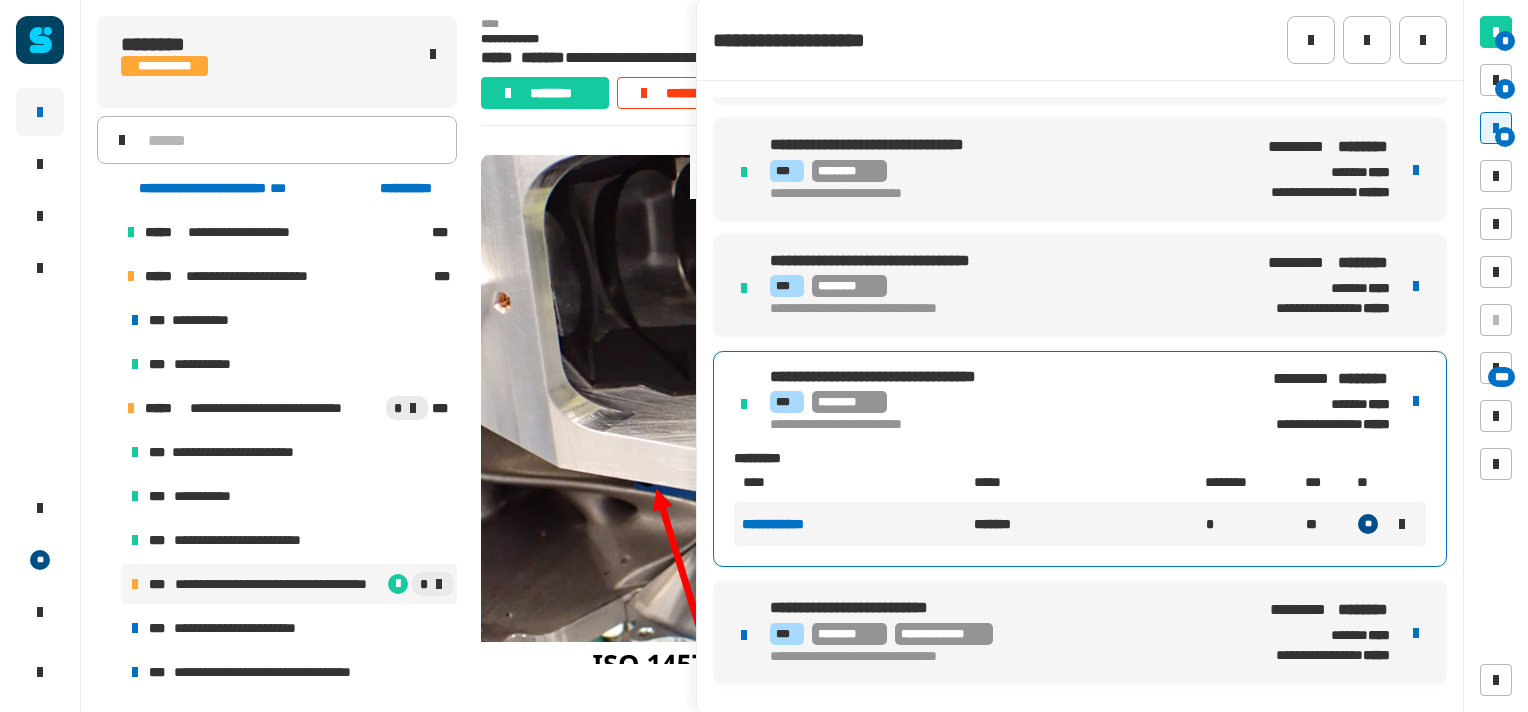 click on "**********" at bounding box center [1080, 632] 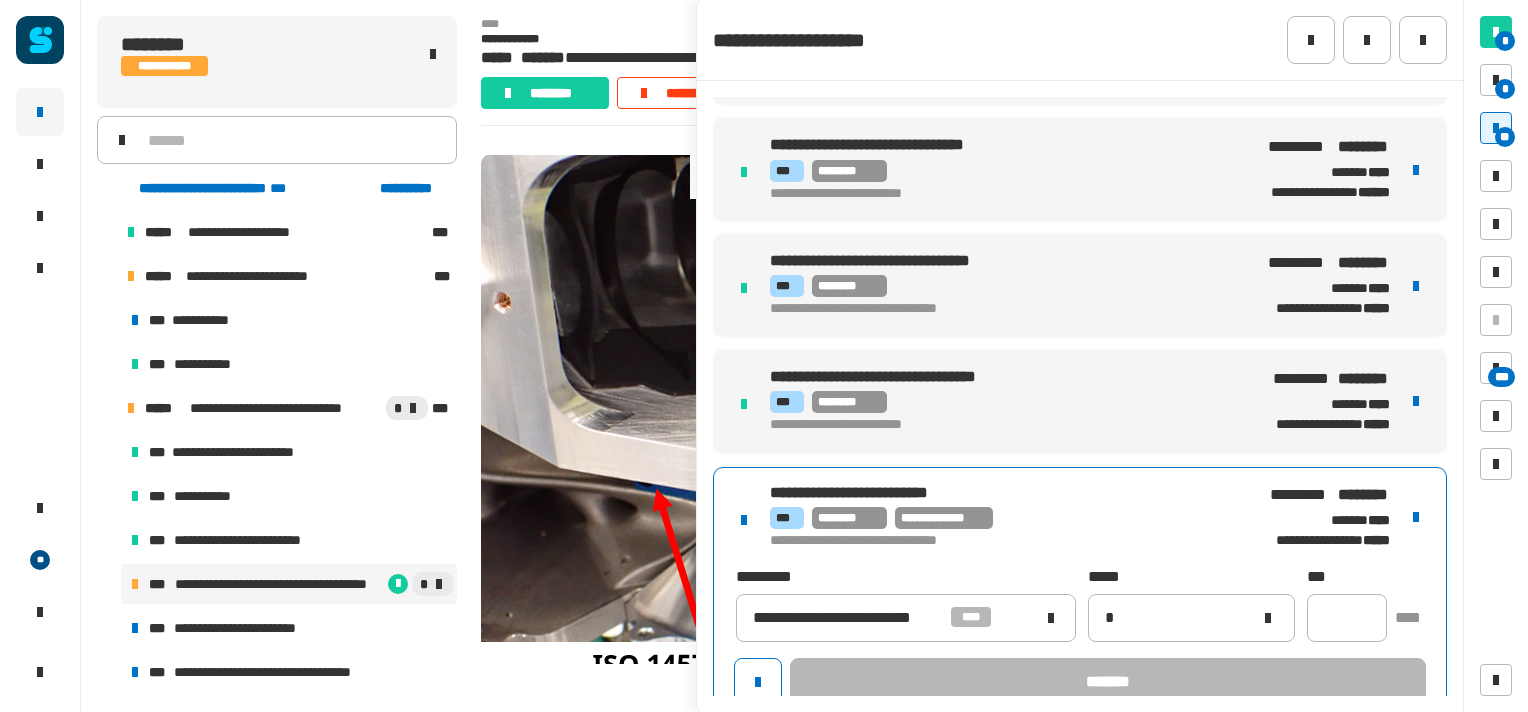 type on "**********" 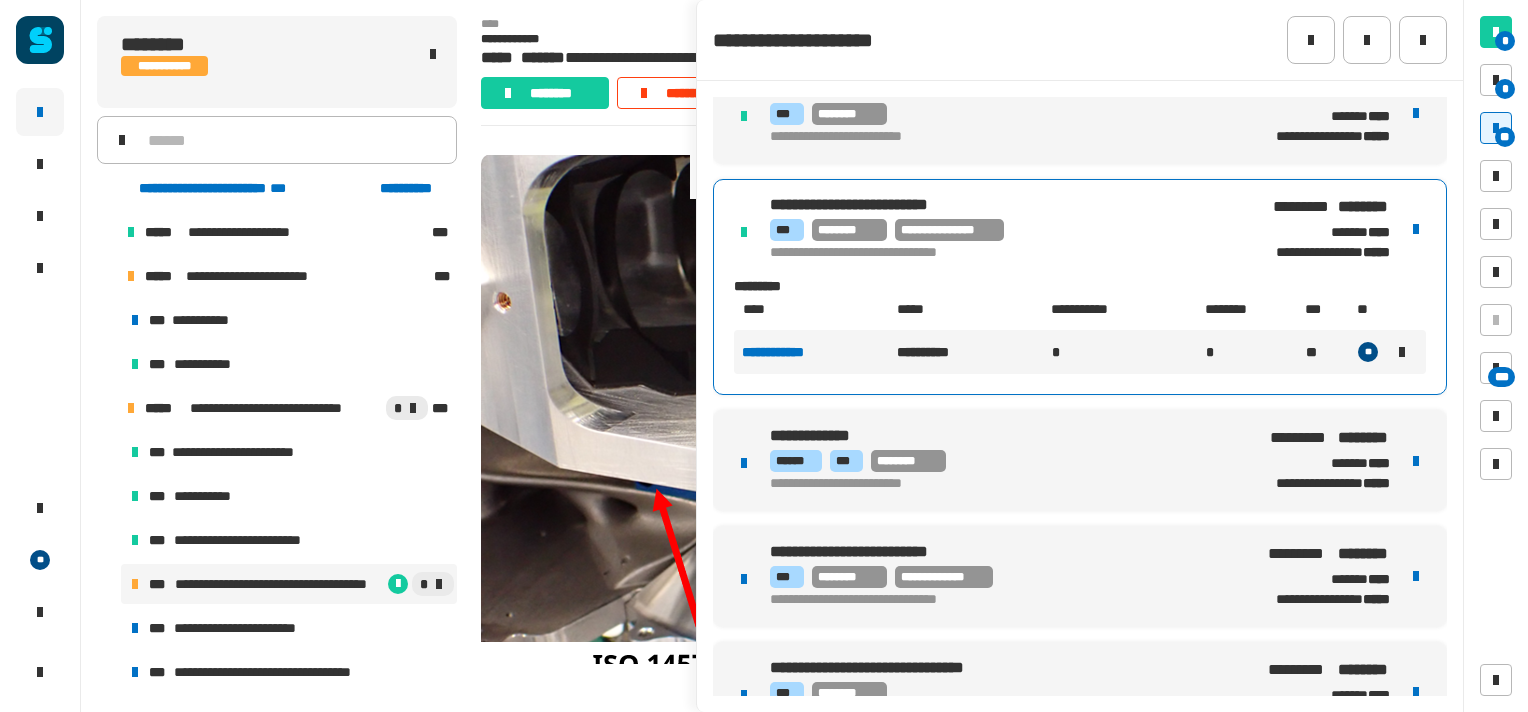 scroll, scrollTop: 960, scrollLeft: 0, axis: vertical 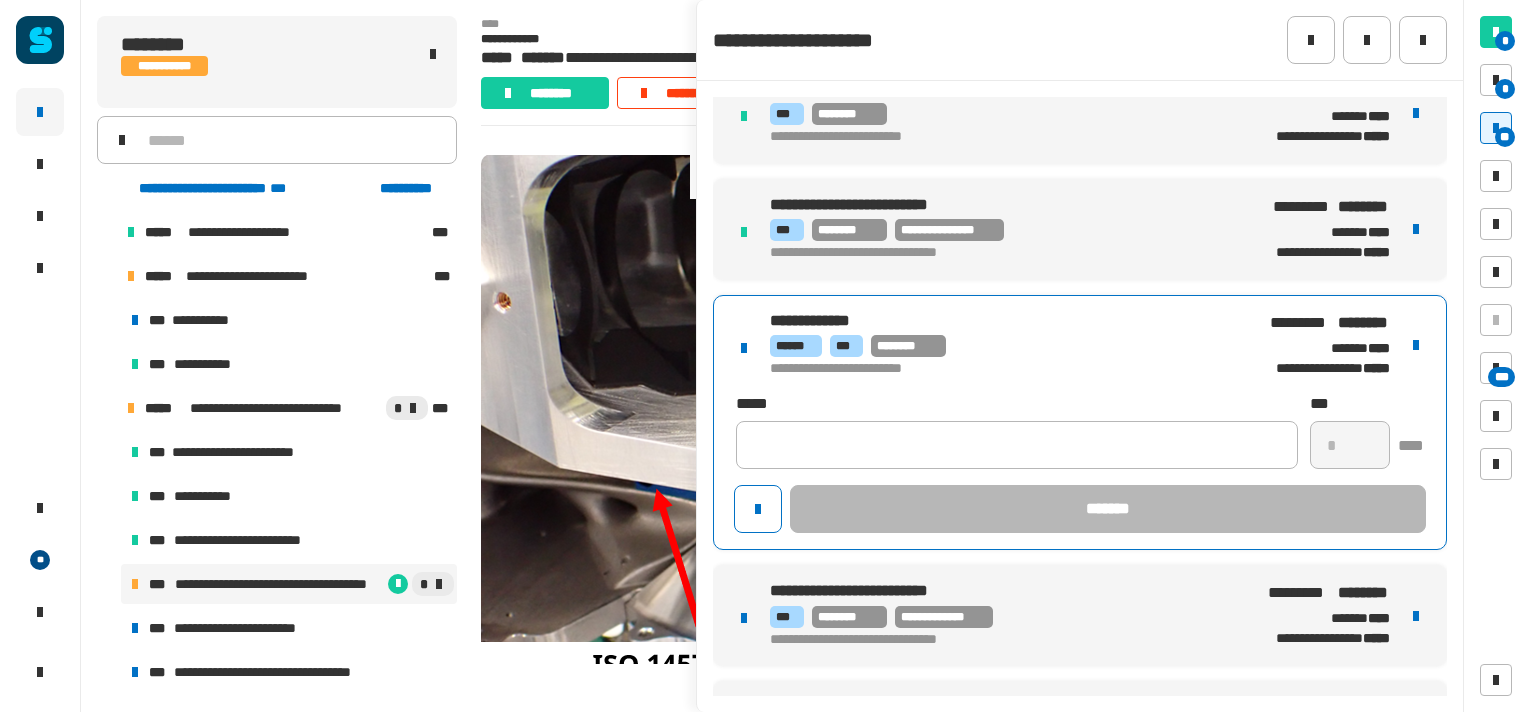 click on "**********" at bounding box center (1080, 423) 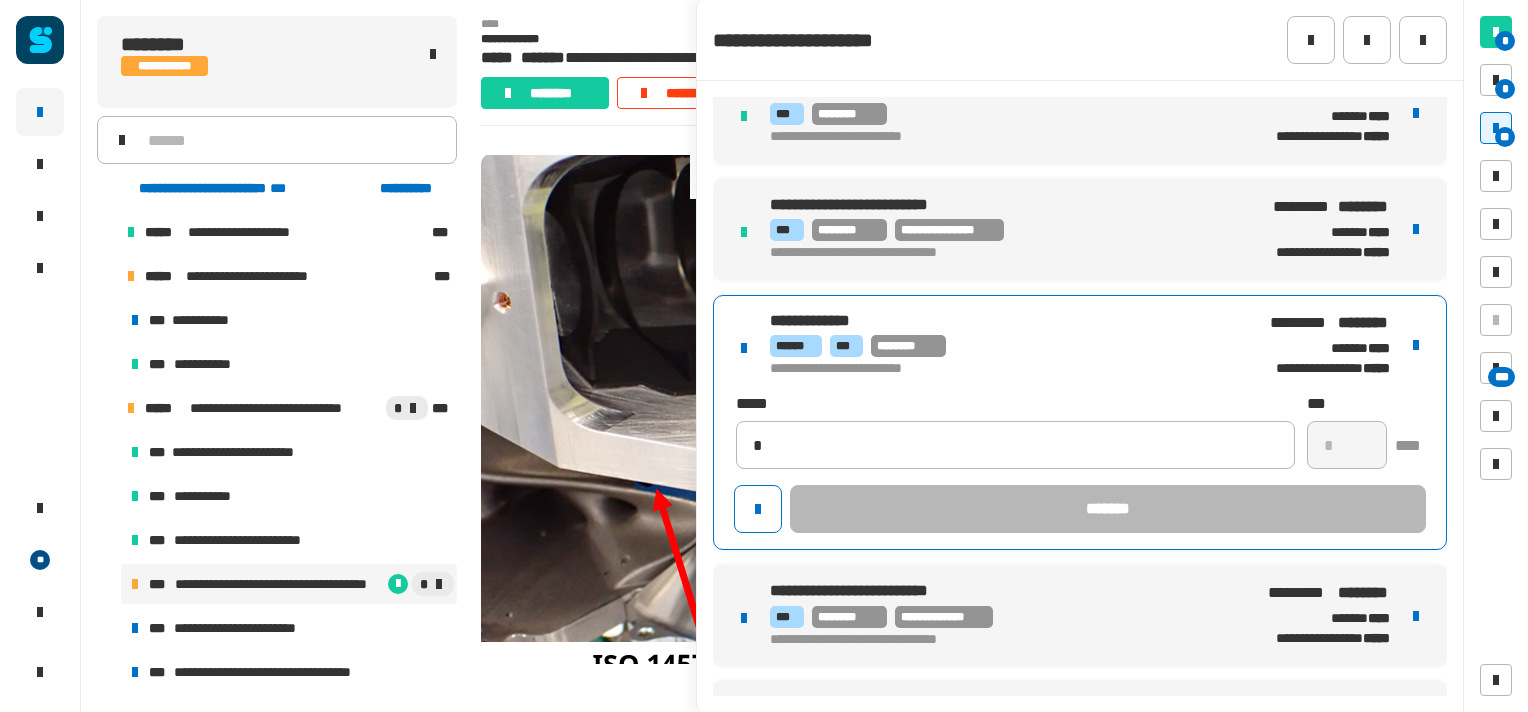 type 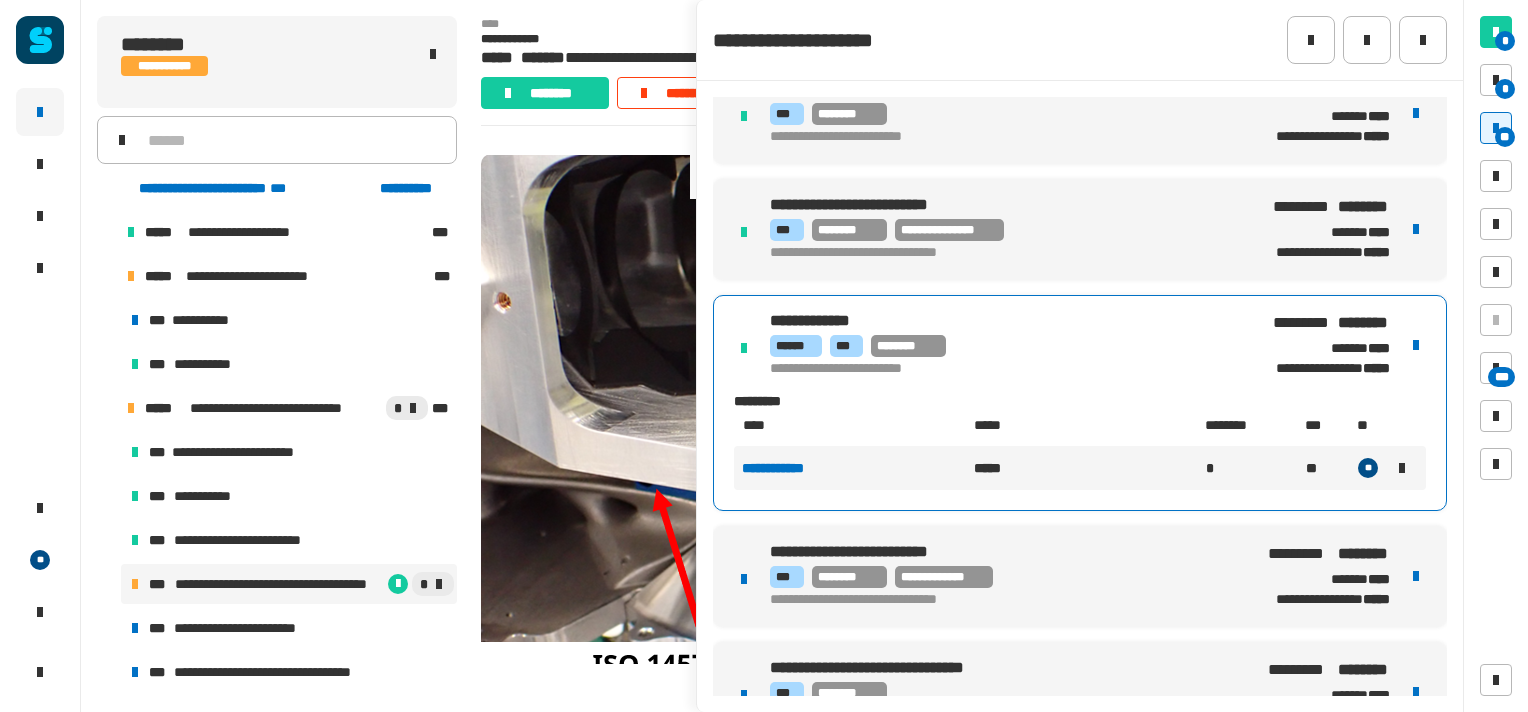 click on "**********" at bounding box center (1080, 576) 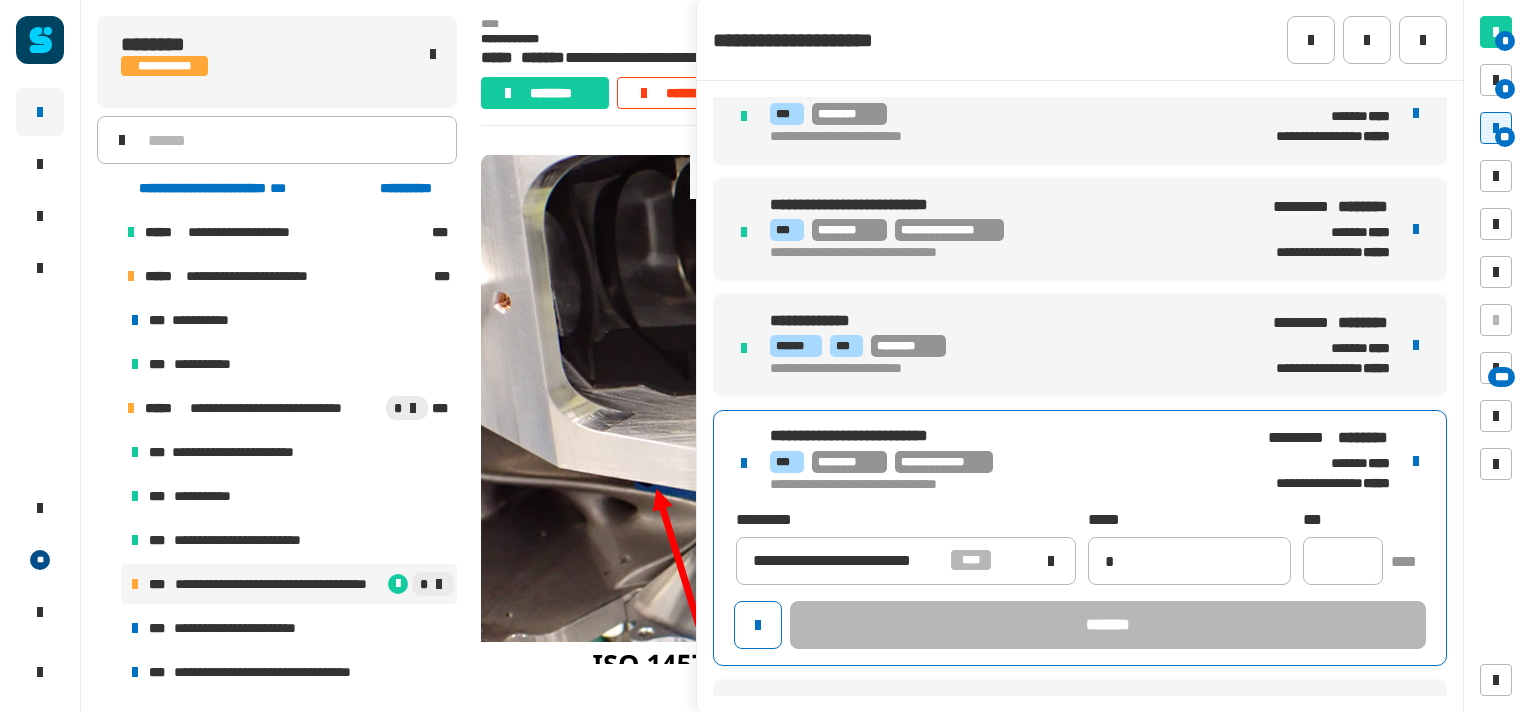 type on "**********" 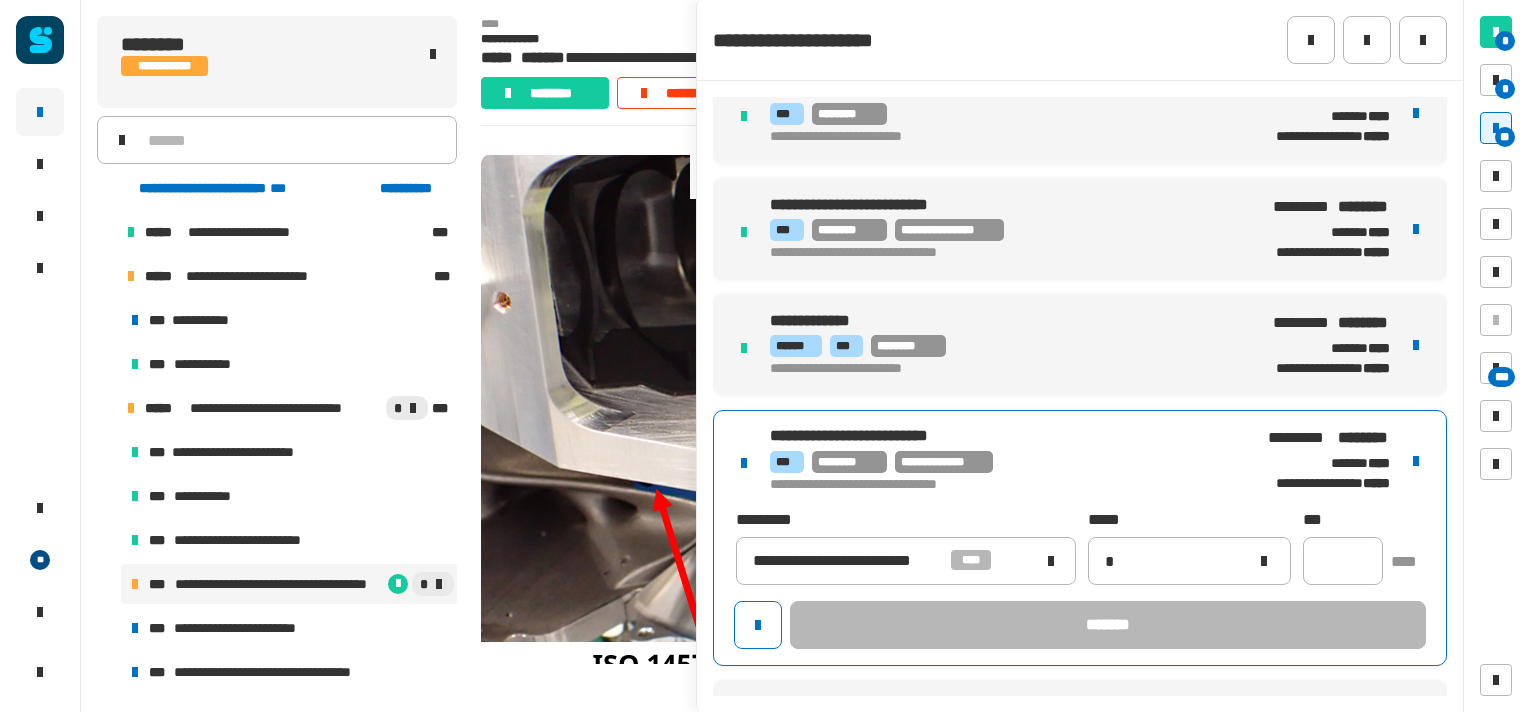 type 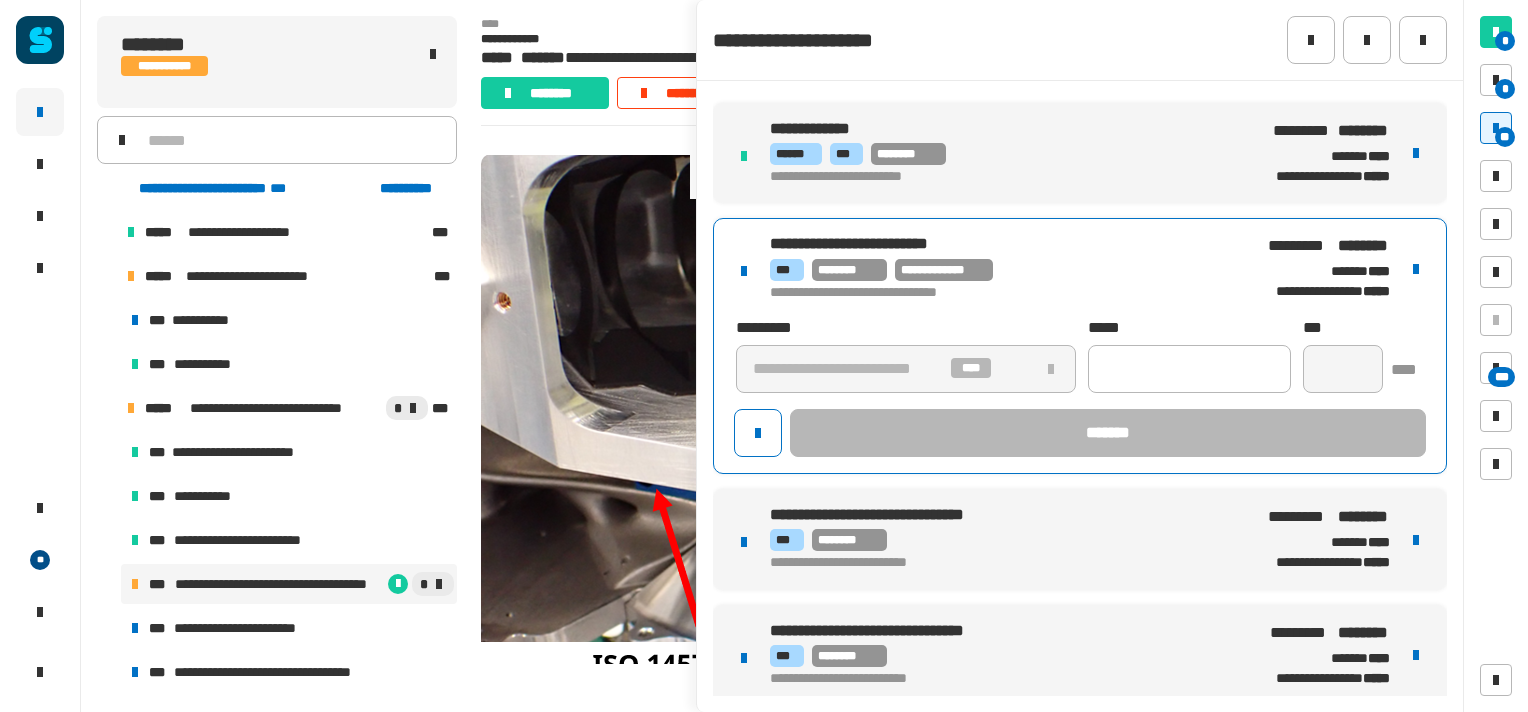 scroll, scrollTop: 1153, scrollLeft: 0, axis: vertical 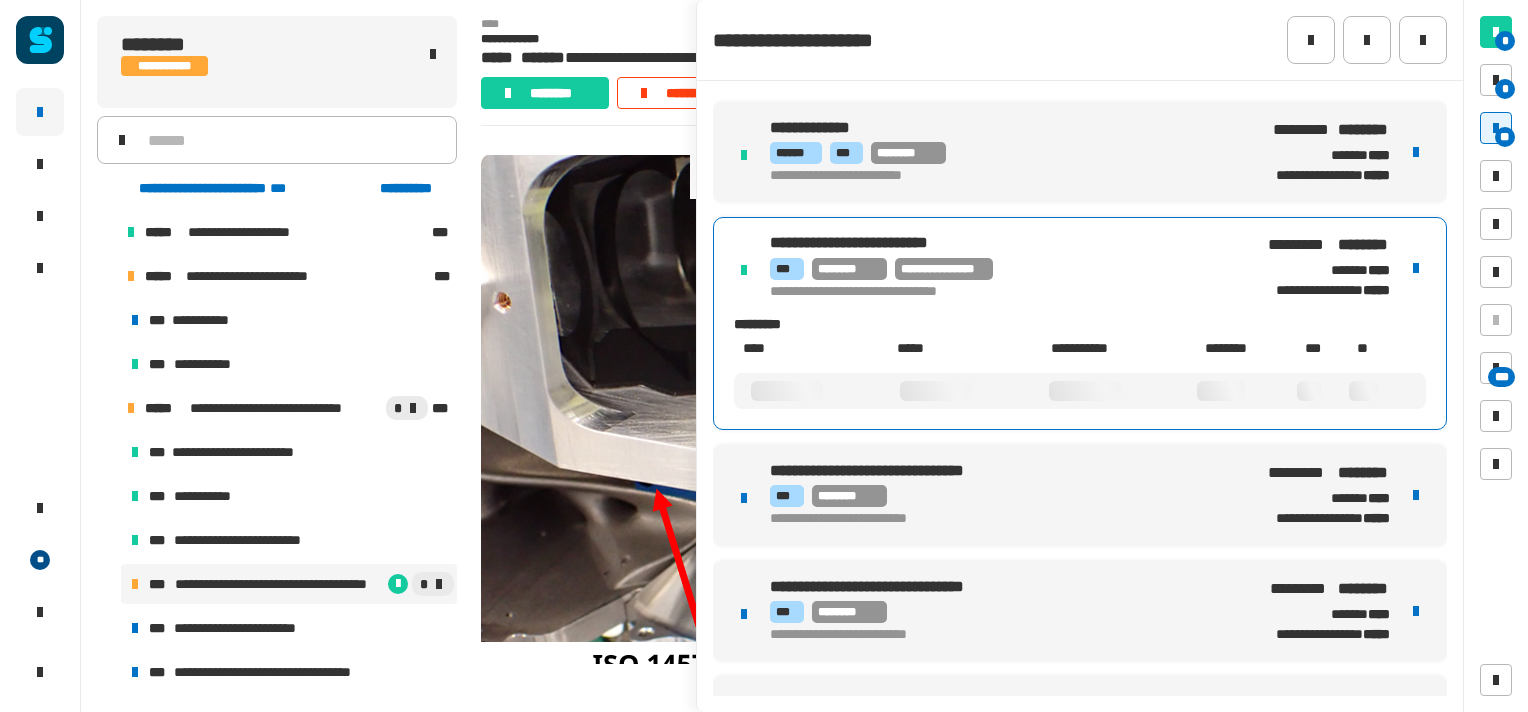 click on "**********" at bounding box center (1080, -140) 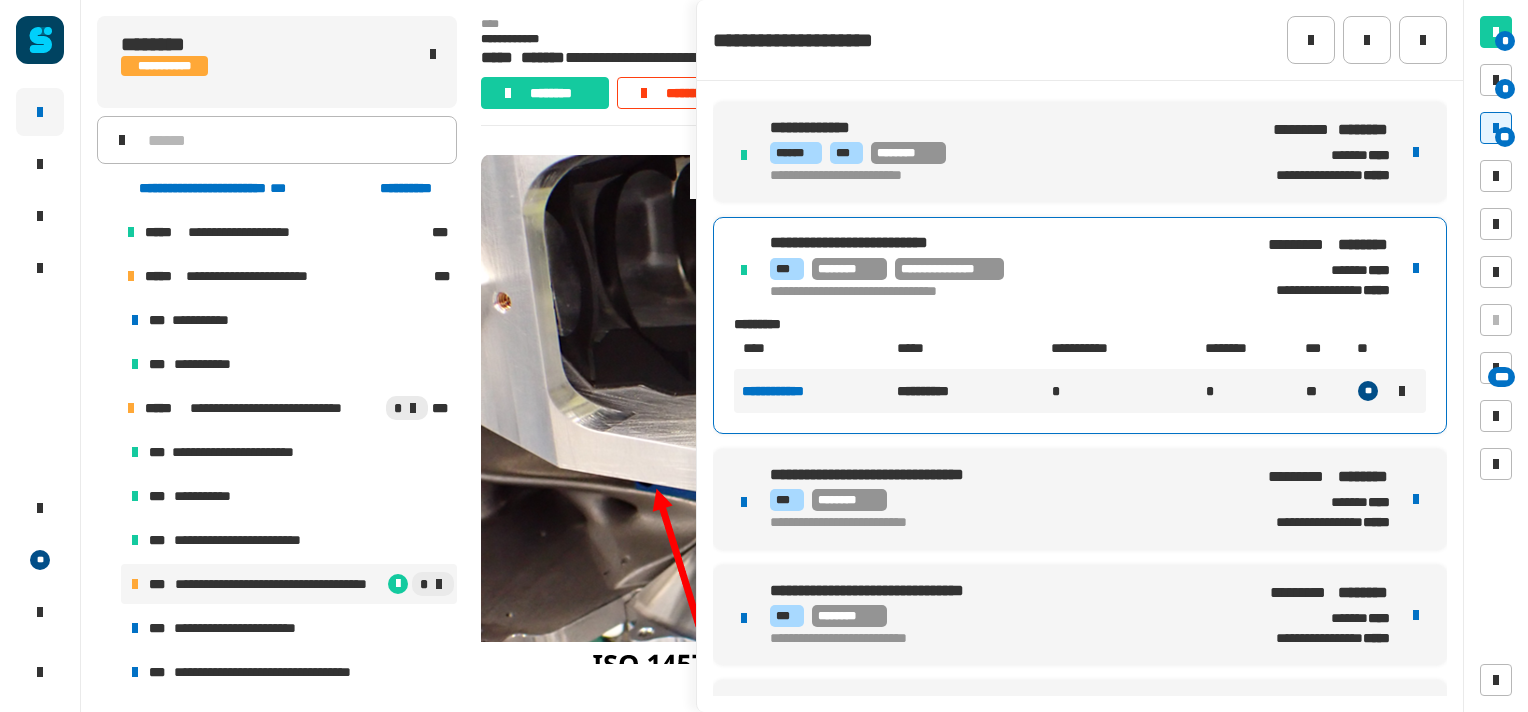 click on "**********" at bounding box center [1080, 499] 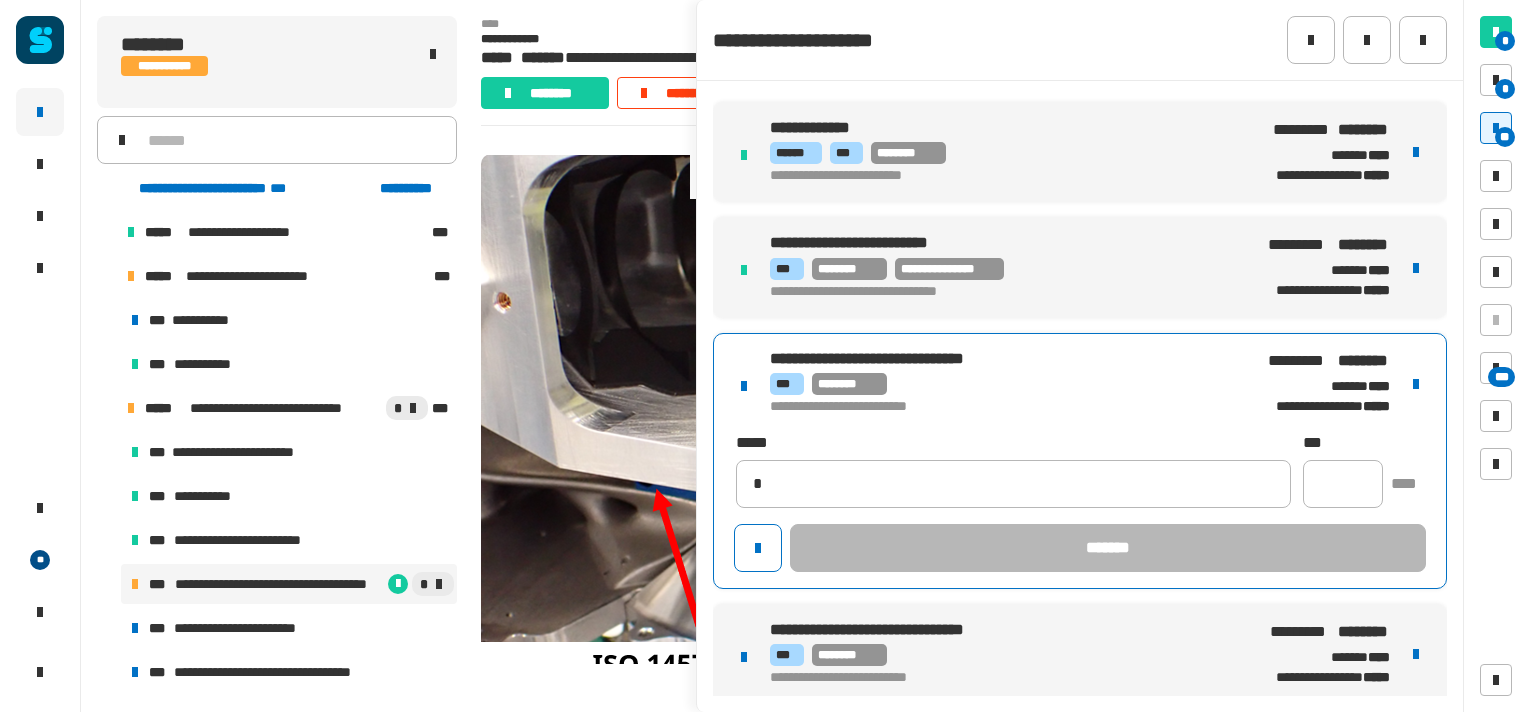 type on "**********" 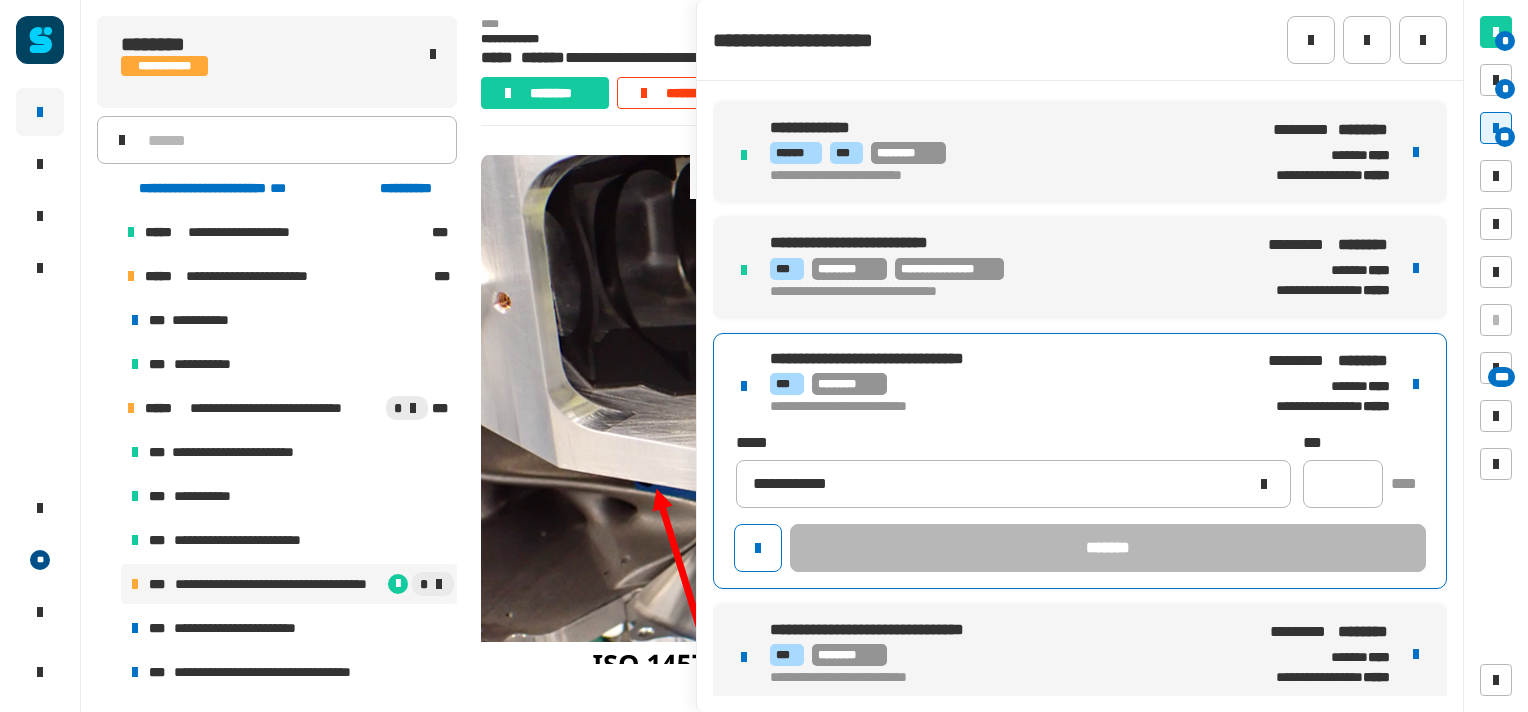 type 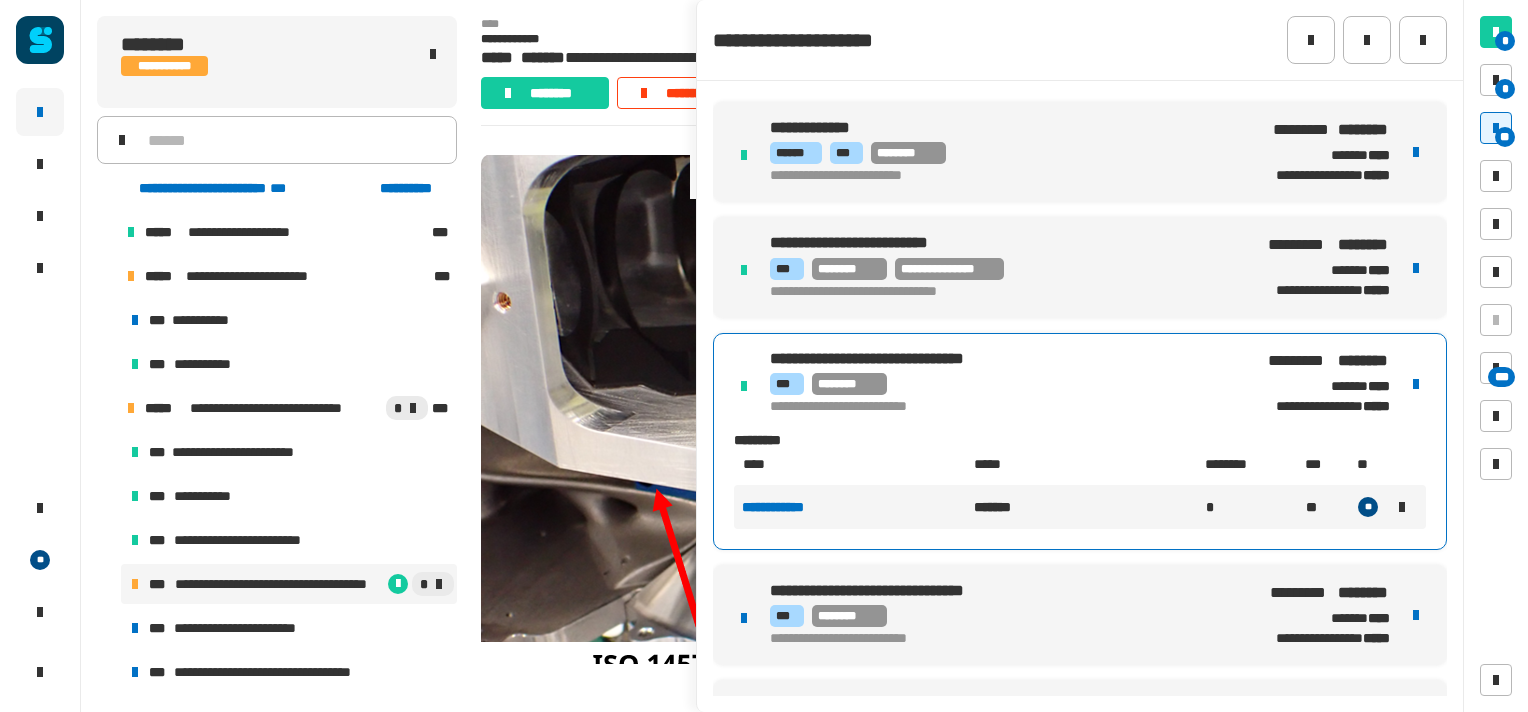 scroll, scrollTop: 1232, scrollLeft: 0, axis: vertical 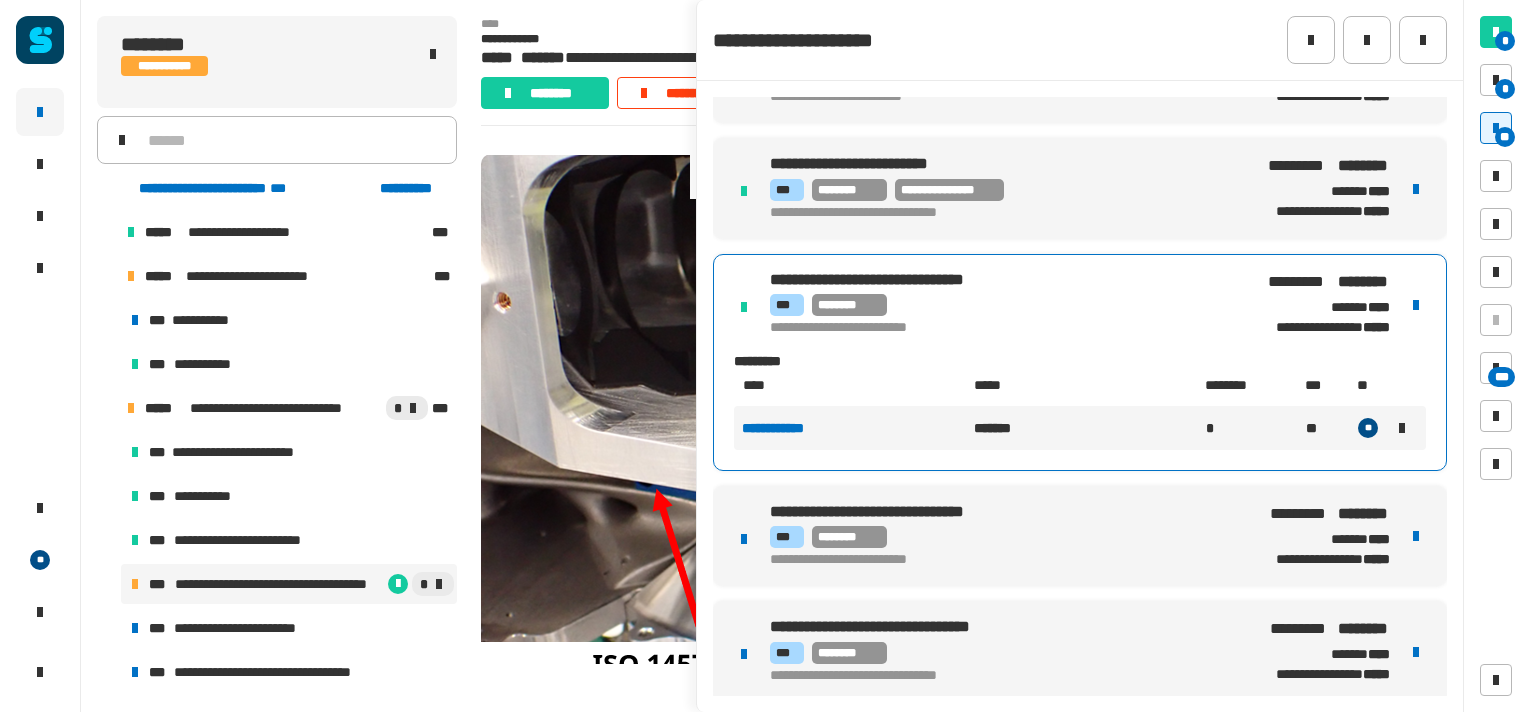 click on "**********" at bounding box center (1080, 536) 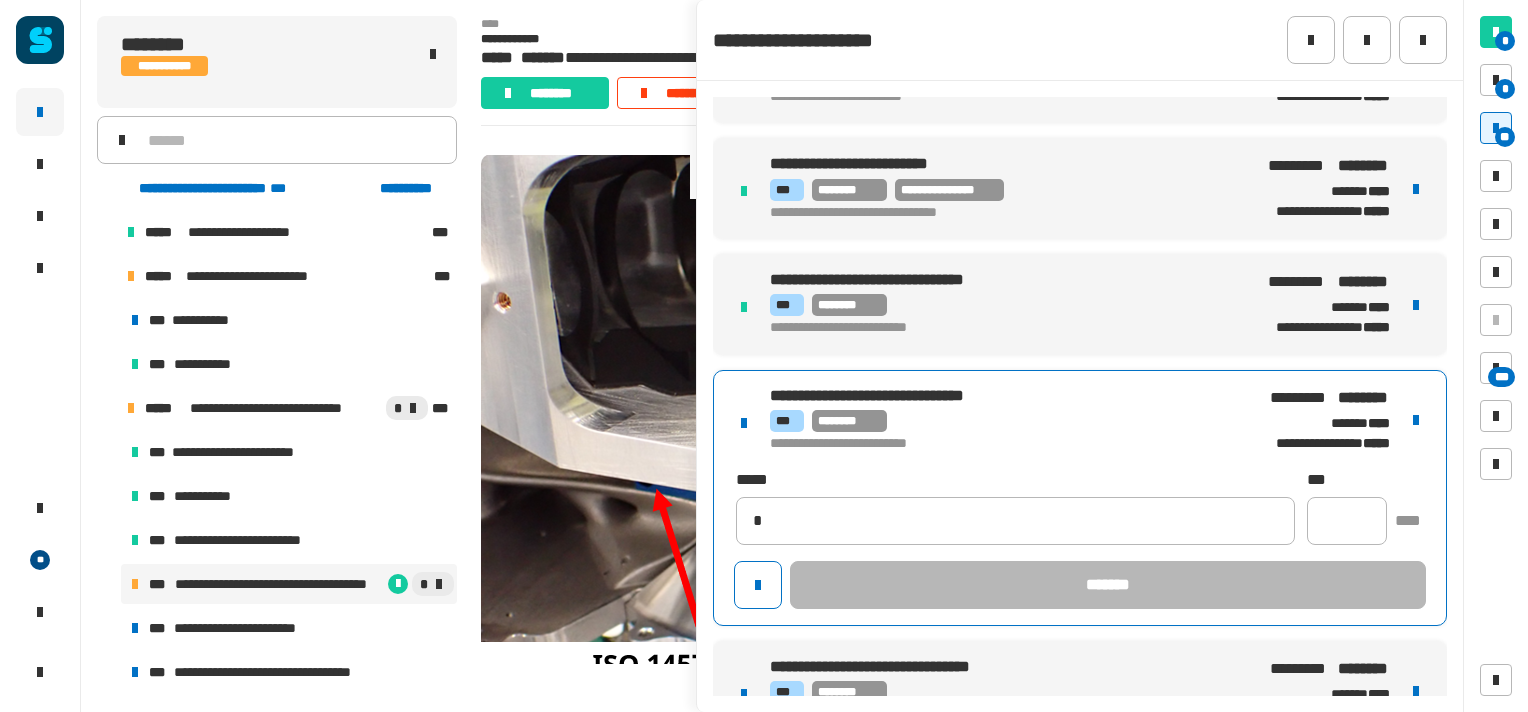 type on "**********" 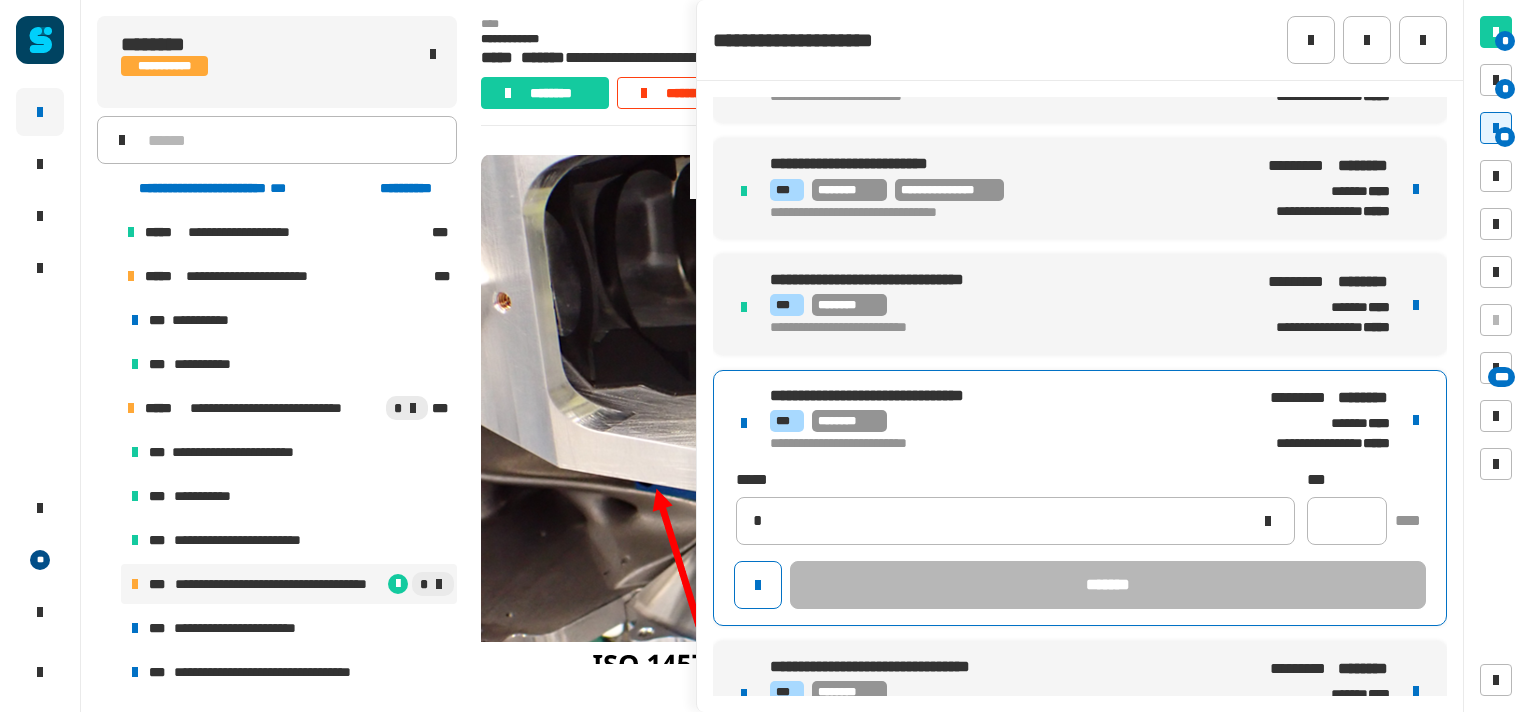 type 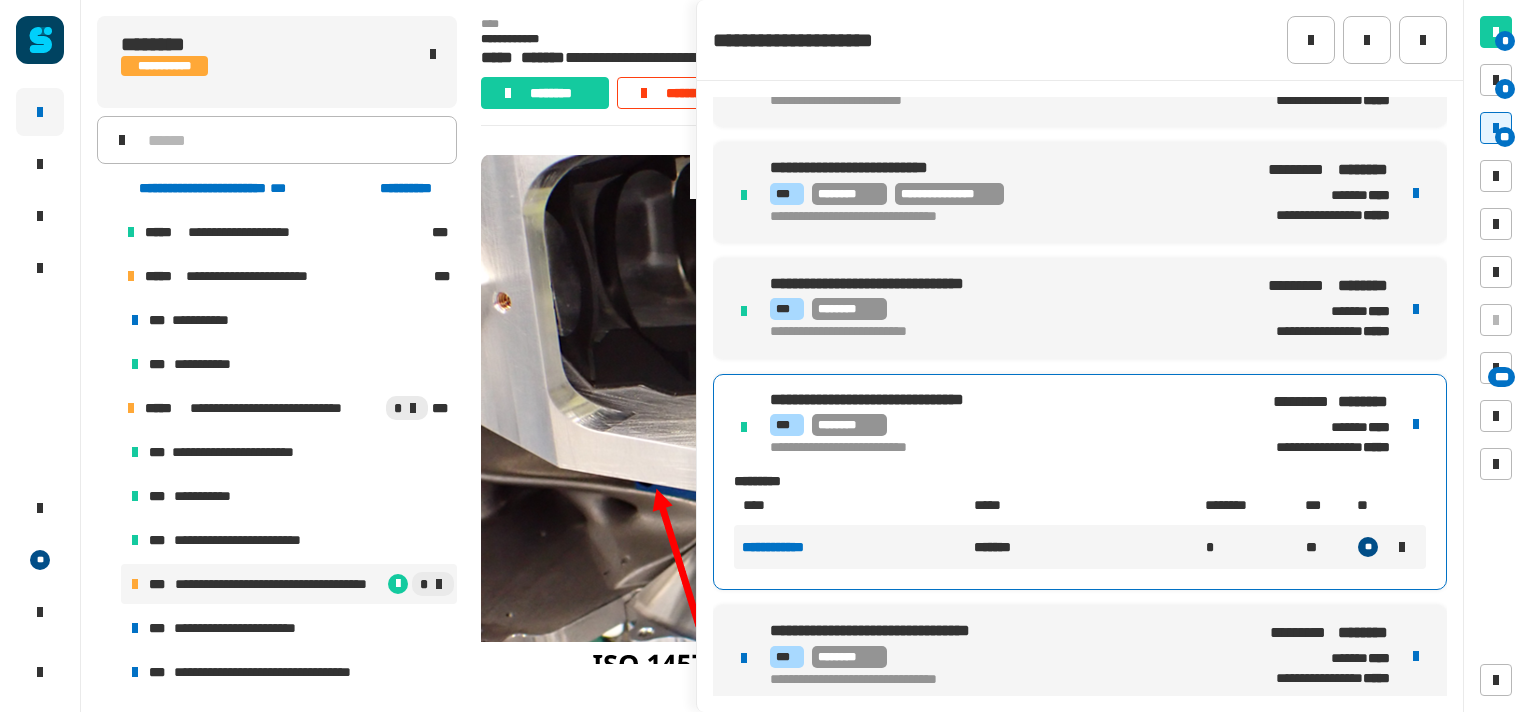 scroll, scrollTop: 1232, scrollLeft: 0, axis: vertical 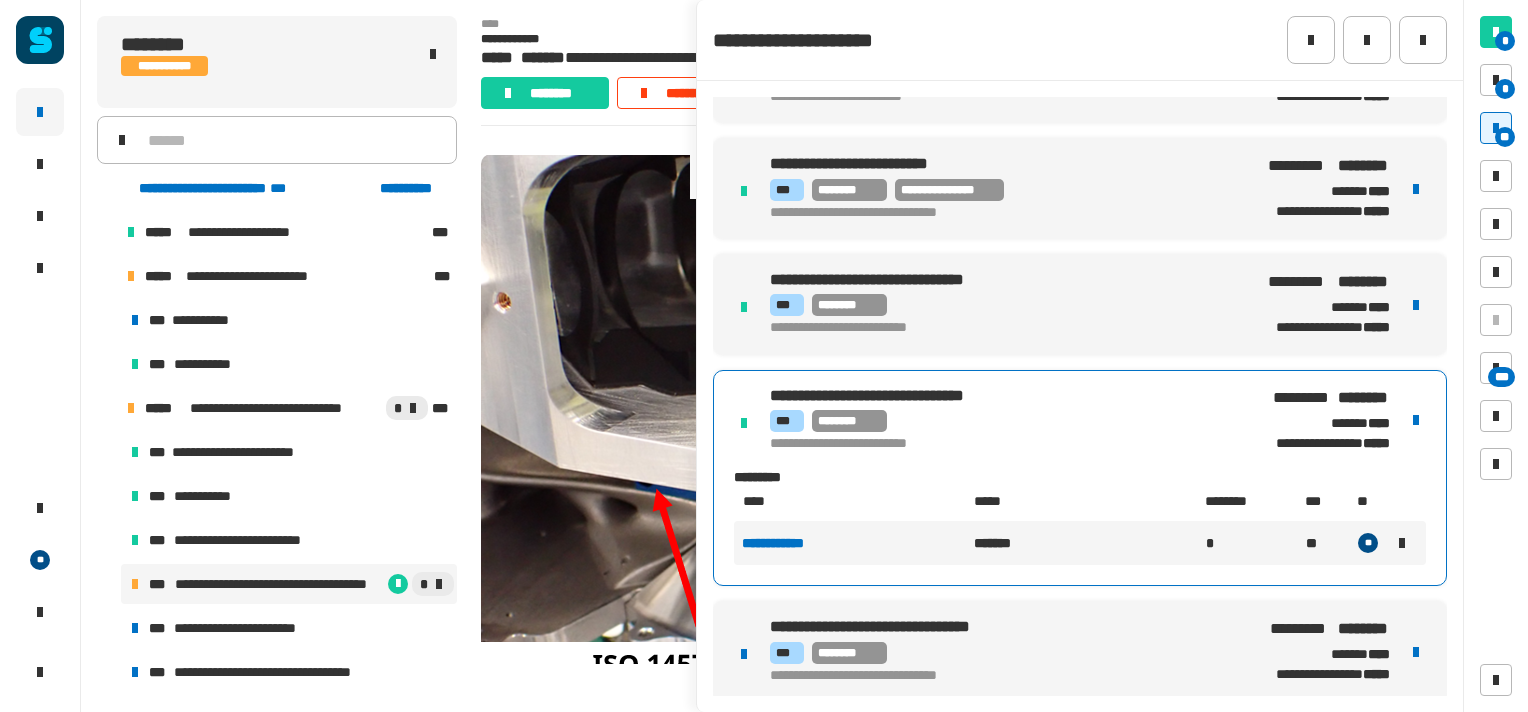 click on "**********" at bounding box center (1080, 651) 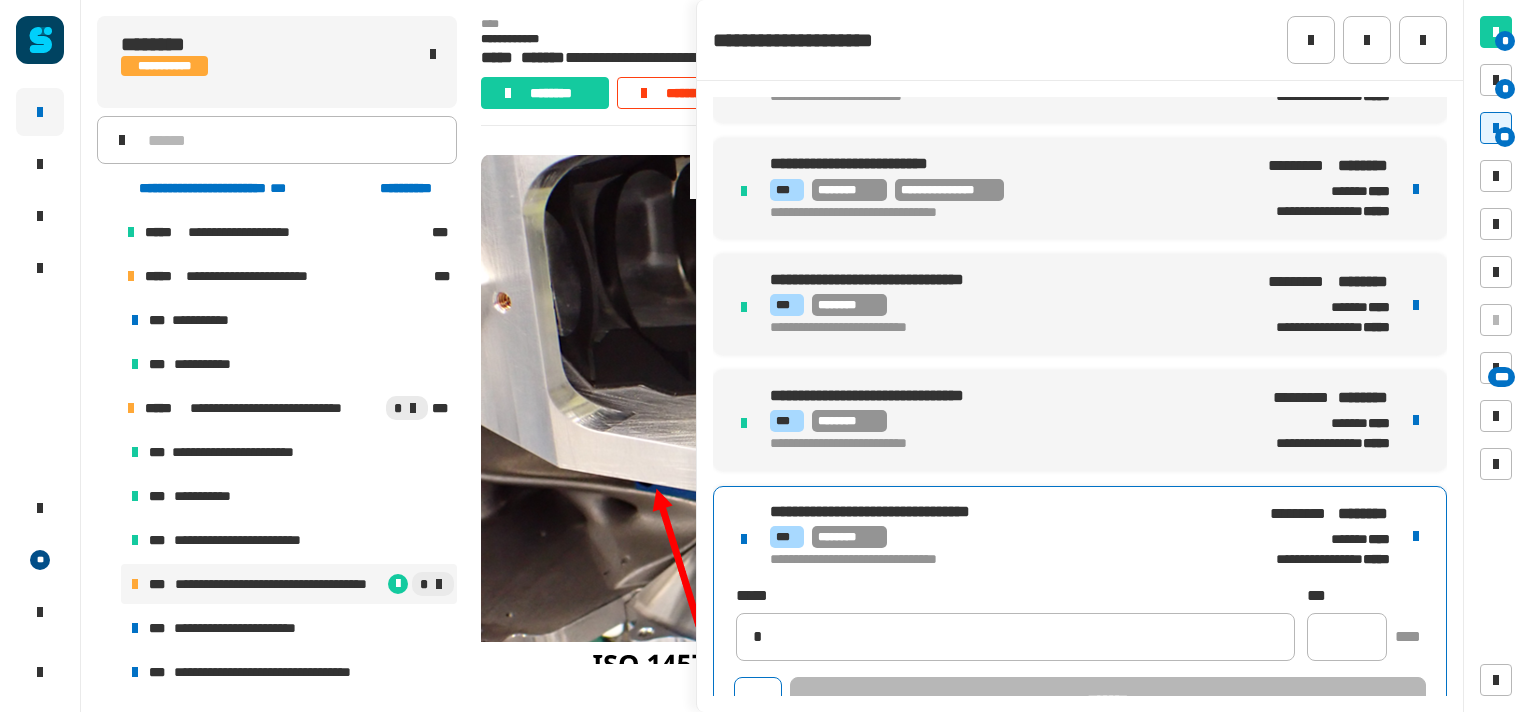 type on "**********" 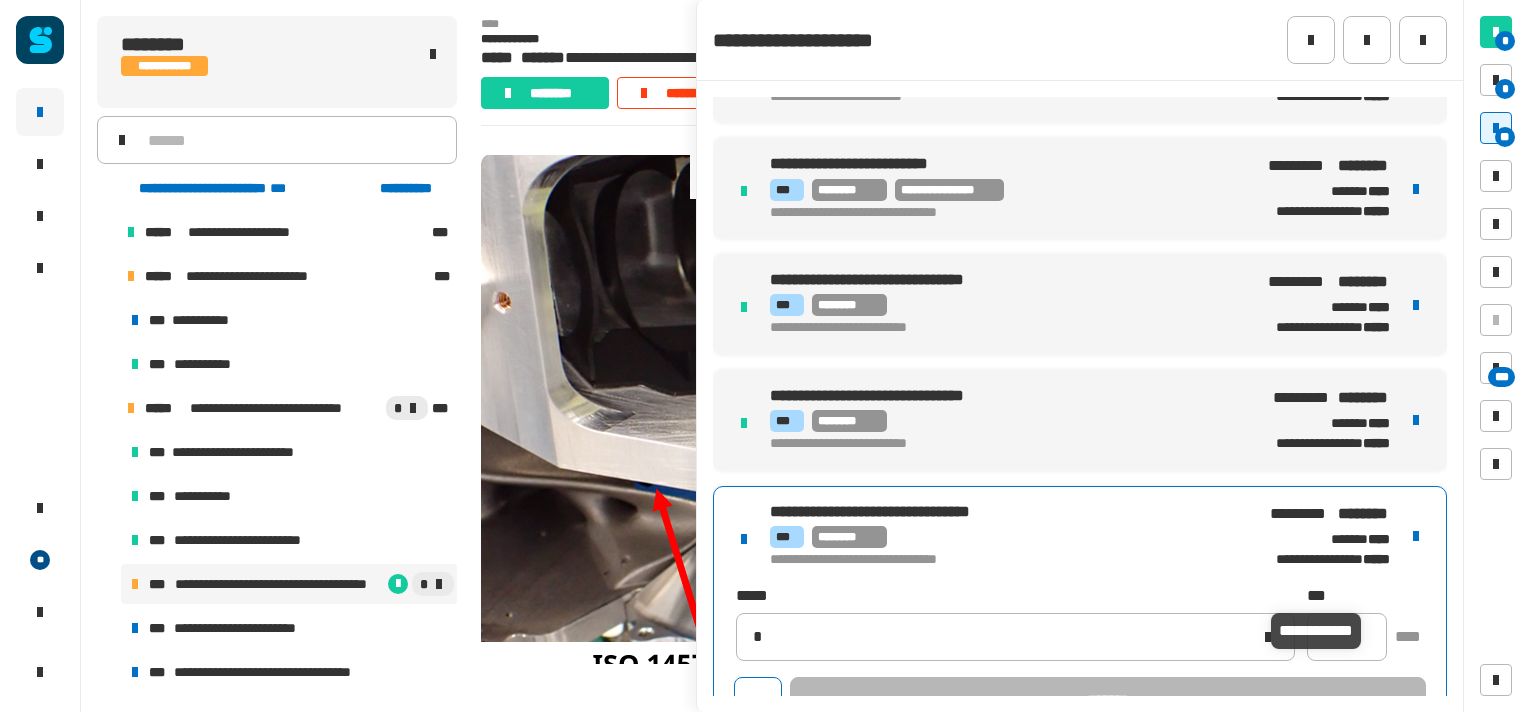type 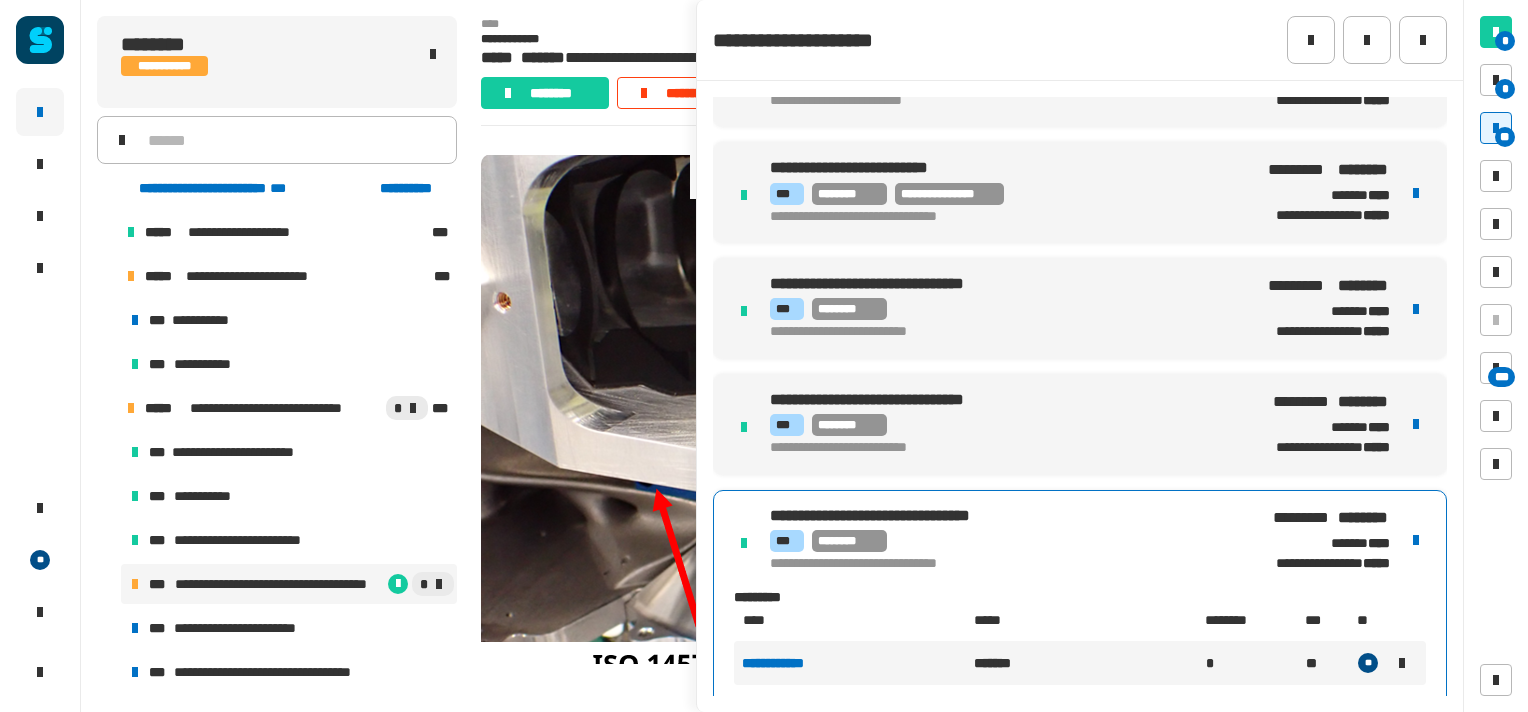 scroll, scrollTop: 1232, scrollLeft: 0, axis: vertical 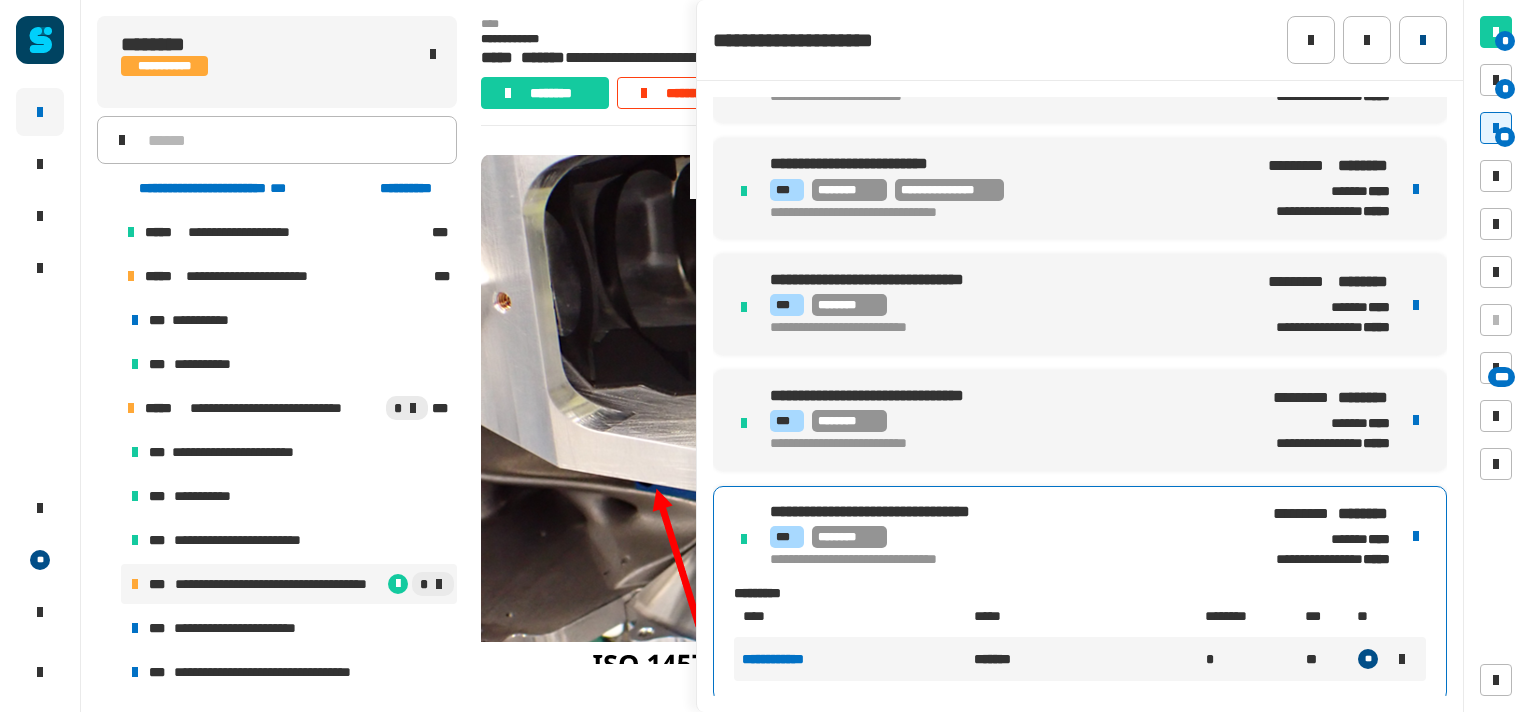 click 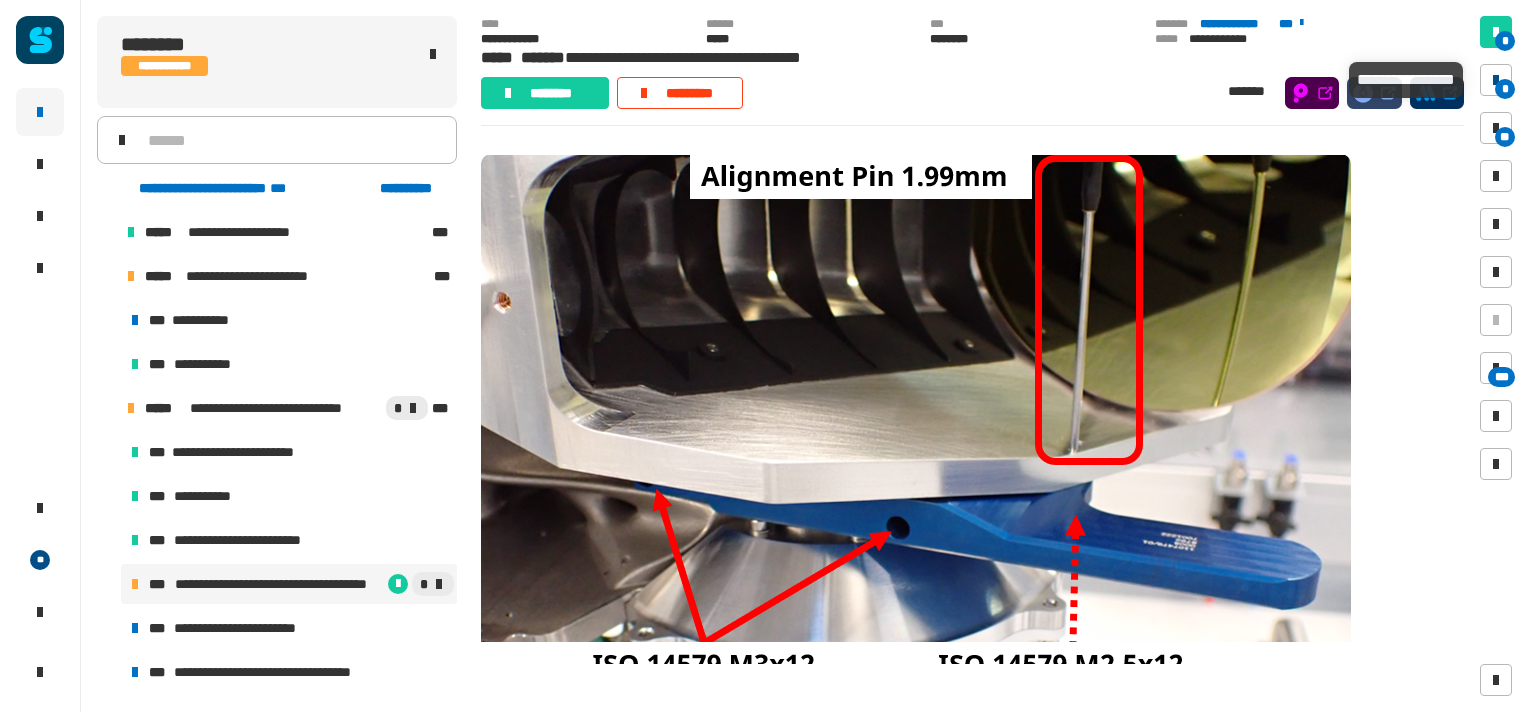 click on "*" at bounding box center (1496, 80) 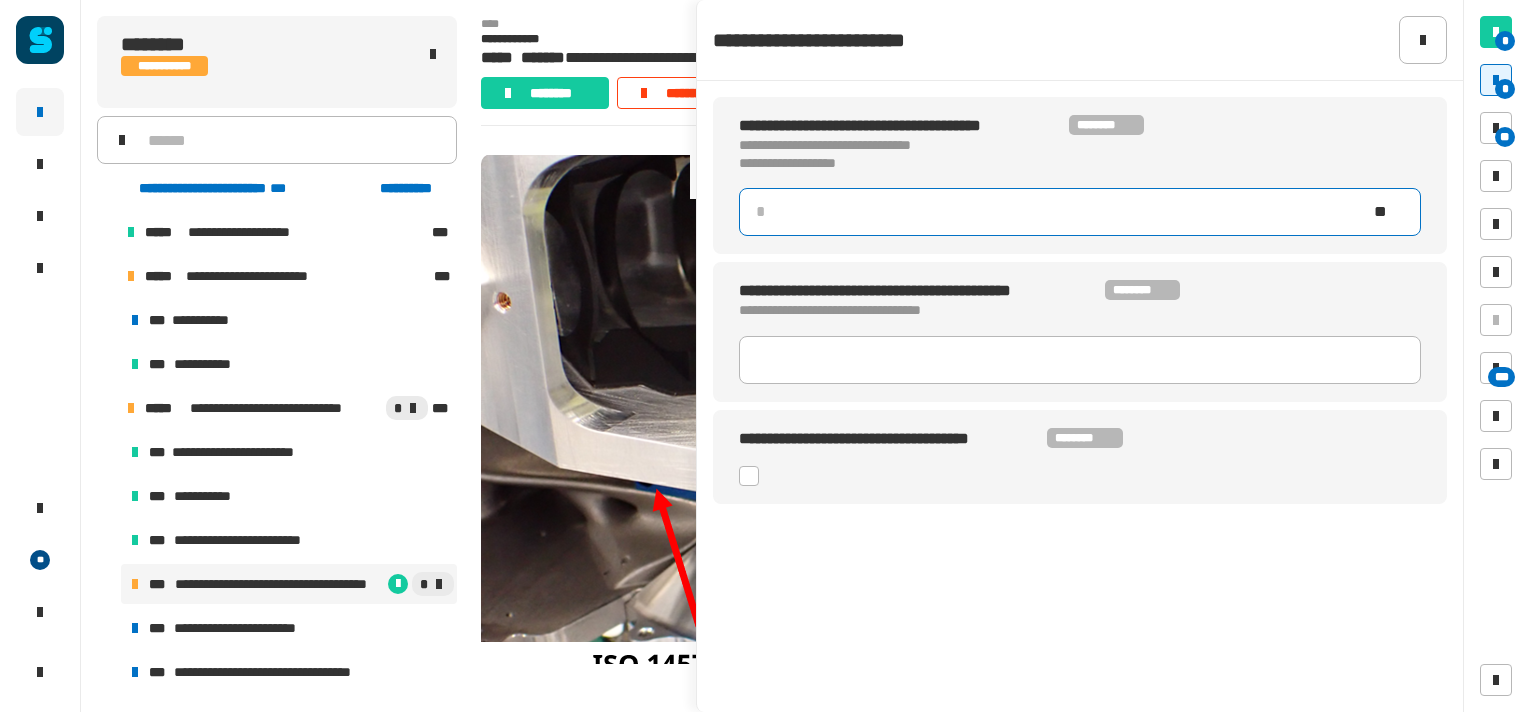 click 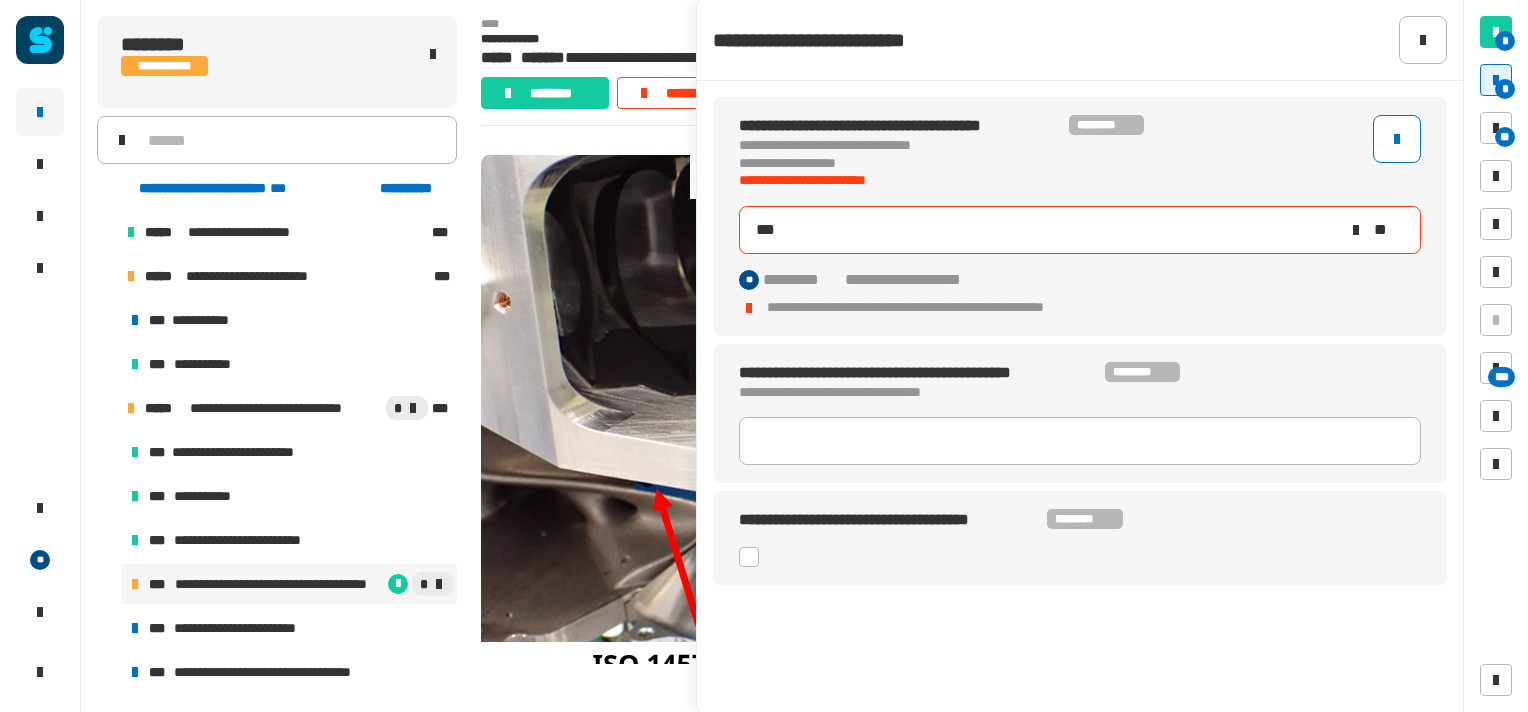 type on "***" 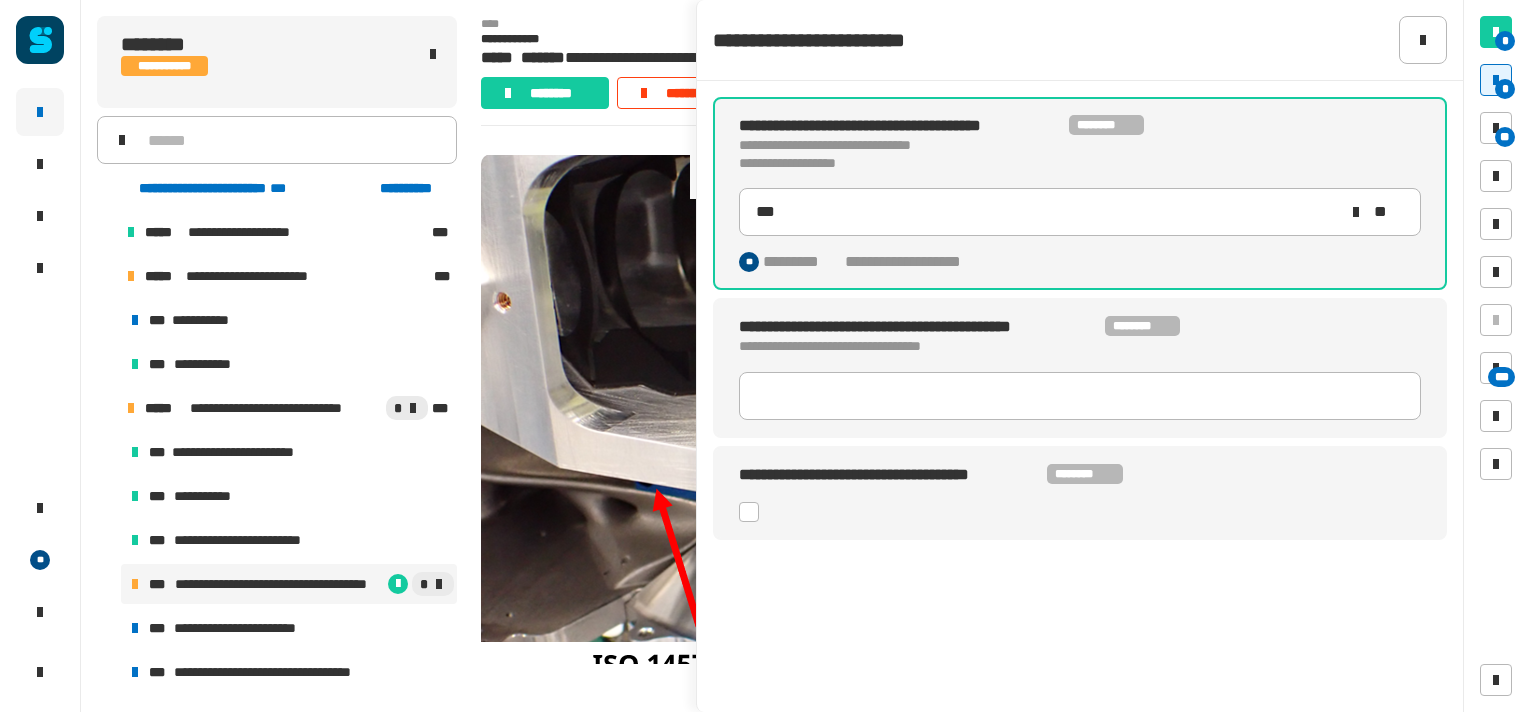 click on "**********" 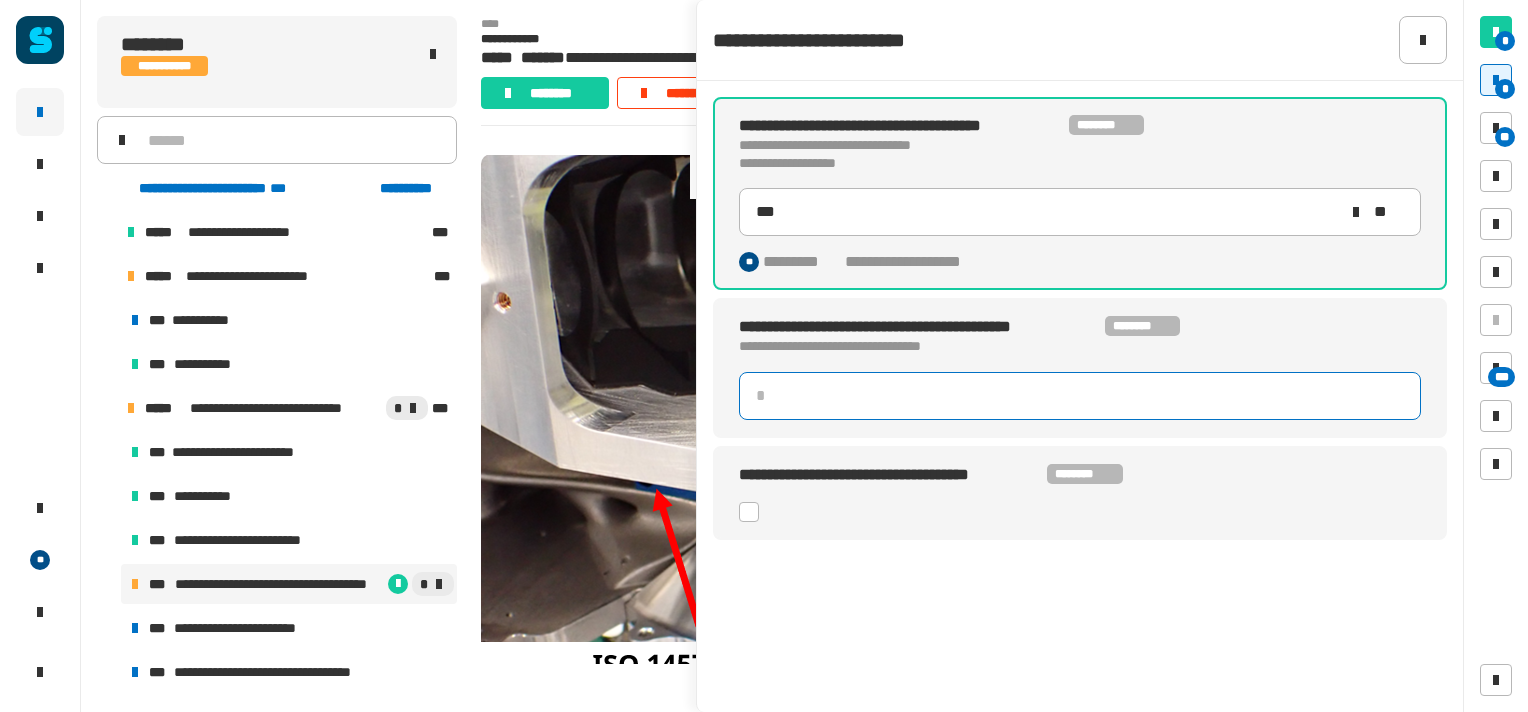 click 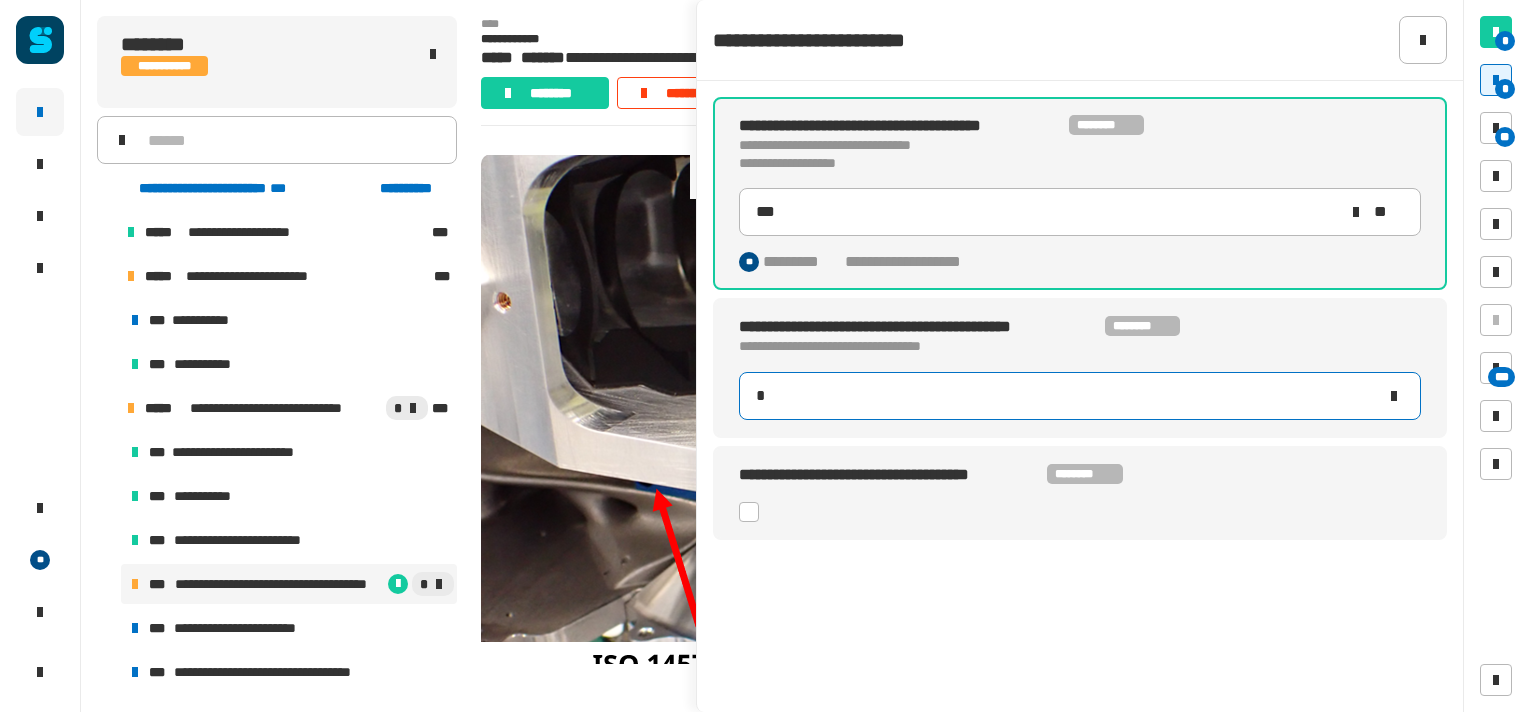 type on "***" 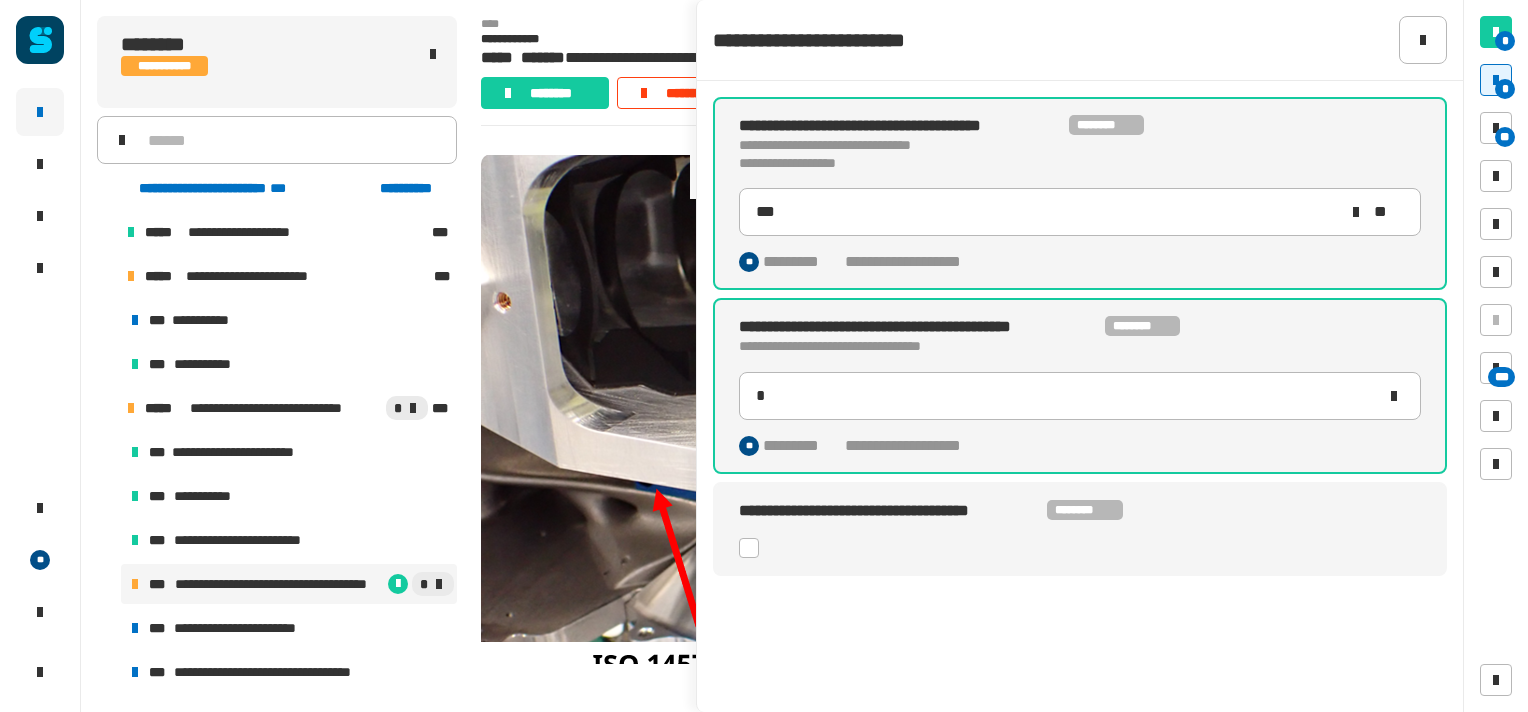 click 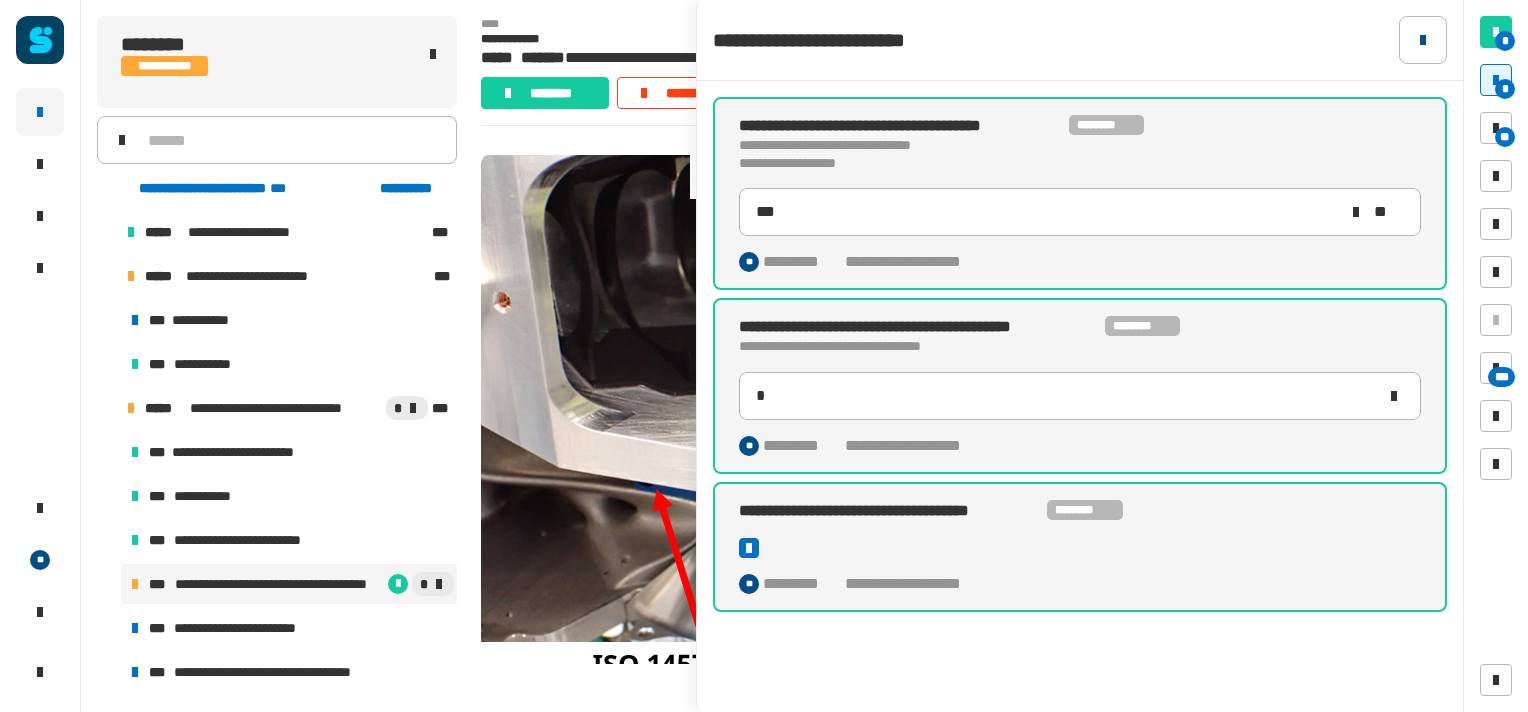click 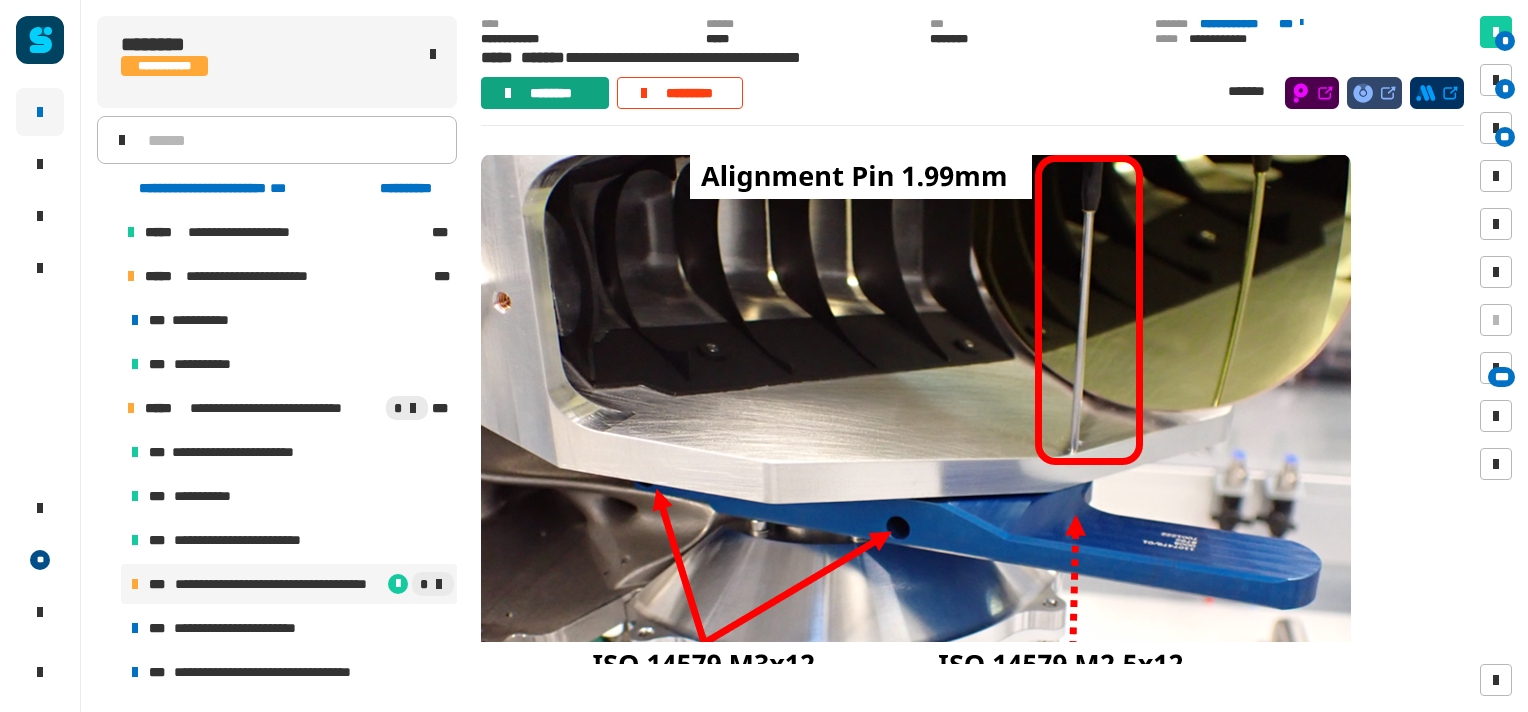 click on "********" 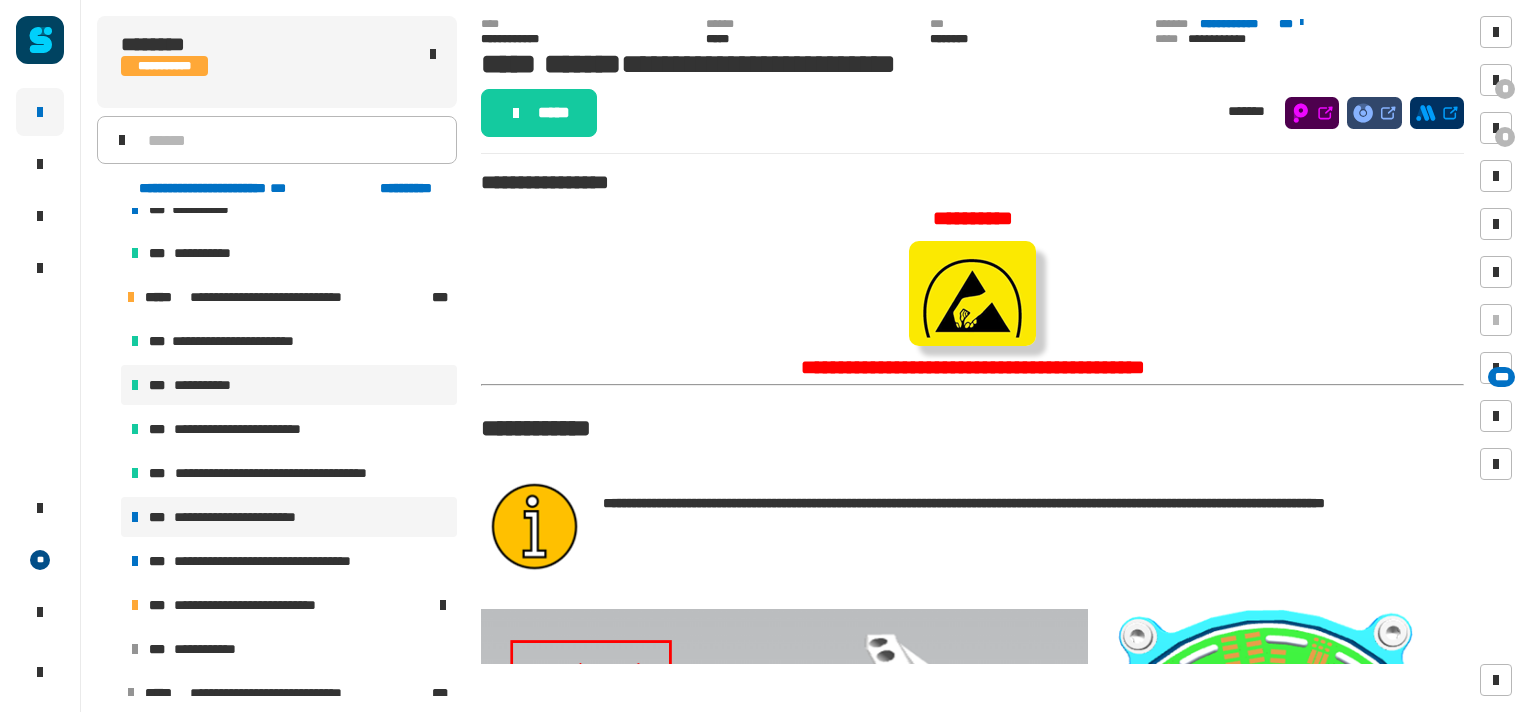 scroll, scrollTop: 118, scrollLeft: 0, axis: vertical 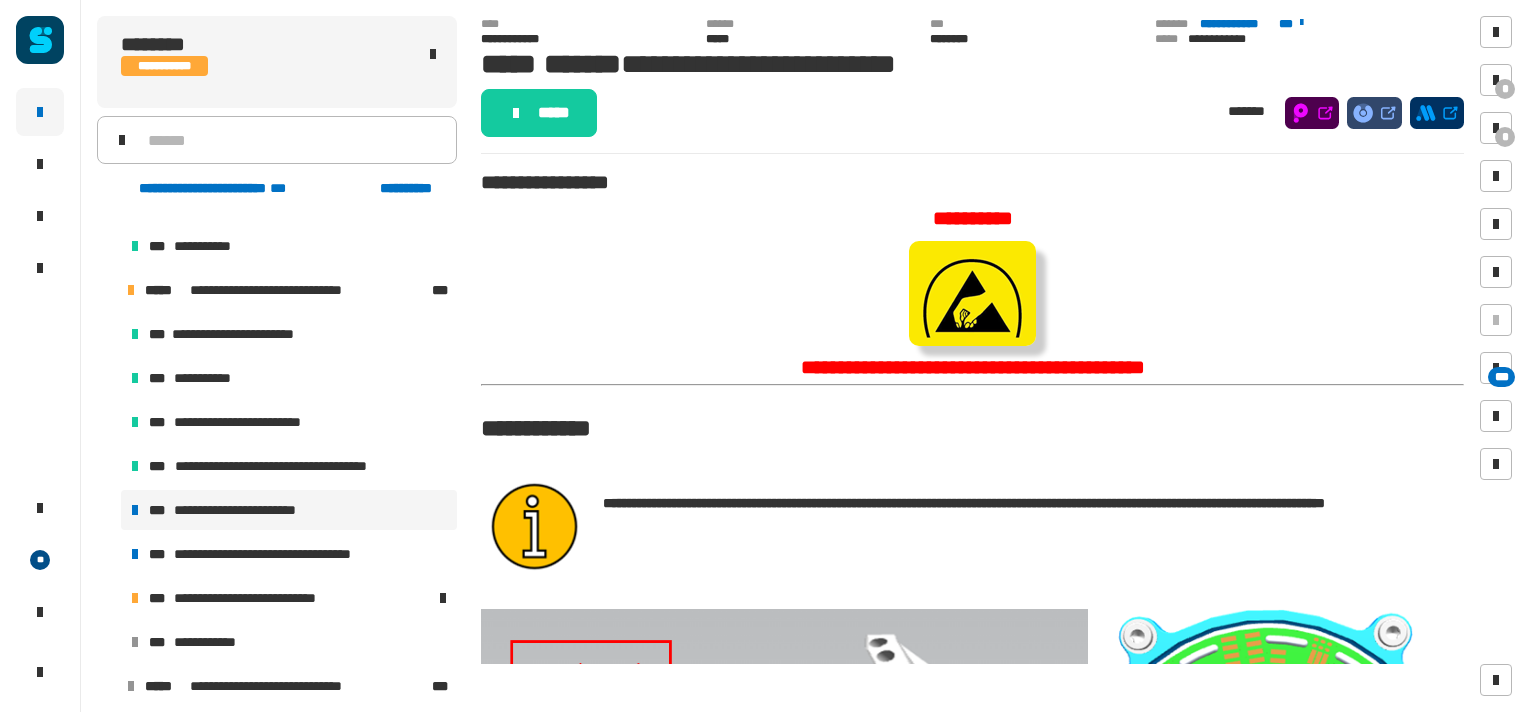click on "**********" at bounding box center [250, 510] 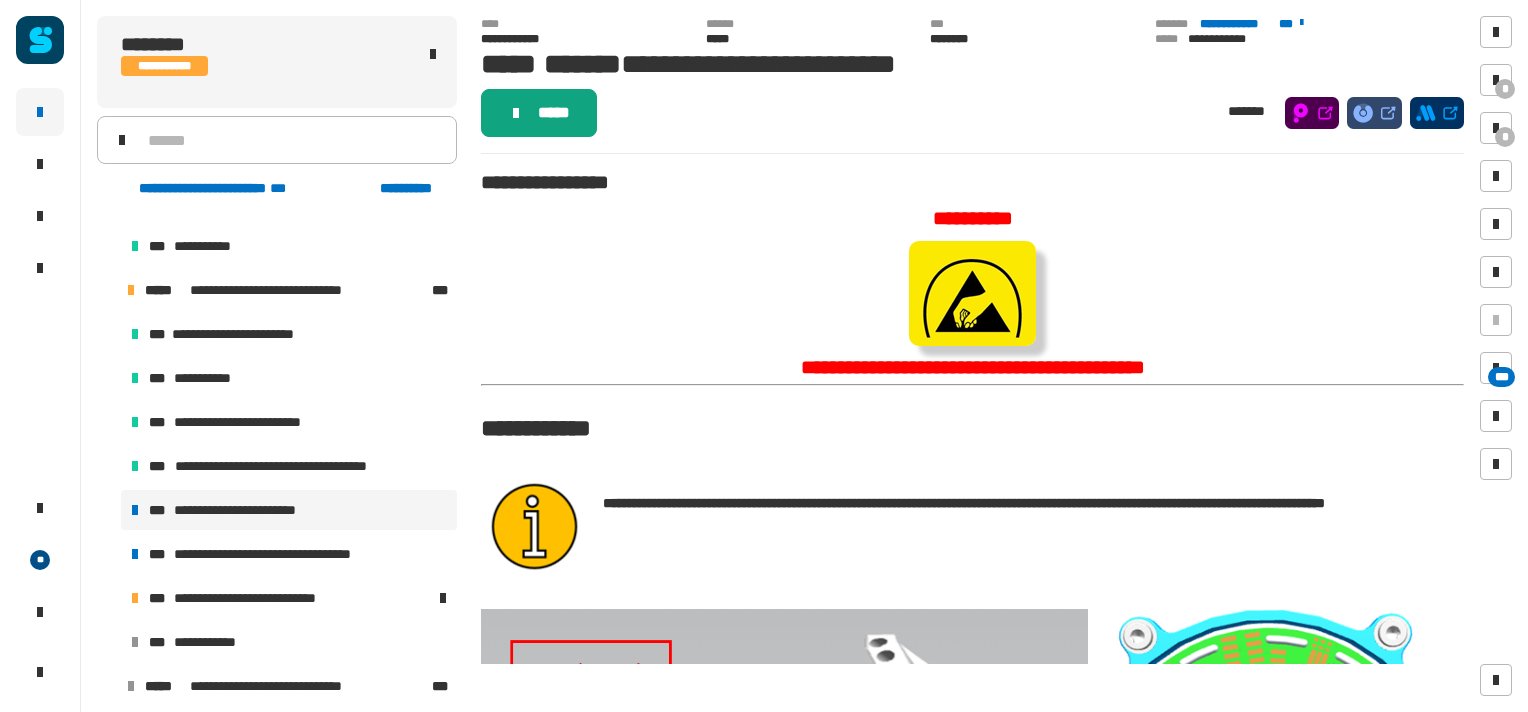 click on "*****" 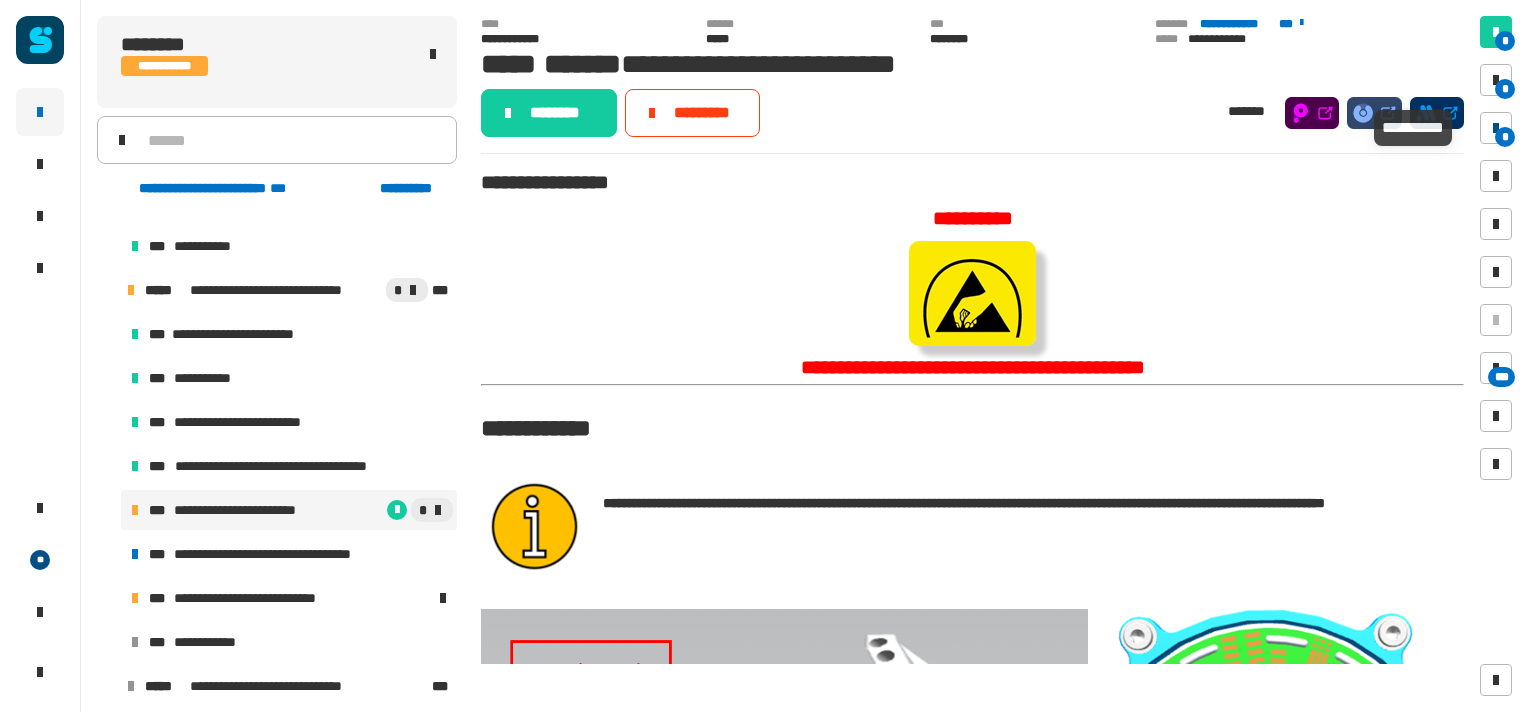 click at bounding box center (1496, 128) 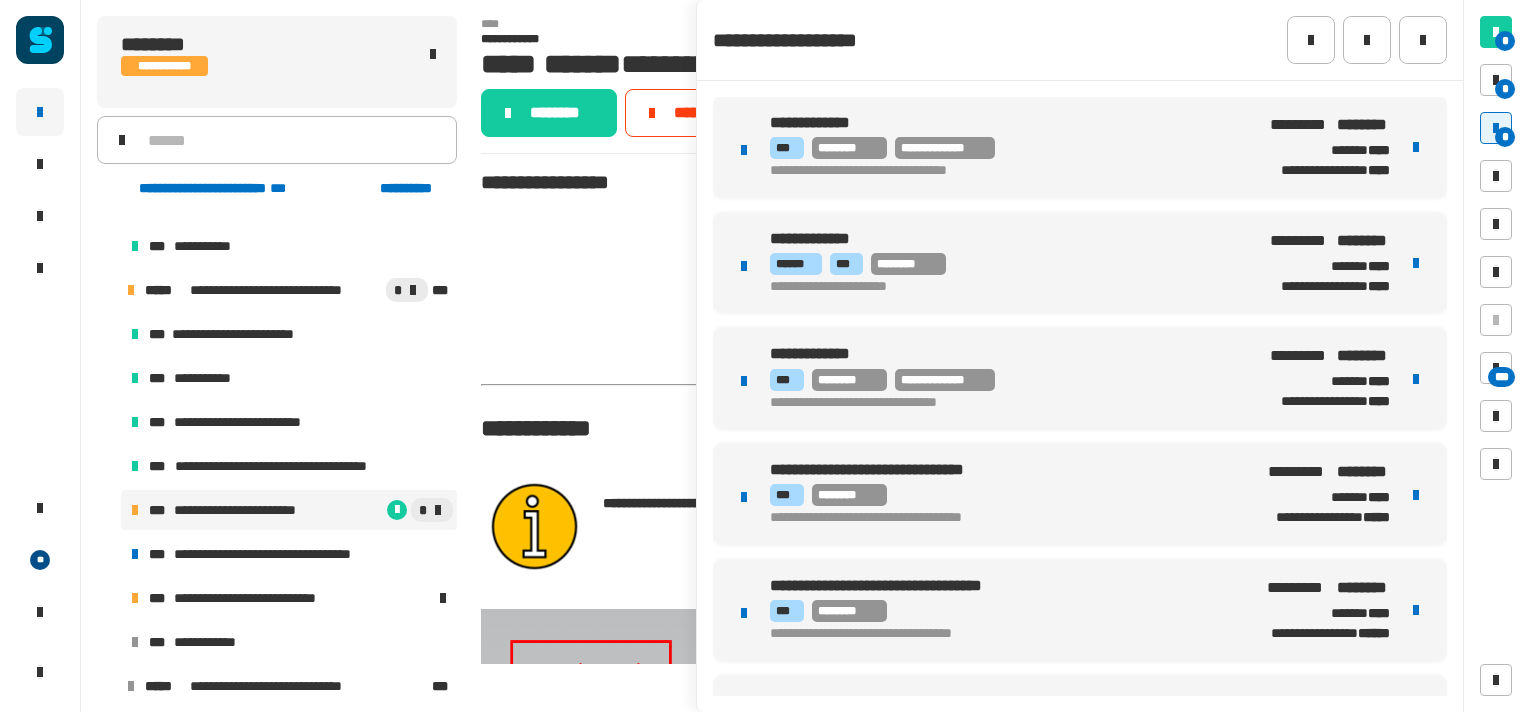 click on "**********" at bounding box center (993, 172) 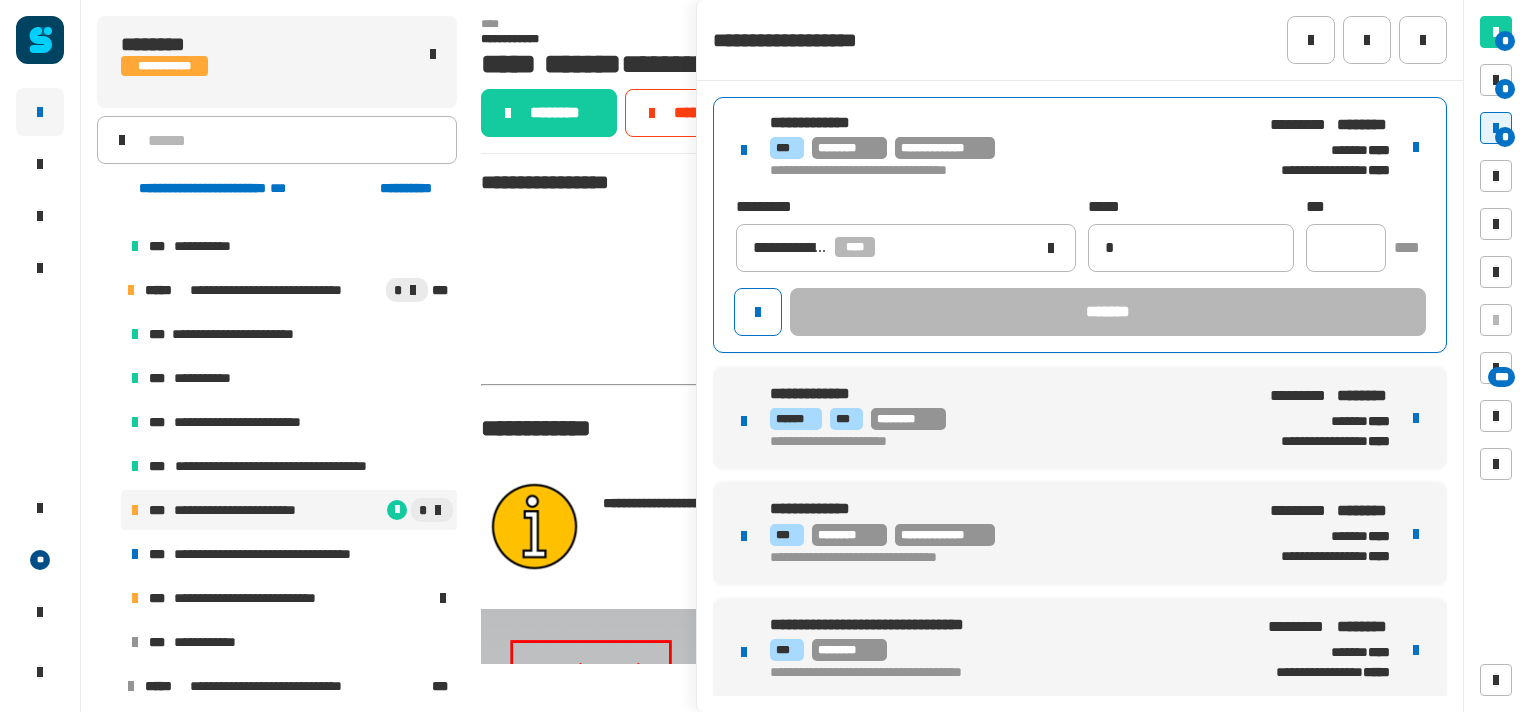 type on "**********" 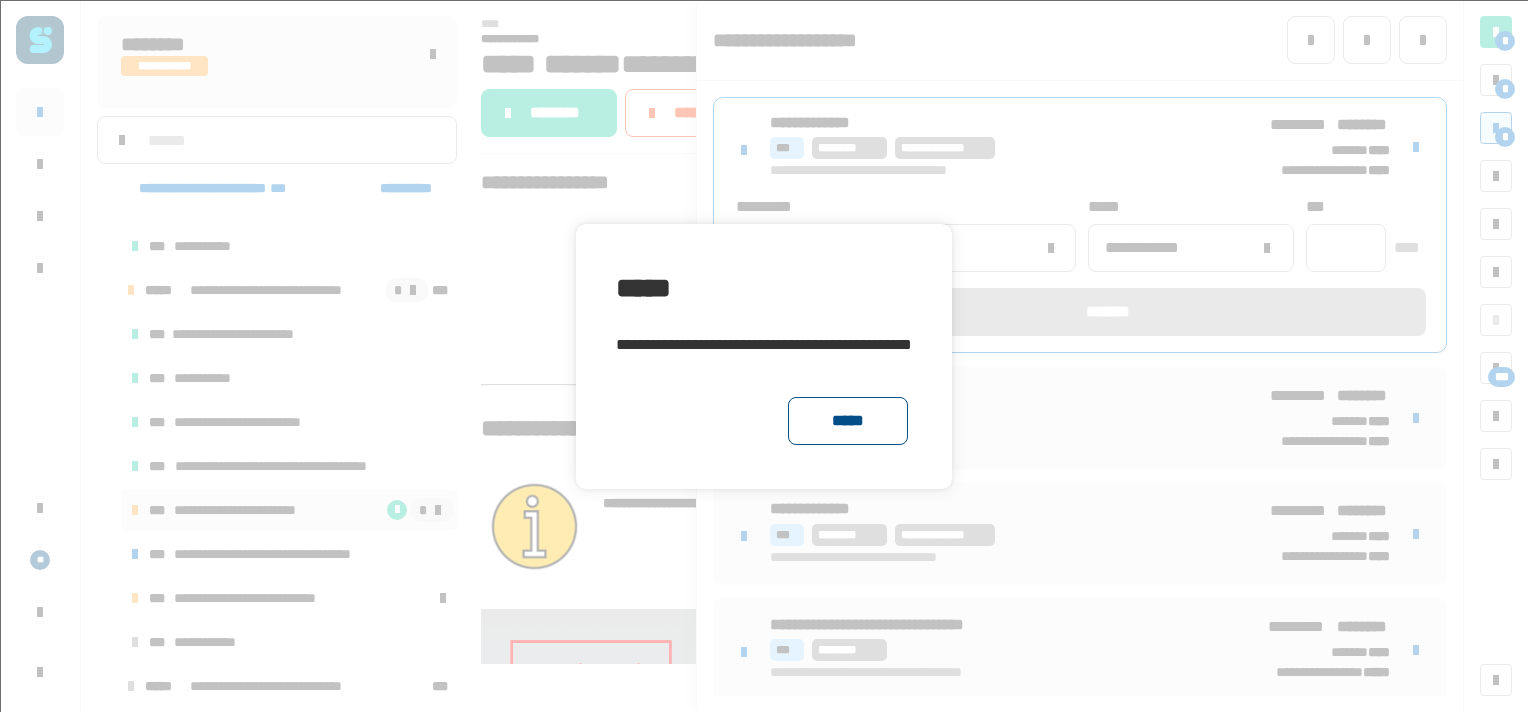 click on "*****" 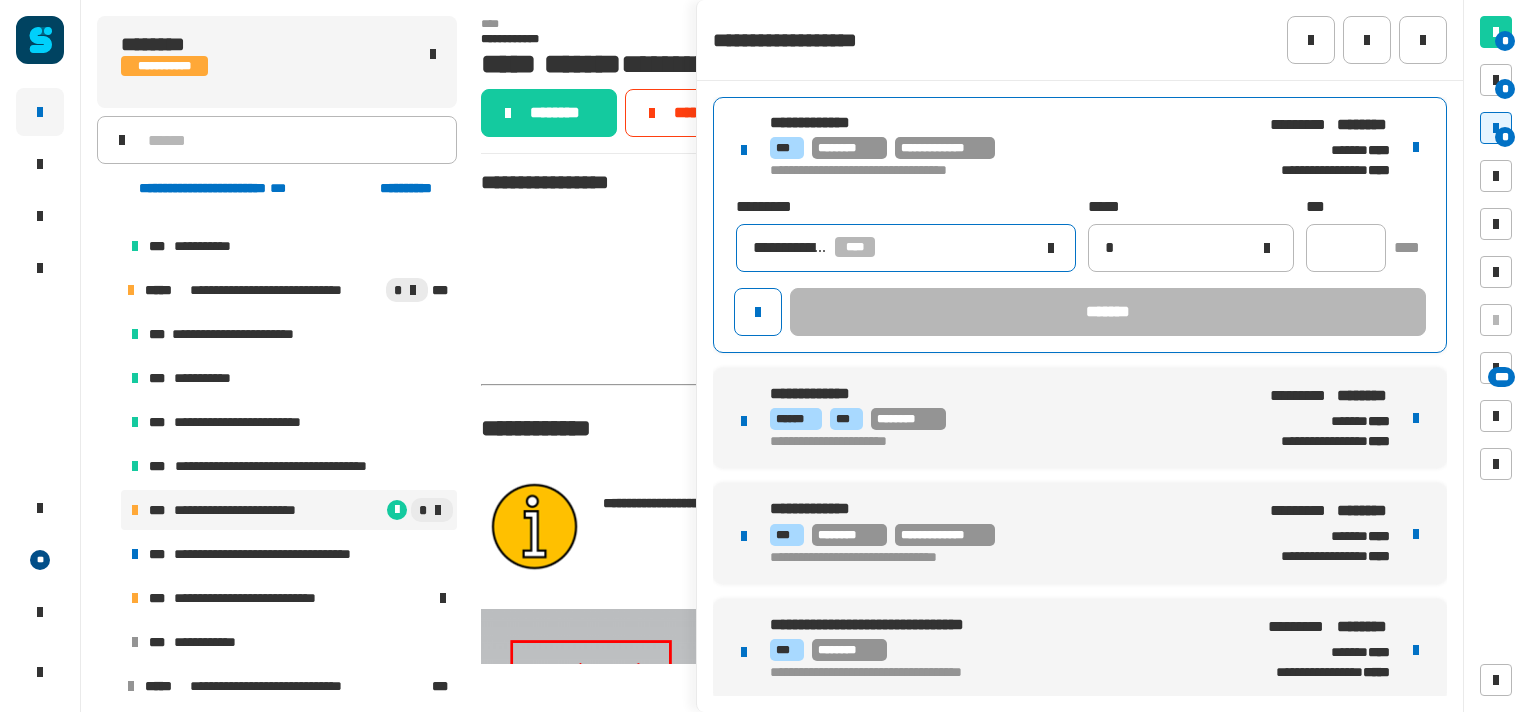 type on "**********" 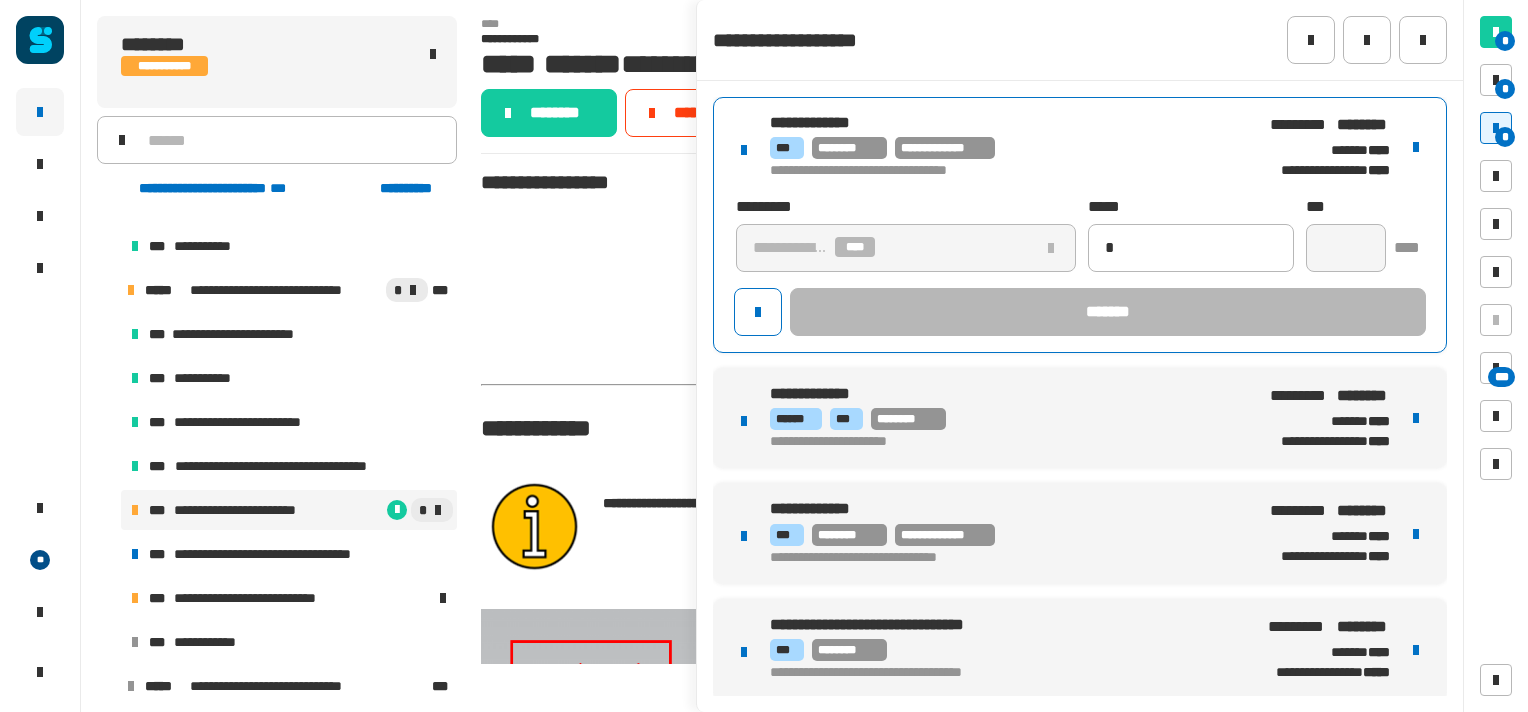 type 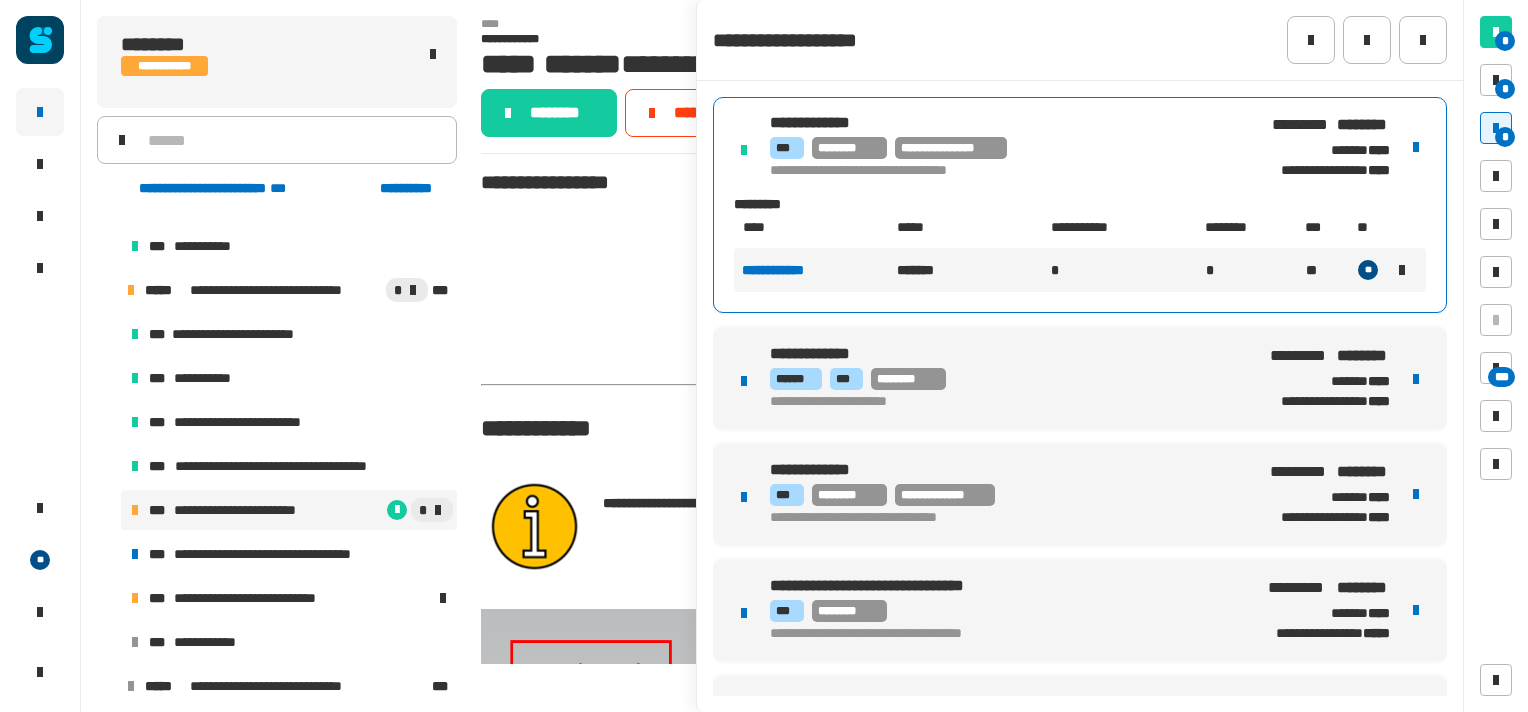 scroll, scrollTop: 23, scrollLeft: 0, axis: vertical 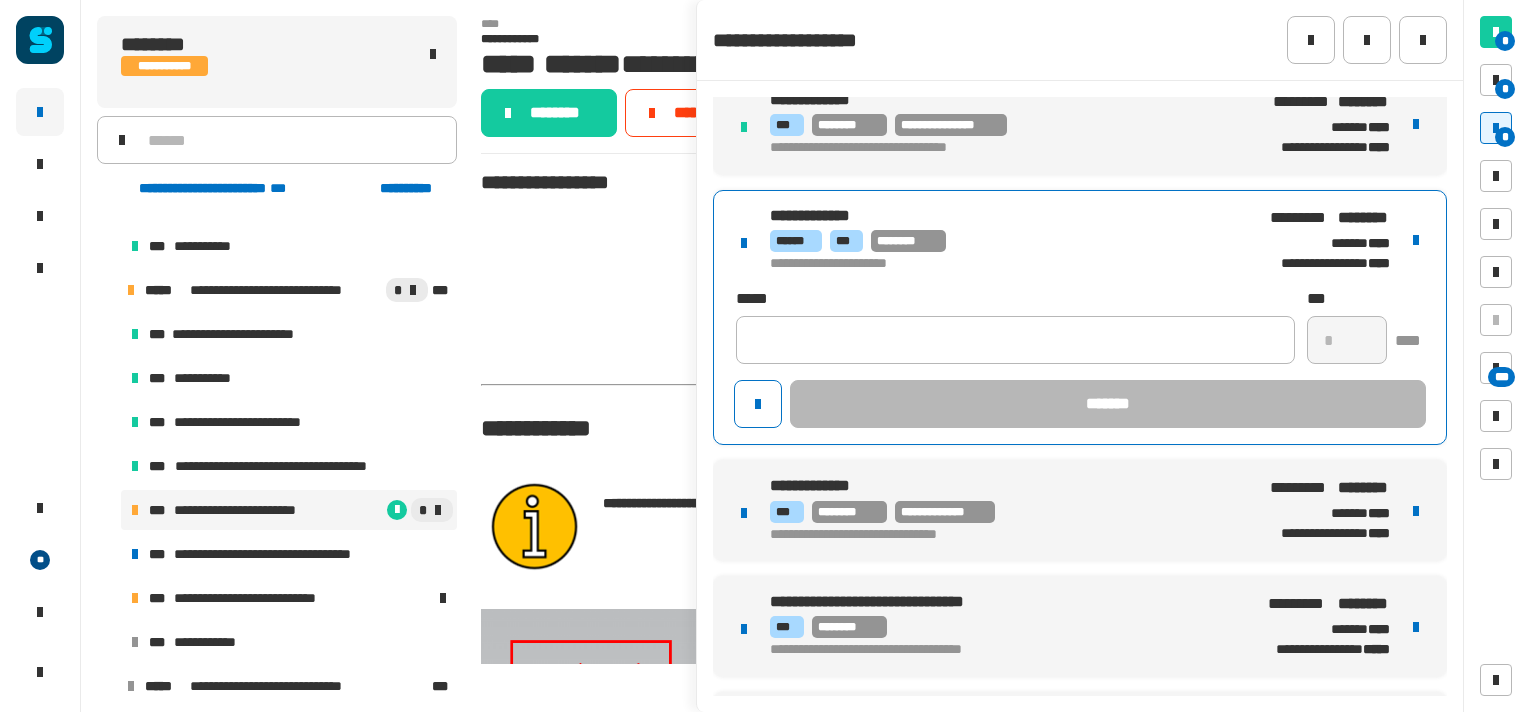 click on "**********" at bounding box center [1080, 318] 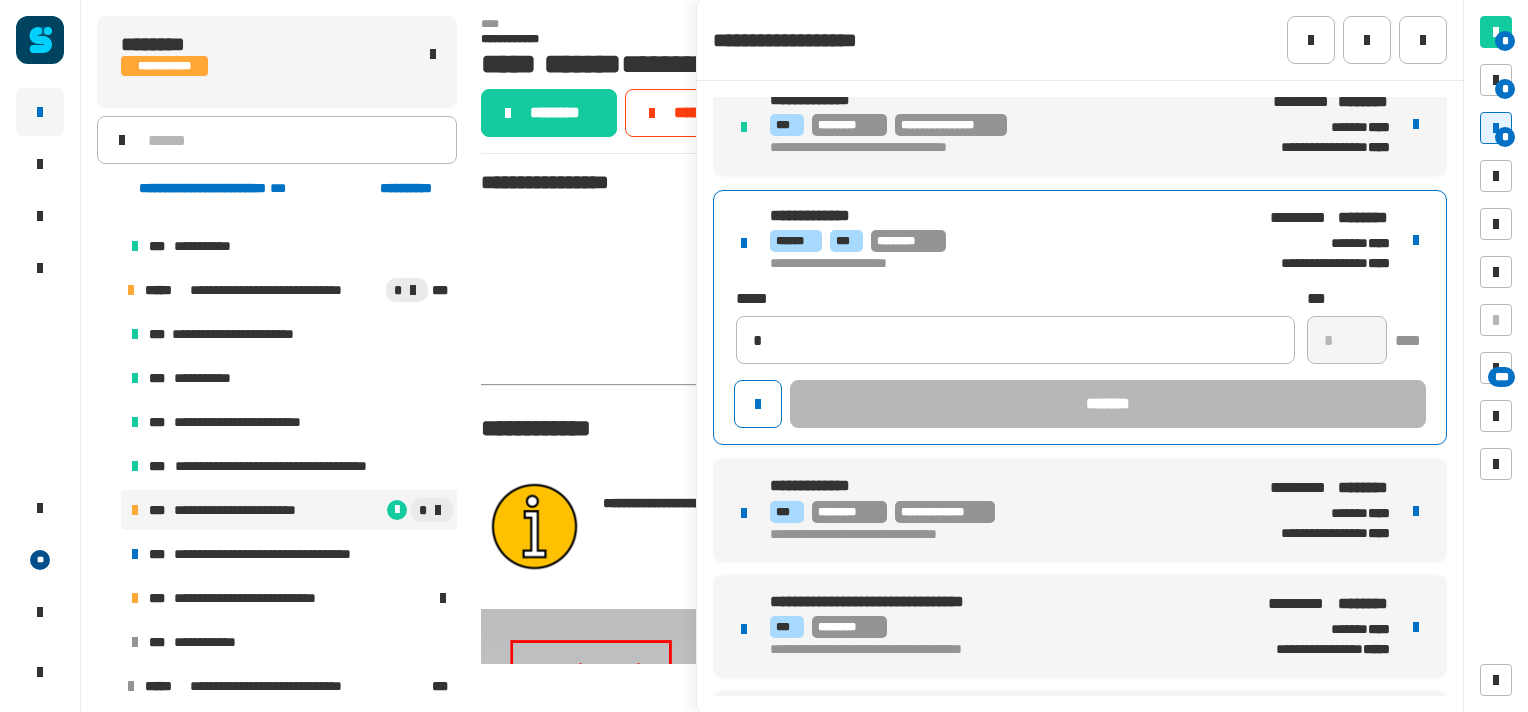 type 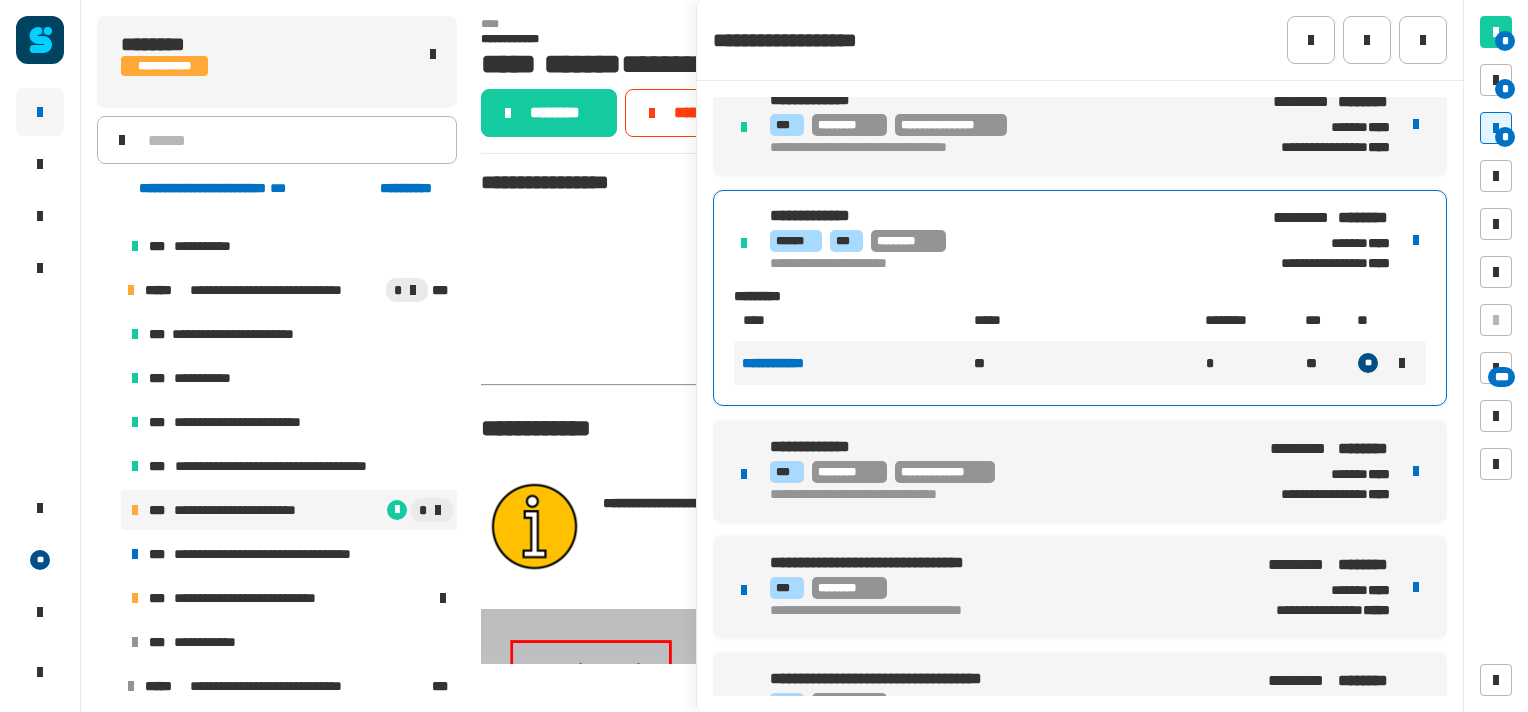 click on "**********" at bounding box center (1080, 471) 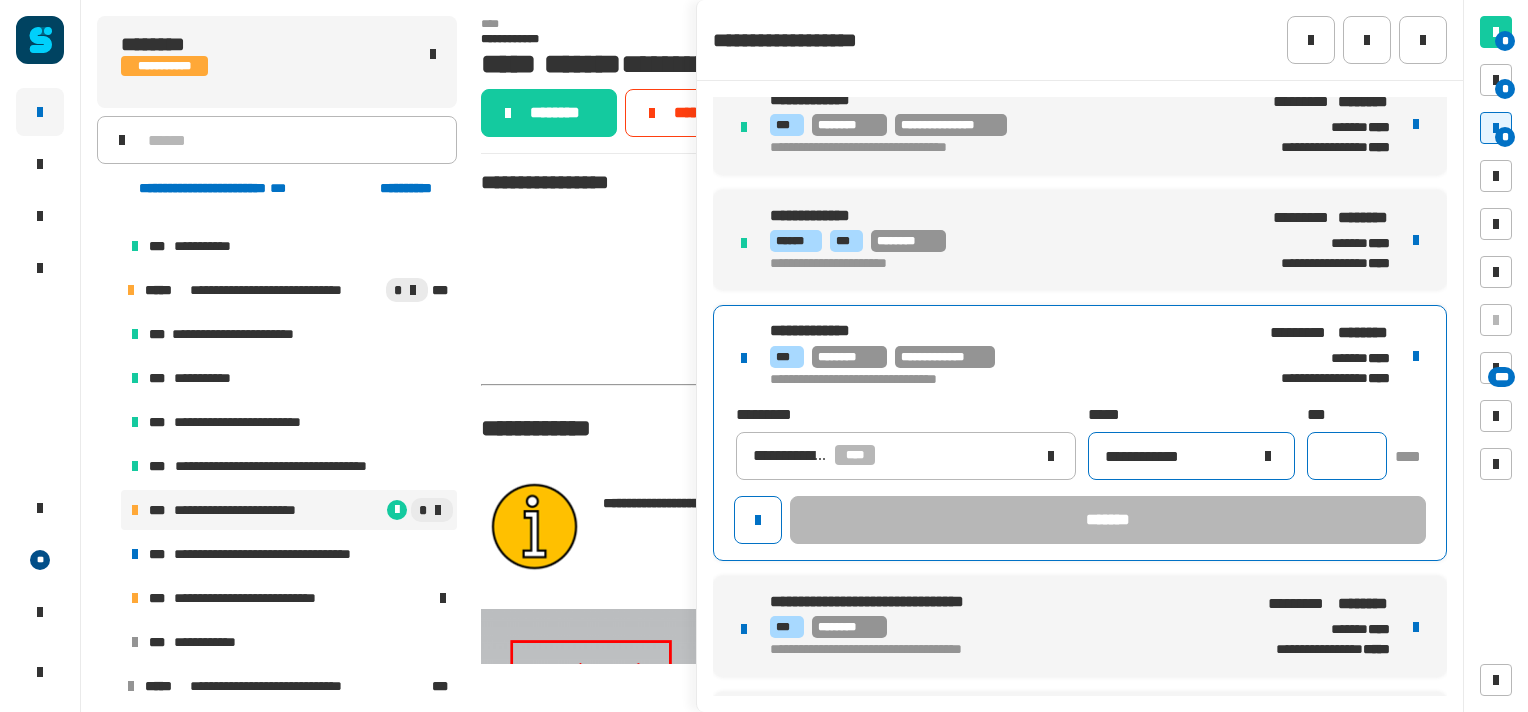 type on "**********" 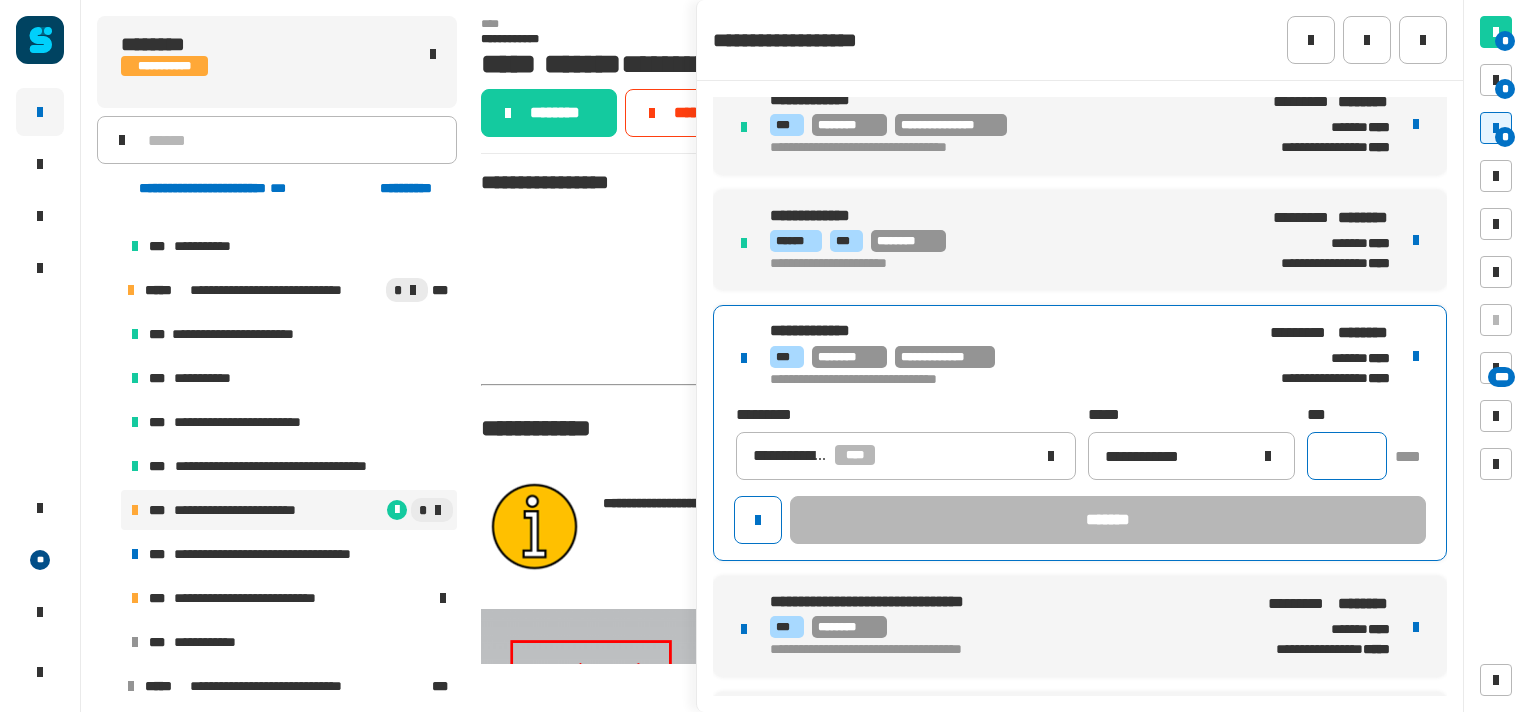 click 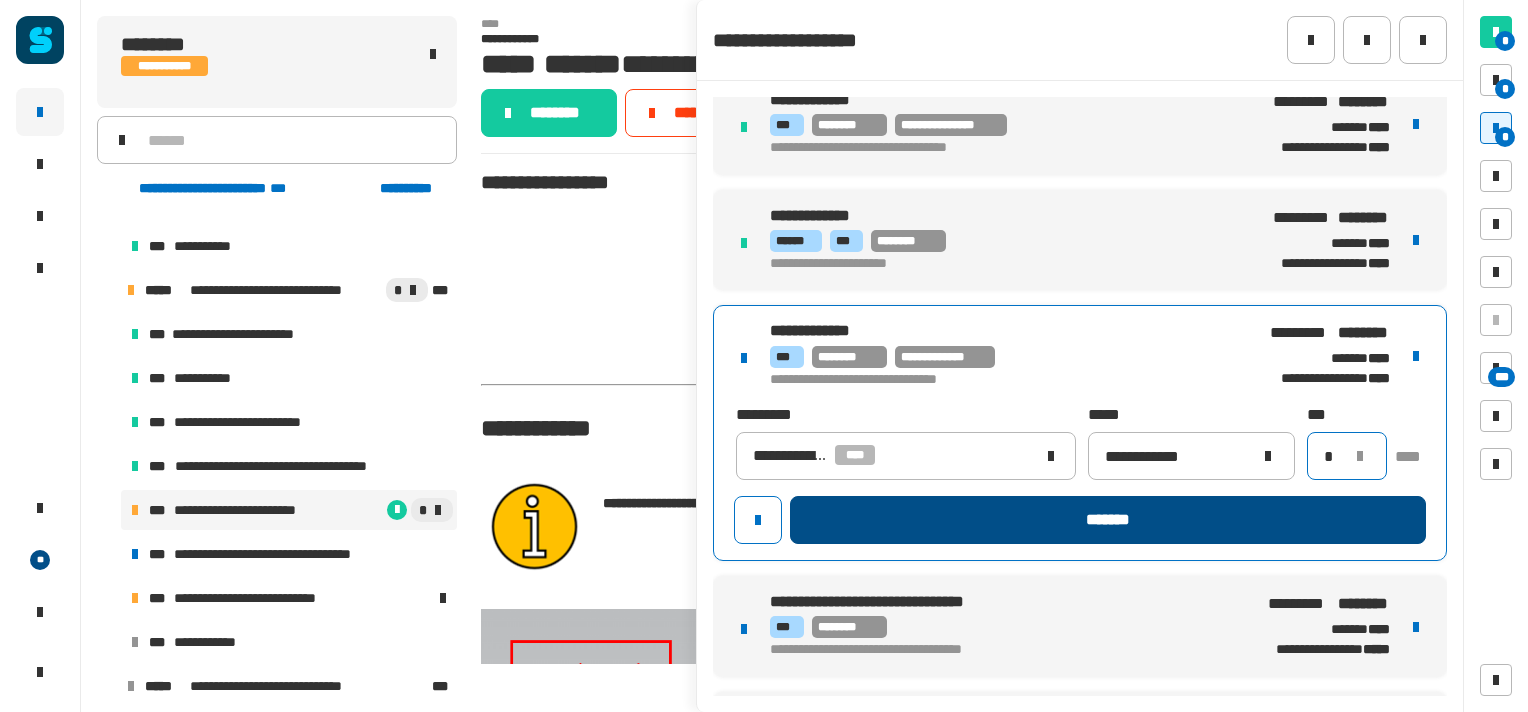 type on "*" 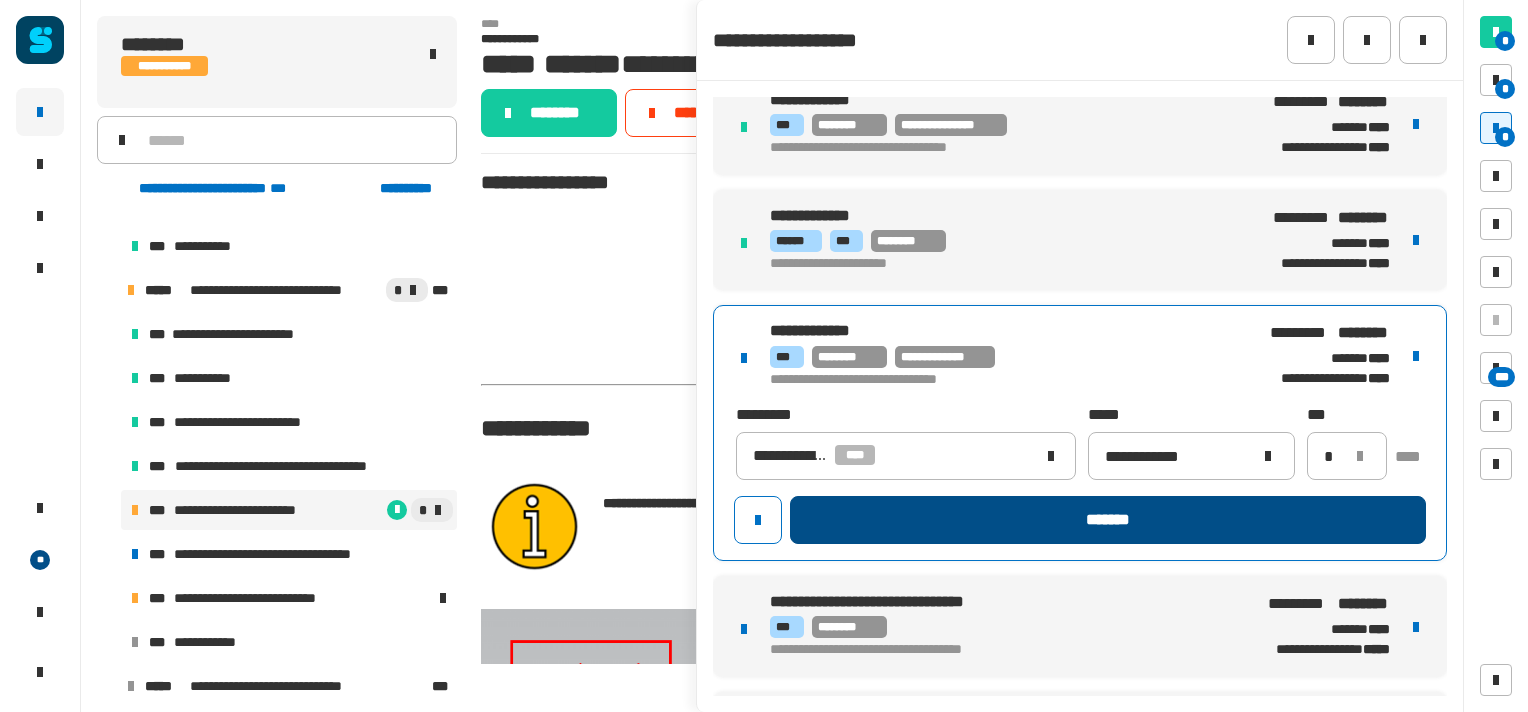 click on "*******" 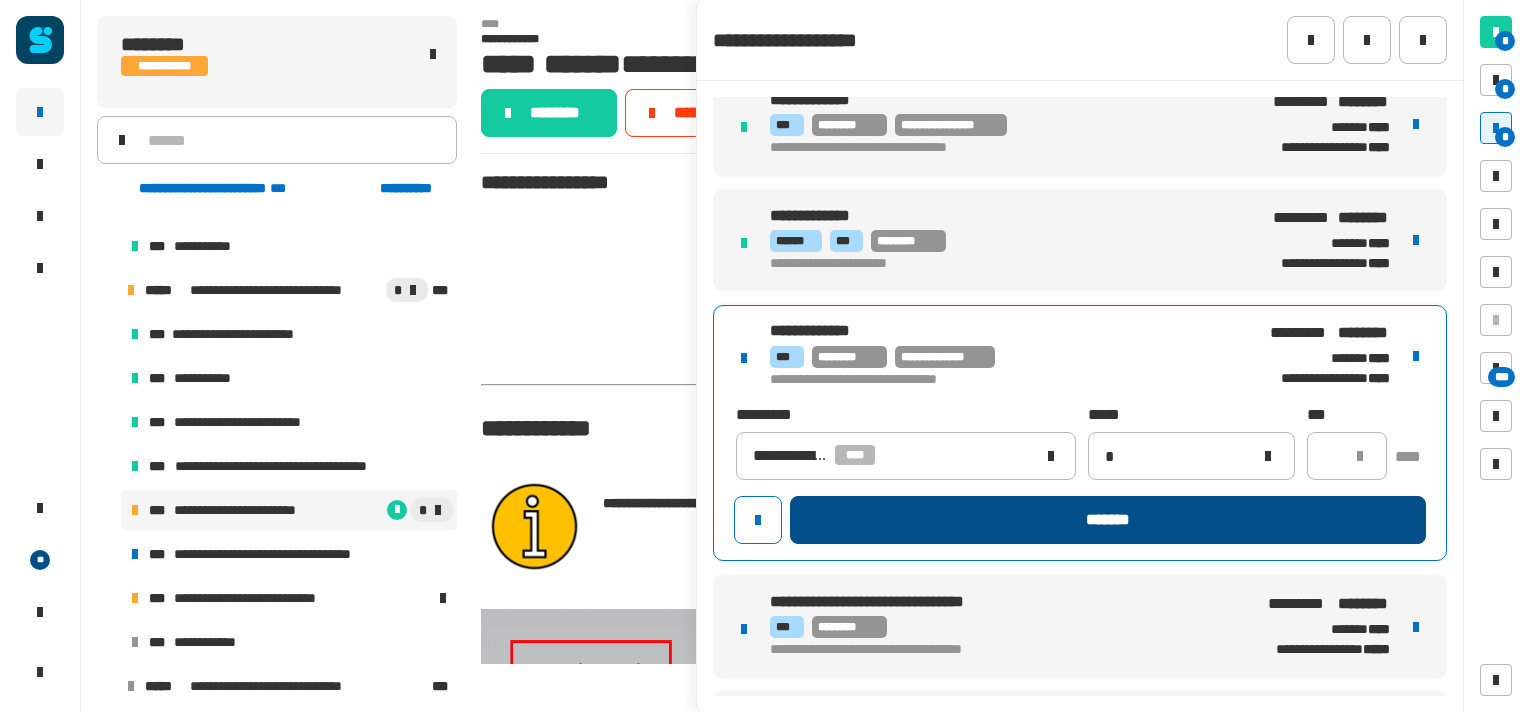 type 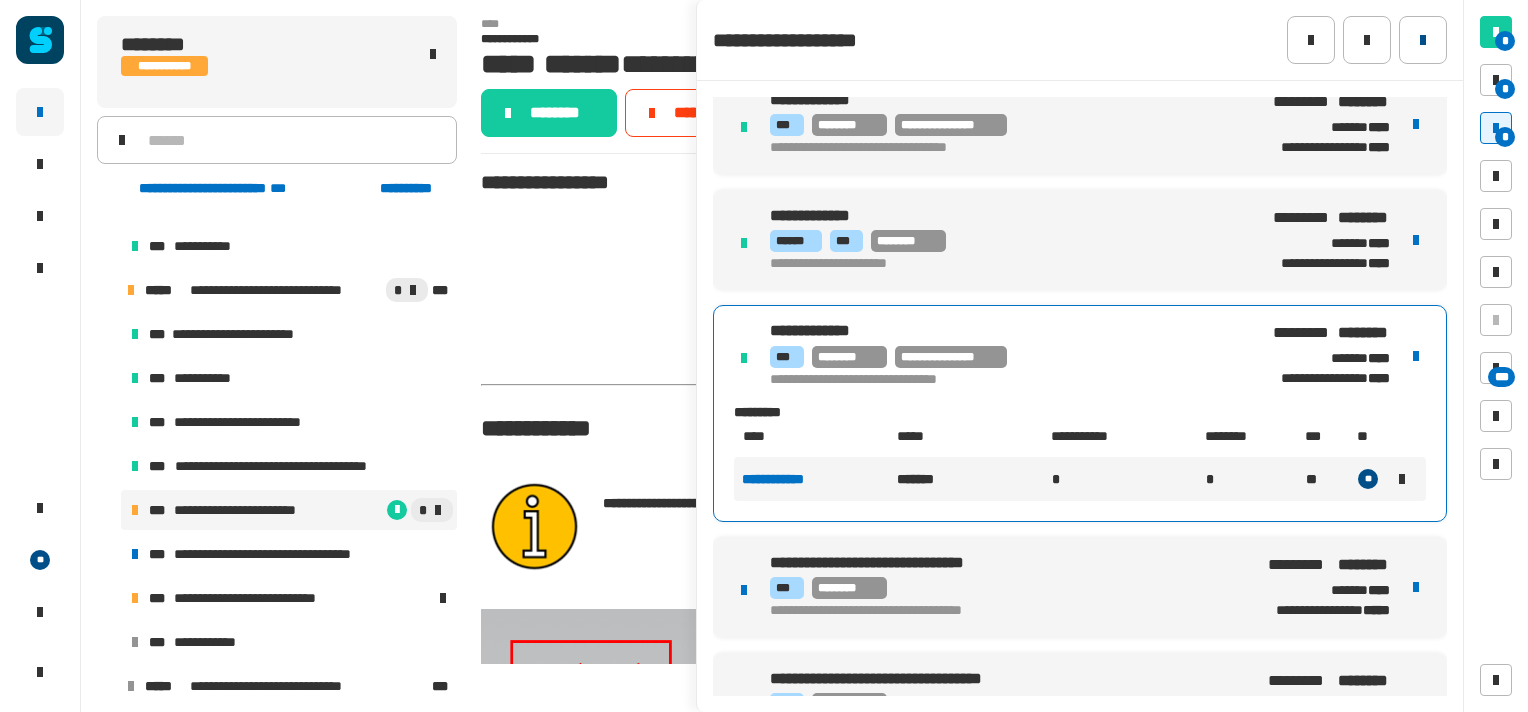 click 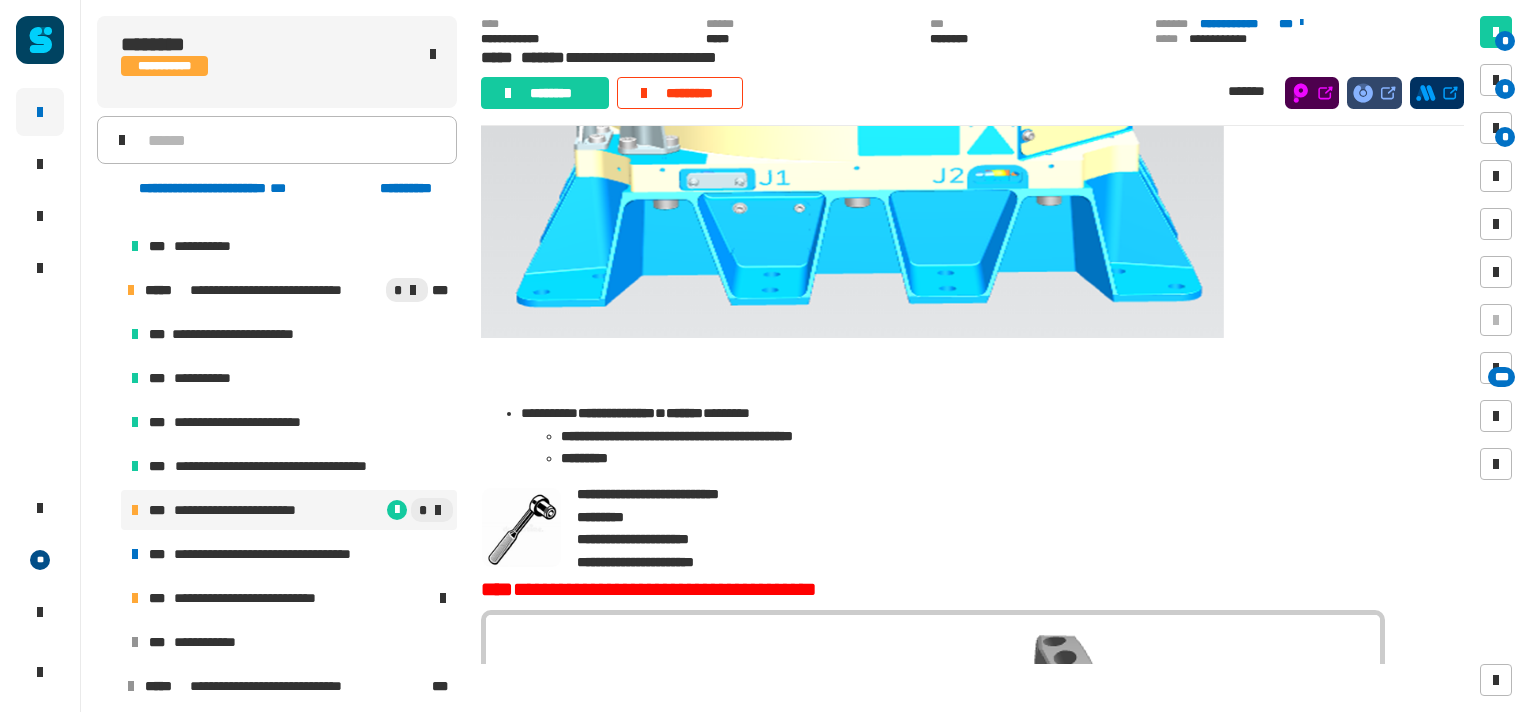 scroll, scrollTop: 1022, scrollLeft: 0, axis: vertical 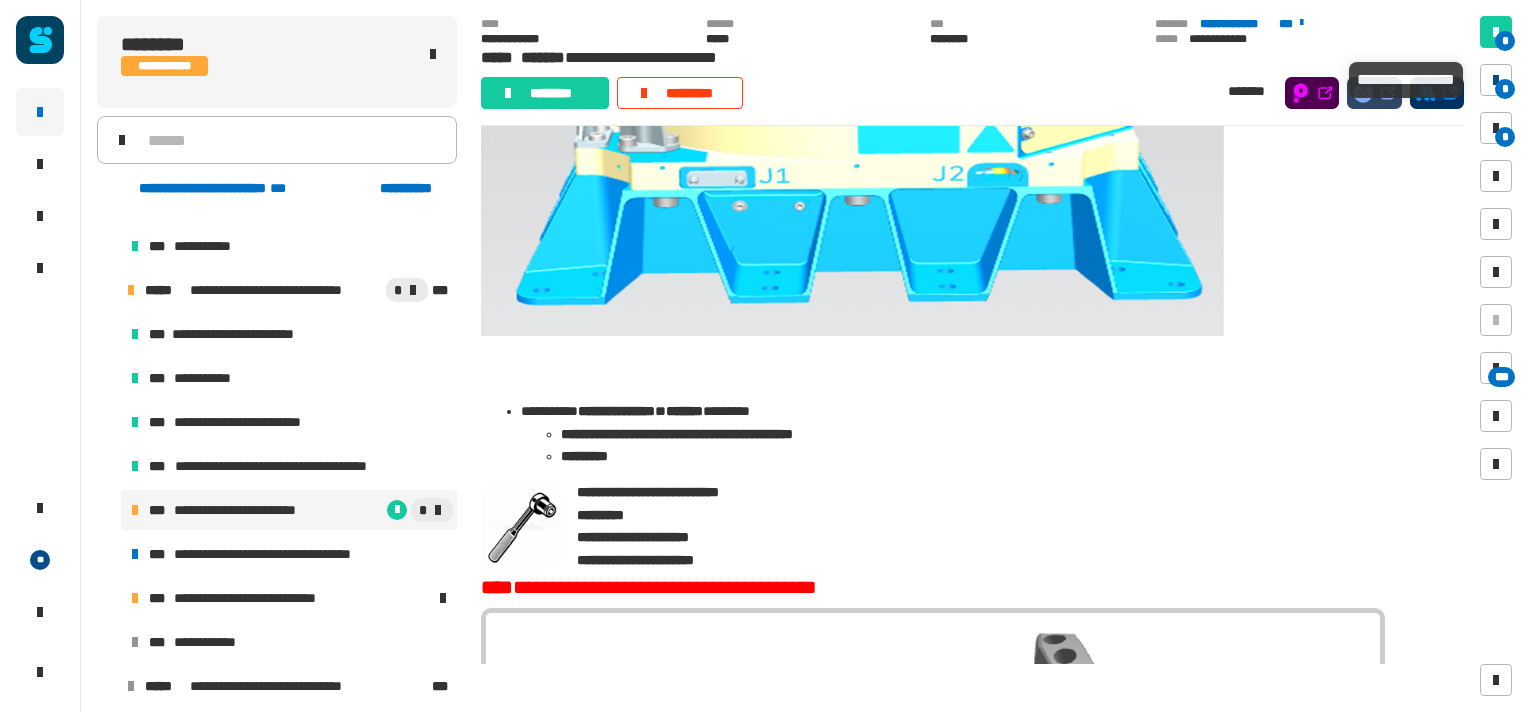 click at bounding box center [1496, 80] 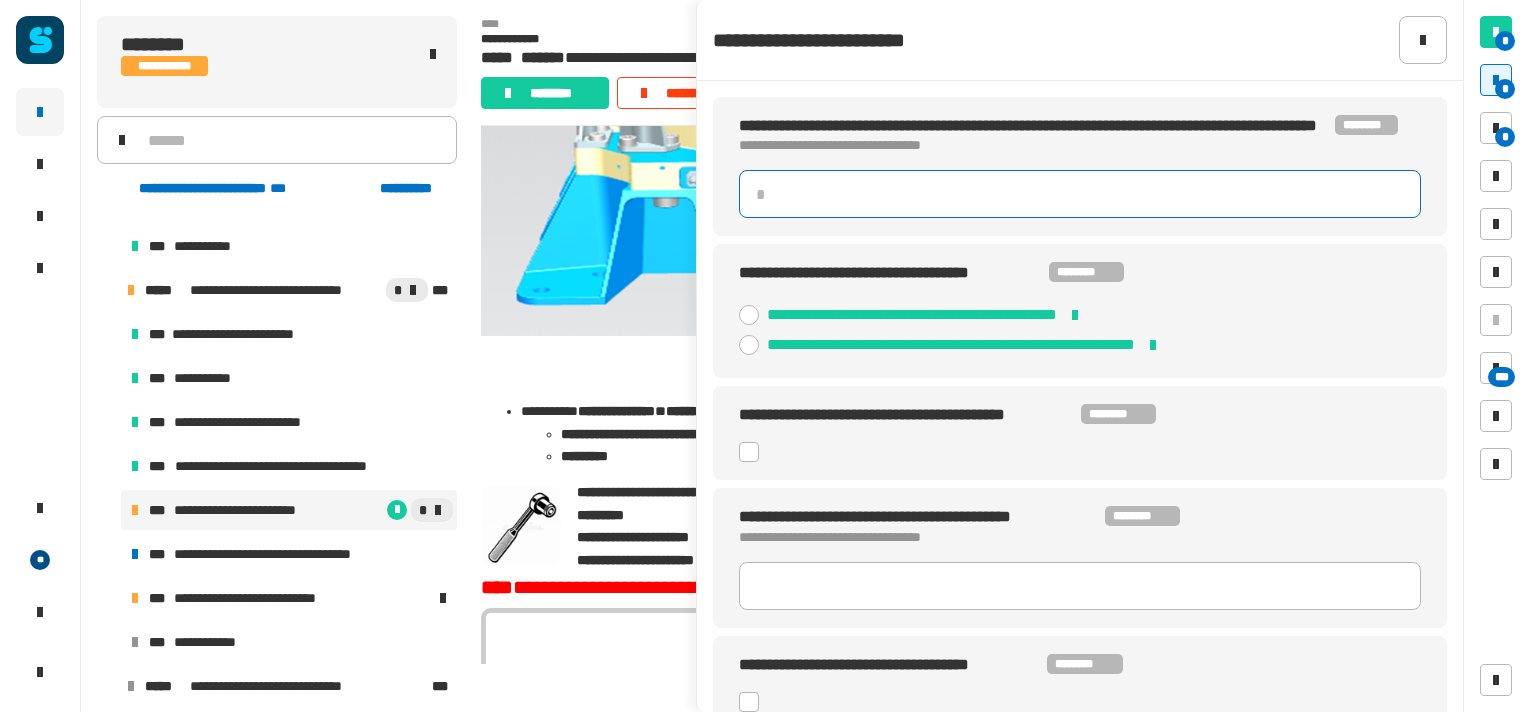 click 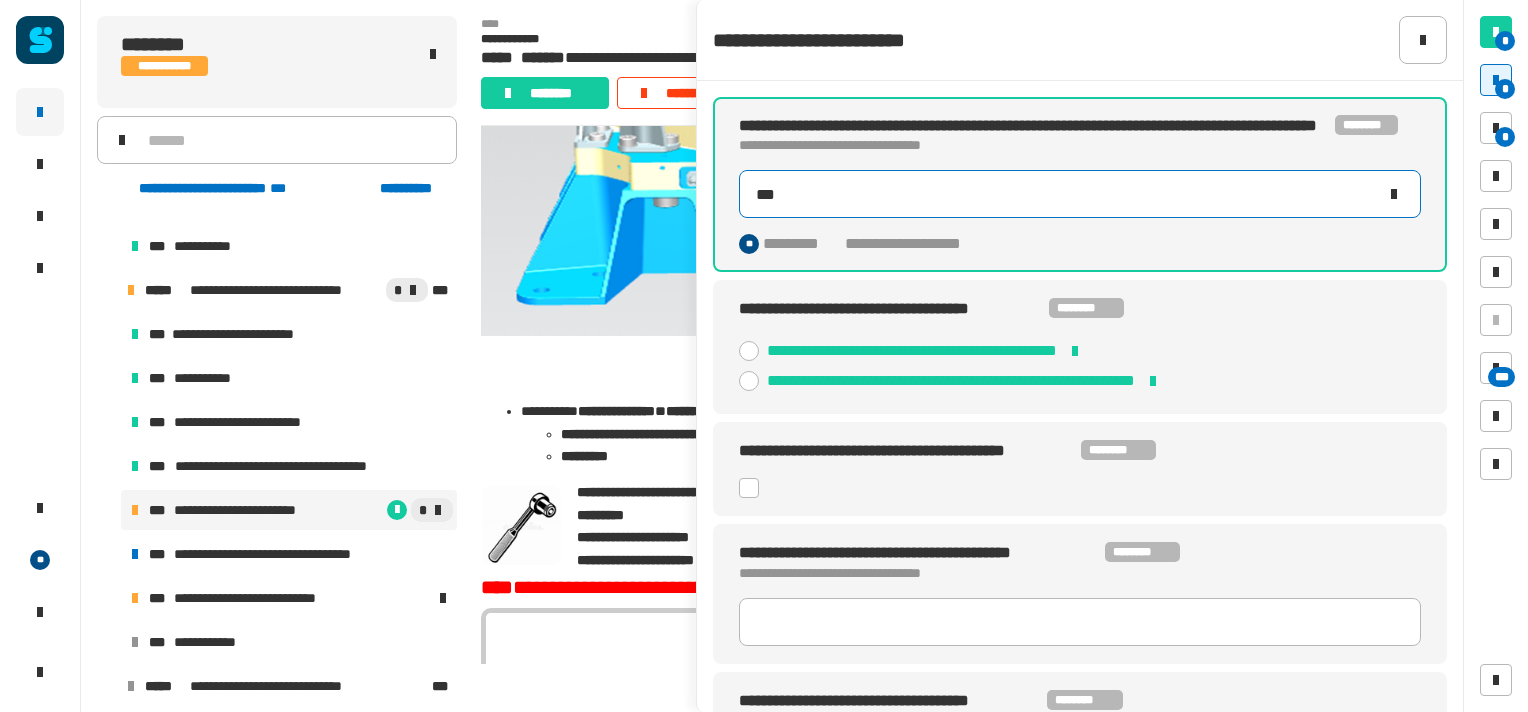 type on "****" 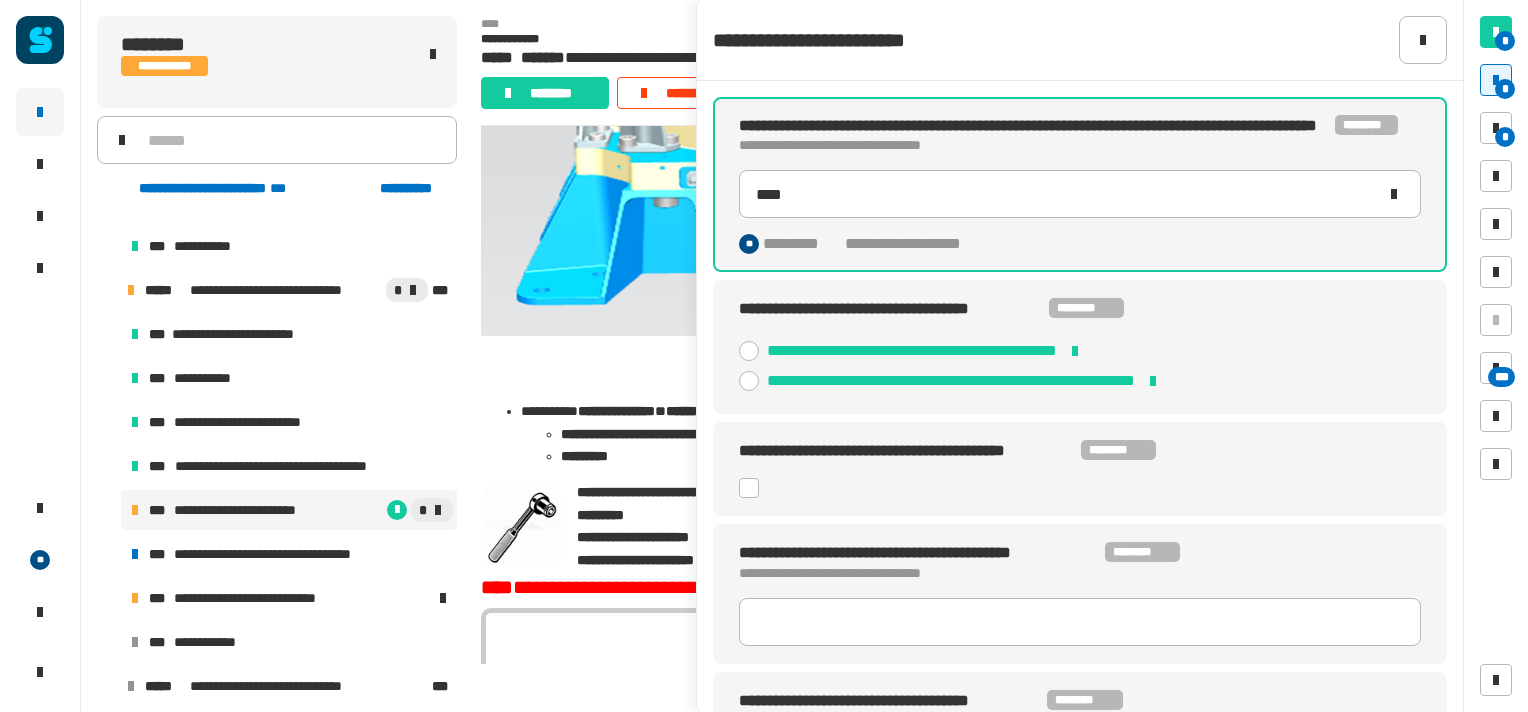click on "**********" 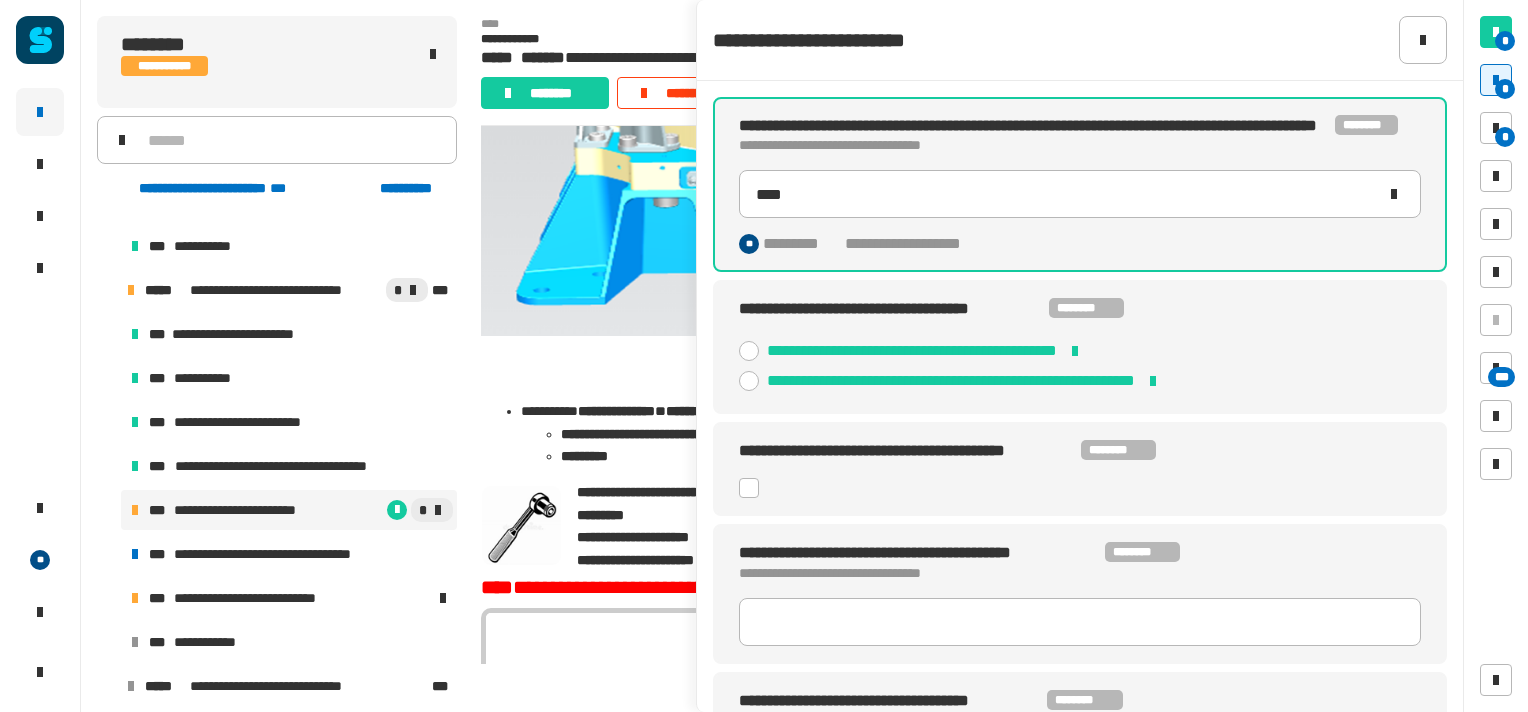 click 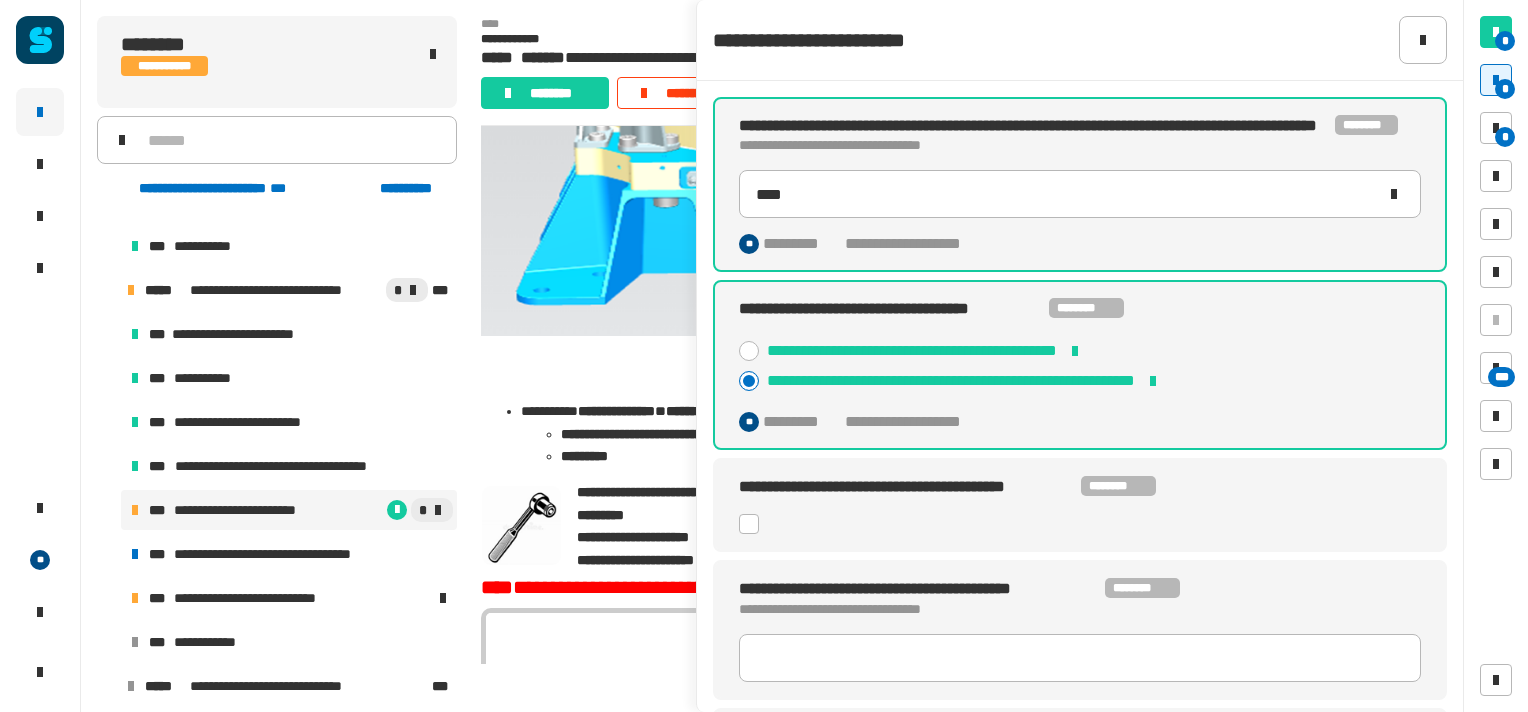 click 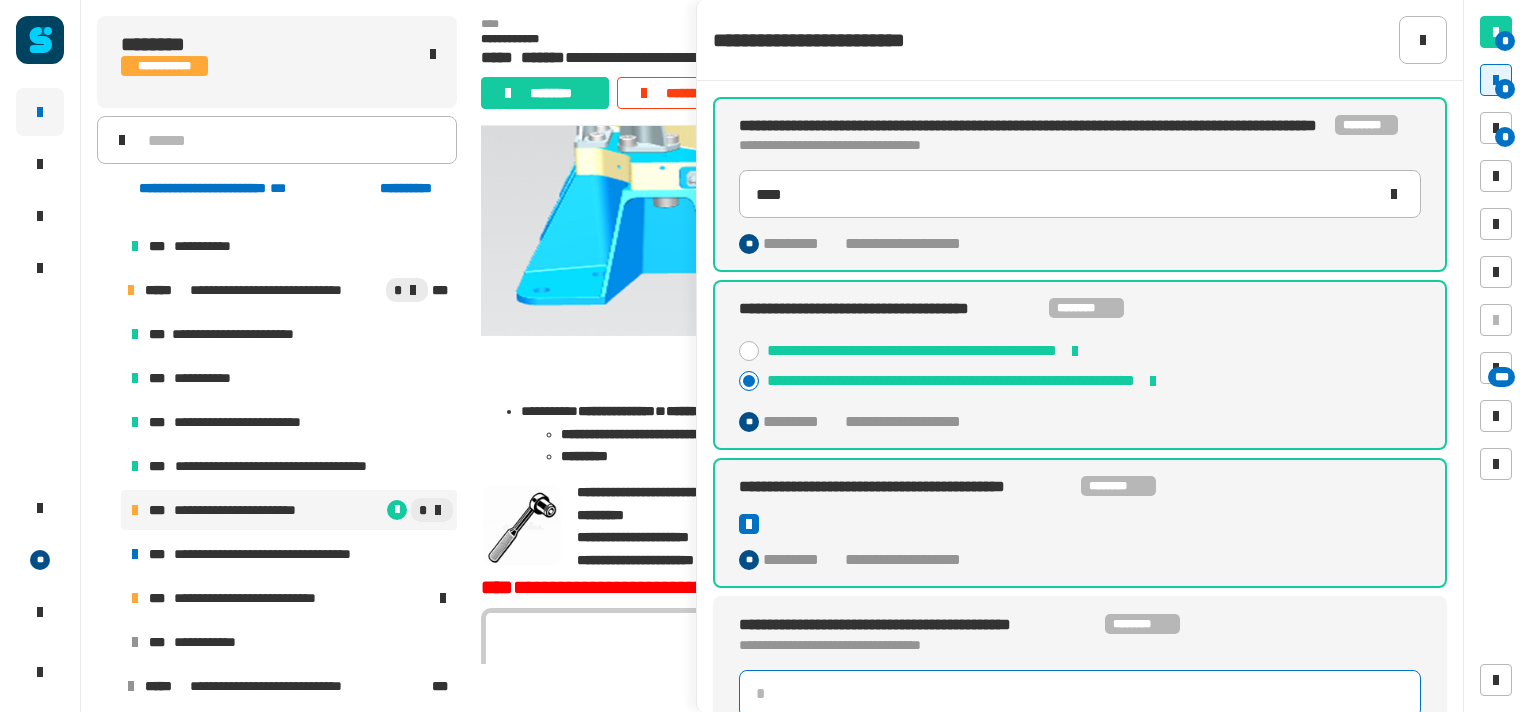 click 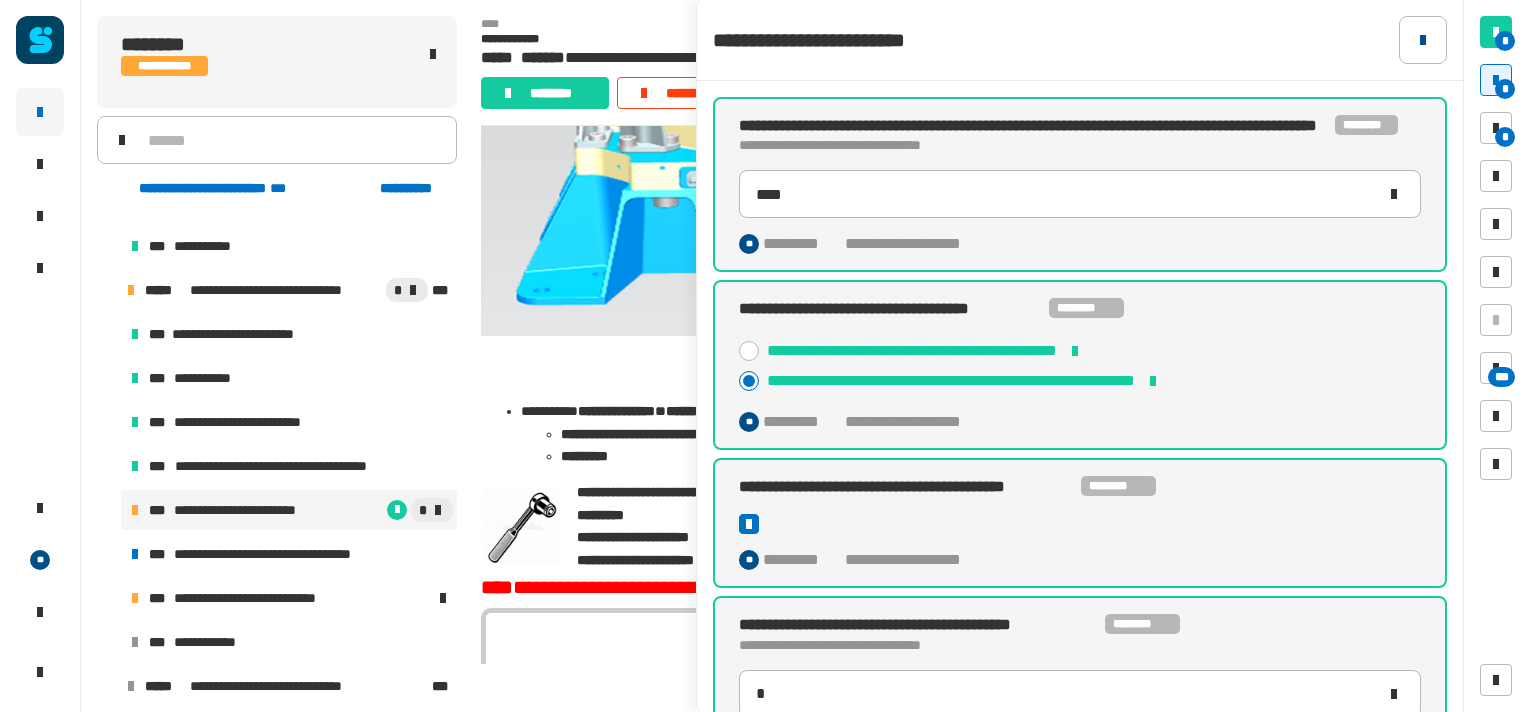 click 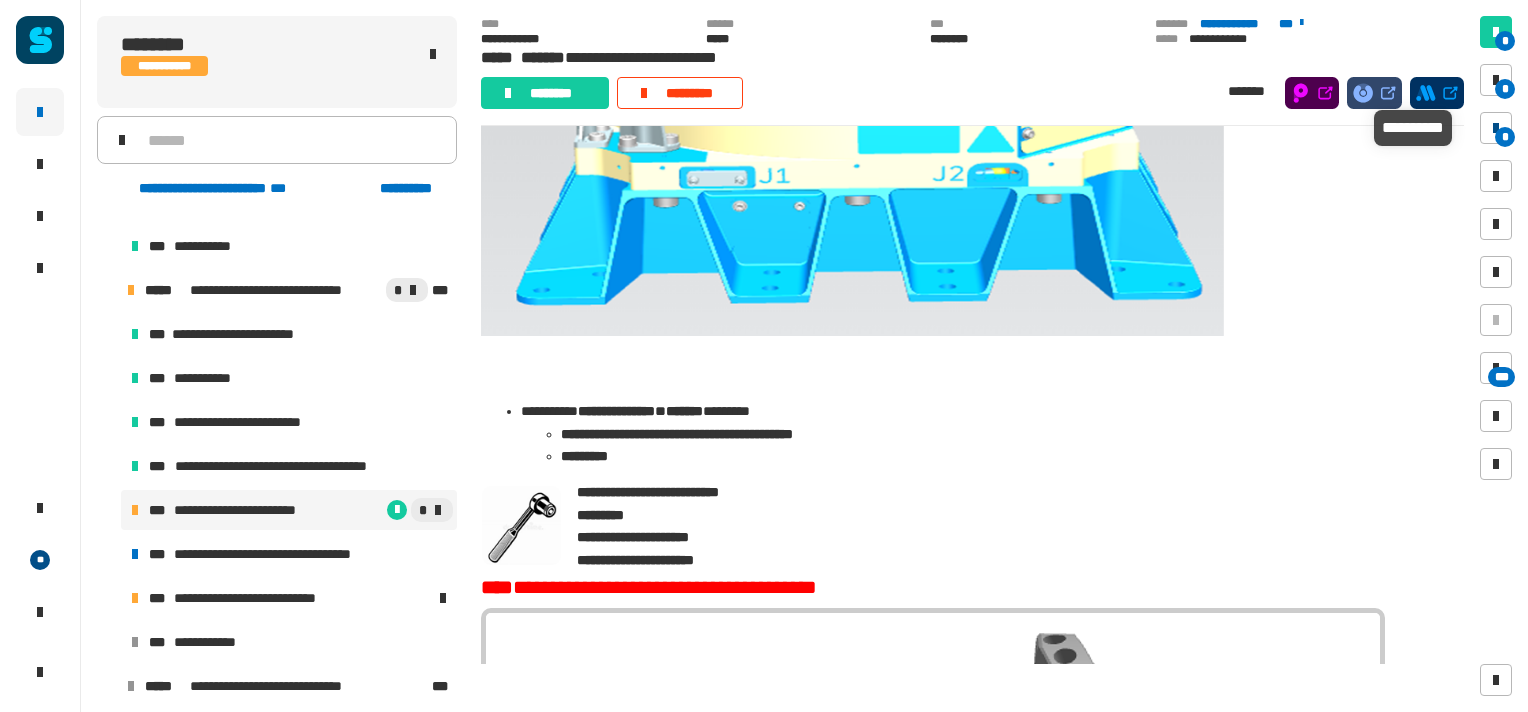 click at bounding box center [1496, 128] 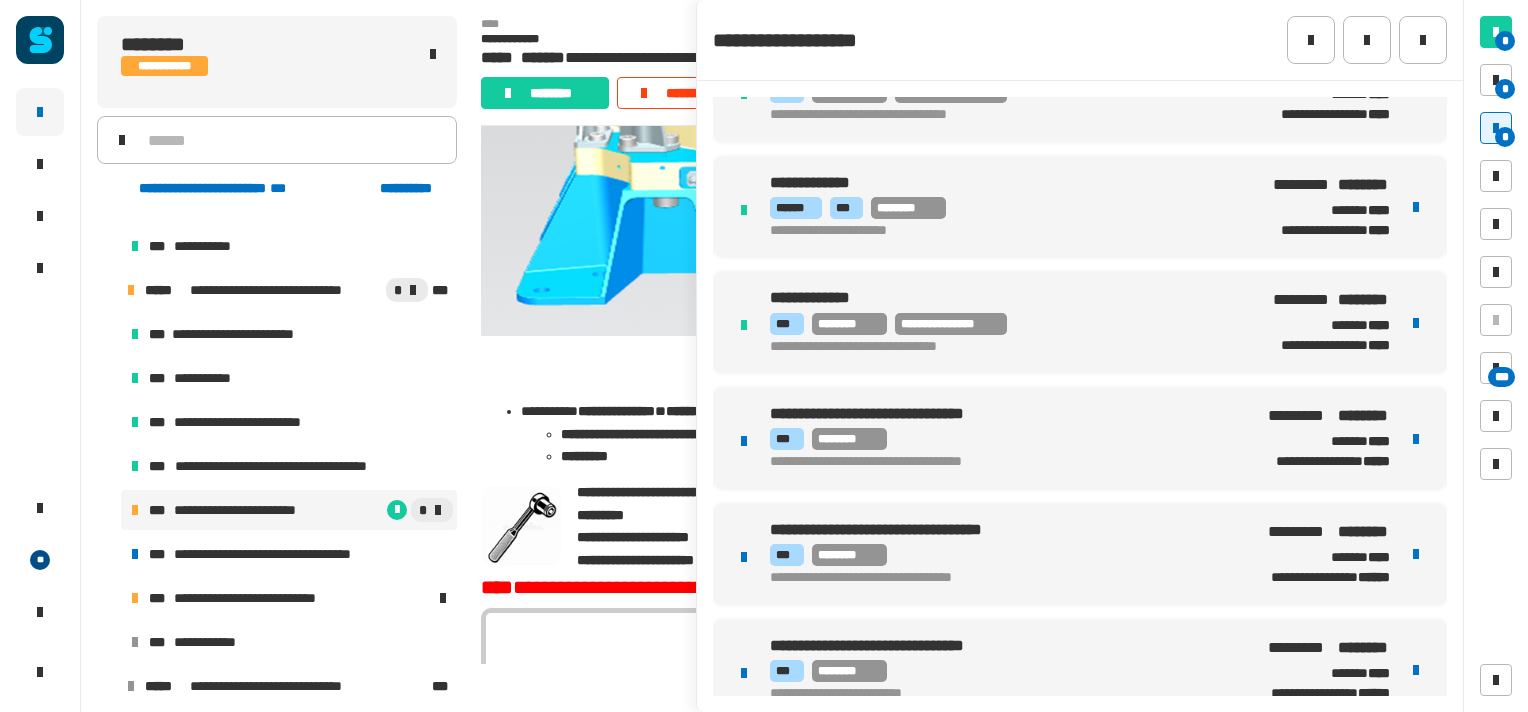 scroll, scrollTop: 56, scrollLeft: 0, axis: vertical 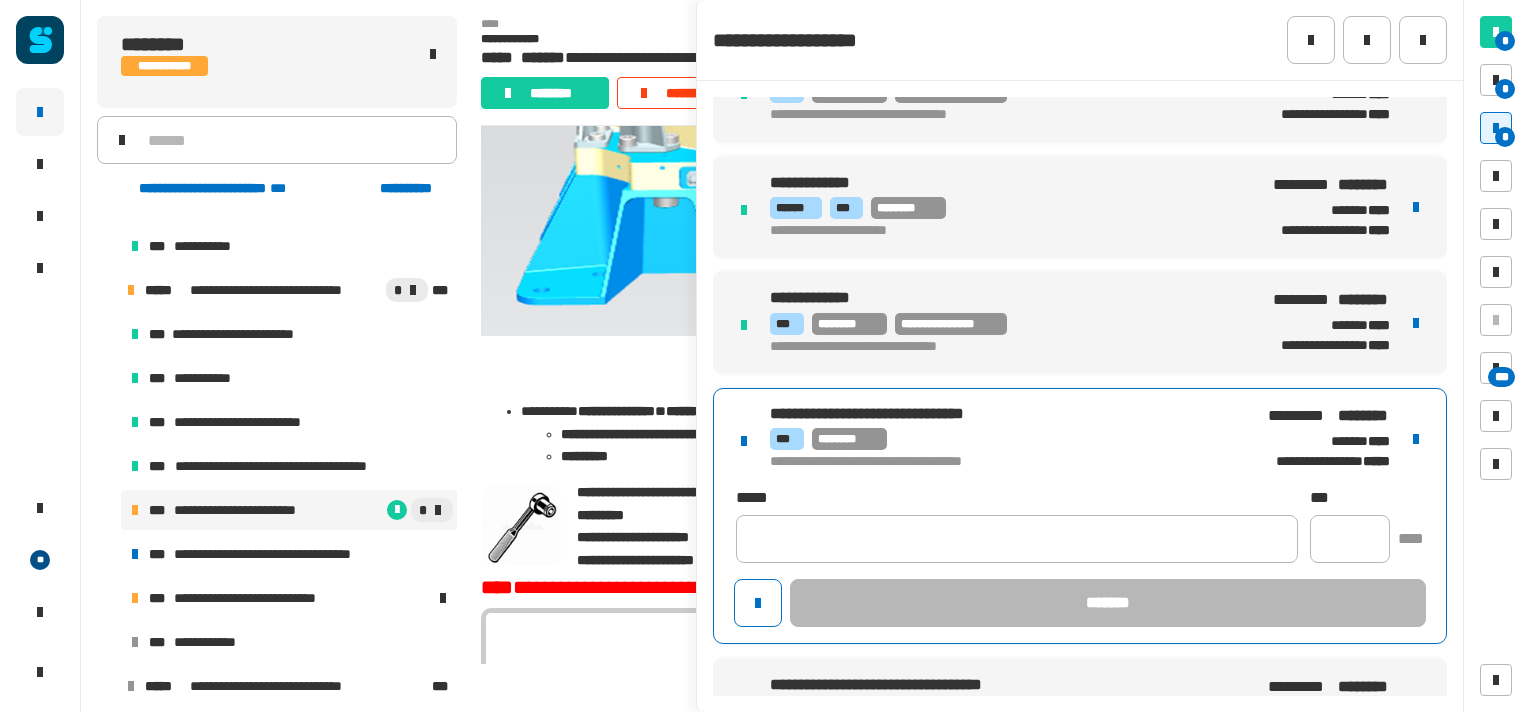 click on "*** ********" at bounding box center (1001, 439) 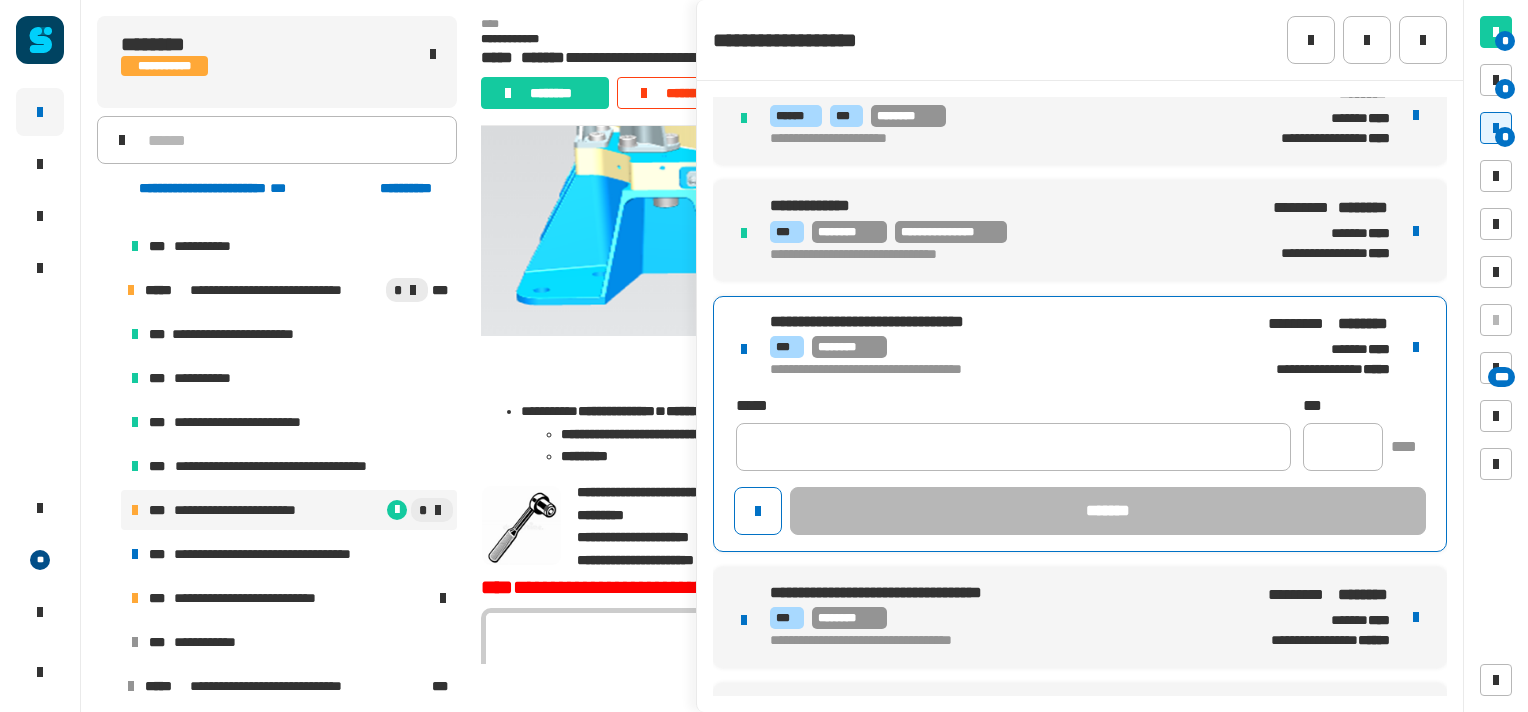 scroll, scrollTop: 164, scrollLeft: 0, axis: vertical 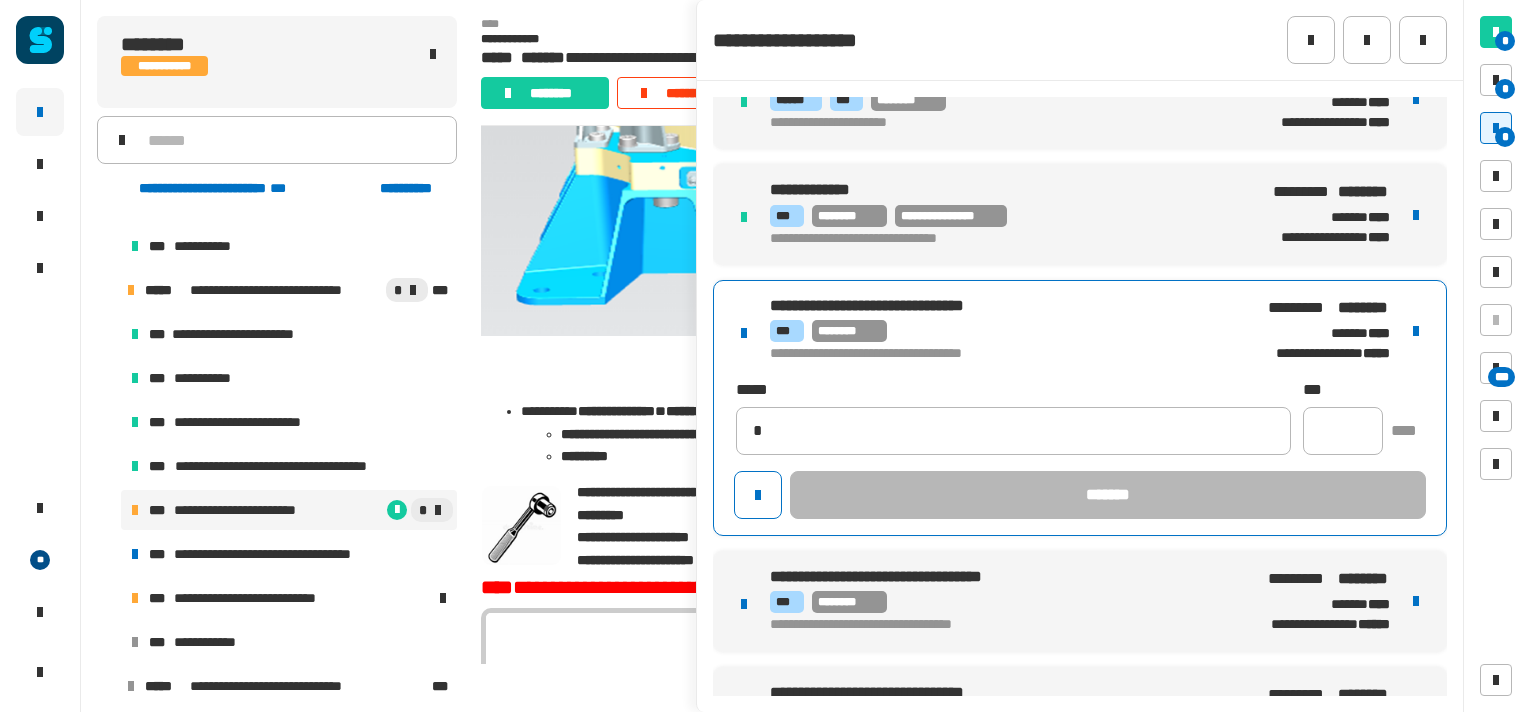 type on "**********" 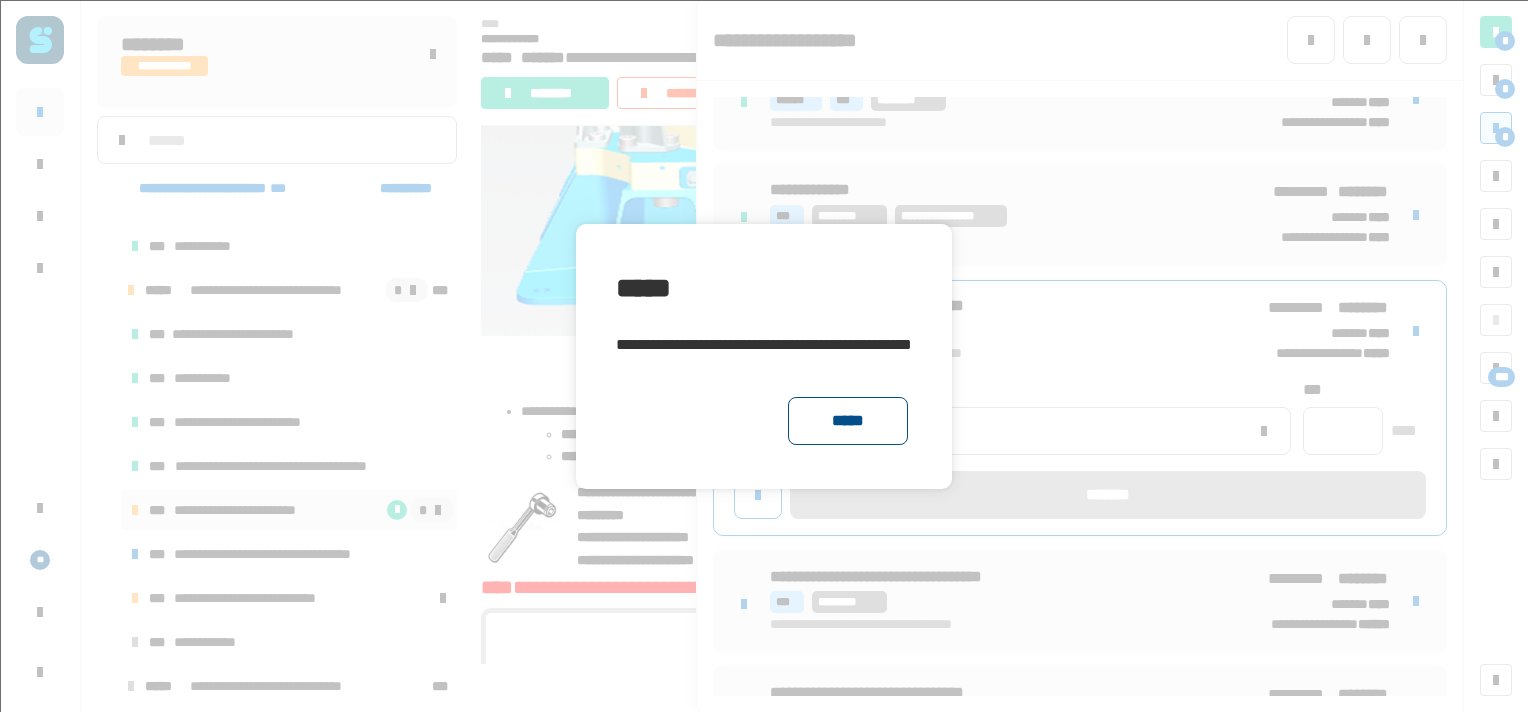click on "*****" 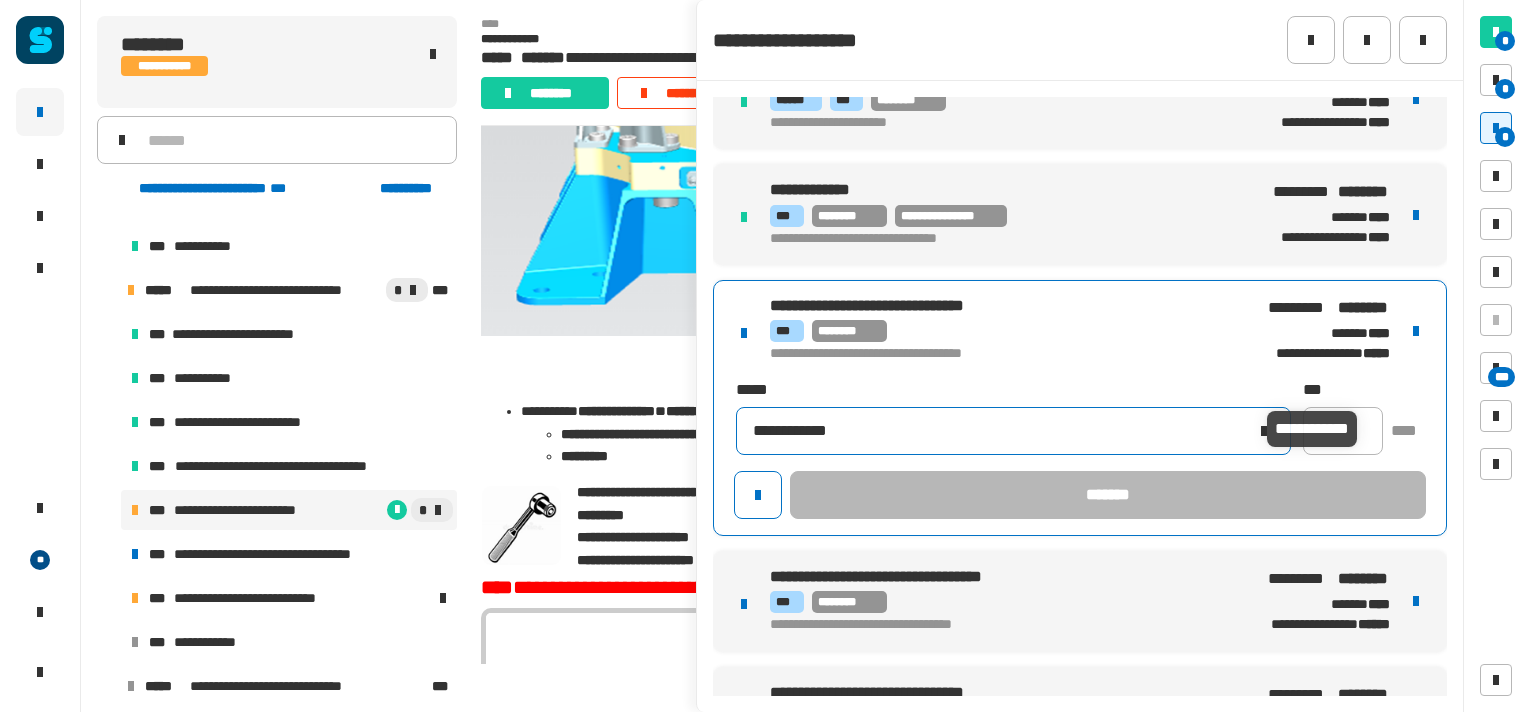 click 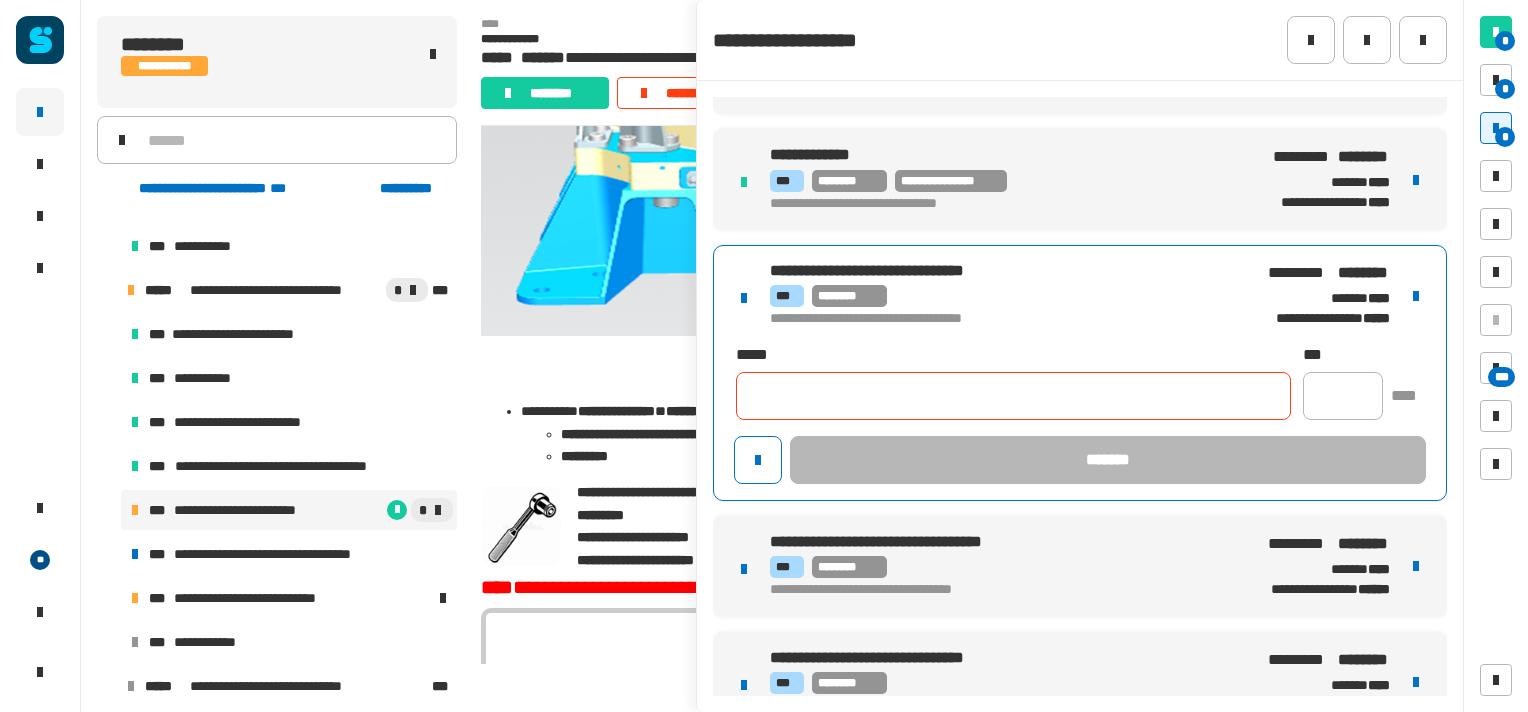 scroll, scrollTop: 200, scrollLeft: 0, axis: vertical 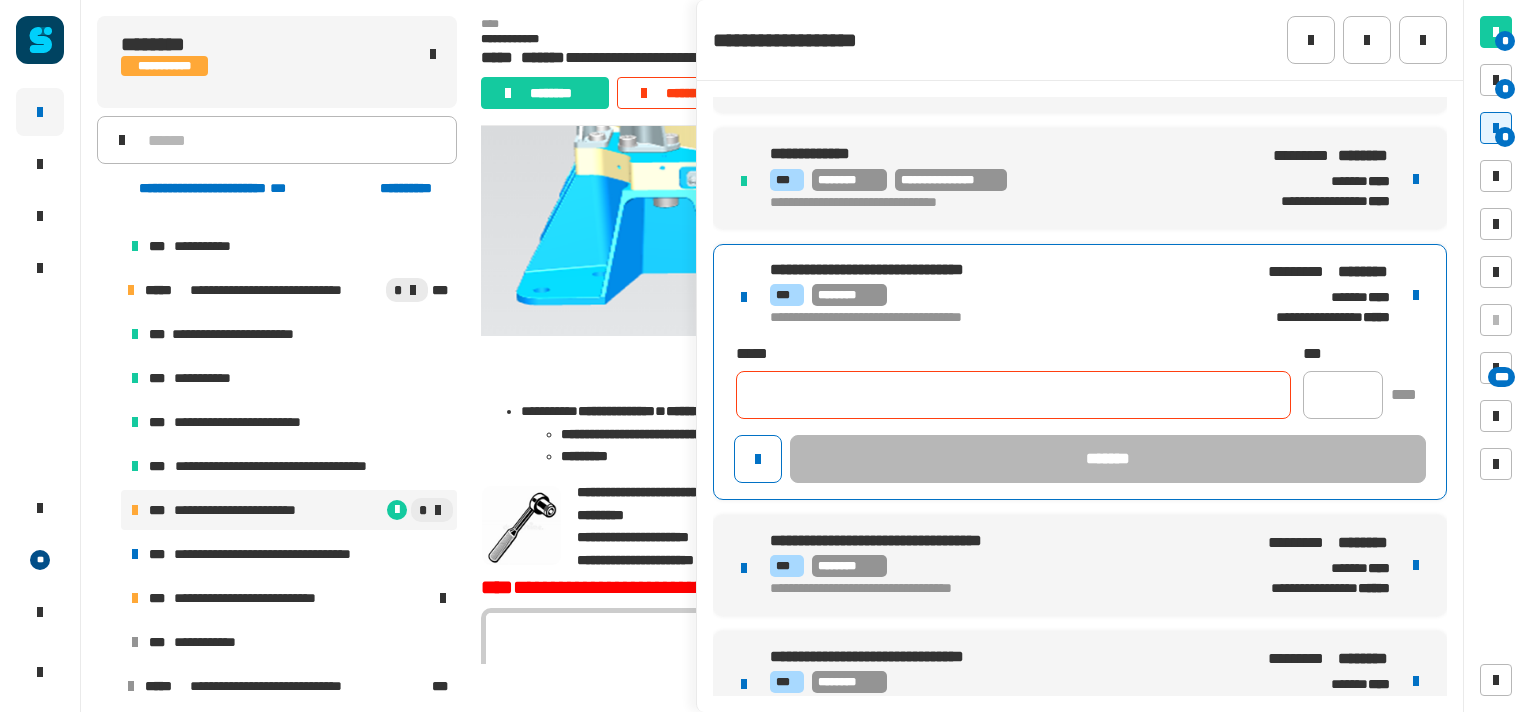 click at bounding box center [1416, 295] 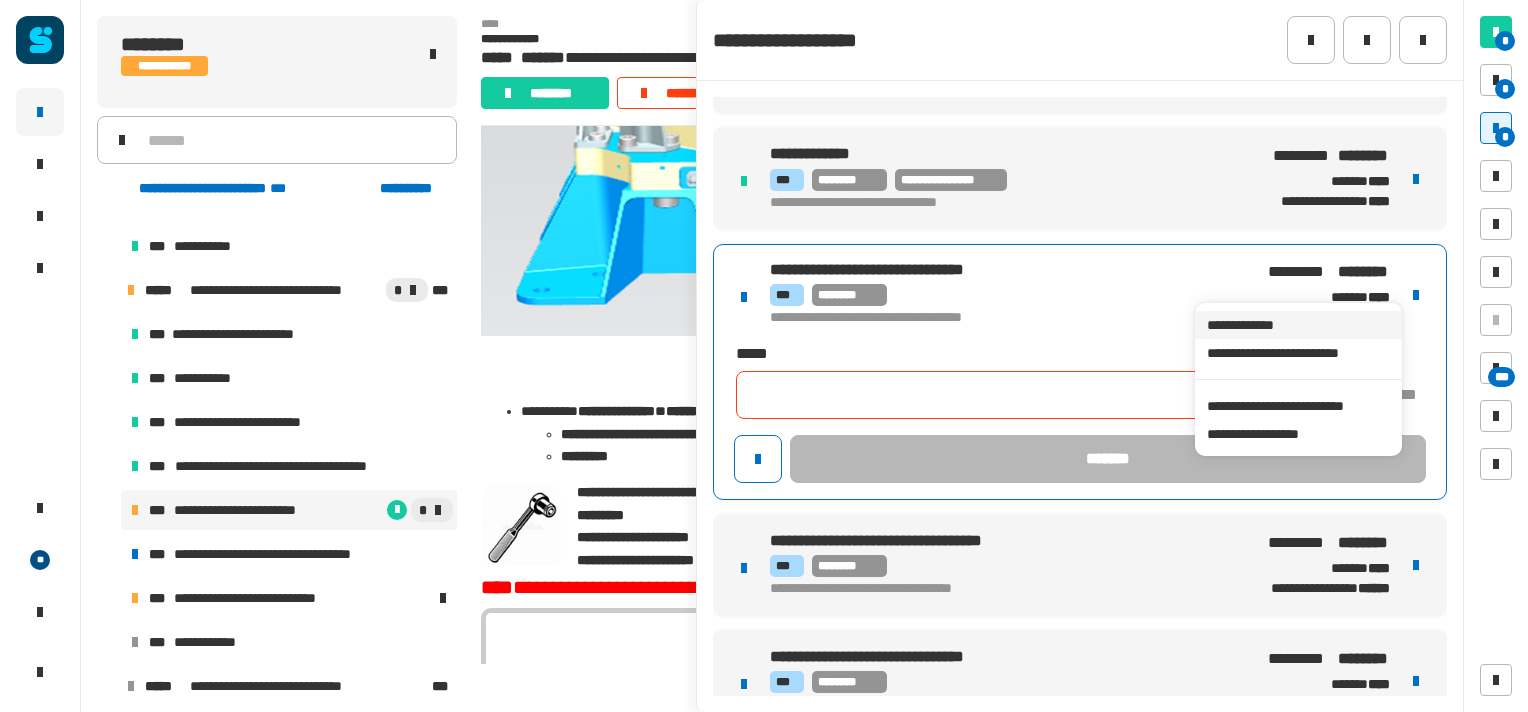 click on "**********" at bounding box center (1298, 325) 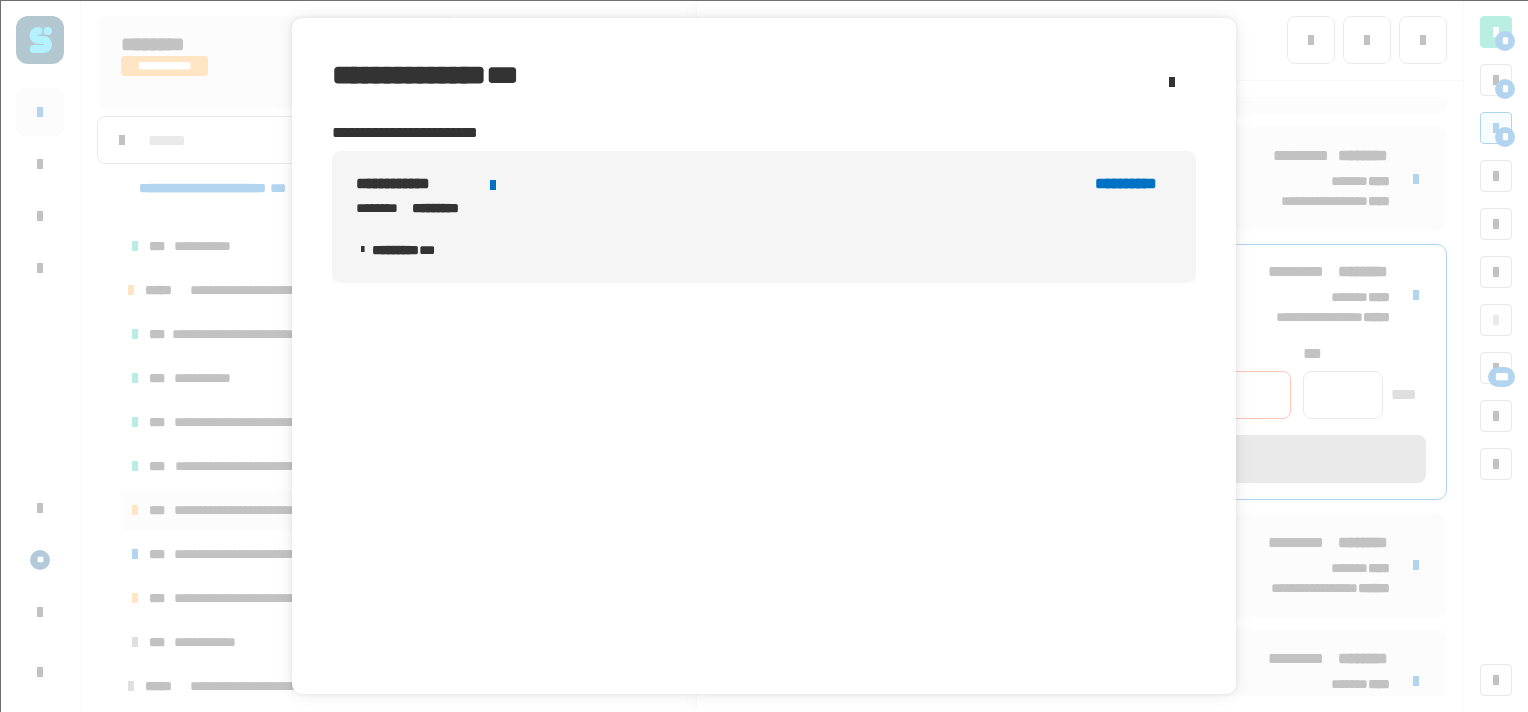click on "******** ***" 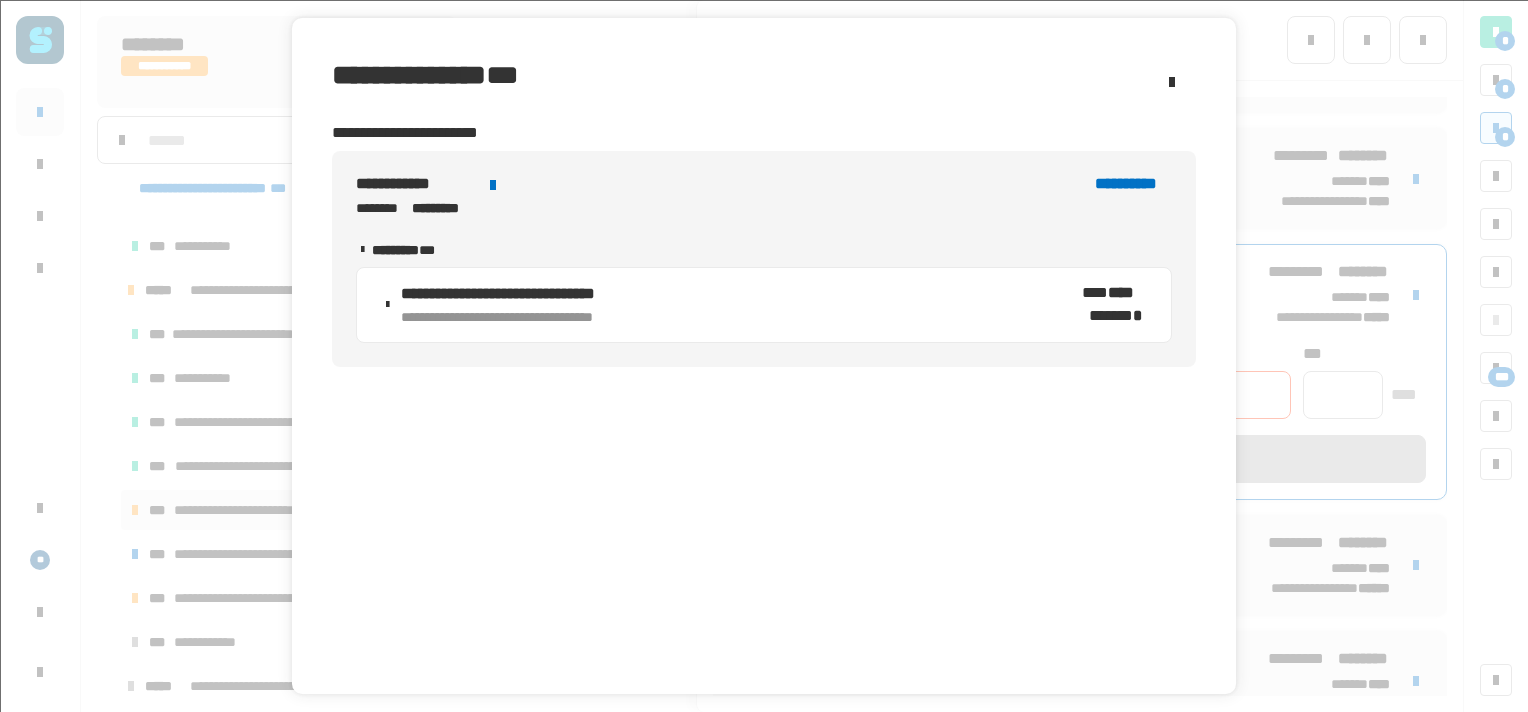 click 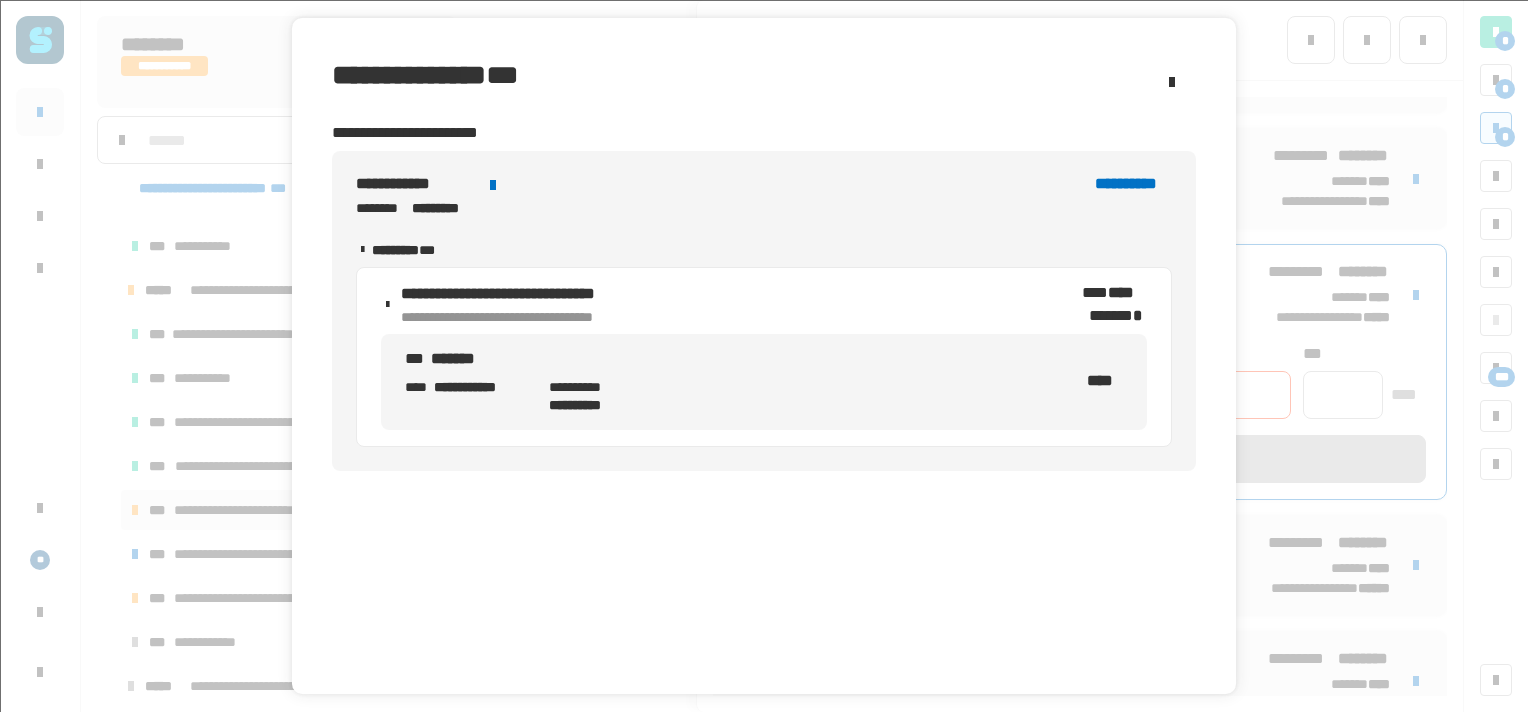 click on "**********" 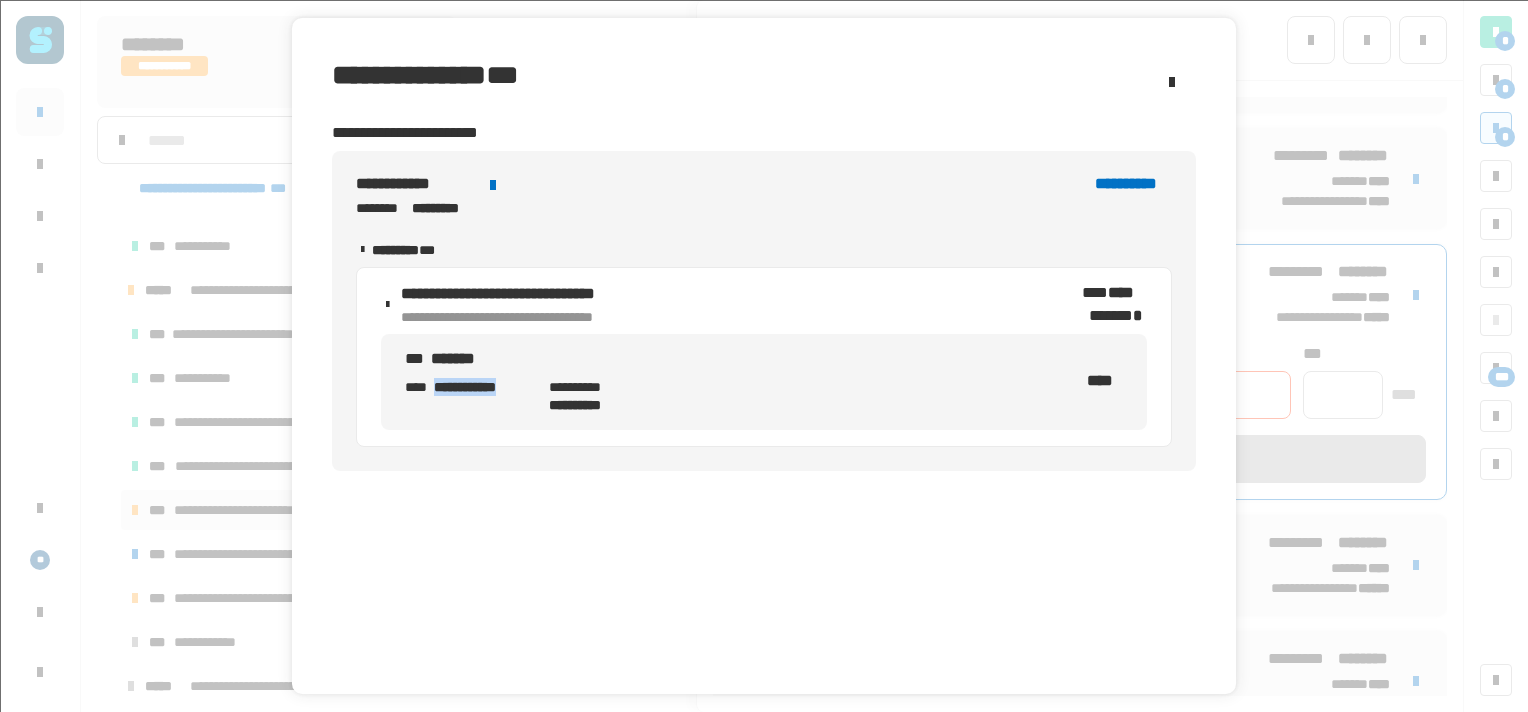 click on "**********" 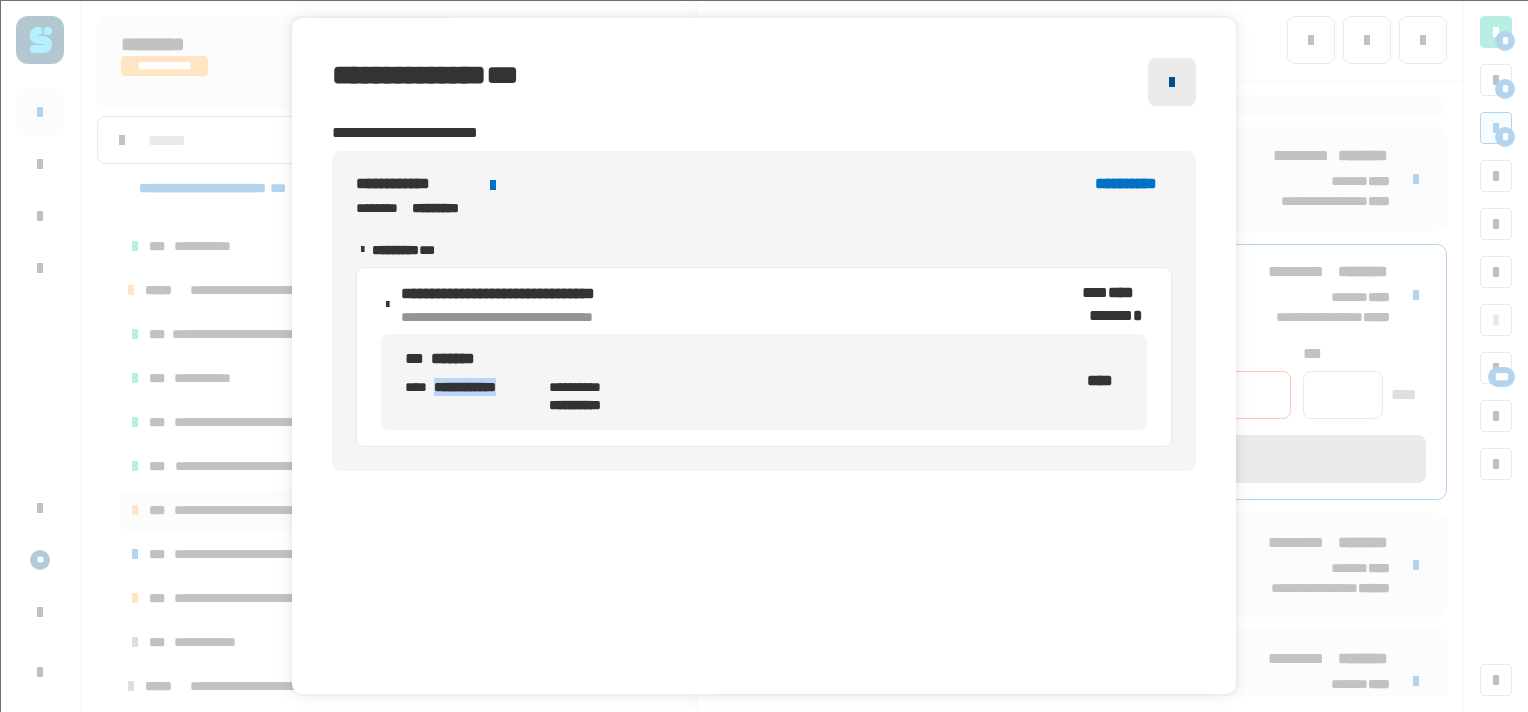 click 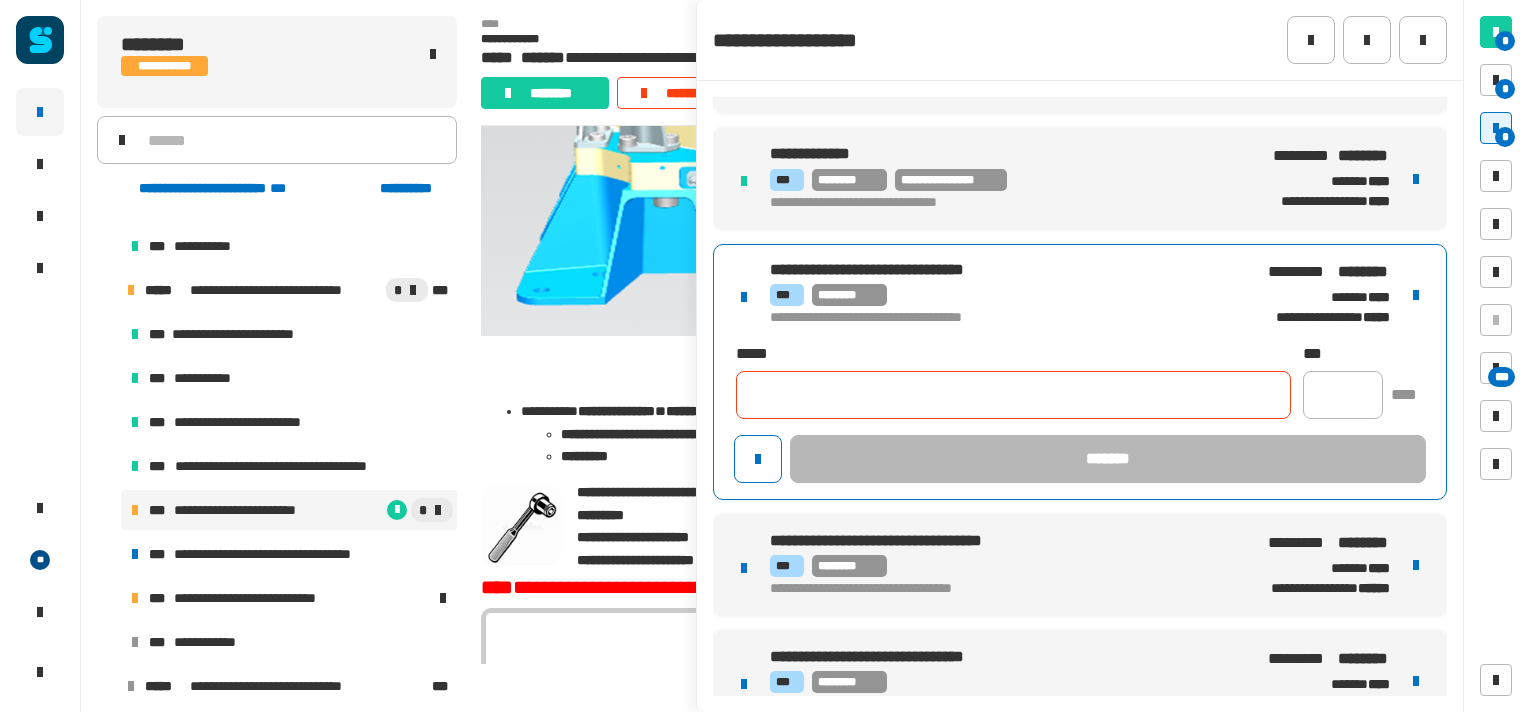 click 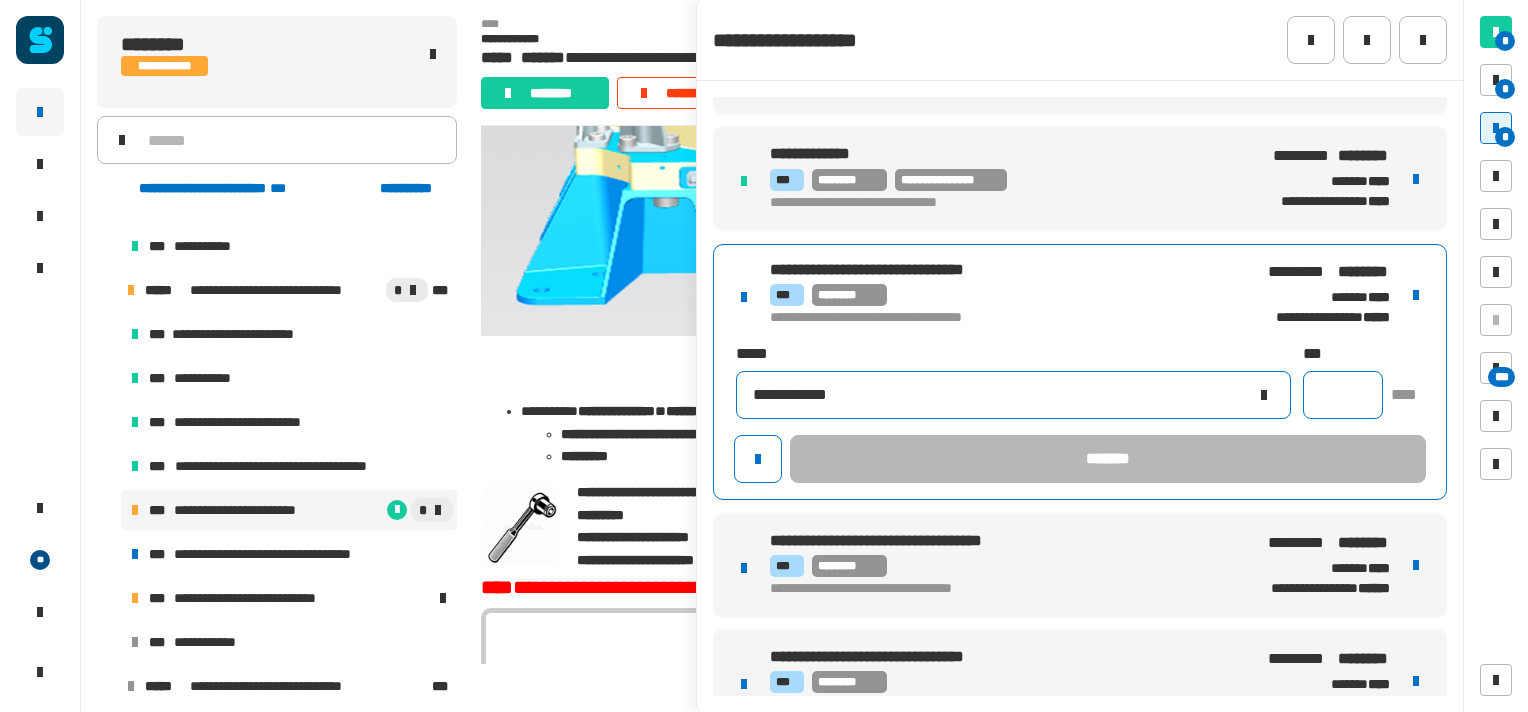 type on "**********" 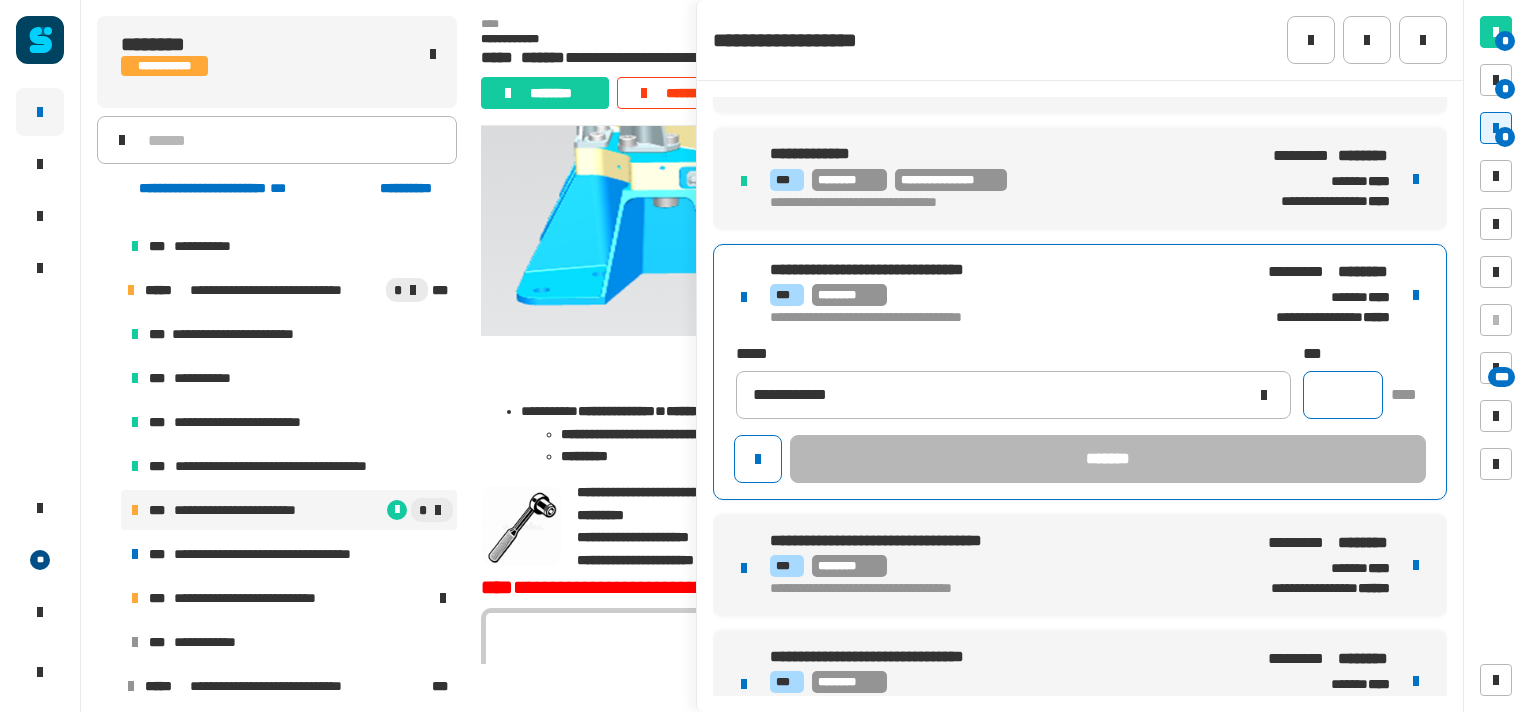 click 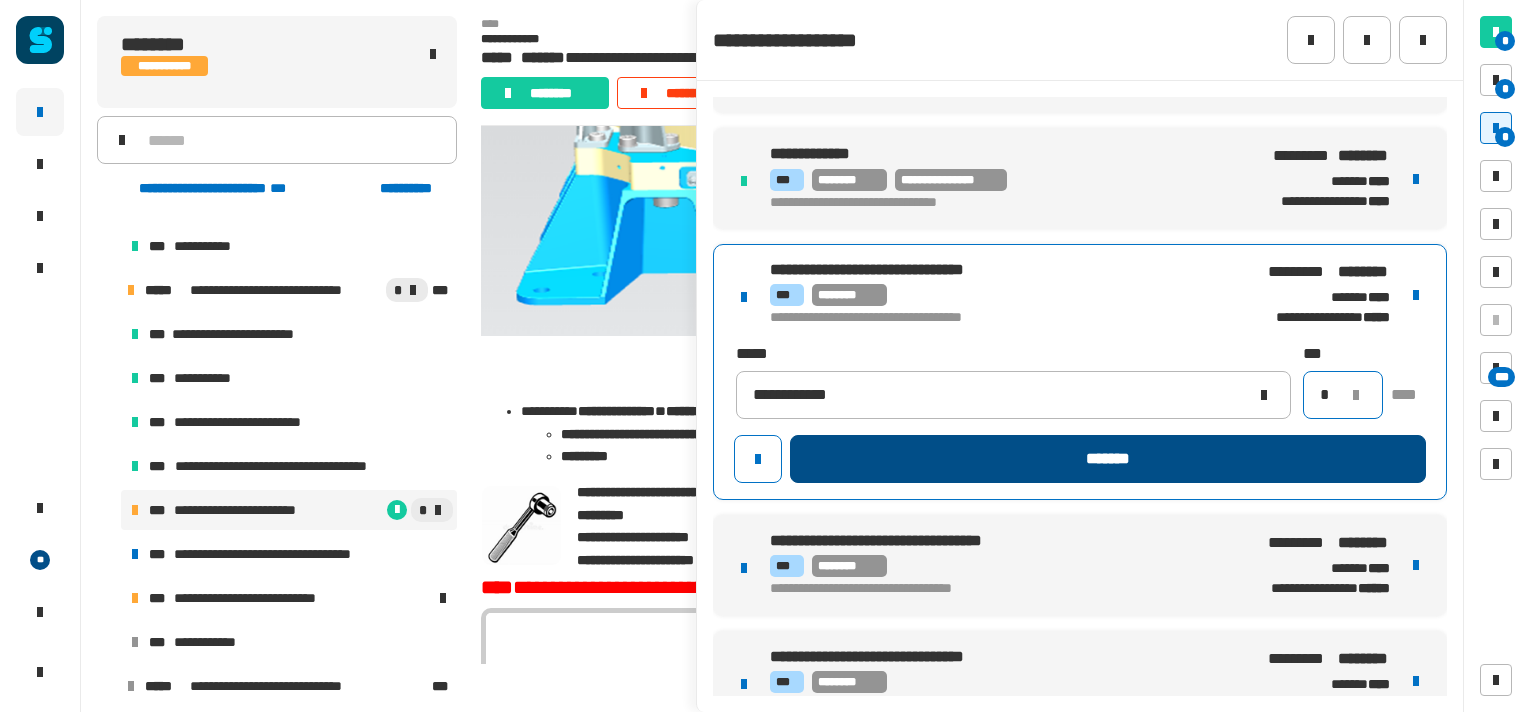 type on "*" 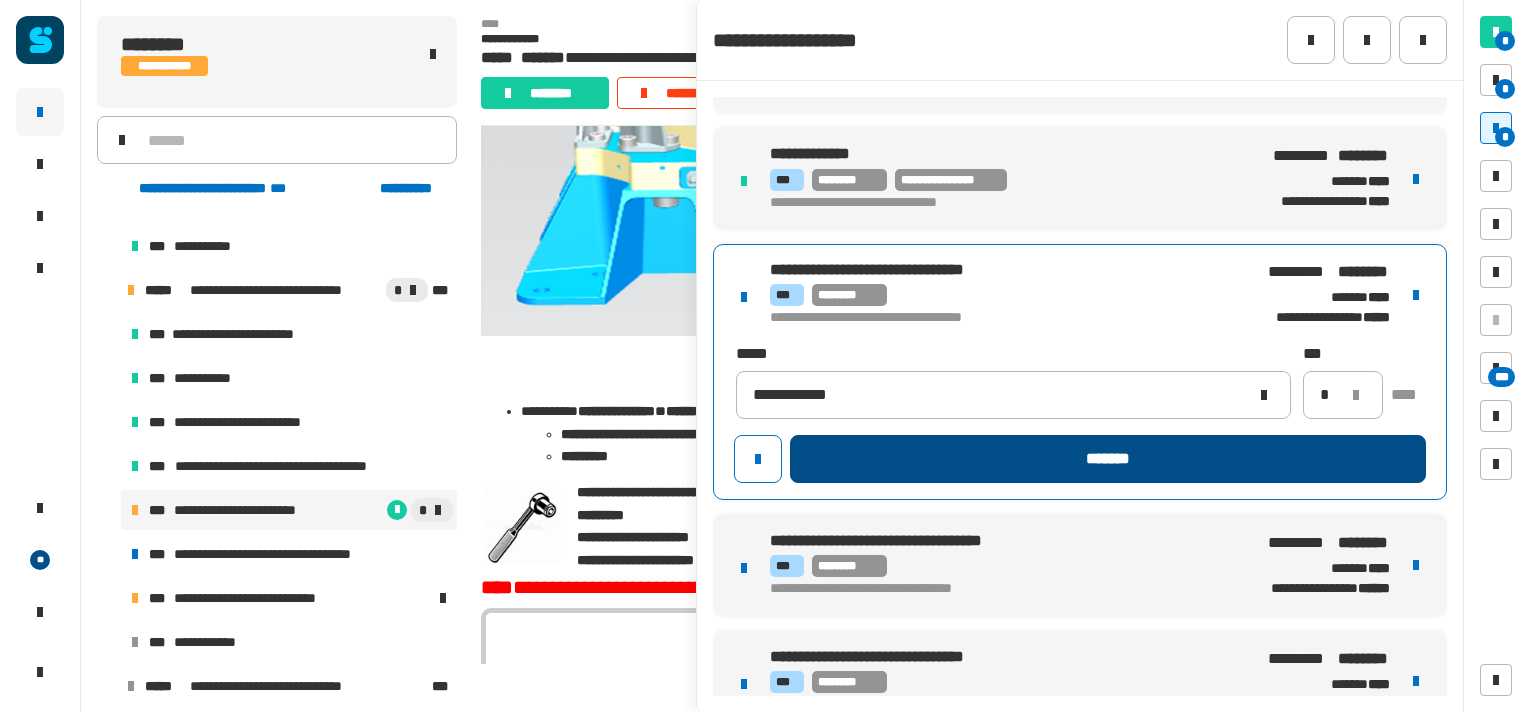 click on "*******" 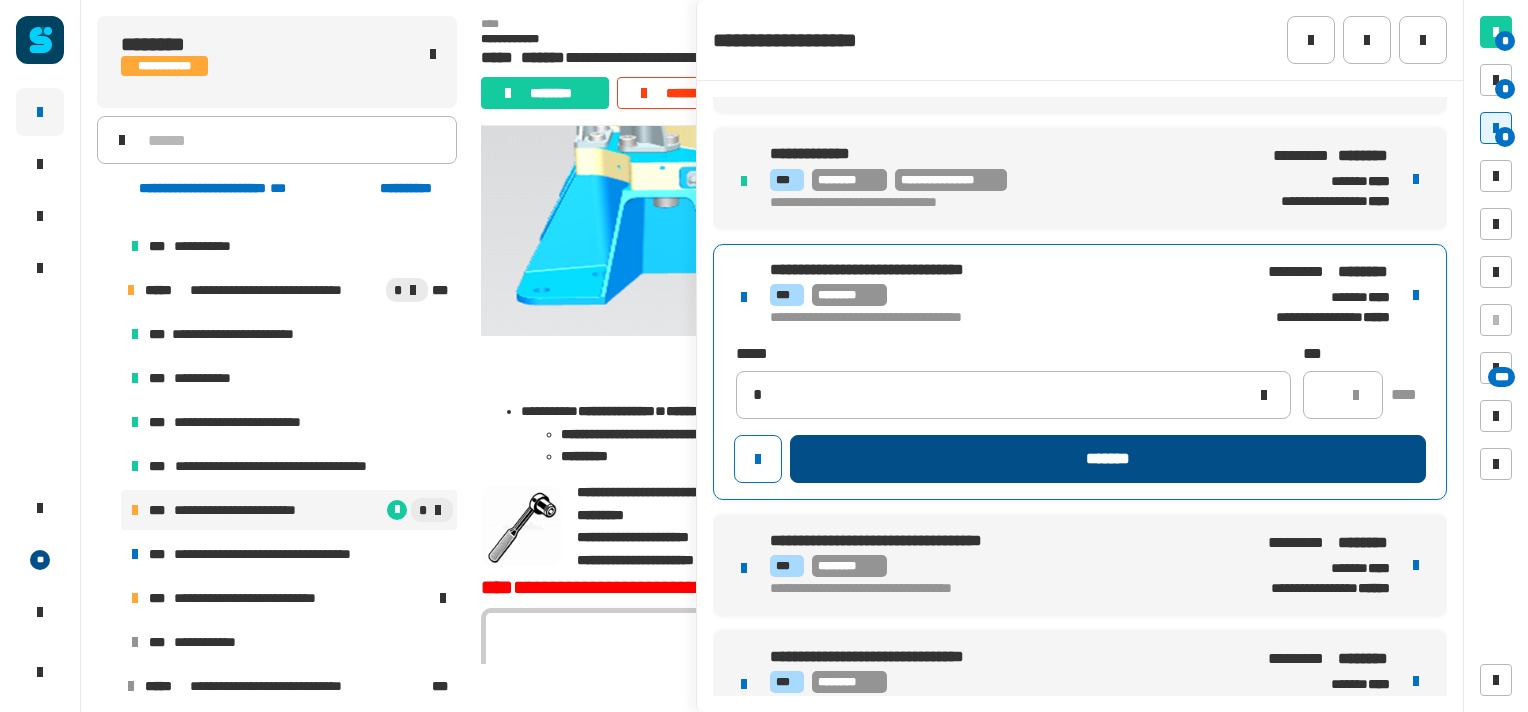 type 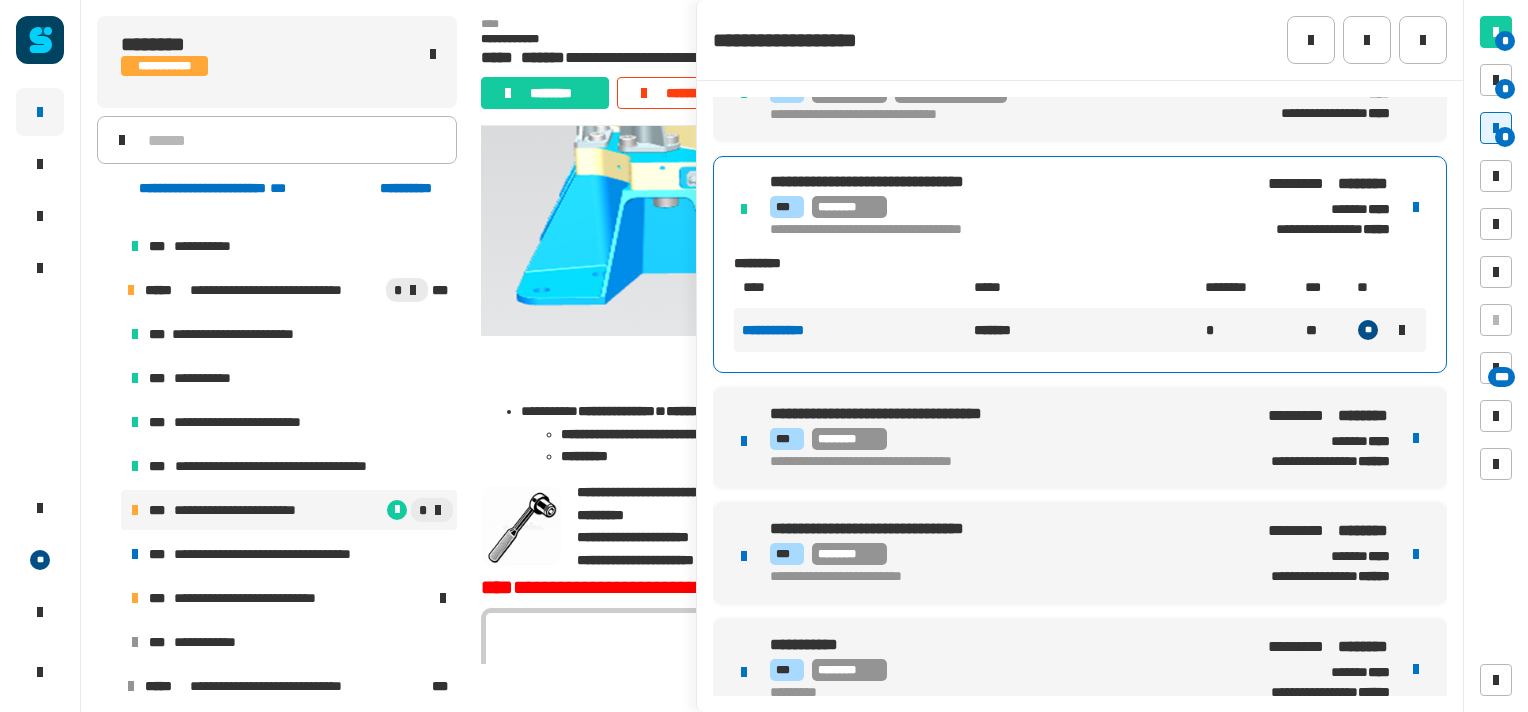 scroll, scrollTop: 308, scrollLeft: 0, axis: vertical 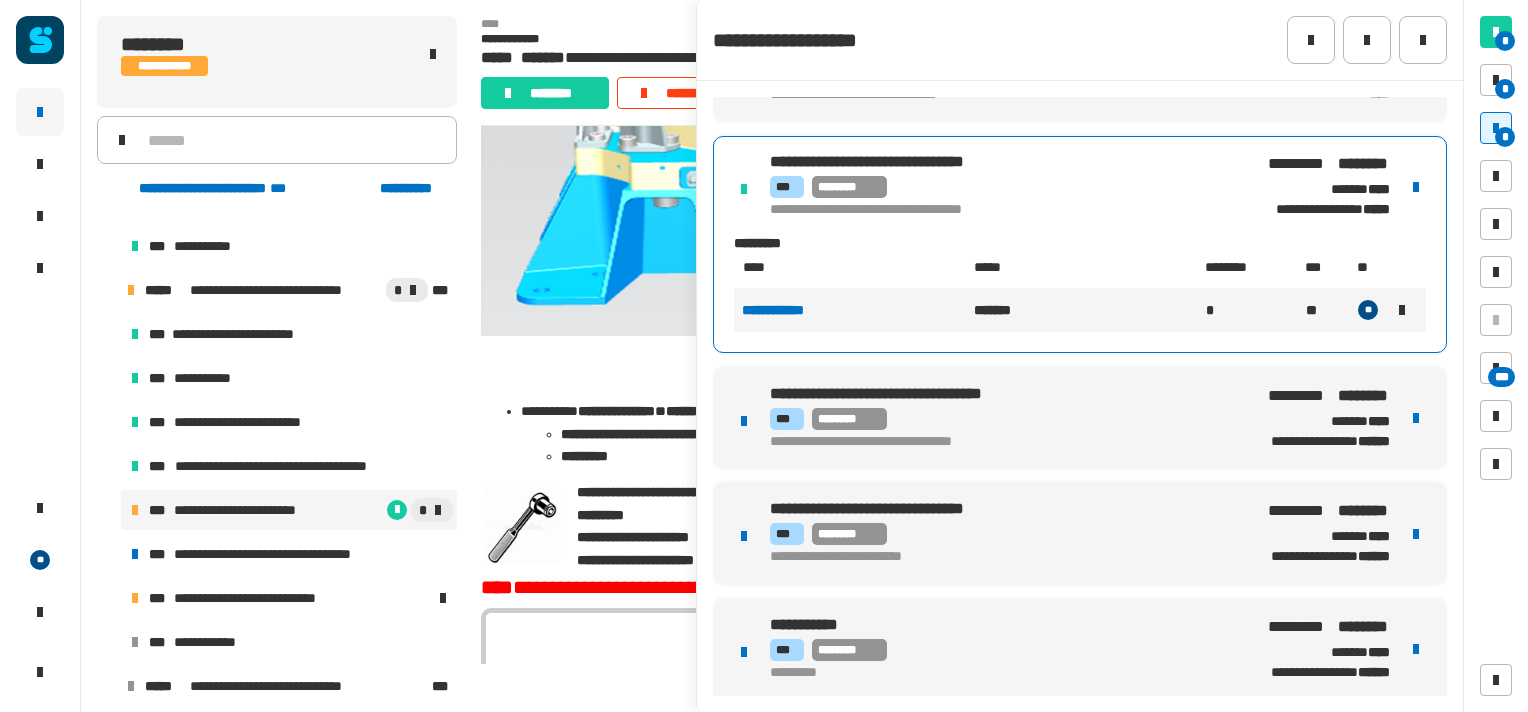 click on "**********" at bounding box center (1080, 418) 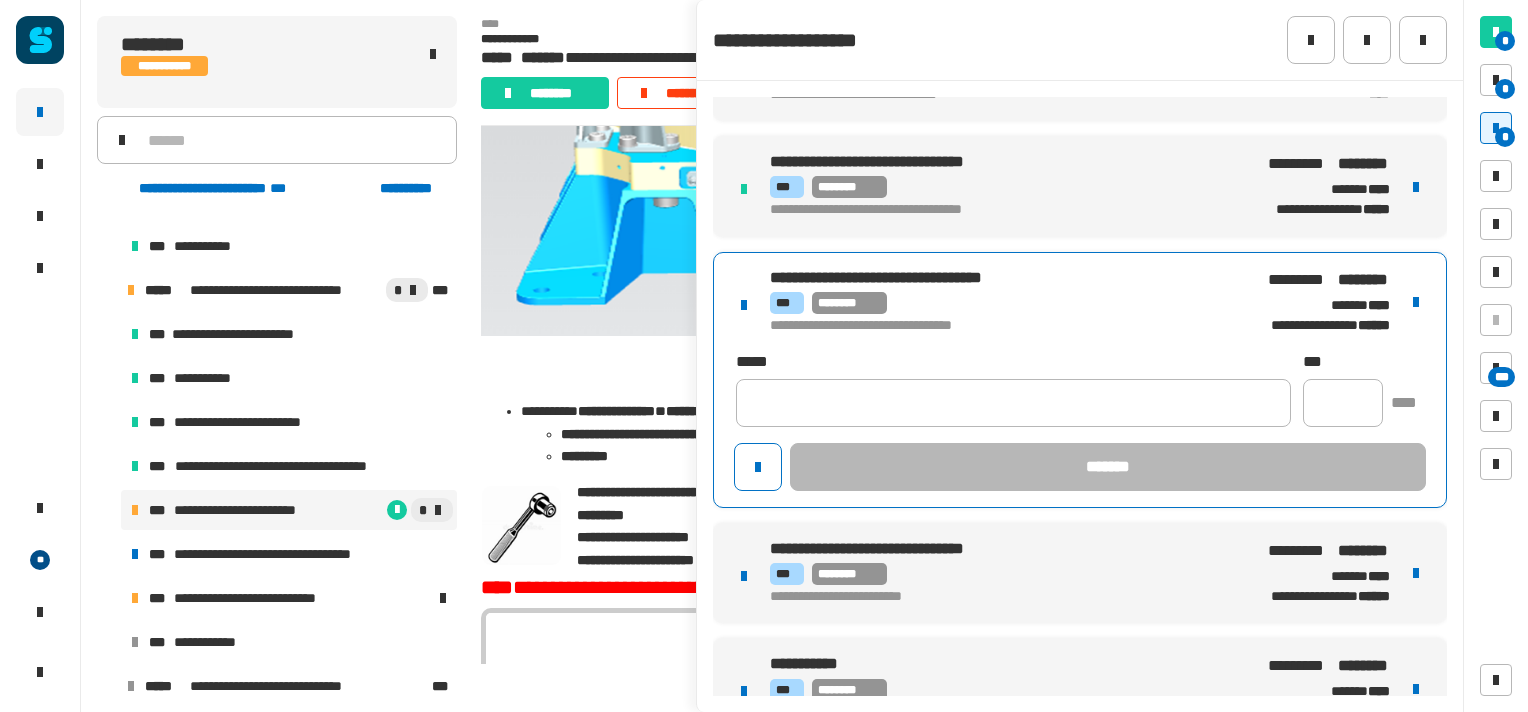 type on "**********" 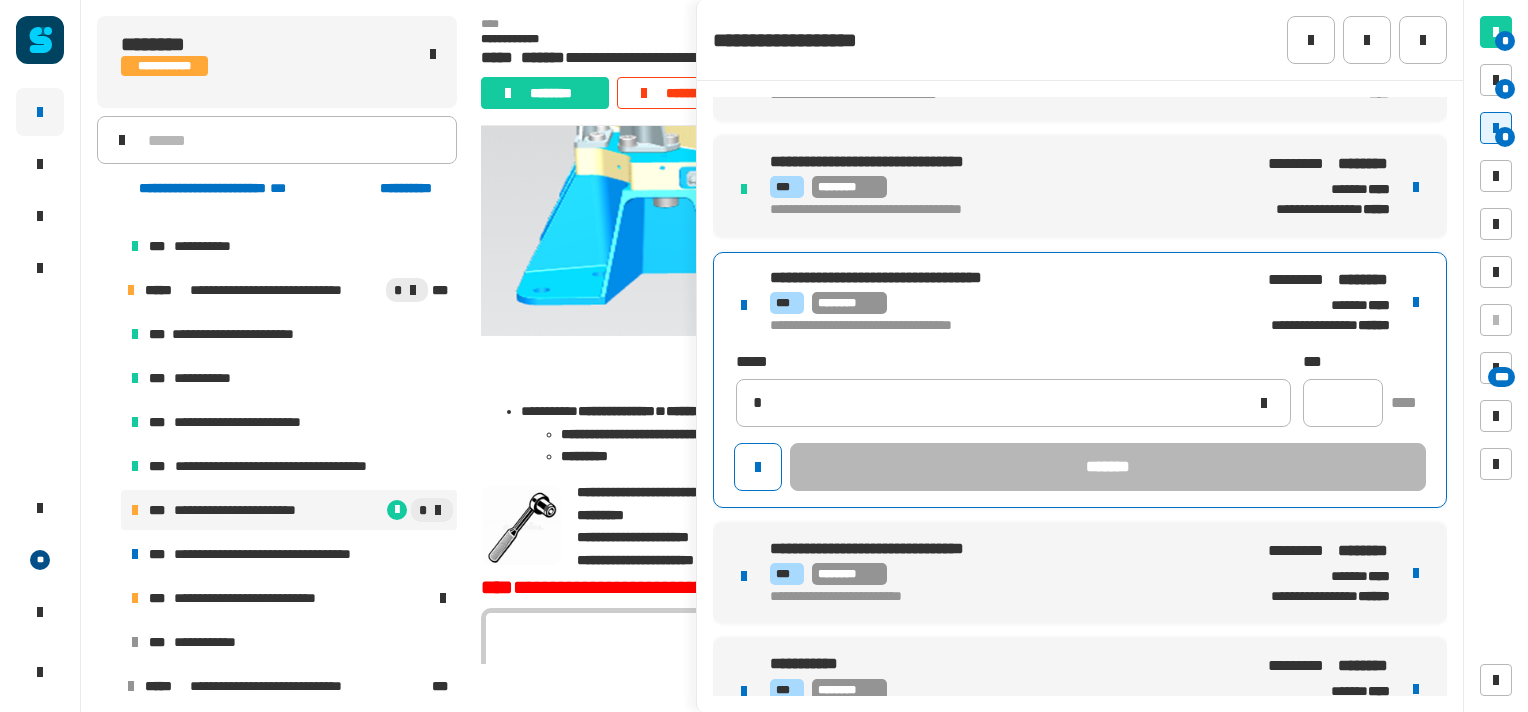 type 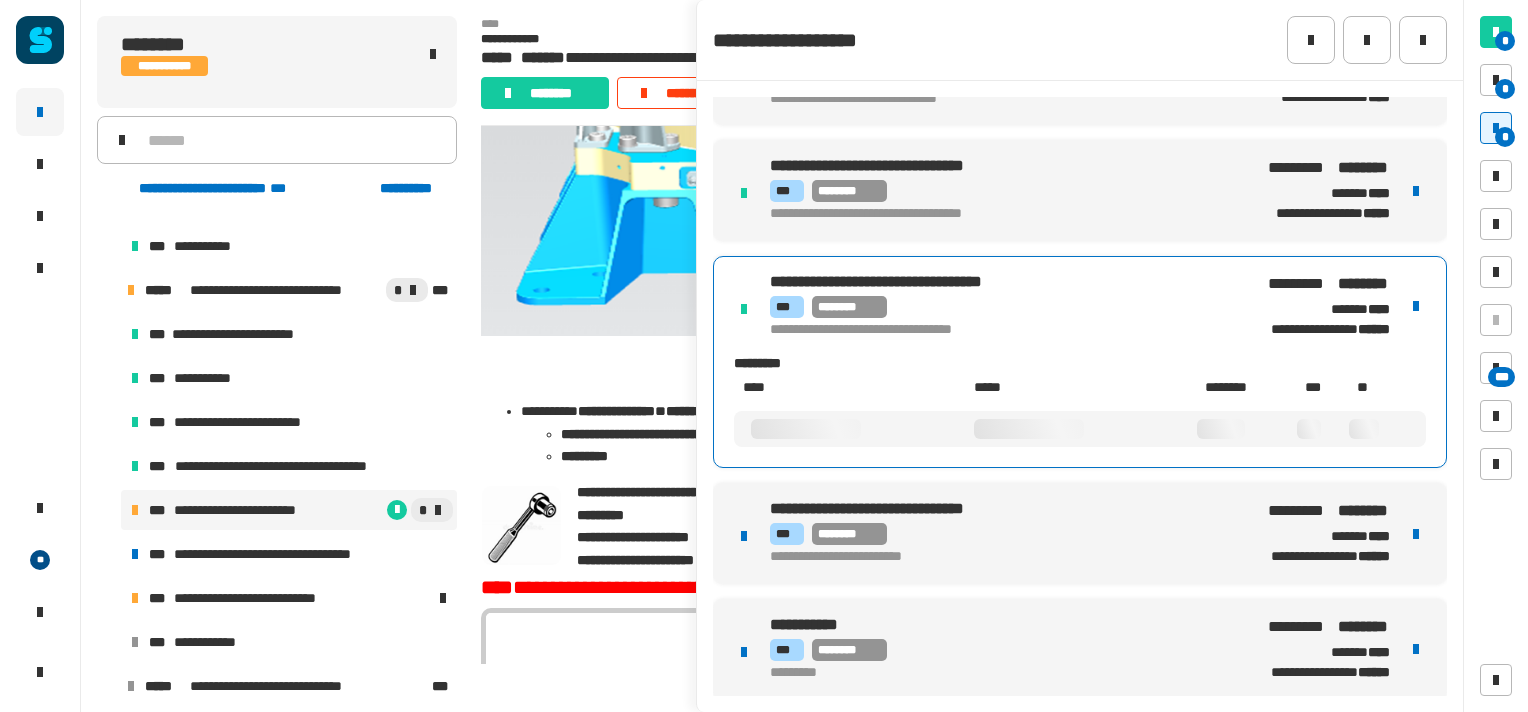 scroll, scrollTop: 308, scrollLeft: 0, axis: vertical 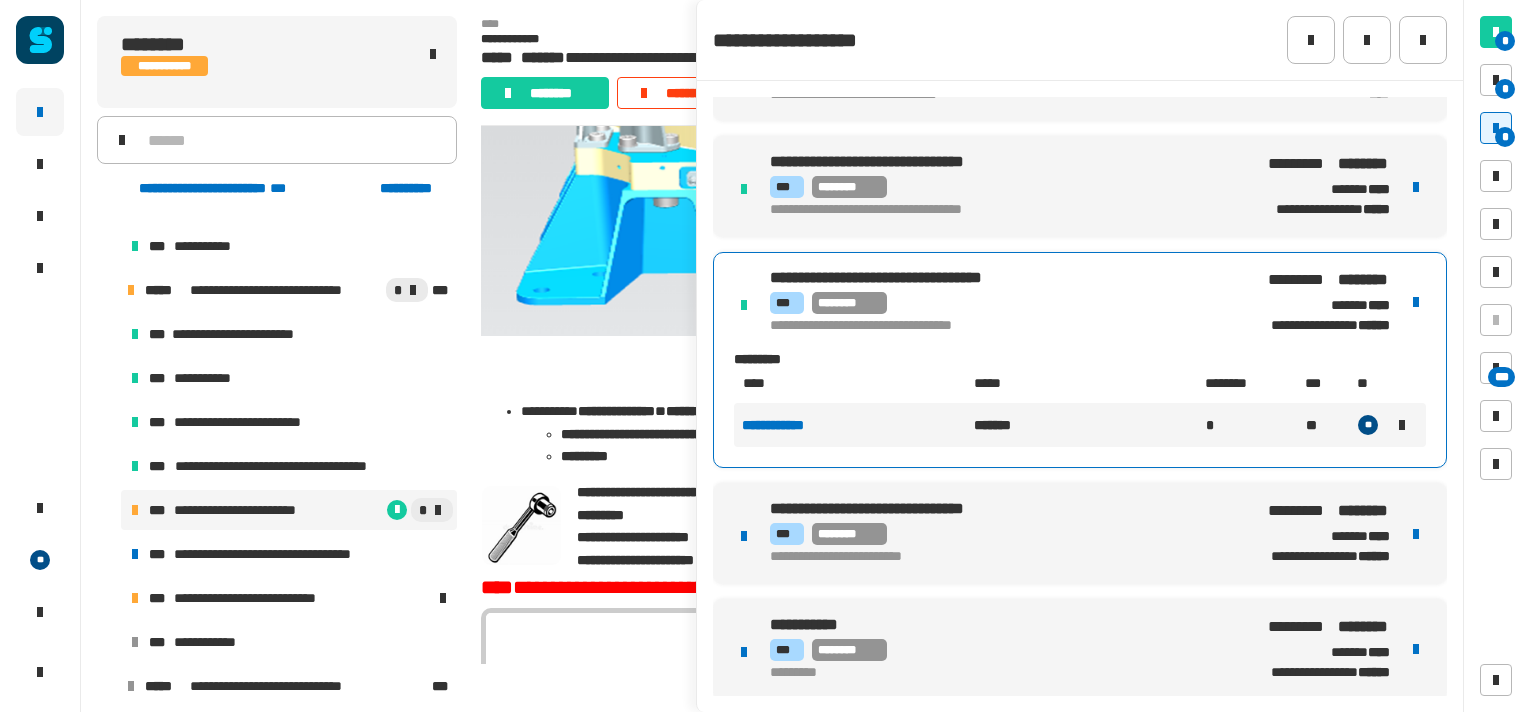 click on "**********" at bounding box center [1080, 533] 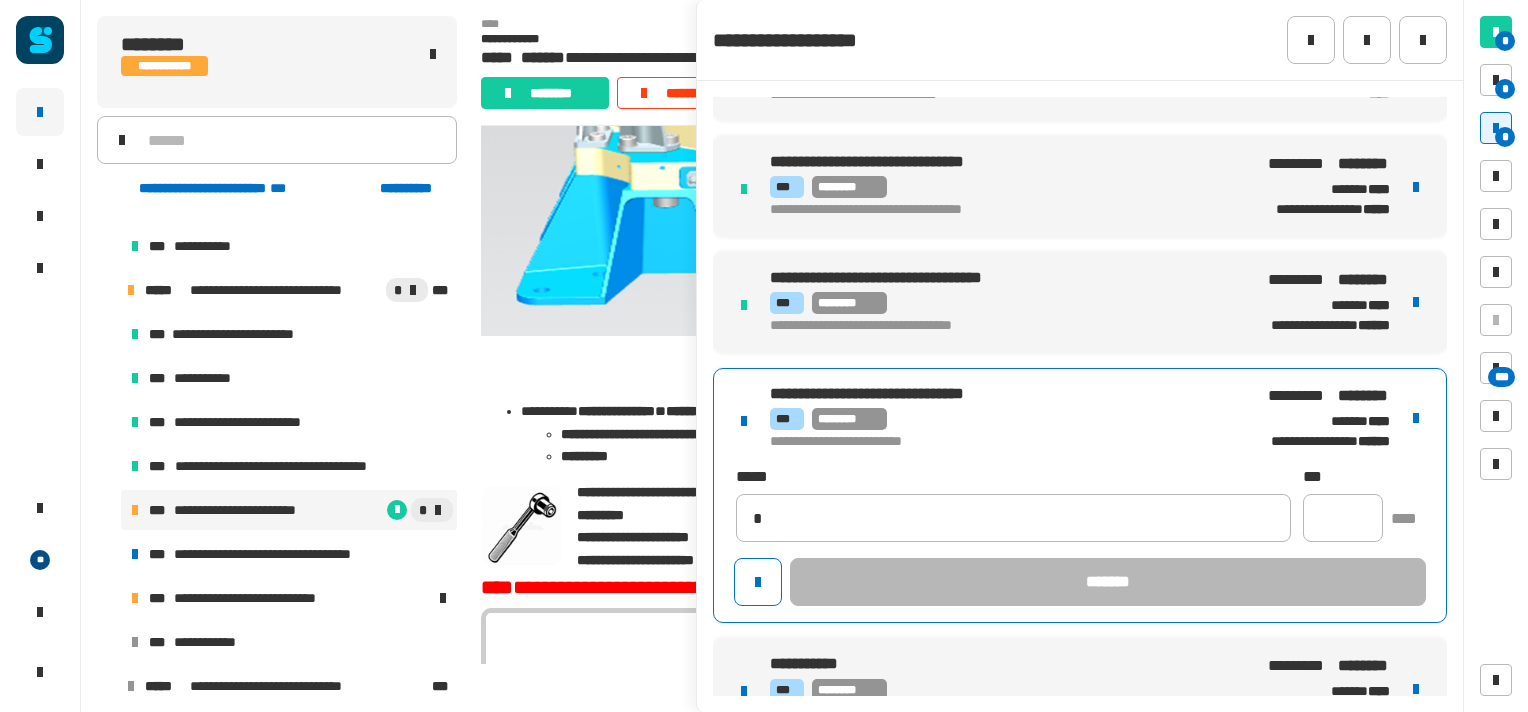 type on "**********" 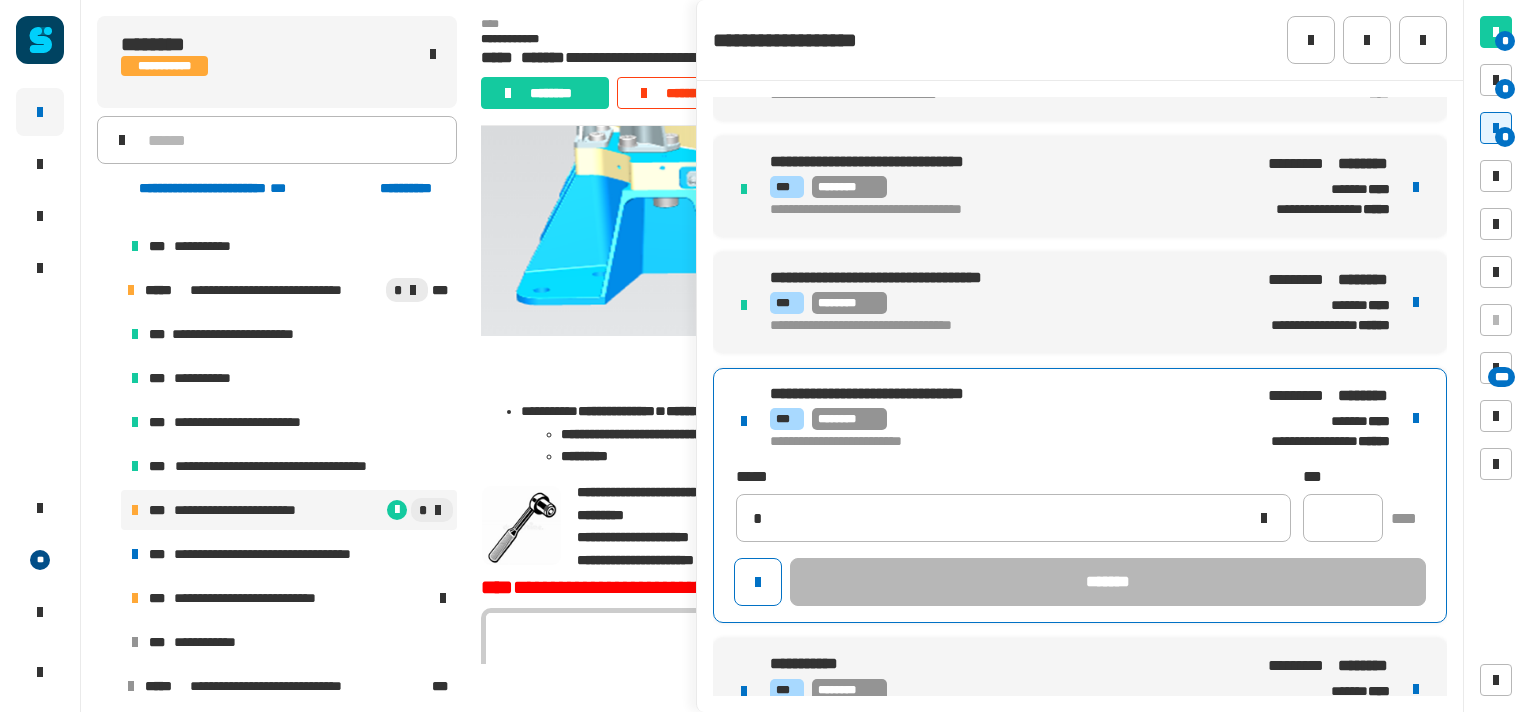 type 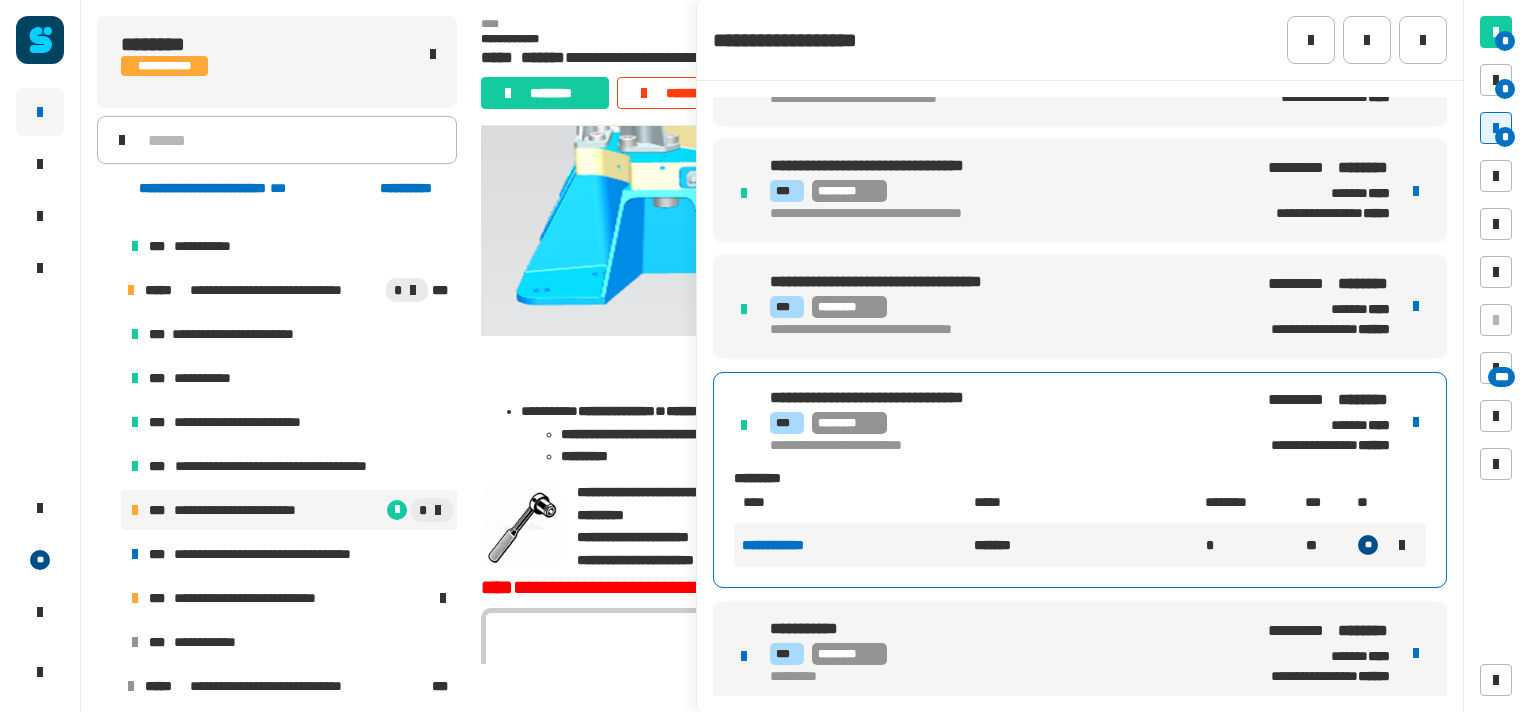 scroll, scrollTop: 308, scrollLeft: 0, axis: vertical 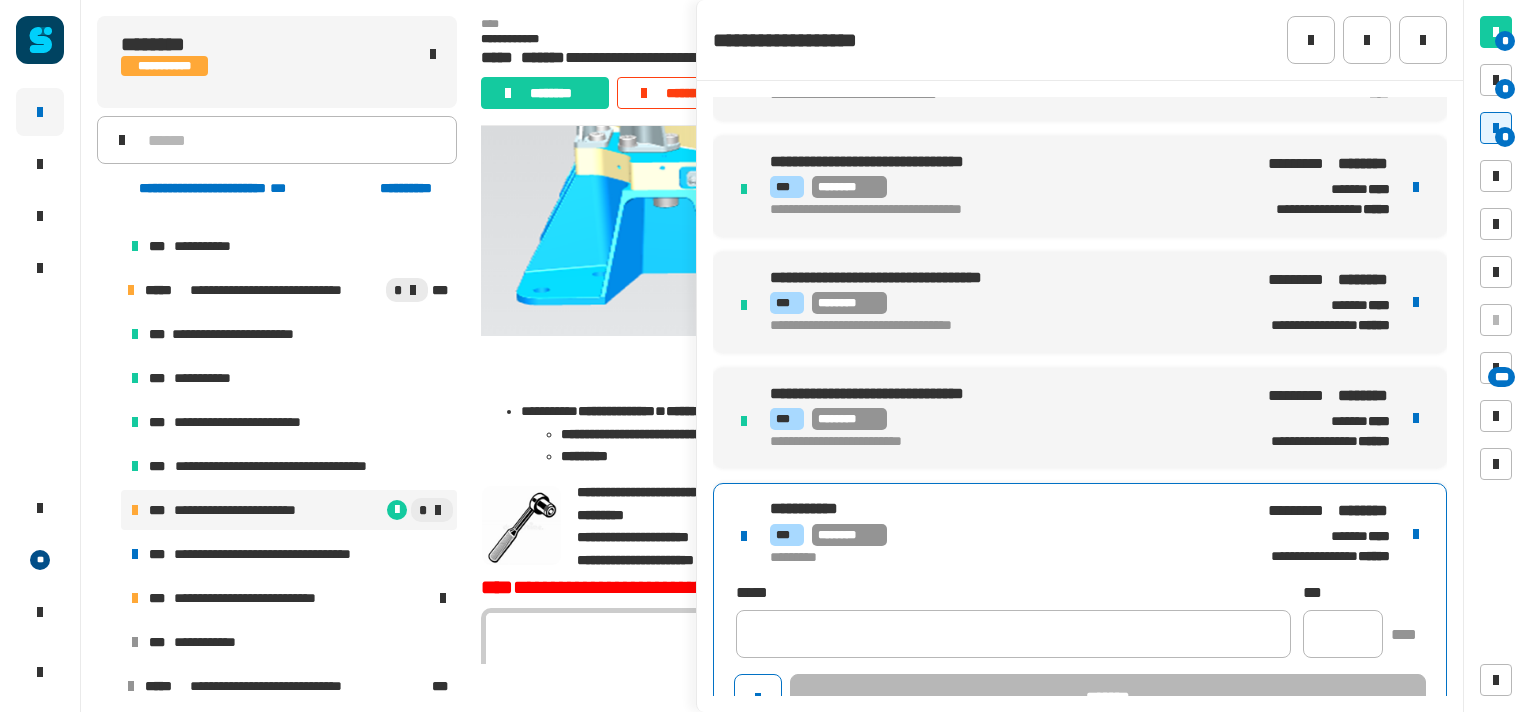 click on "**********" at bounding box center (1080, 611) 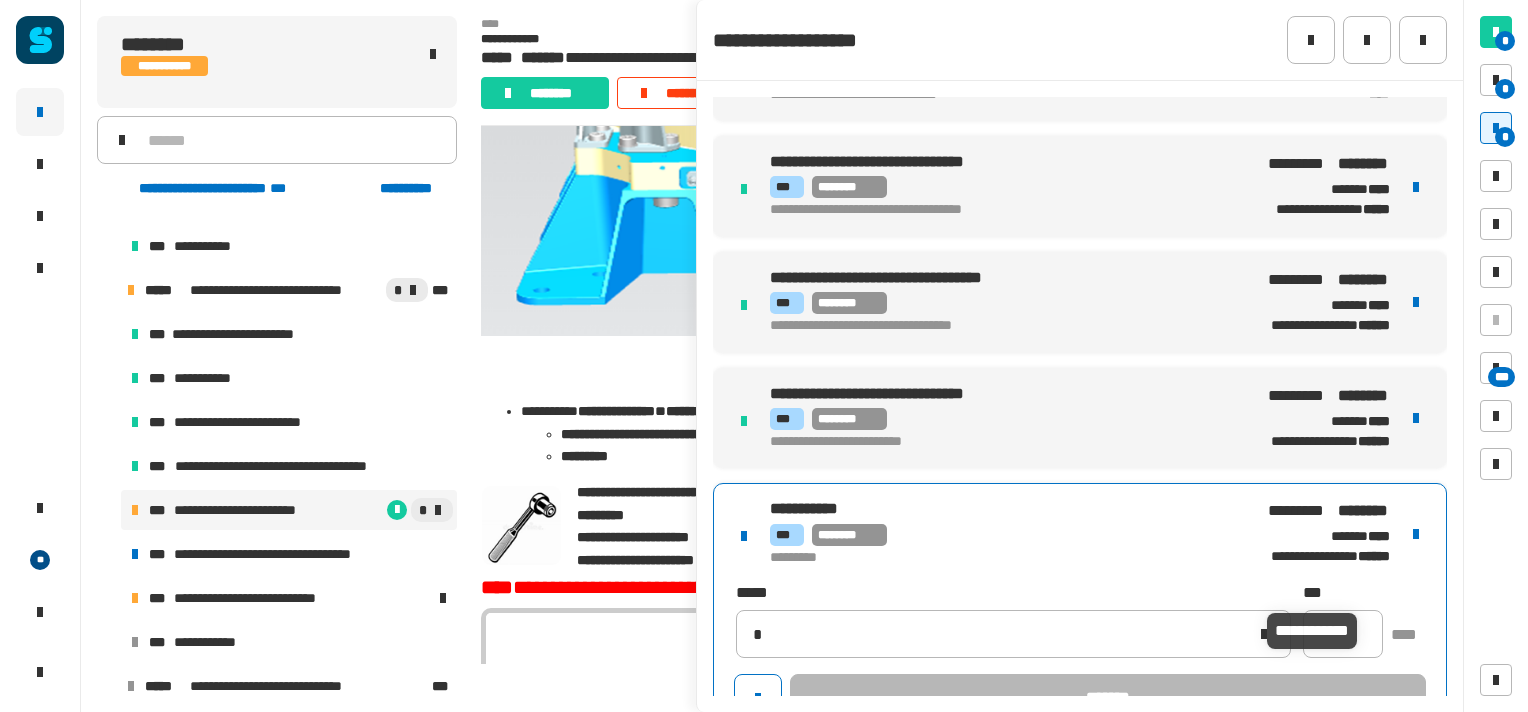 type on "**********" 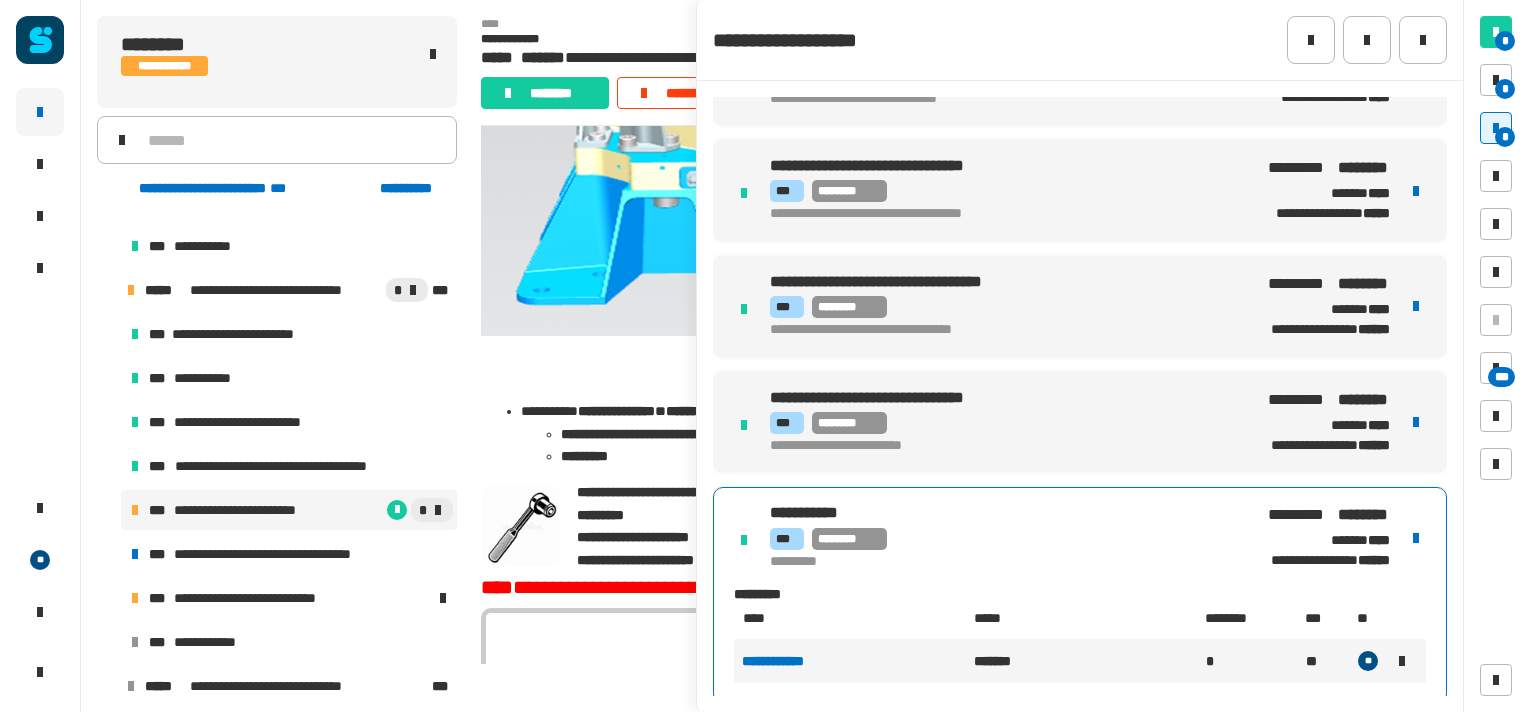 scroll, scrollTop: 308, scrollLeft: 0, axis: vertical 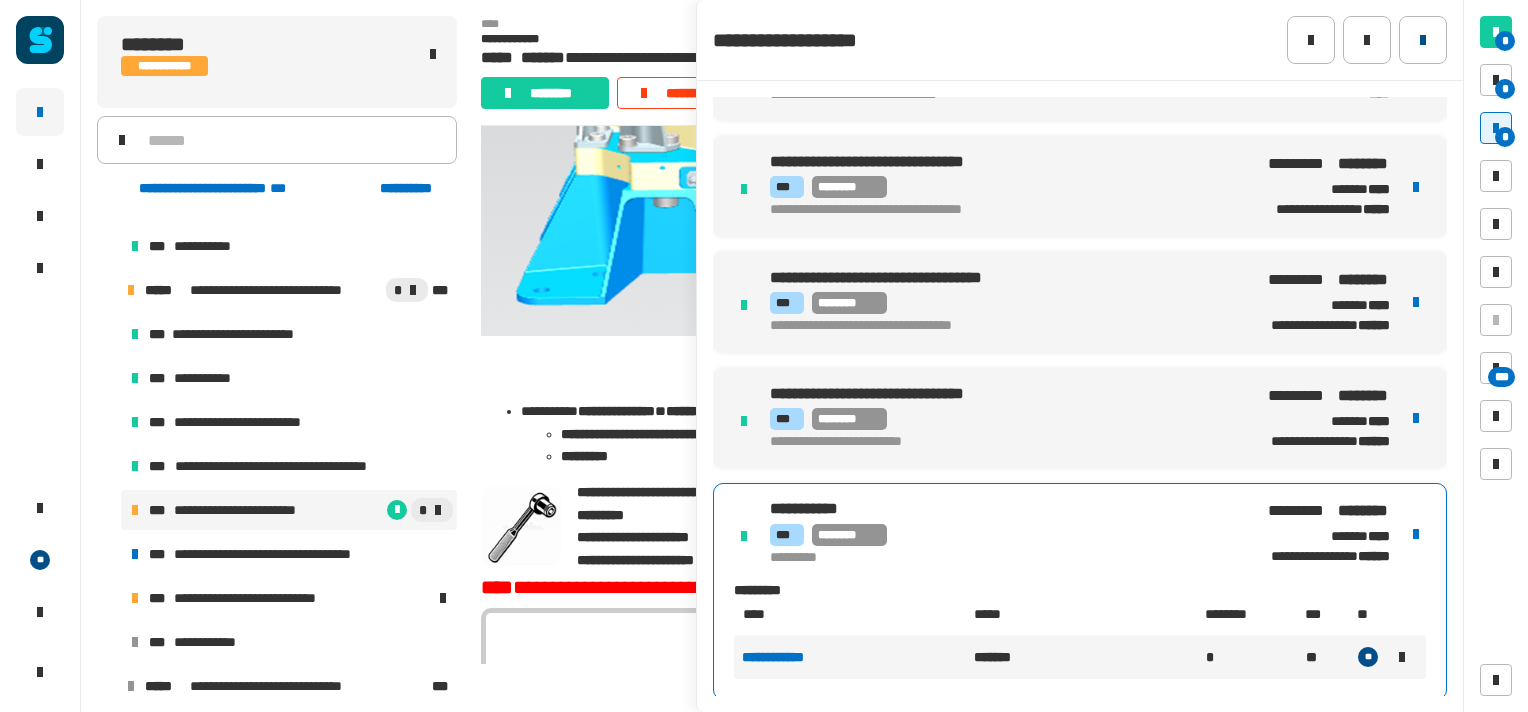 click 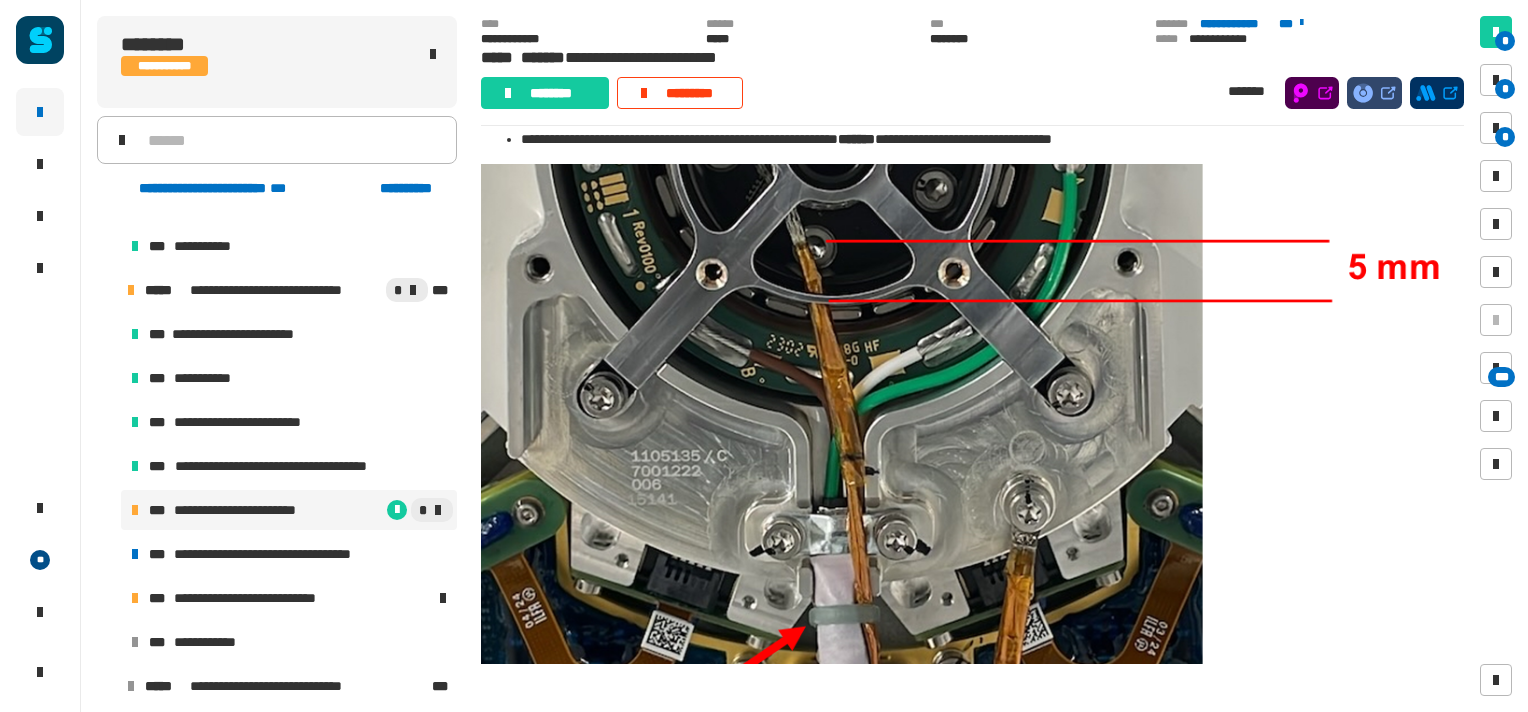 scroll, scrollTop: 8571, scrollLeft: 0, axis: vertical 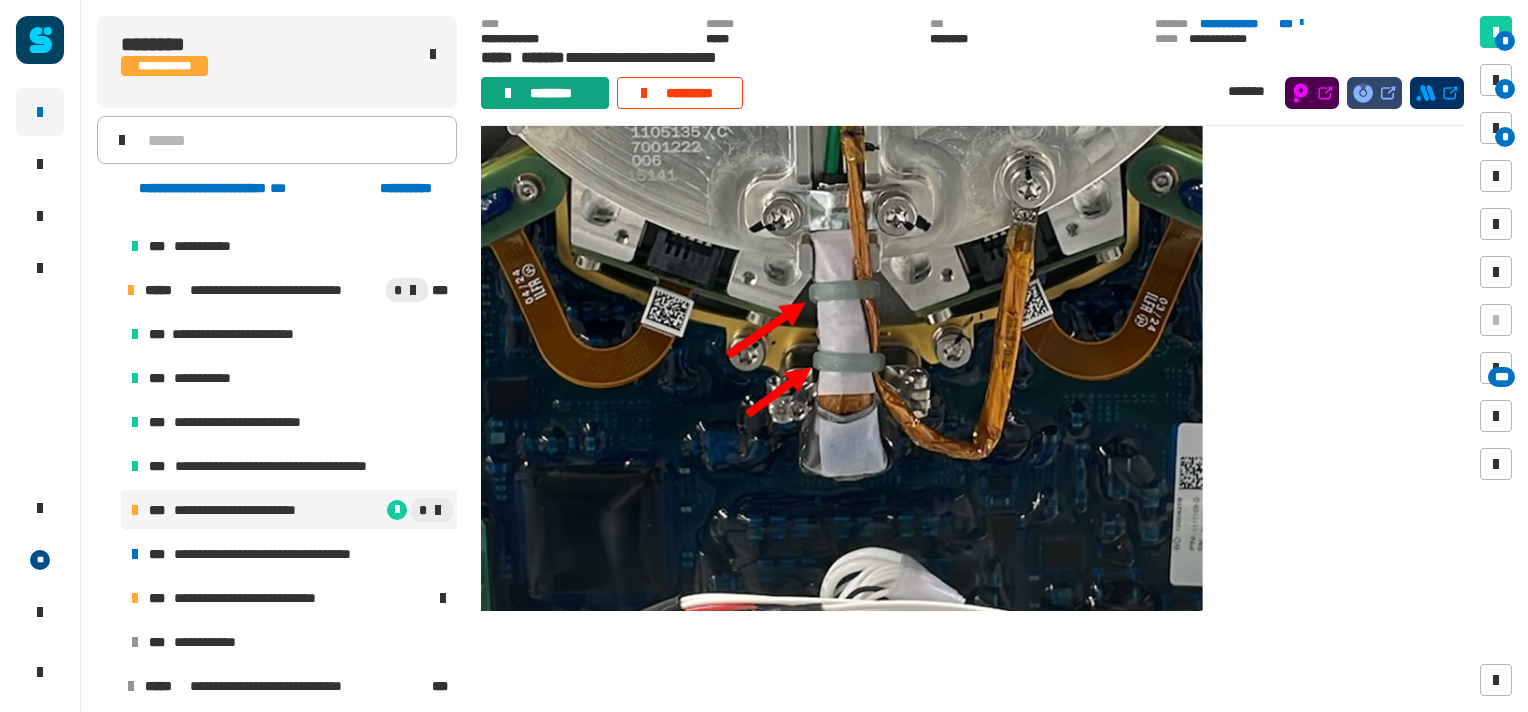 click on "********" 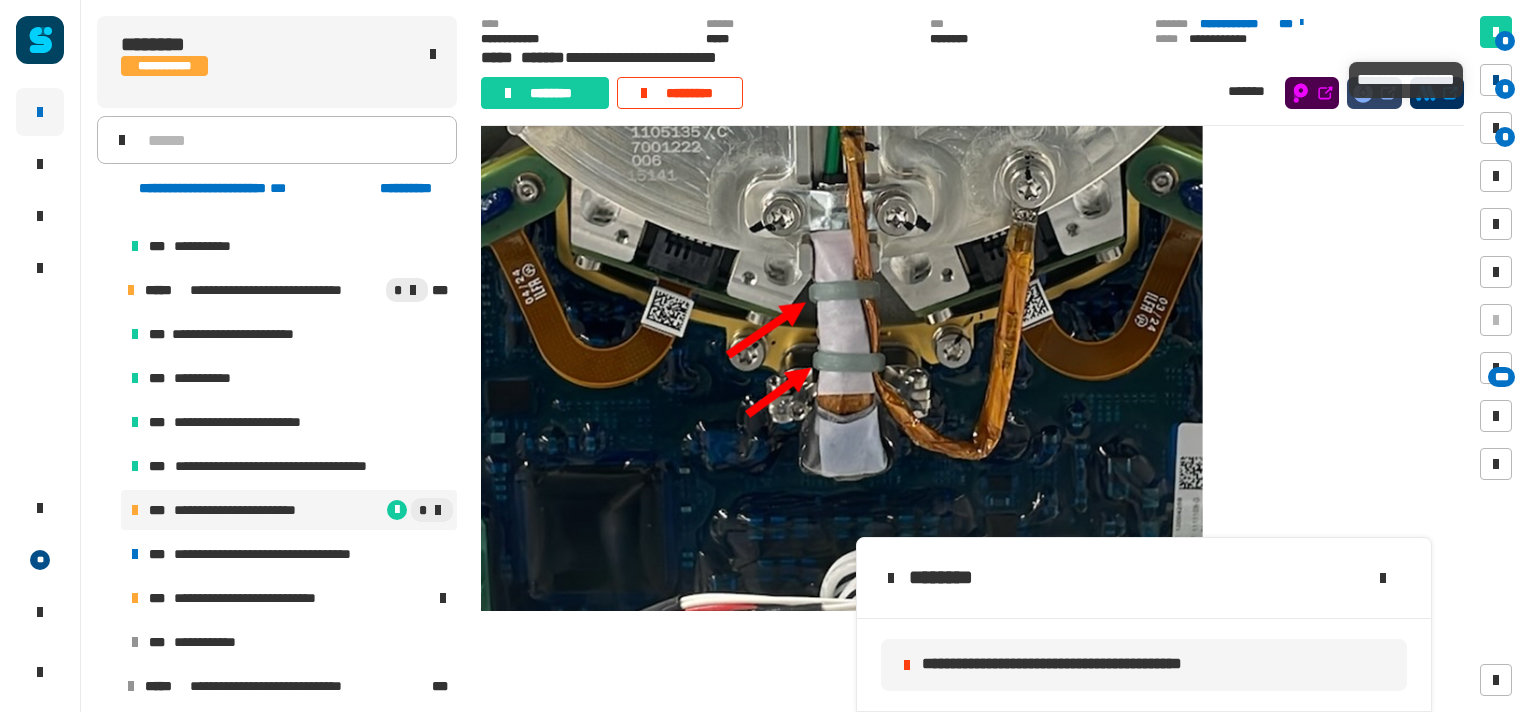 click at bounding box center (1496, 80) 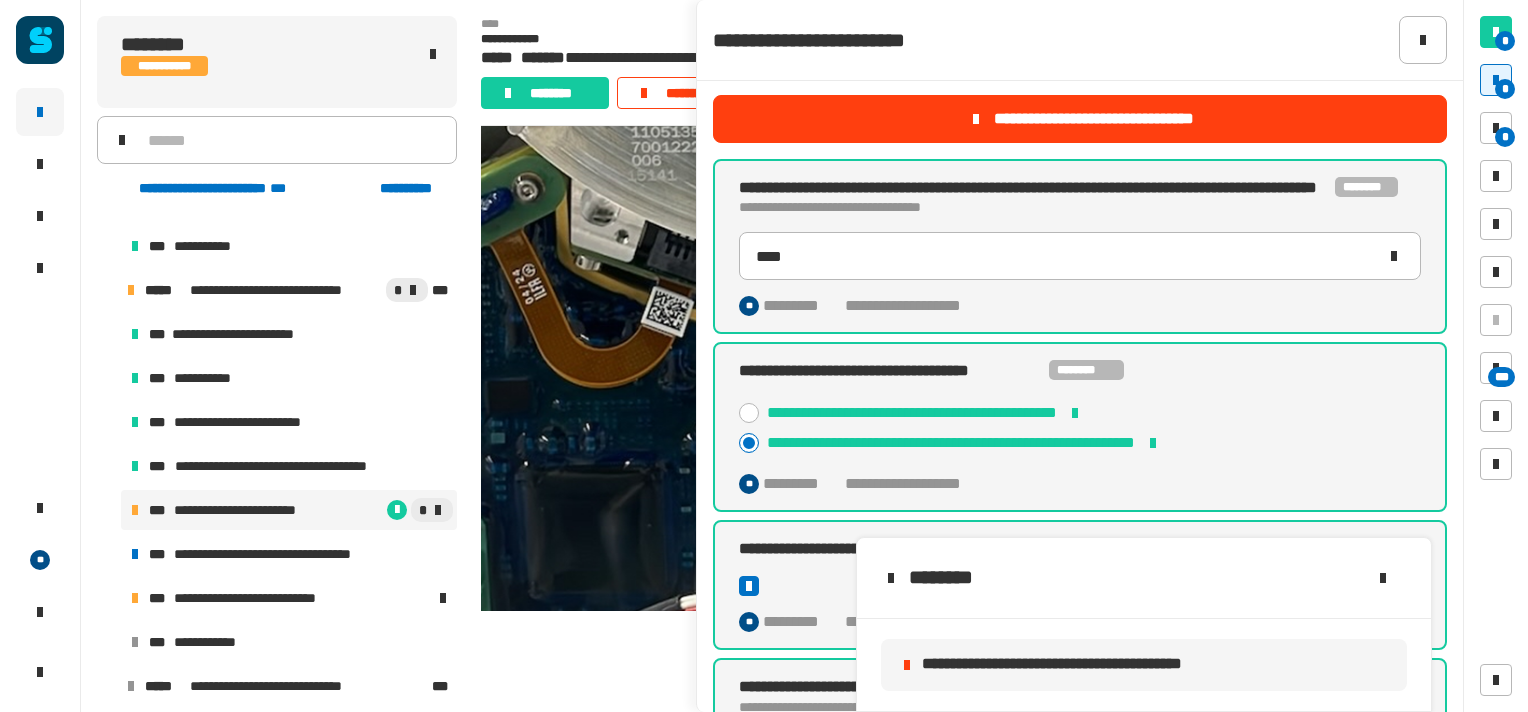 scroll, scrollTop: 3, scrollLeft: 0, axis: vertical 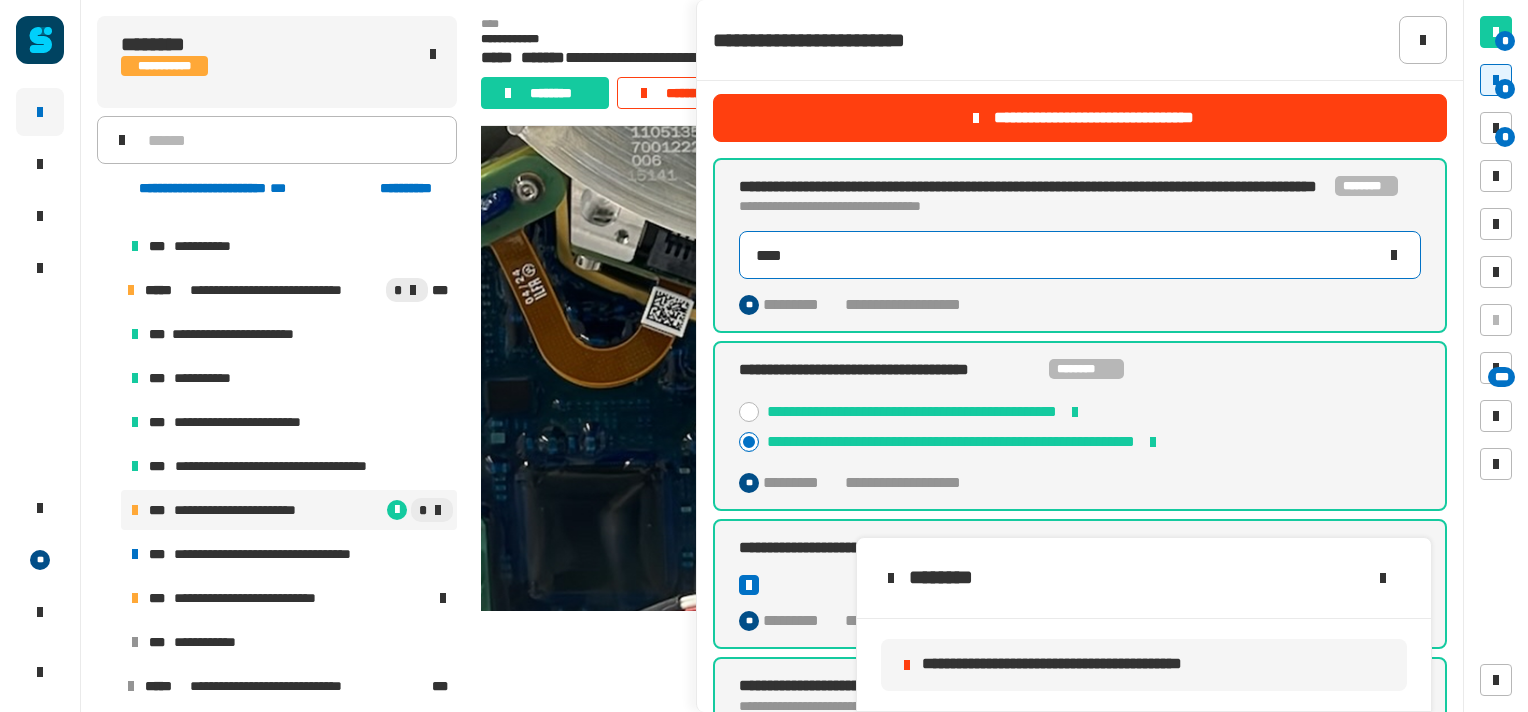 click on "****" 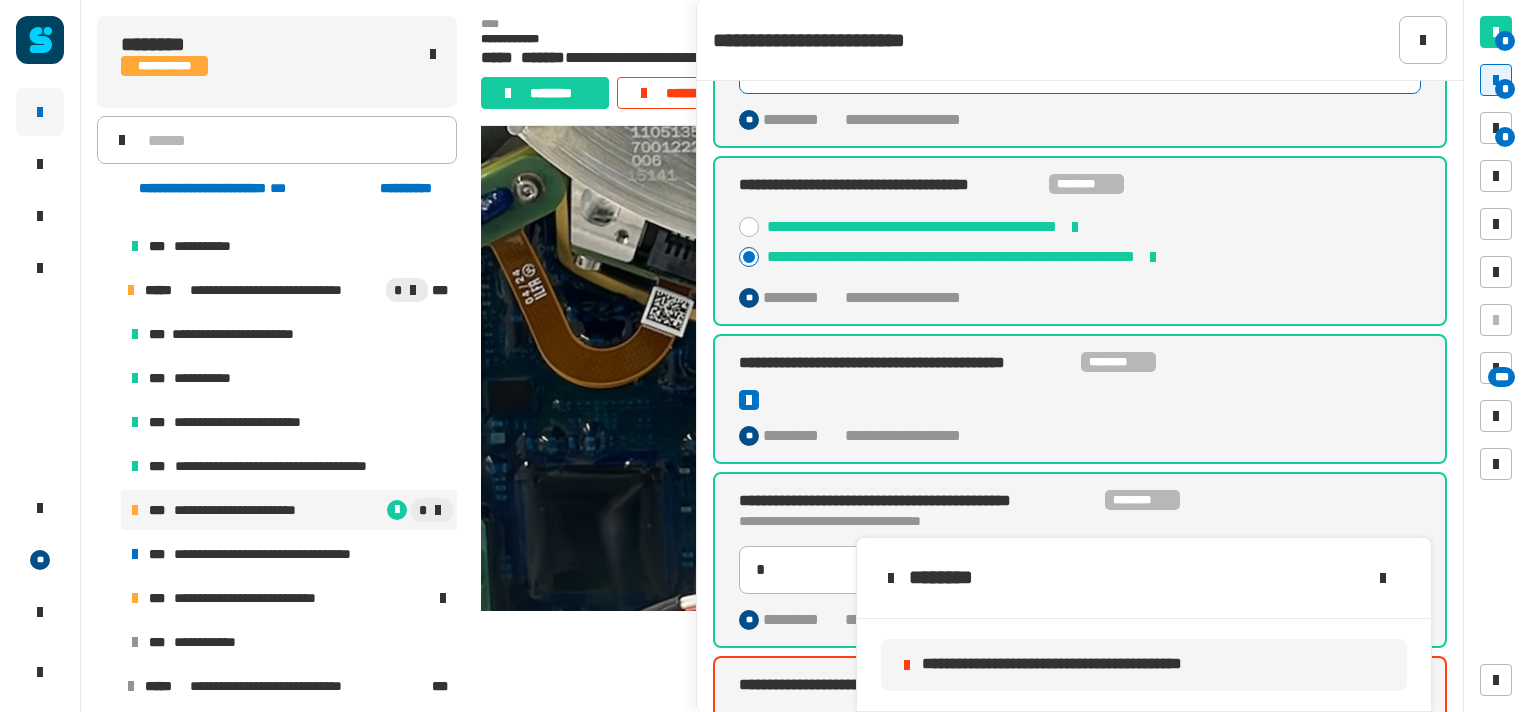 scroll, scrollTop: 268, scrollLeft: 0, axis: vertical 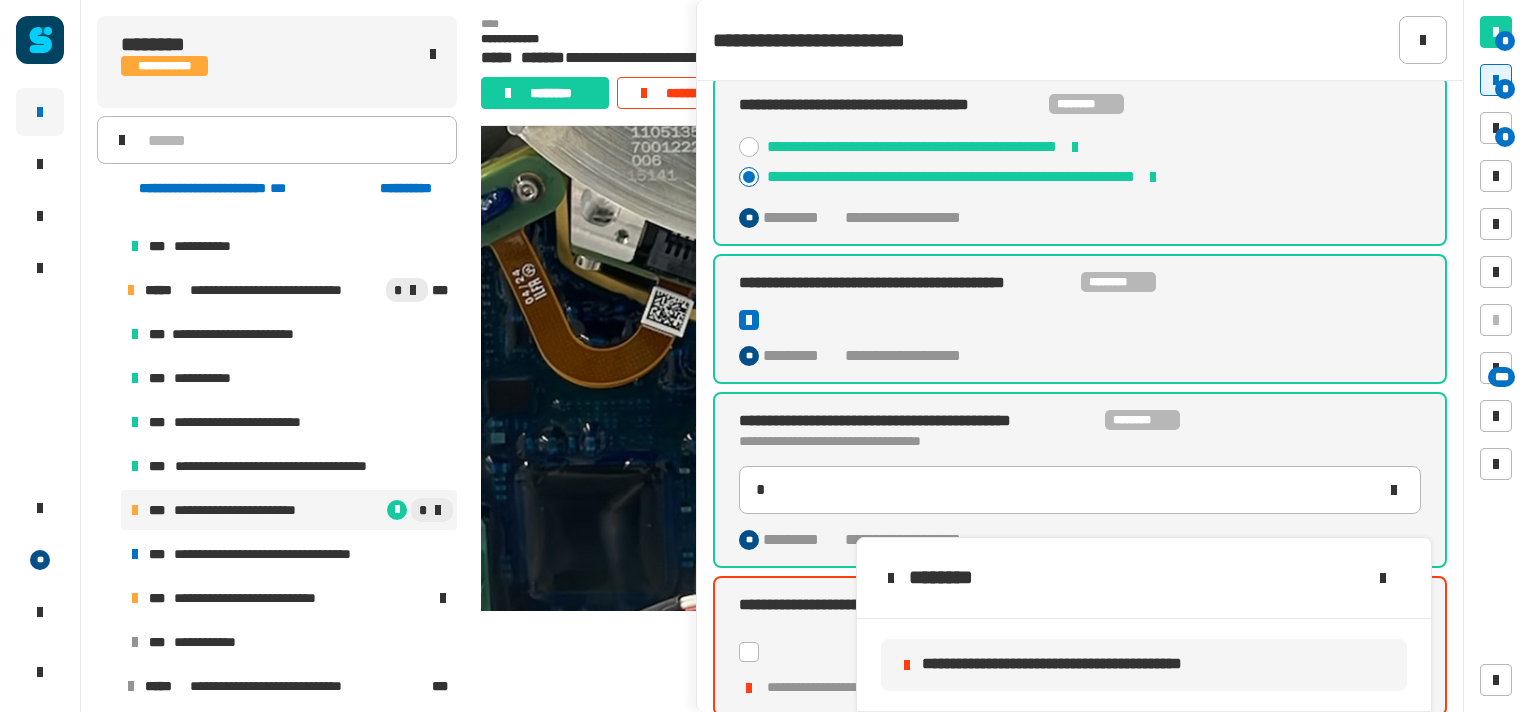 click 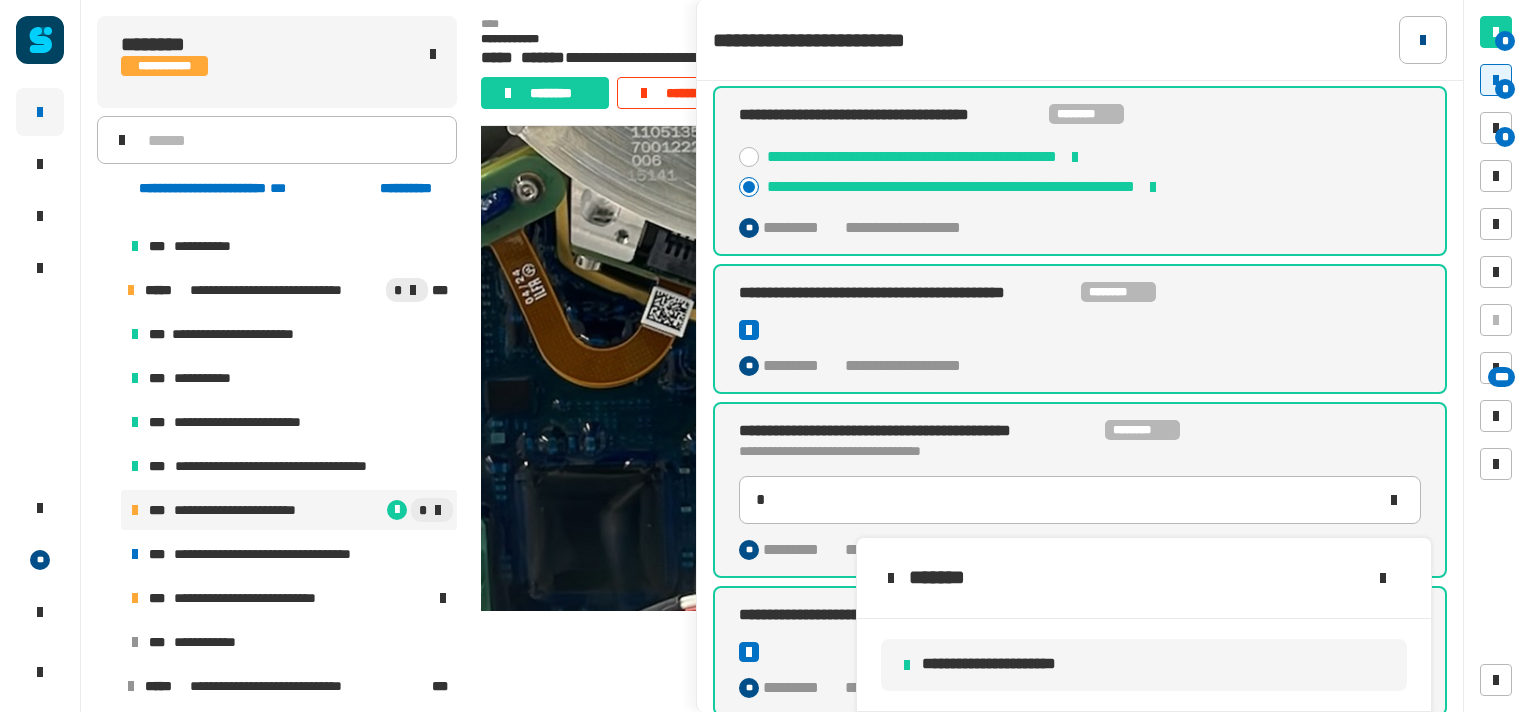 click 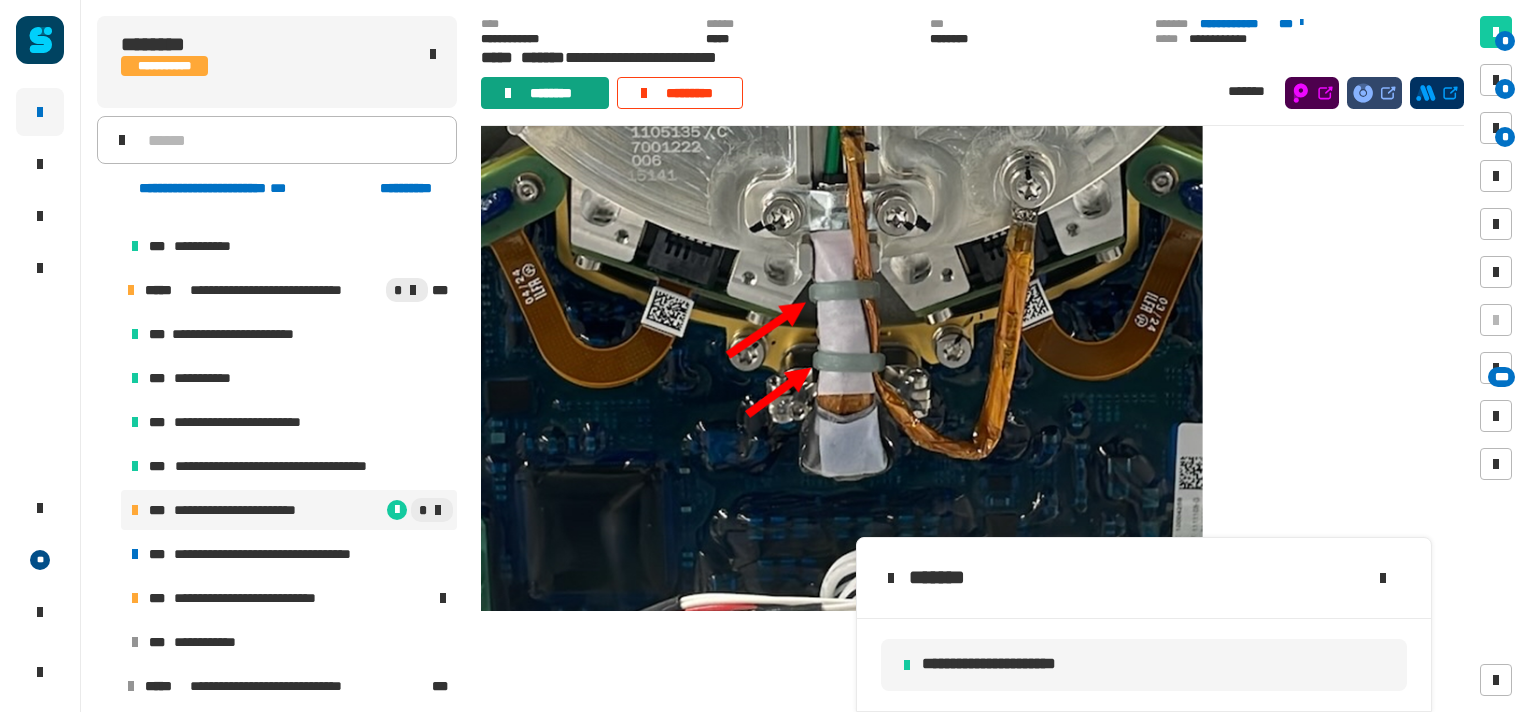 click on "********" 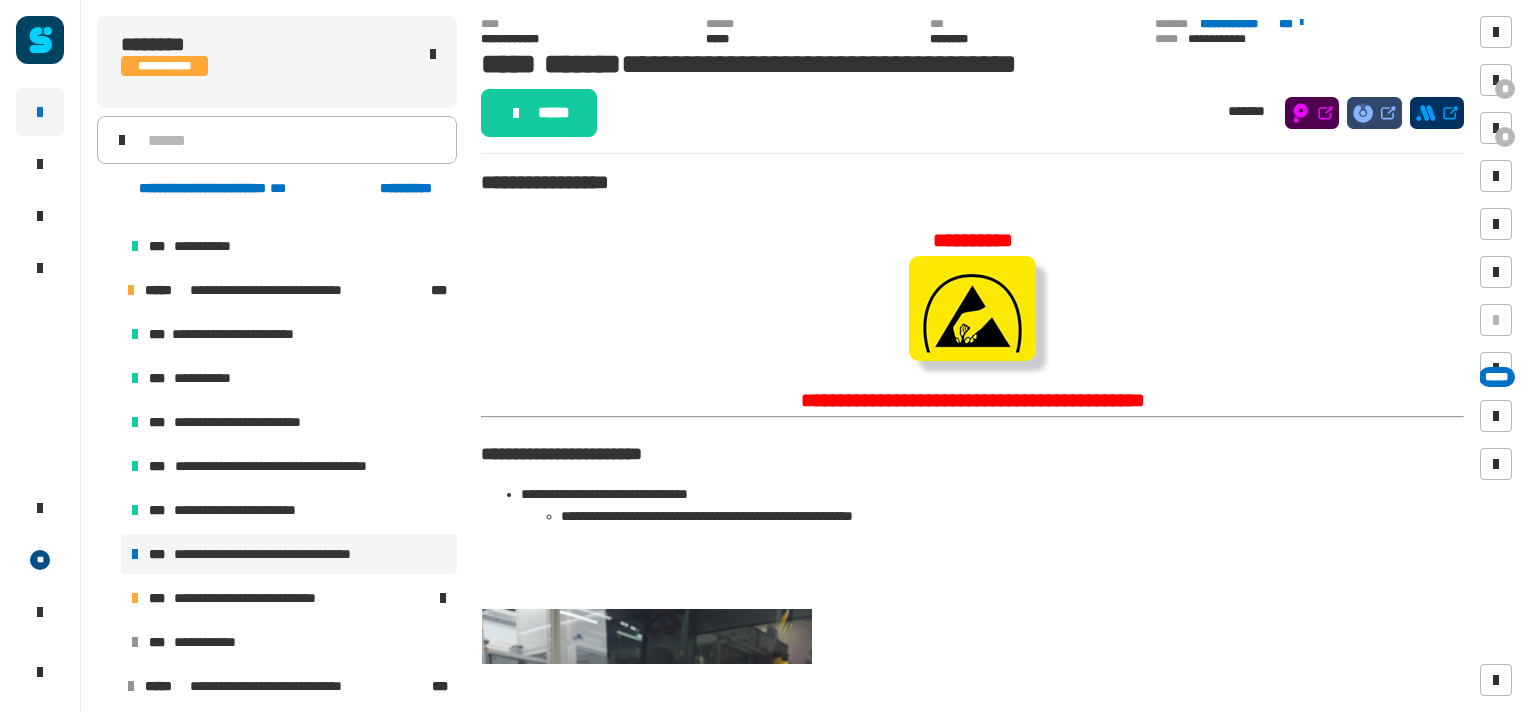 click on "**********" at bounding box center (284, 554) 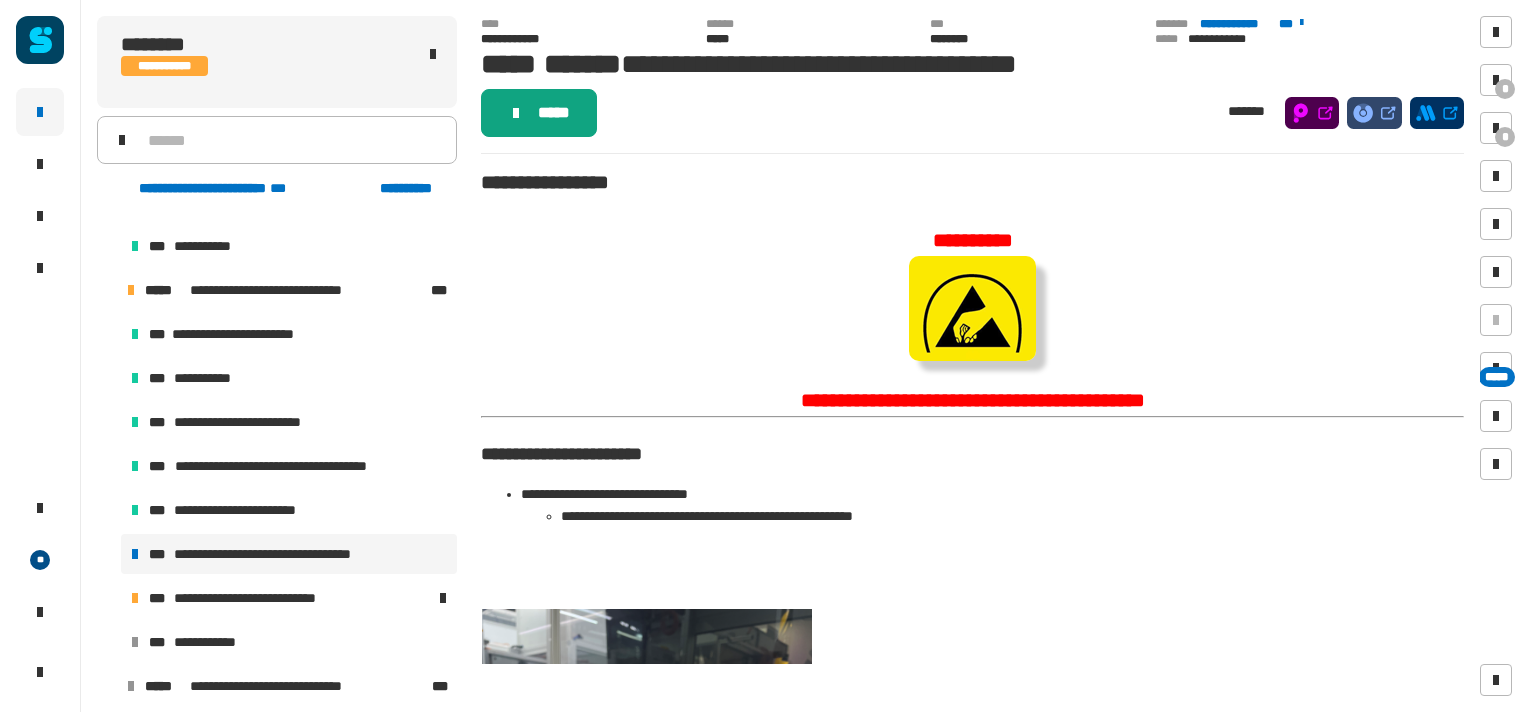 click on "*****" 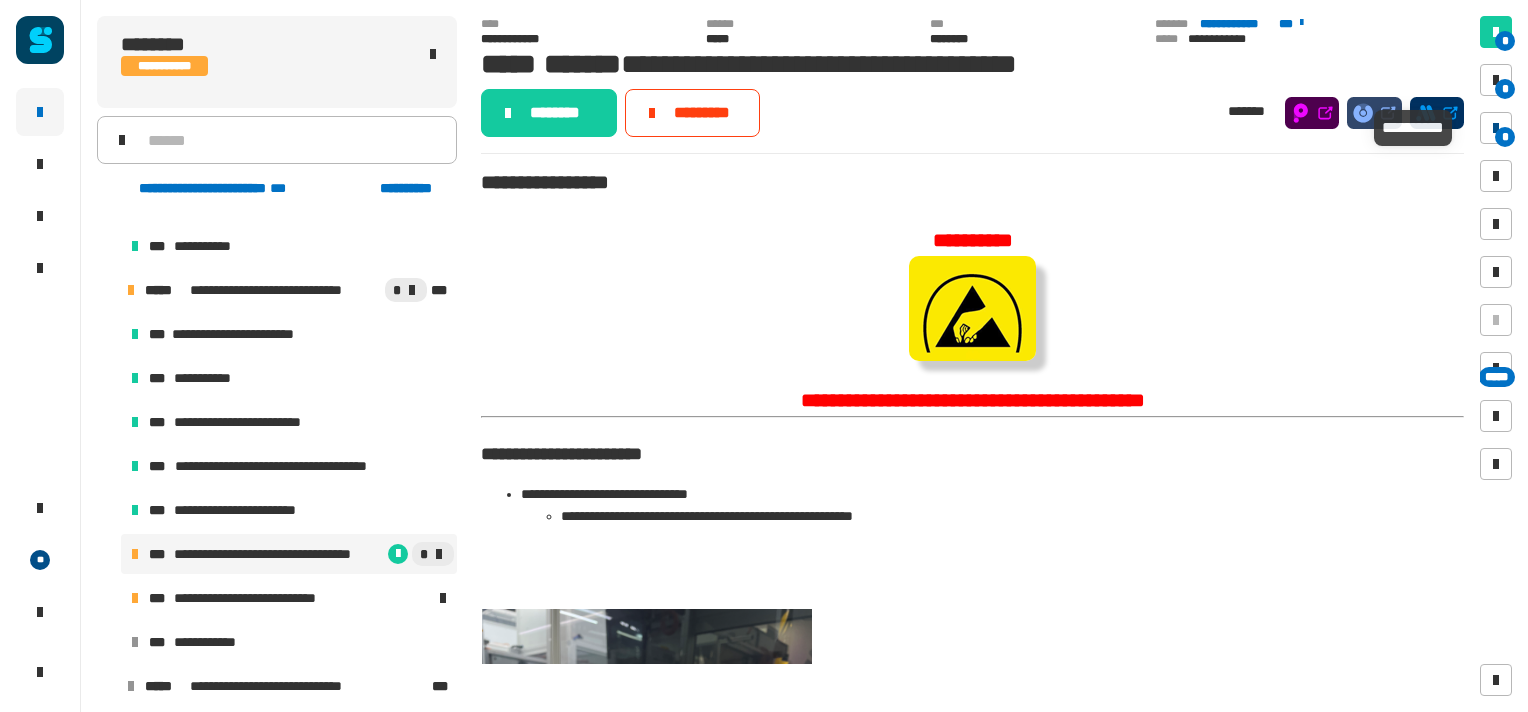 click at bounding box center (1496, 128) 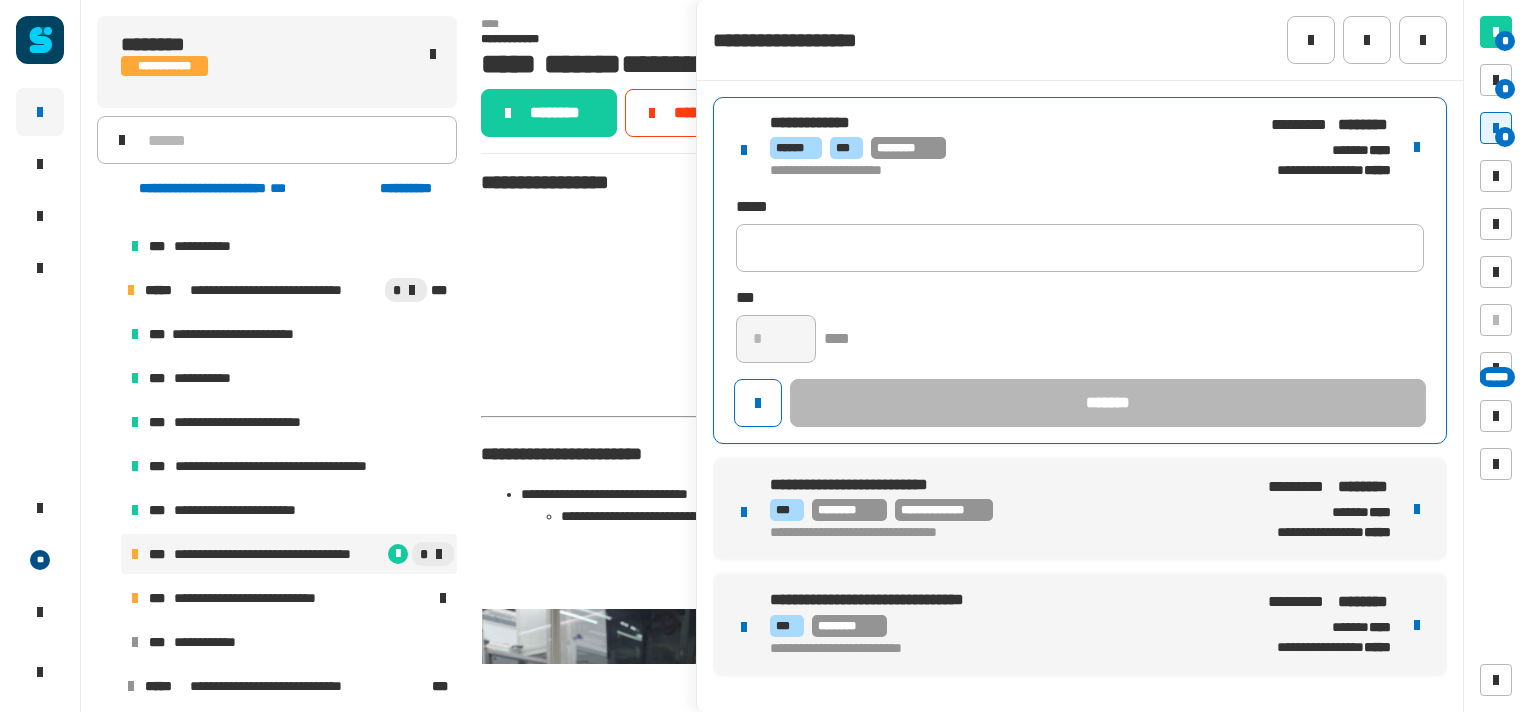 click on "****** *** ********" at bounding box center (1002, 148) 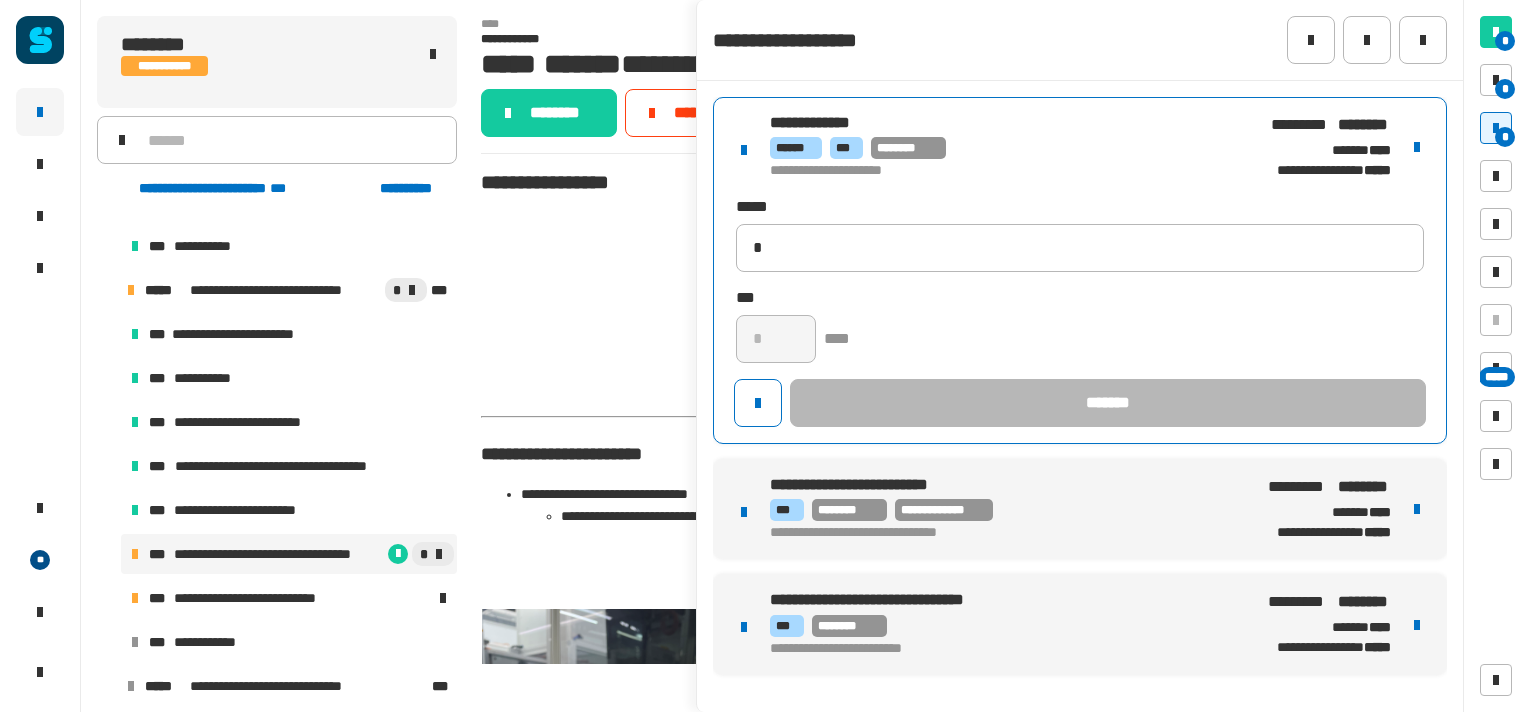 type 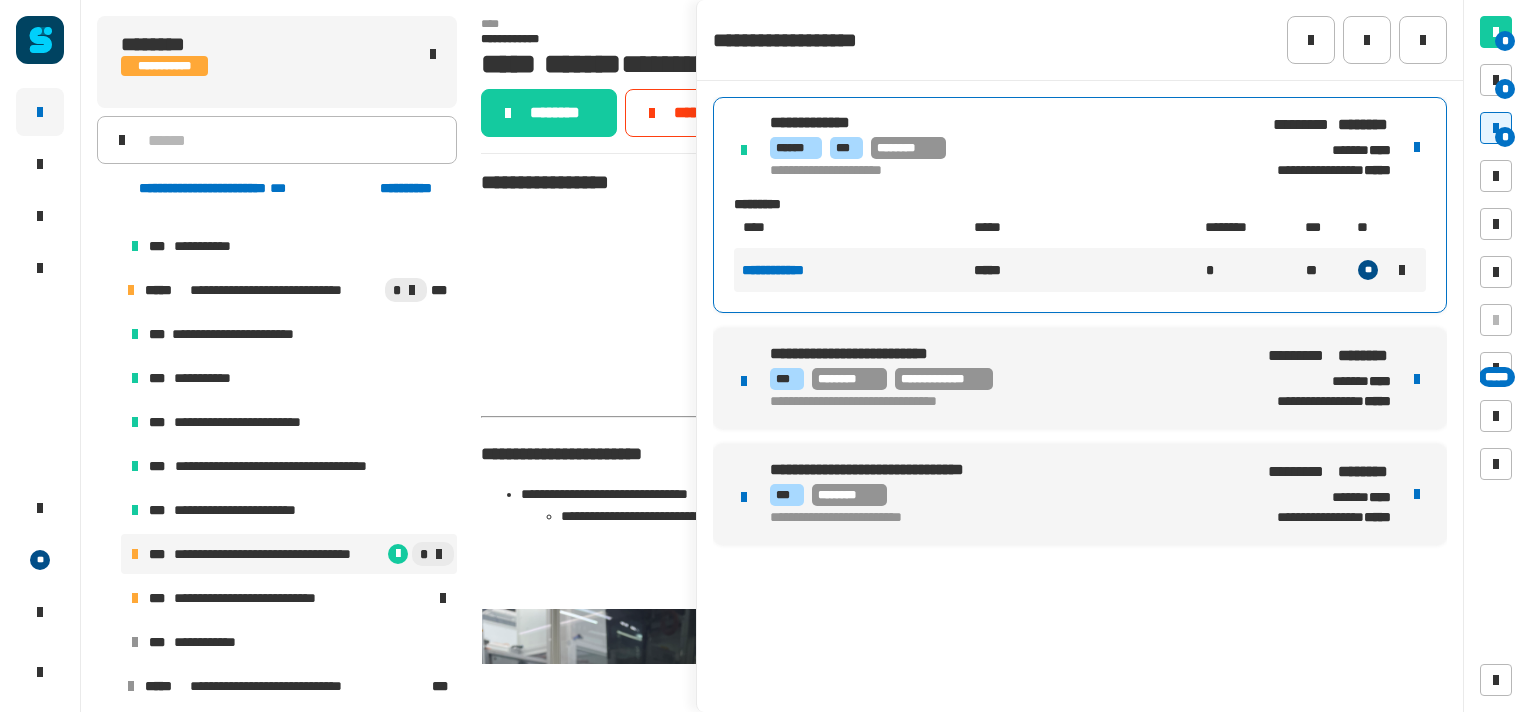 click on "**********" at bounding box center (1080, 378) 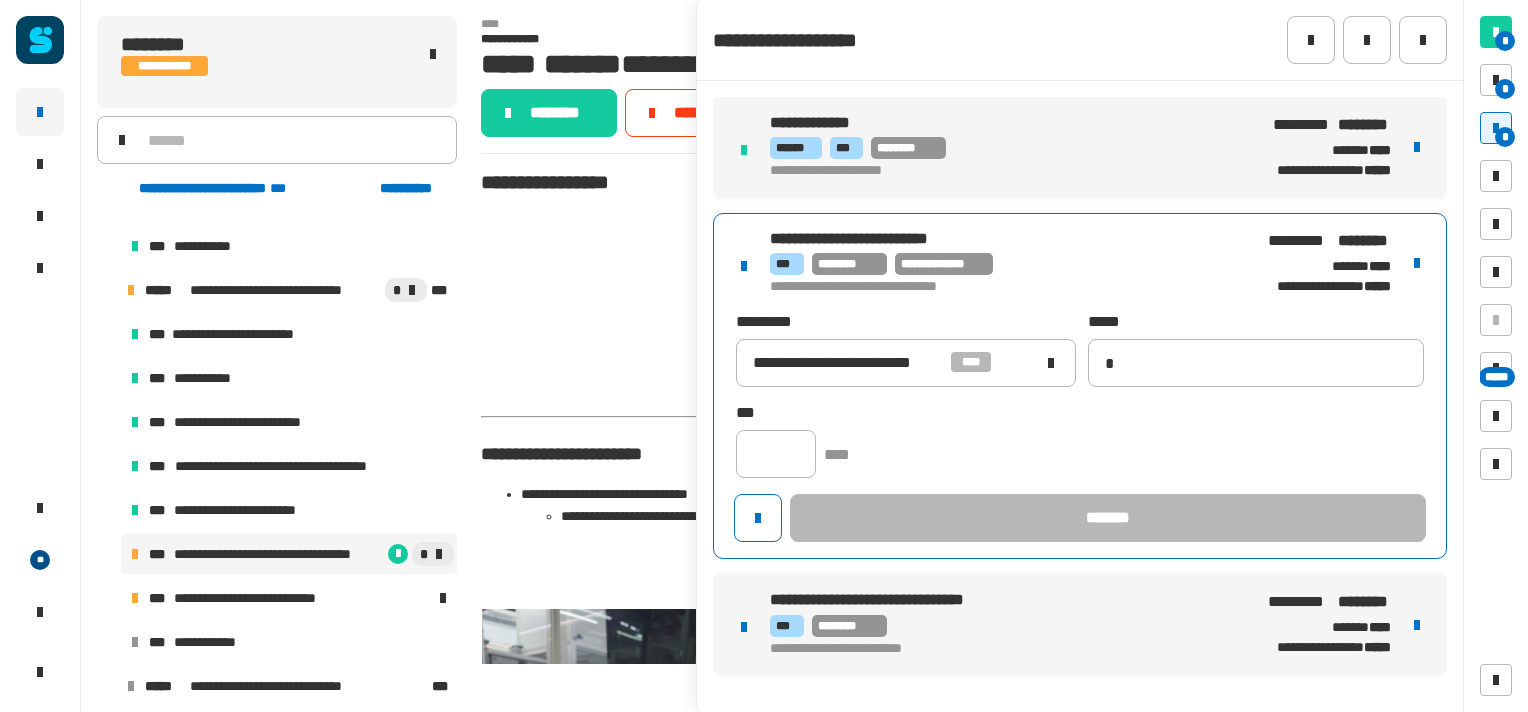 type on "**********" 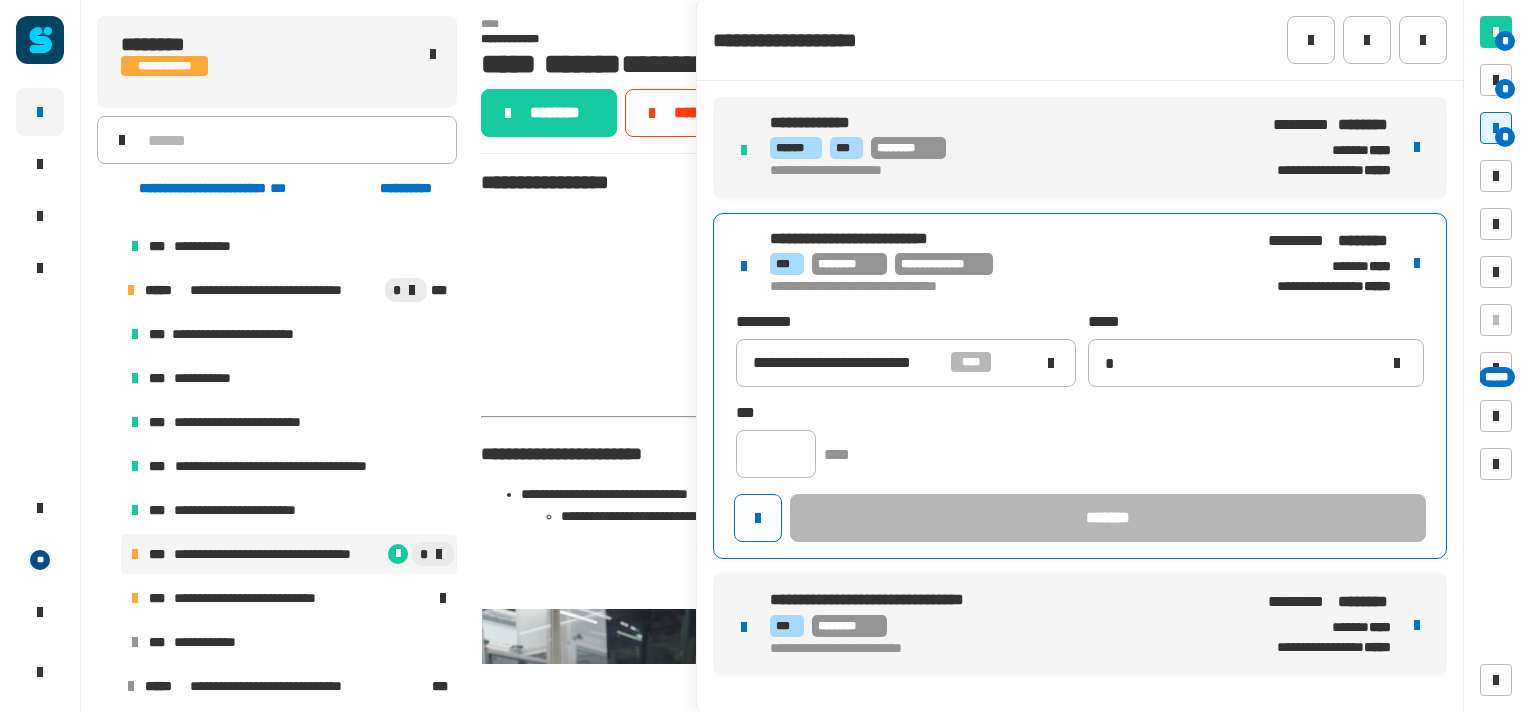 type 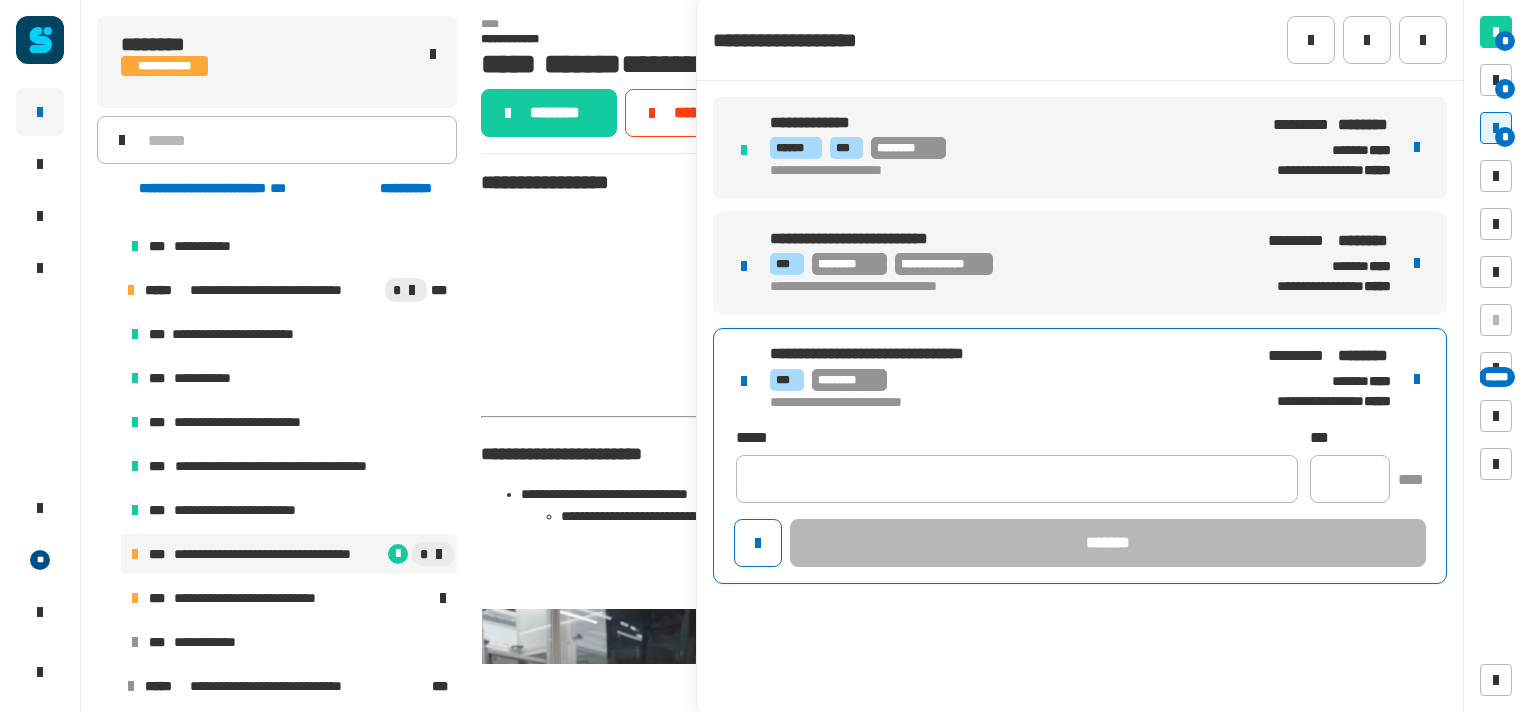 click on "**********" at bounding box center (1080, 456) 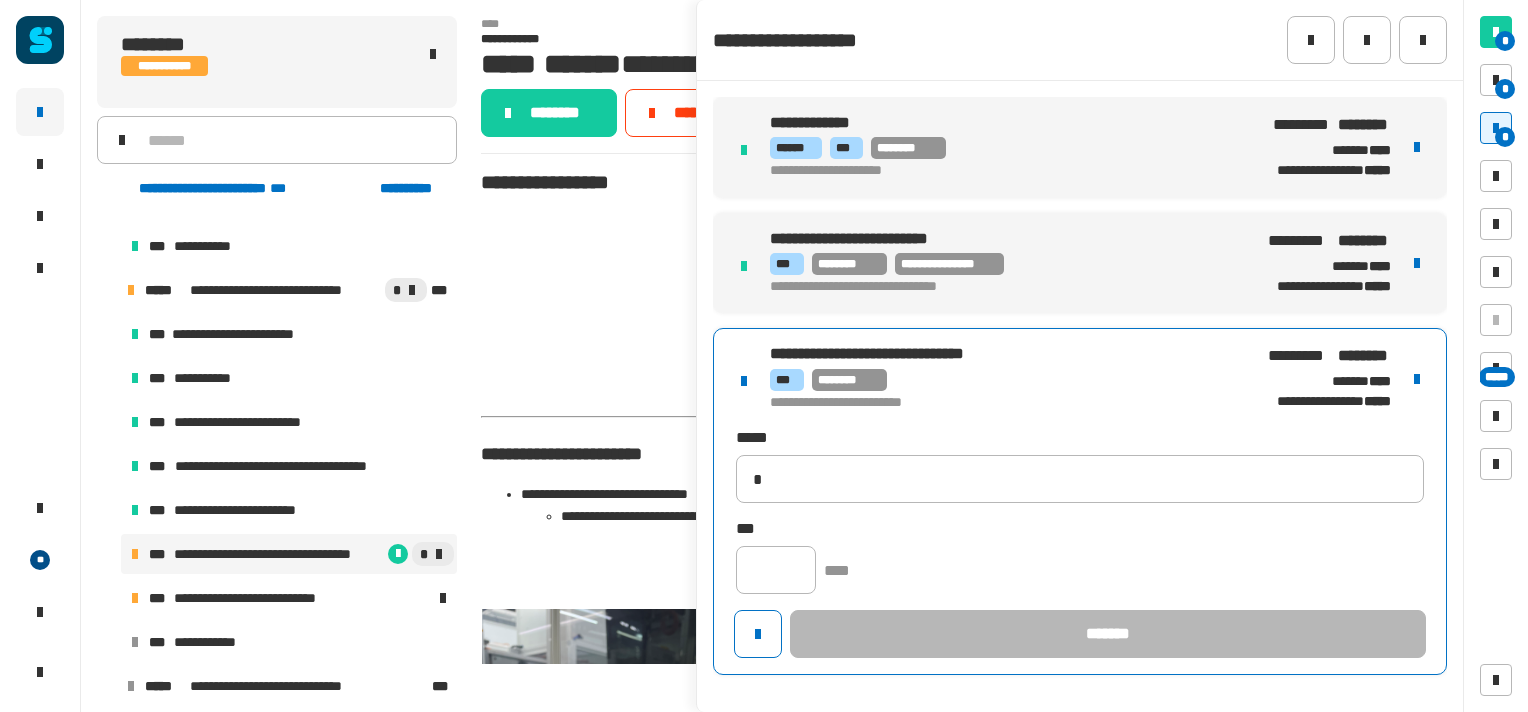type on "**********" 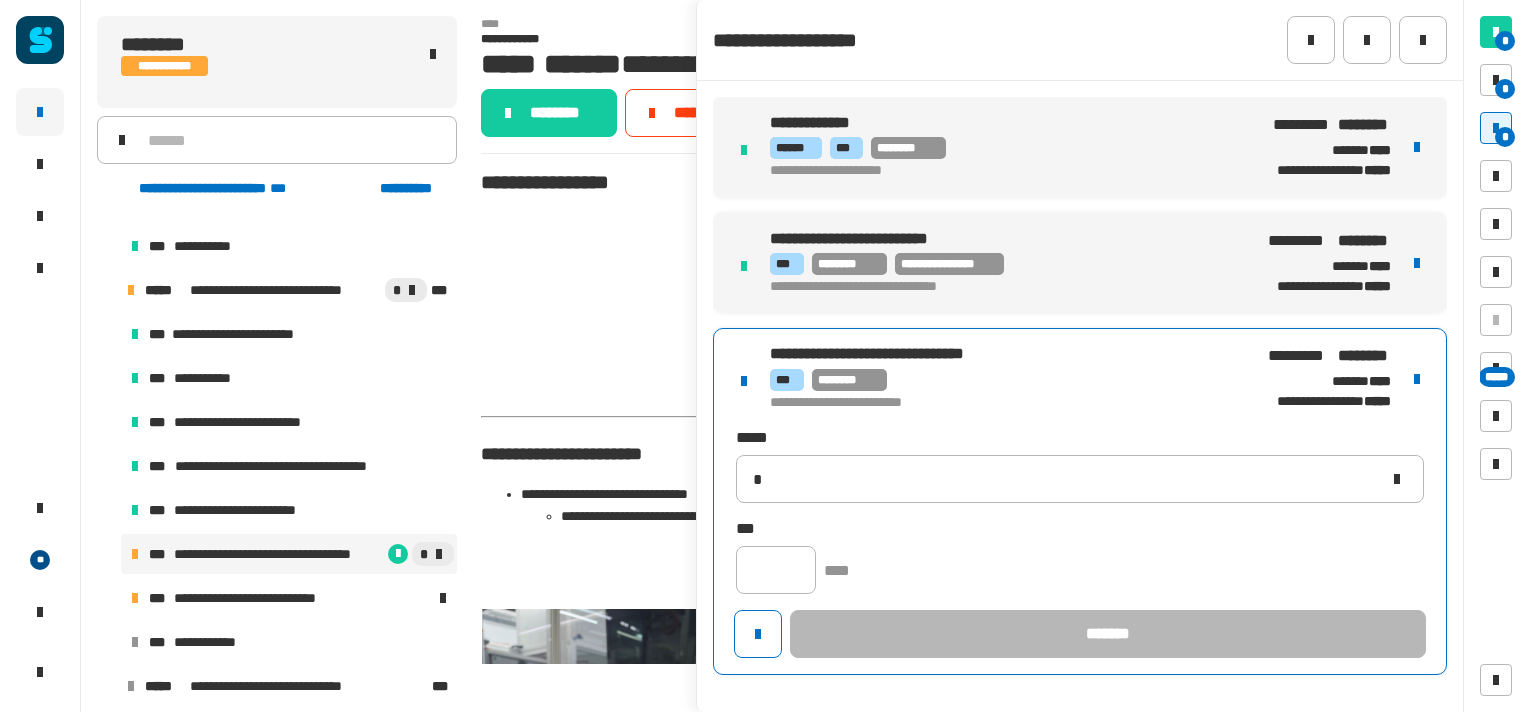 type 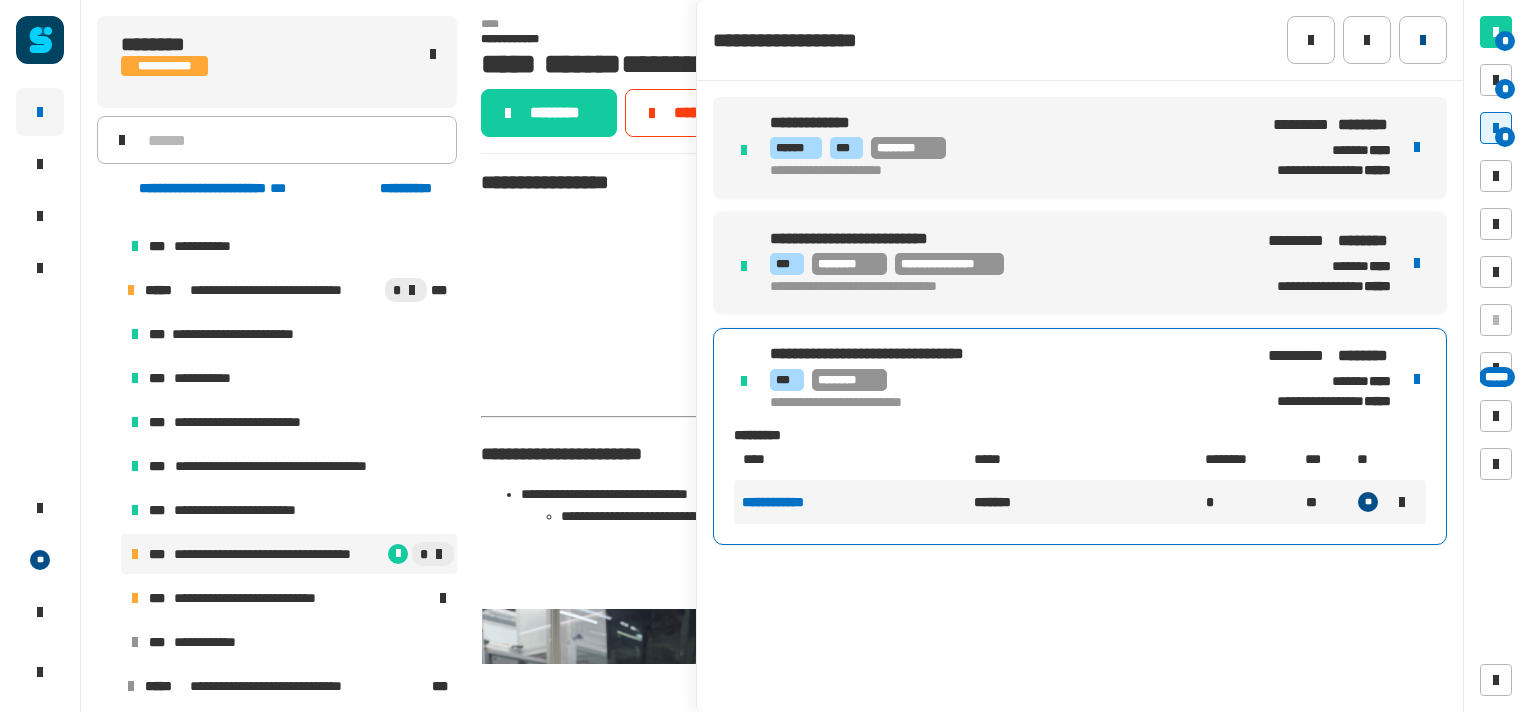 click 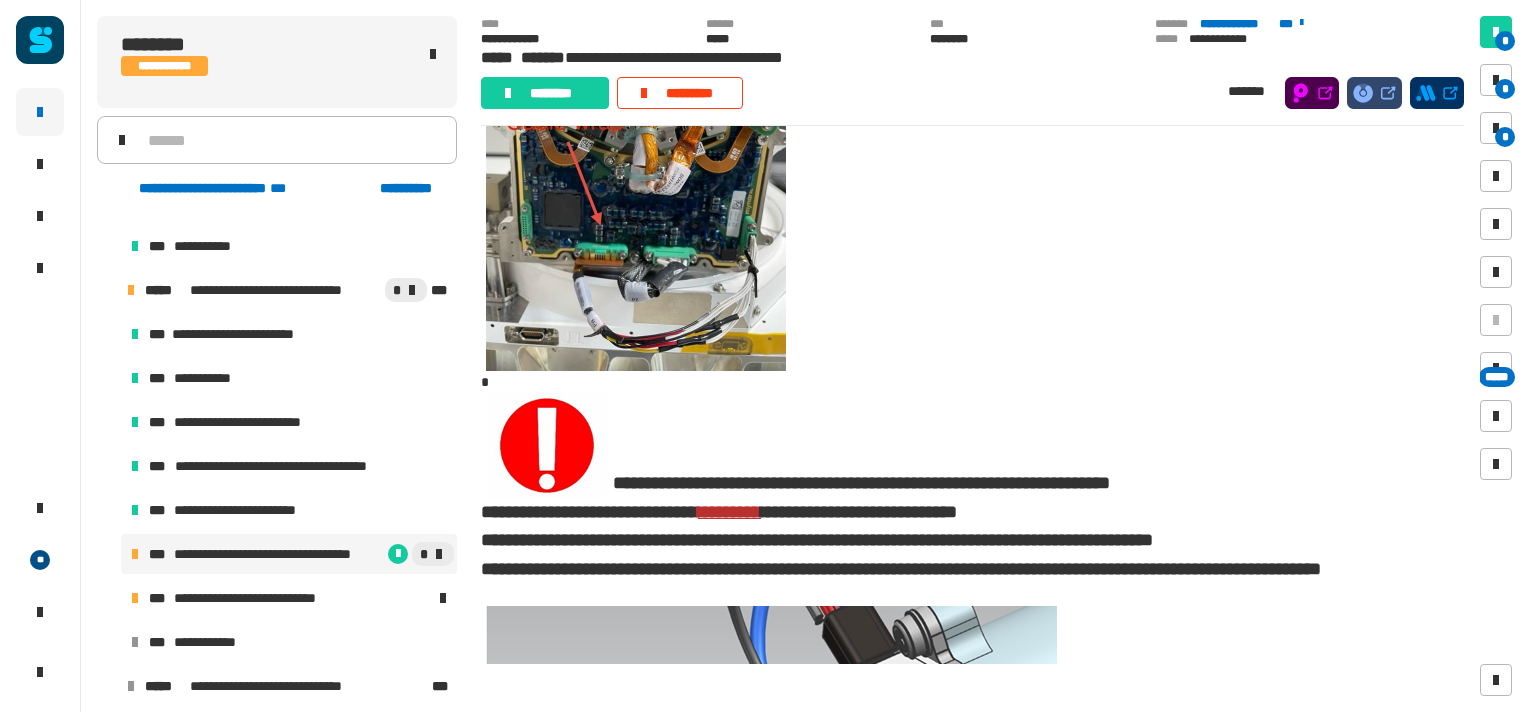 scroll, scrollTop: 5068, scrollLeft: 0, axis: vertical 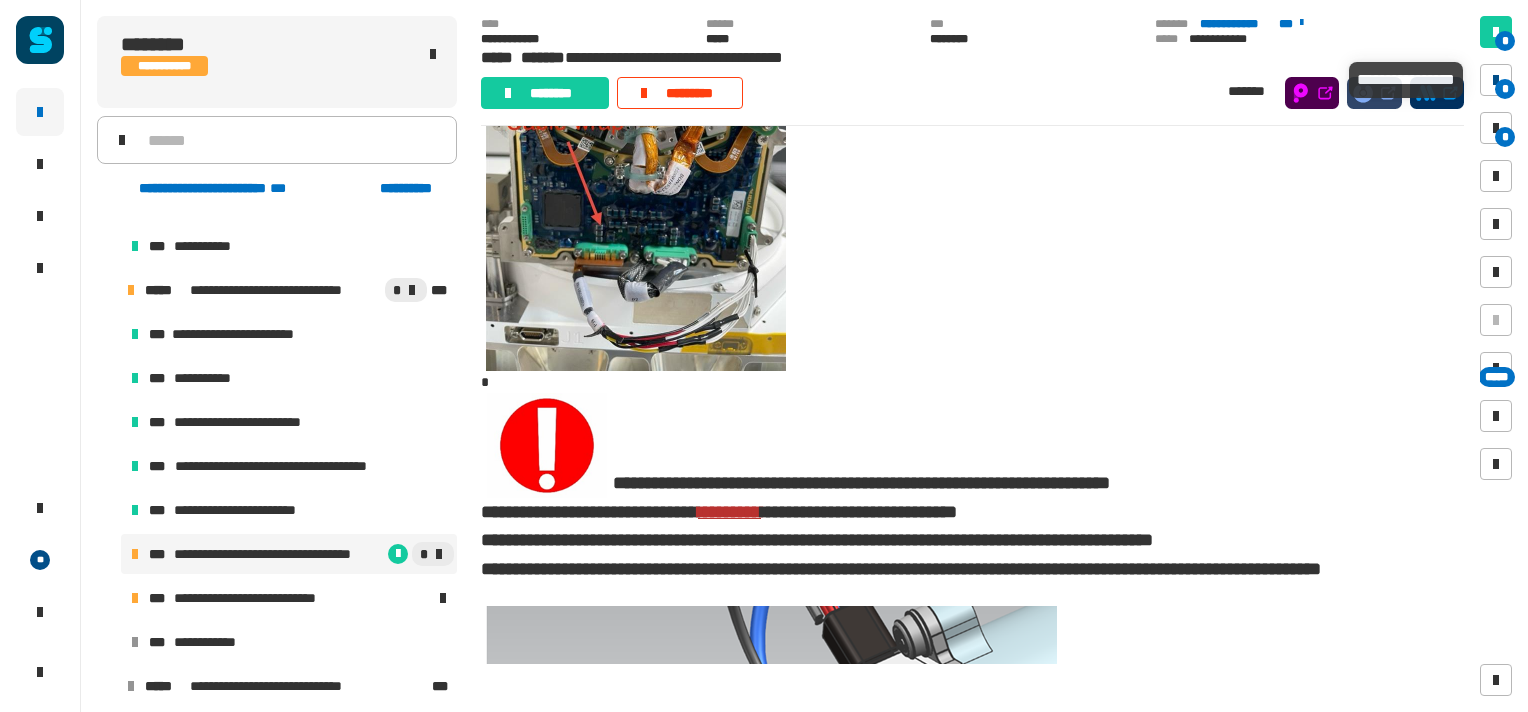 click at bounding box center [1496, 80] 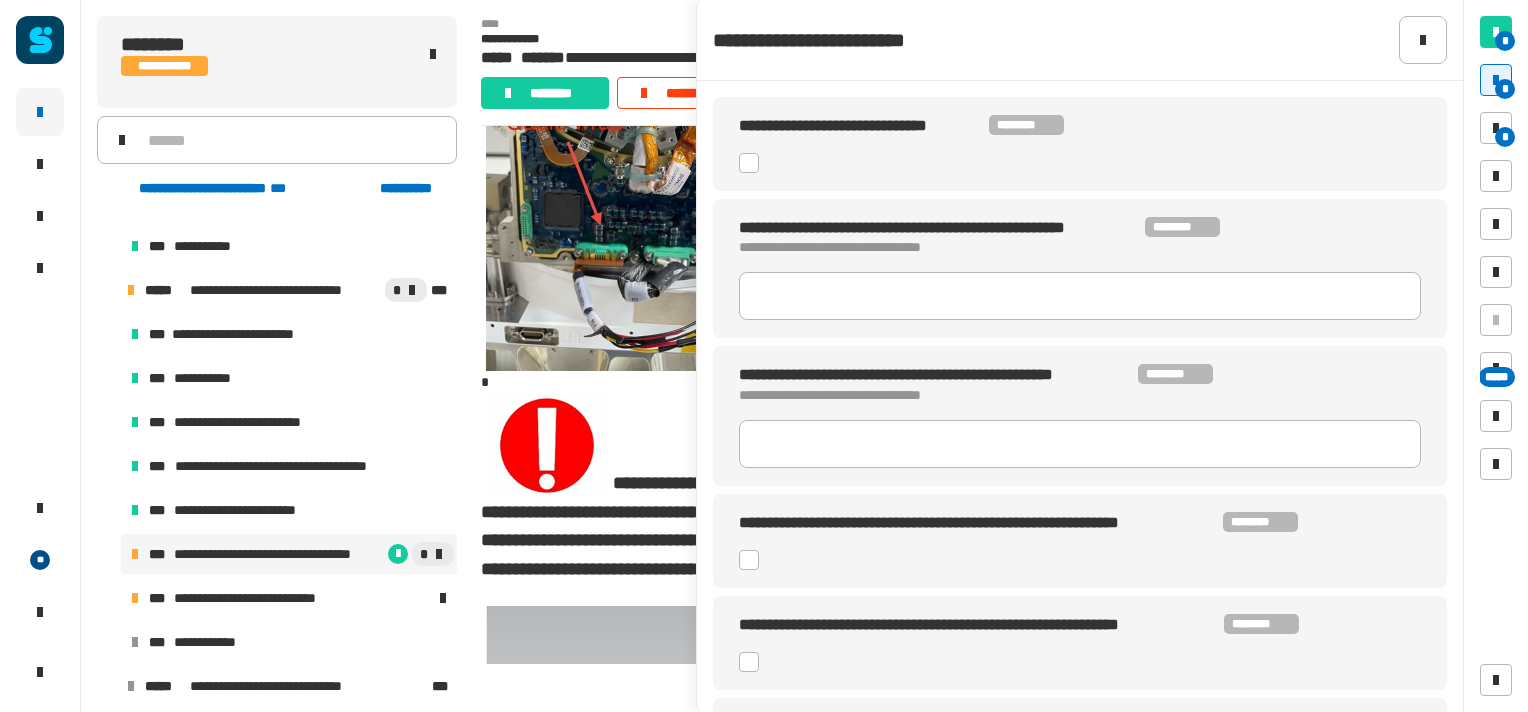 click 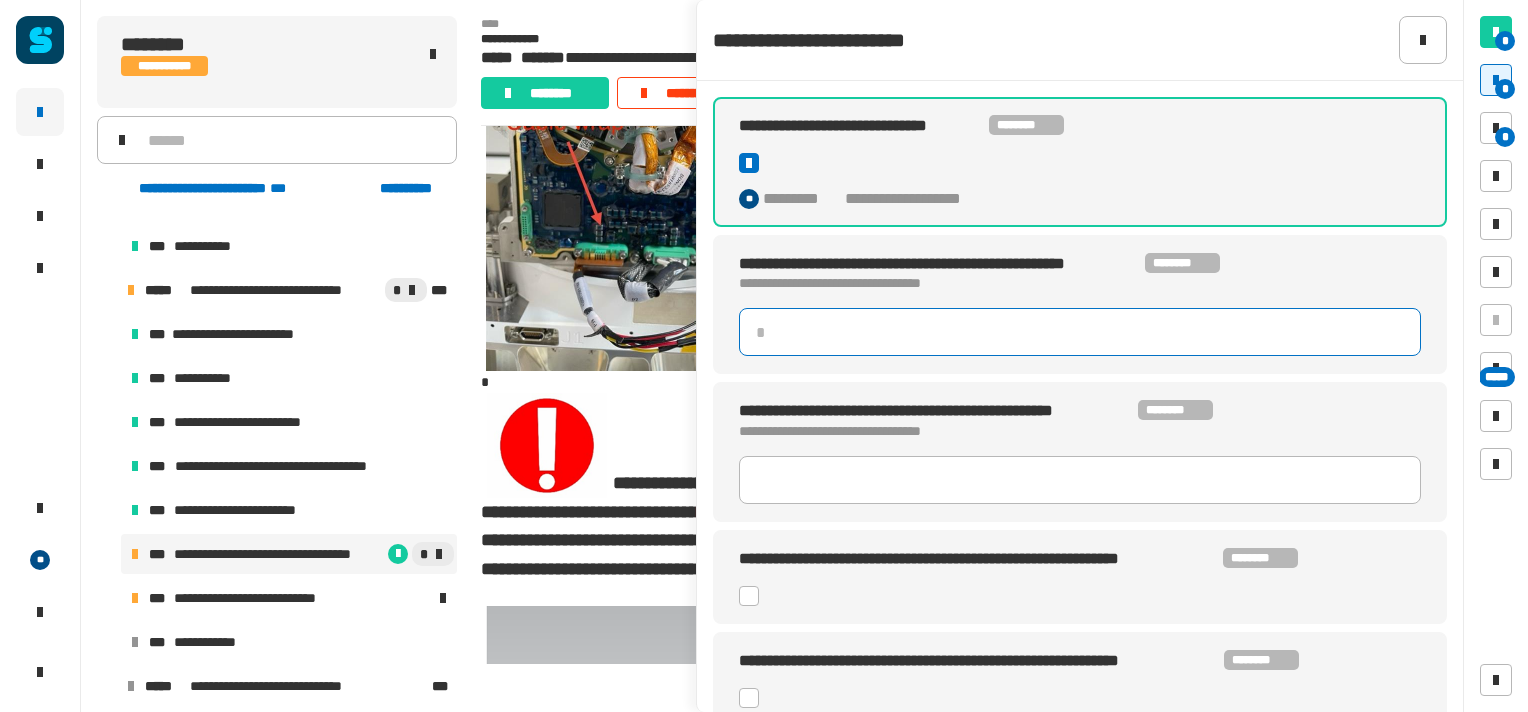click 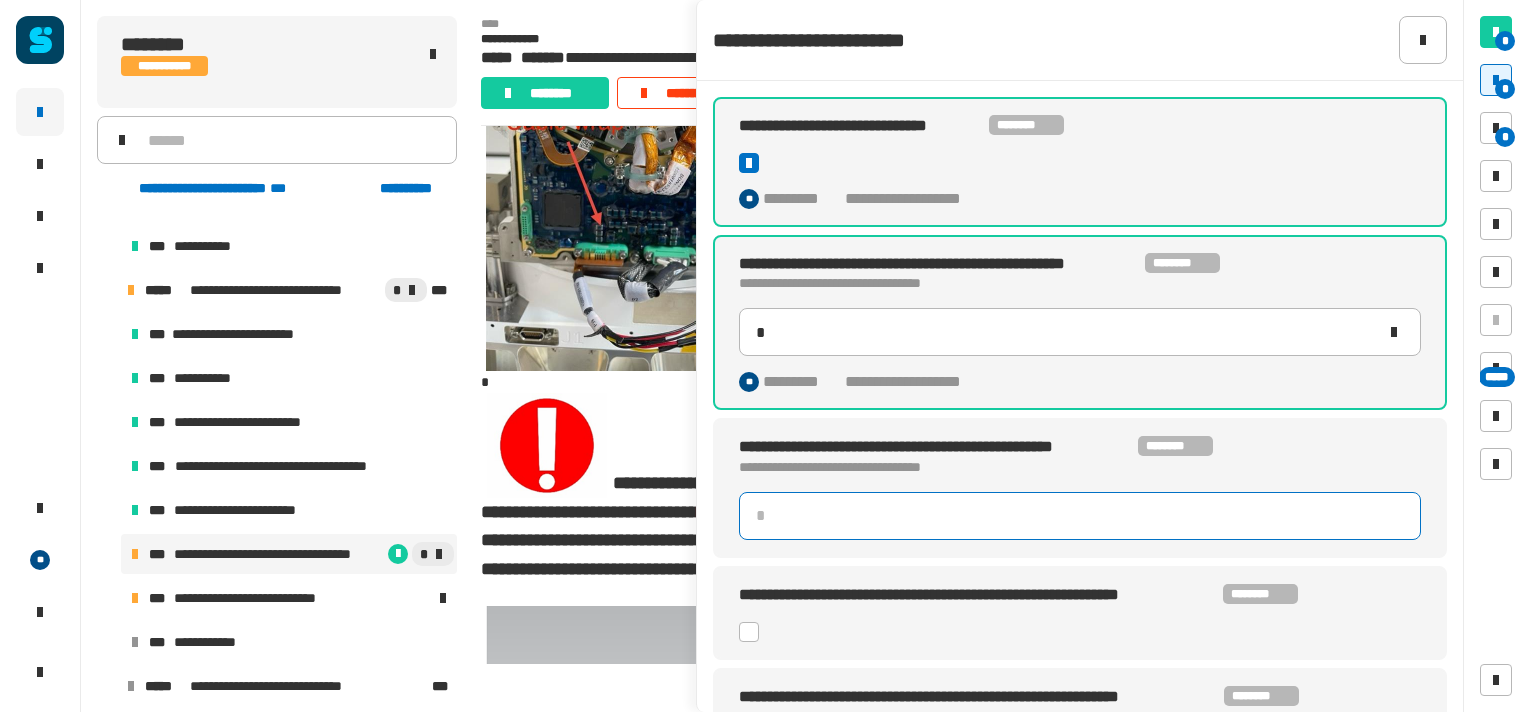 click 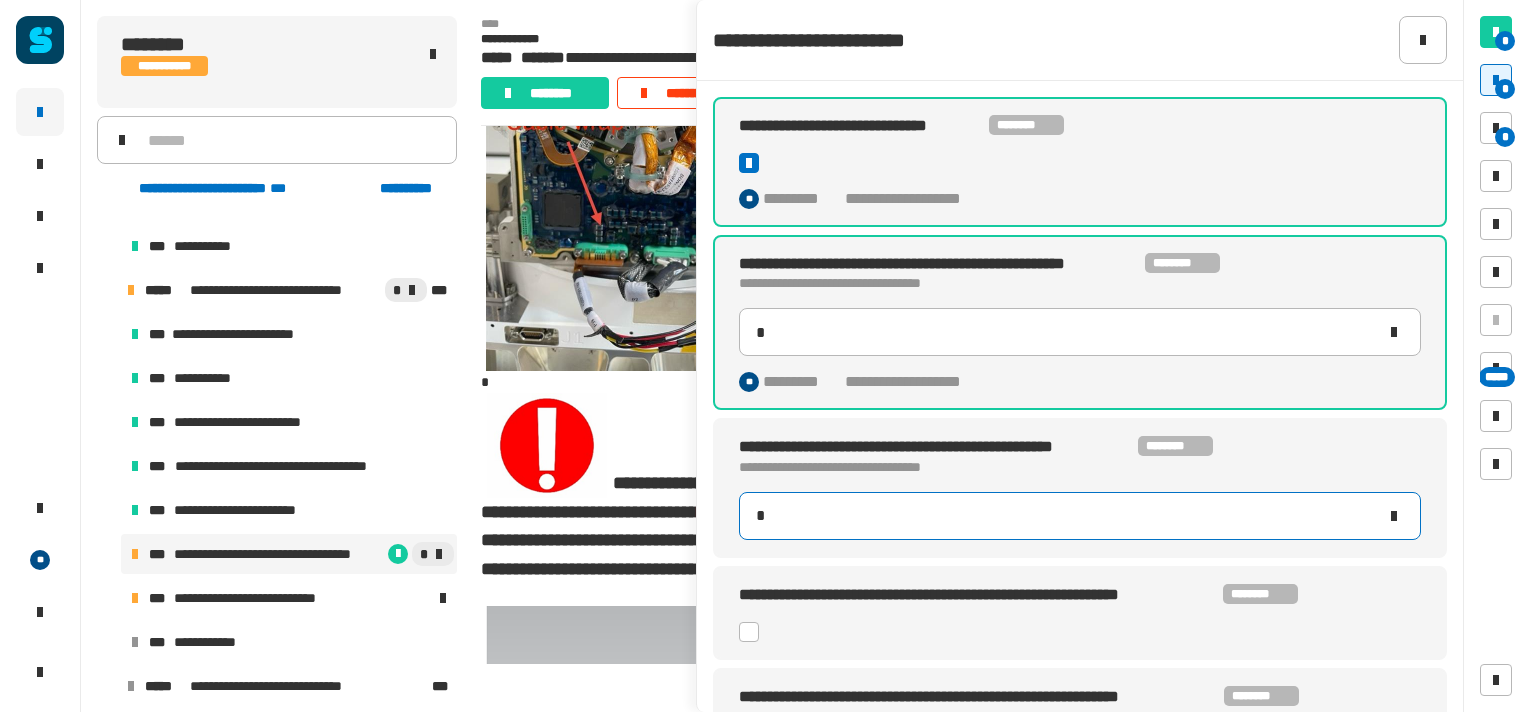 type on "*" 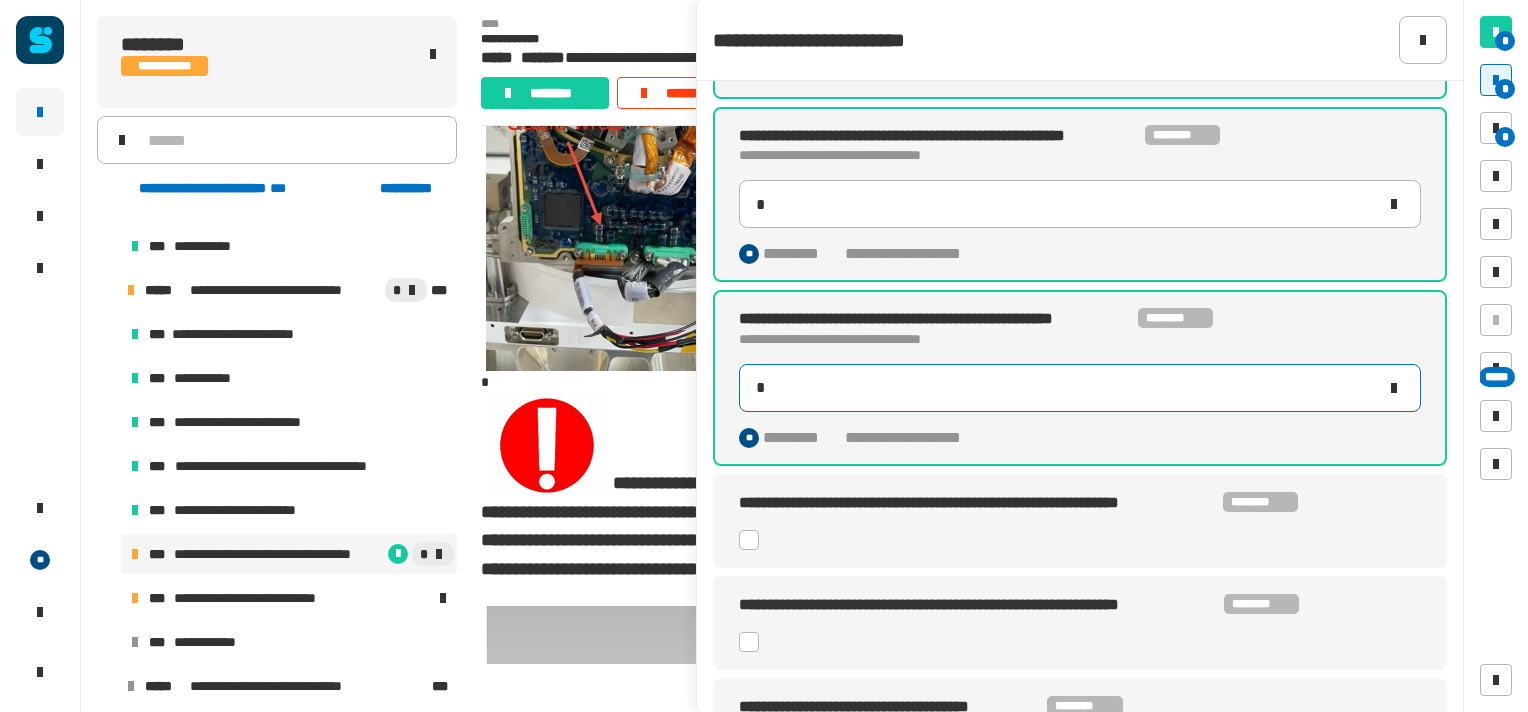 scroll, scrollTop: 128, scrollLeft: 0, axis: vertical 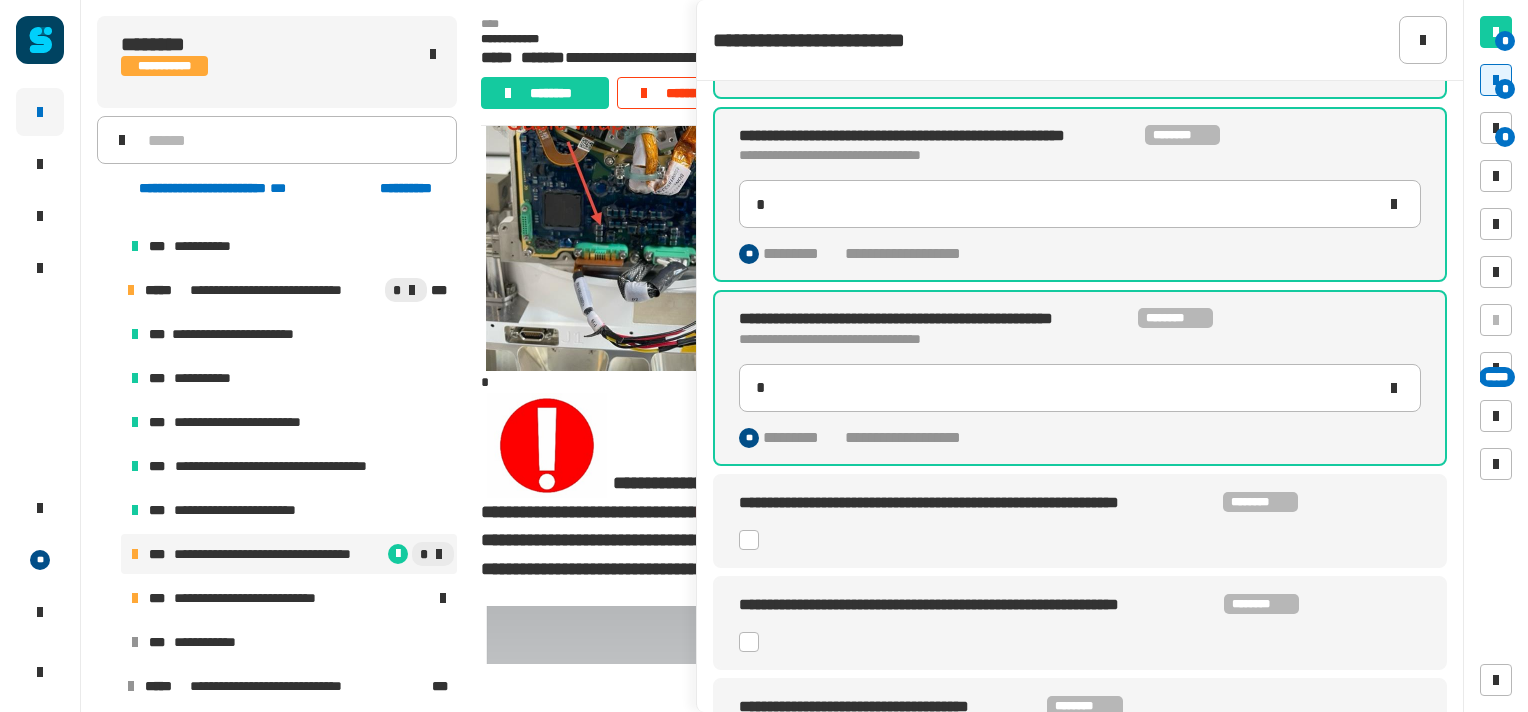 click 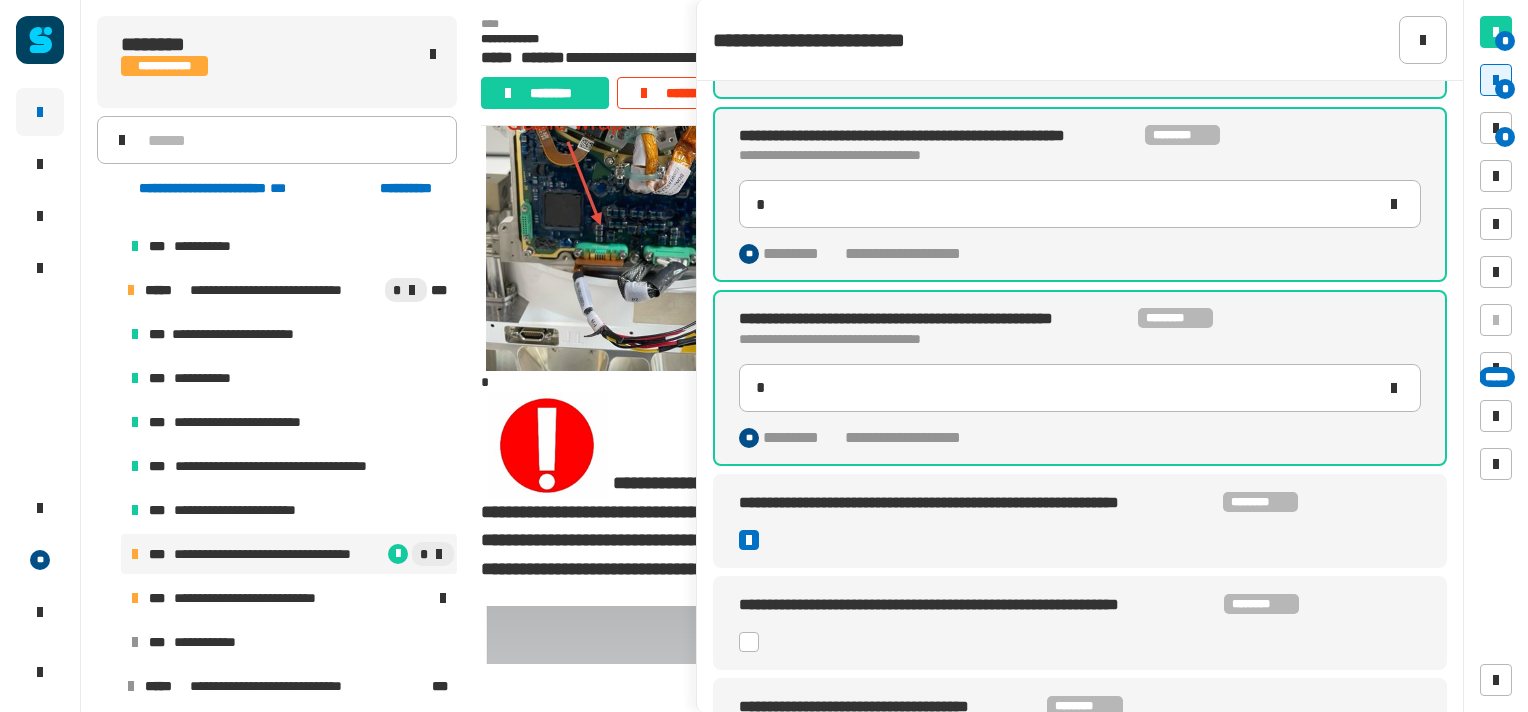 type on "*" 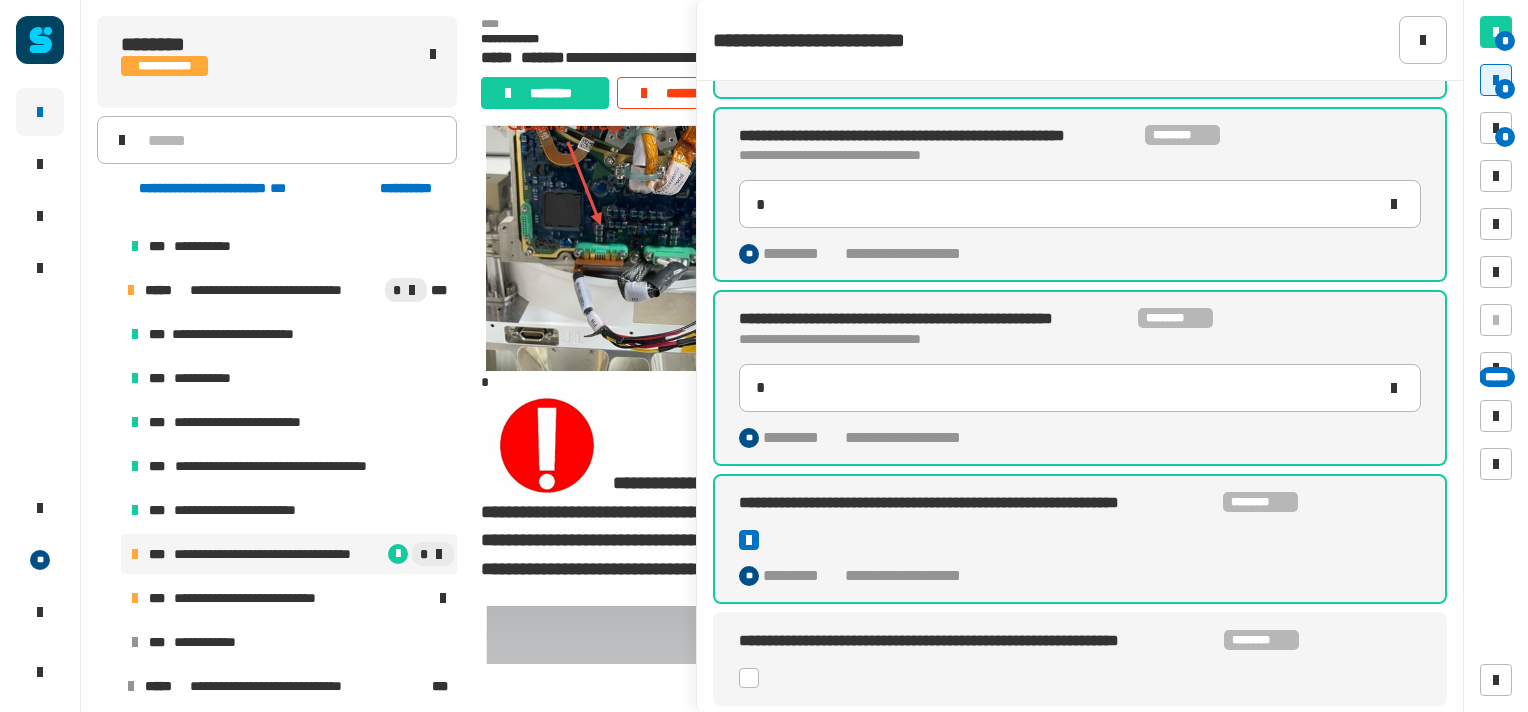 click 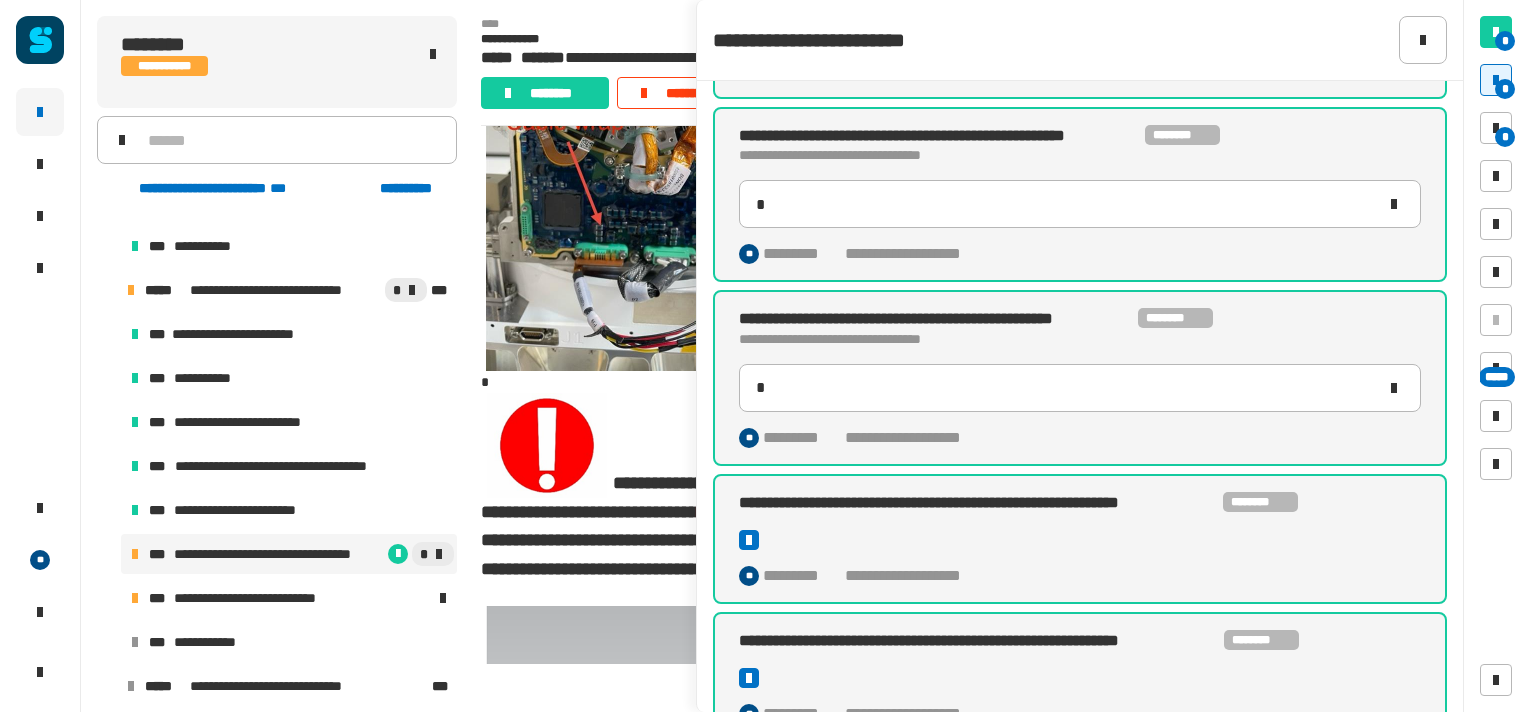 scroll, scrollTop: 255, scrollLeft: 0, axis: vertical 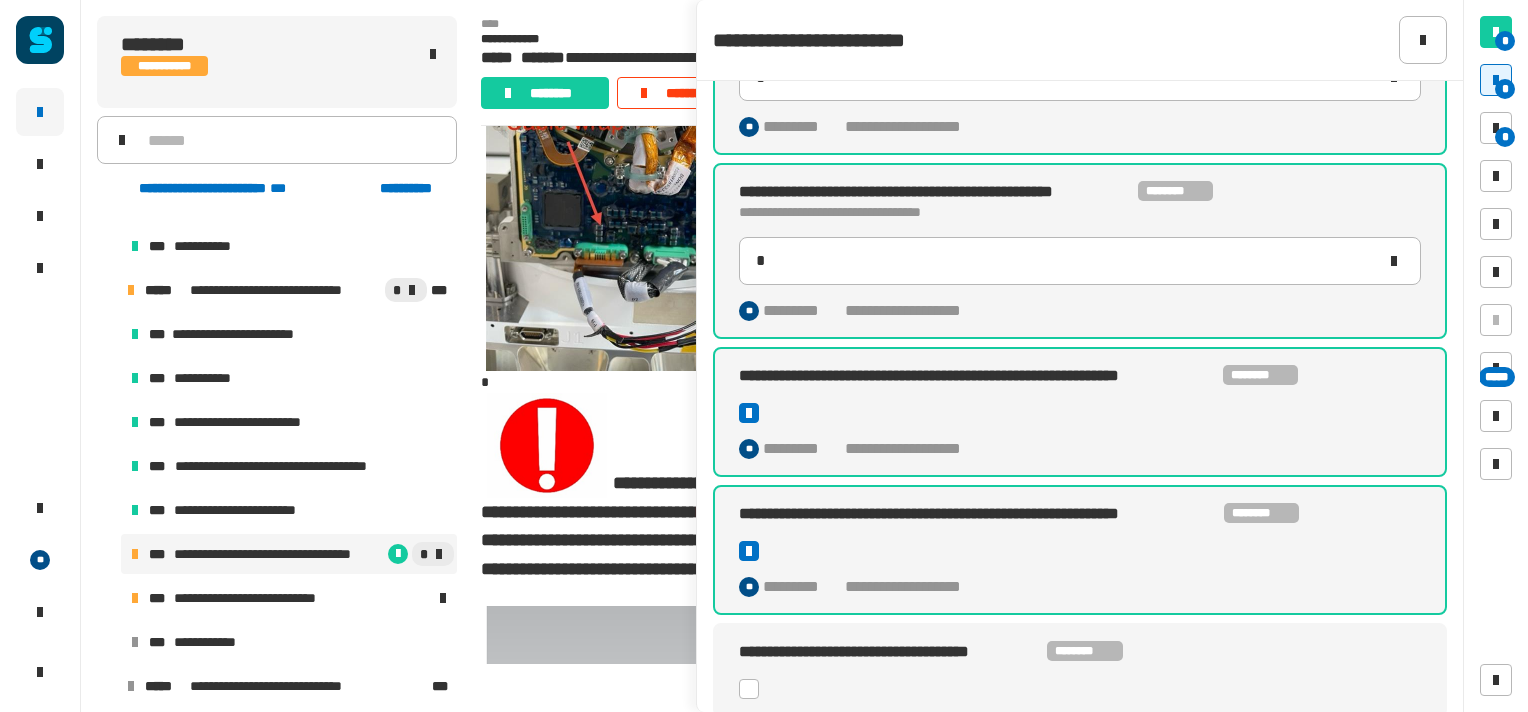 click 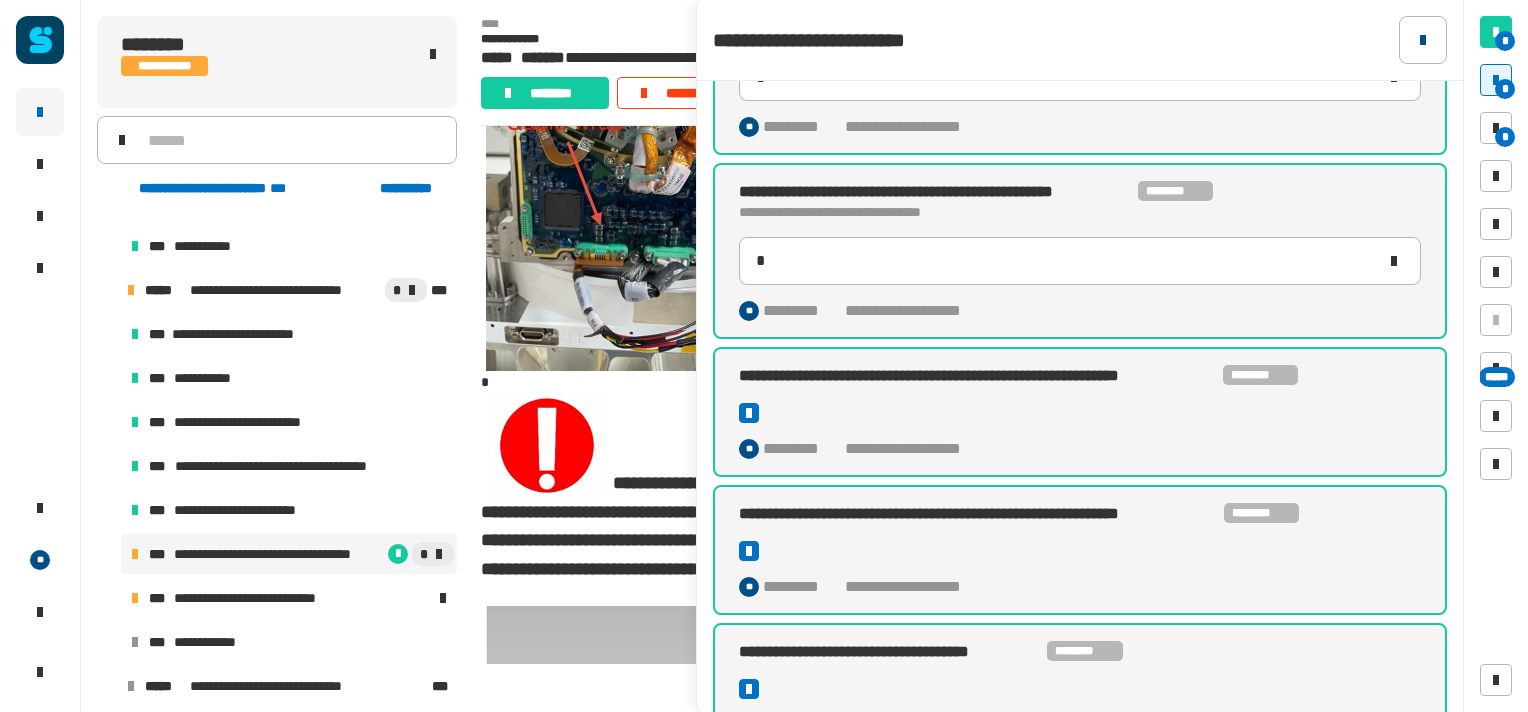 click 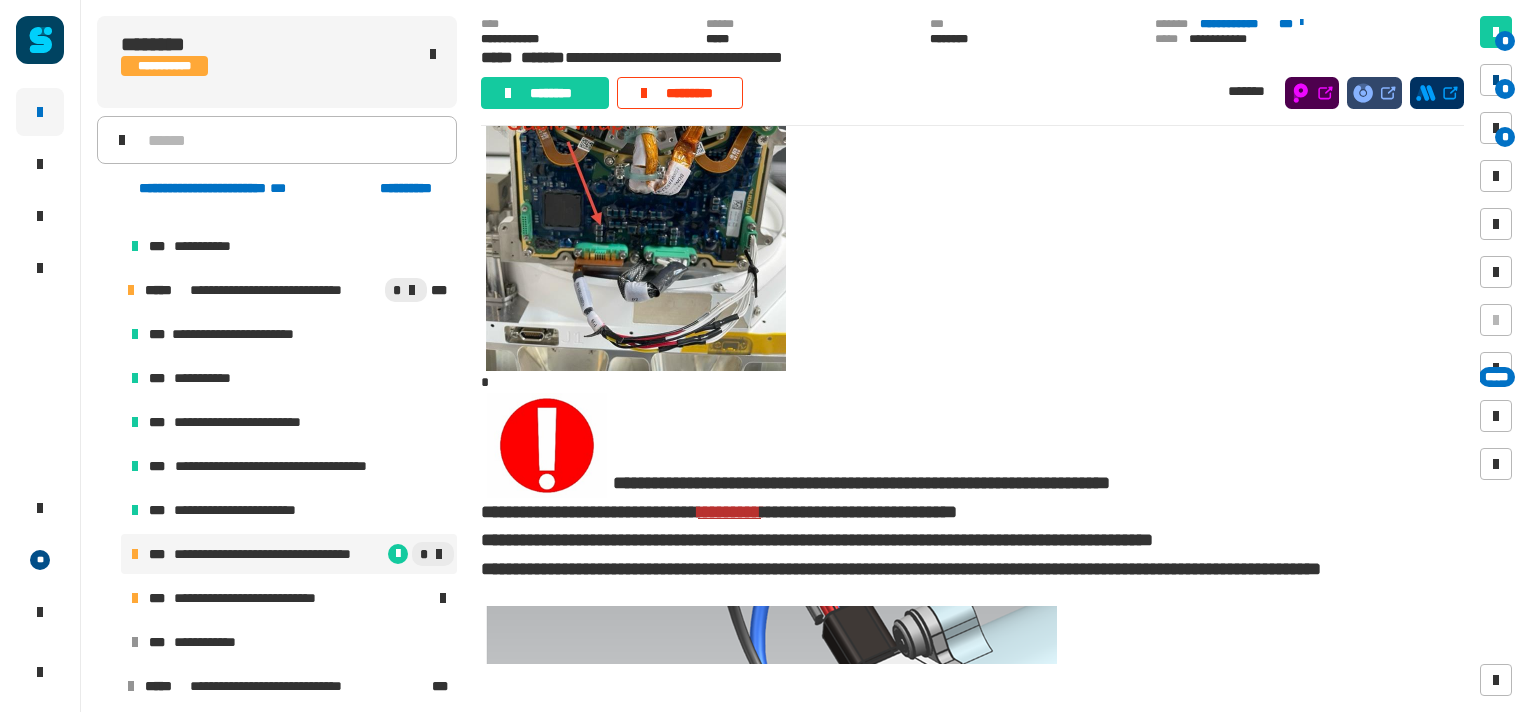 click at bounding box center [1496, 80] 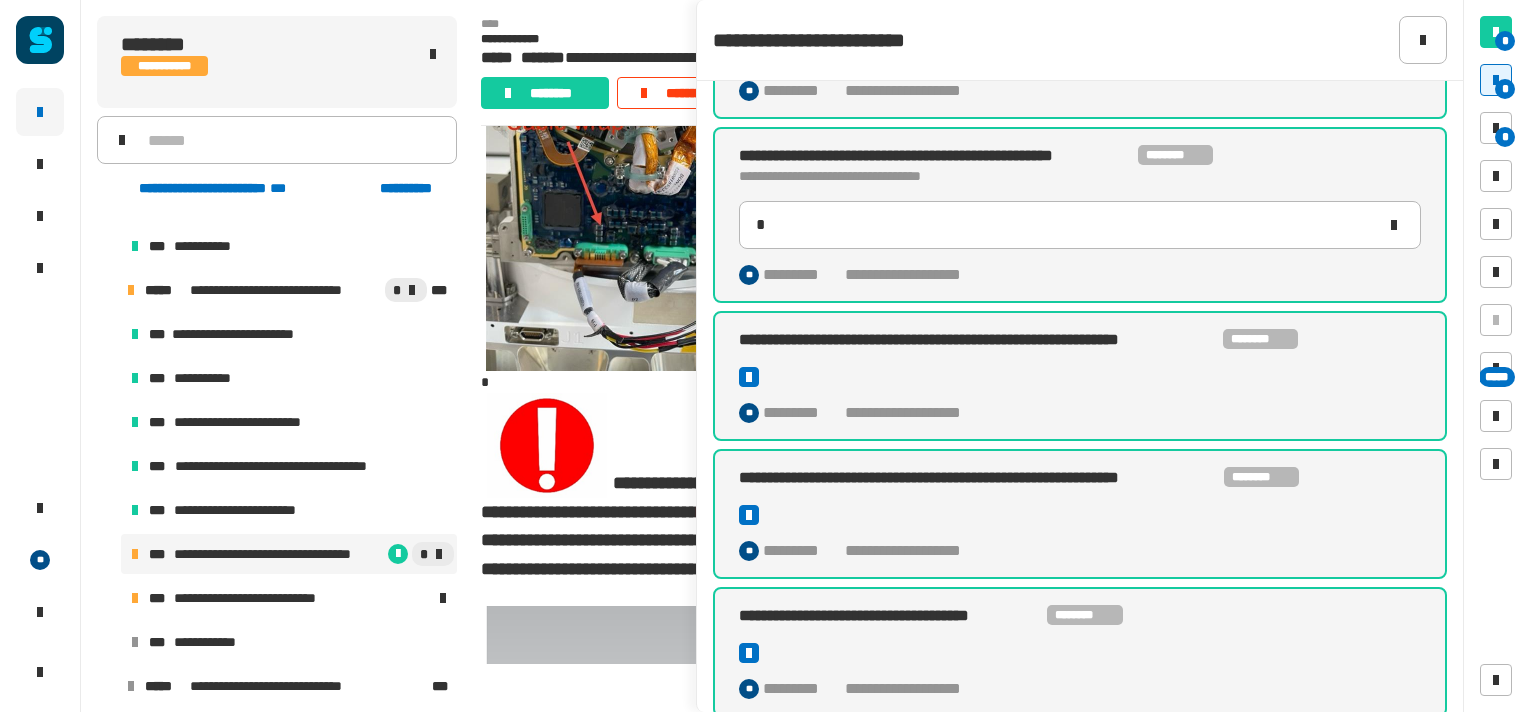 scroll, scrollTop: 290, scrollLeft: 0, axis: vertical 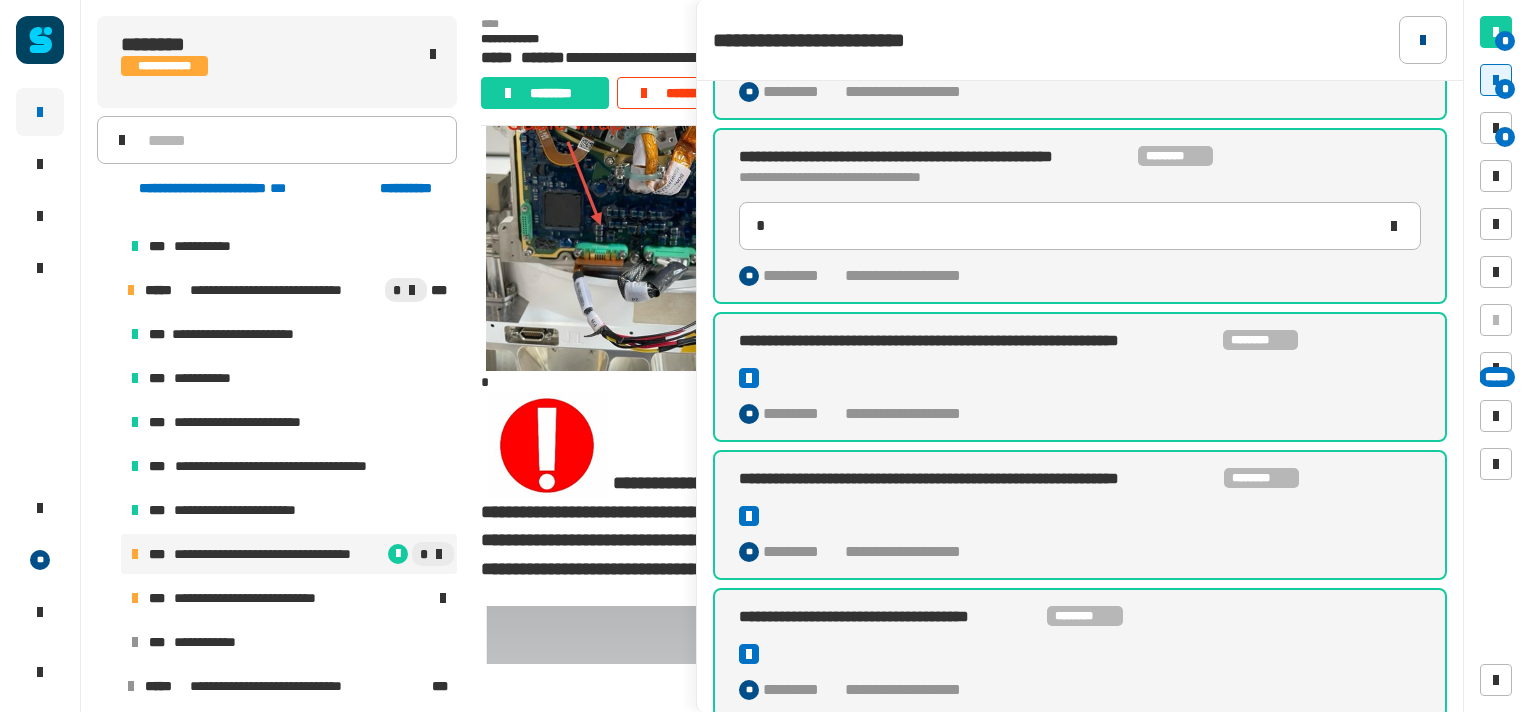 click 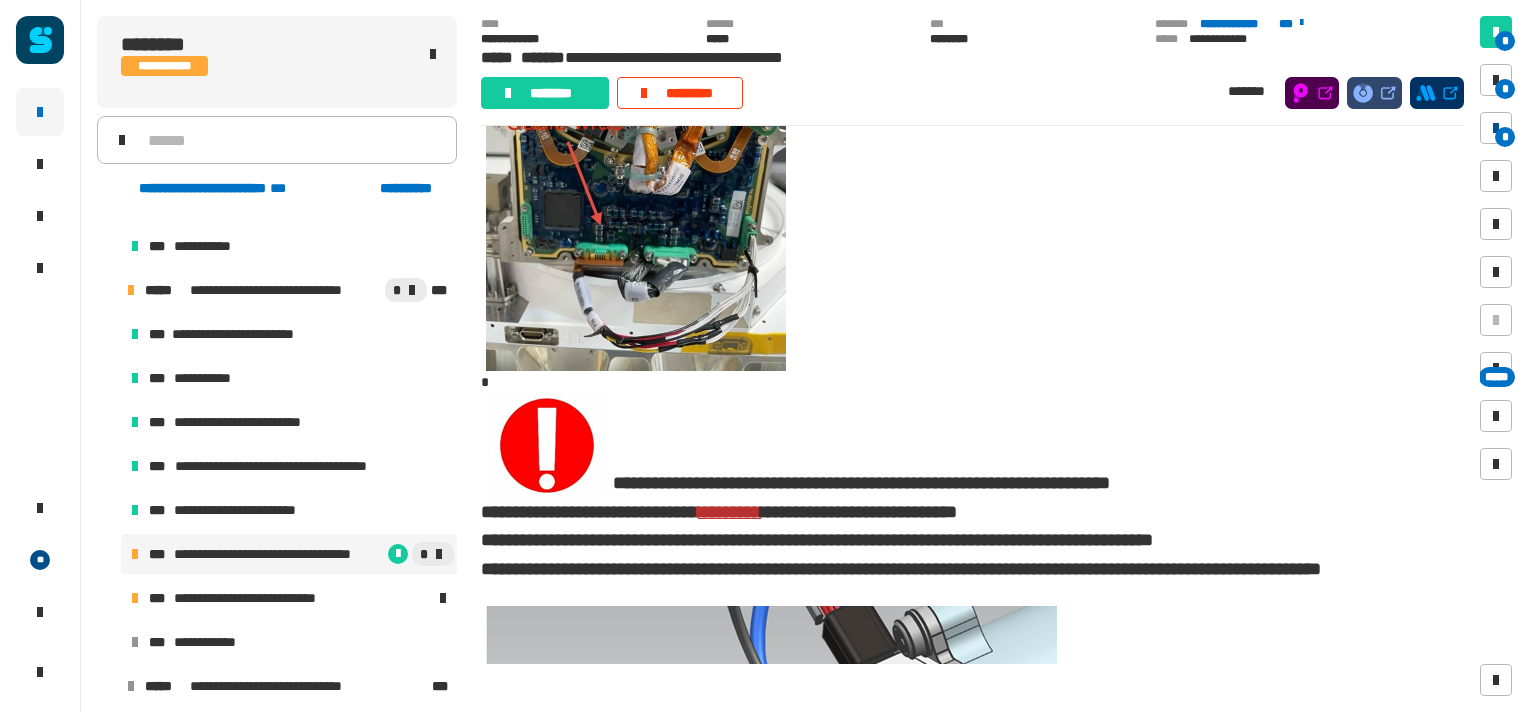click at bounding box center (1496, 128) 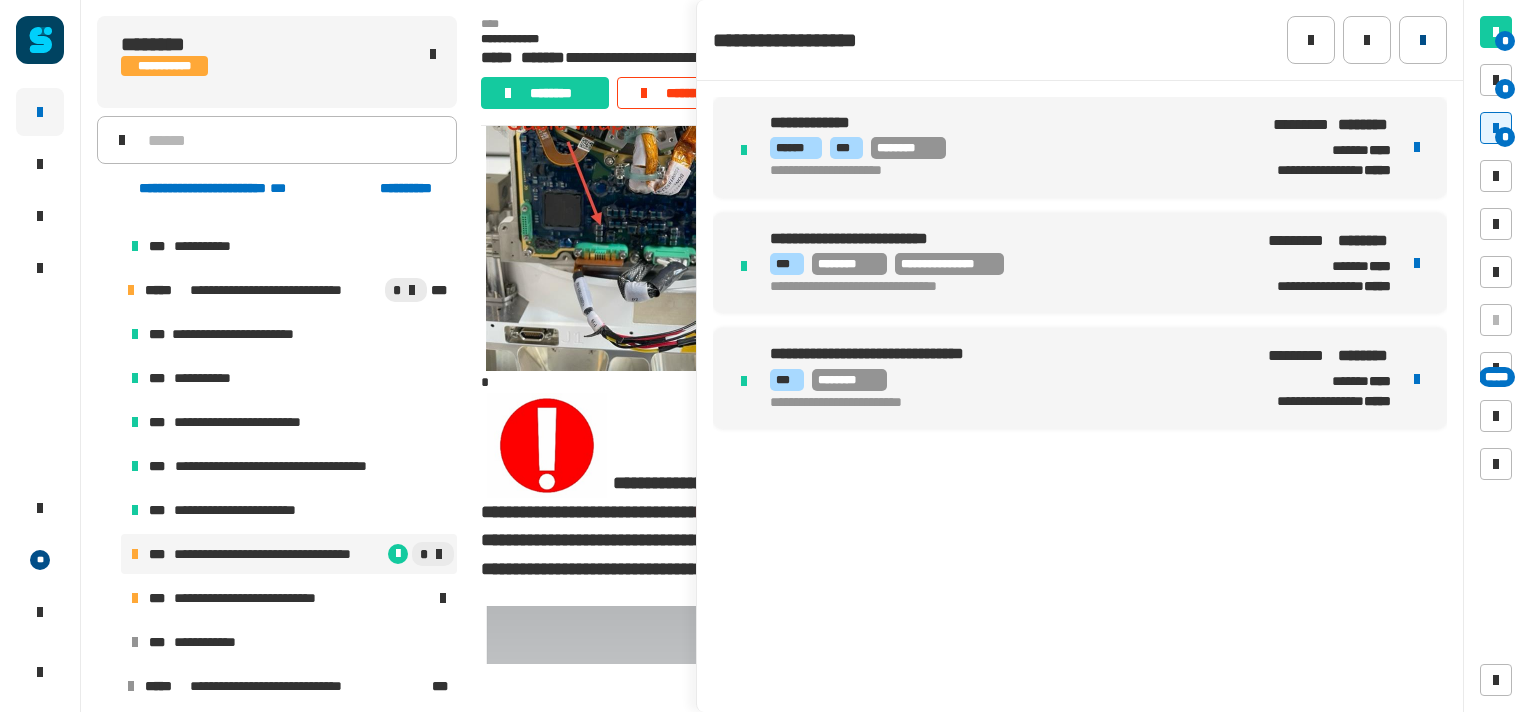 click 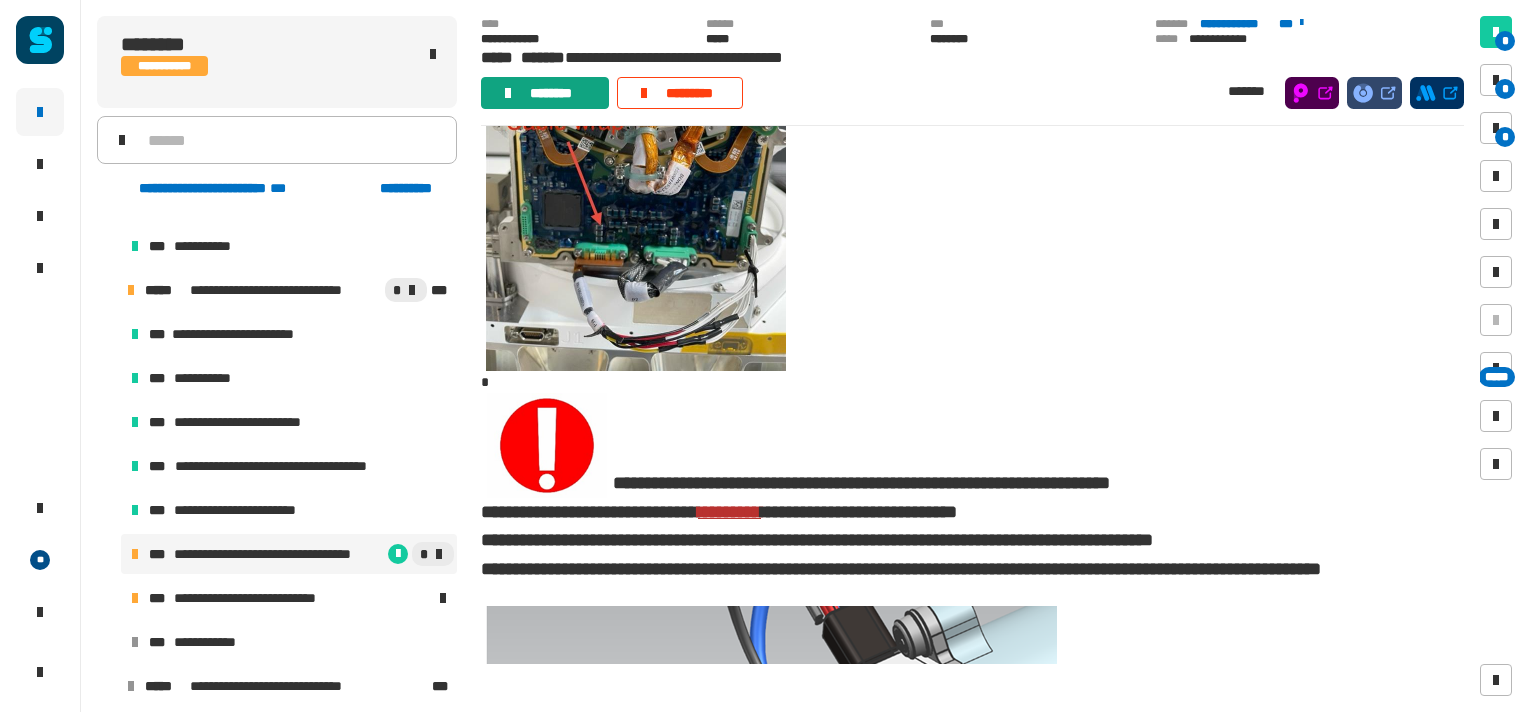 click on "********" 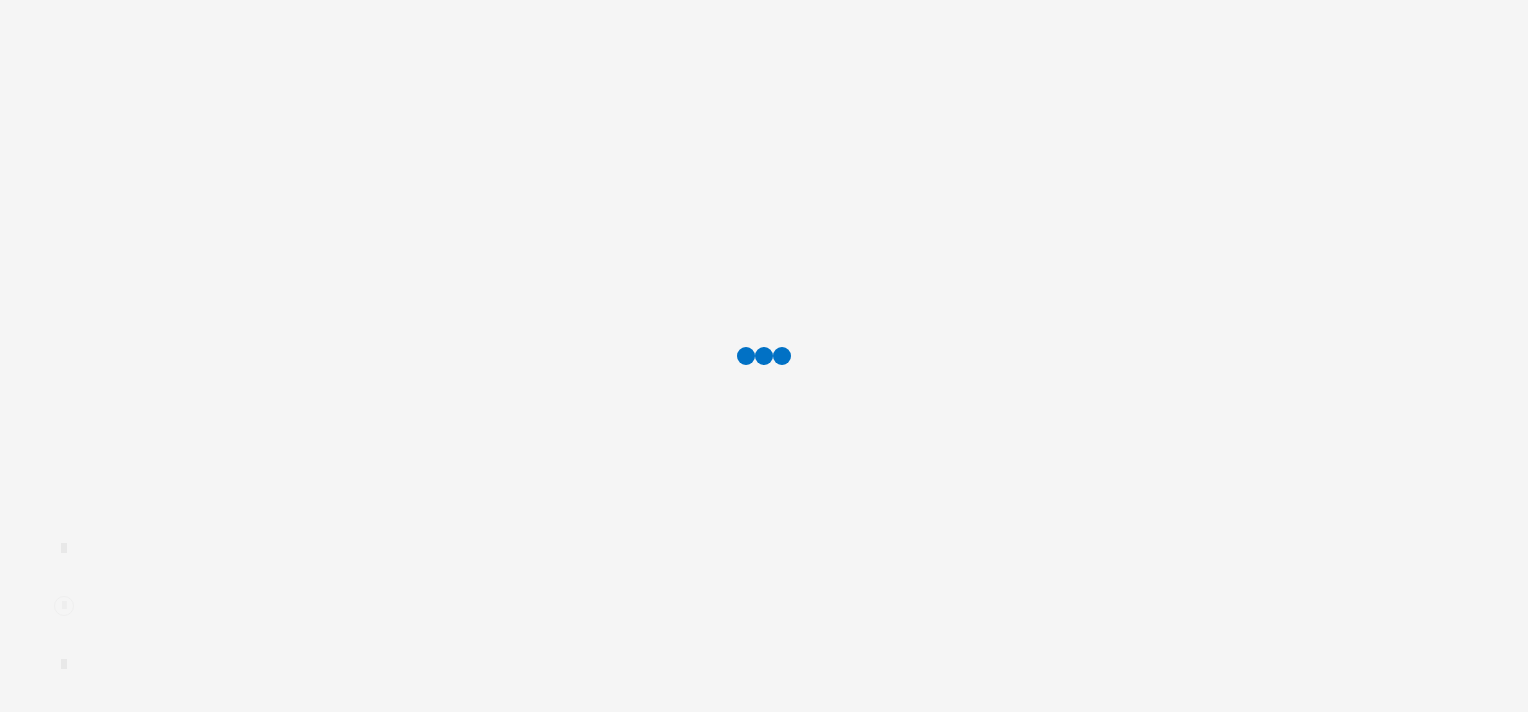 scroll, scrollTop: 0, scrollLeft: 0, axis: both 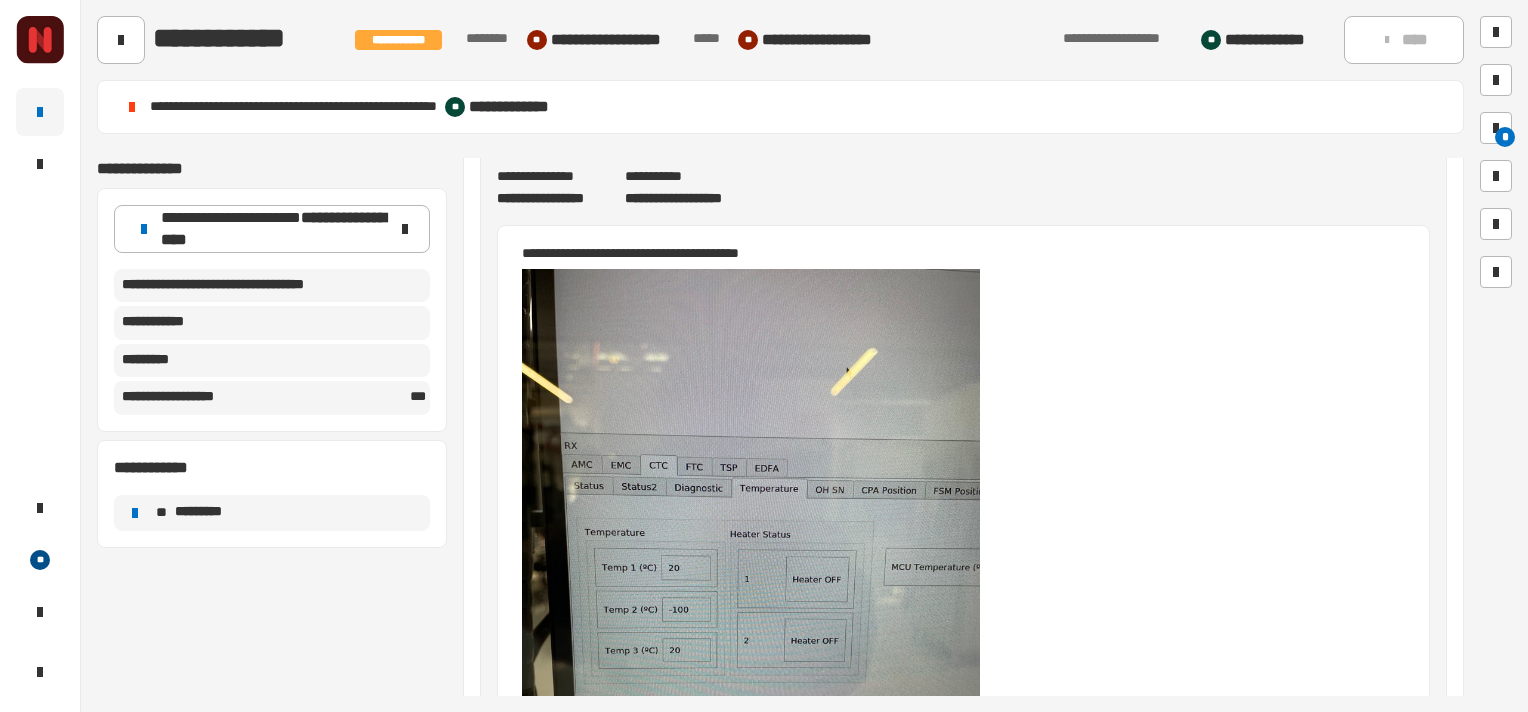 click on "**********" at bounding box center (952, 253) 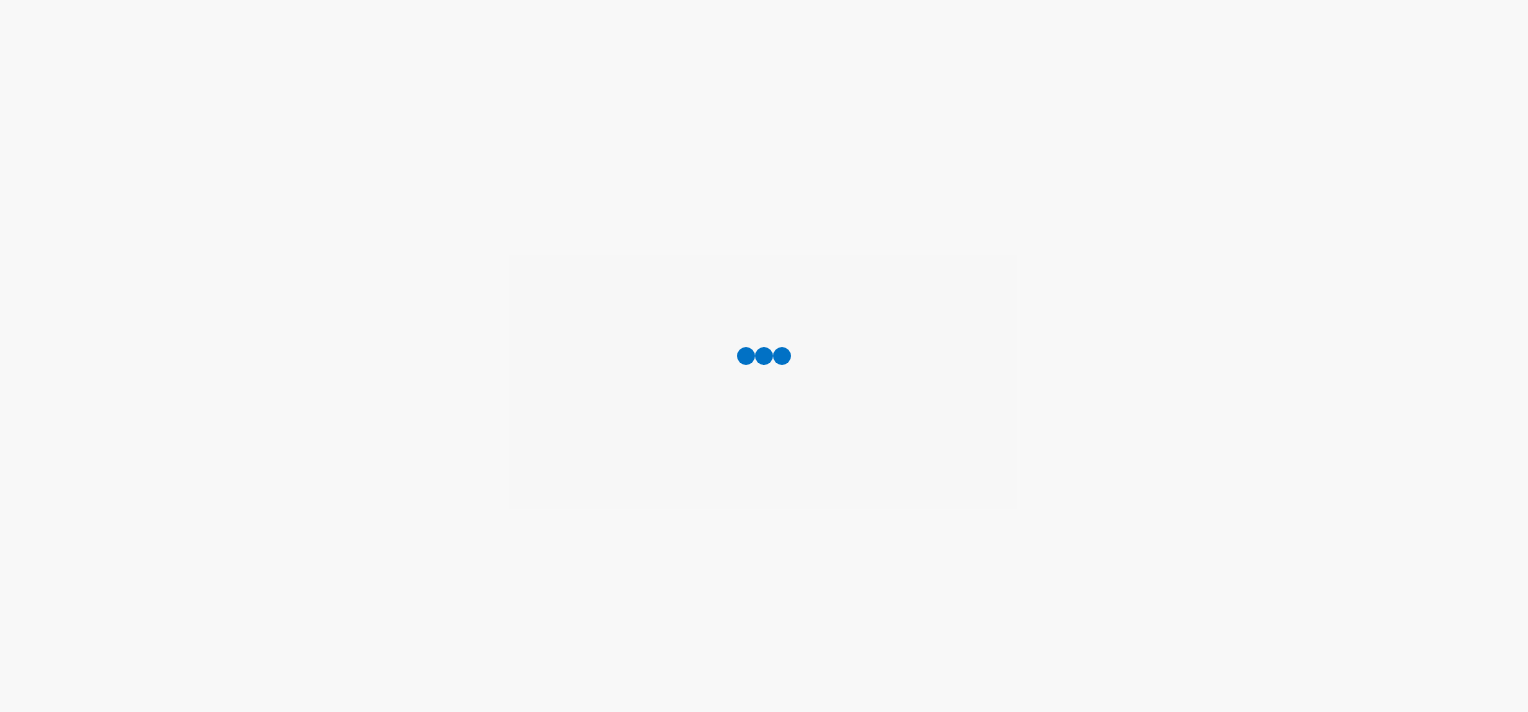 scroll, scrollTop: 0, scrollLeft: 0, axis: both 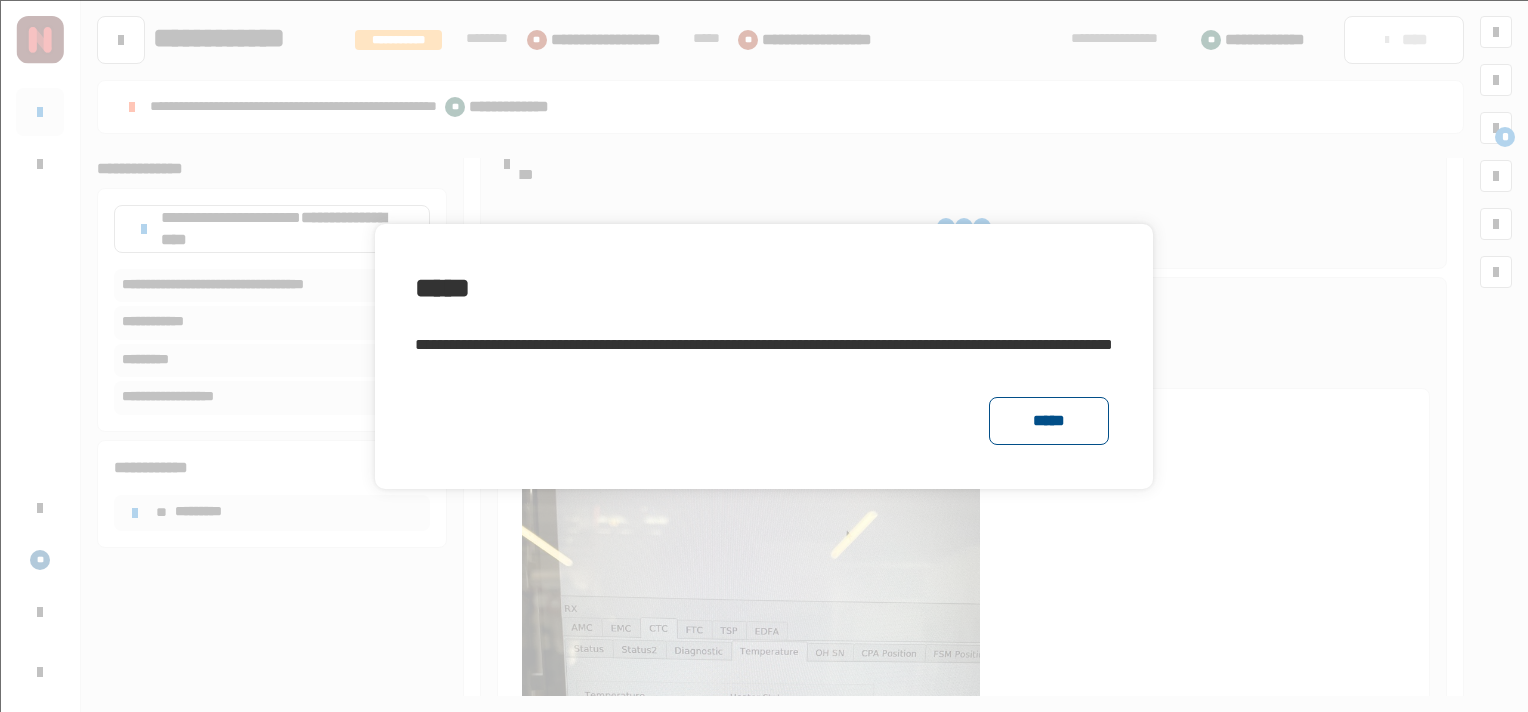 click on "*****" 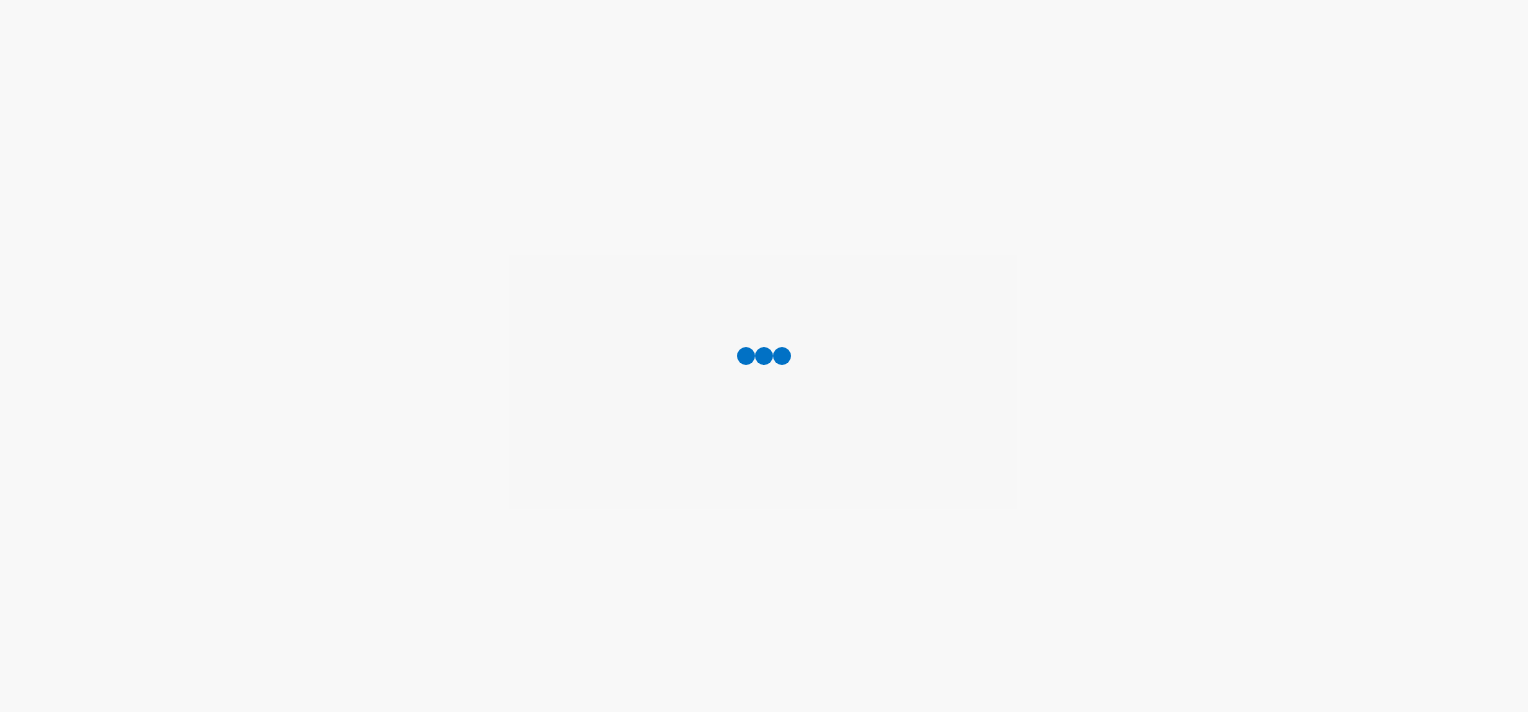 scroll, scrollTop: 0, scrollLeft: 0, axis: both 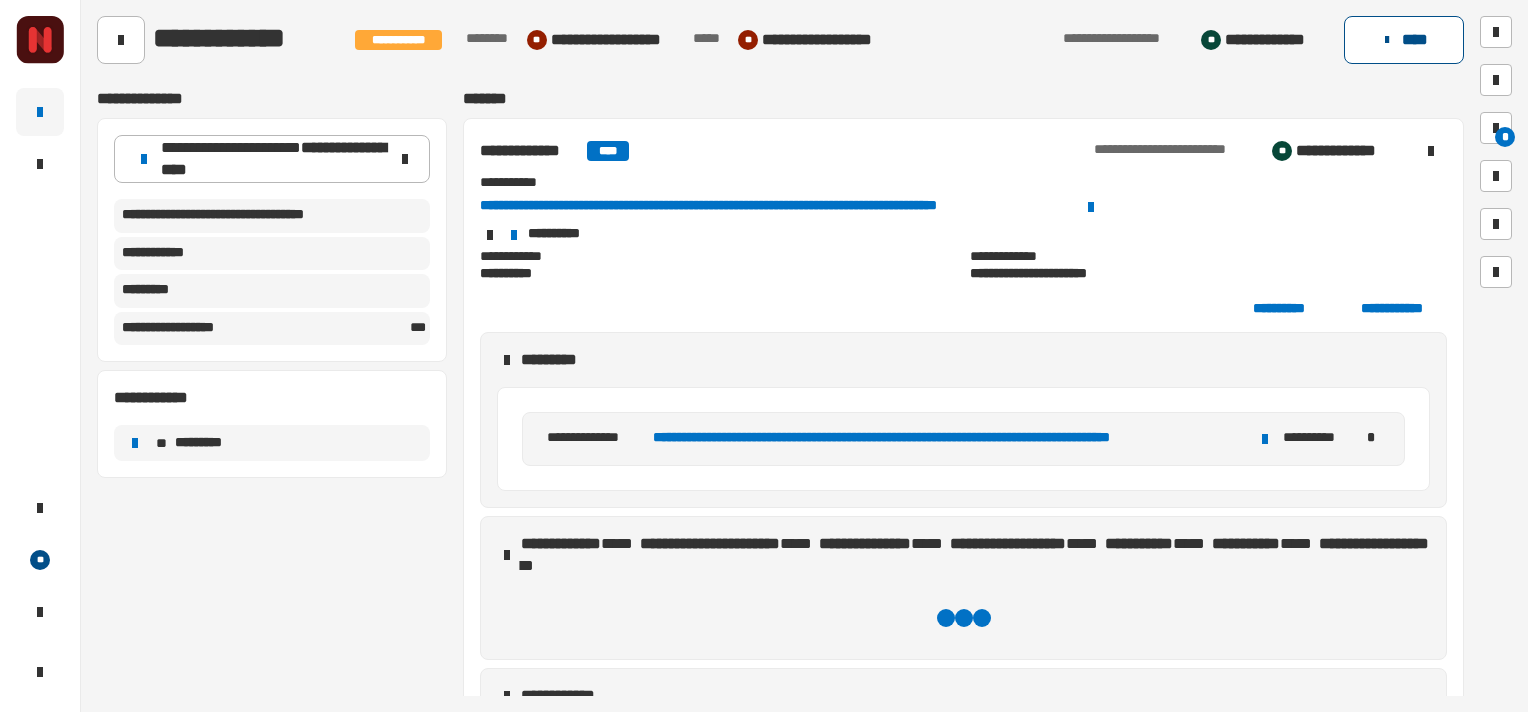 click on "****" 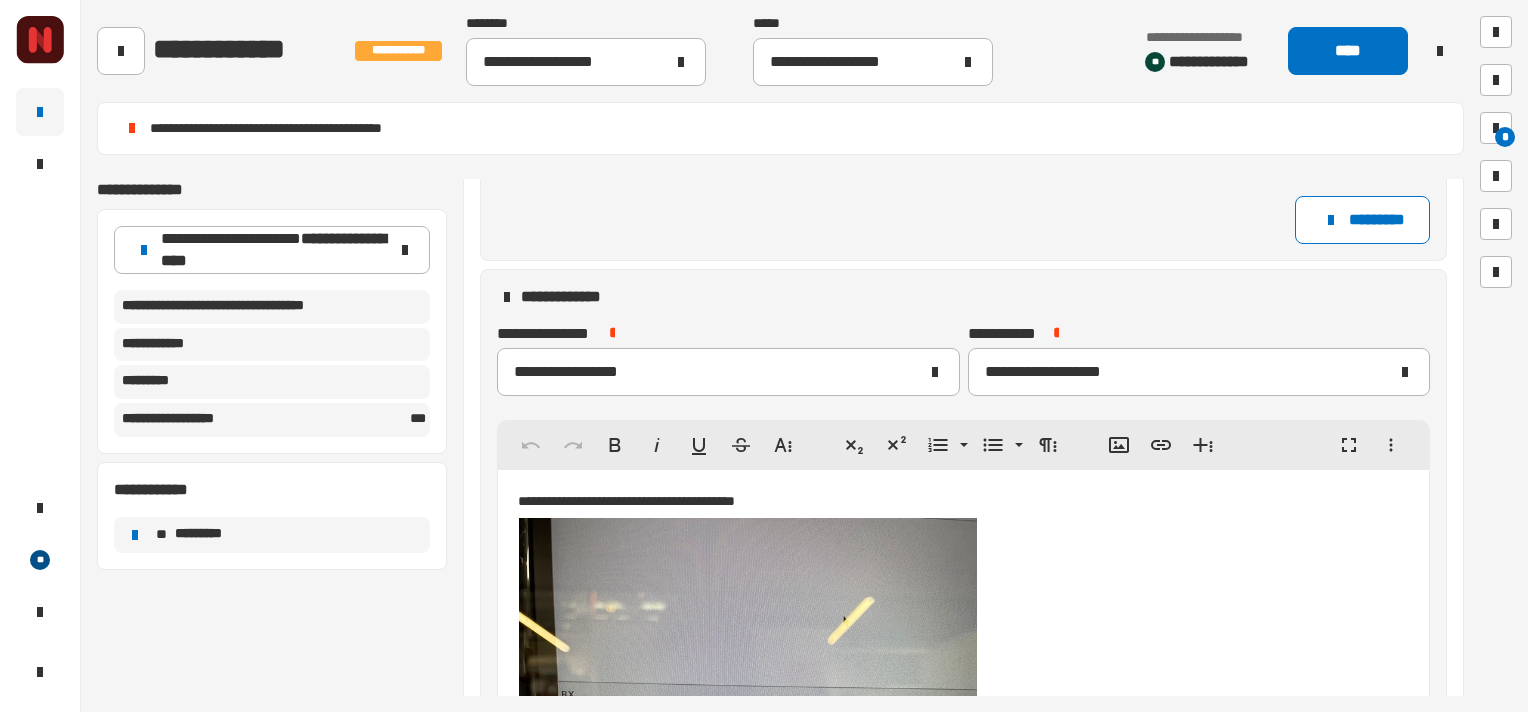 scroll, scrollTop: 683, scrollLeft: 0, axis: vertical 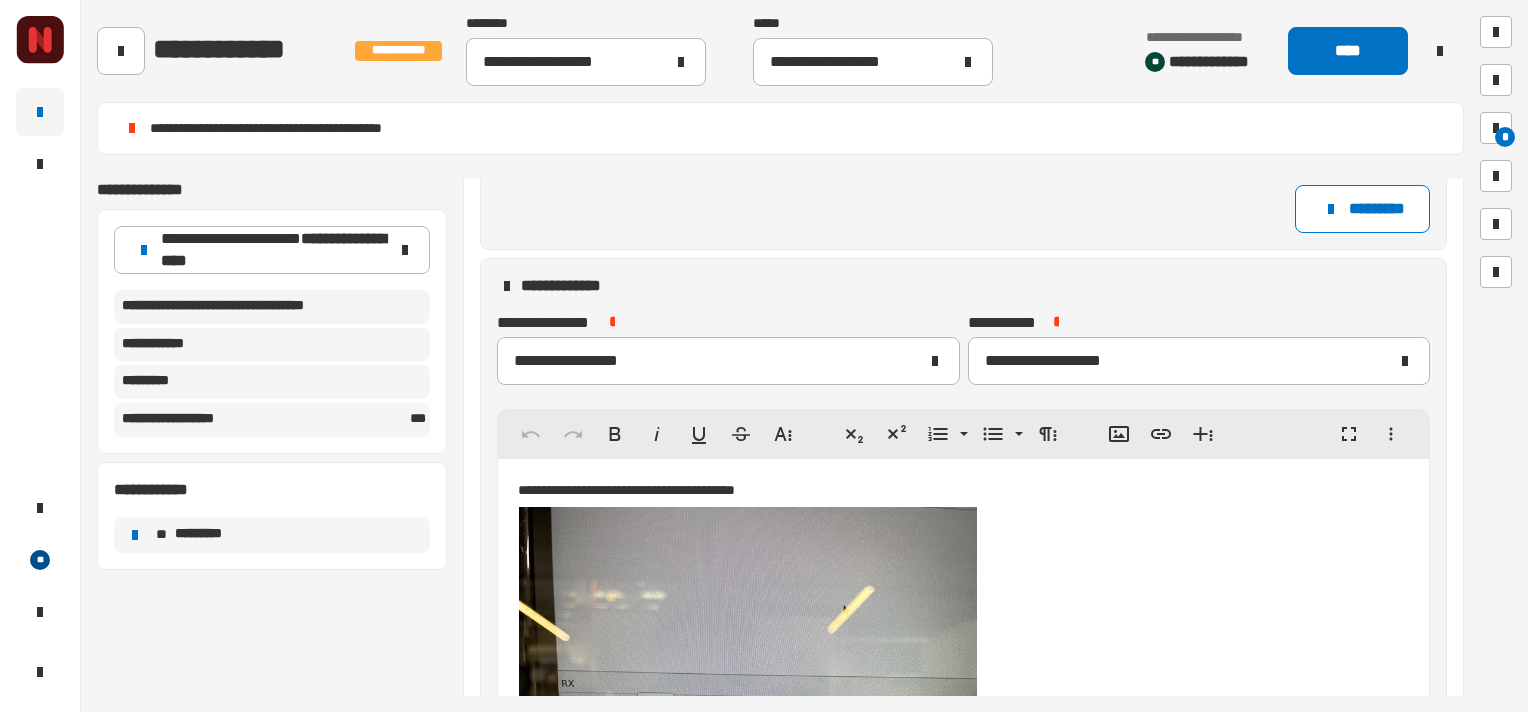 click on "**********" at bounding box center (940, 490) 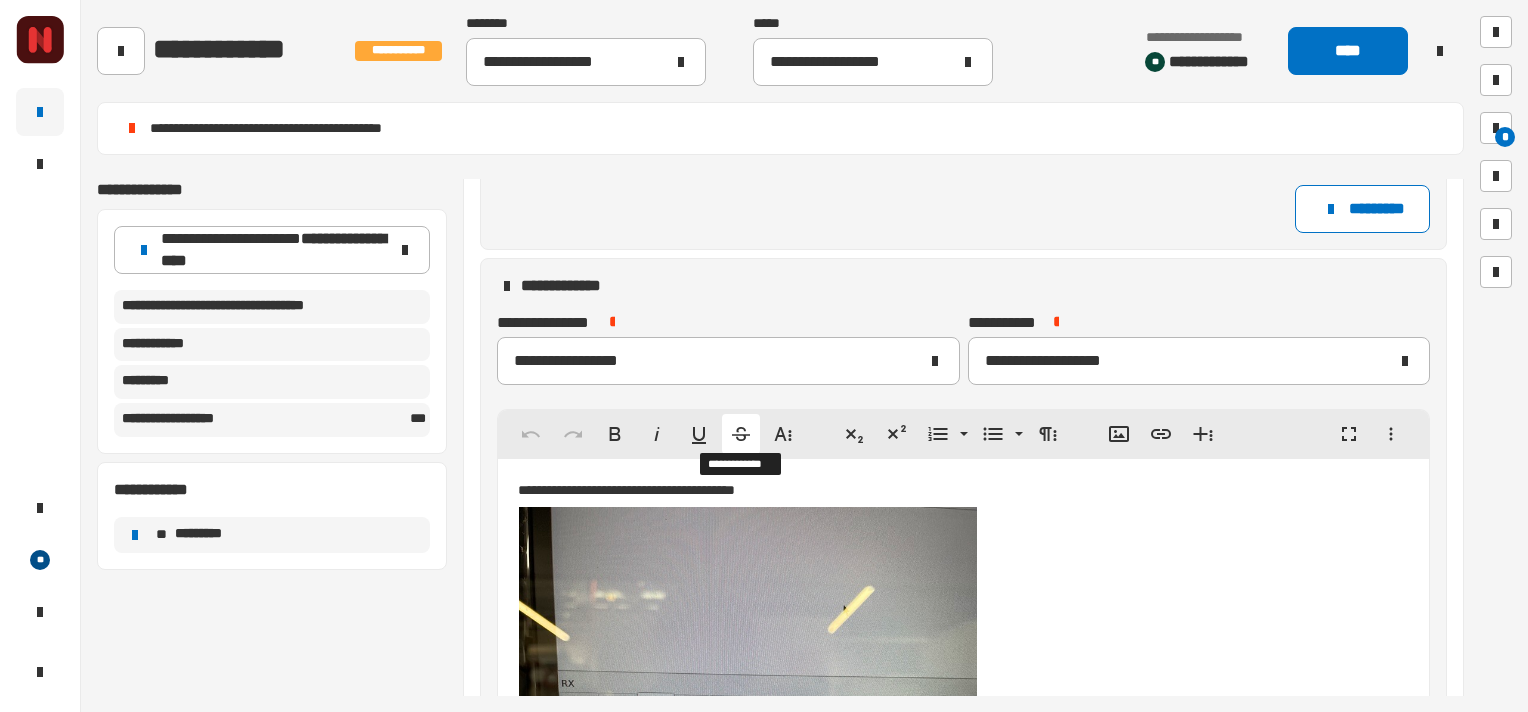 type 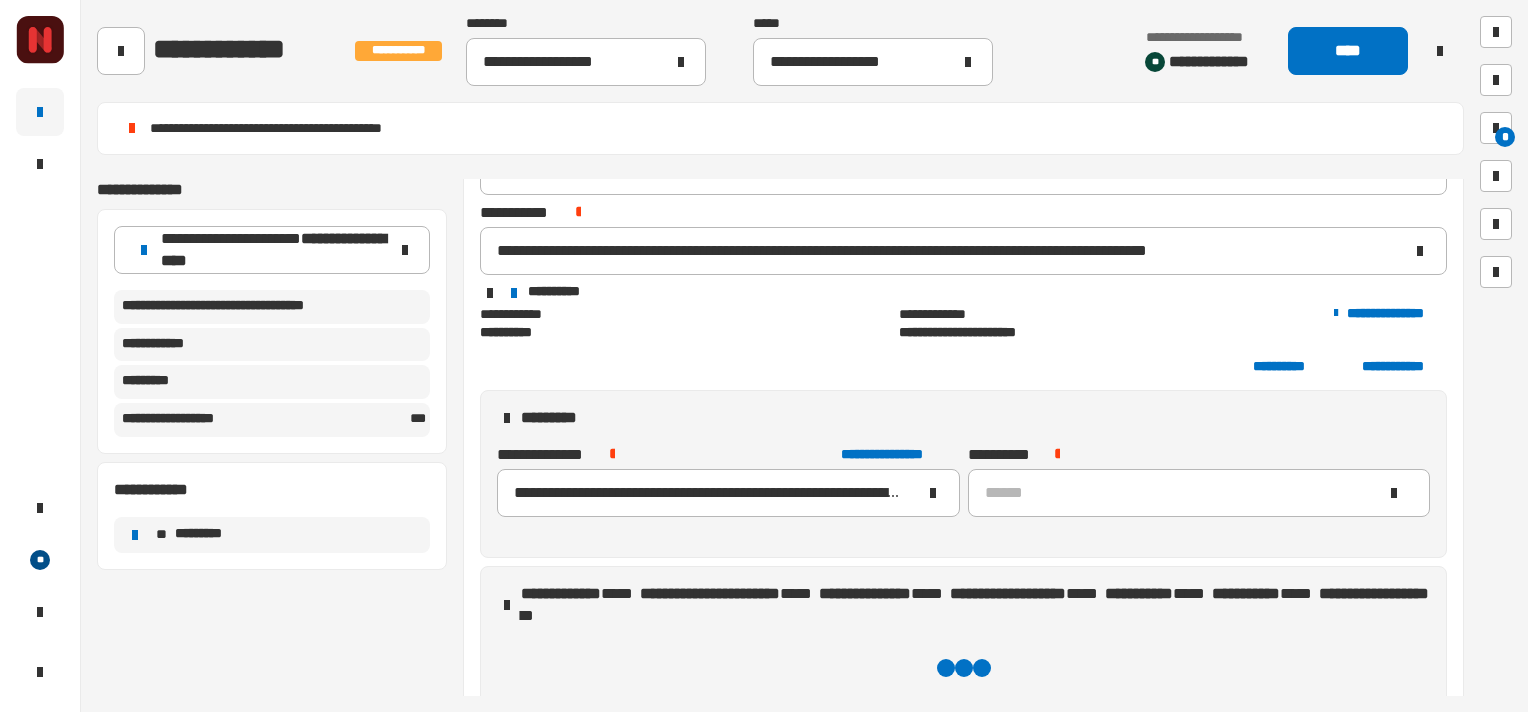 scroll, scrollTop: 0, scrollLeft: 0, axis: both 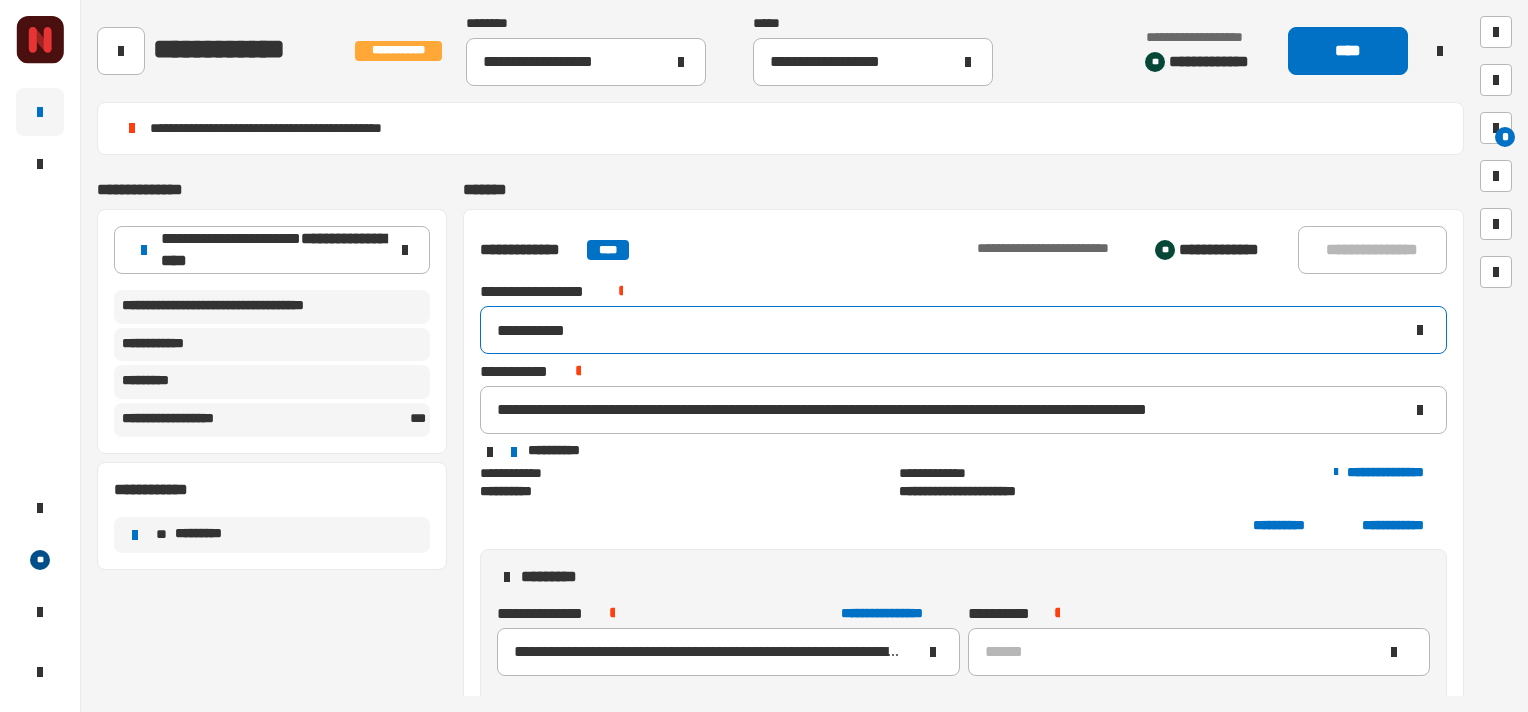 click on "**********" at bounding box center [949, 330] 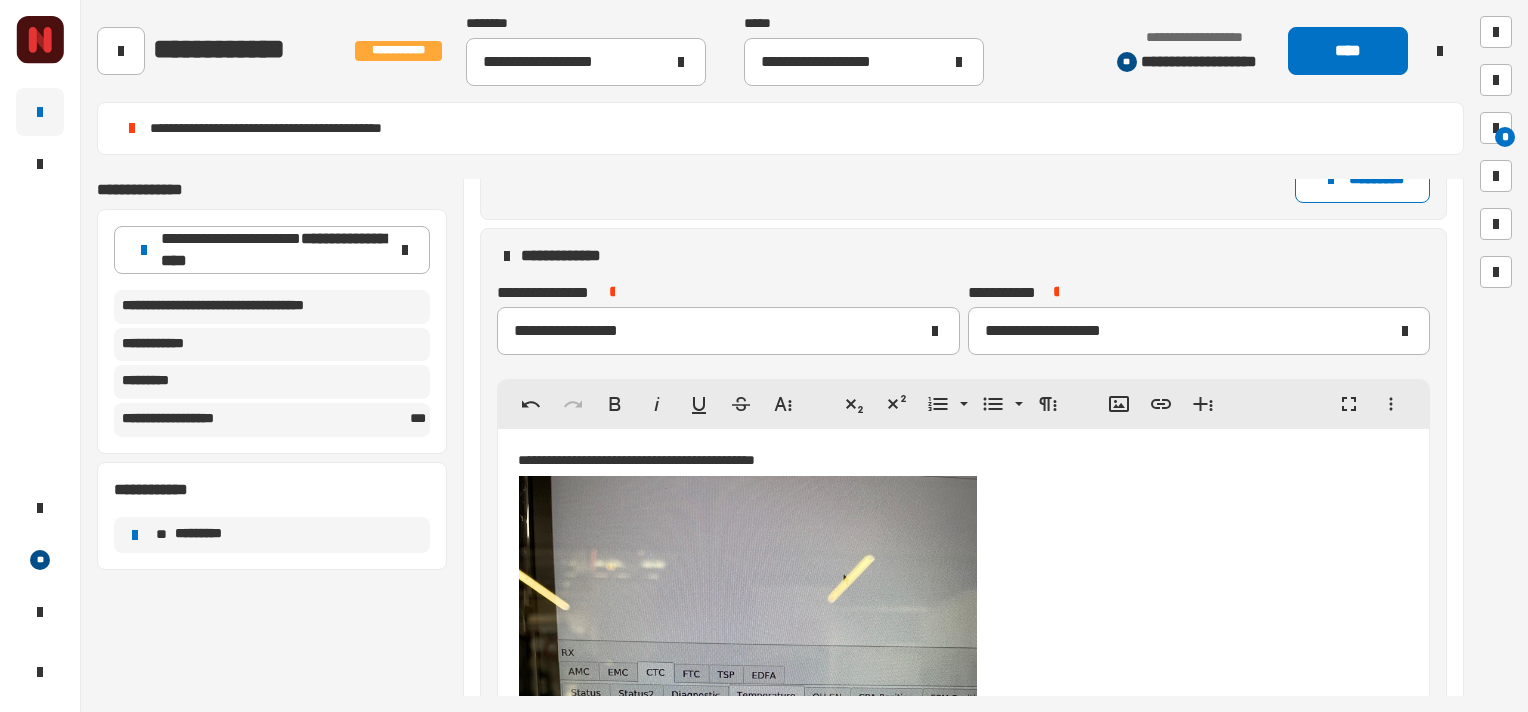 scroll, scrollTop: 784, scrollLeft: 0, axis: vertical 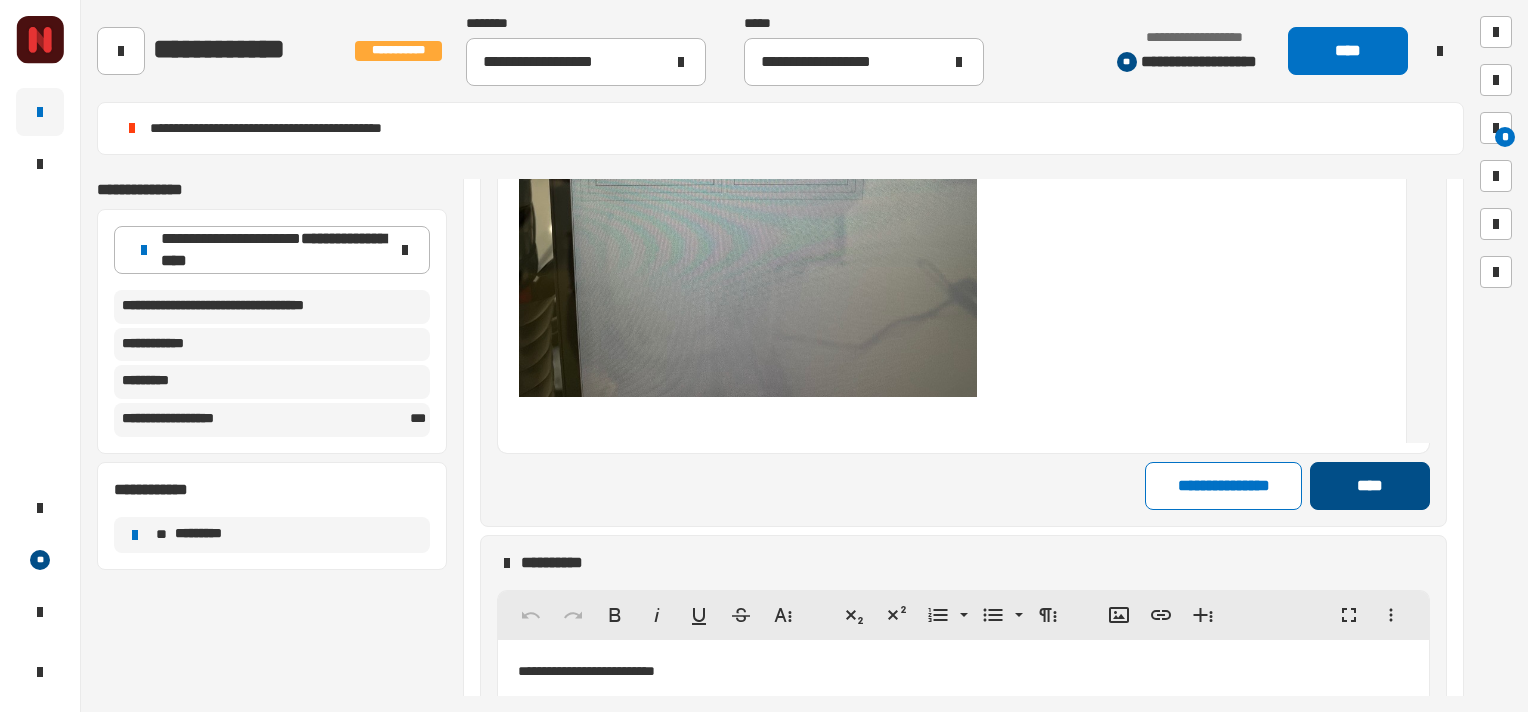 type on "**********" 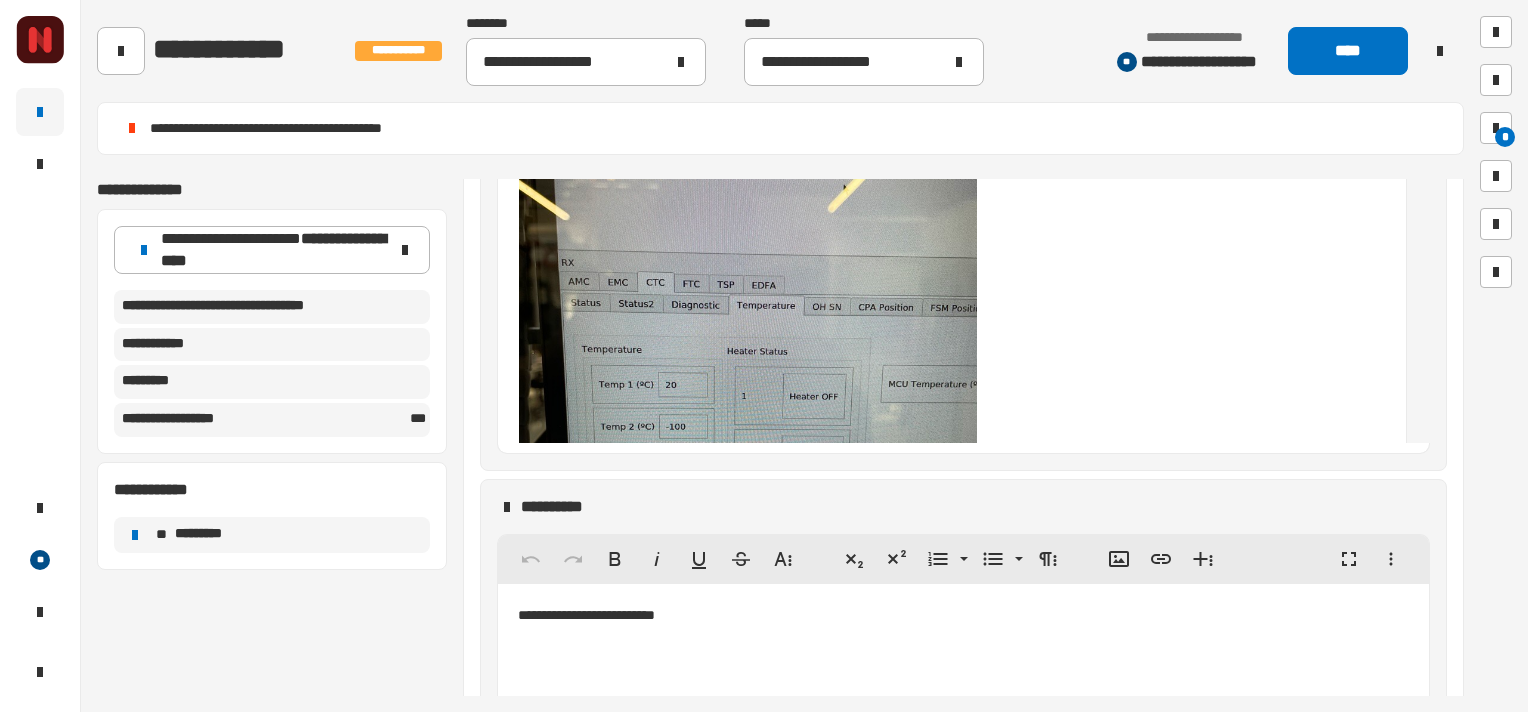 scroll, scrollTop: 0, scrollLeft: 0, axis: both 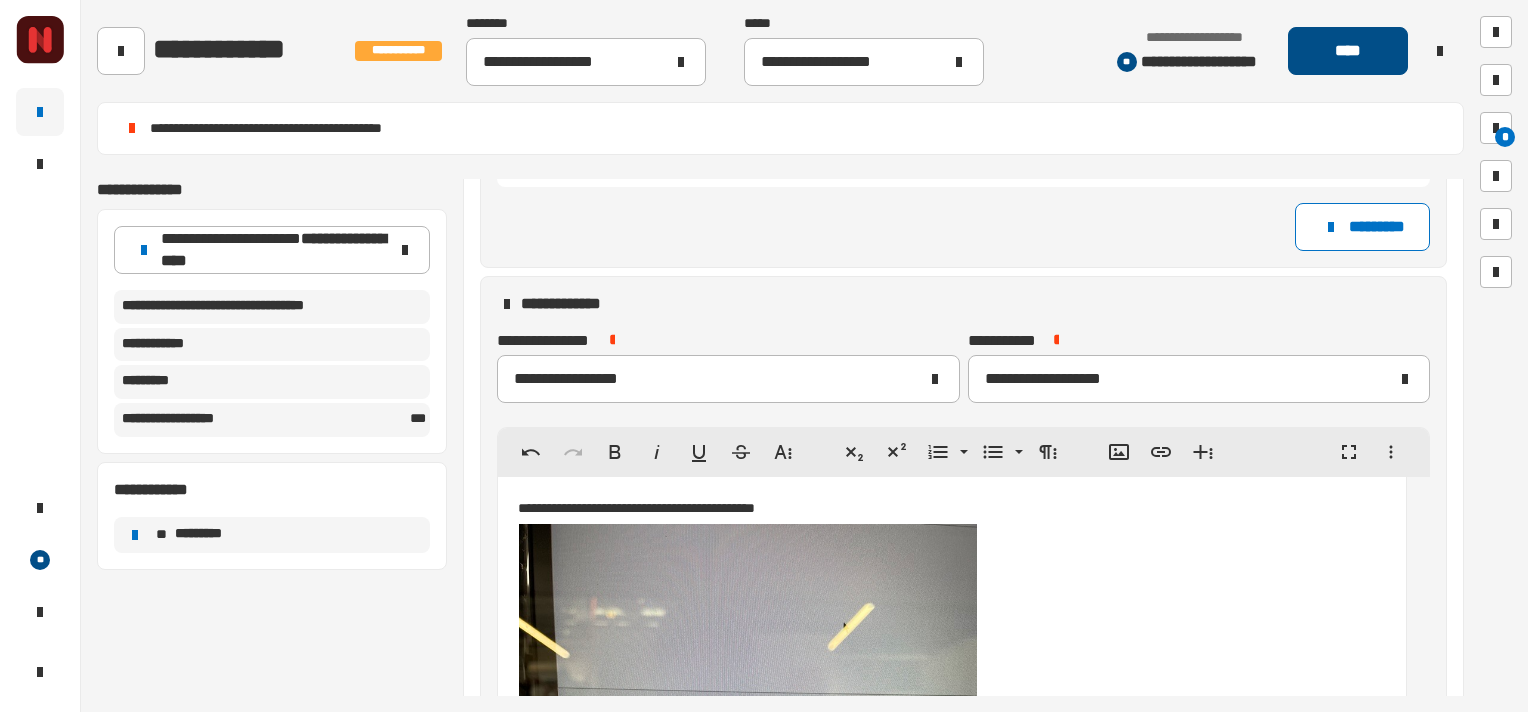 click on "****" 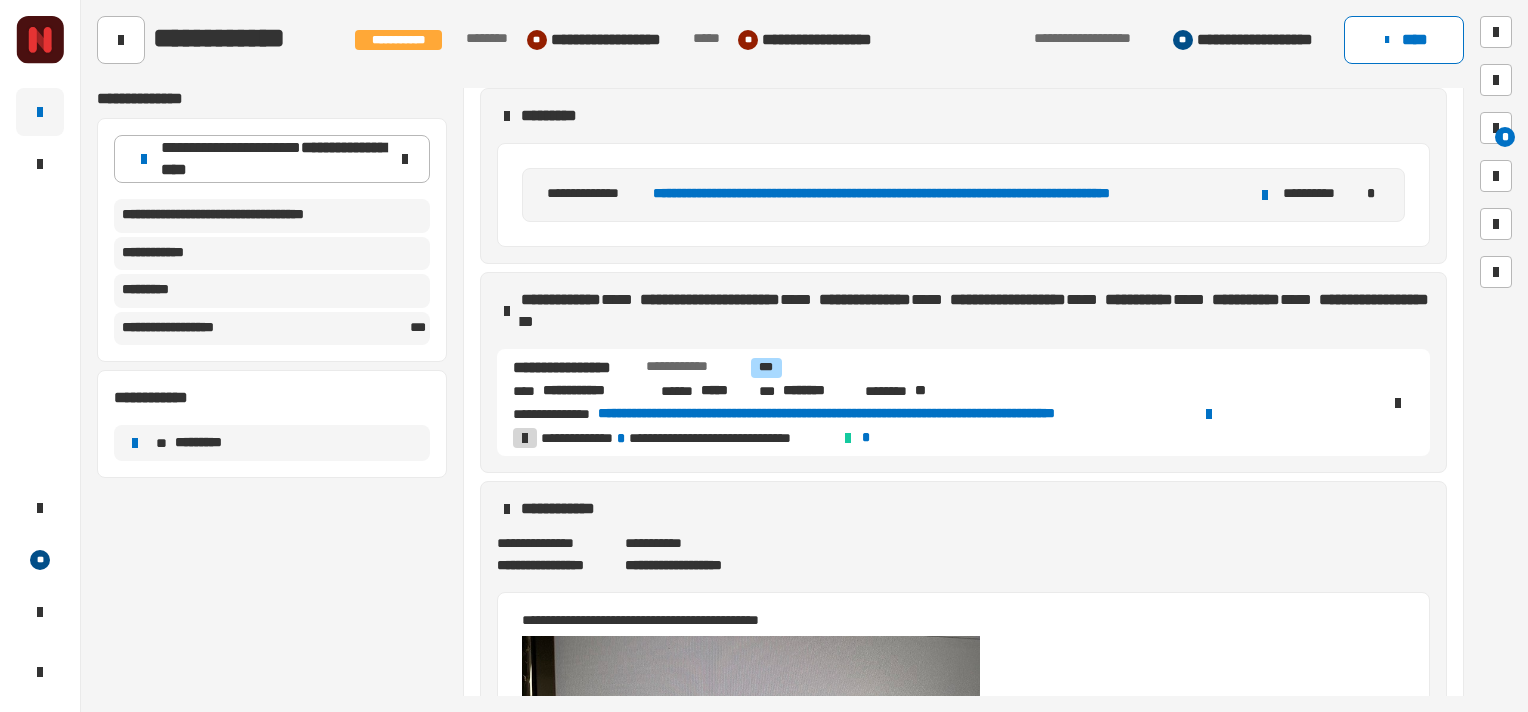 scroll, scrollTop: 0, scrollLeft: 0, axis: both 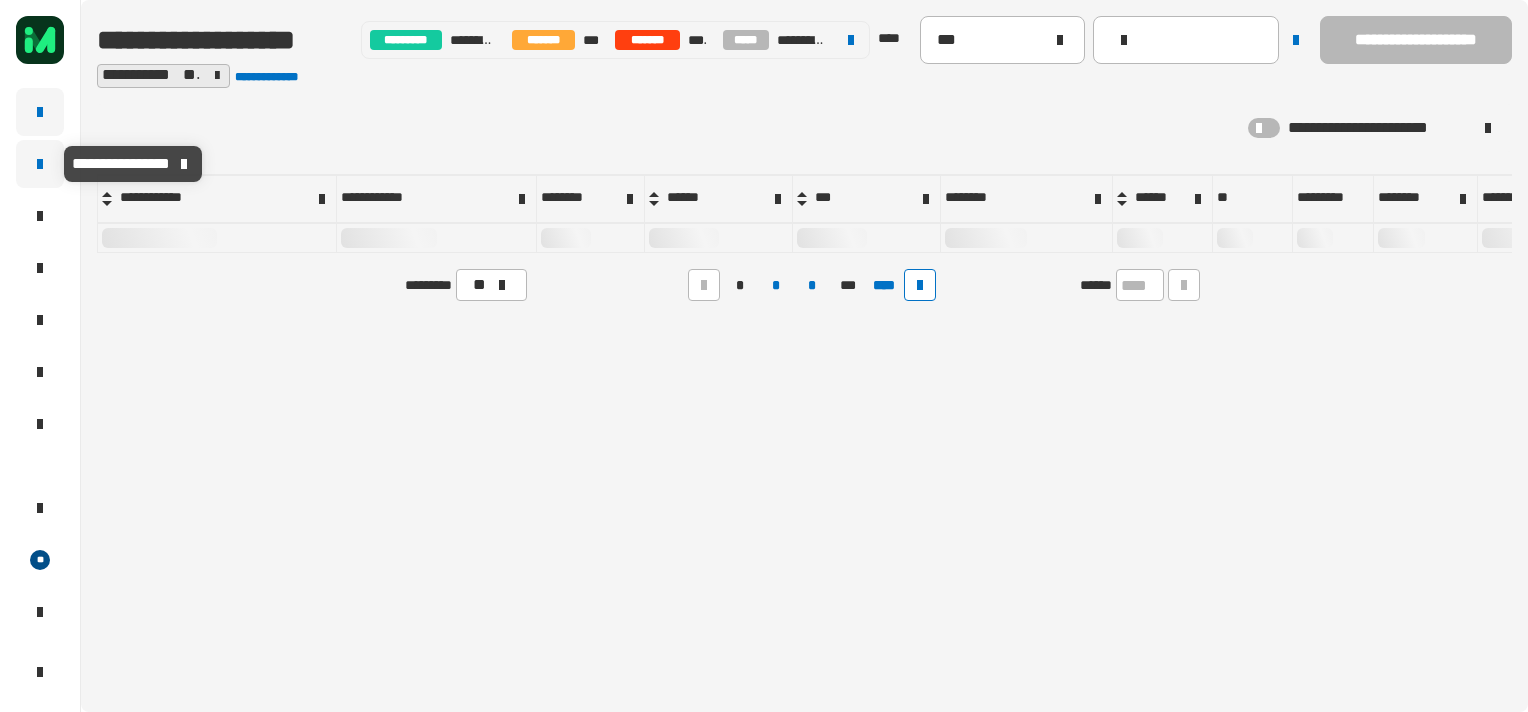 click 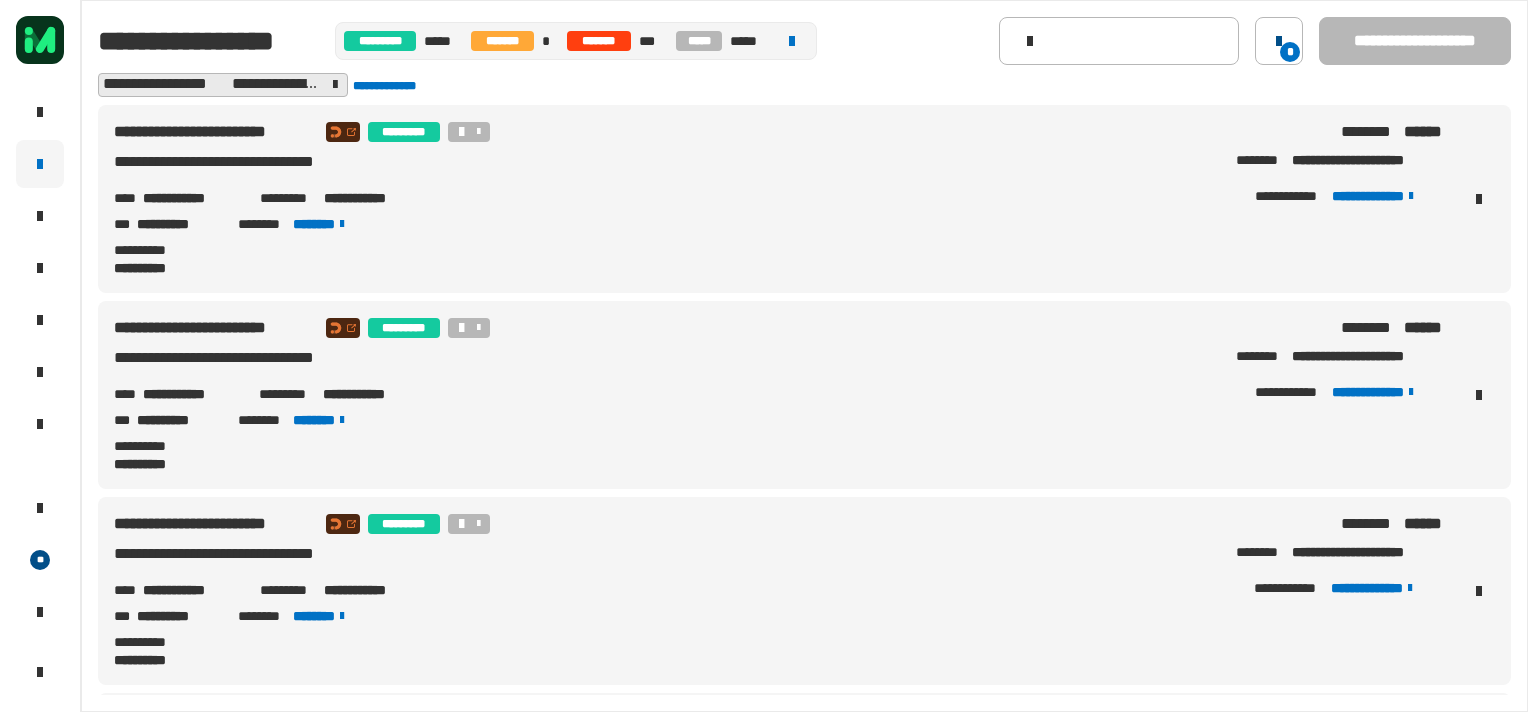 click on "*" 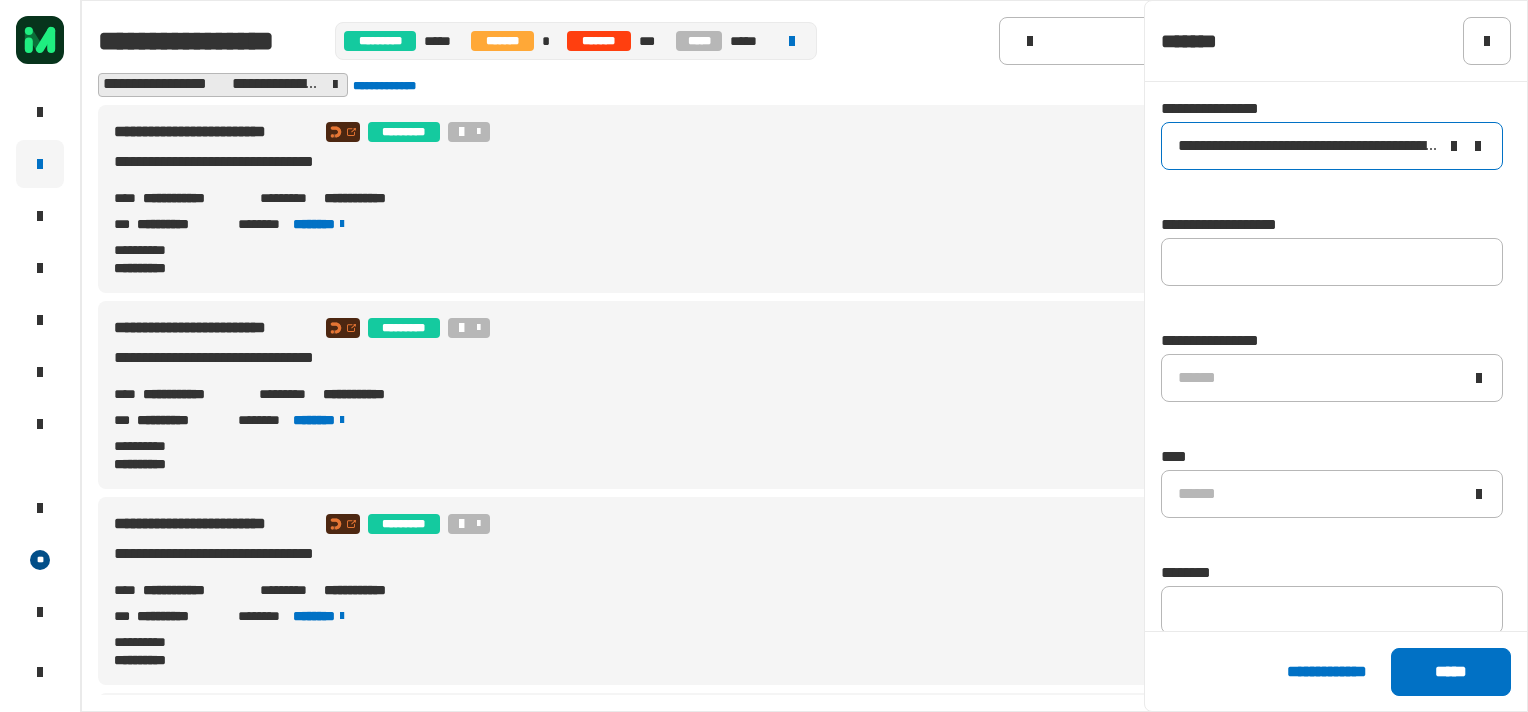 click 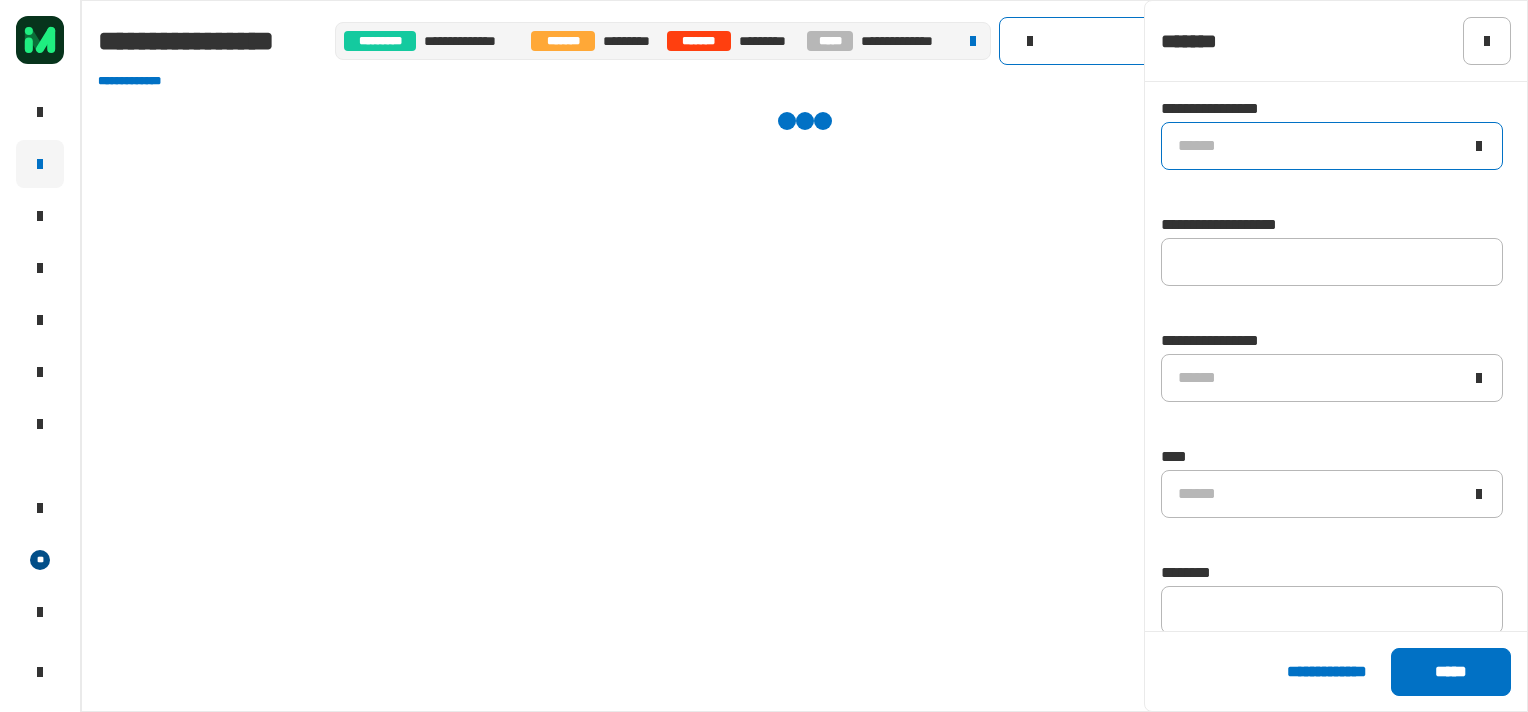 click 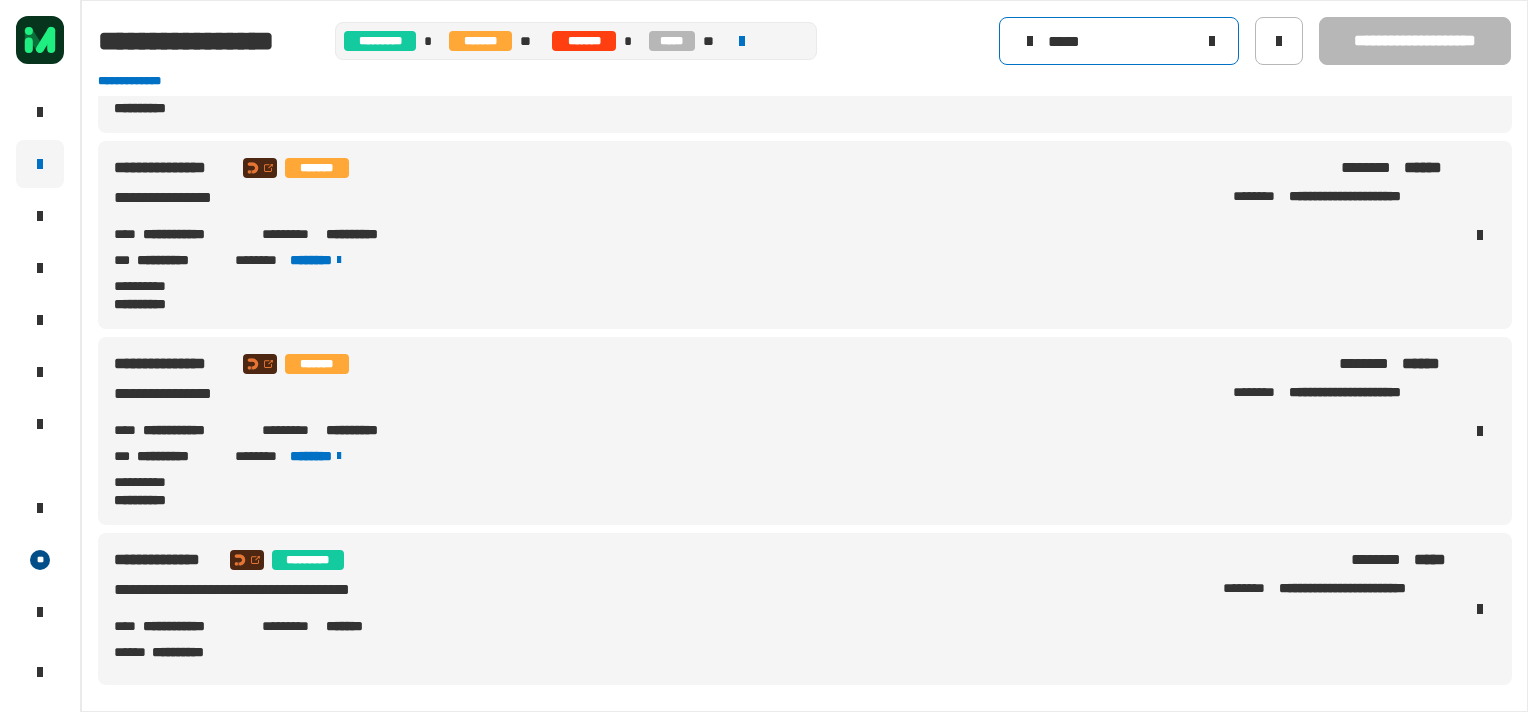 scroll, scrollTop: 0, scrollLeft: 0, axis: both 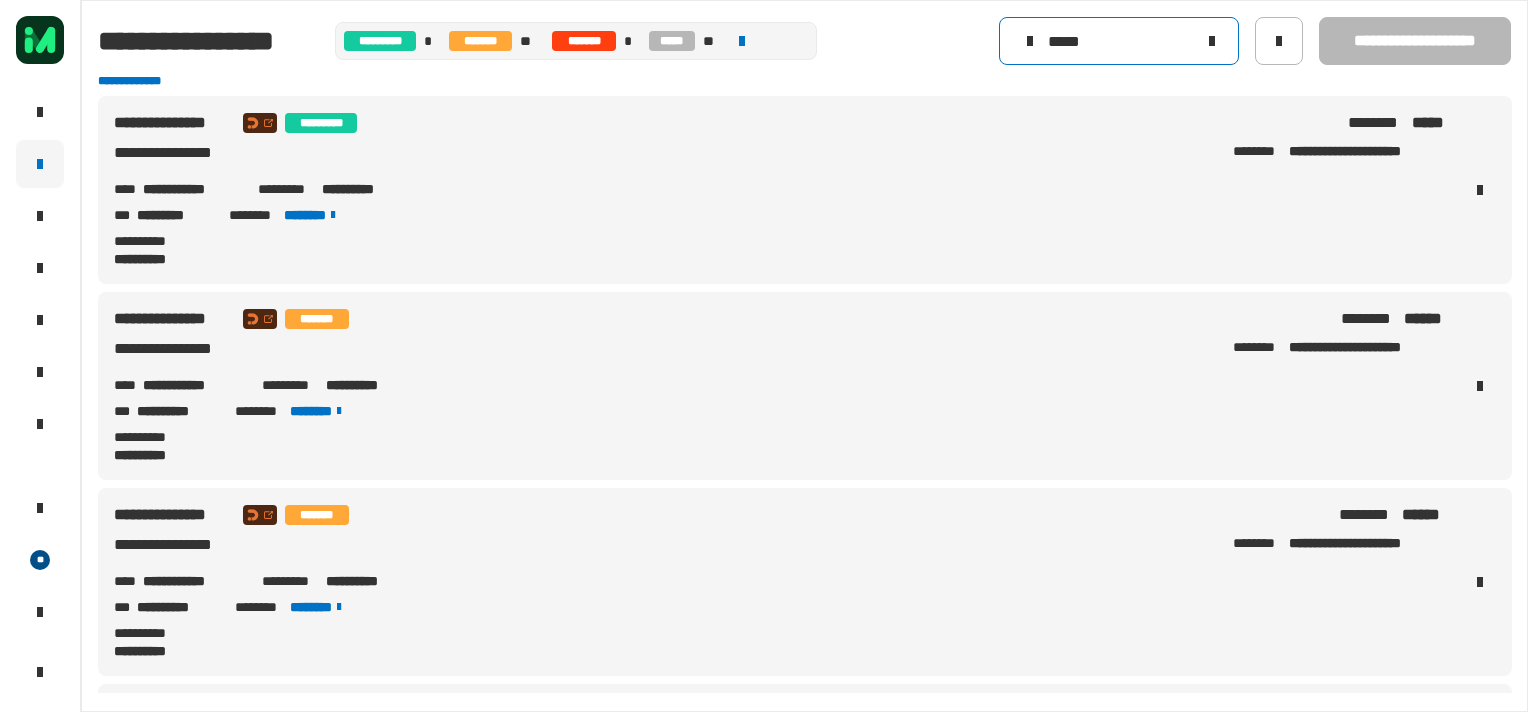 type on "*****" 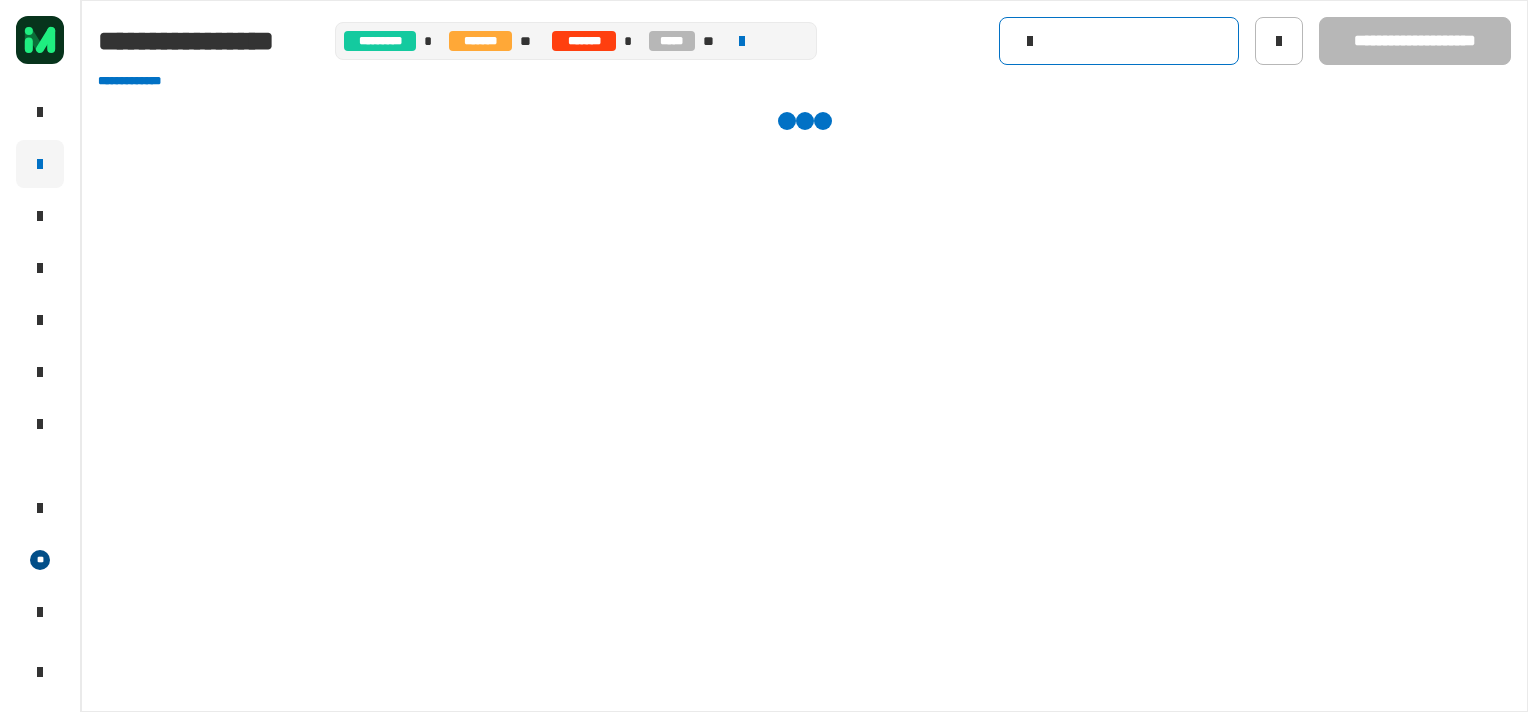 click 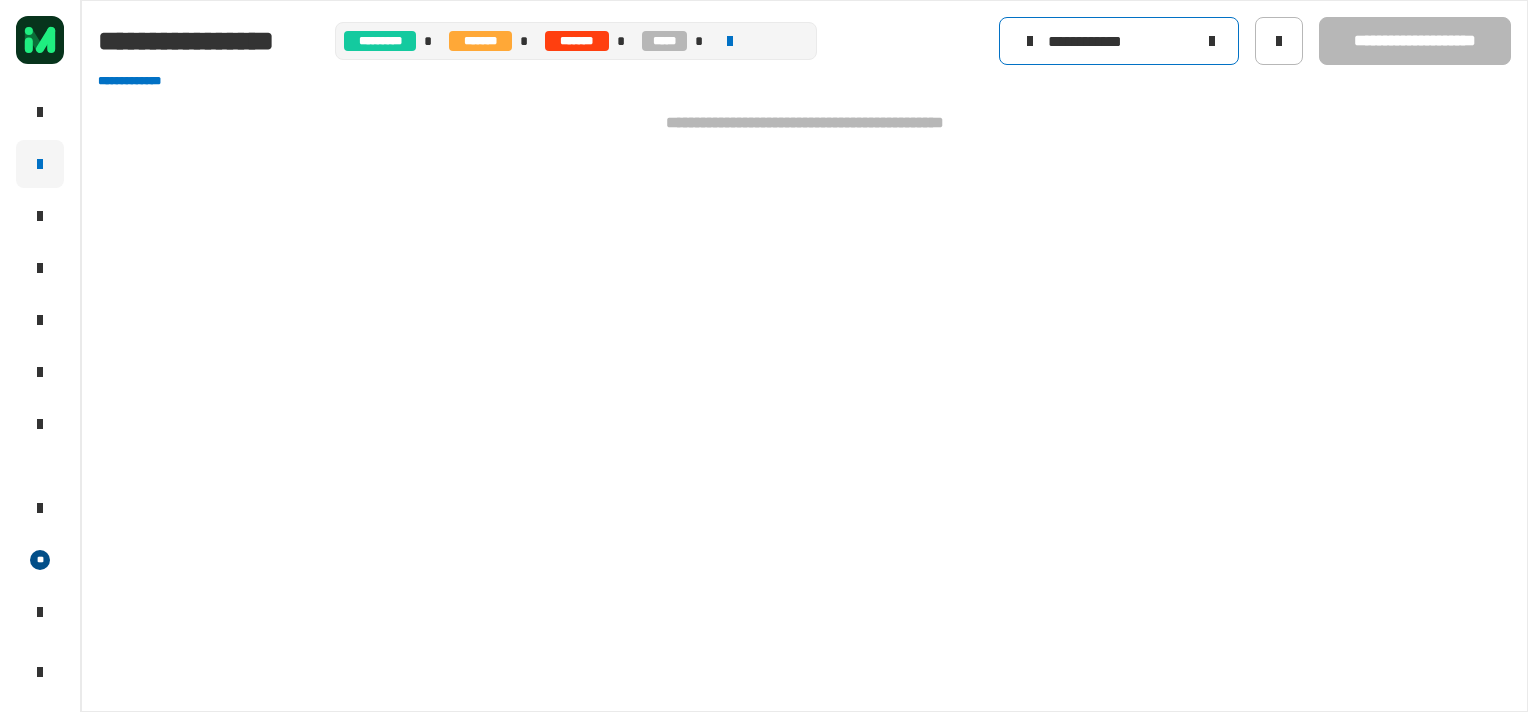 type on "**********" 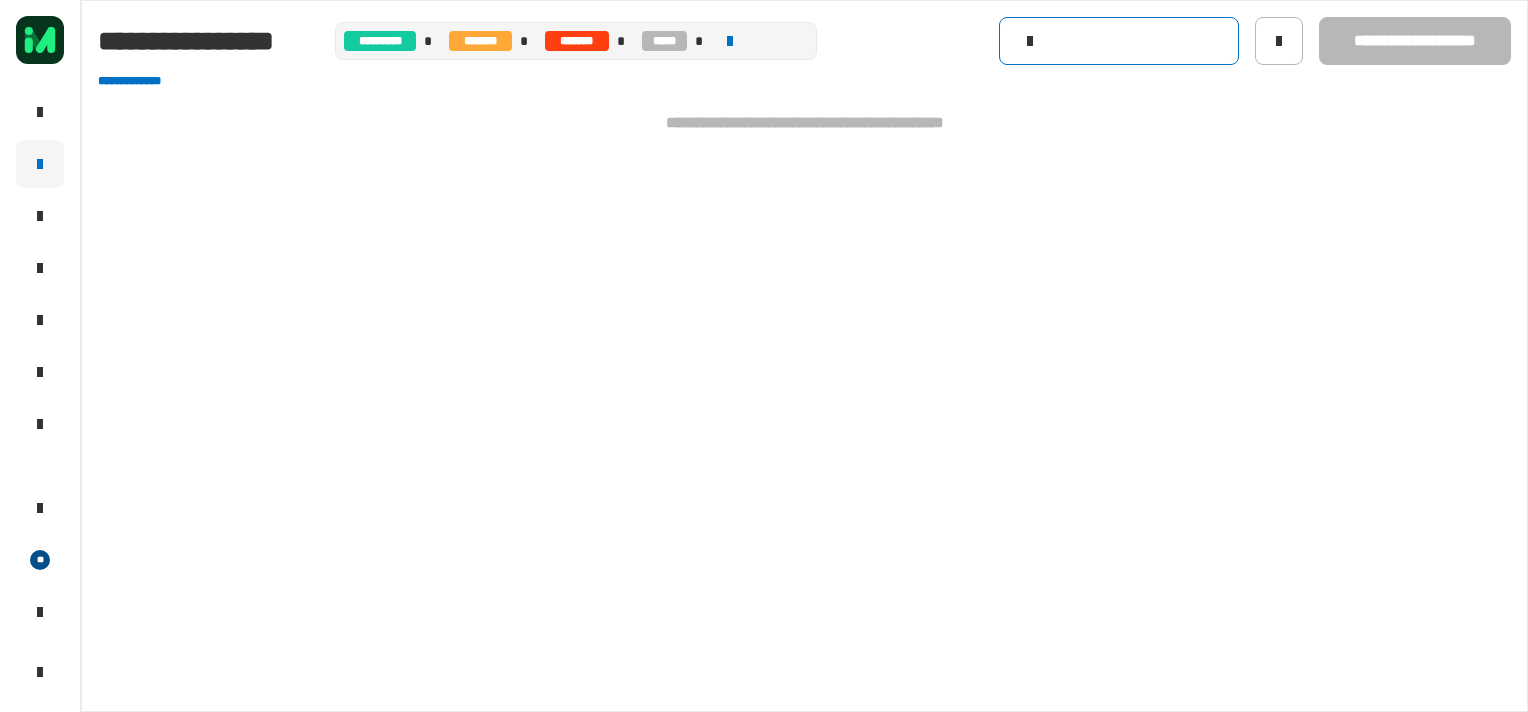 type 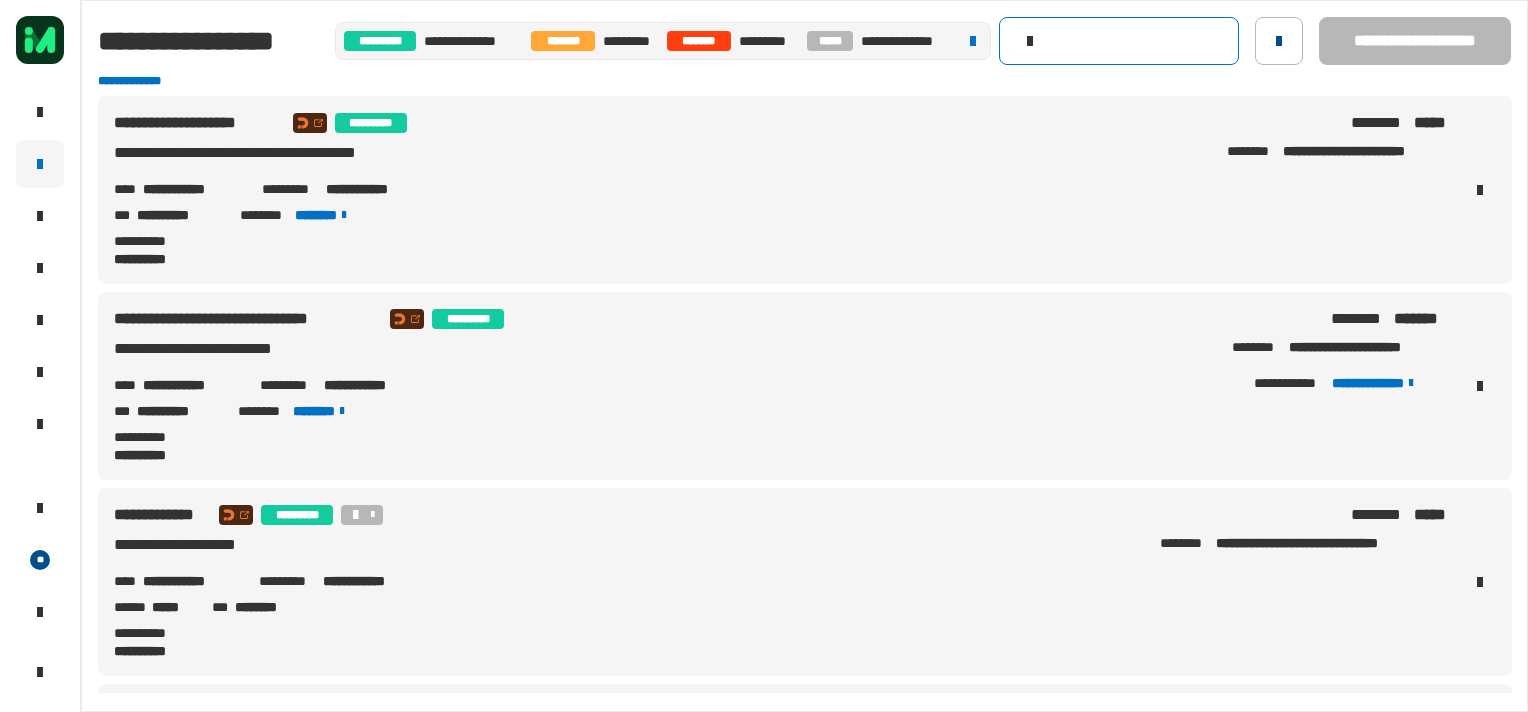 click 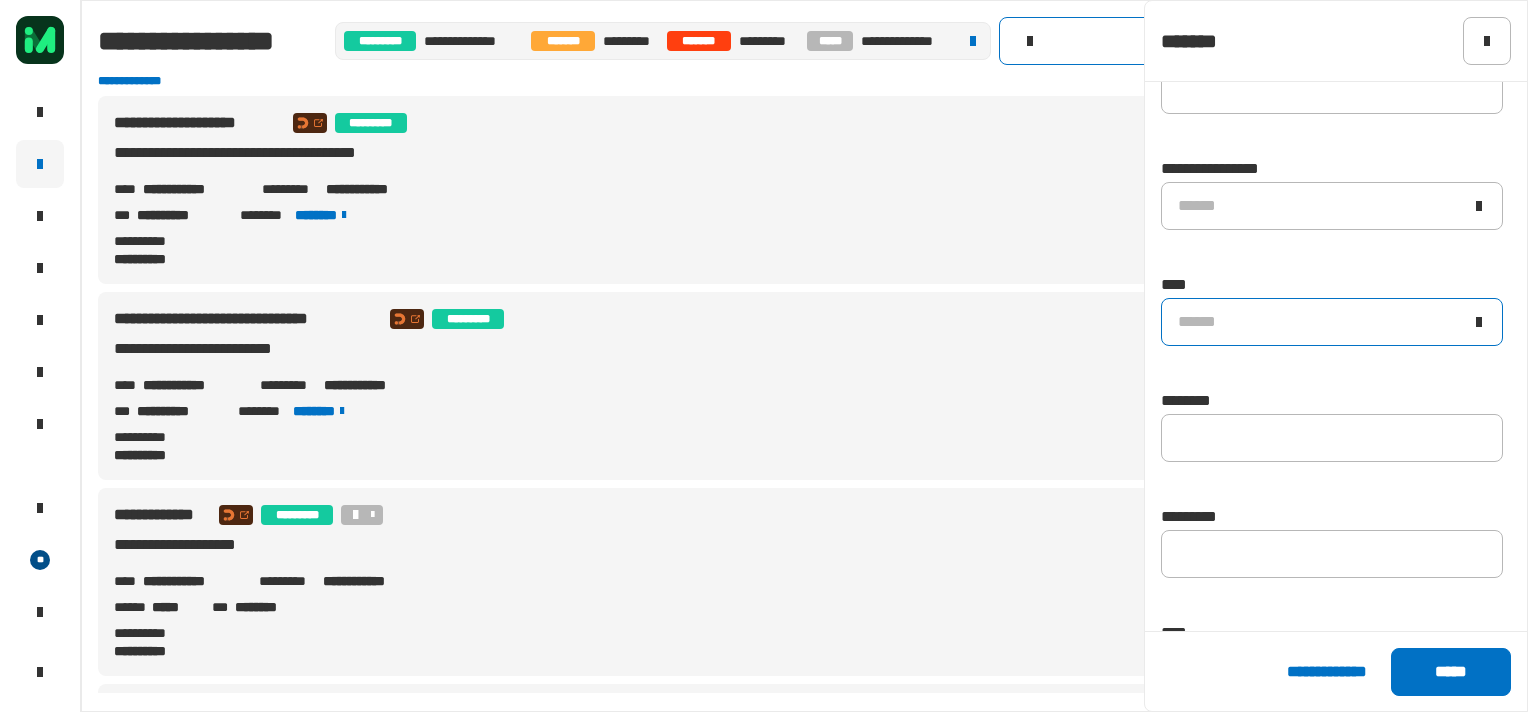 scroll, scrollTop: 0, scrollLeft: 0, axis: both 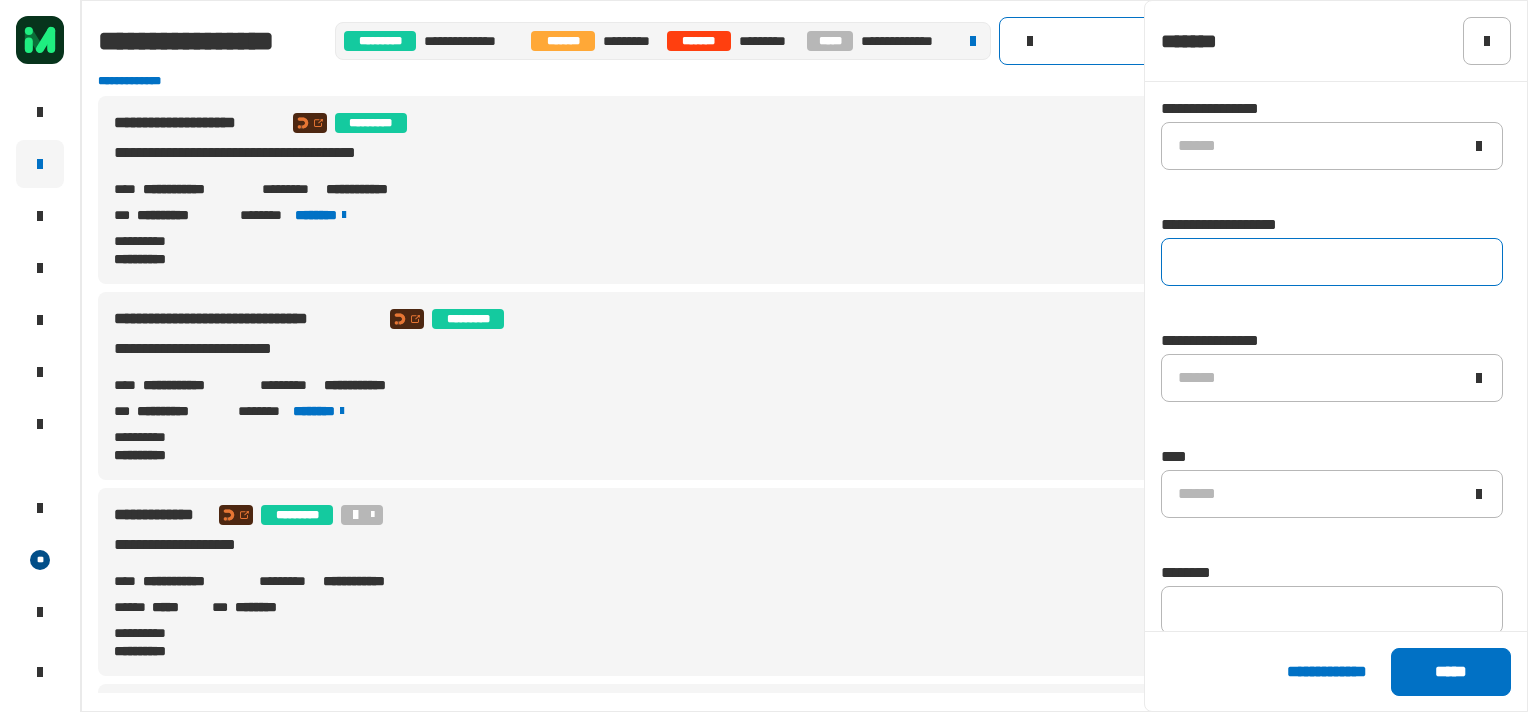 click 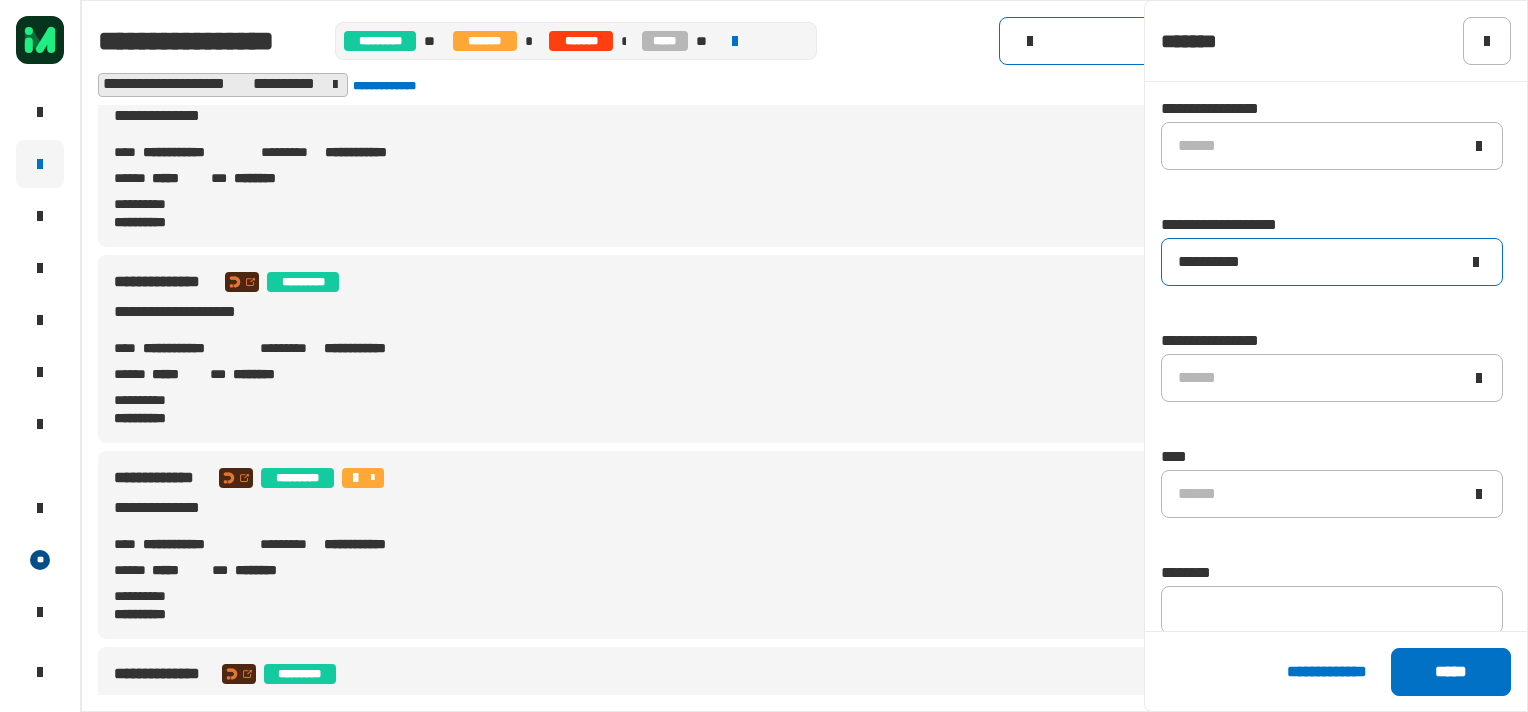 scroll, scrollTop: 47, scrollLeft: 0, axis: vertical 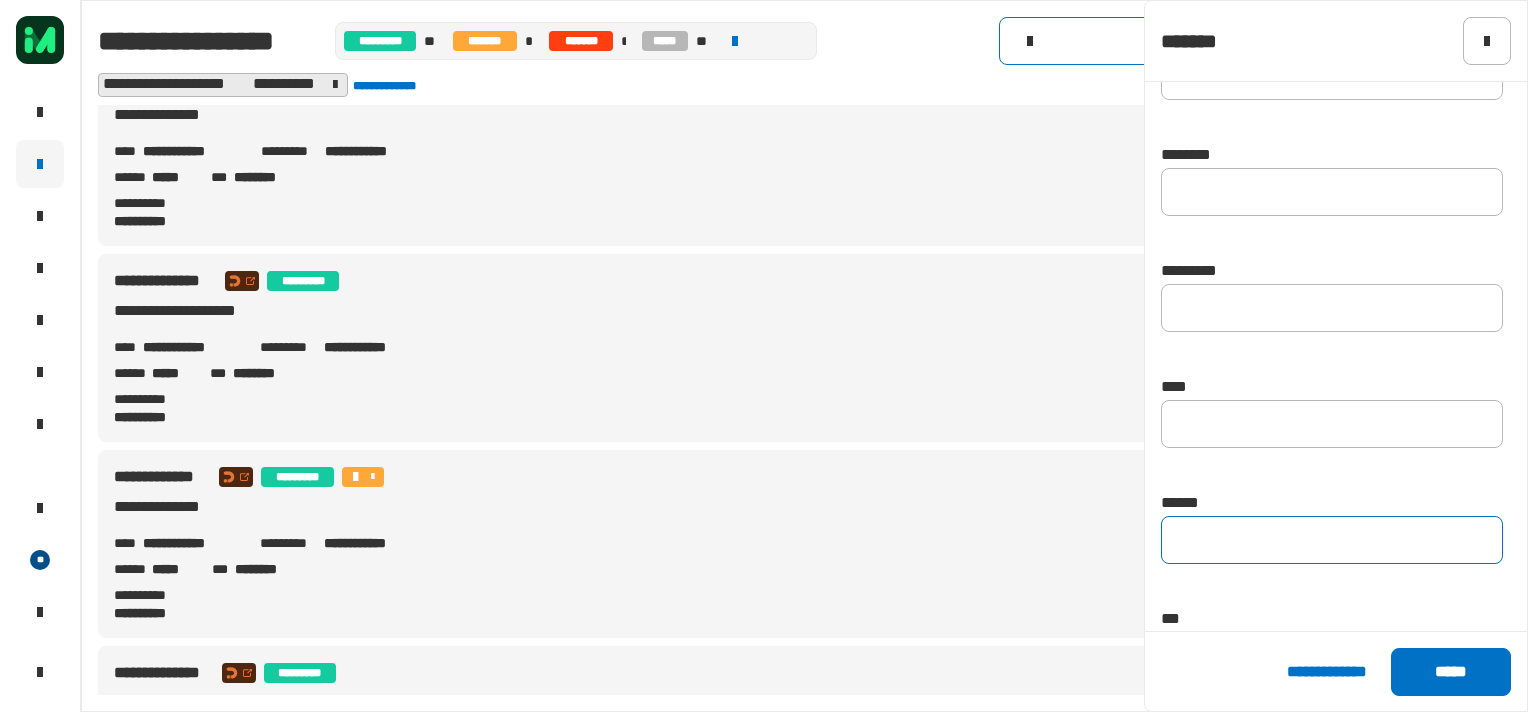 type on "**********" 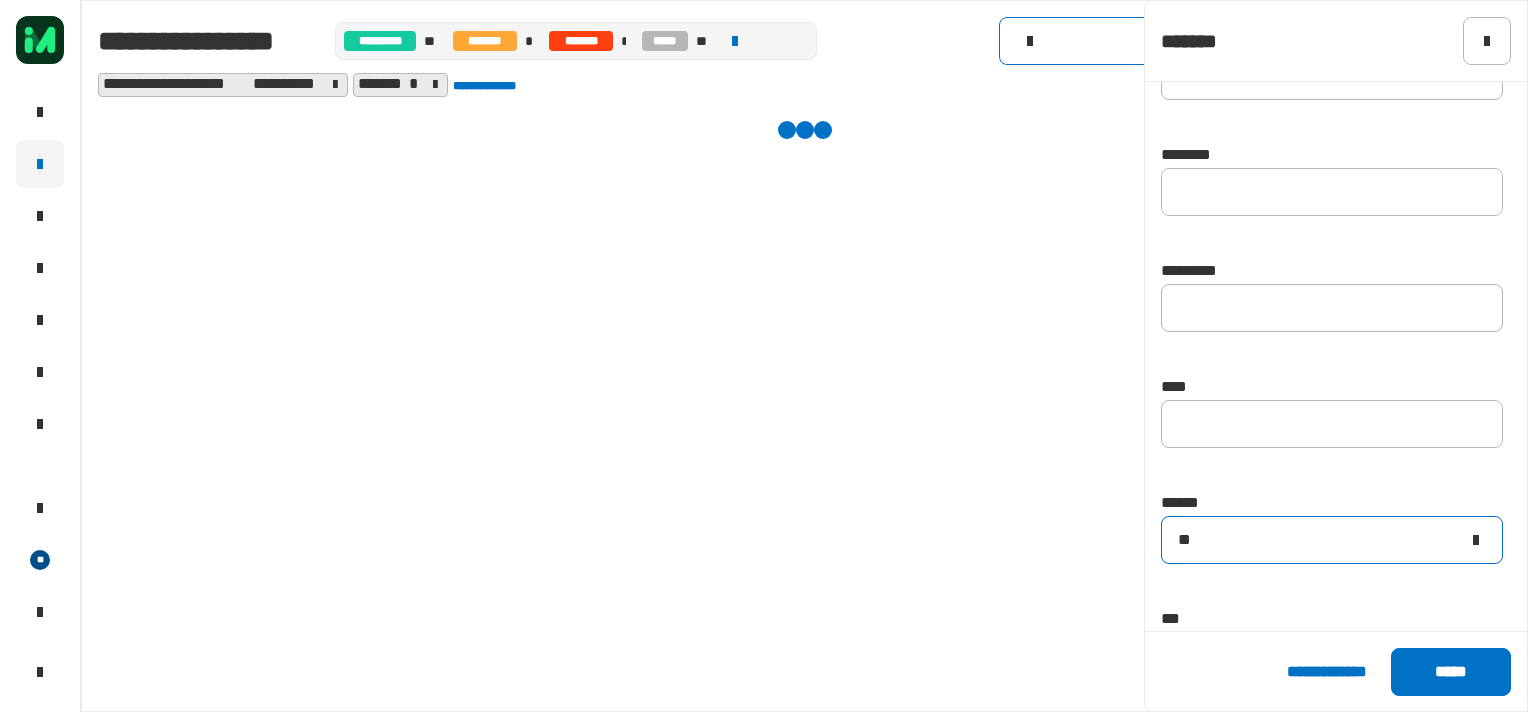 scroll, scrollTop: 0, scrollLeft: 0, axis: both 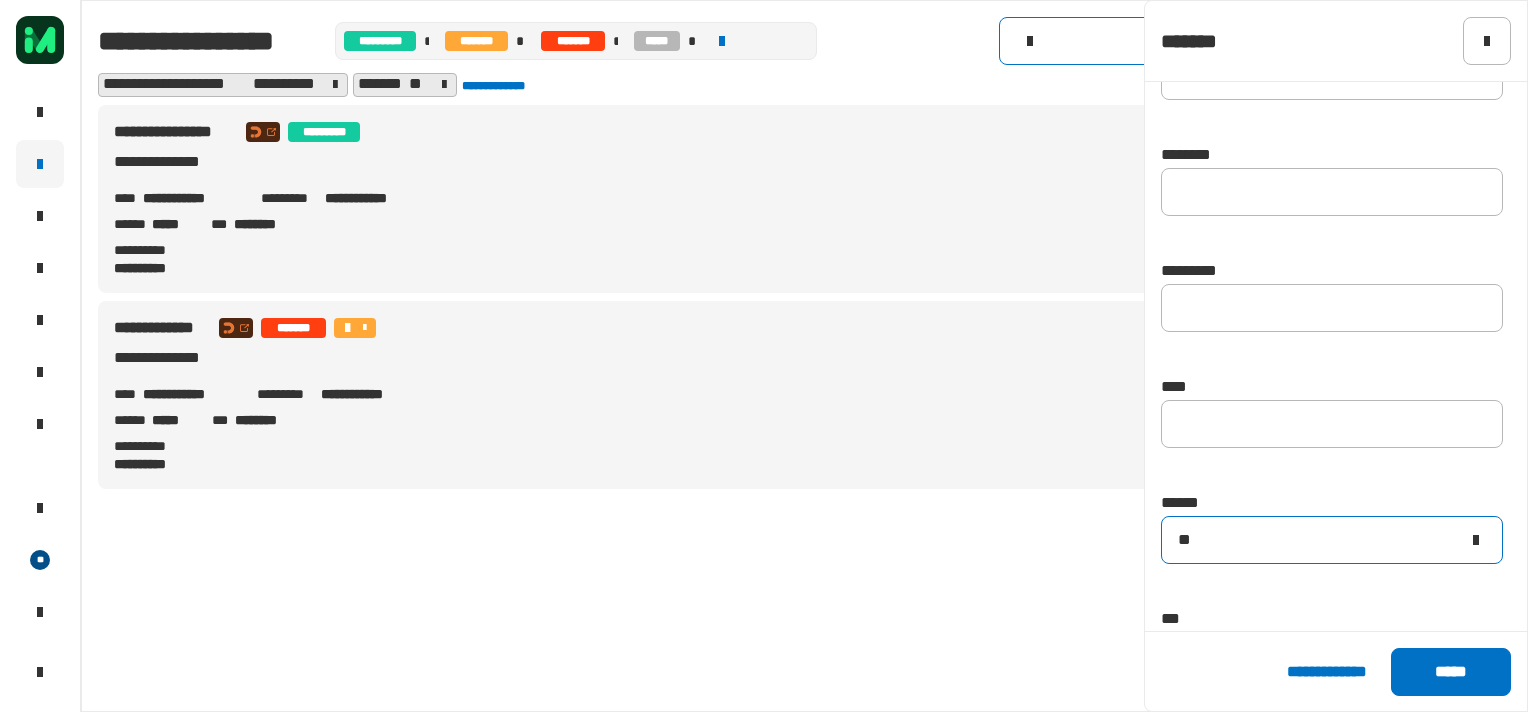 type on "*" 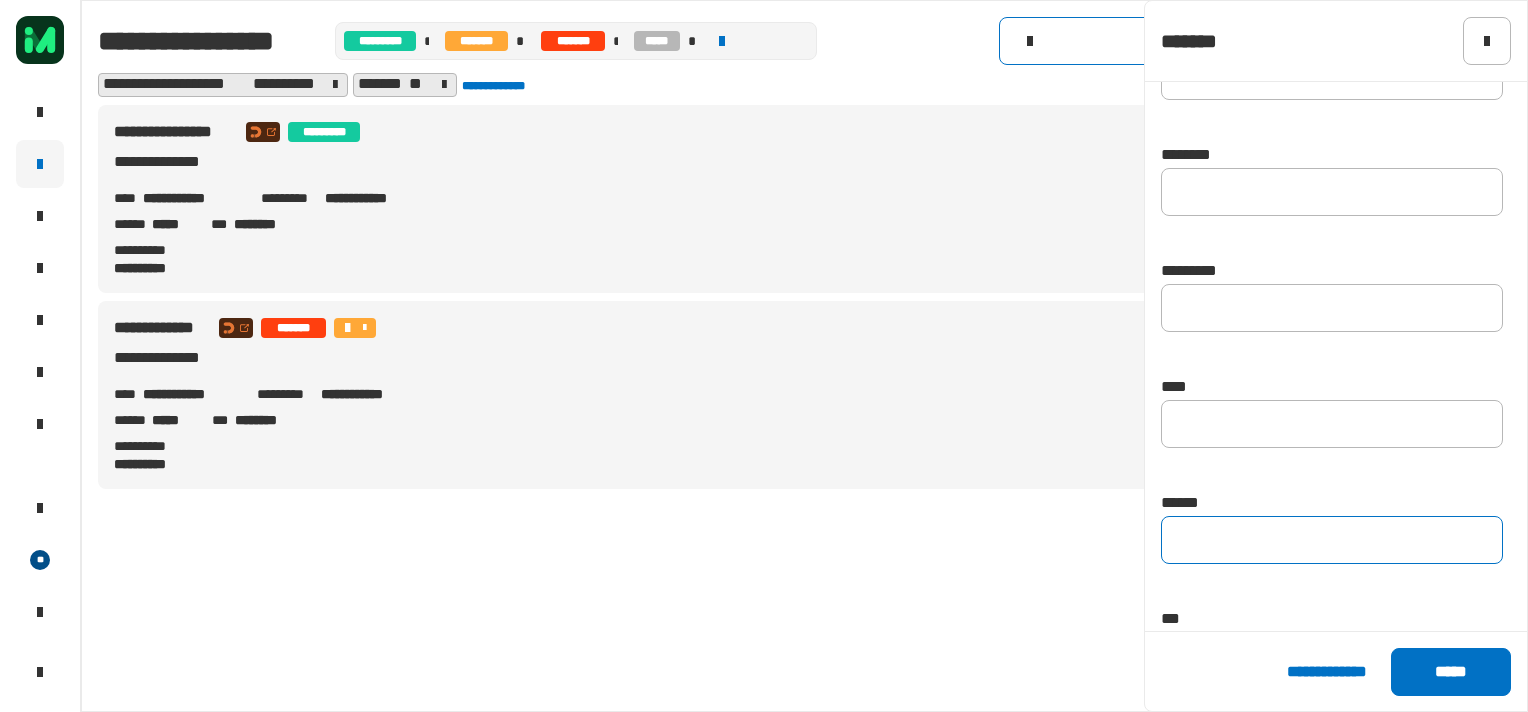 type 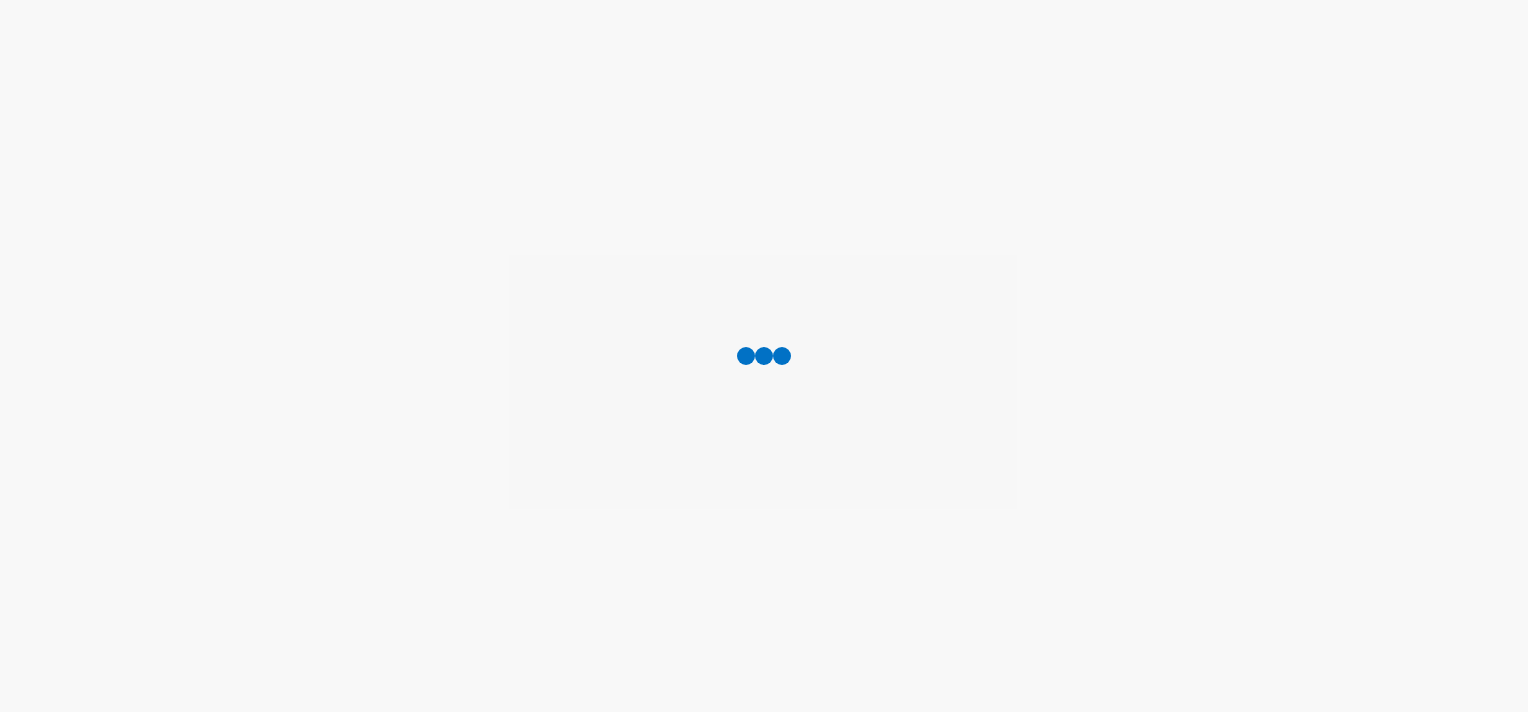 scroll, scrollTop: 0, scrollLeft: 0, axis: both 